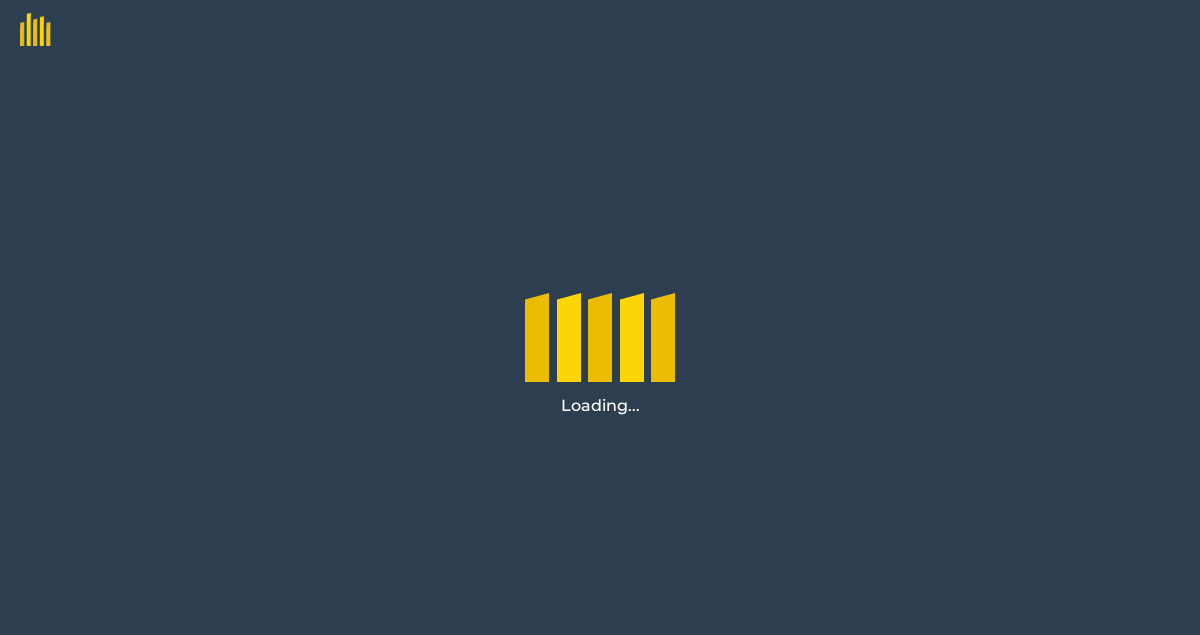 scroll, scrollTop: 0, scrollLeft: 0, axis: both 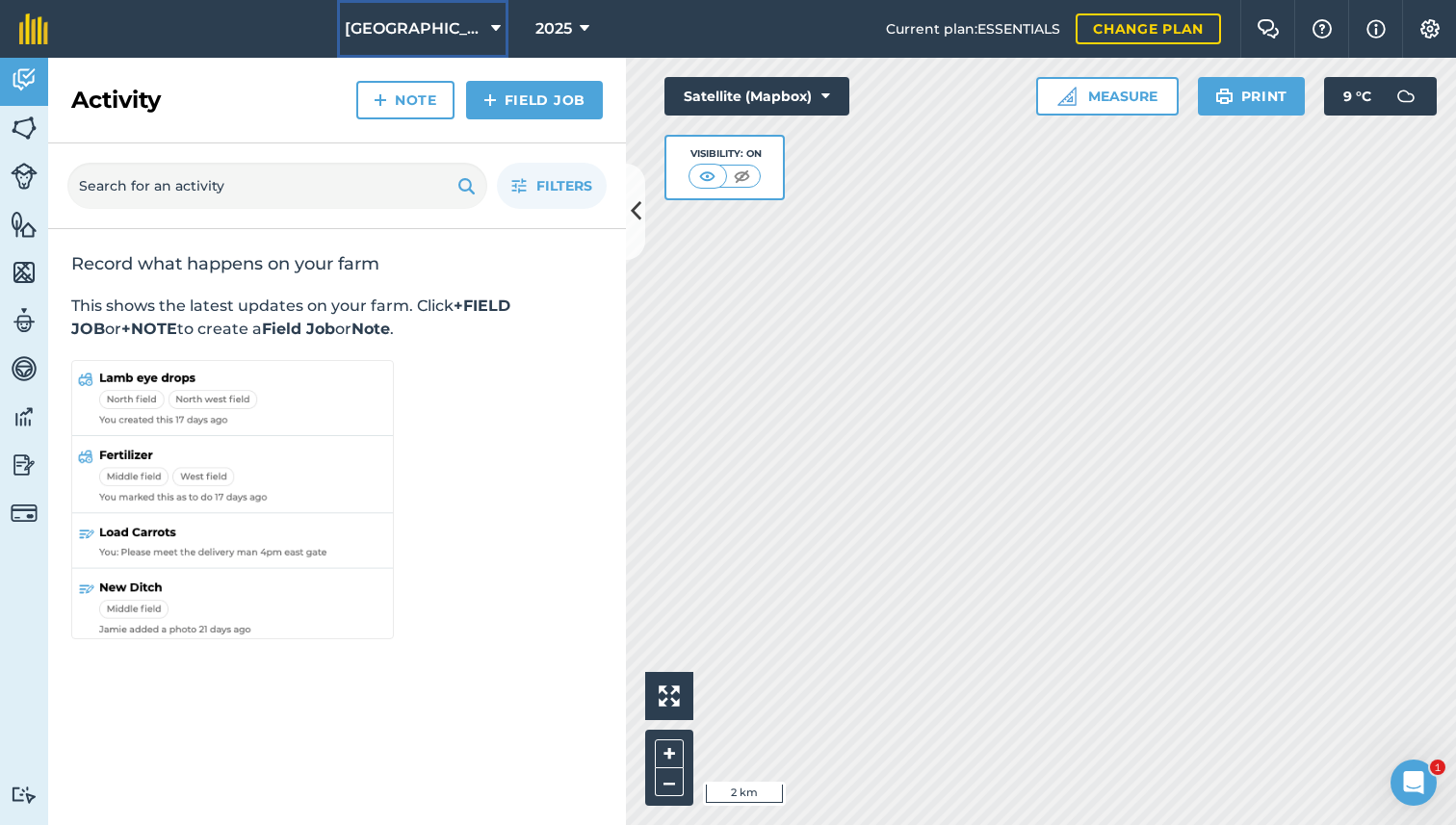 click on "[GEOGRAPHIC_DATA]" at bounding box center [423, 29] 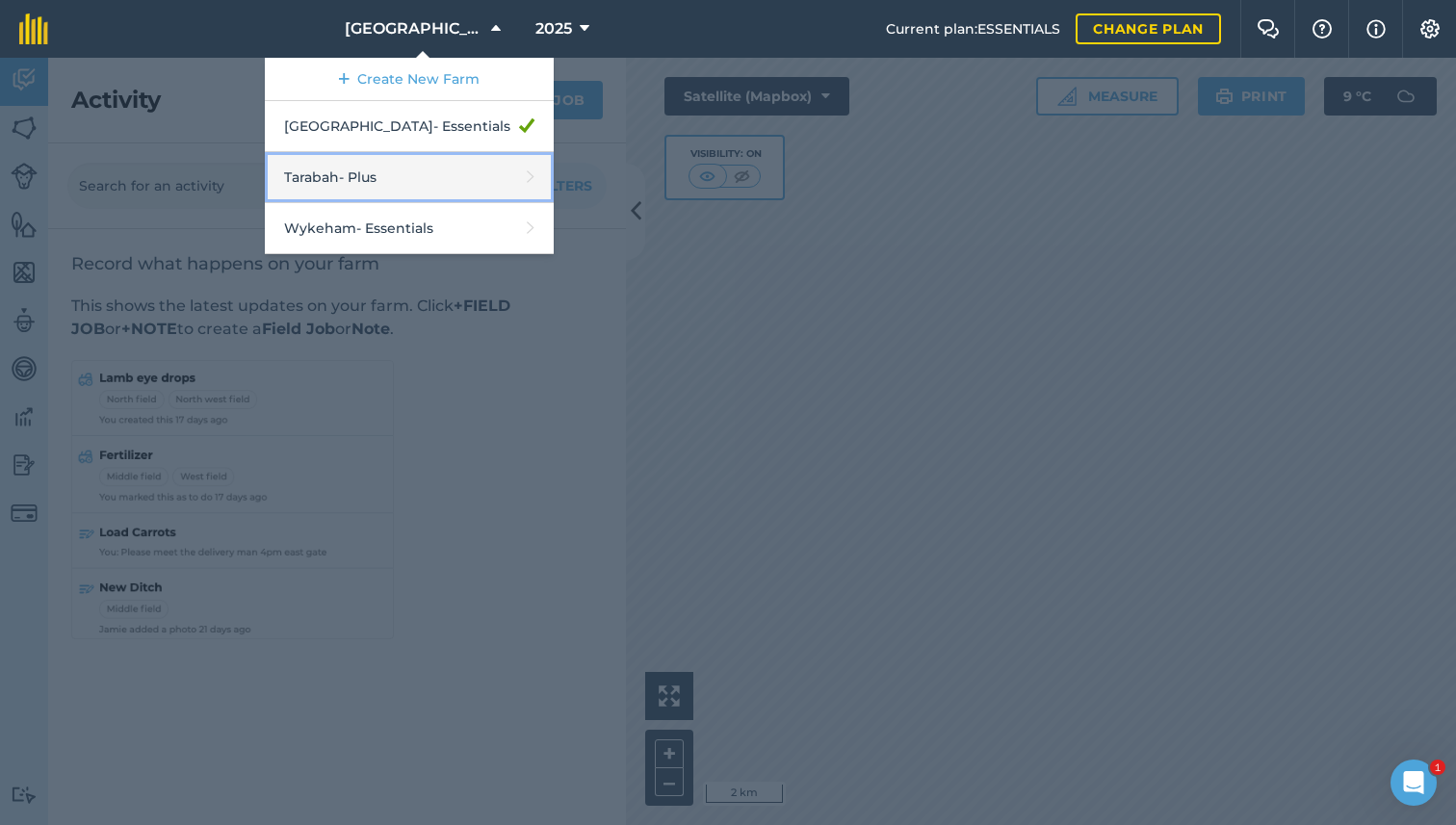 click on "Tarabah  - Plus" at bounding box center [409, 177] 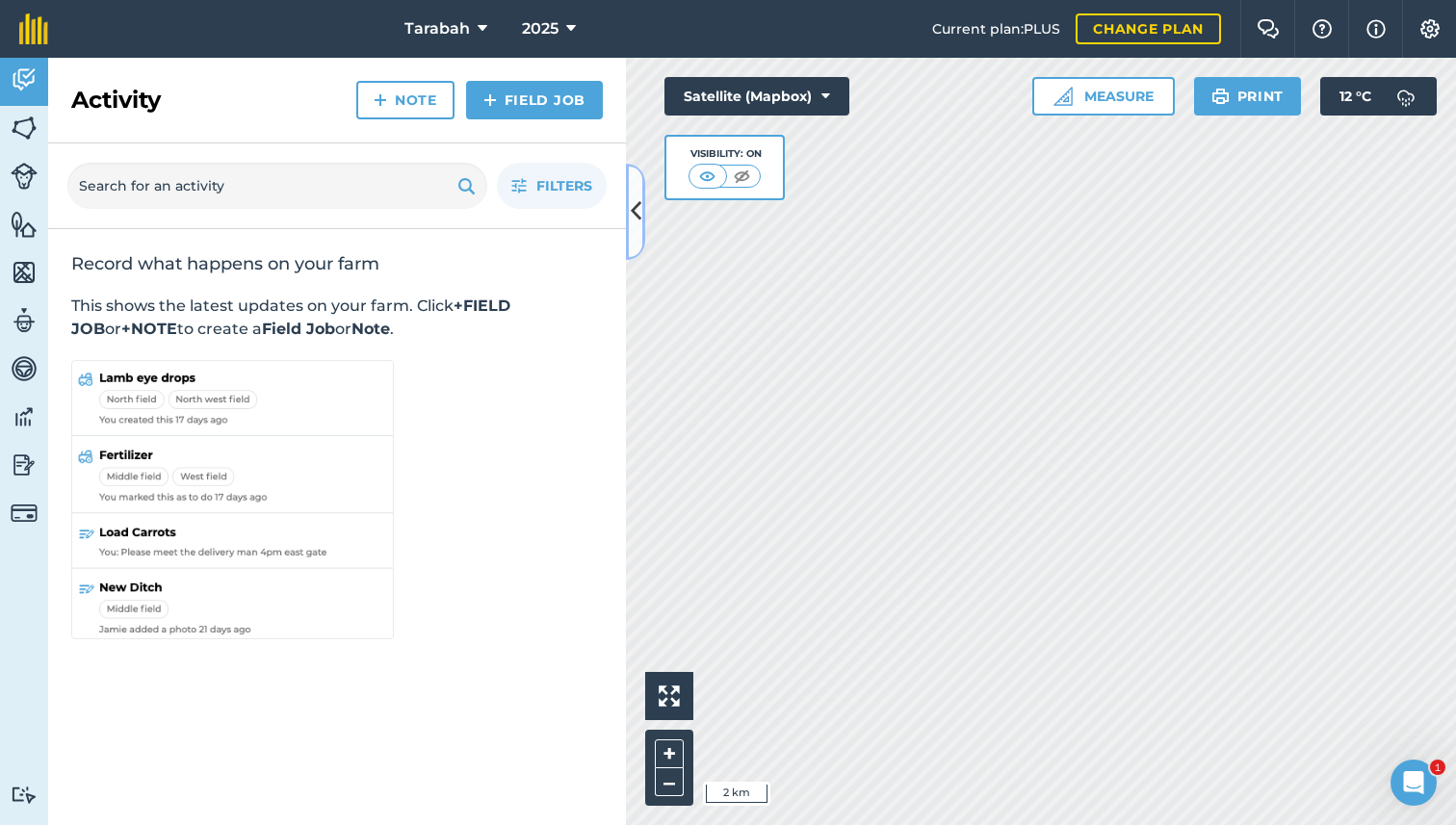 click at bounding box center [636, 212] 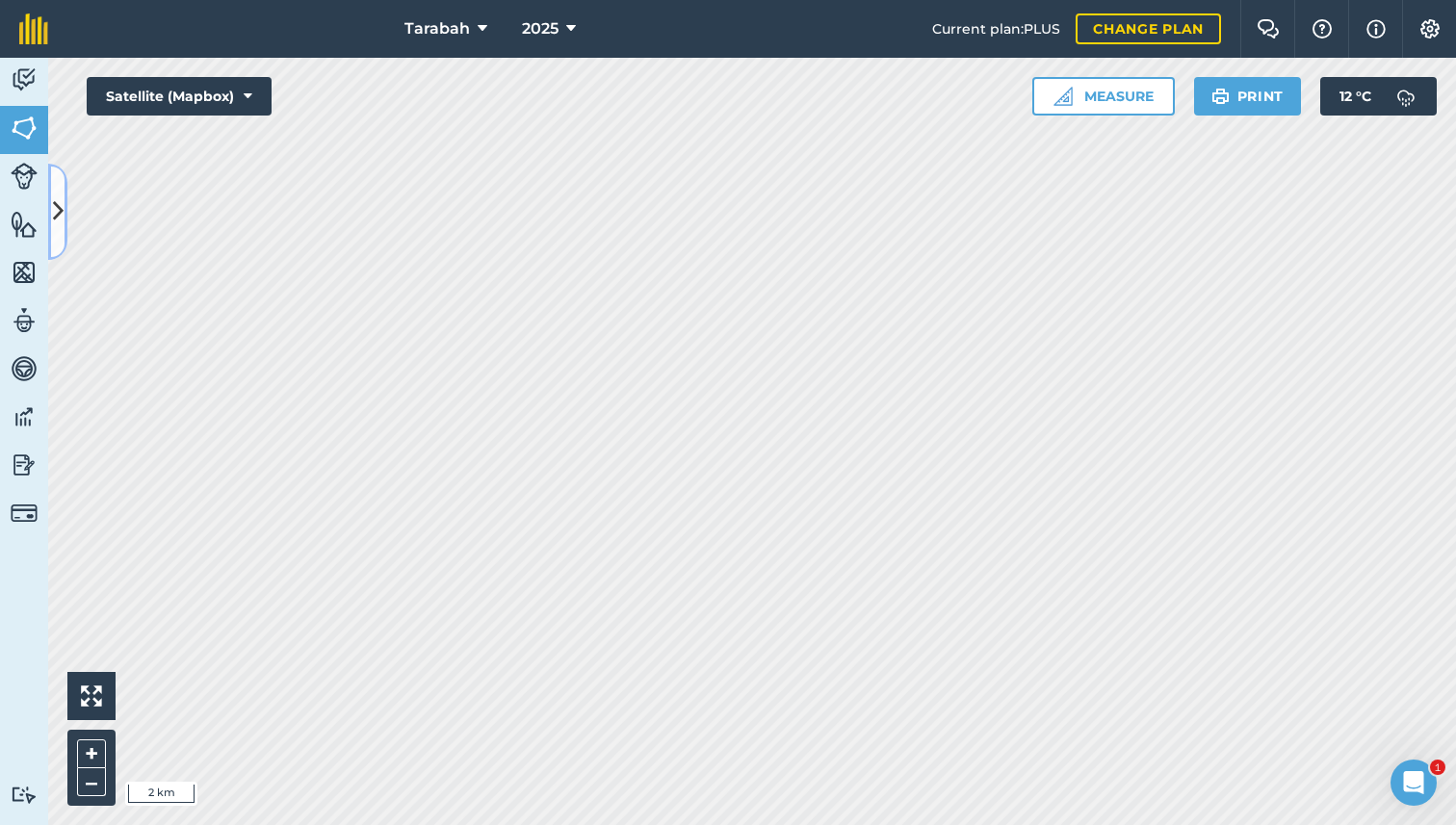 click at bounding box center (58, 212) 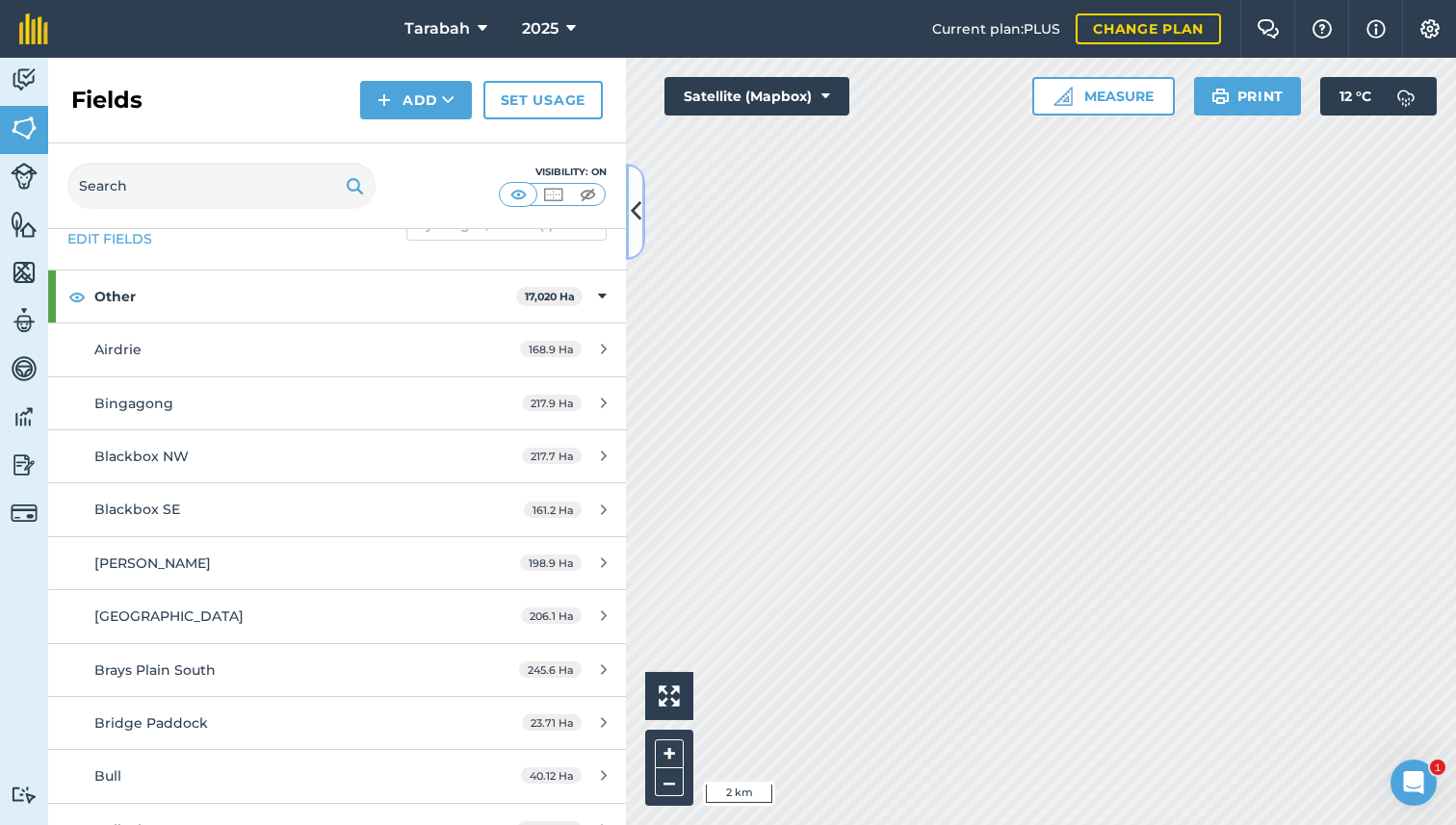 scroll, scrollTop: 69, scrollLeft: 0, axis: vertical 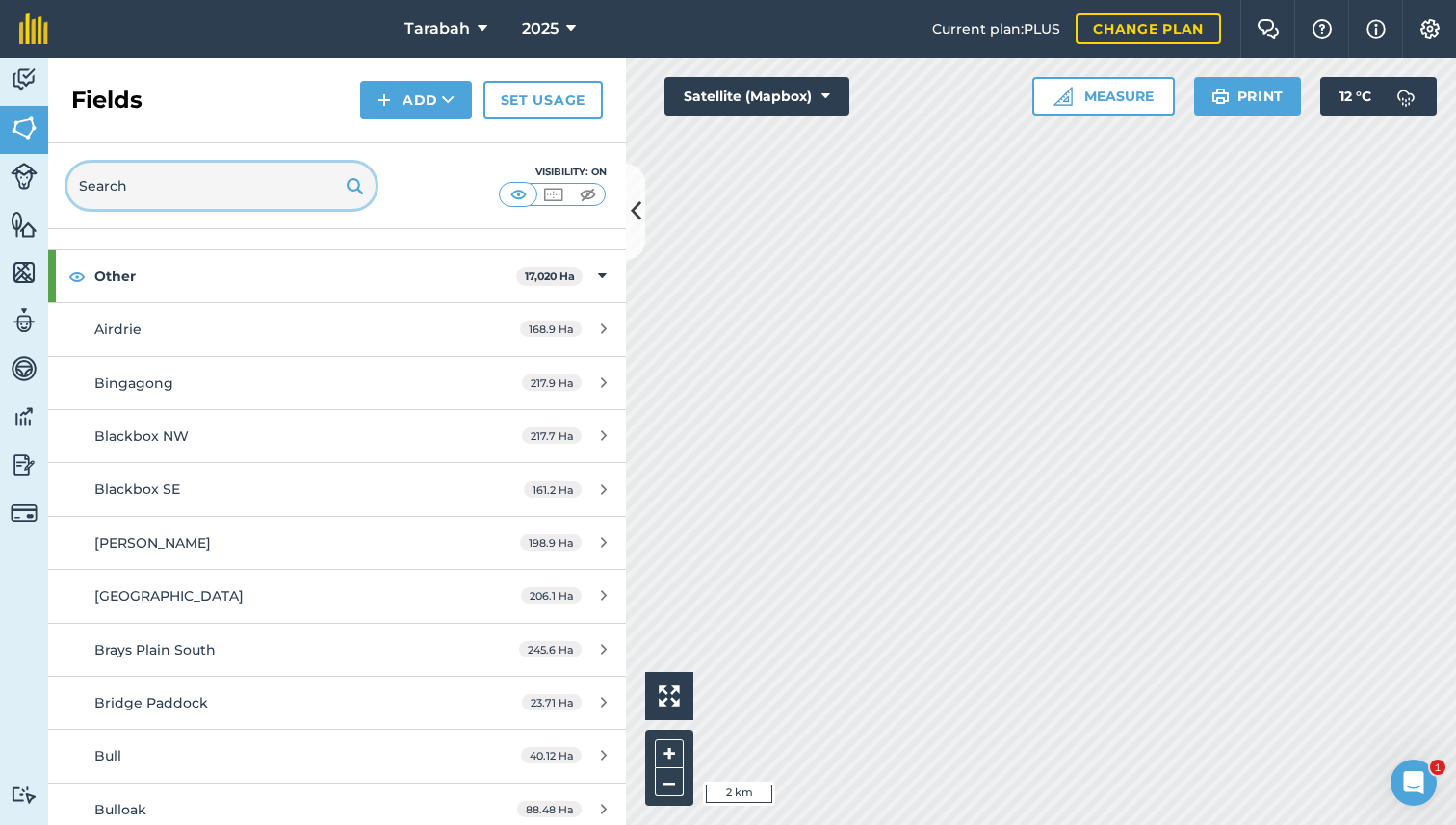 click at bounding box center (221, 186) 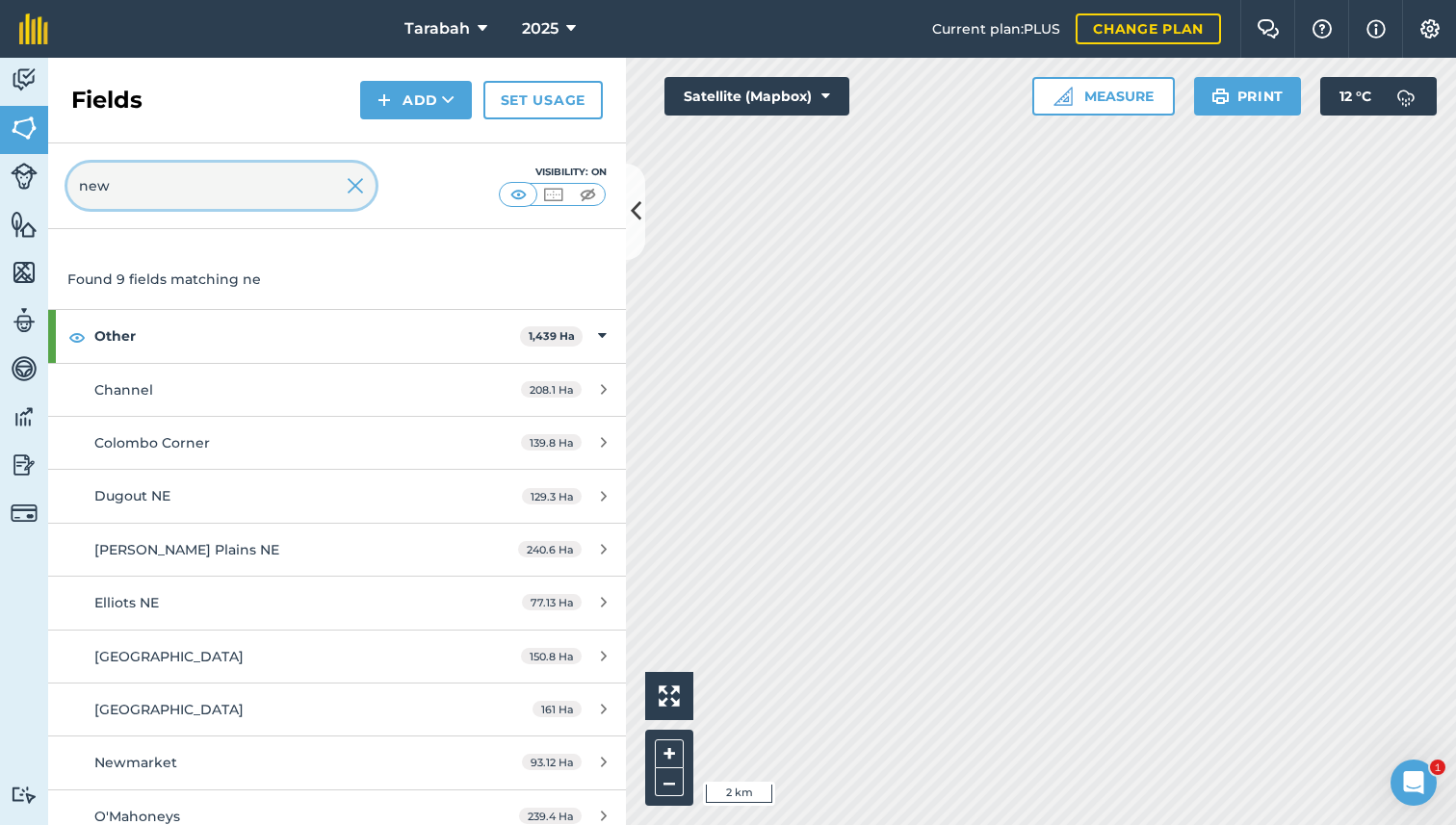 scroll, scrollTop: 0, scrollLeft: 0, axis: both 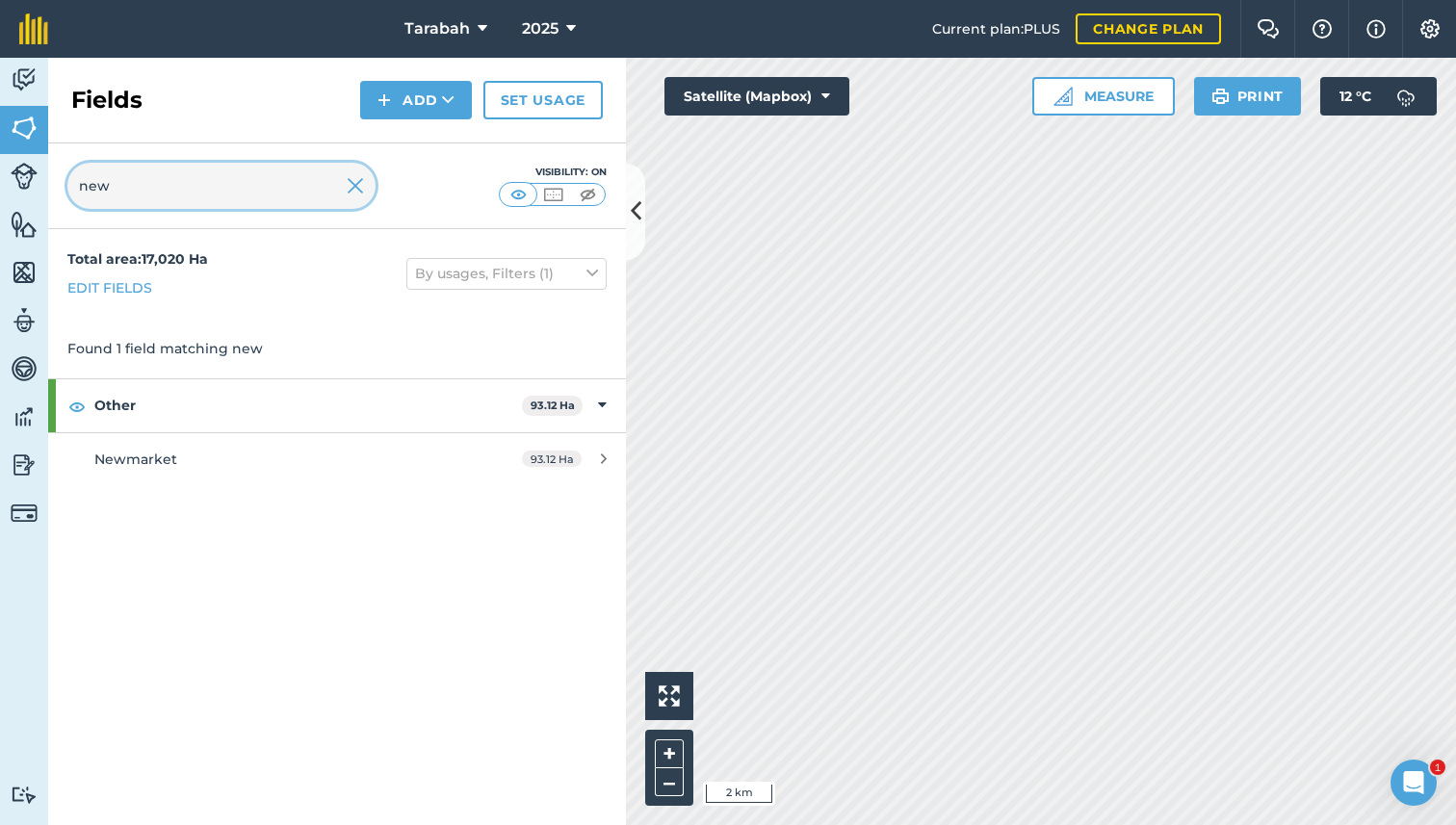 type on "new" 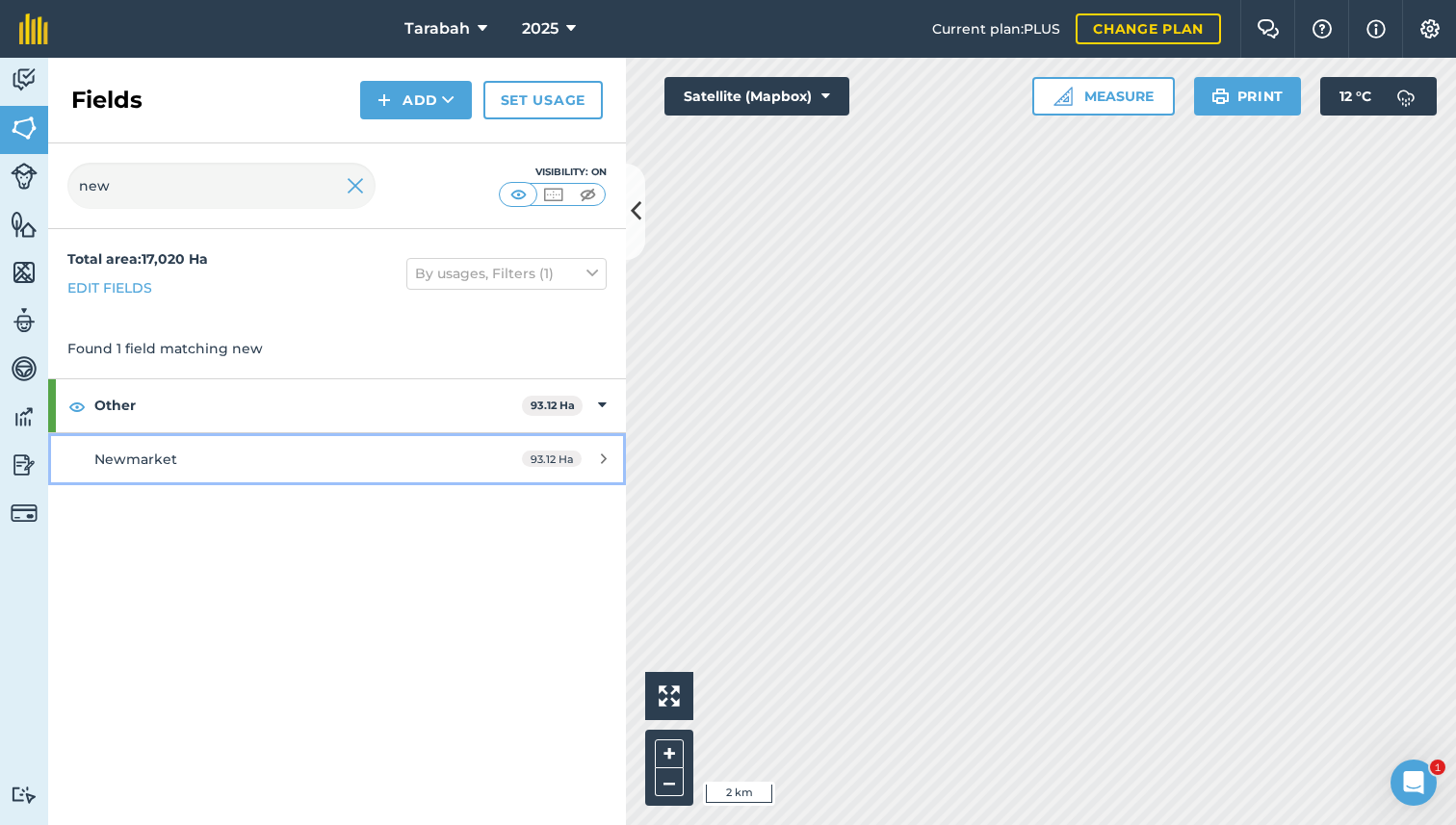 click on "Newmarket  93.12   Ha" at bounding box center (337, 459) 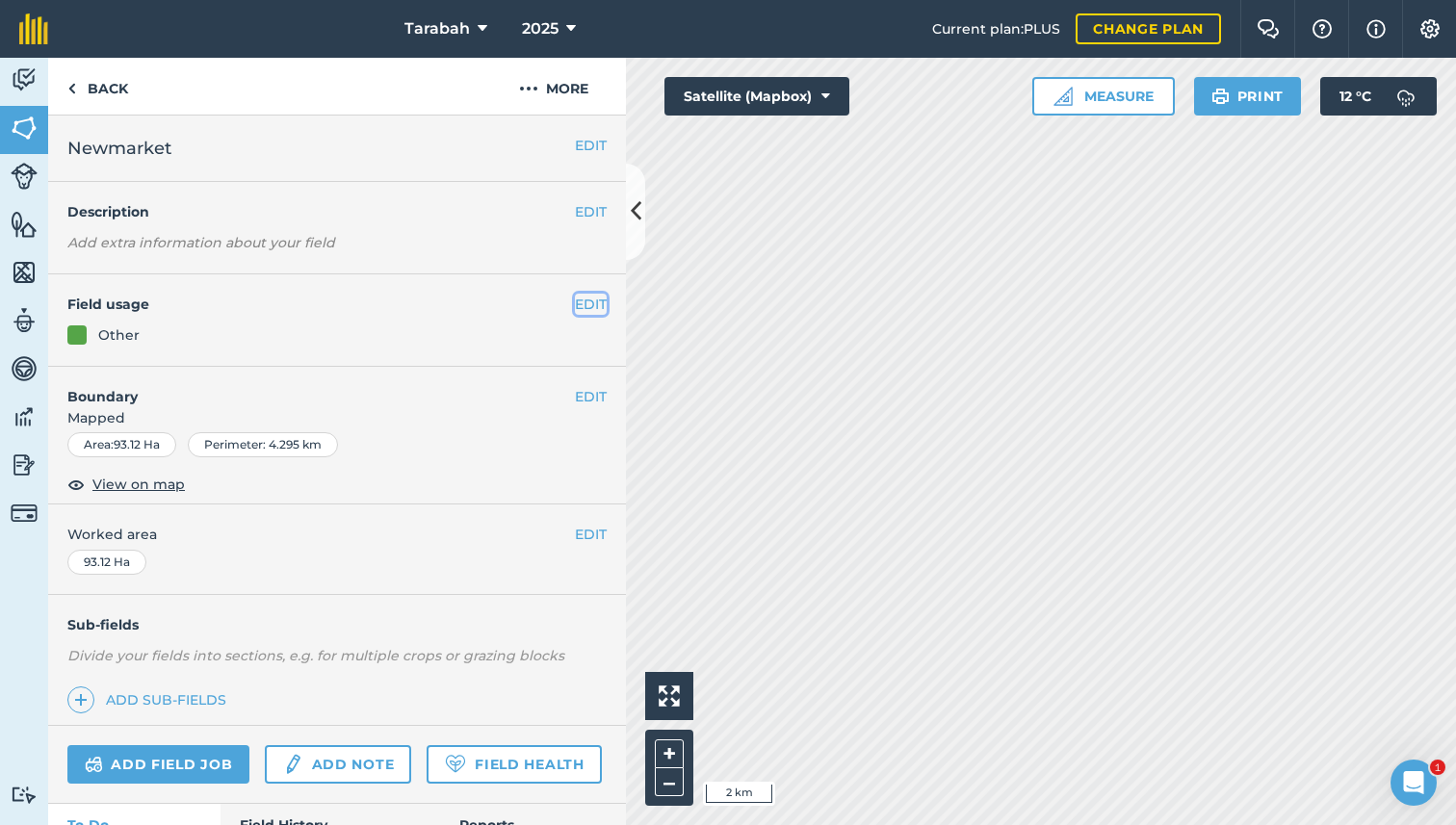 click on "EDIT" at bounding box center [590, 304] 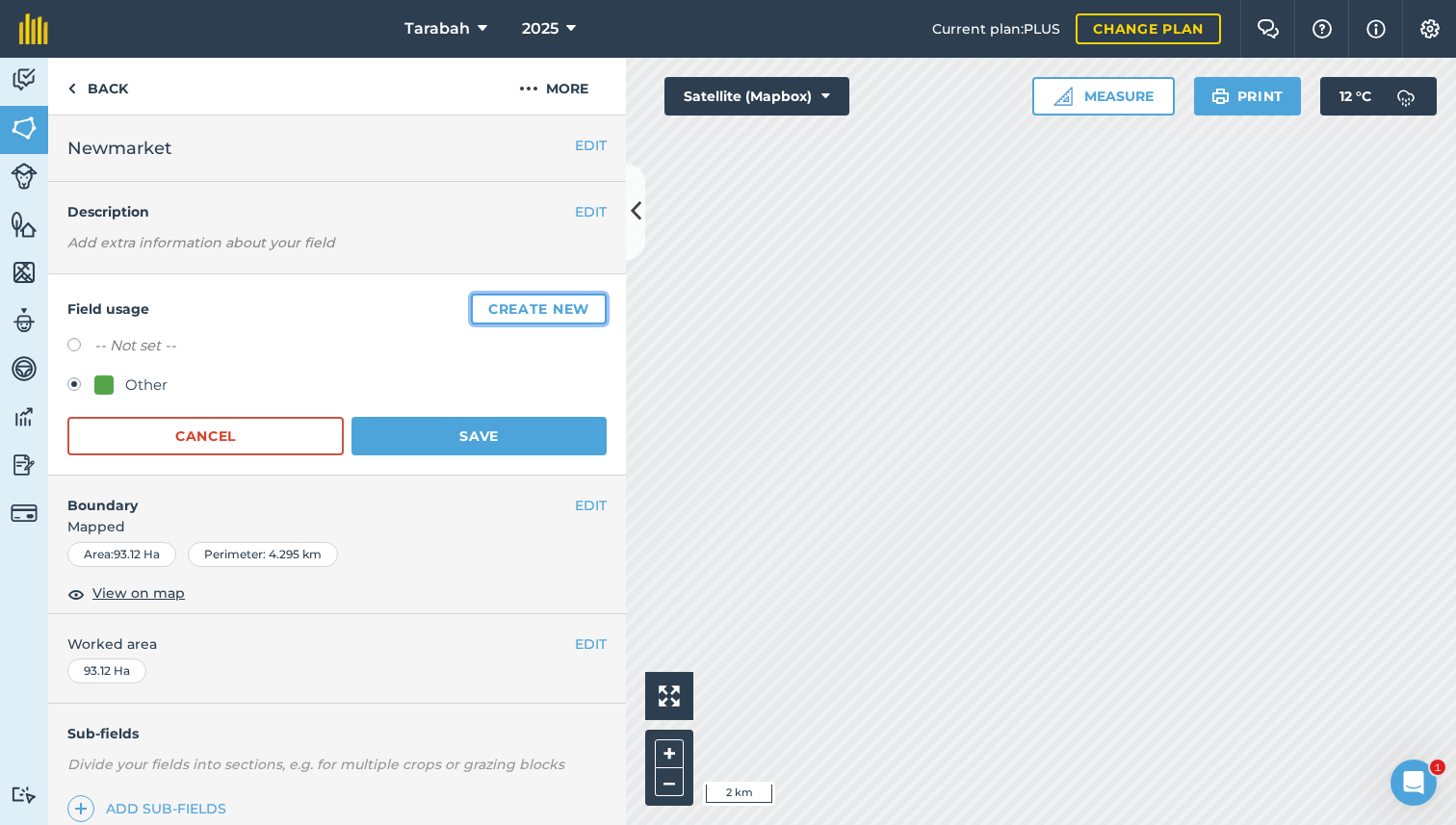 click on "Create new" at bounding box center [538, 309] 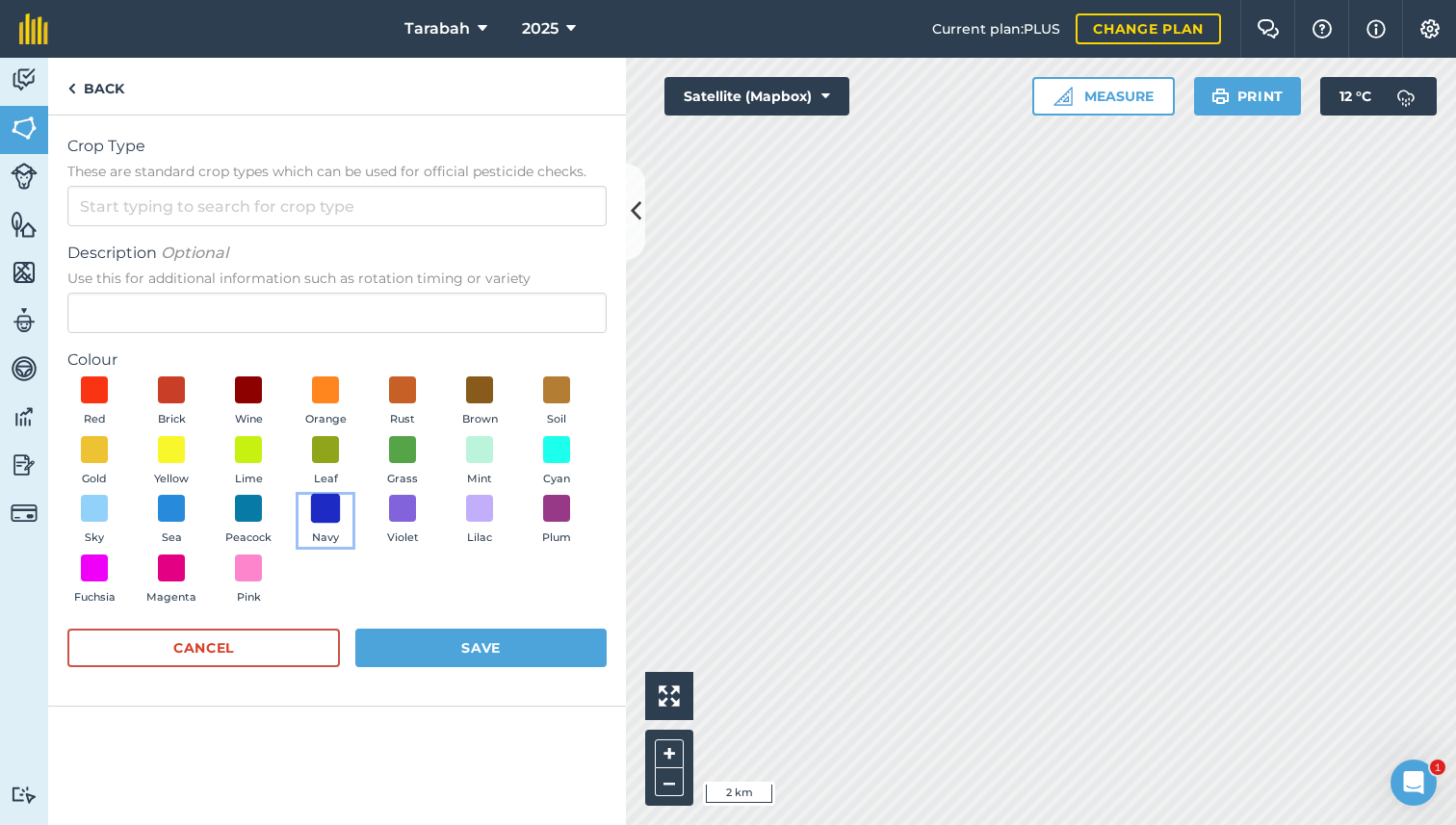 click at bounding box center (325, 508) 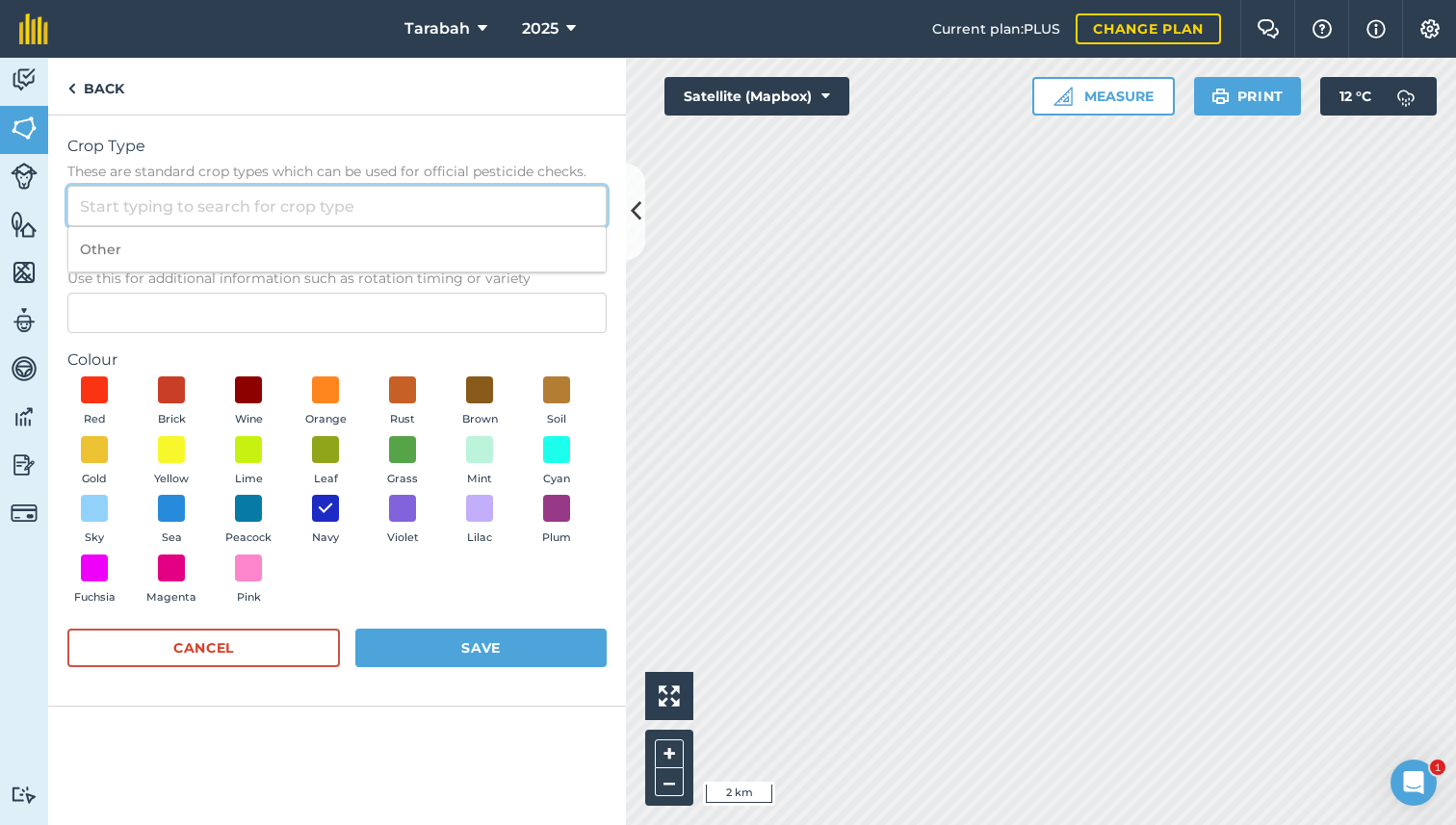 click on "Crop Type These are standard crop types which can be used for official pesticide checks." at bounding box center (337, 206) 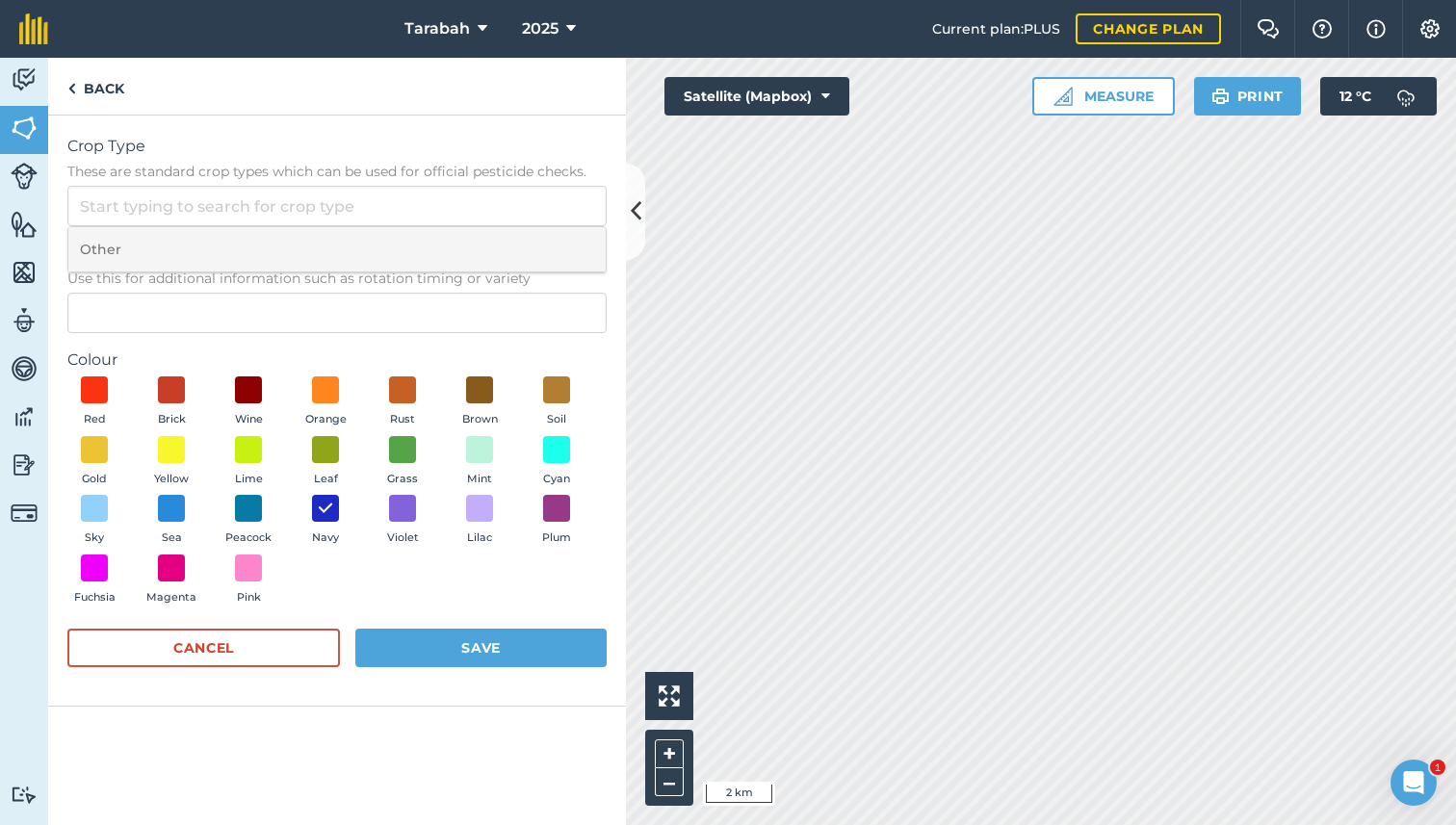 click on "Other" at bounding box center [337, 249] 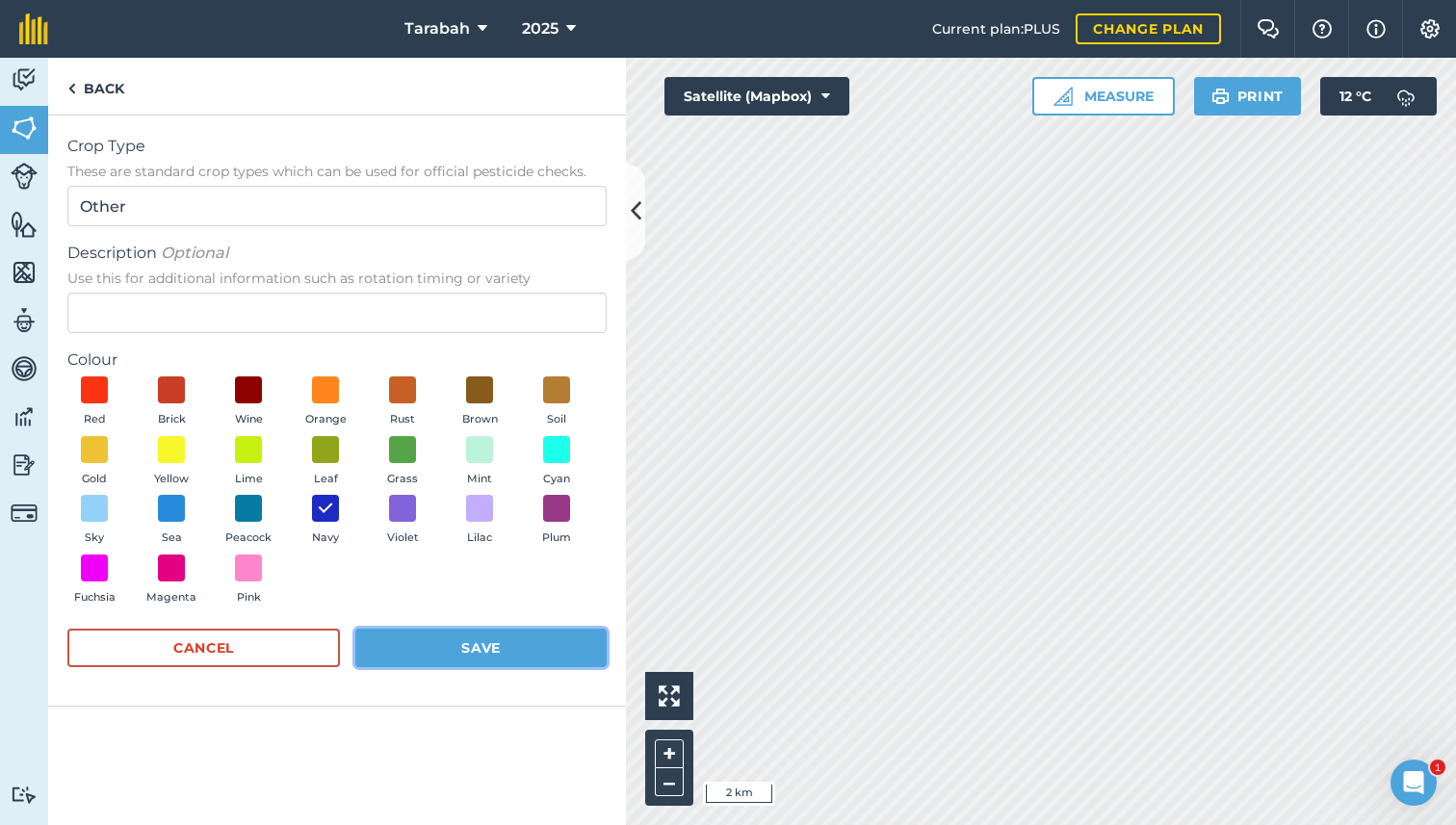 click on "Save" at bounding box center [481, 648] 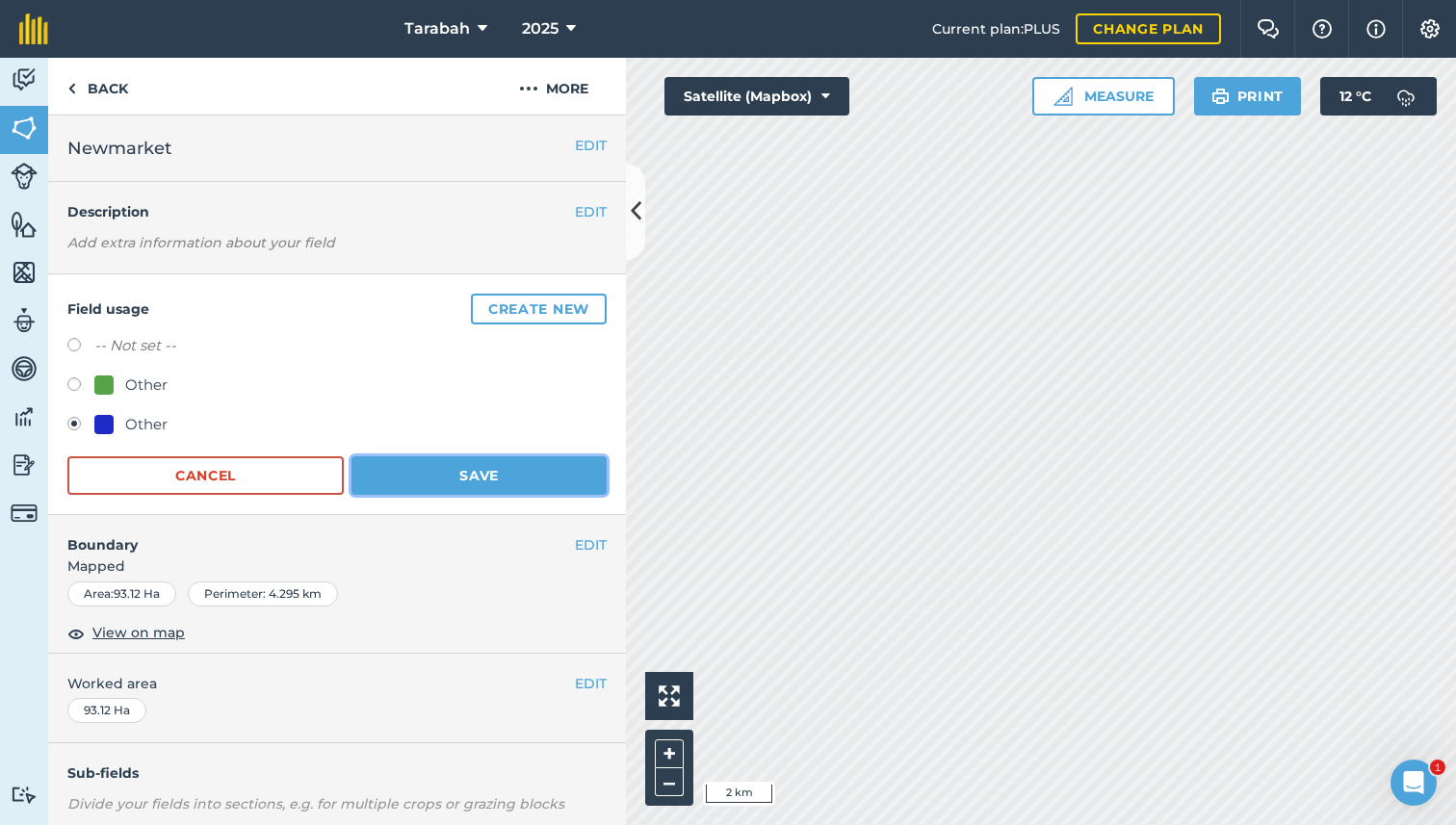 click on "Save" at bounding box center [479, 476] 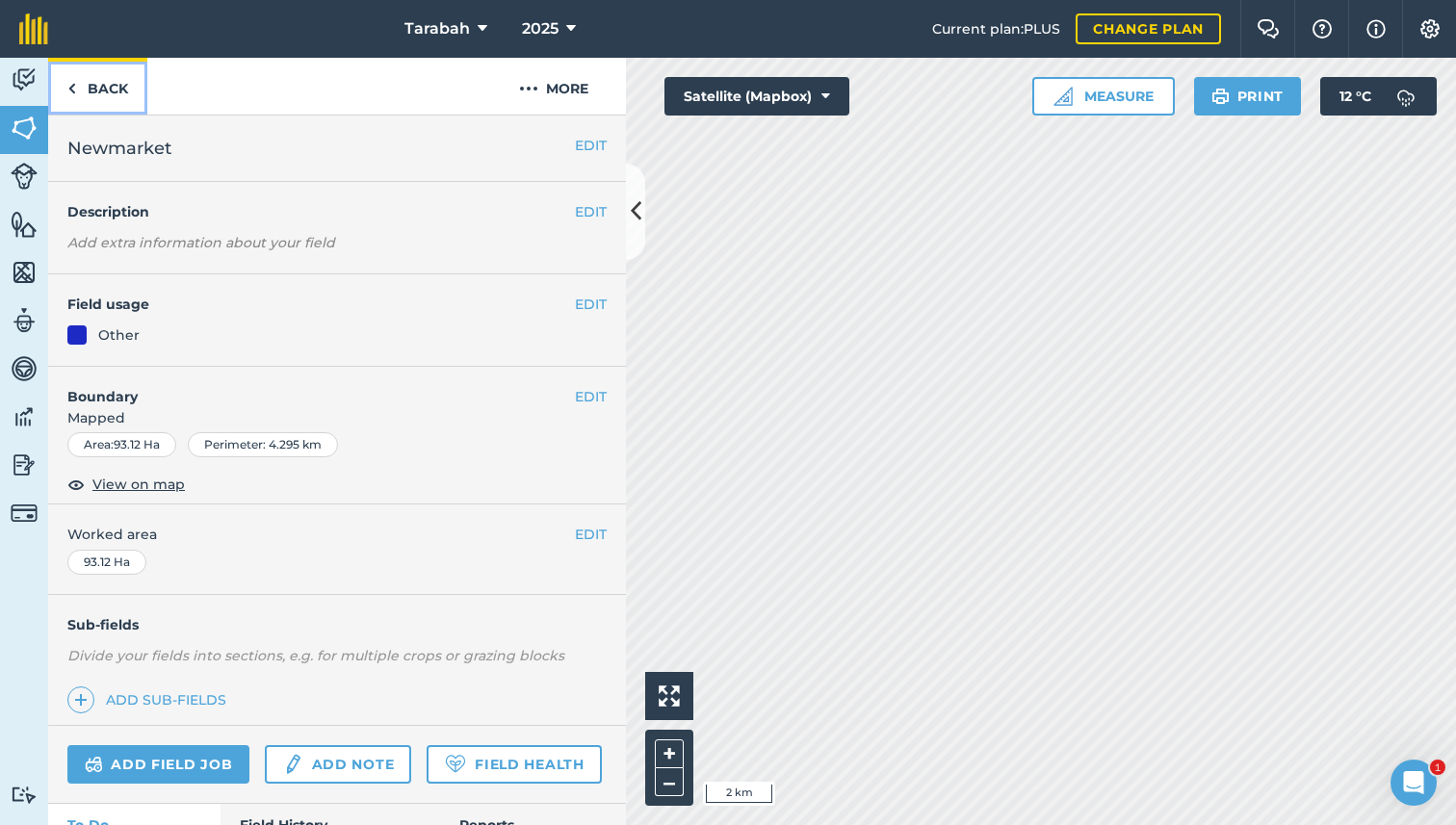 click on "Back" at bounding box center (97, 86) 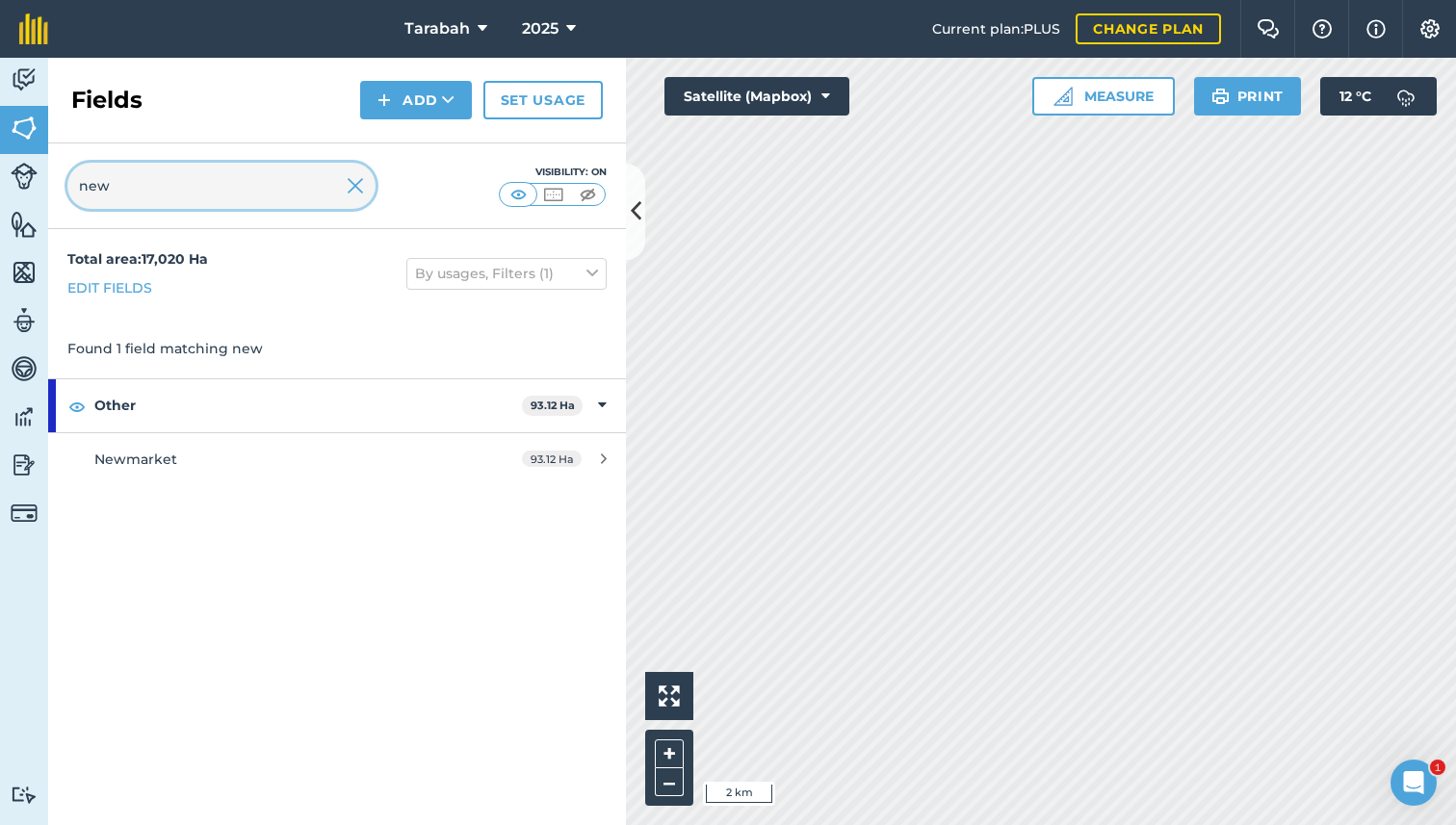 click on "new" at bounding box center [221, 186] 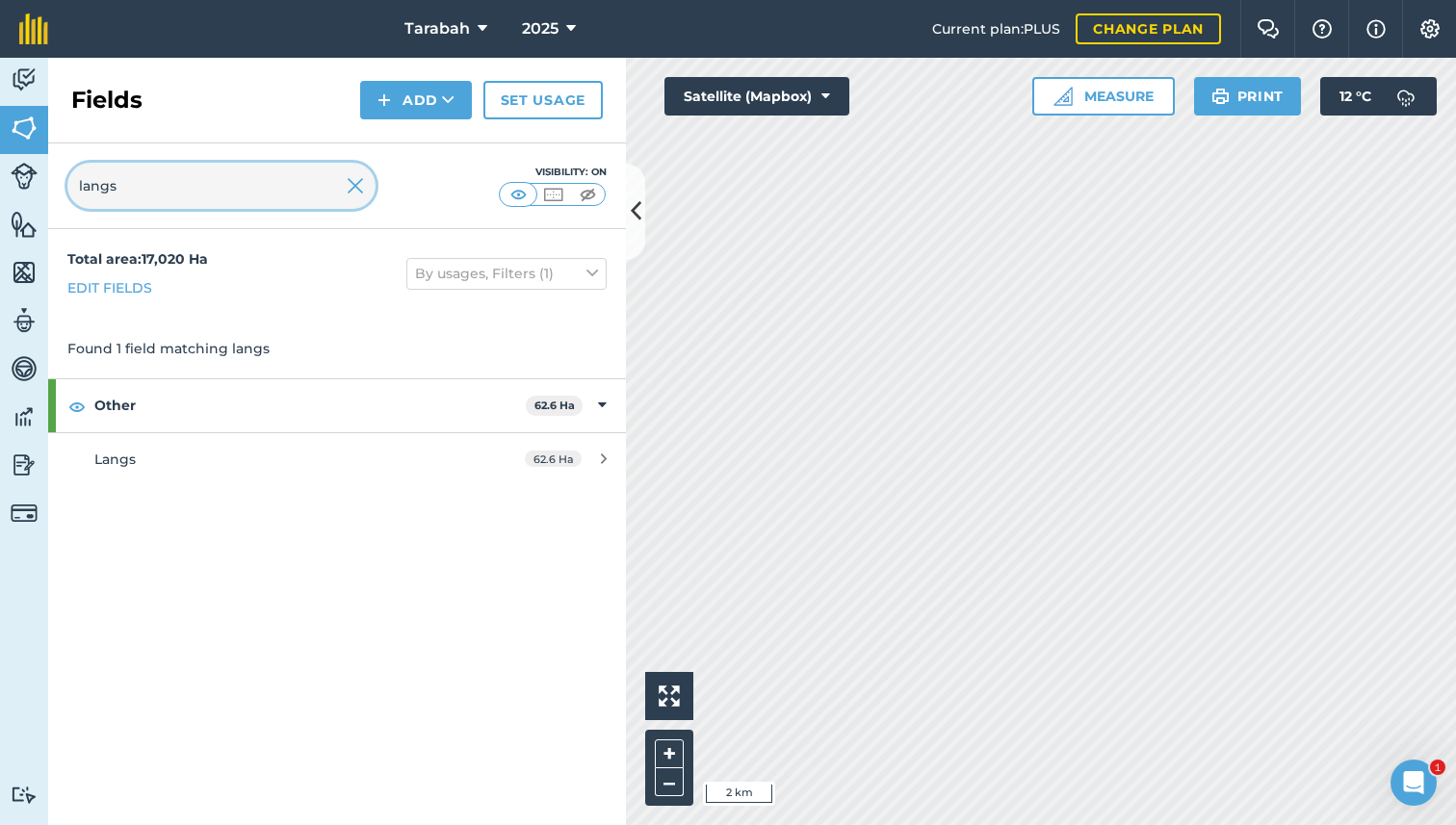 type on "langs" 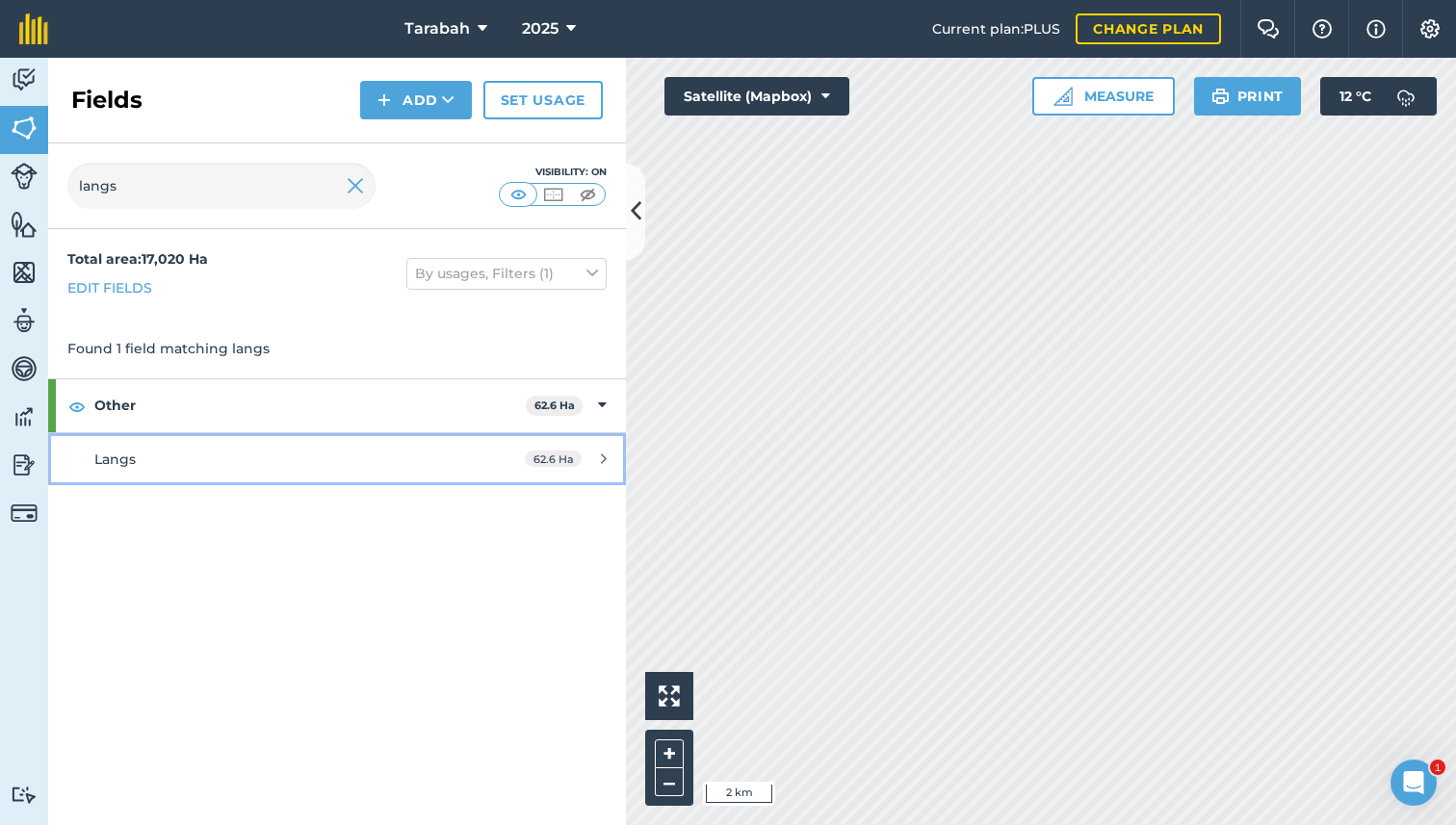 click on "62.6   Ha" at bounding box center (553, 458) 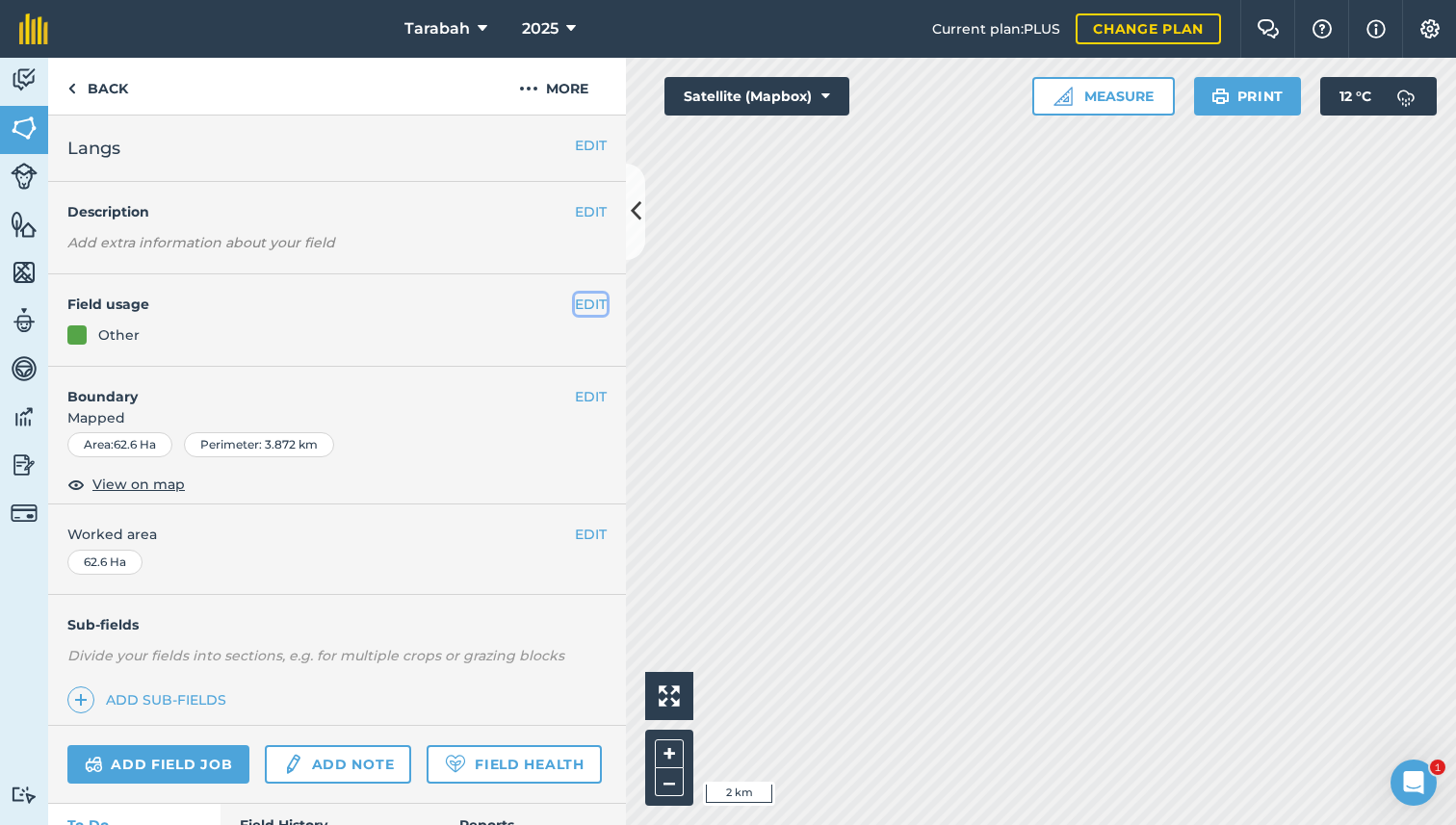 click on "EDIT" at bounding box center [590, 304] 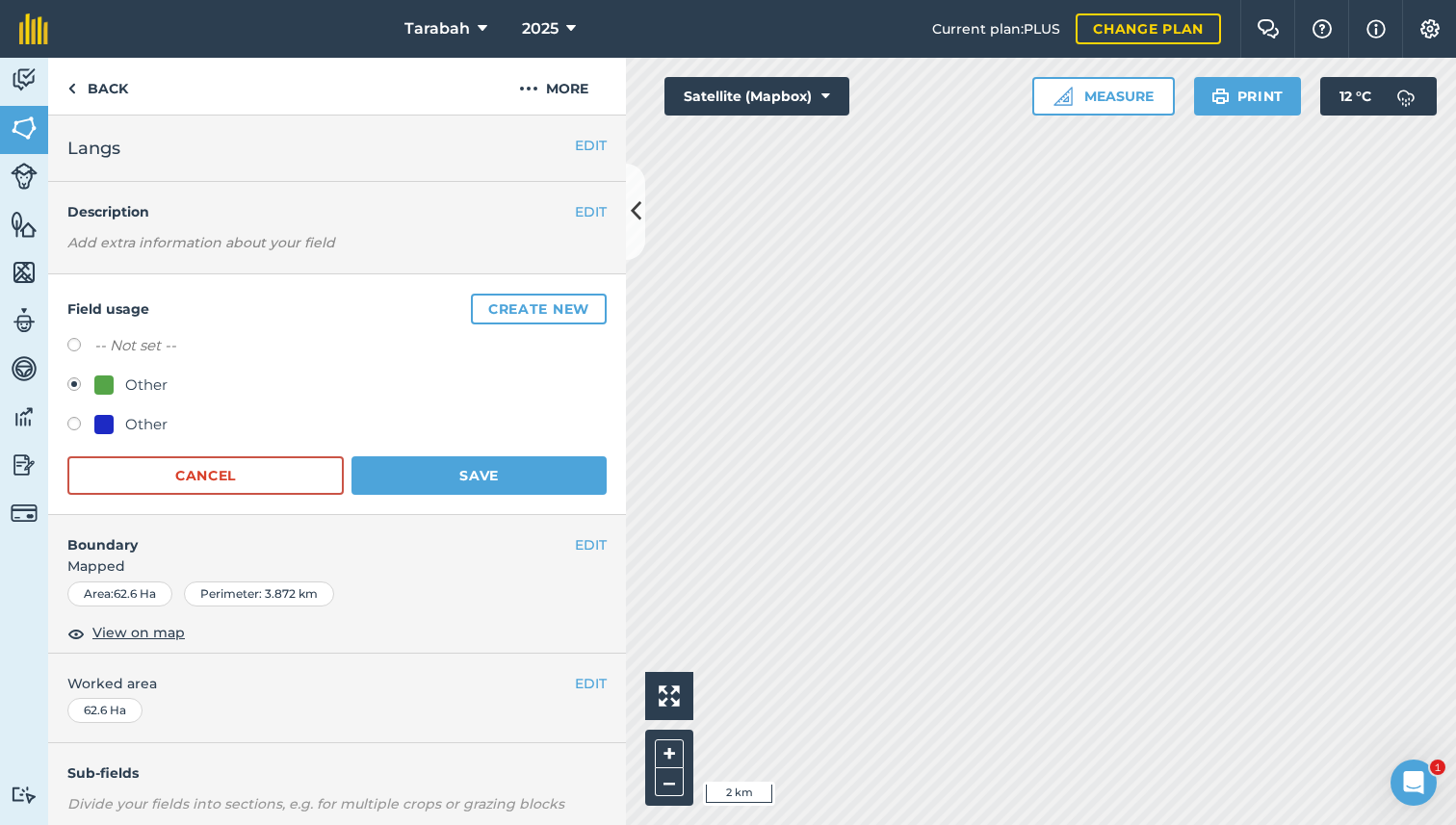 click on "Other" at bounding box center (146, 425) 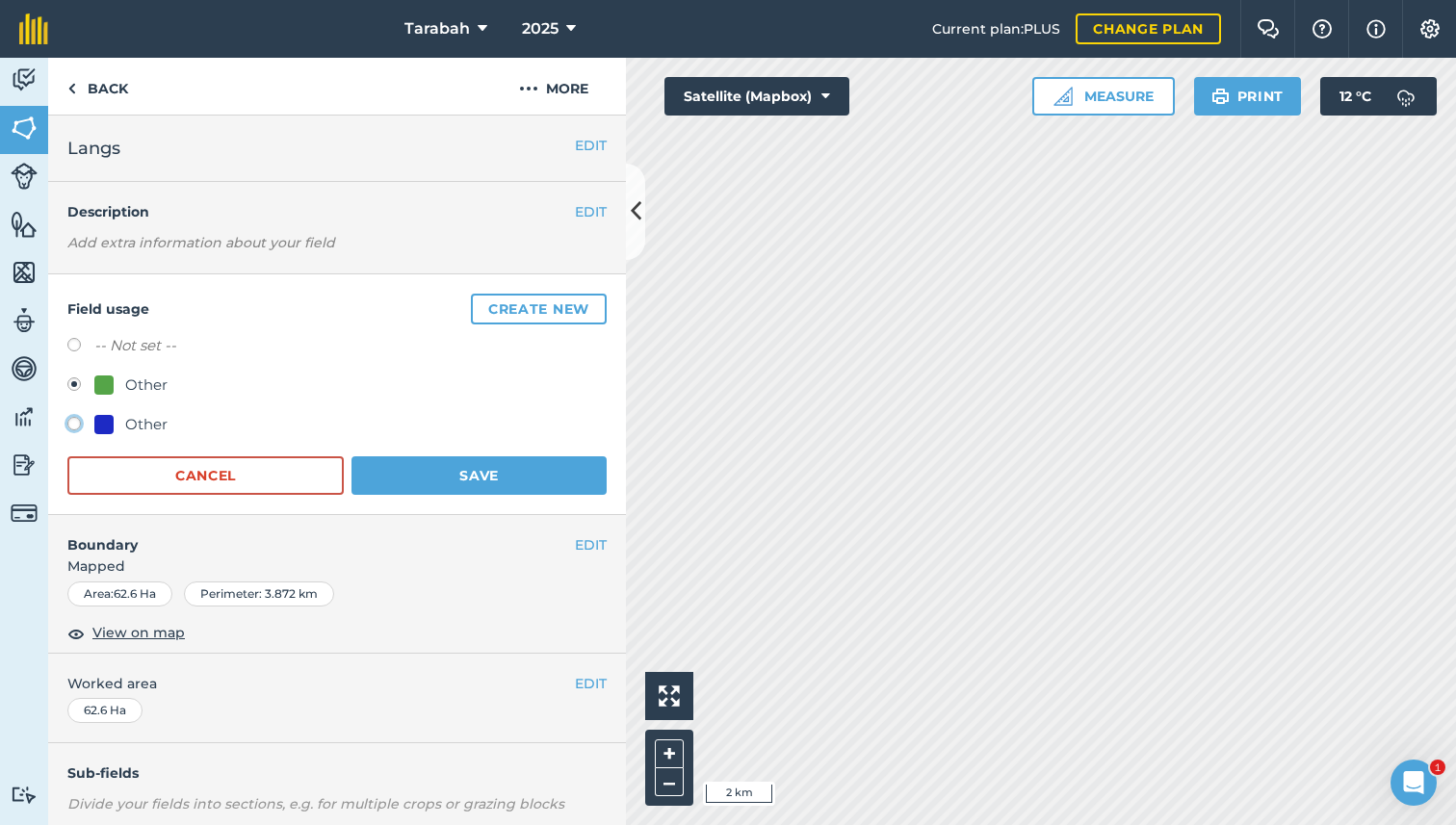 click on "Other" at bounding box center [-9555, 423] 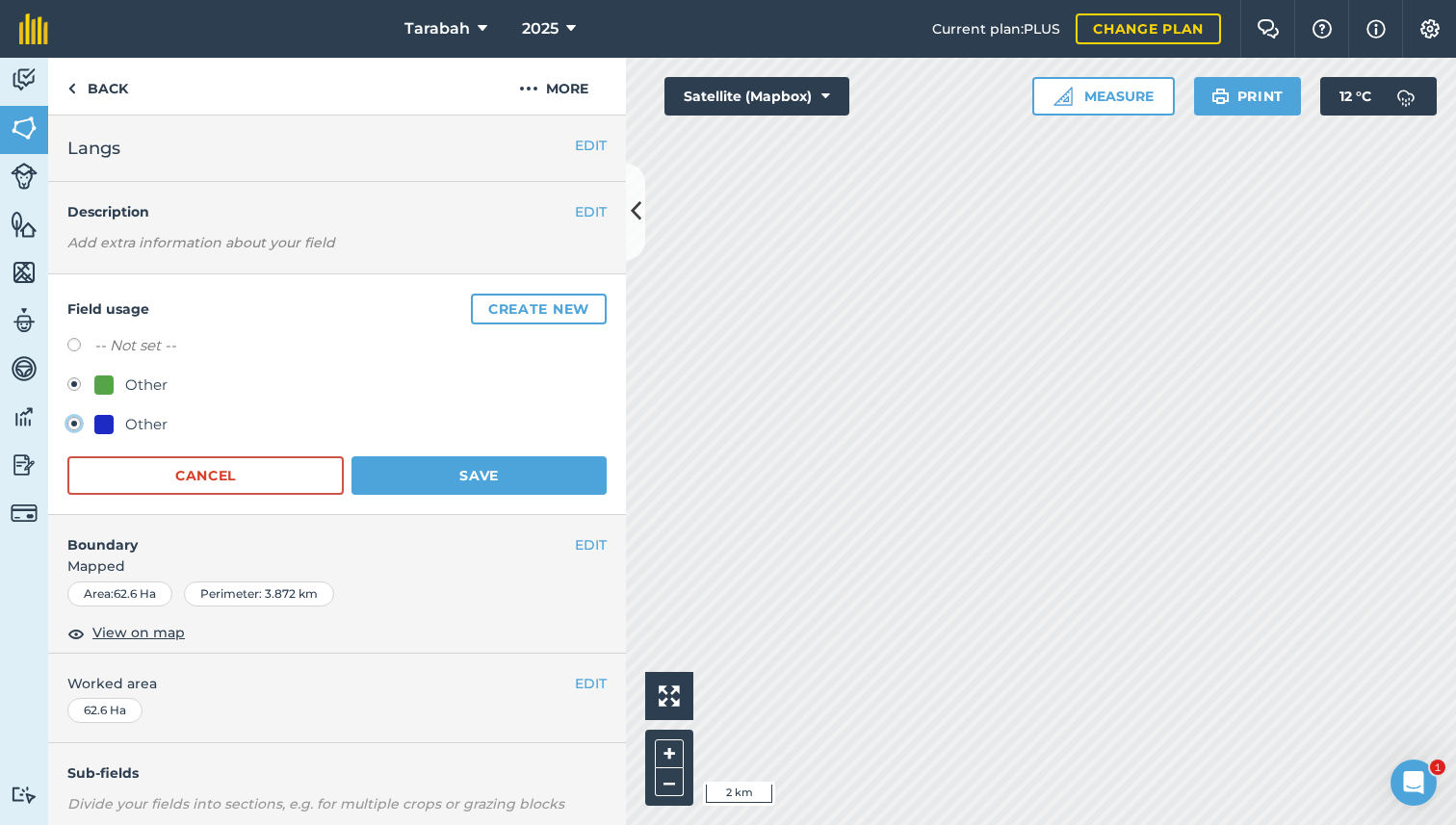 radio on "true" 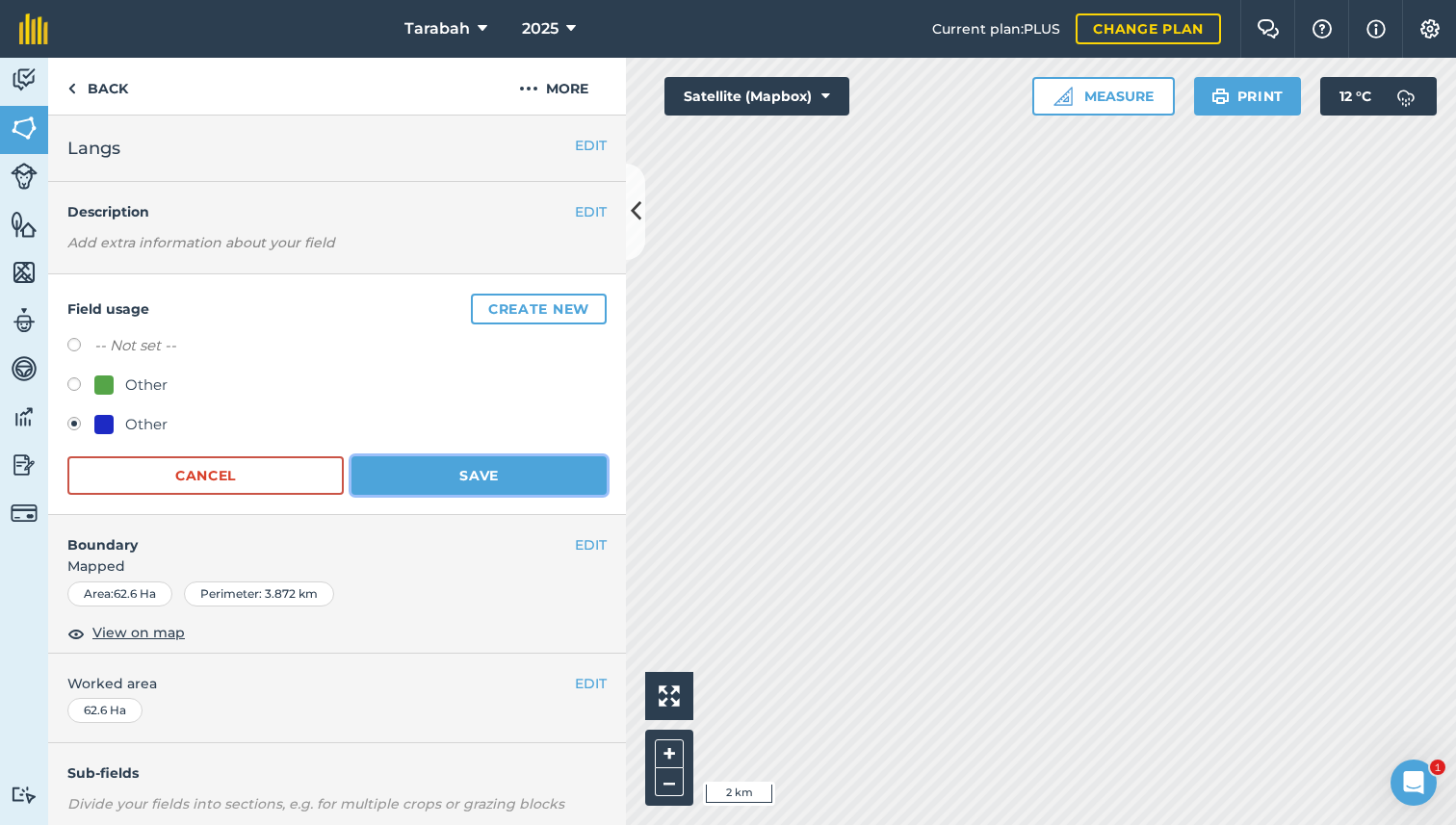 click on "Save" at bounding box center [479, 476] 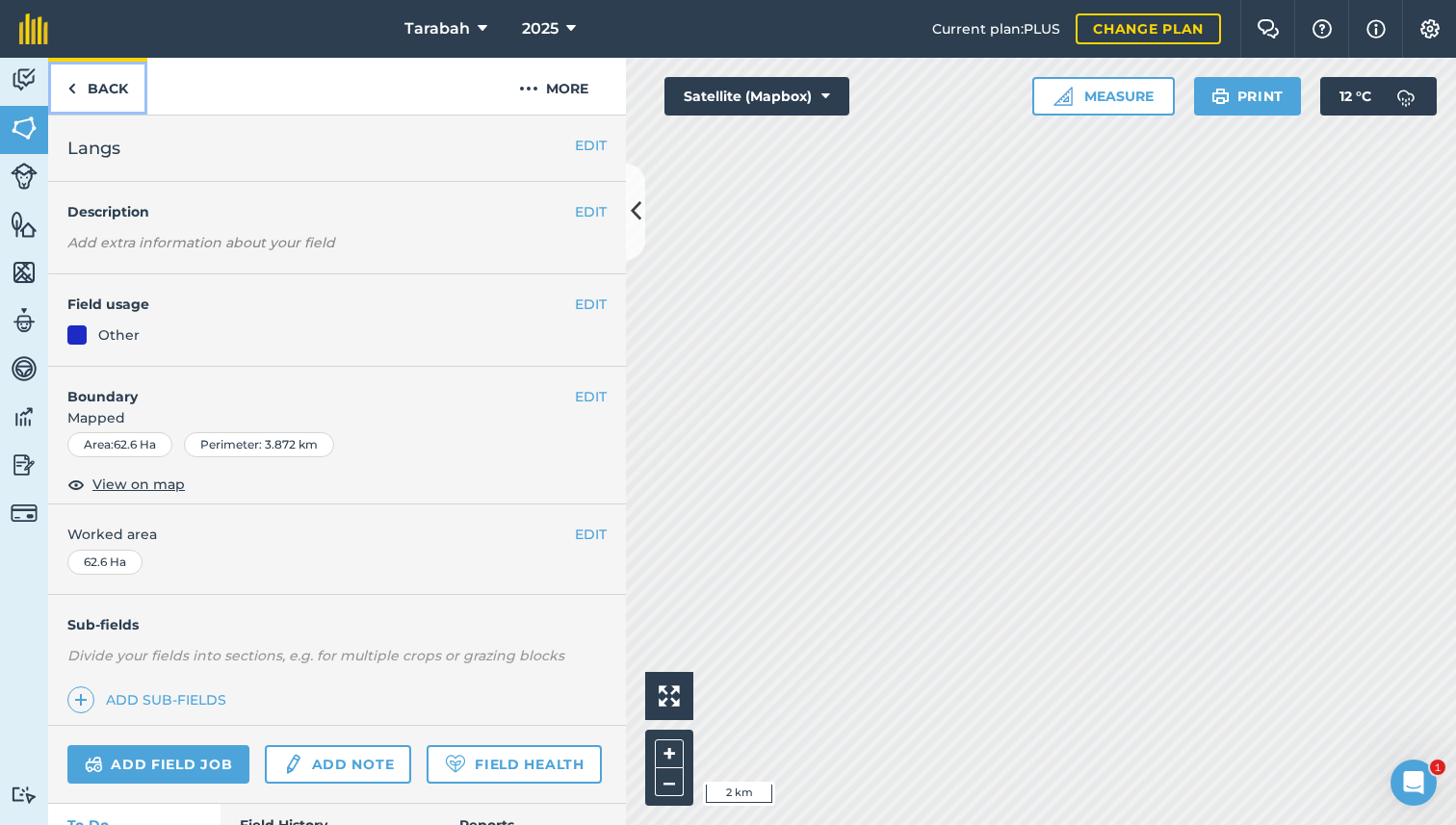 click on "Back" at bounding box center (97, 86) 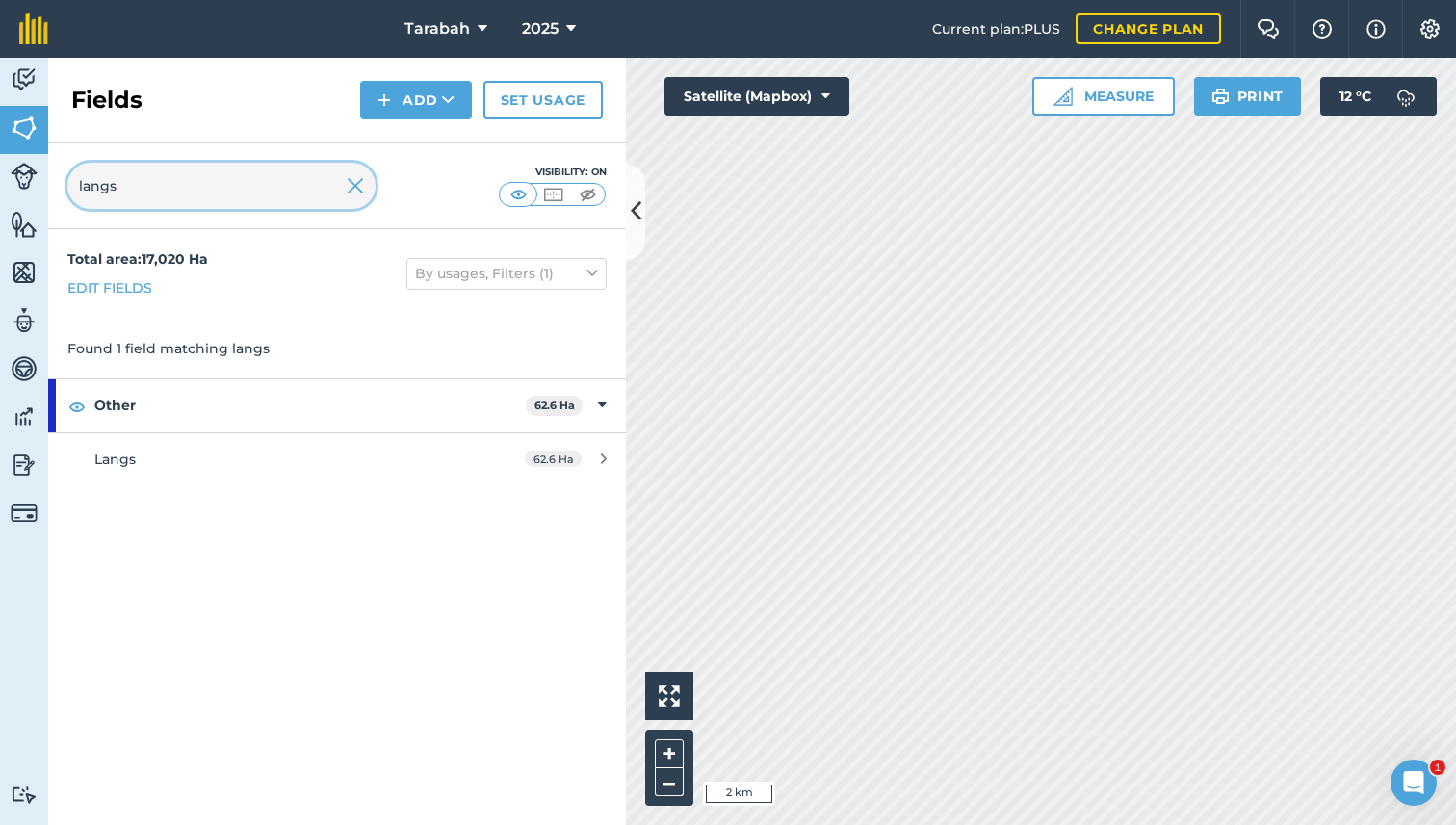 drag, startPoint x: 150, startPoint y: 188, endPoint x: 39, endPoint y: 188, distance: 111 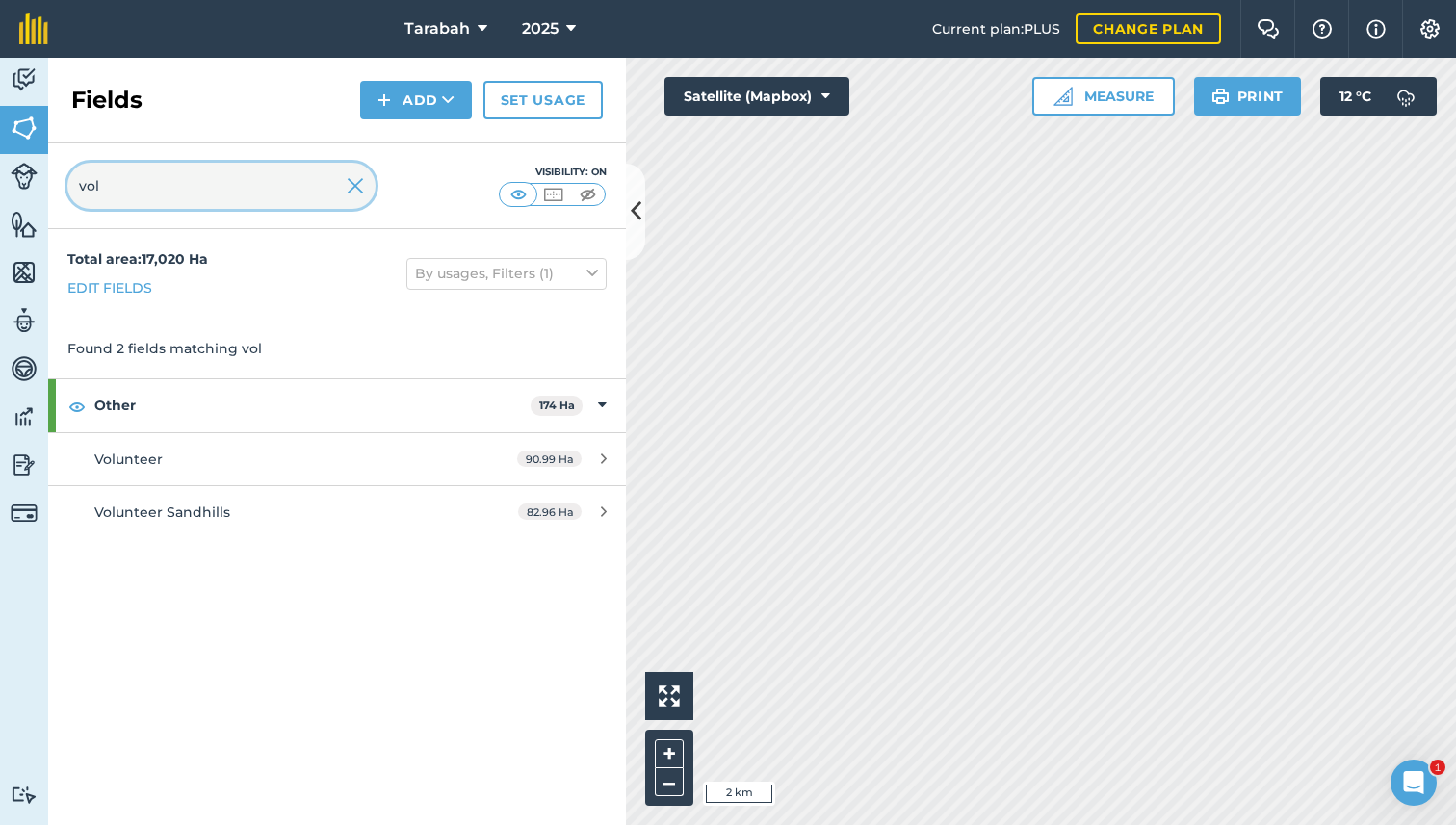 type on "vol" 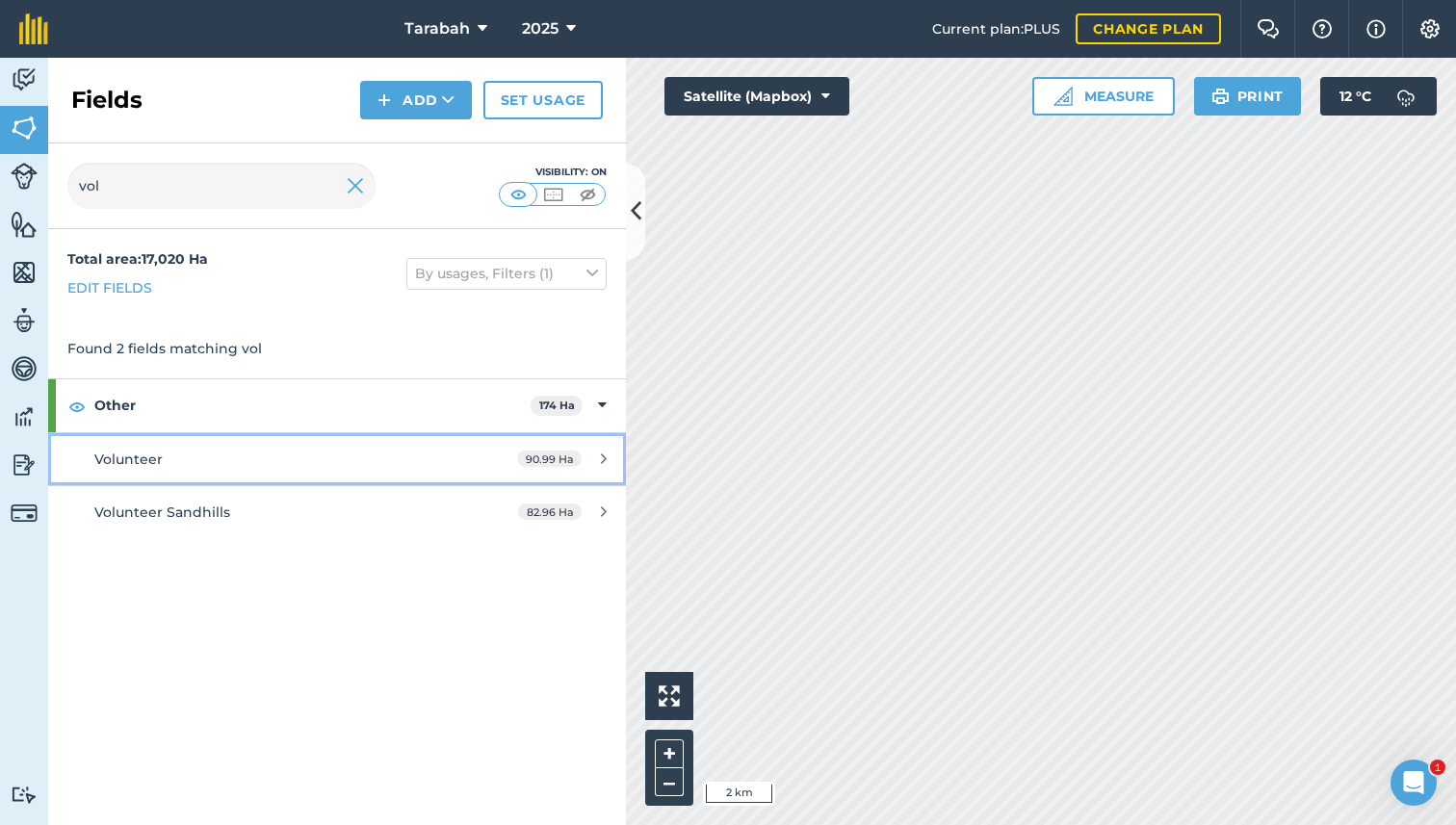 click on "90.99   Ha" at bounding box center [561, 459] 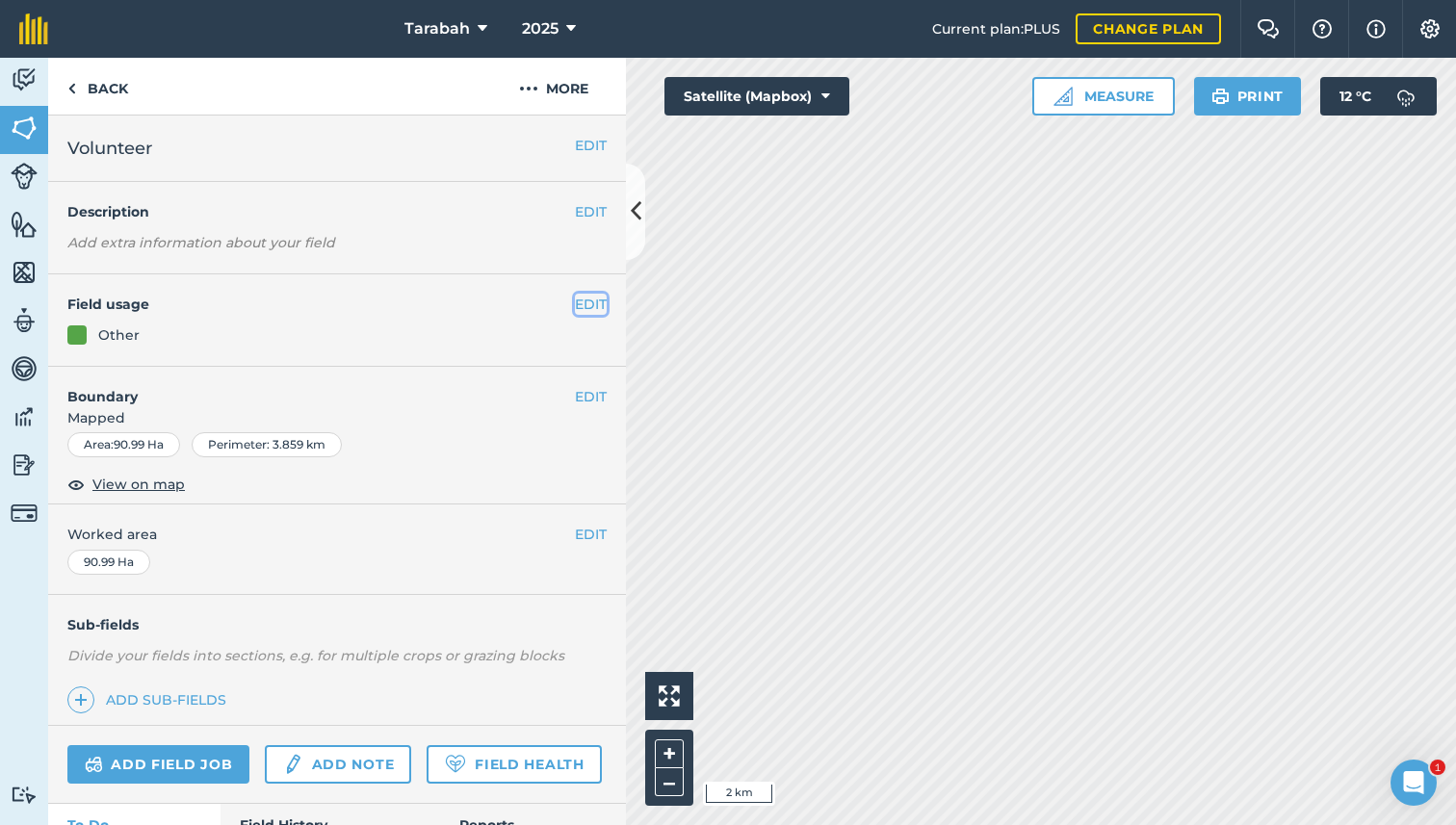 click on "EDIT" at bounding box center [590, 304] 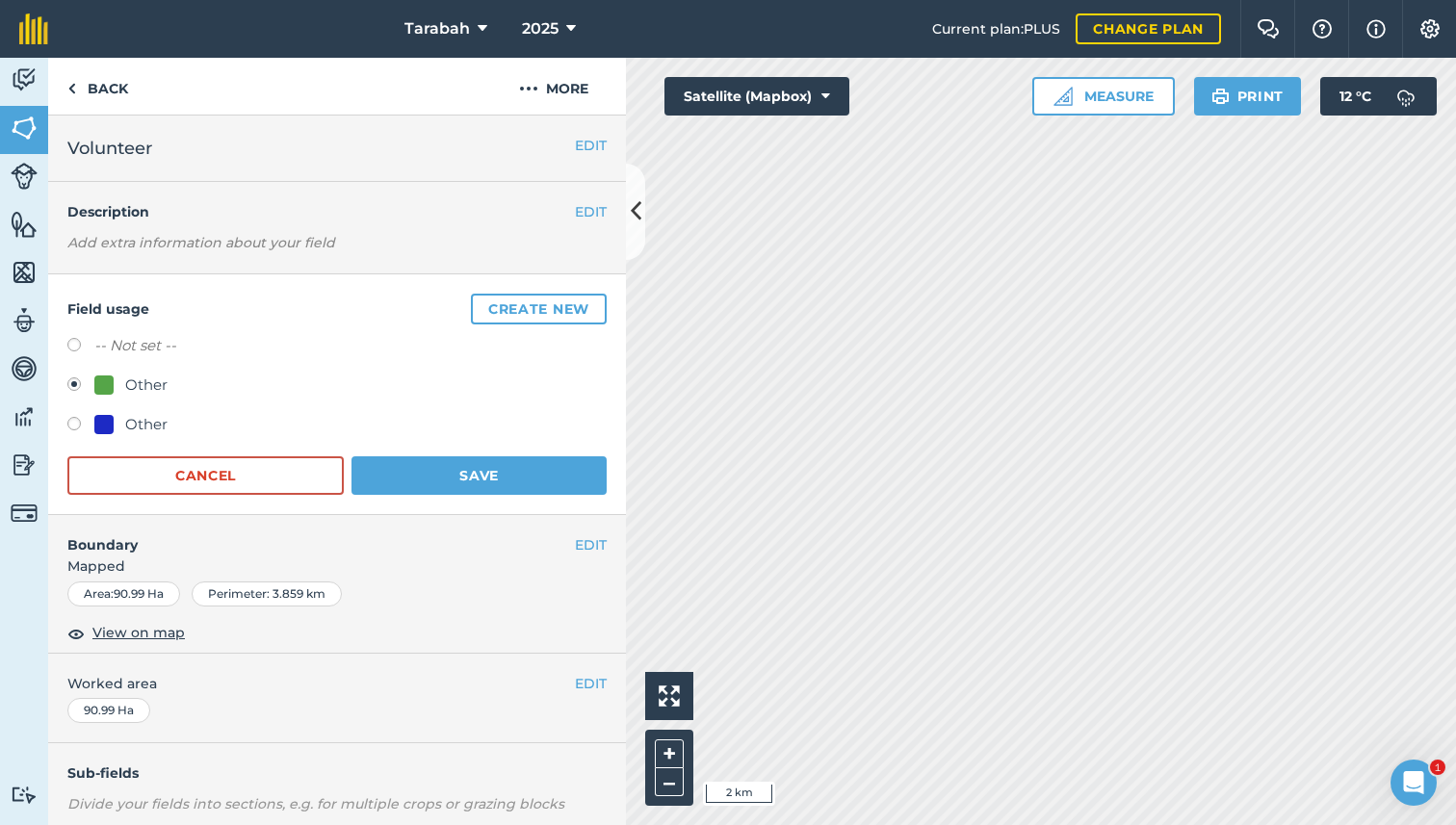 click at bounding box center (104, 425) 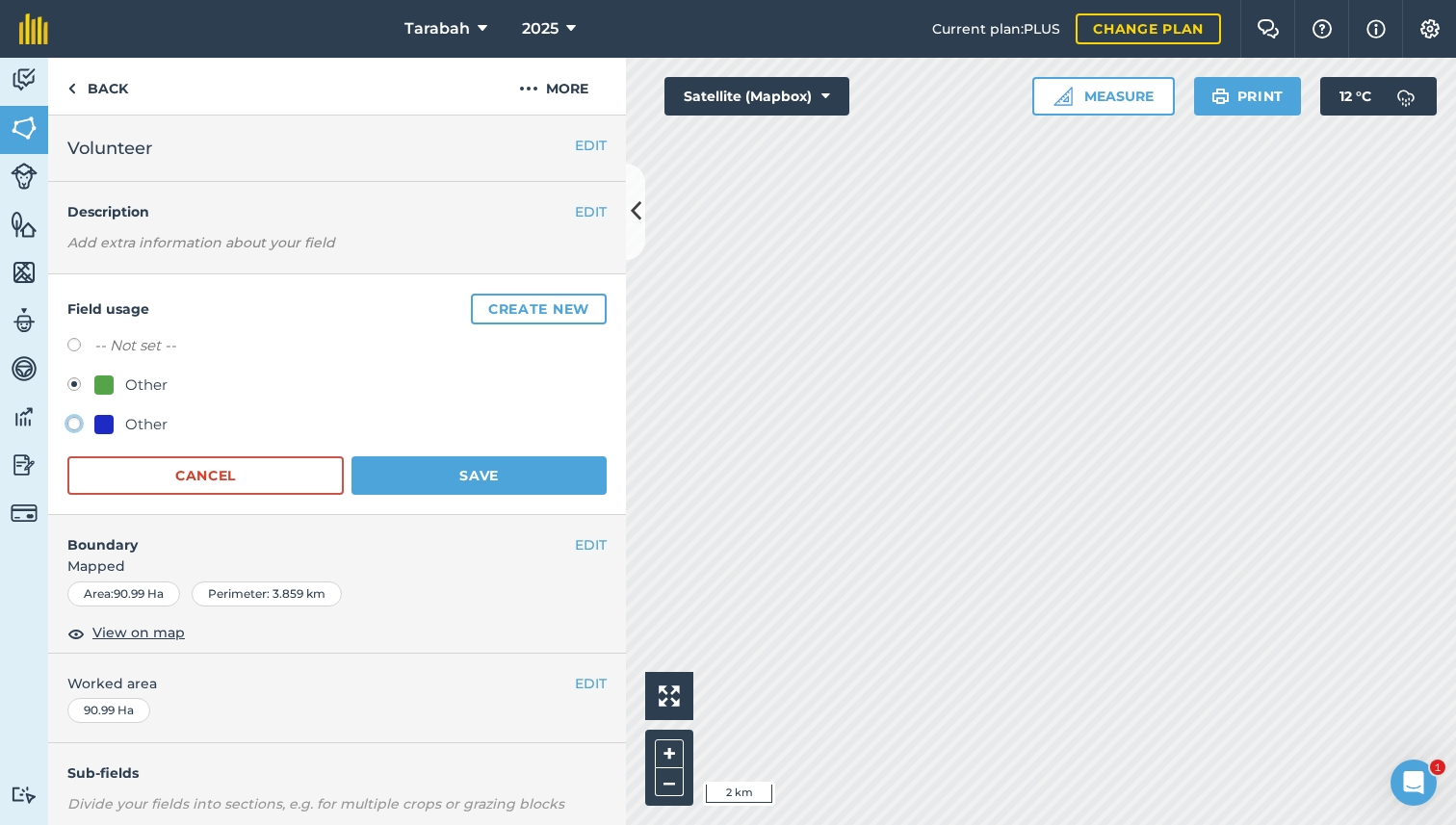 click on "Other" at bounding box center [-9555, 423] 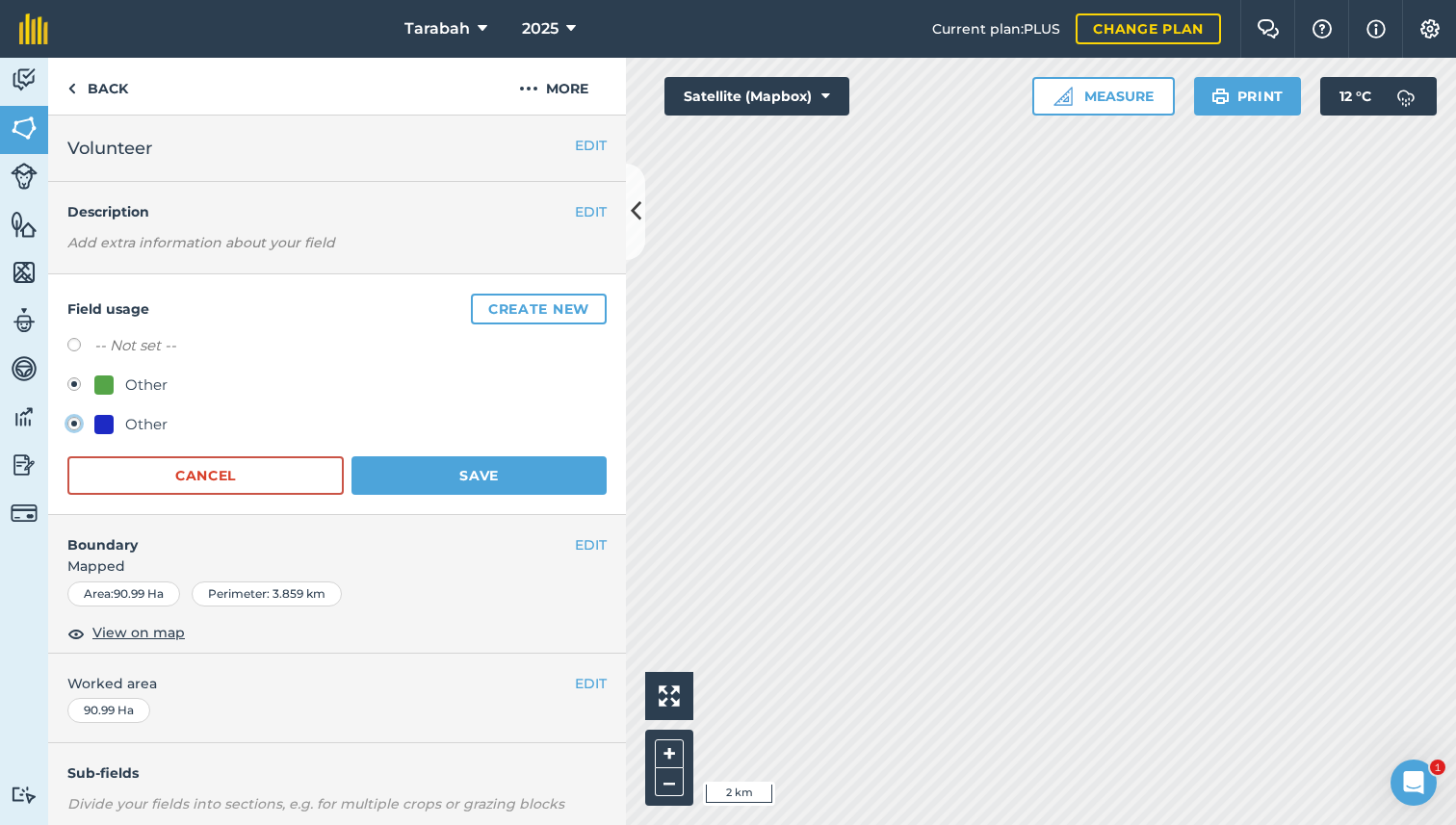 radio on "true" 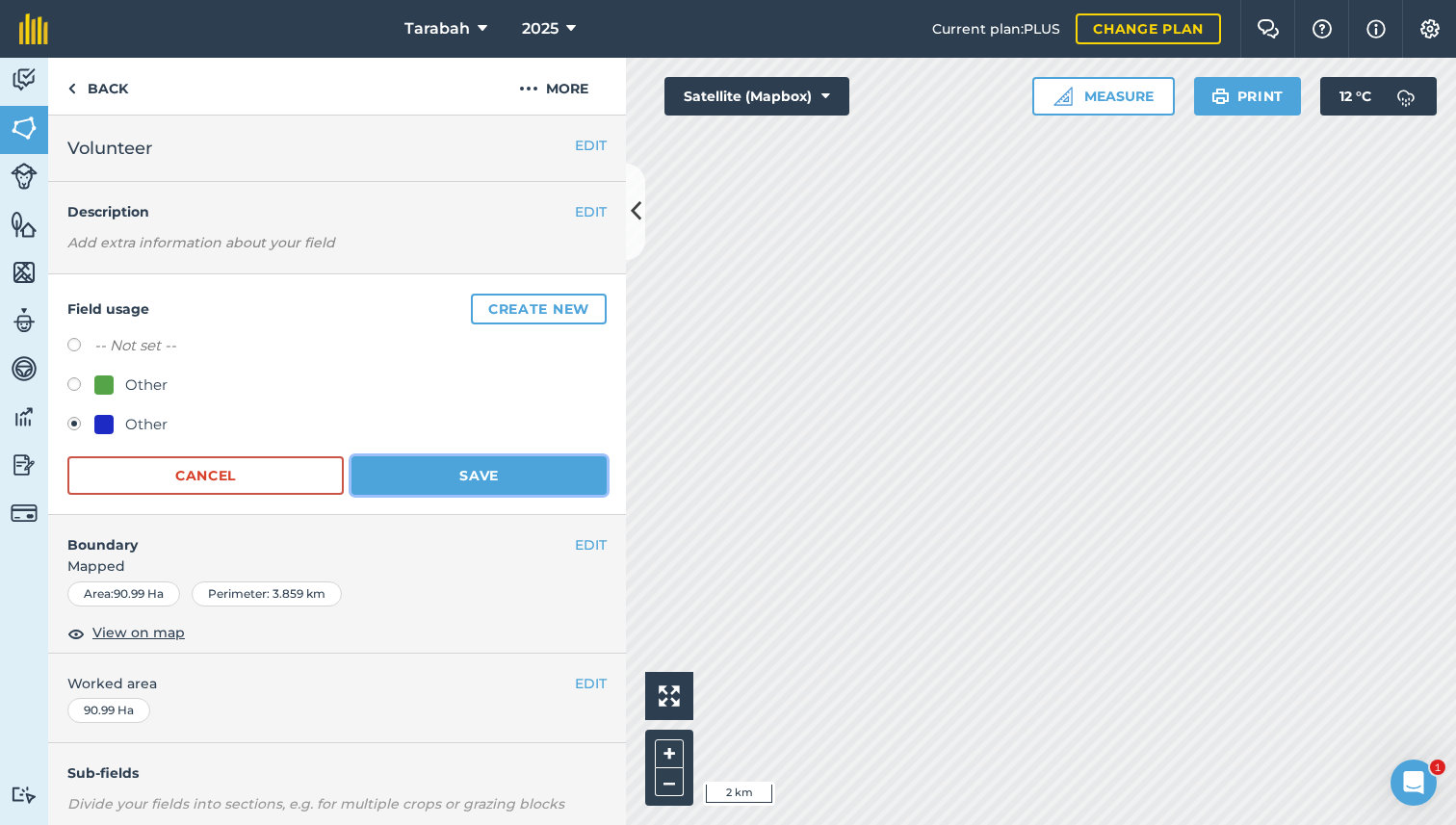 click on "Save" at bounding box center (479, 476) 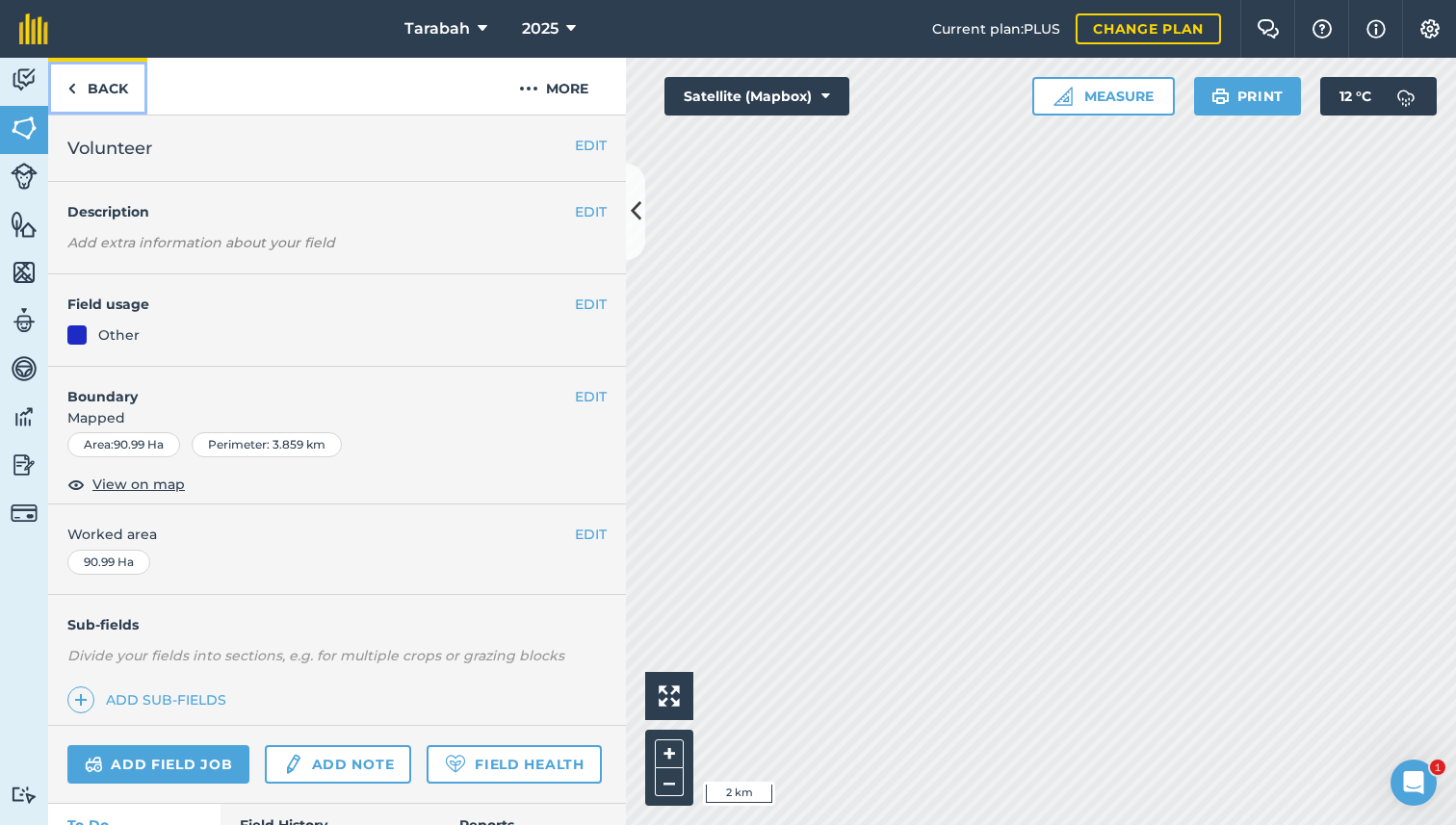 click on "Back" at bounding box center [97, 86] 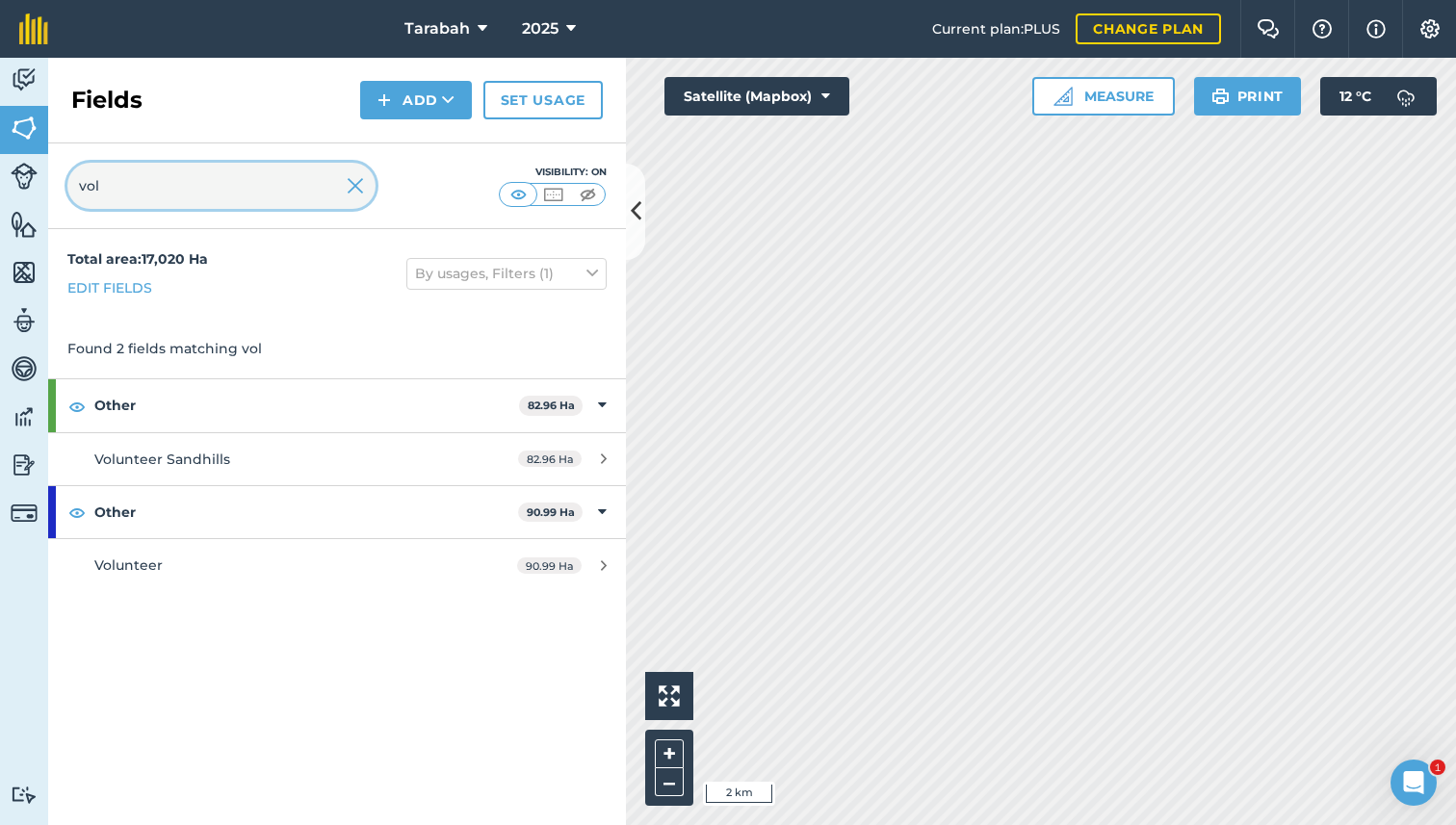 click on "vol" at bounding box center [221, 186] 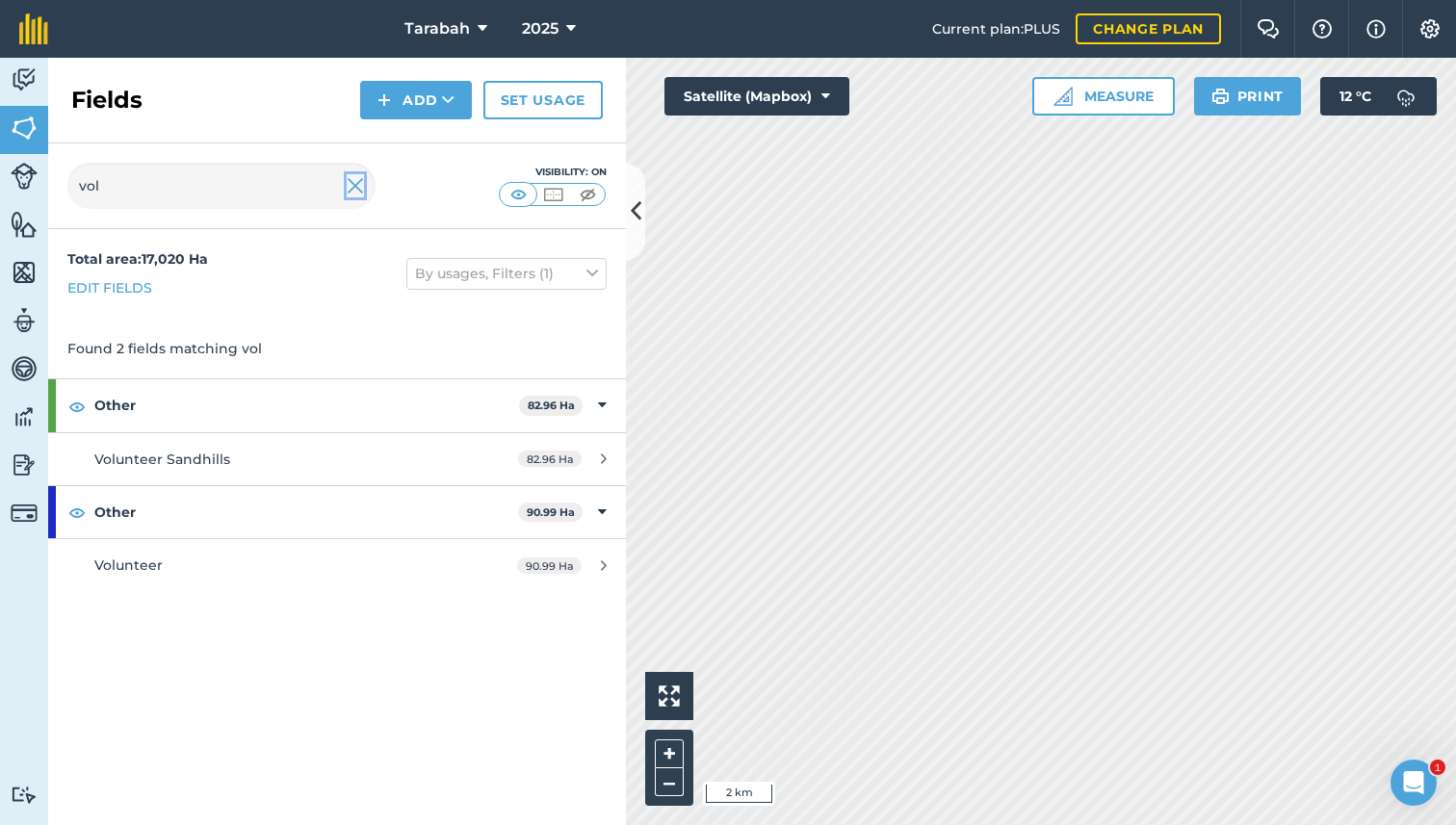 click at bounding box center (355, 186) 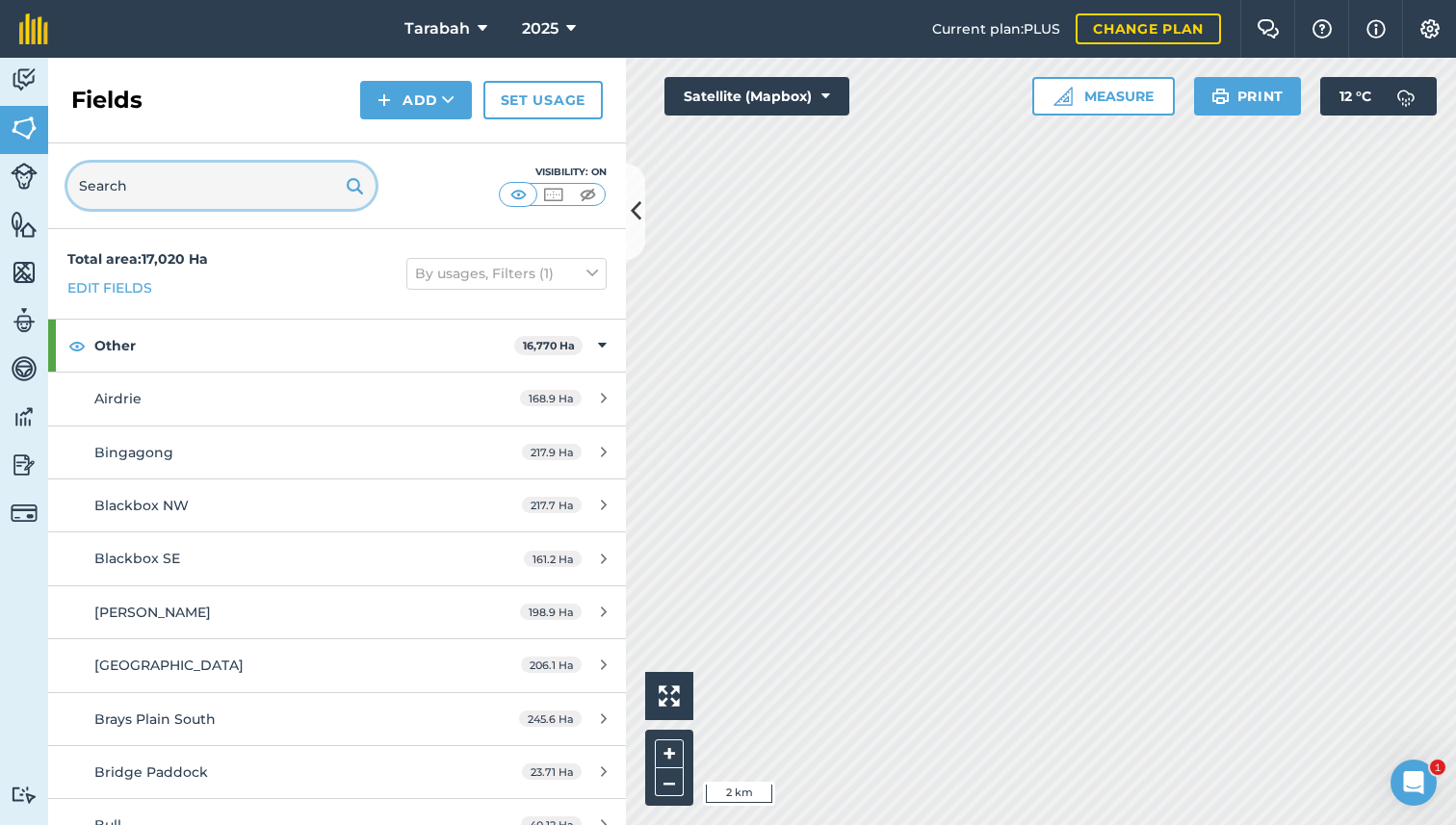 click at bounding box center [221, 186] 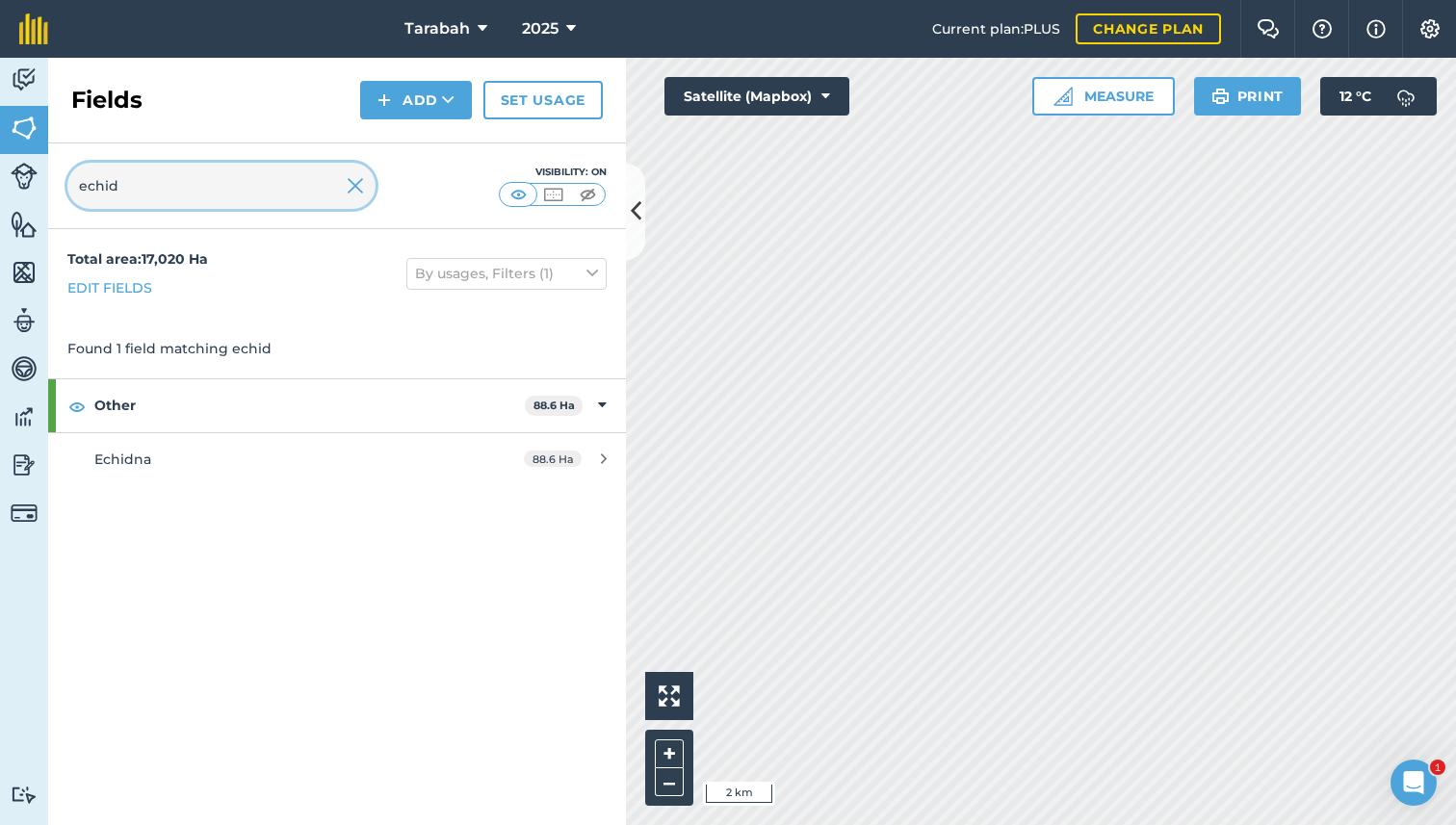 type on "echid" 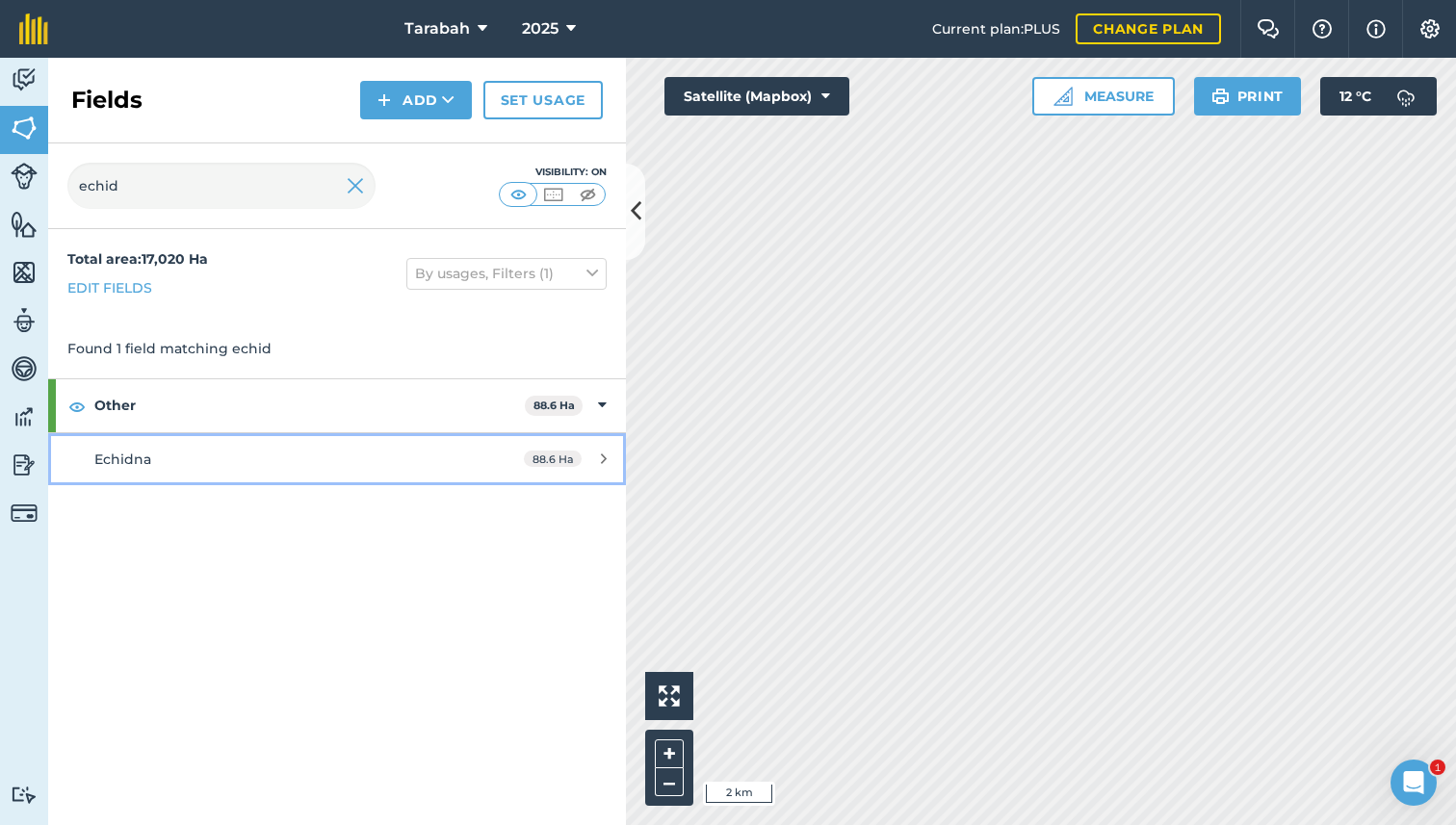 click on "Echidna  88.6   Ha" at bounding box center (337, 459) 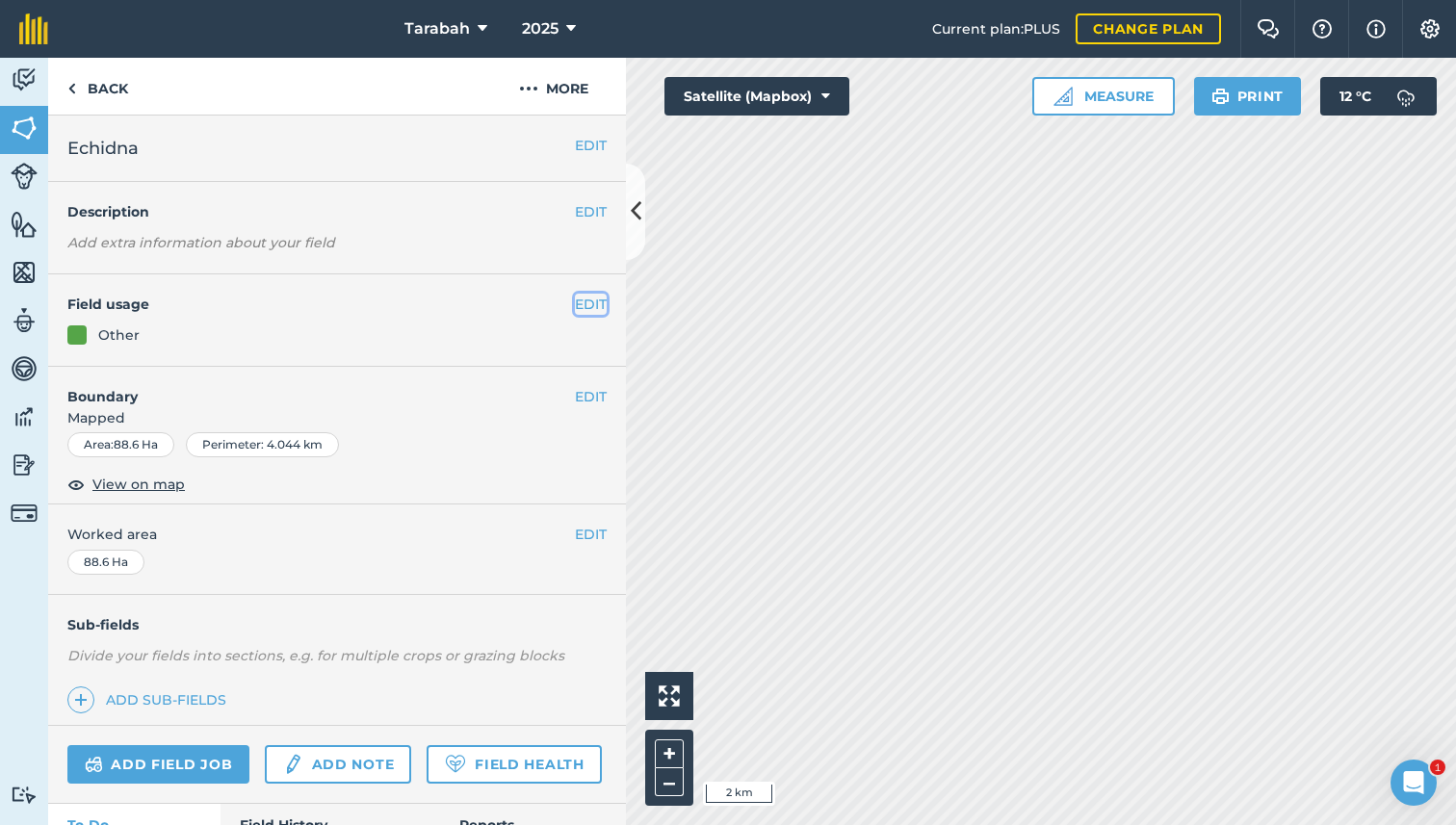 click on "EDIT" at bounding box center [590, 304] 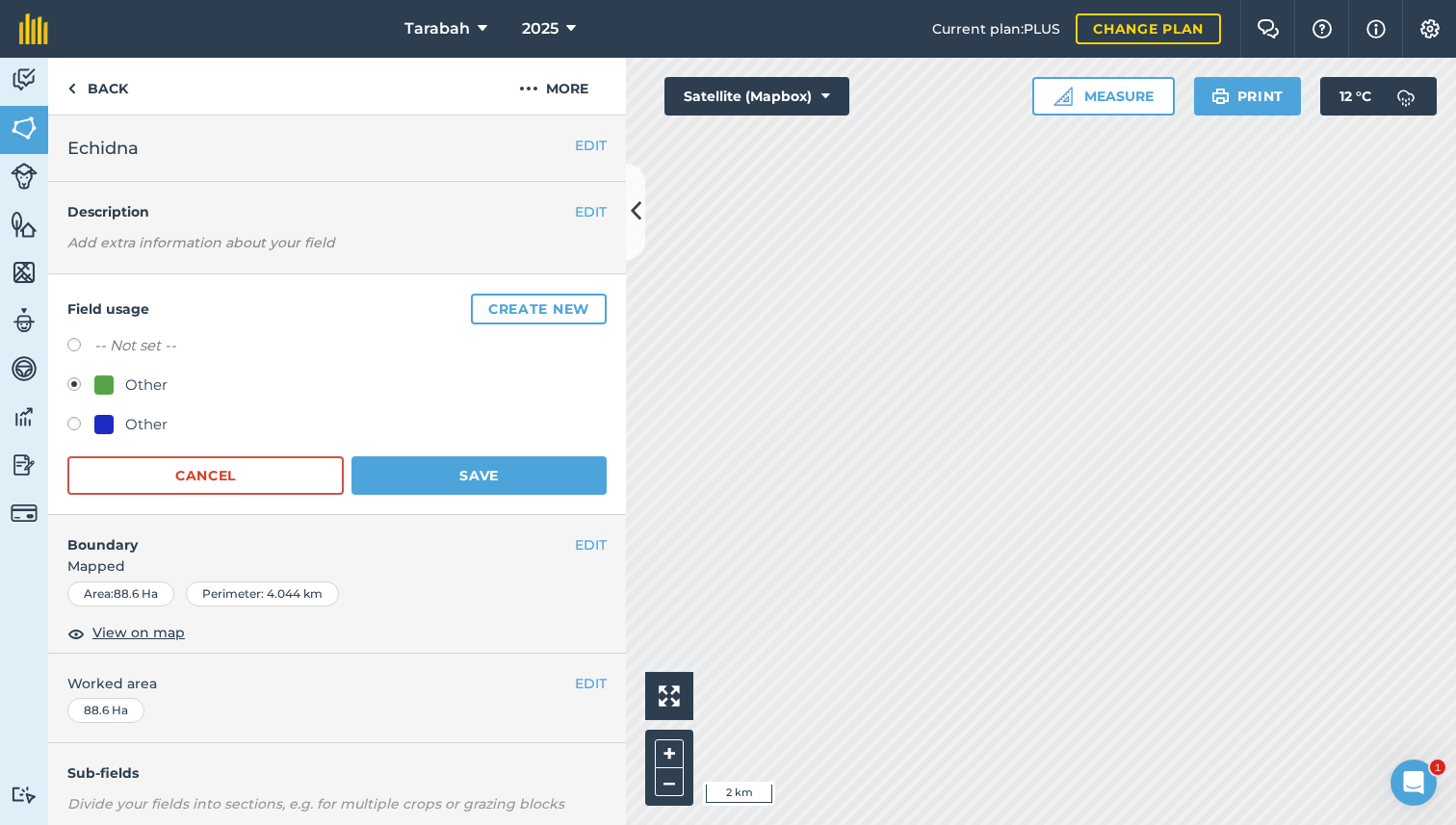 click on "Other" at bounding box center (146, 425) 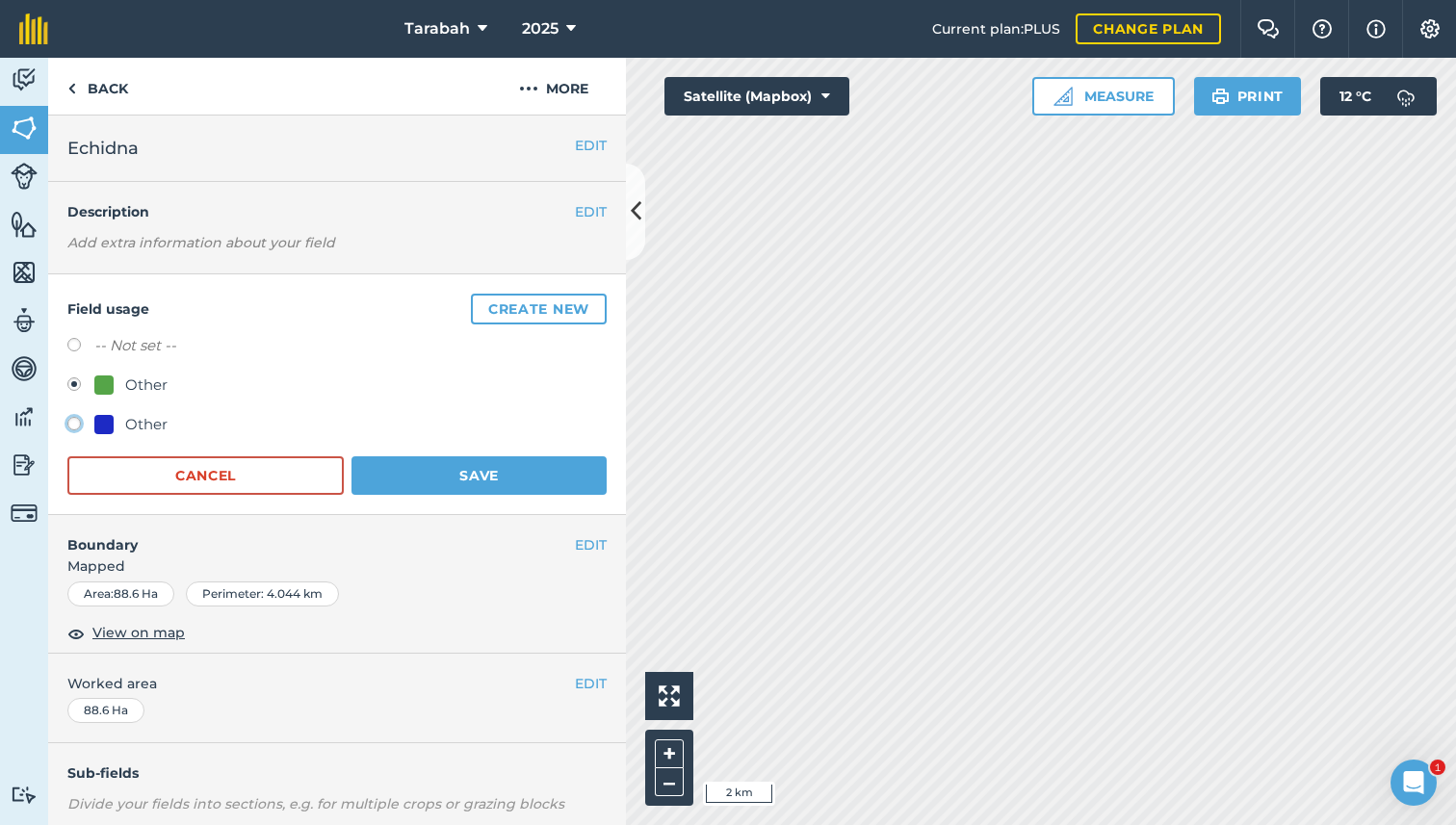 click on "Other" at bounding box center (-9555, 423) 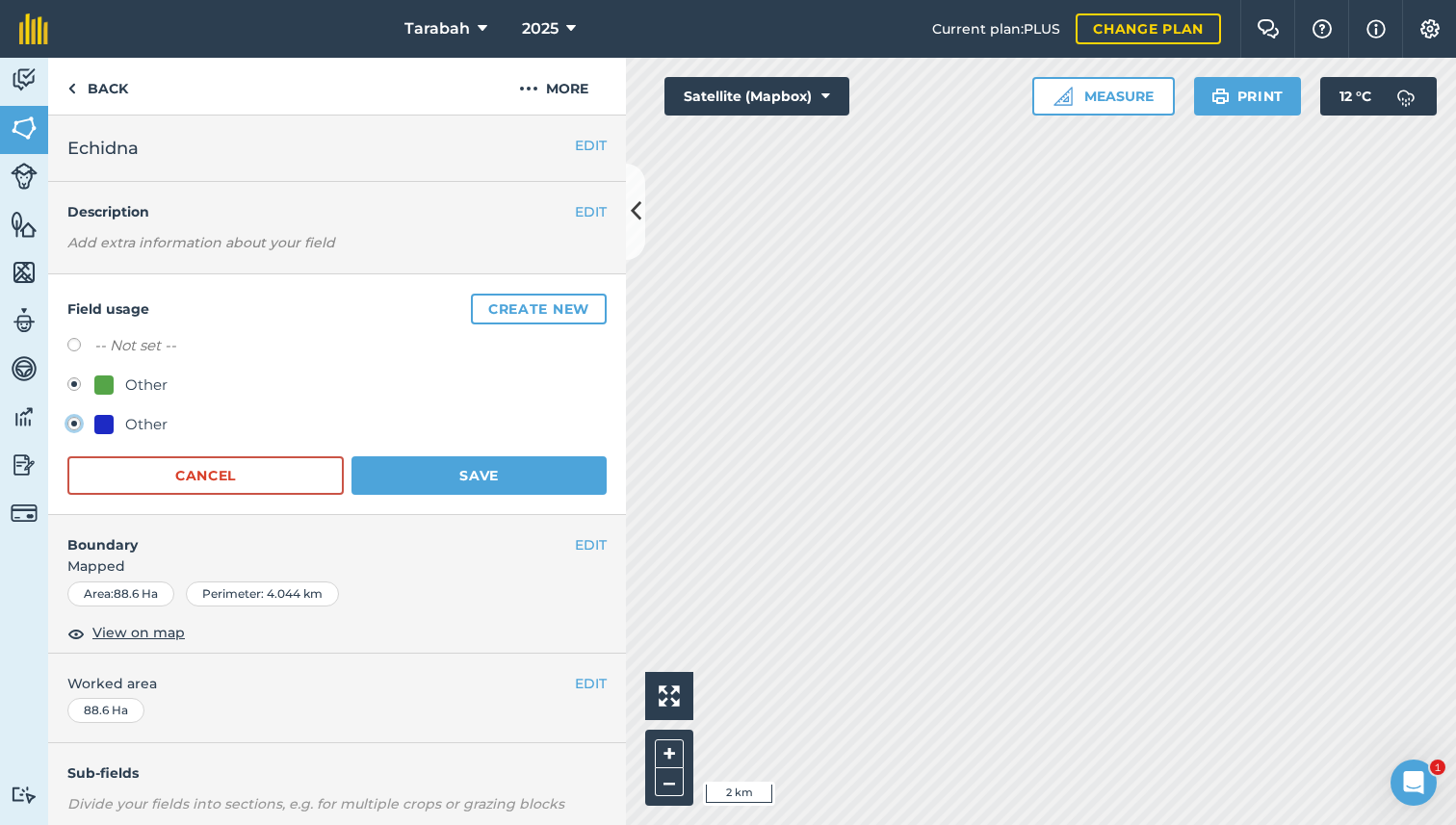 radio on "false" 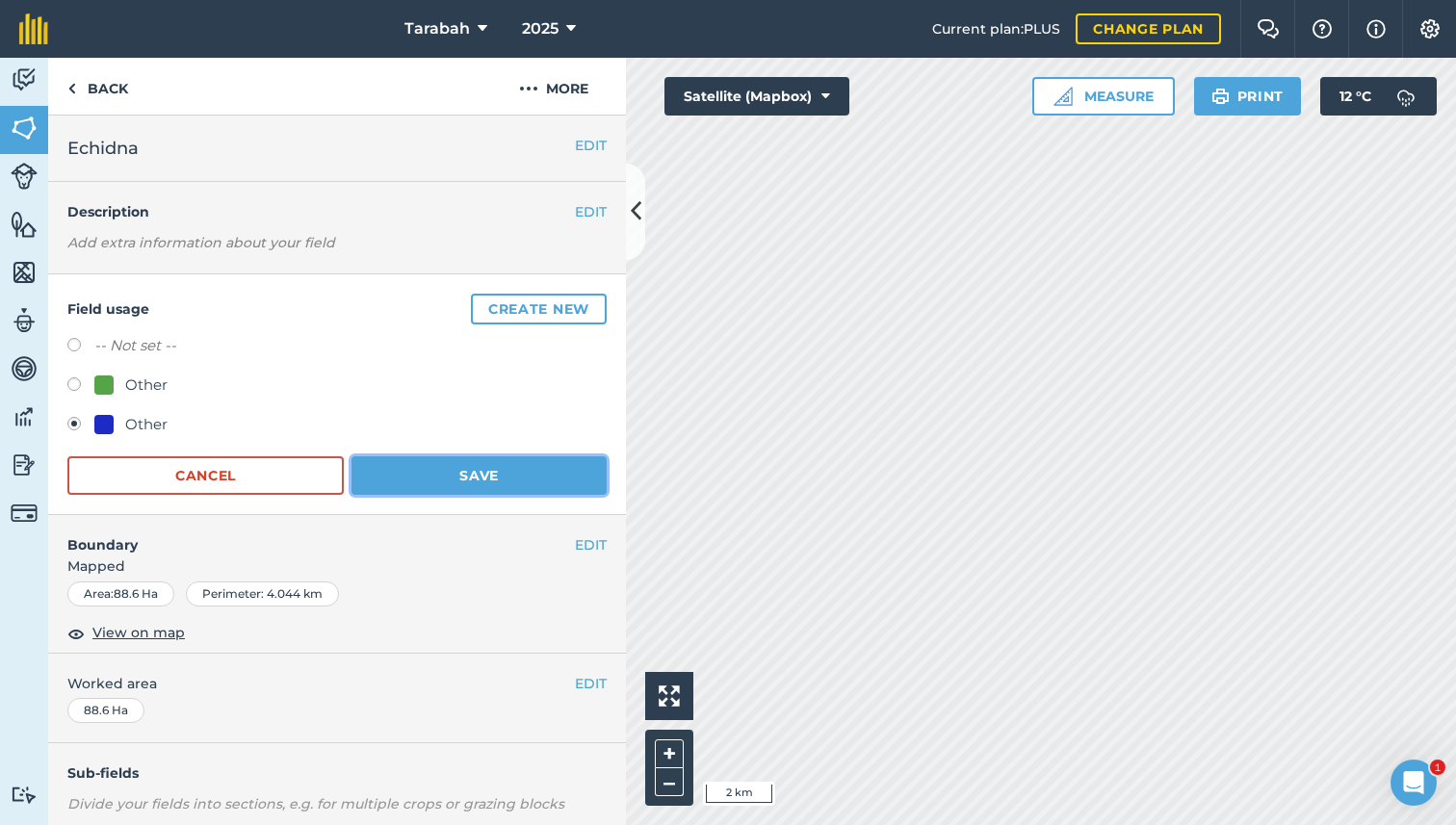 click on "Save" at bounding box center (479, 476) 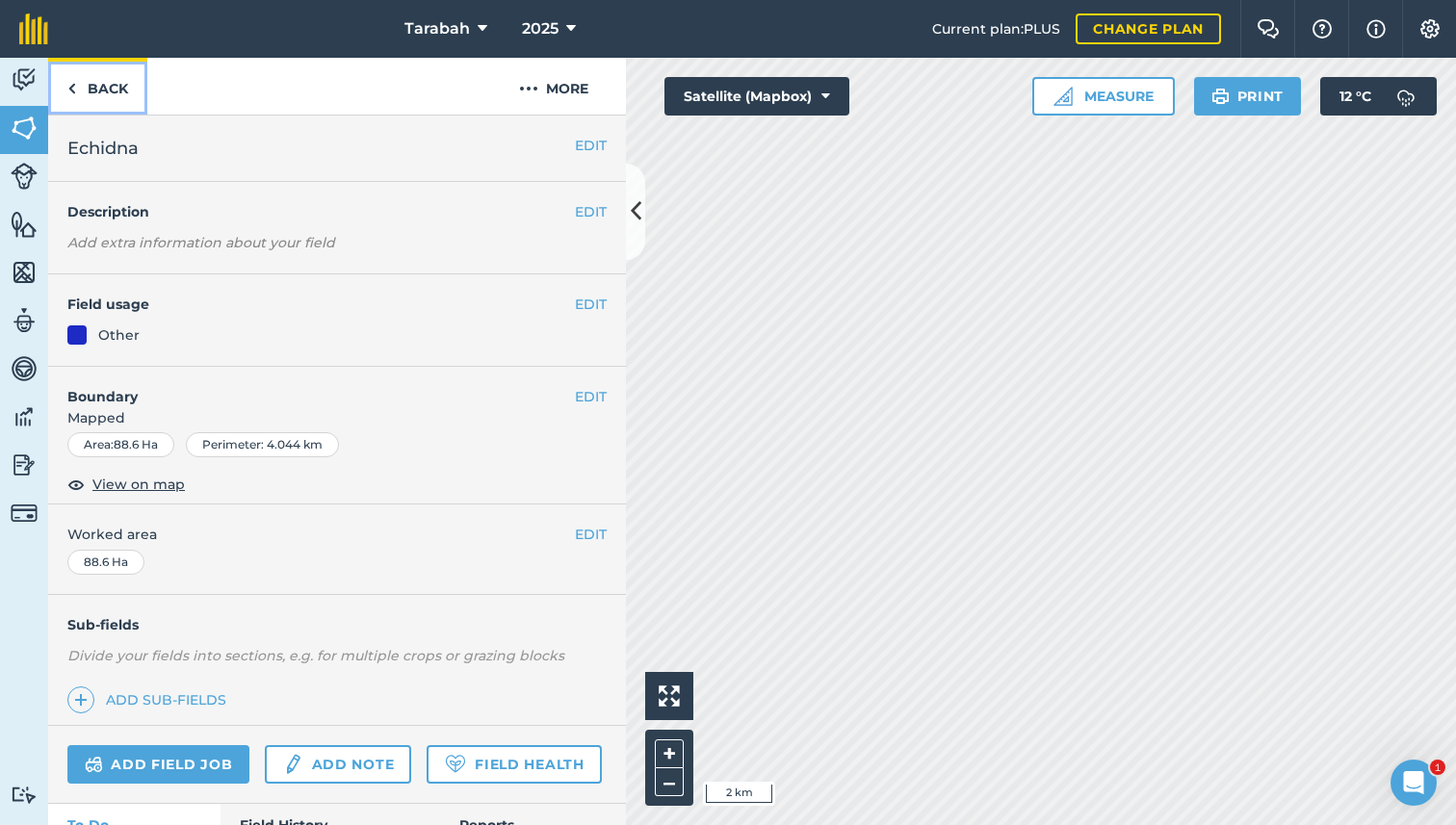 click on "Back" at bounding box center (97, 86) 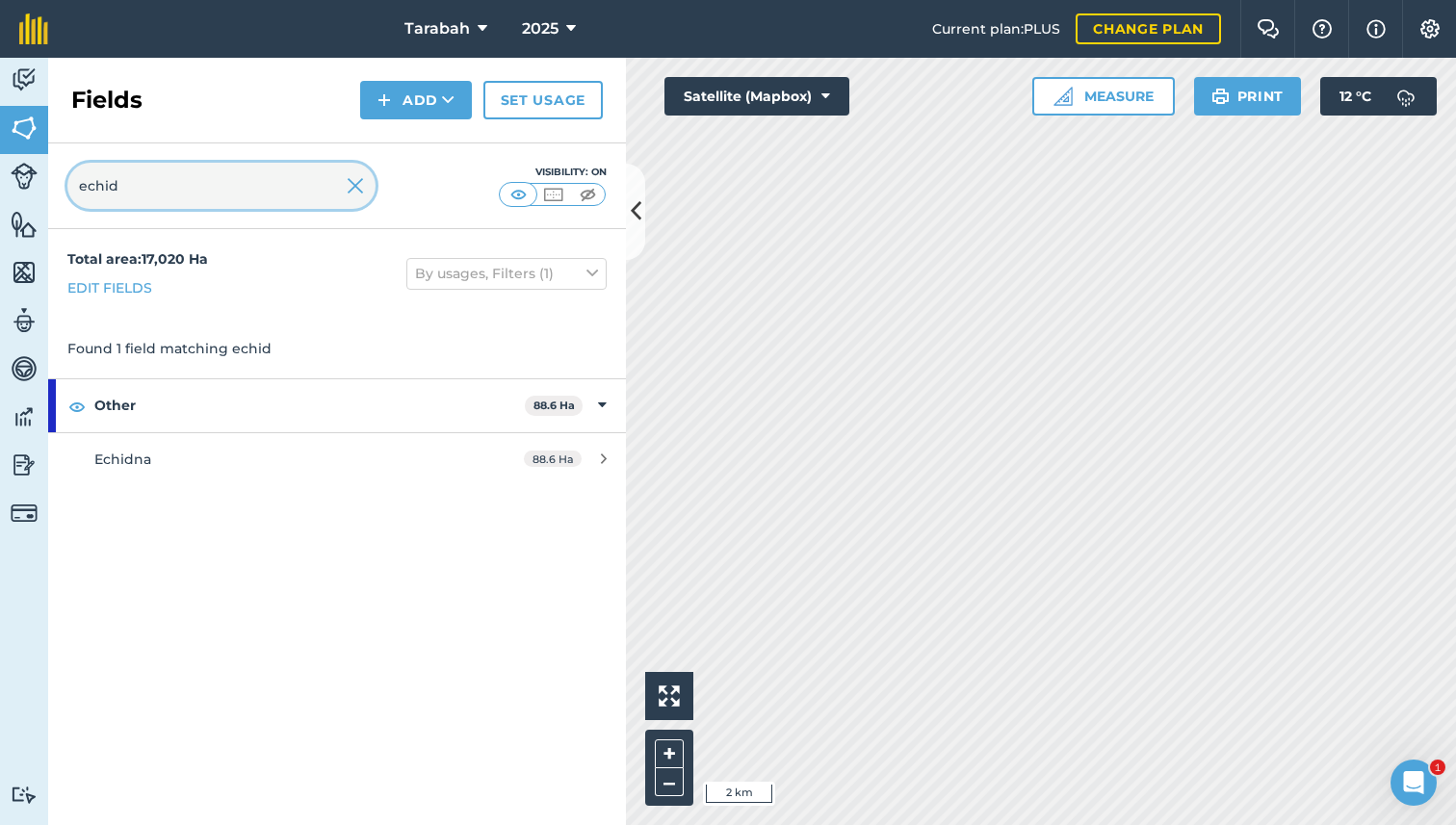 drag, startPoint x: 195, startPoint y: 175, endPoint x: 73, endPoint y: 175, distance: 122 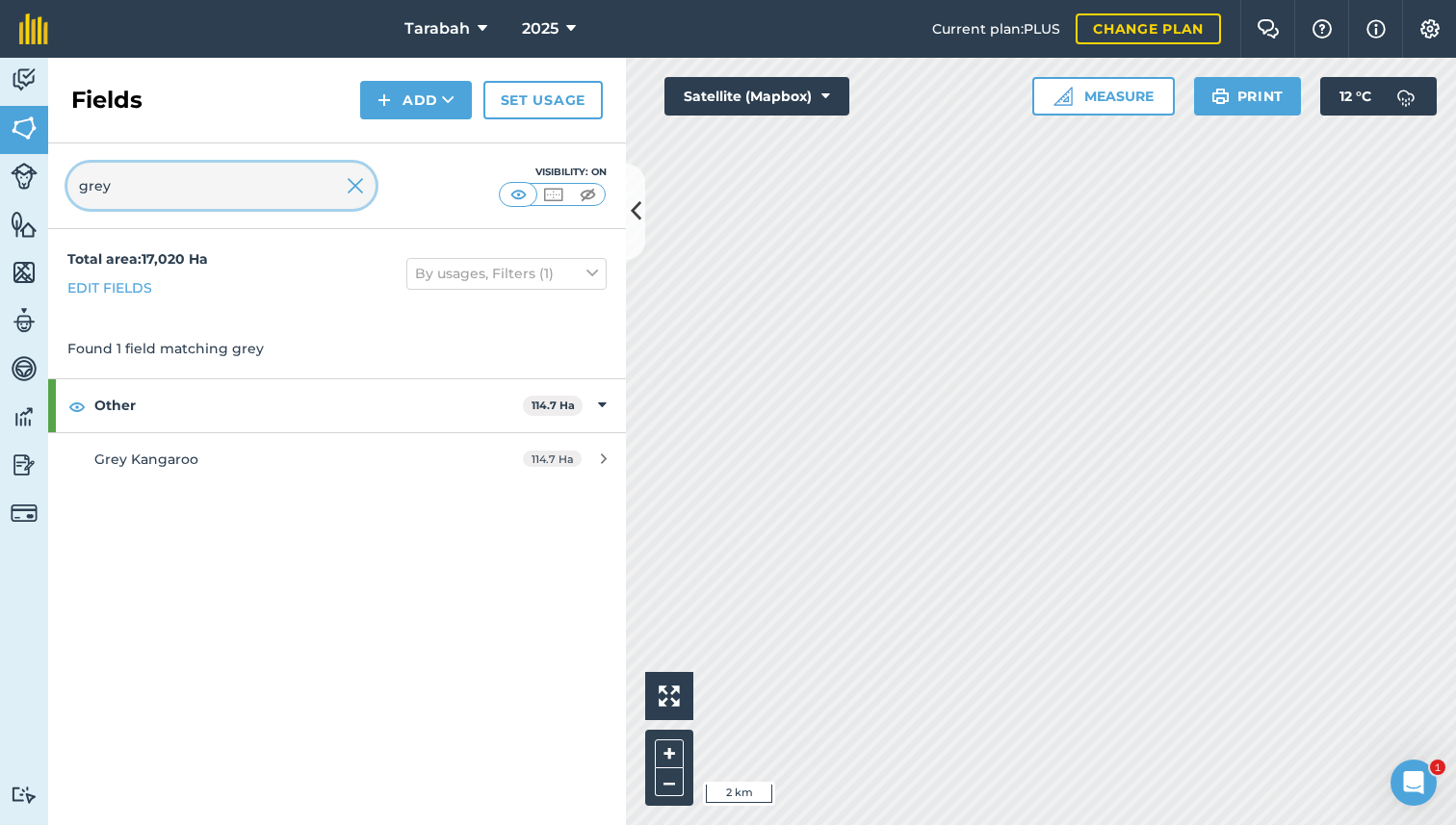type on "grey" 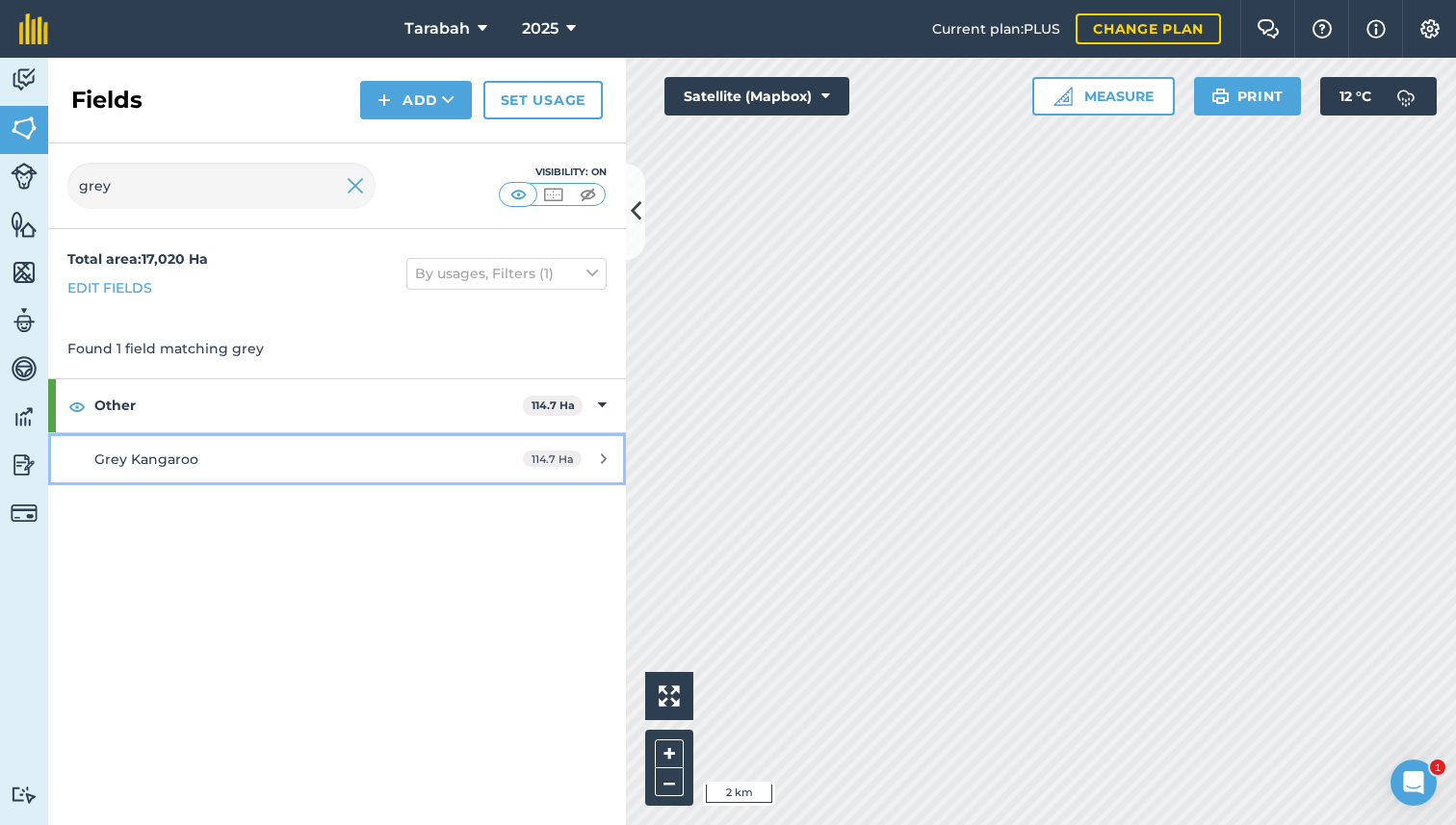 click on "Grey Kangaroo" at bounding box center (275, 459) 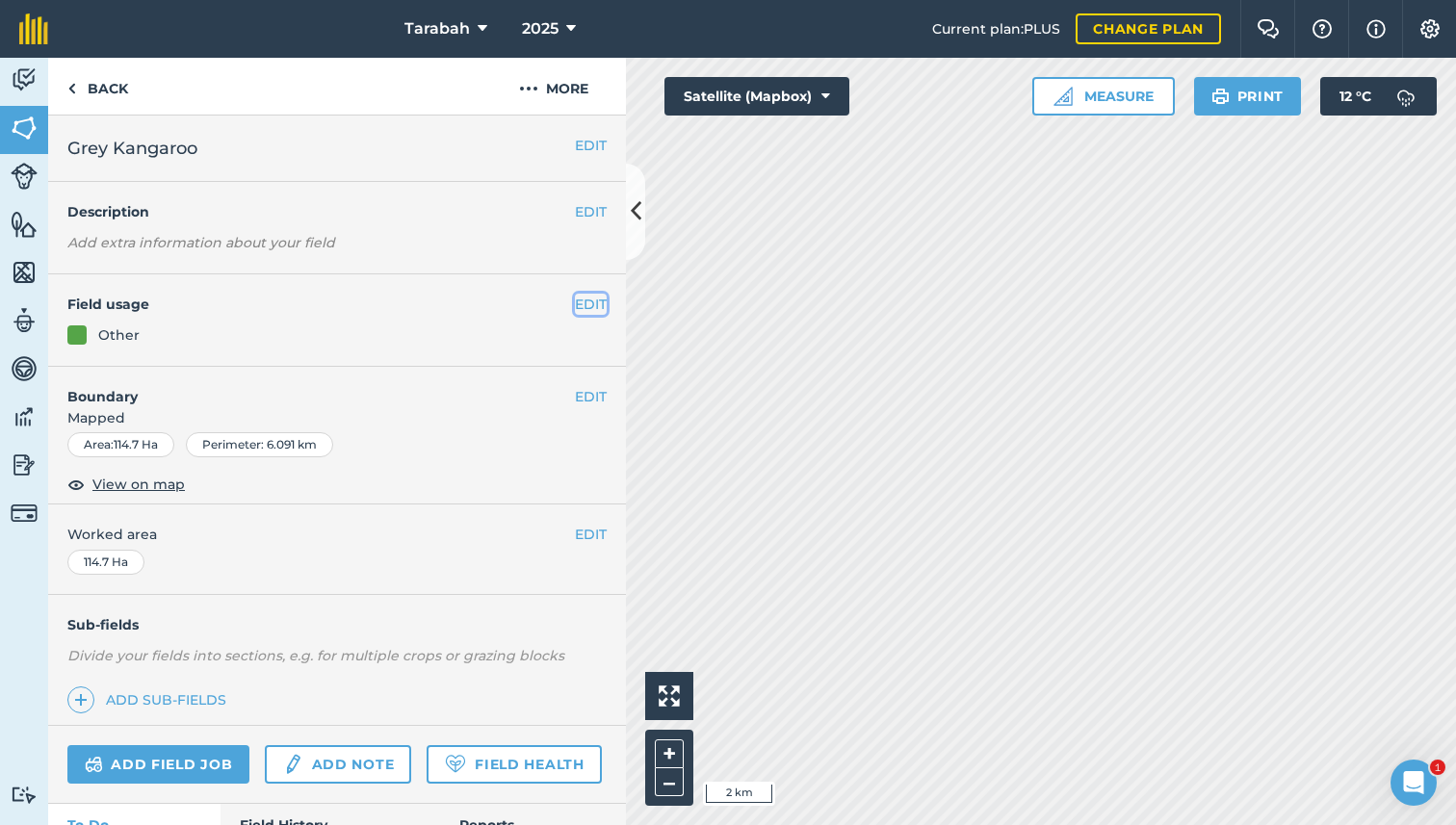 click on "EDIT" at bounding box center [590, 304] 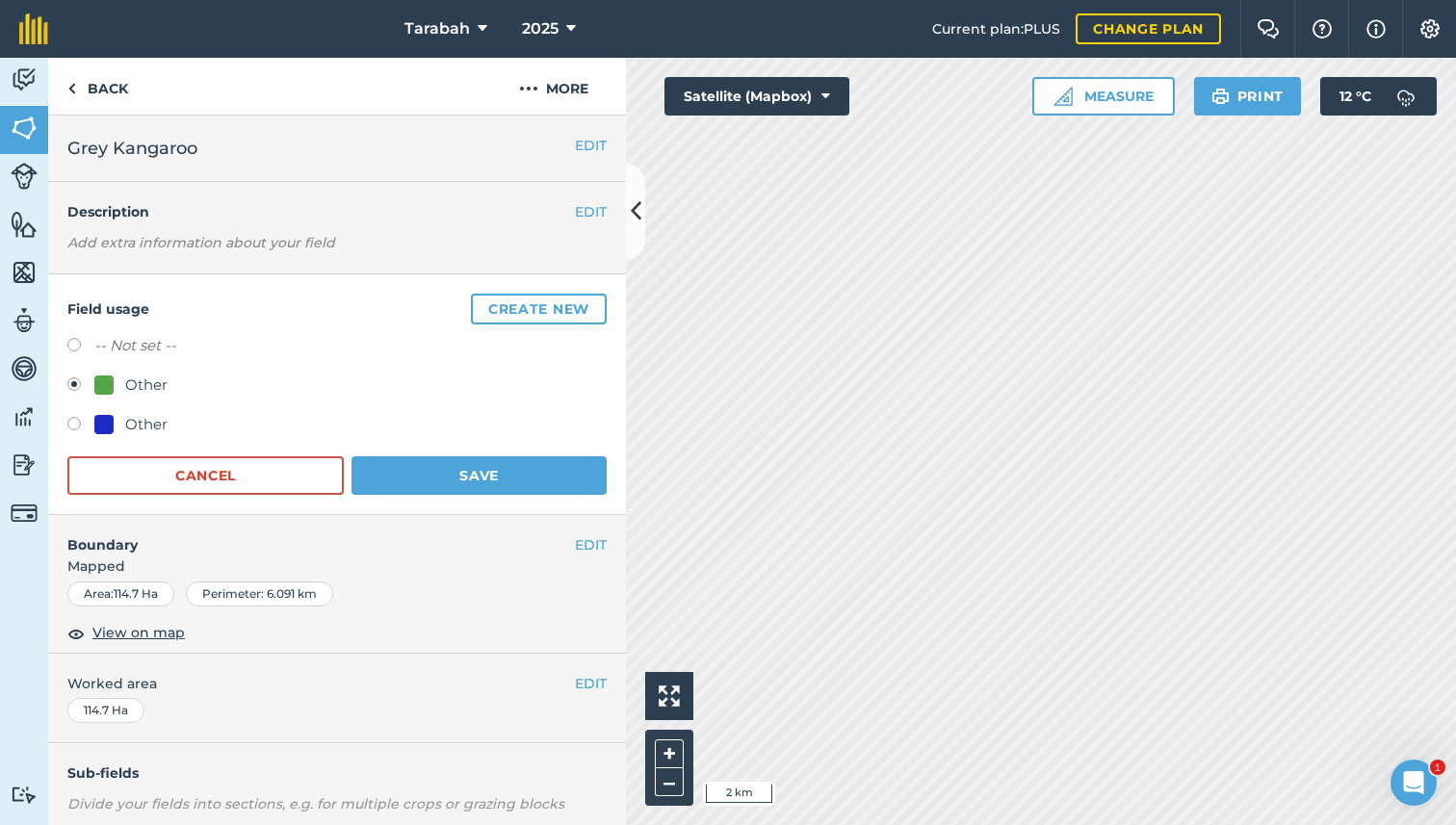 click on "Other" at bounding box center [146, 425] 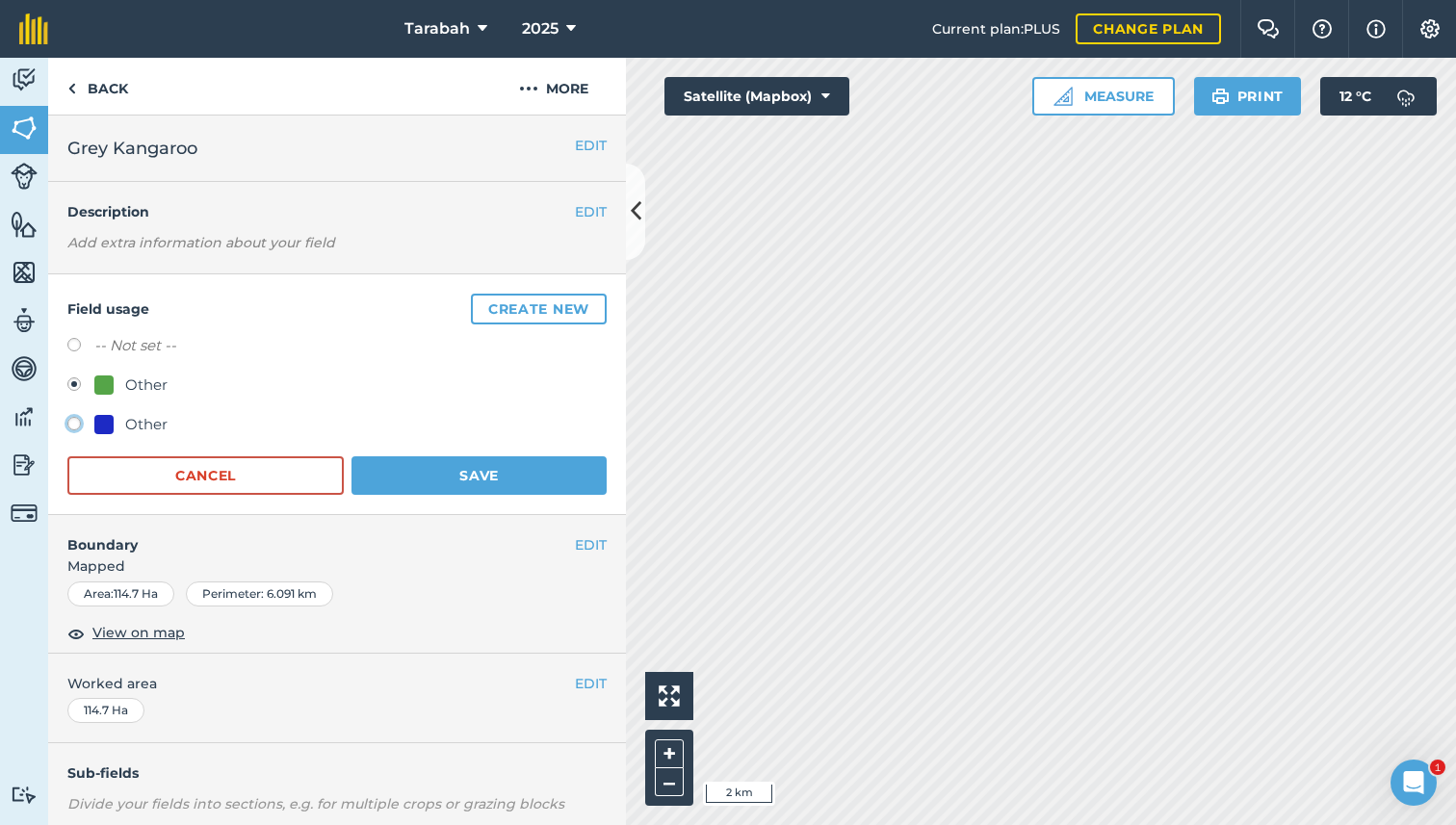 click on "Other" at bounding box center [-9555, 423] 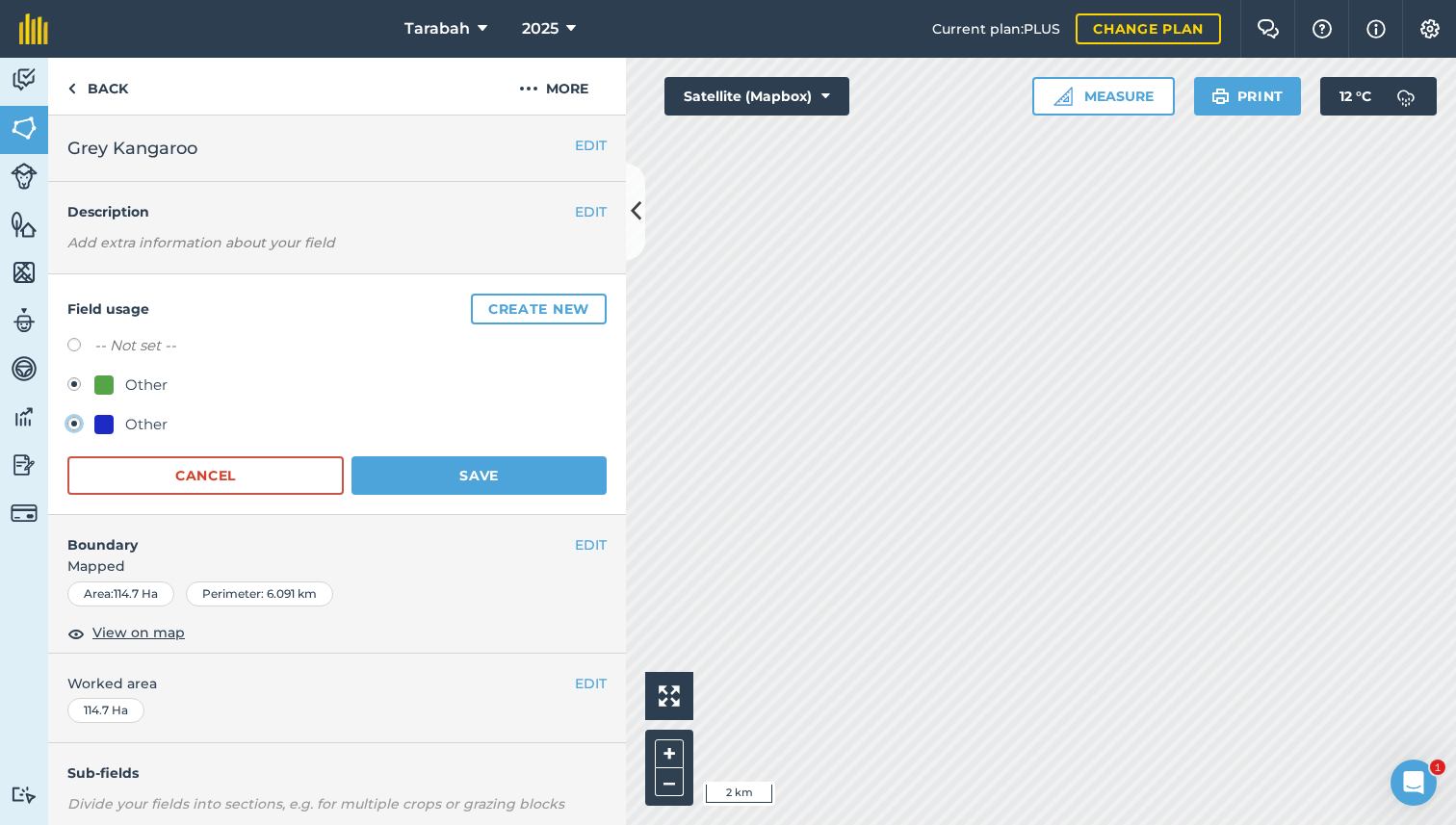radio on "true" 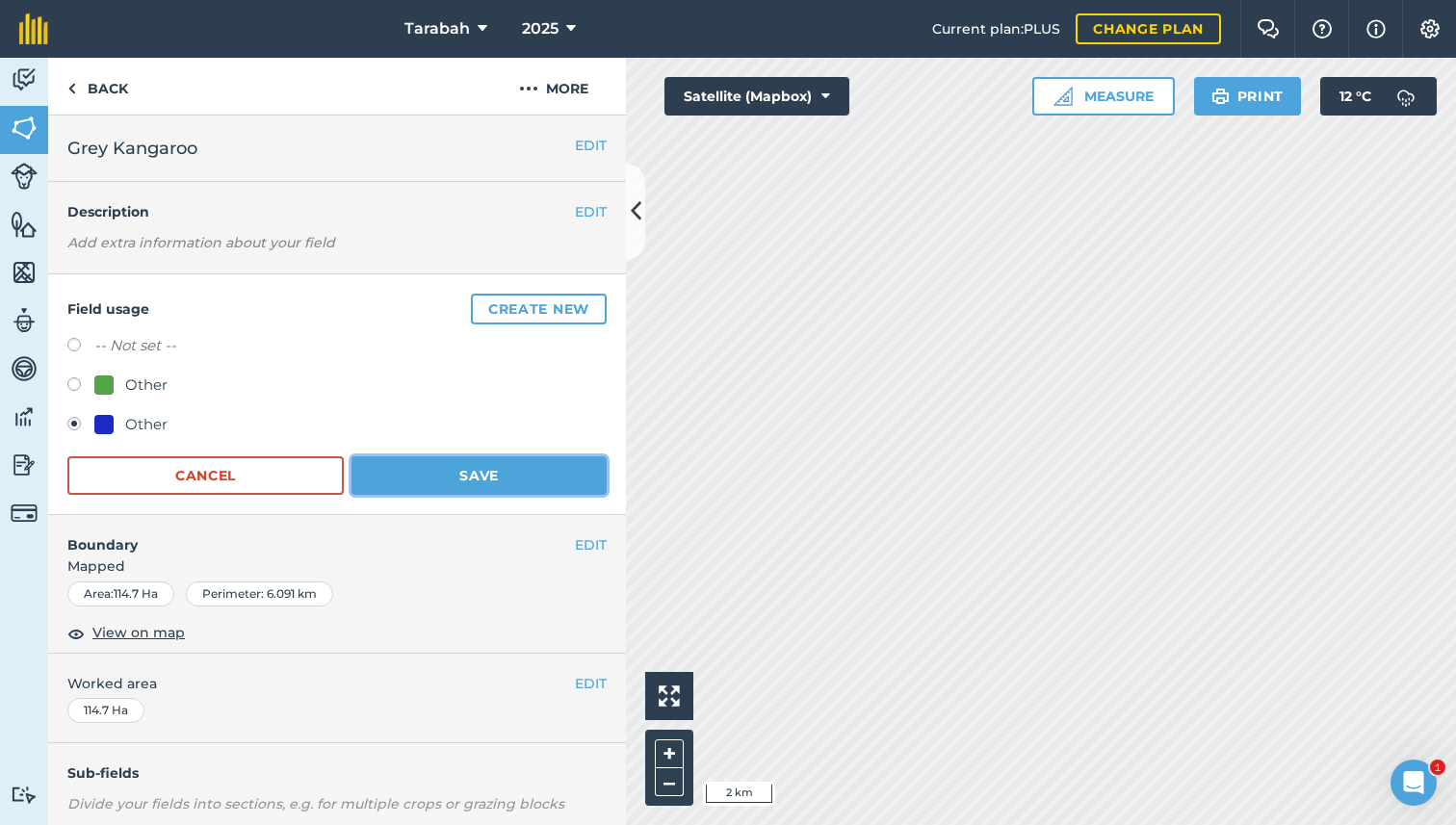 click on "Save" at bounding box center [479, 476] 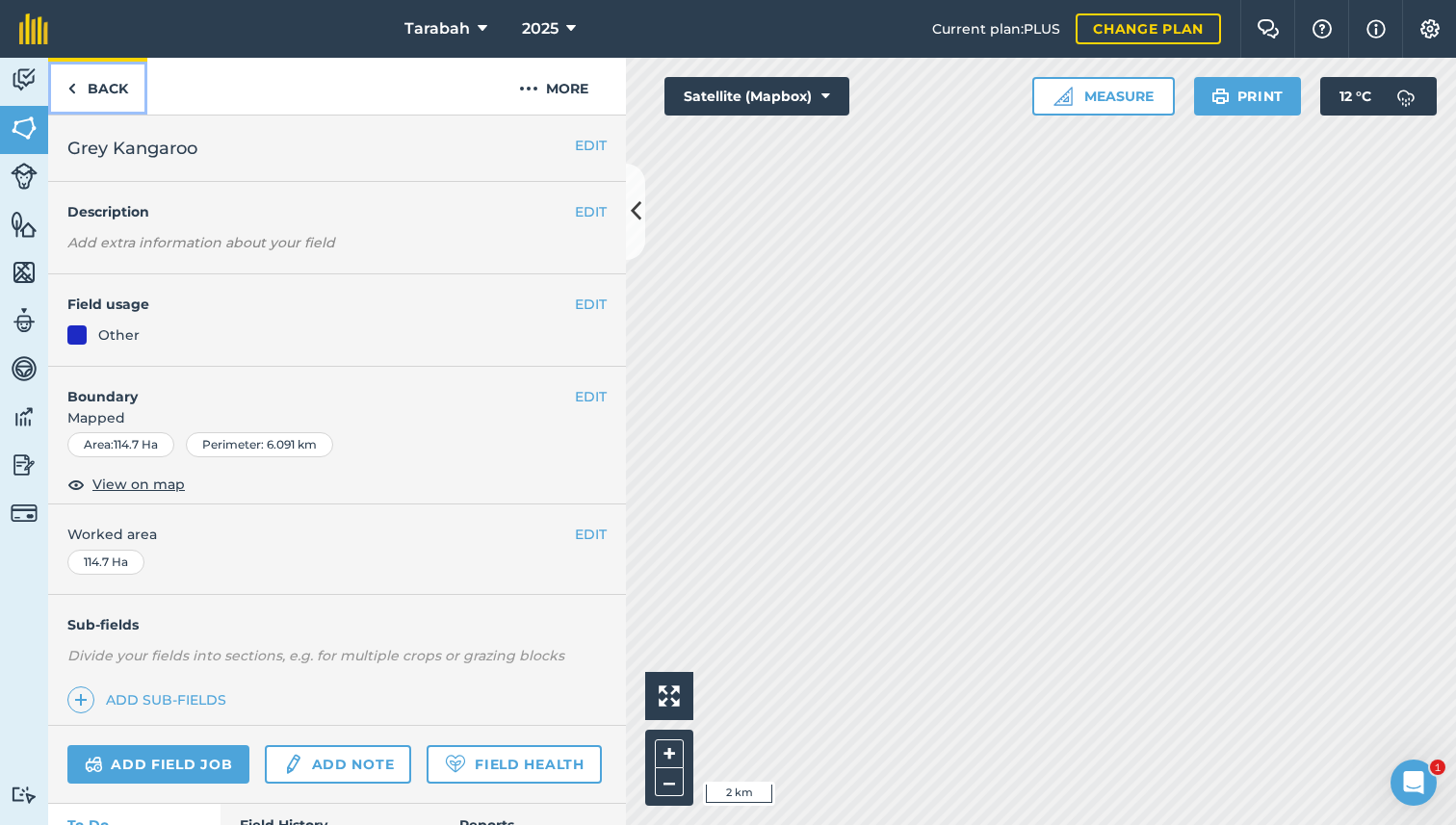 click on "Back" at bounding box center (97, 86) 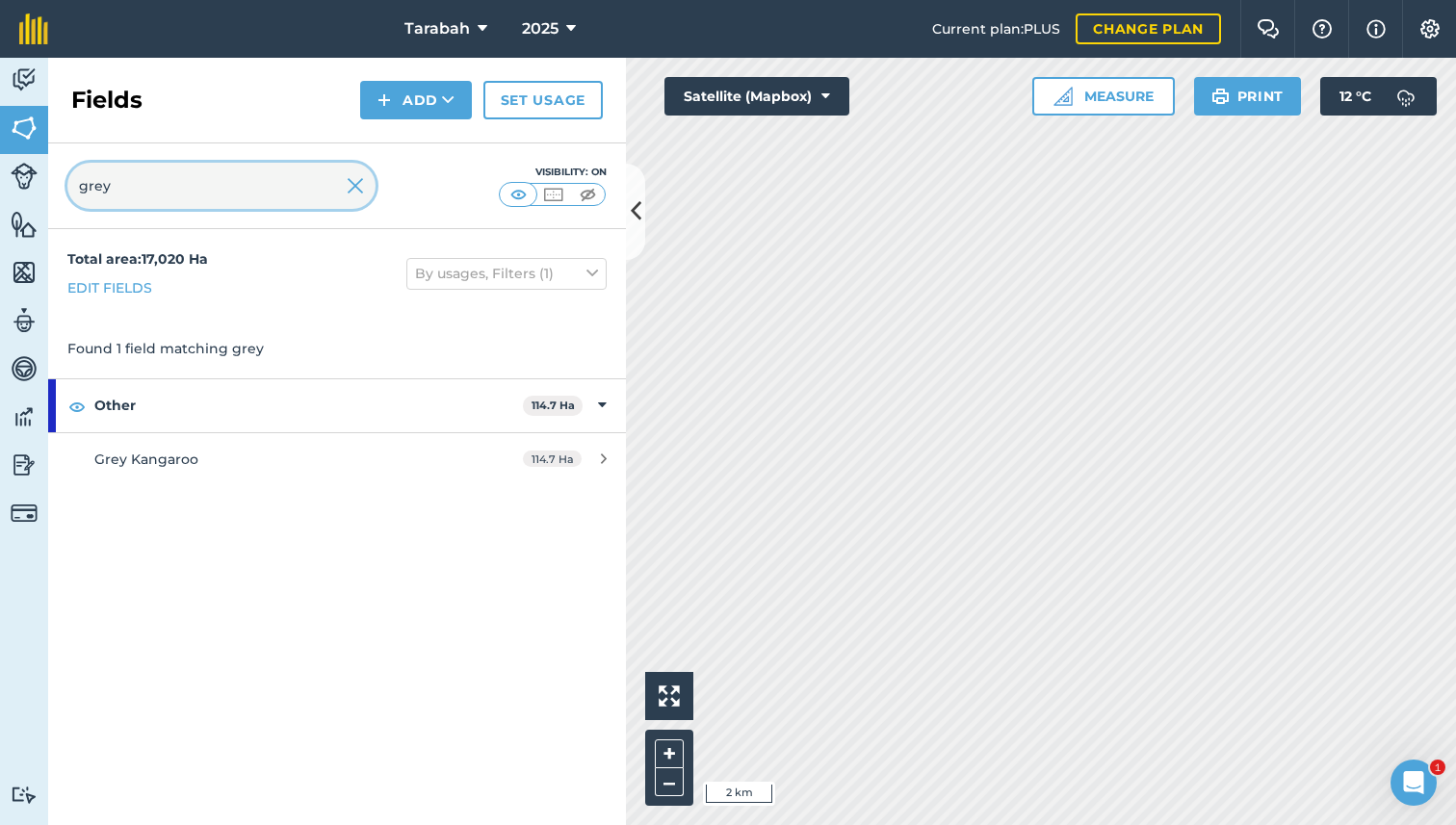 drag, startPoint x: 202, startPoint y: 186, endPoint x: 50, endPoint y: 186, distance: 152 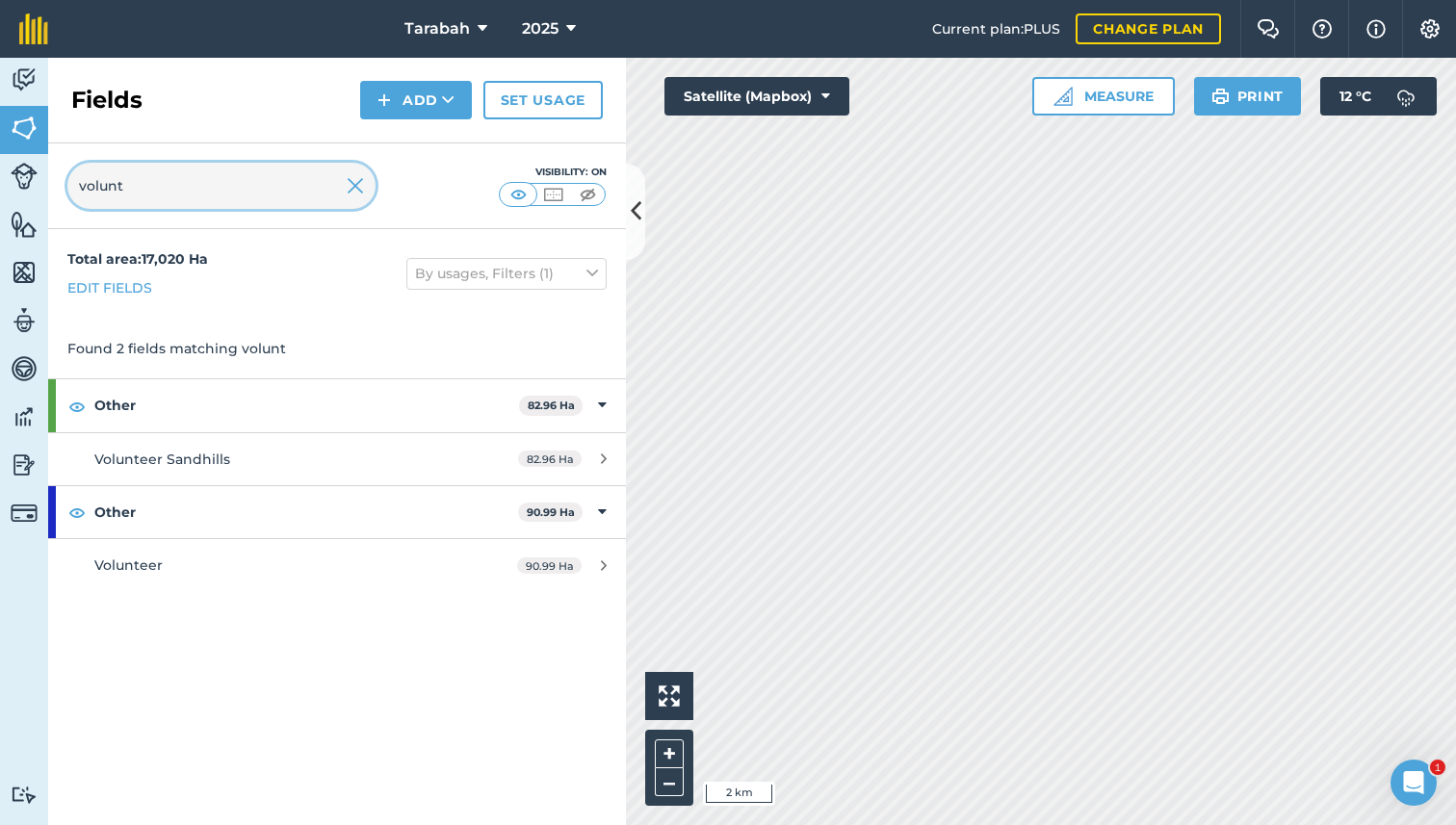 type on "volunt" 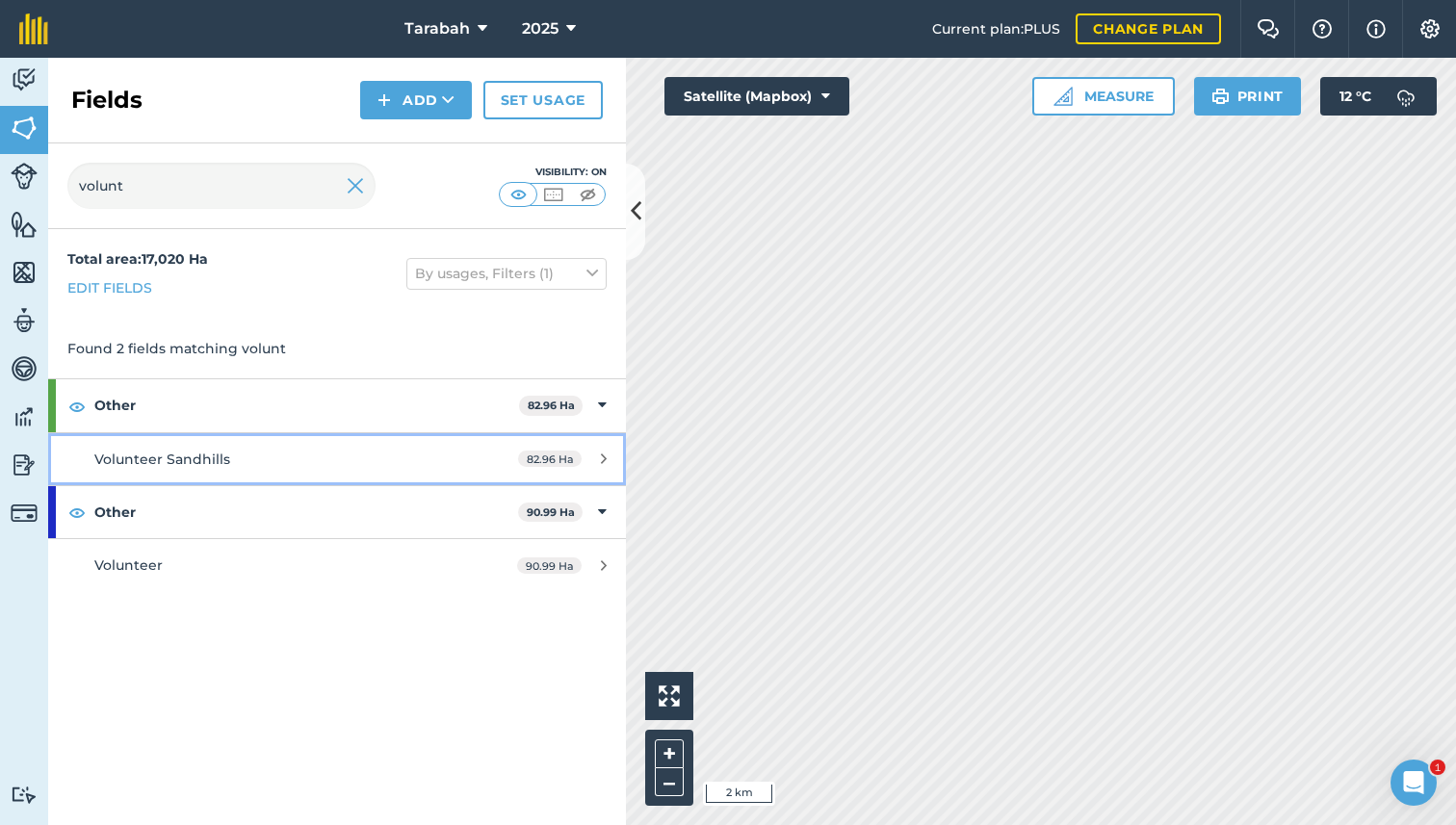 click on "Volunteer Sandhills" at bounding box center [162, 459] 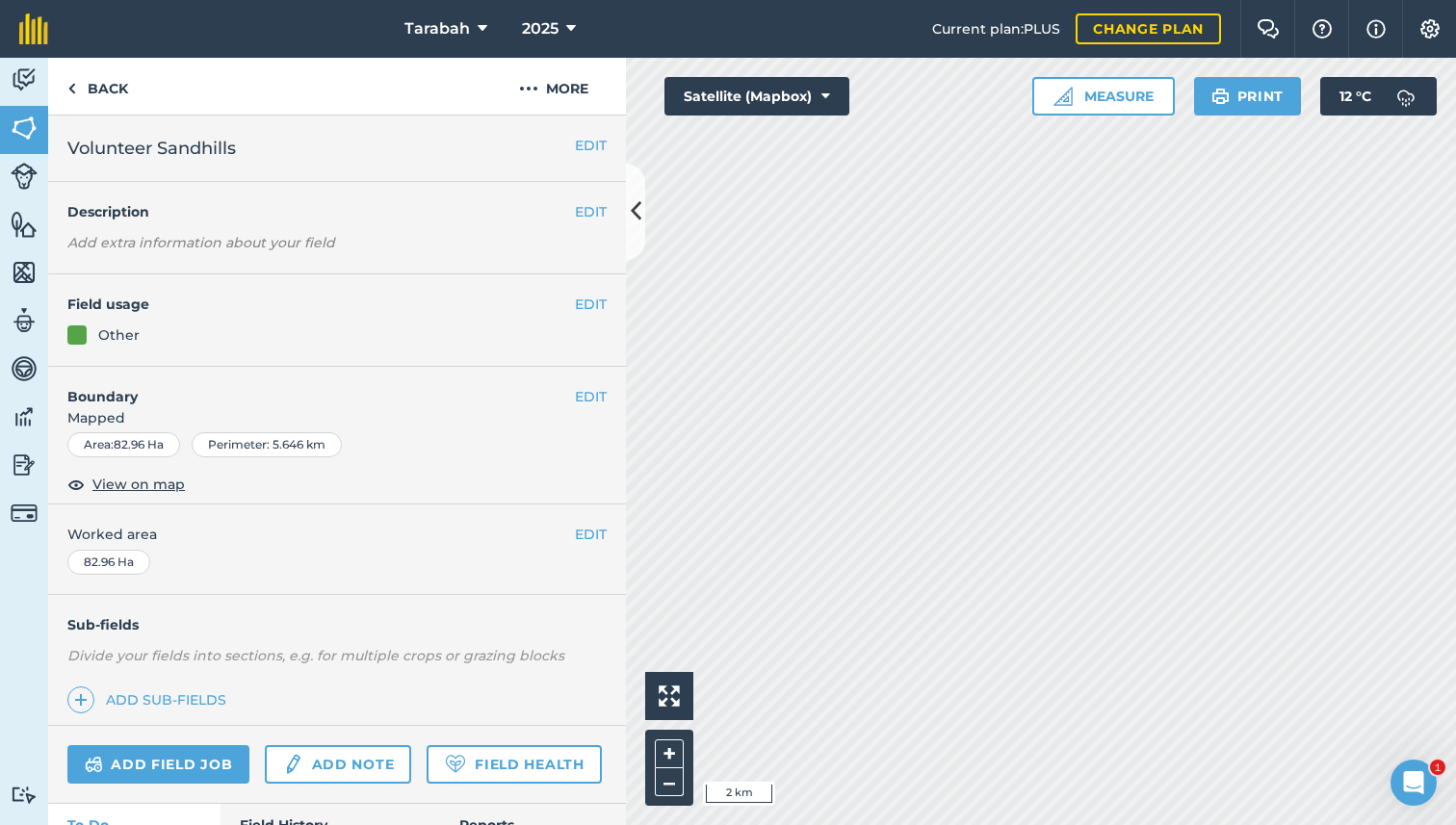 click on "EDIT Field usage Other" at bounding box center (337, 321) 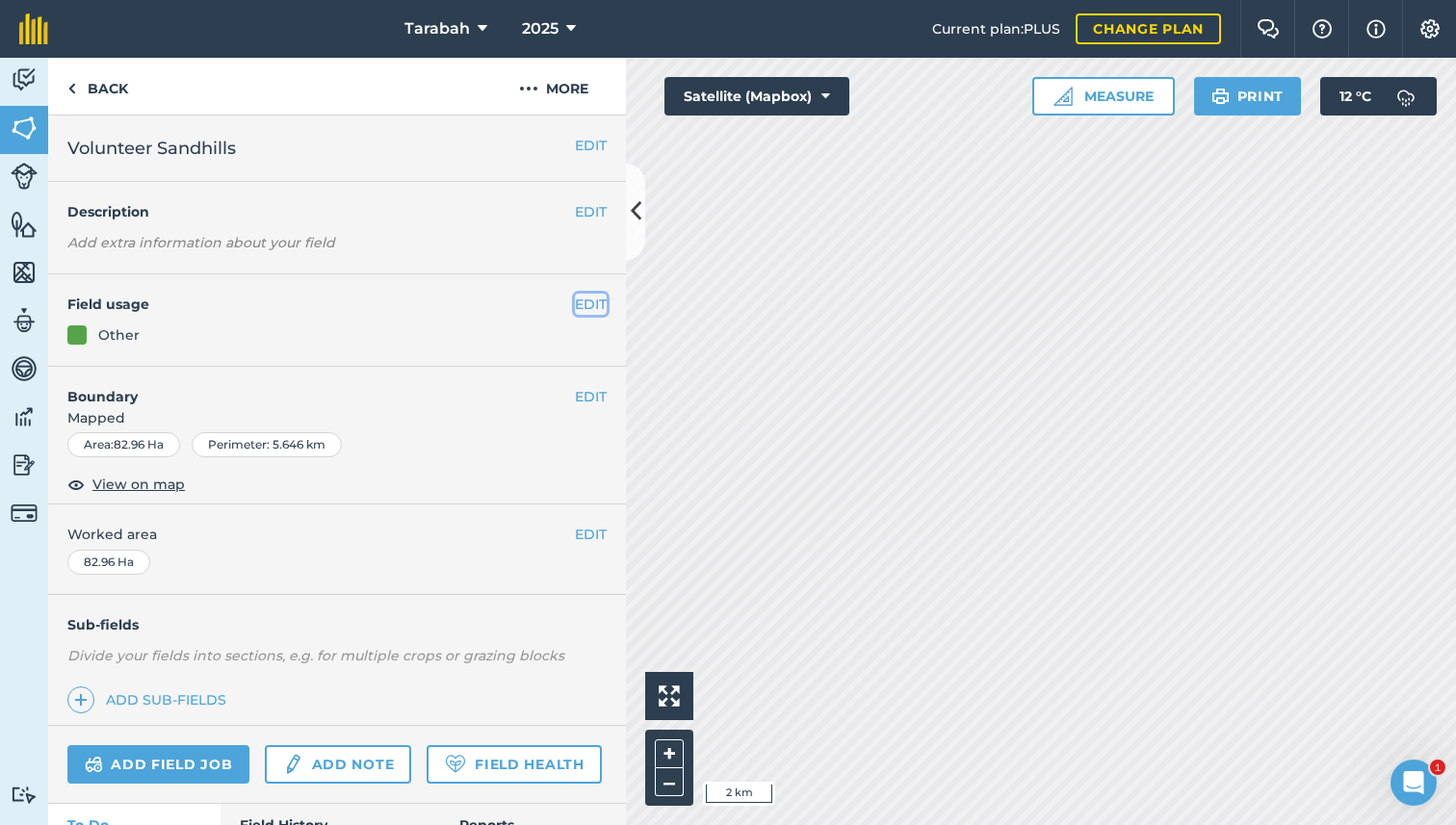click on "EDIT" at bounding box center (590, 304) 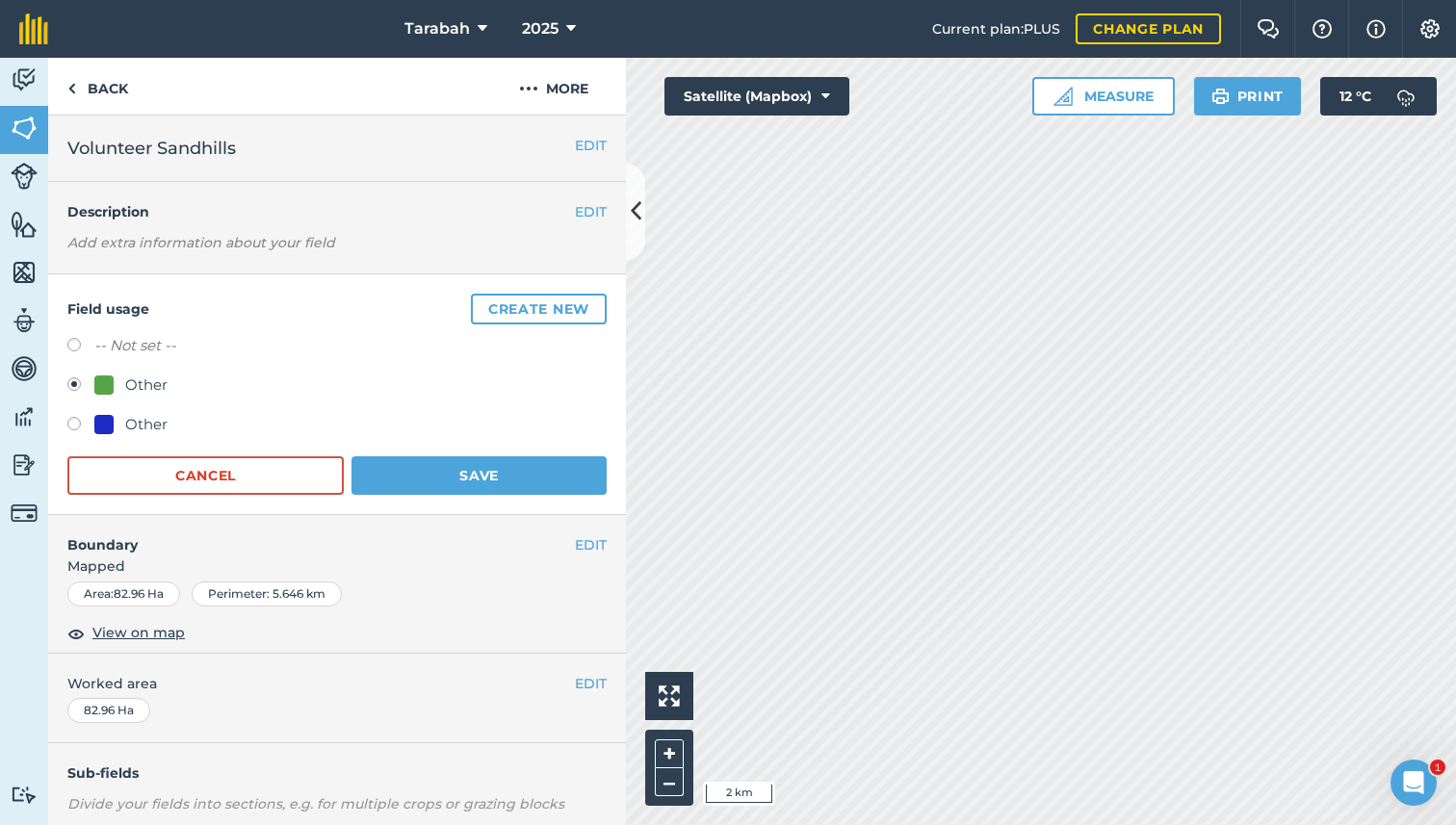 click on "Other" at bounding box center [337, 426] 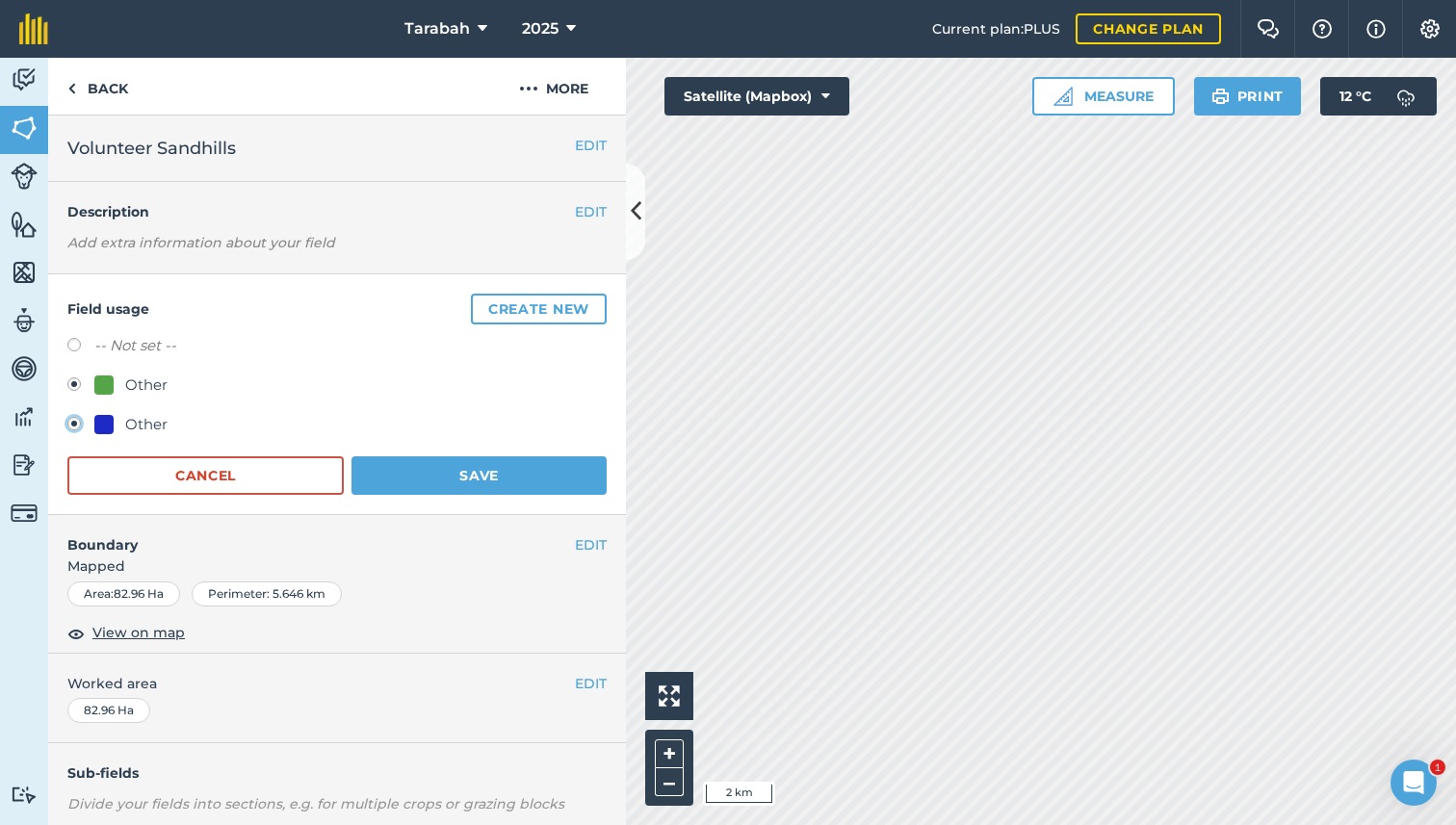radio on "true" 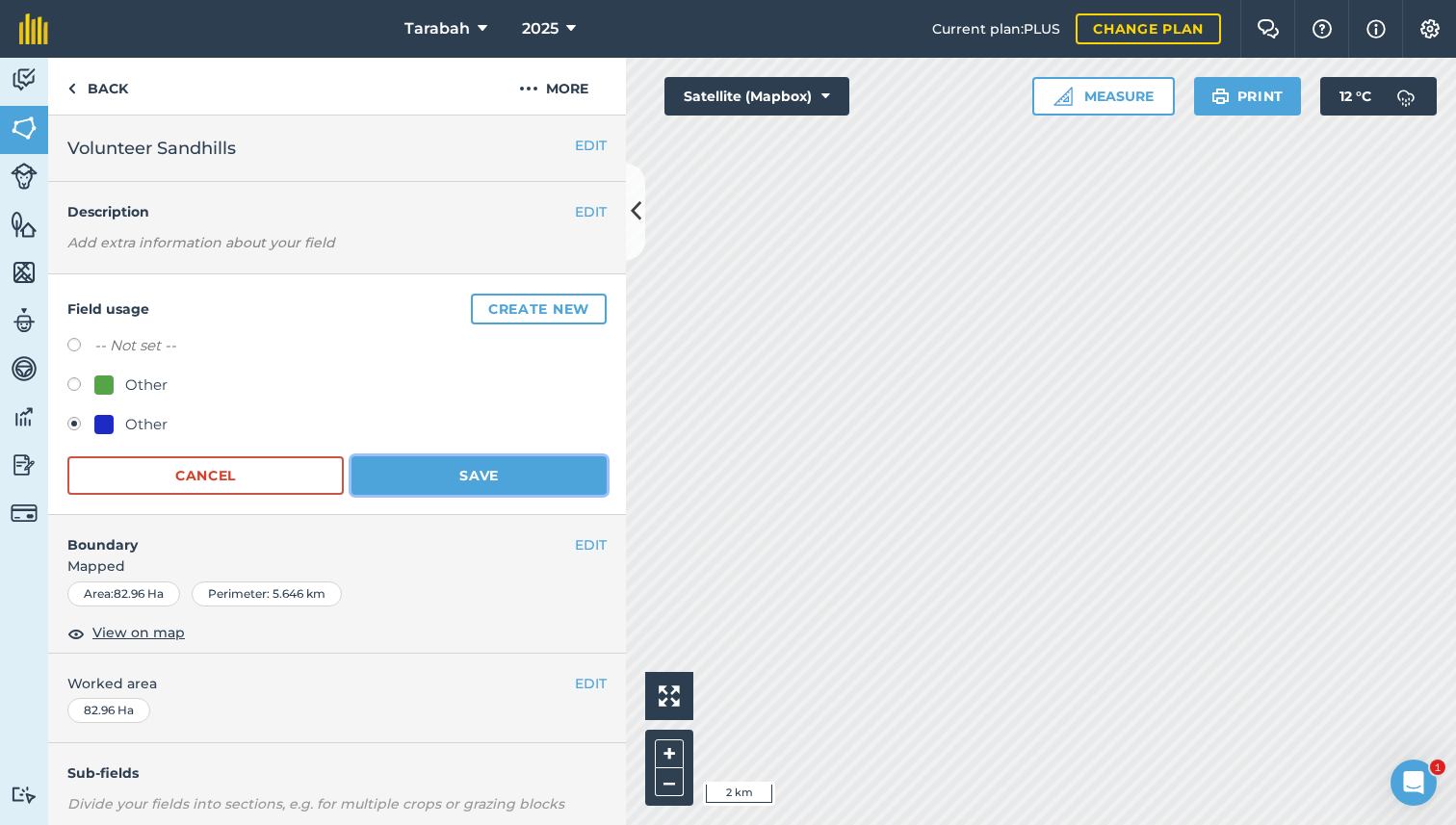 click on "Save" at bounding box center [479, 476] 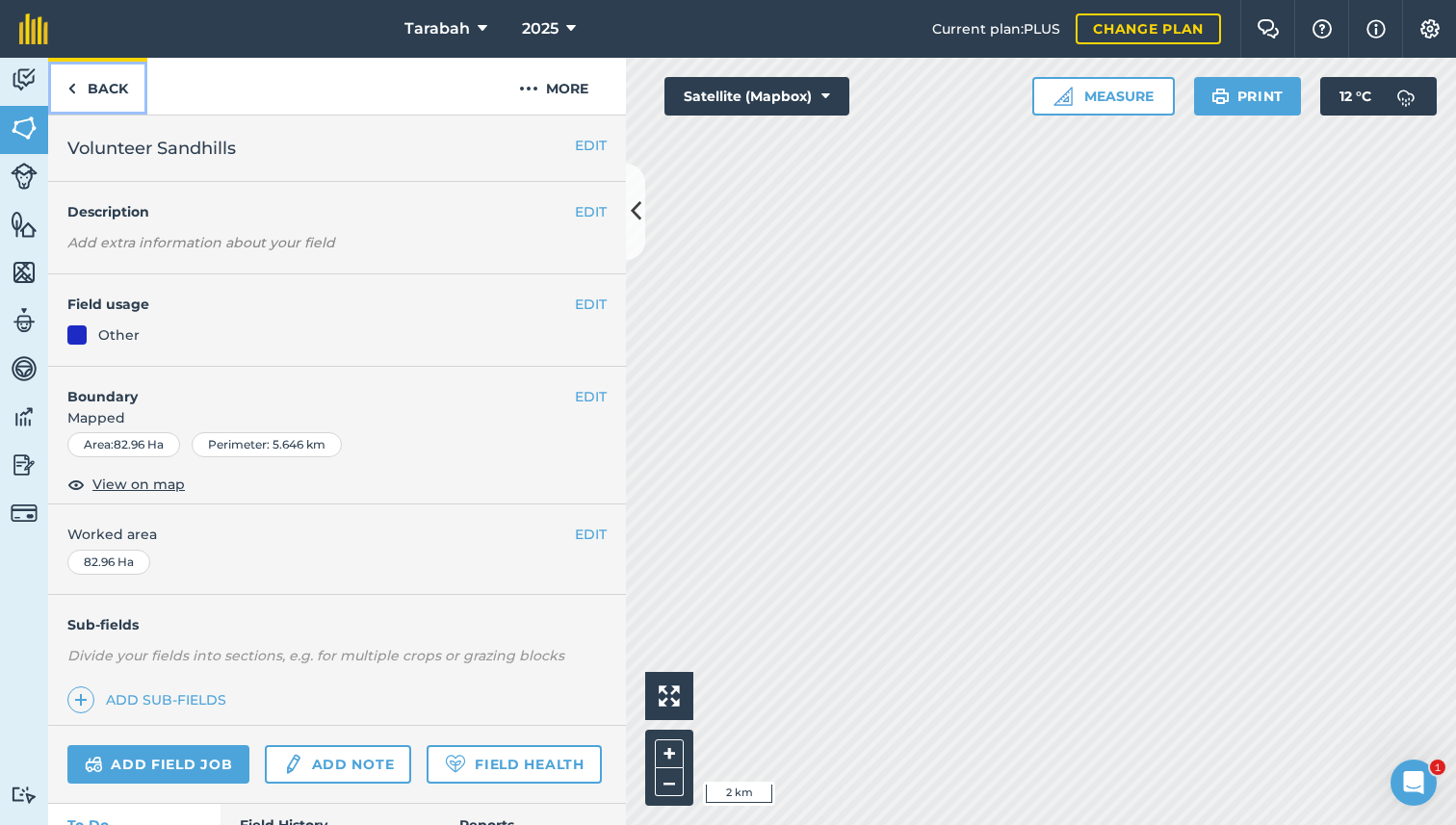 click on "Back" at bounding box center [97, 86] 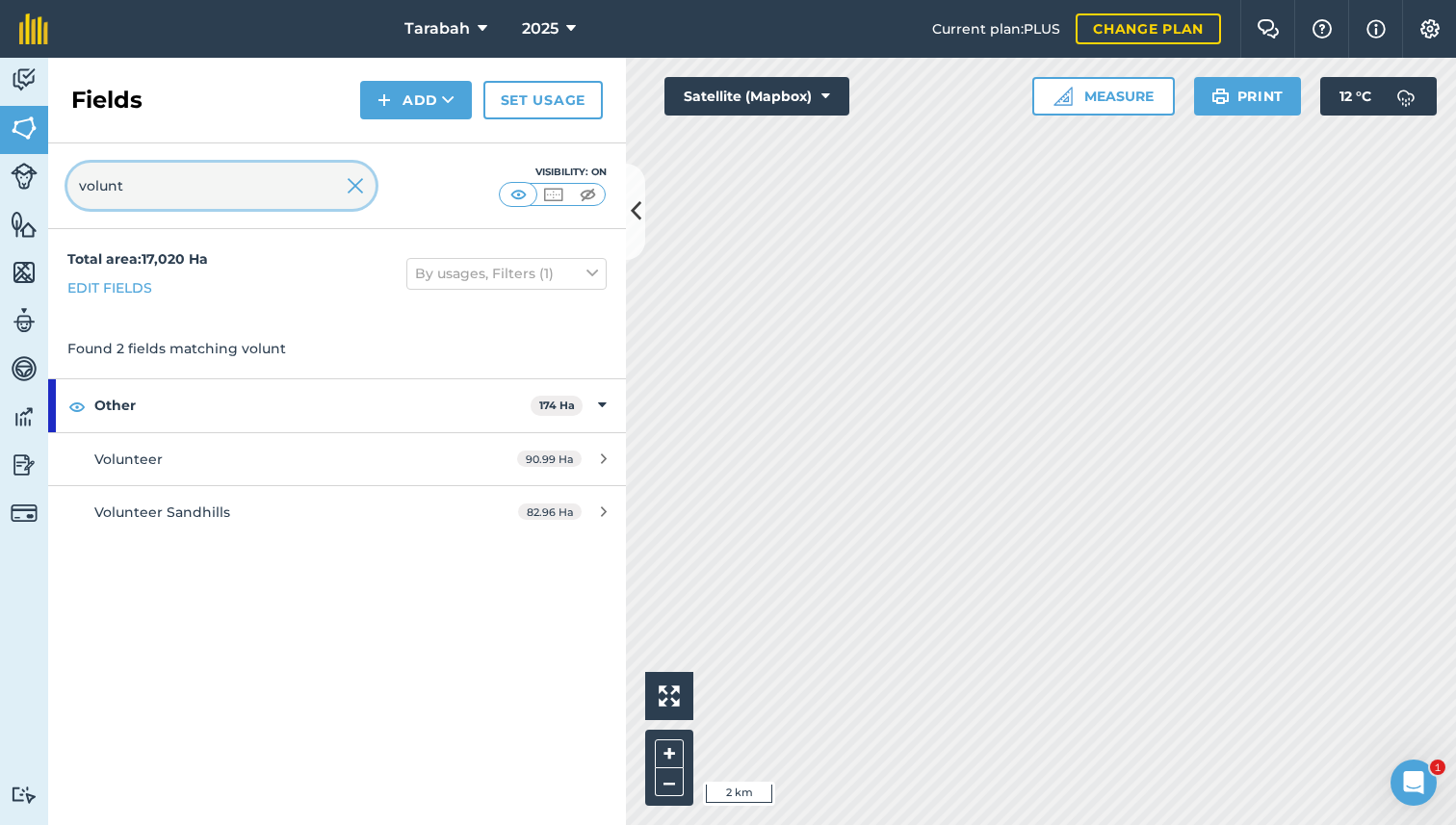 drag, startPoint x: 177, startPoint y: 175, endPoint x: 83, endPoint y: 173, distance: 94.02127 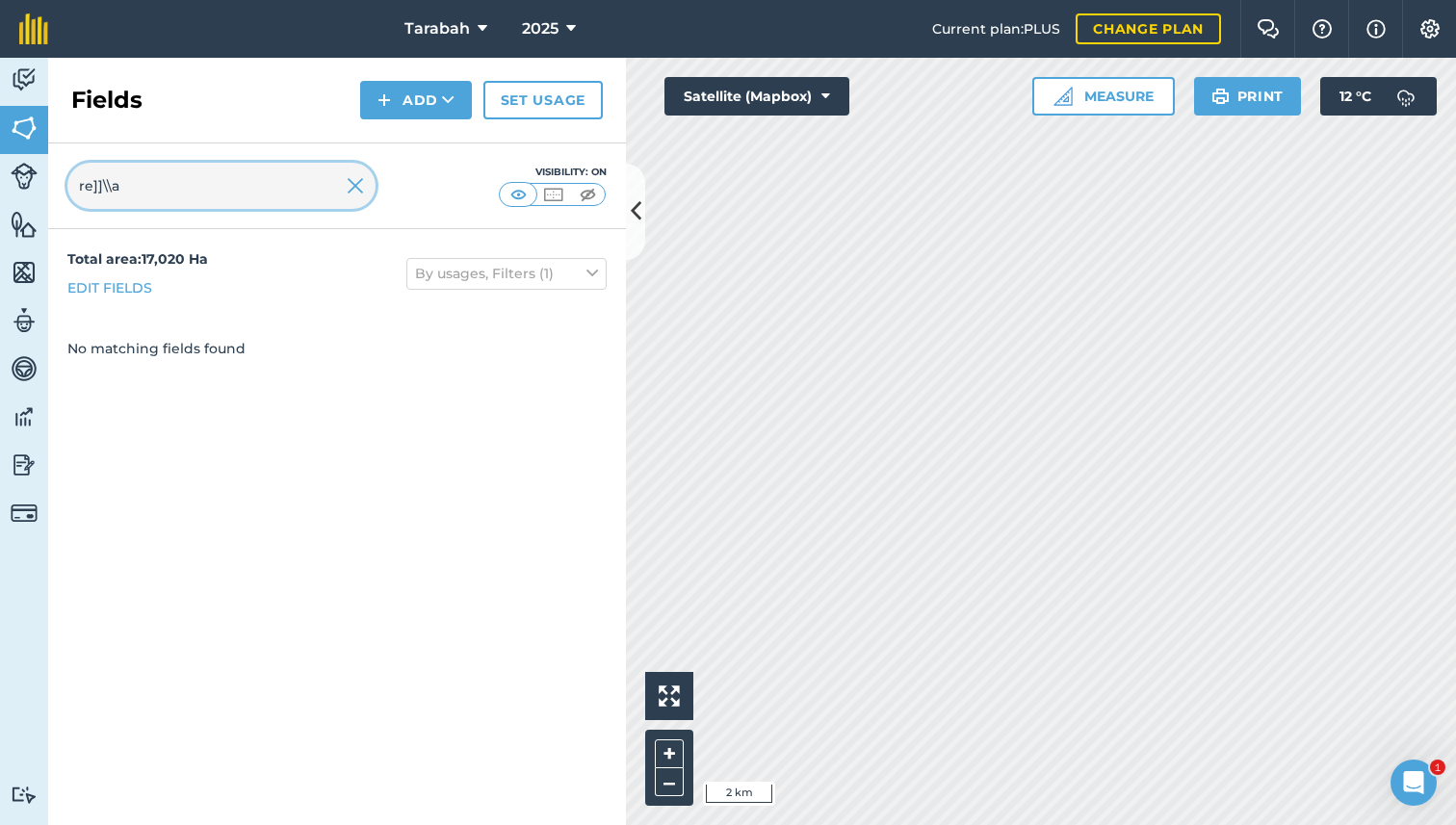 type on "re]]\\" 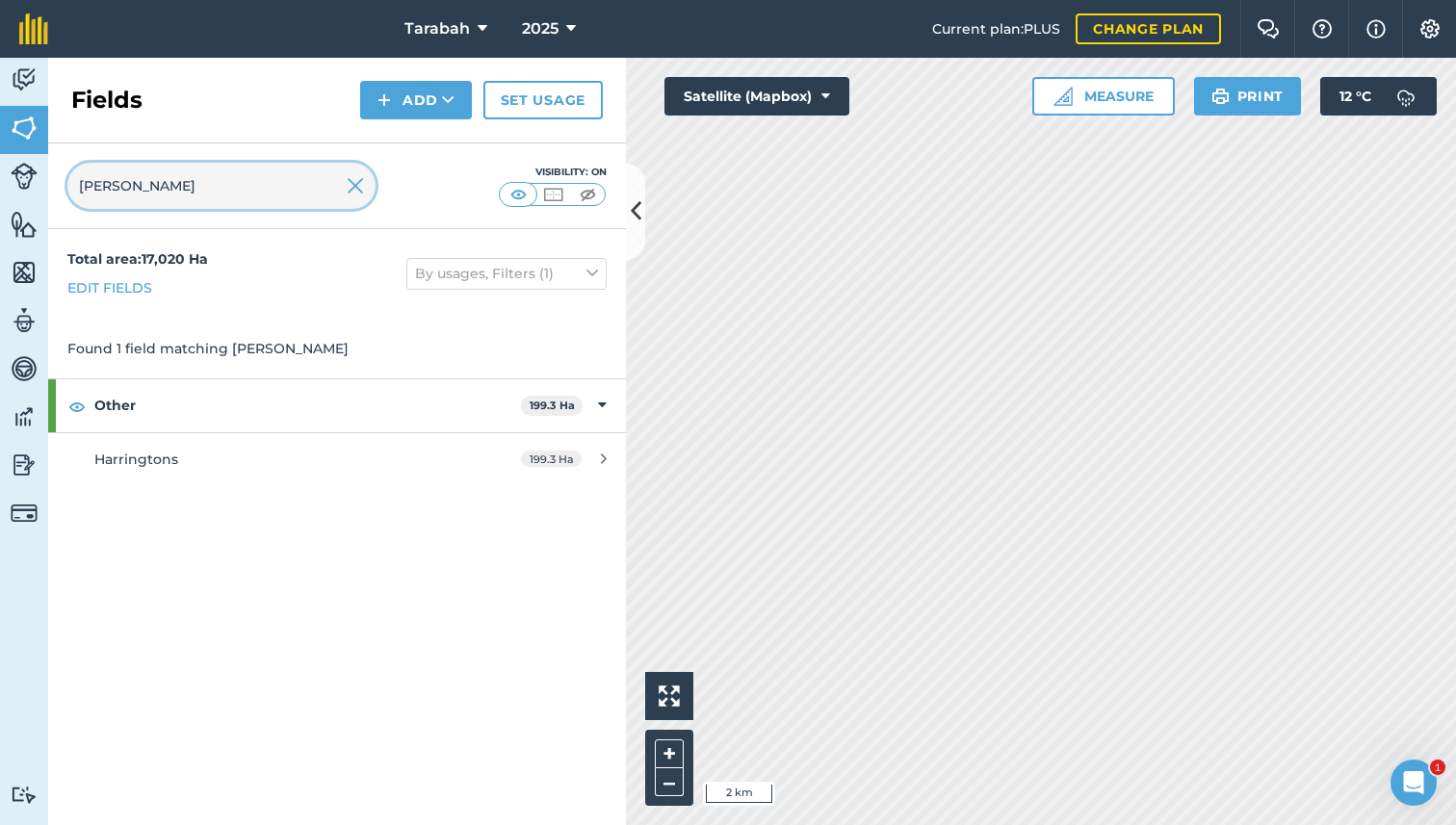 type on "[PERSON_NAME]" 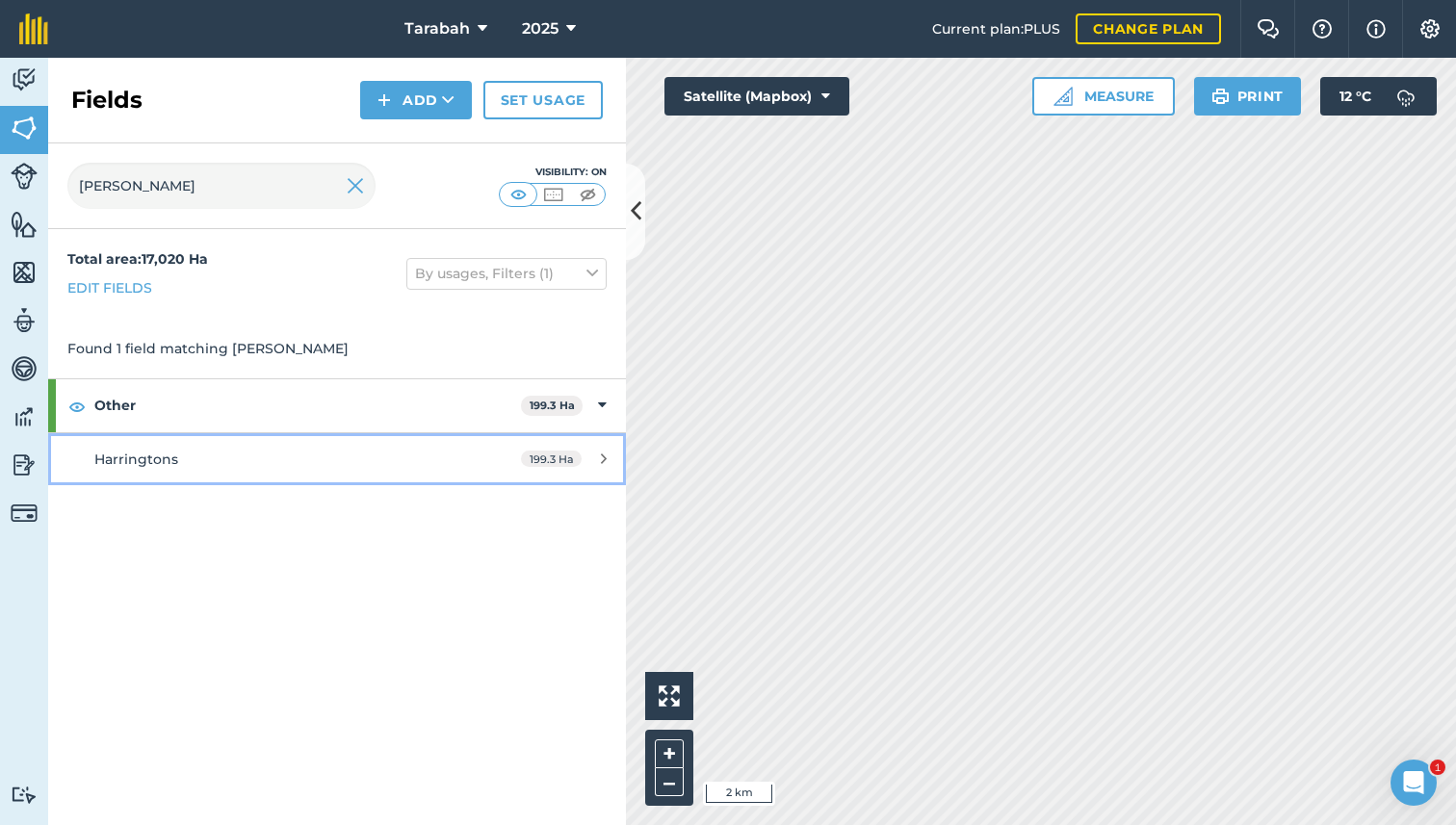 click on "Harringtons  199.3   Ha" at bounding box center [337, 459] 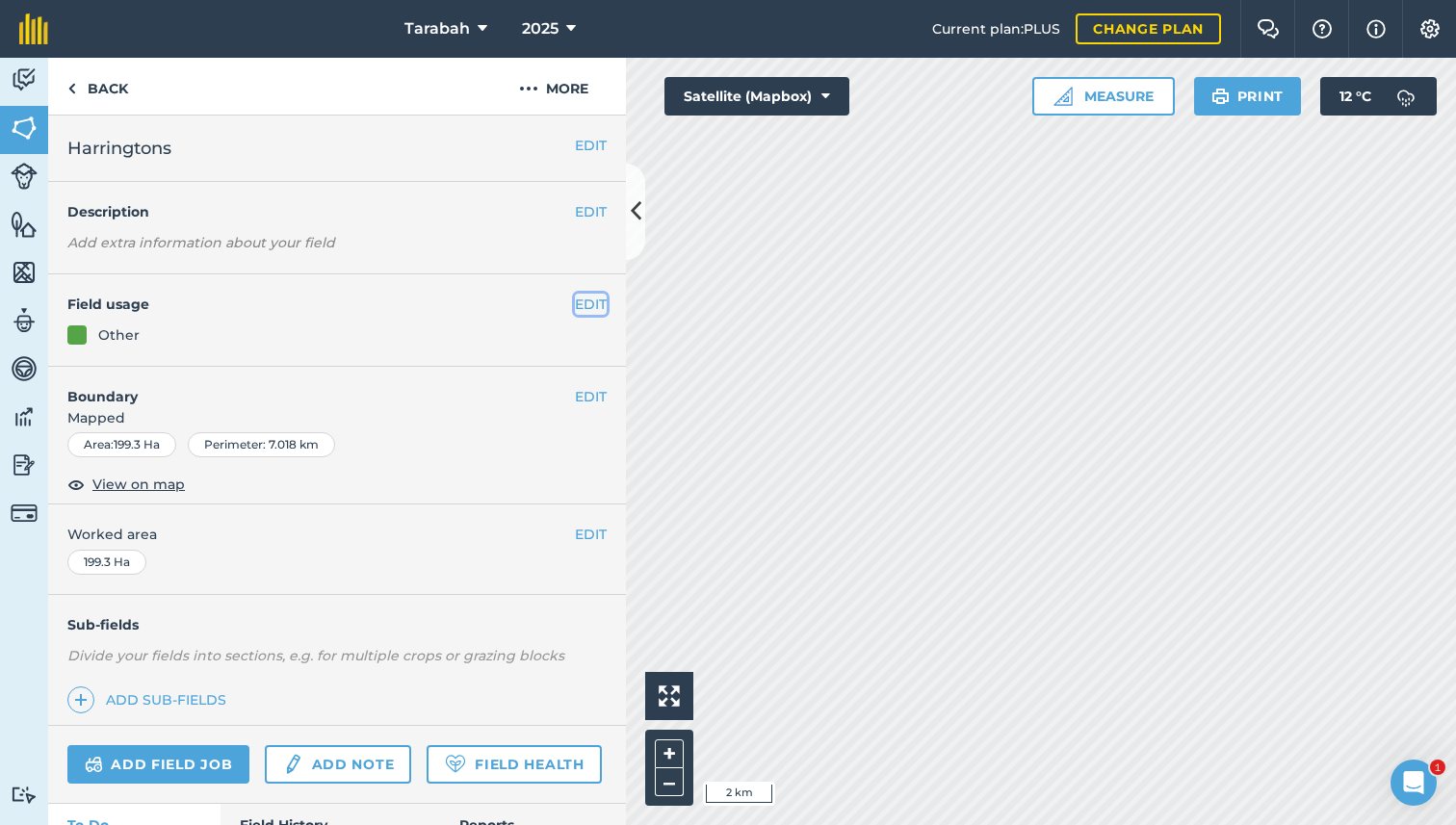 click on "EDIT" at bounding box center (590, 304) 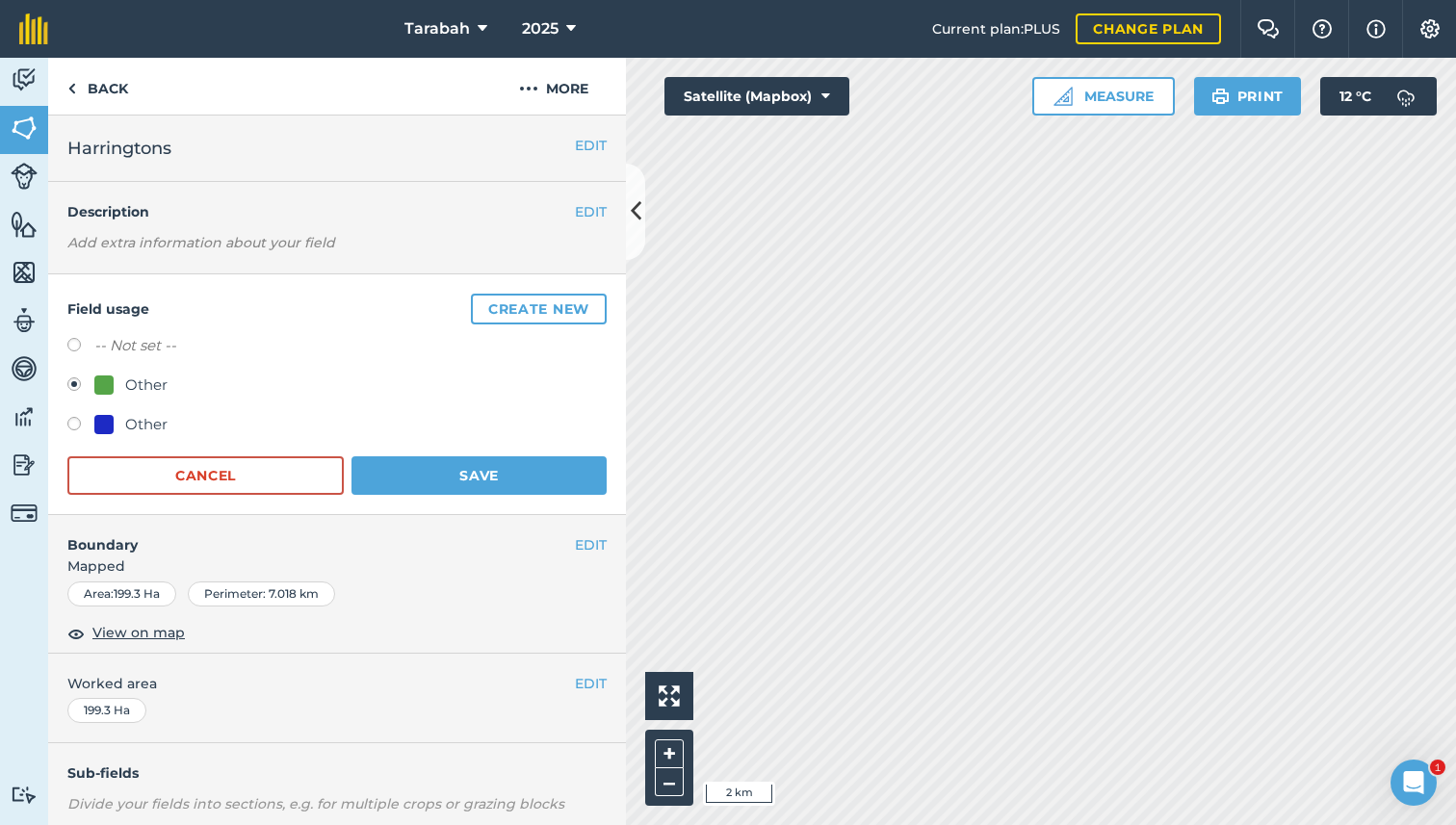 click on "-- Not set -- Other Other" at bounding box center (337, 387) 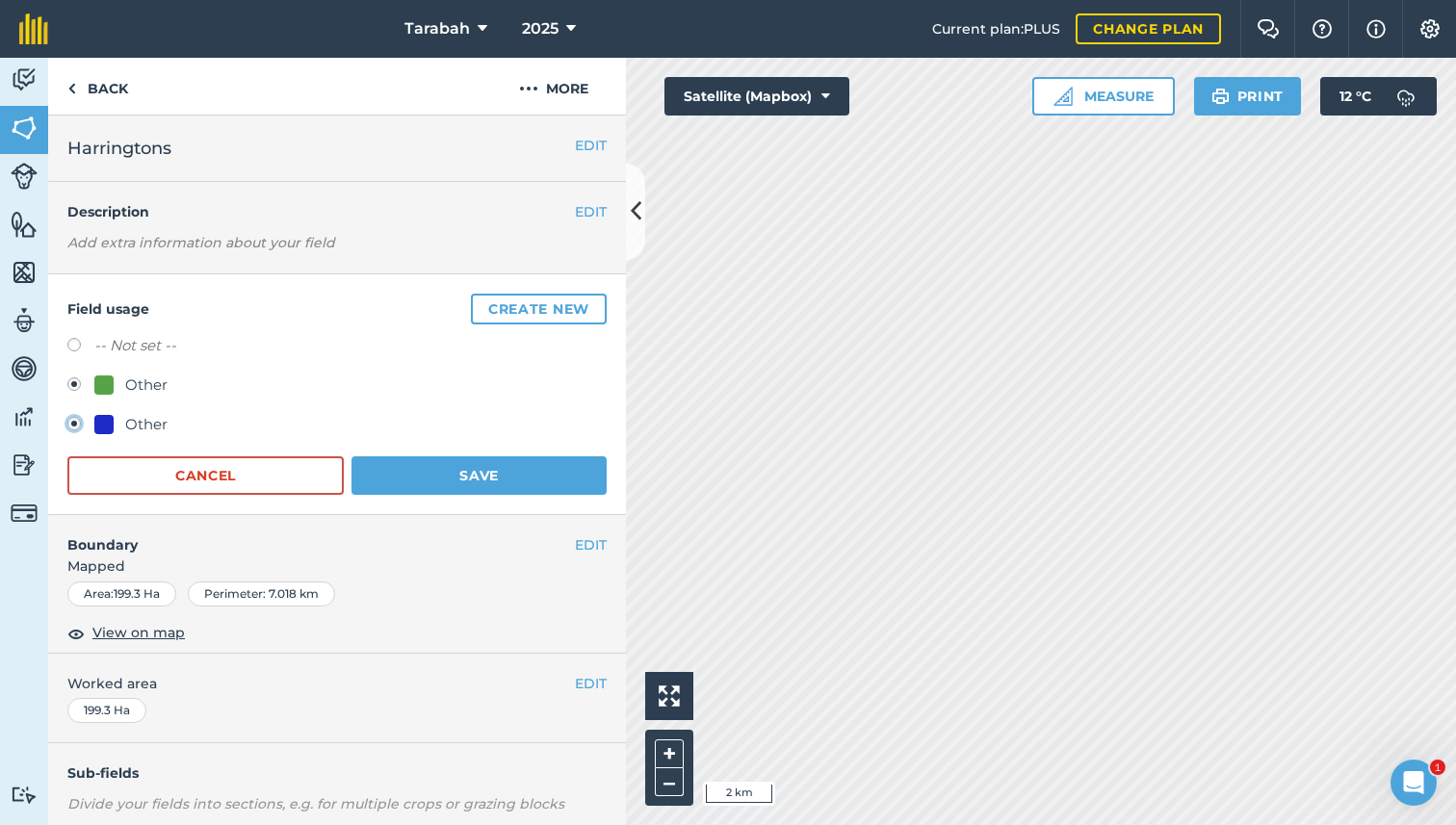 radio on "true" 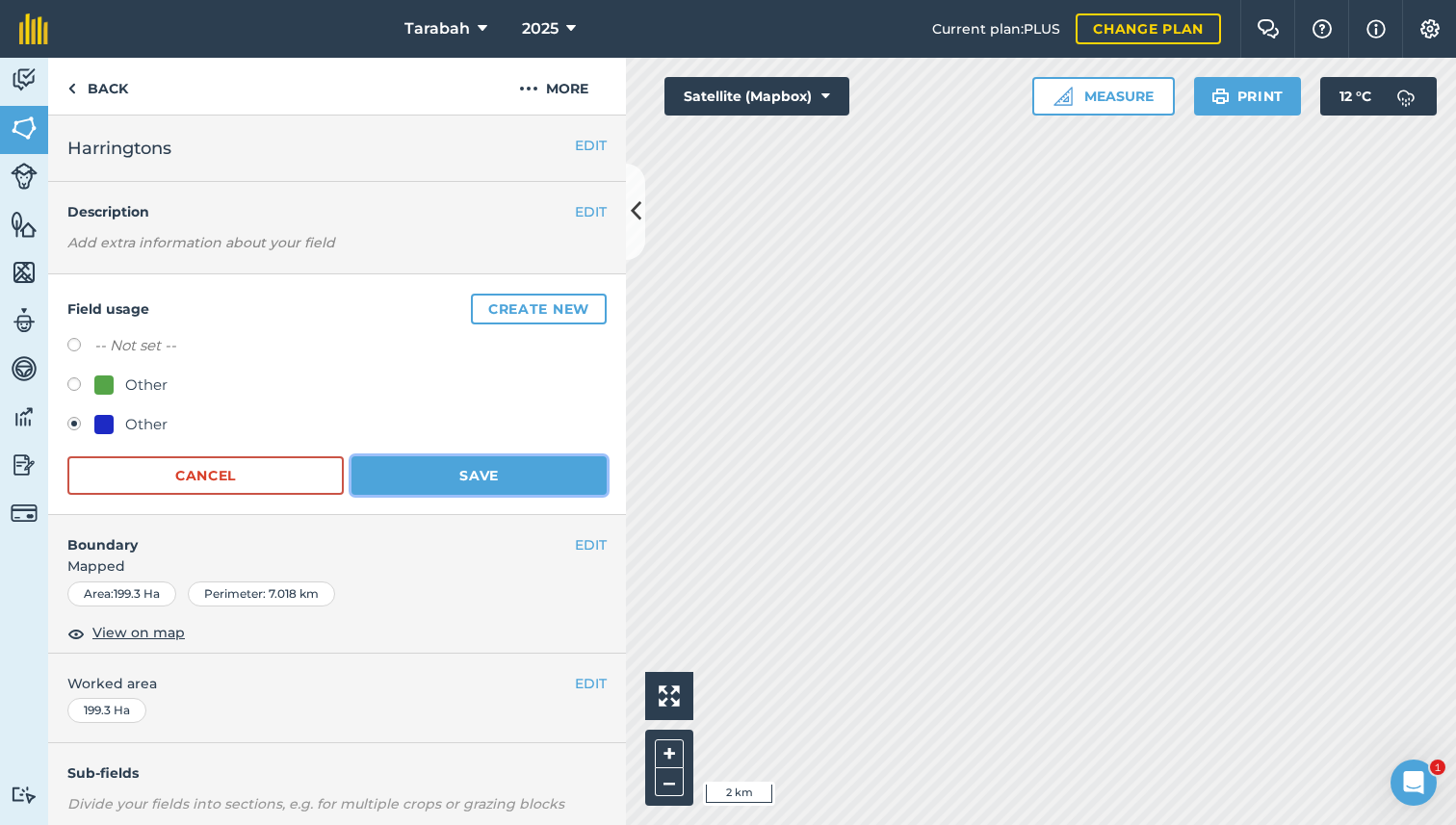 click on "Save" at bounding box center (479, 476) 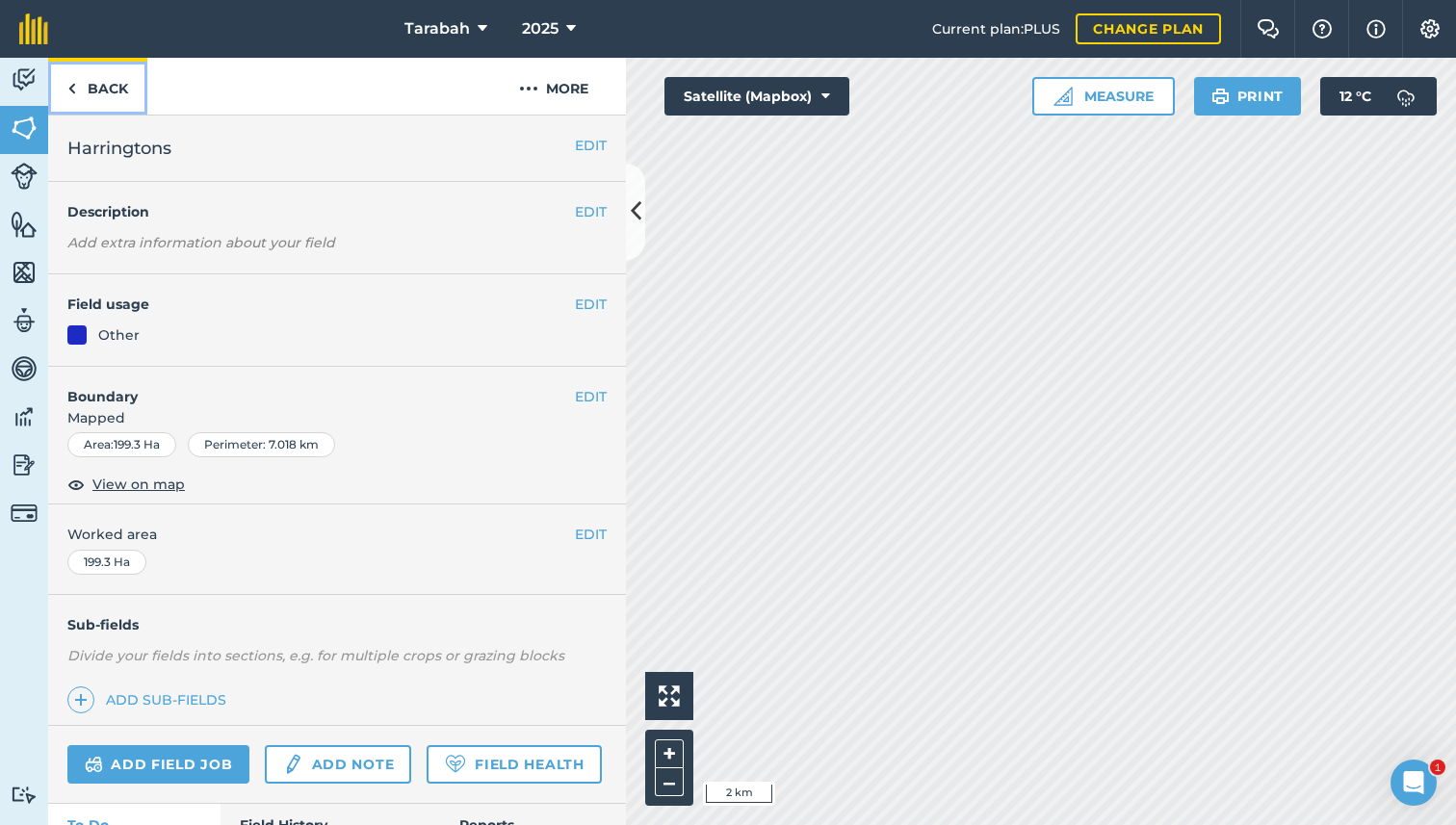 click on "Back" at bounding box center (97, 86) 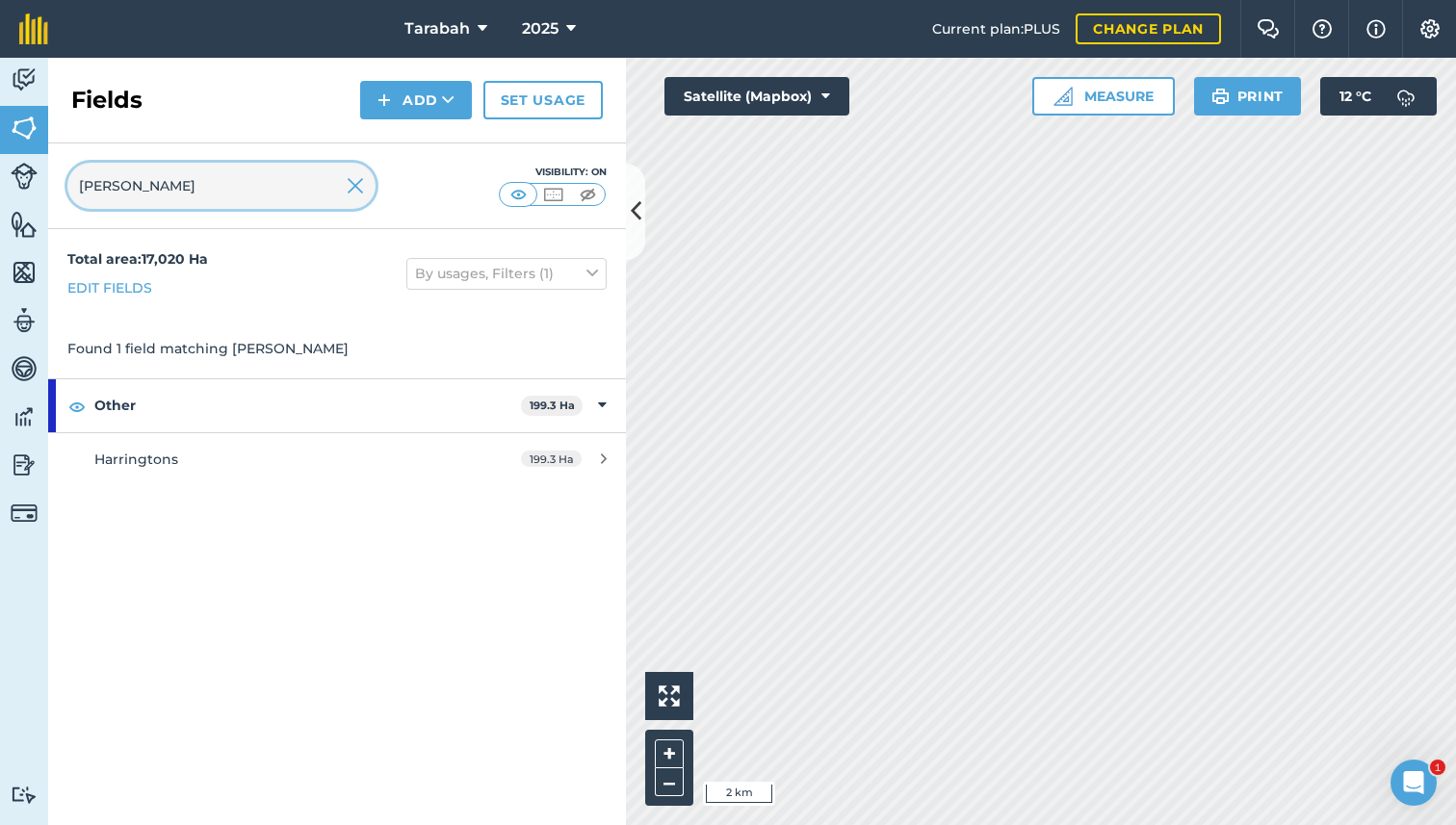 drag, startPoint x: 182, startPoint y: 176, endPoint x: 17, endPoint y: 180, distance: 165.04848 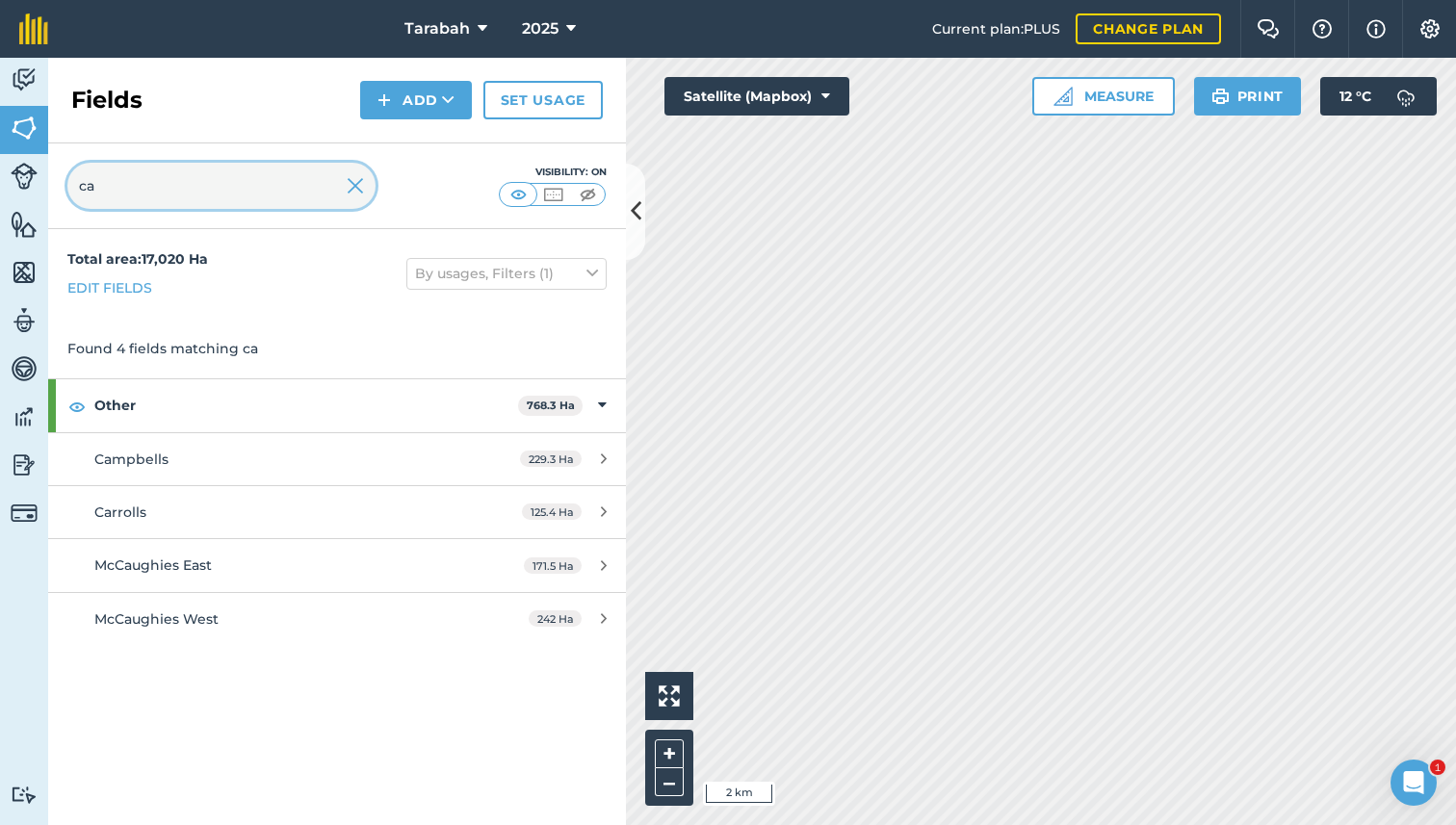 type on "ca" 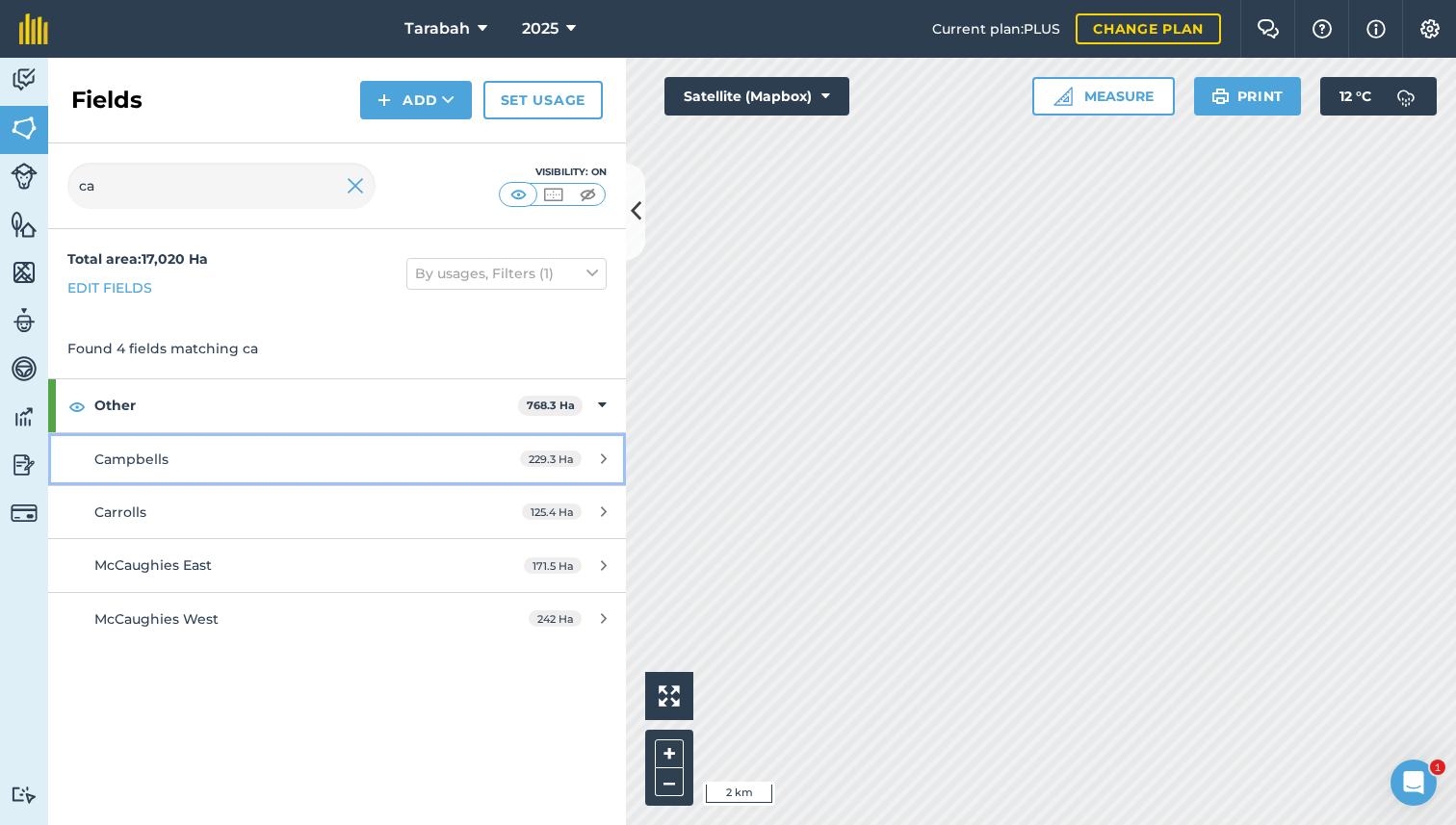 click on "Campbells  229.3   Ha" at bounding box center (337, 459) 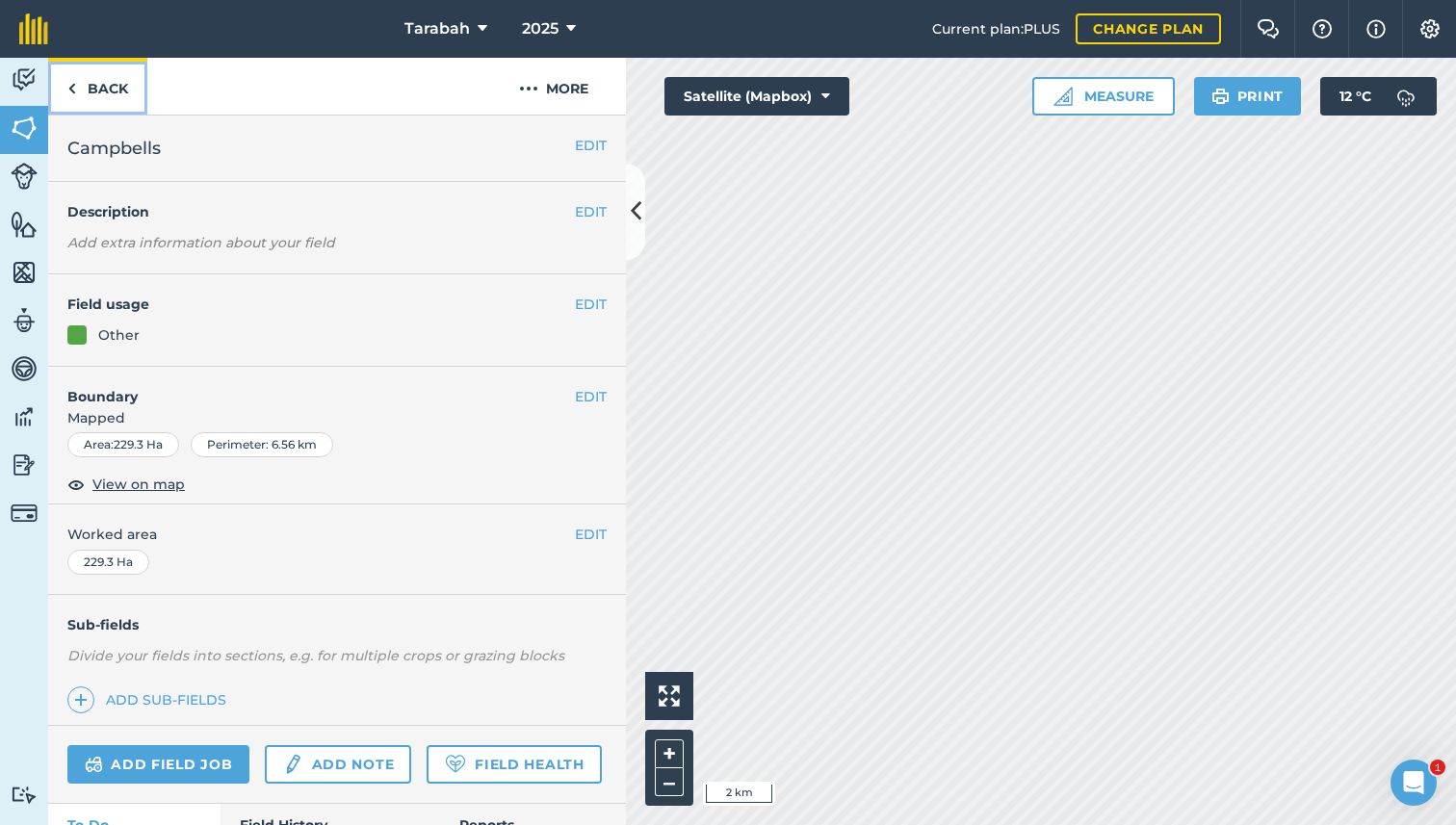 click on "Back" at bounding box center (97, 86) 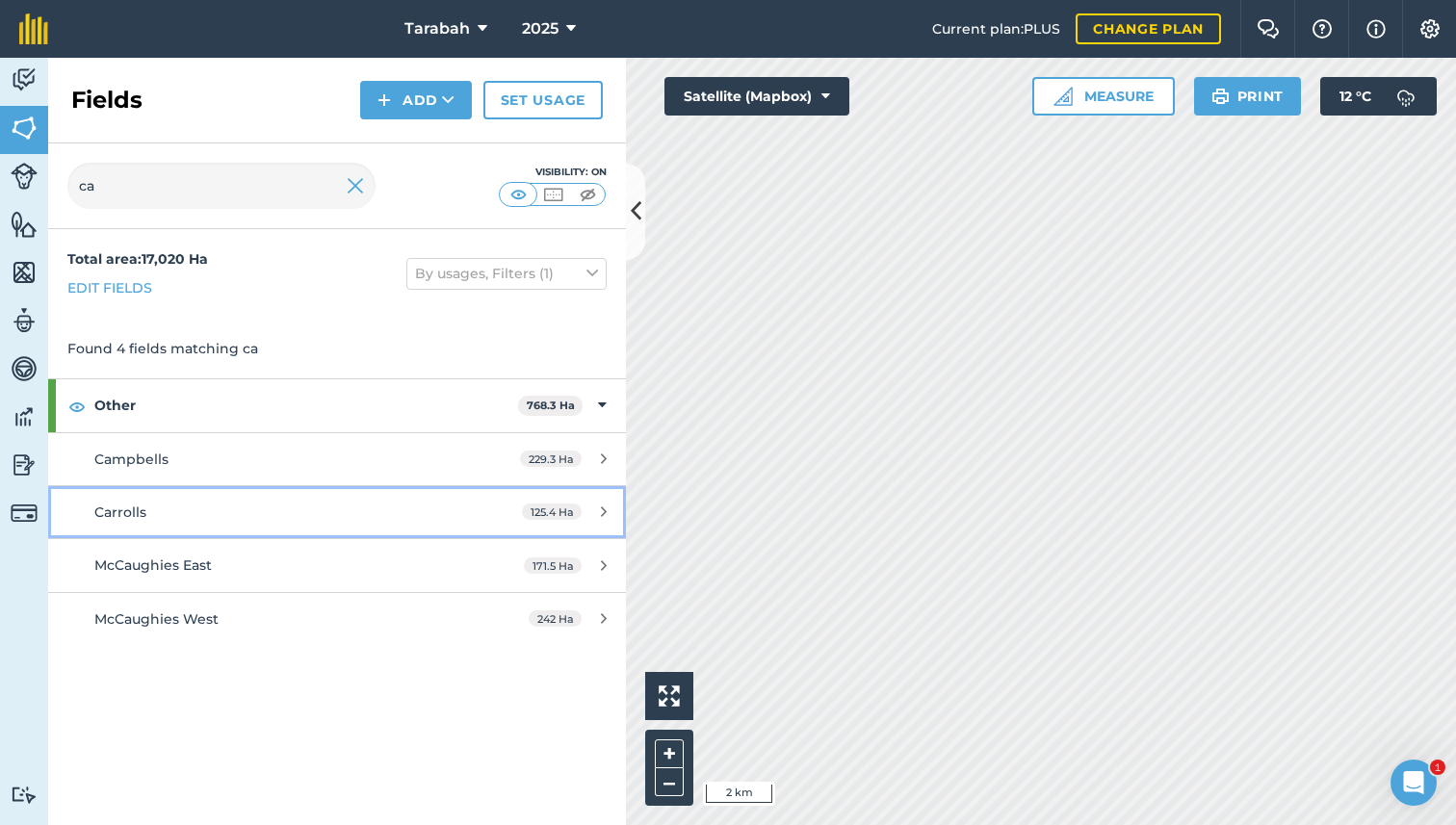 click on "Carrolls" at bounding box center [275, 512] 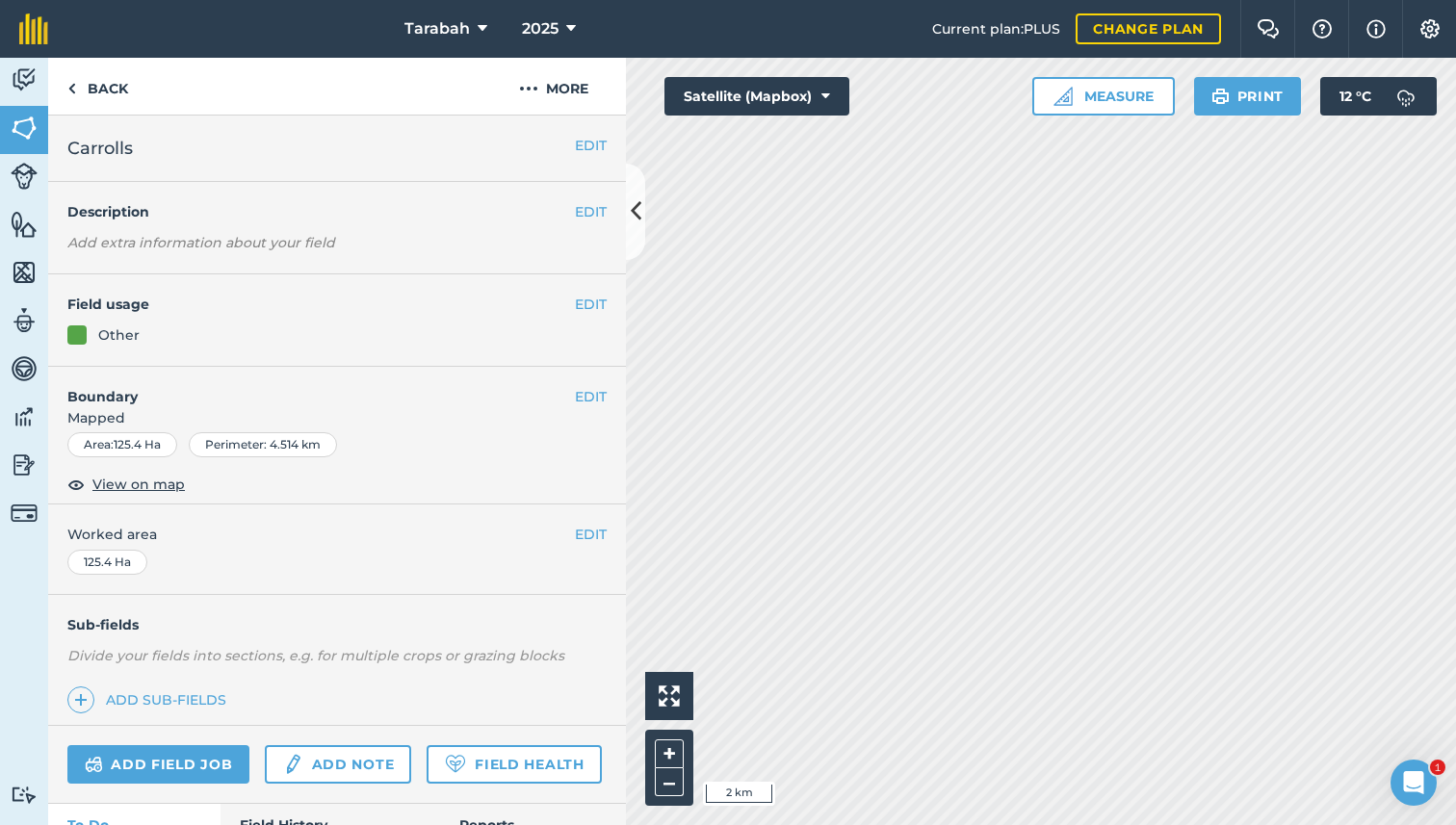 click on "Field usage" at bounding box center [321, 304] 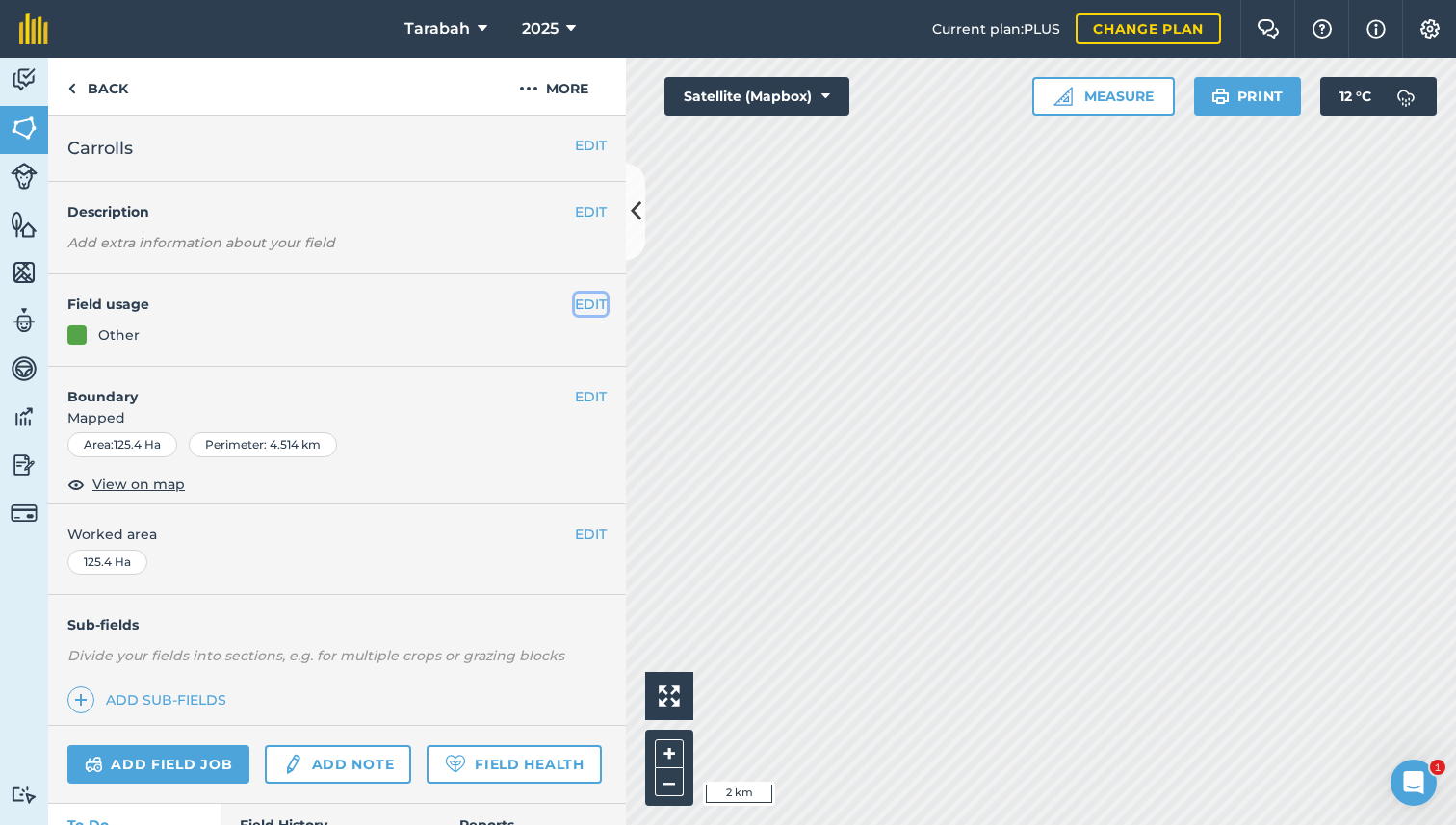 click on "EDIT" at bounding box center (590, 304) 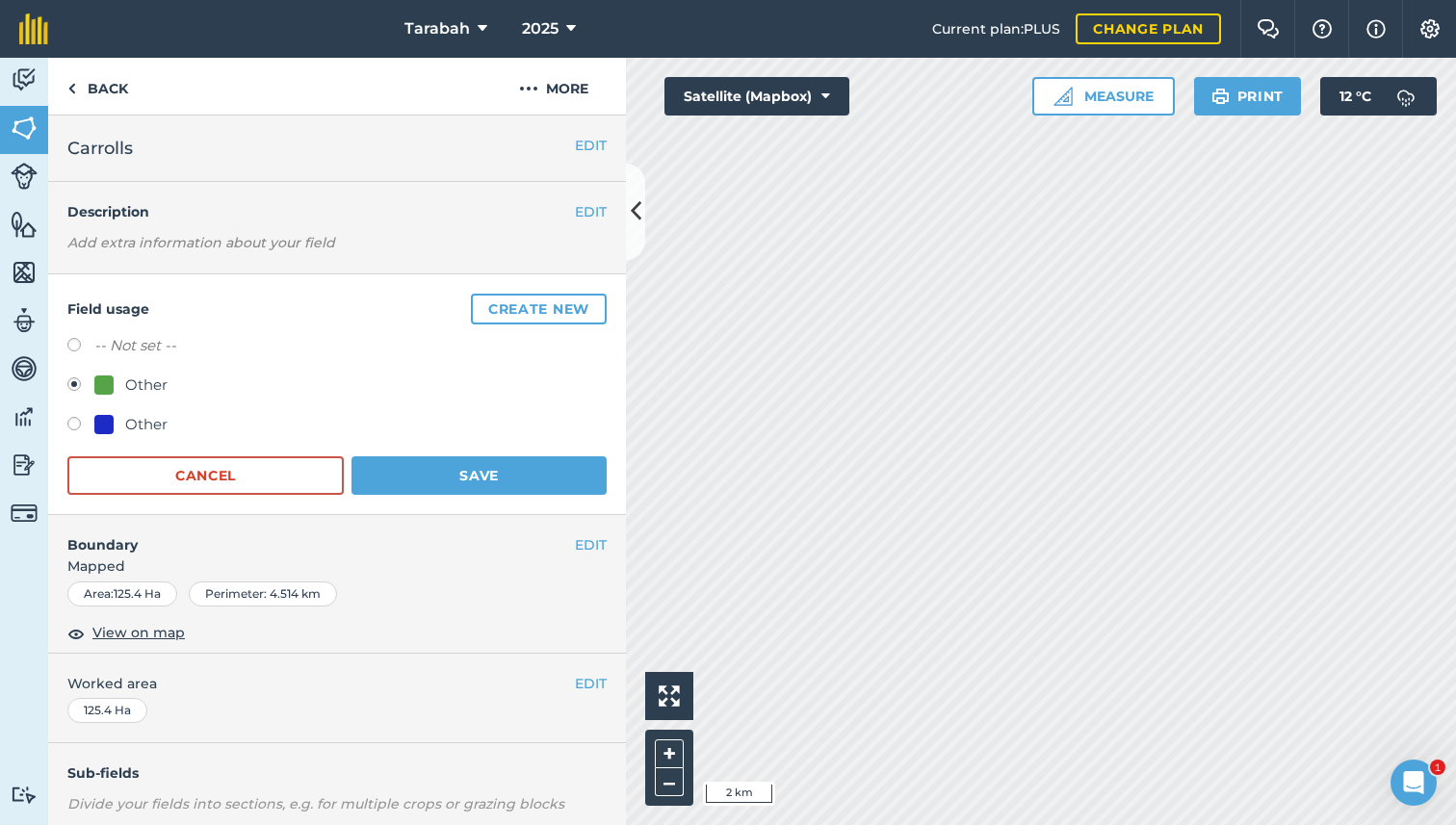 click on "Other" at bounding box center [146, 425] 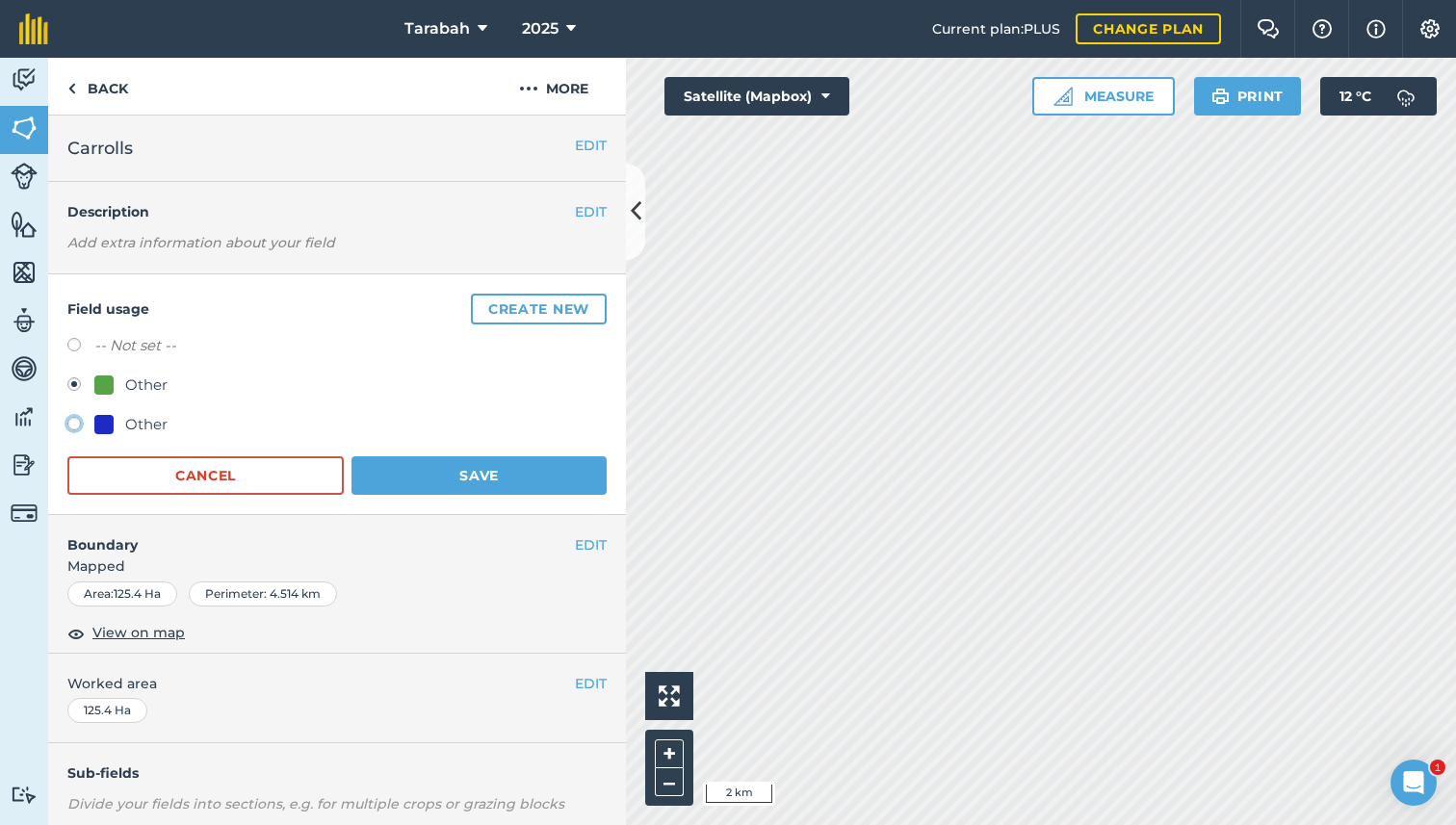 click on "Other" at bounding box center (-9555, 423) 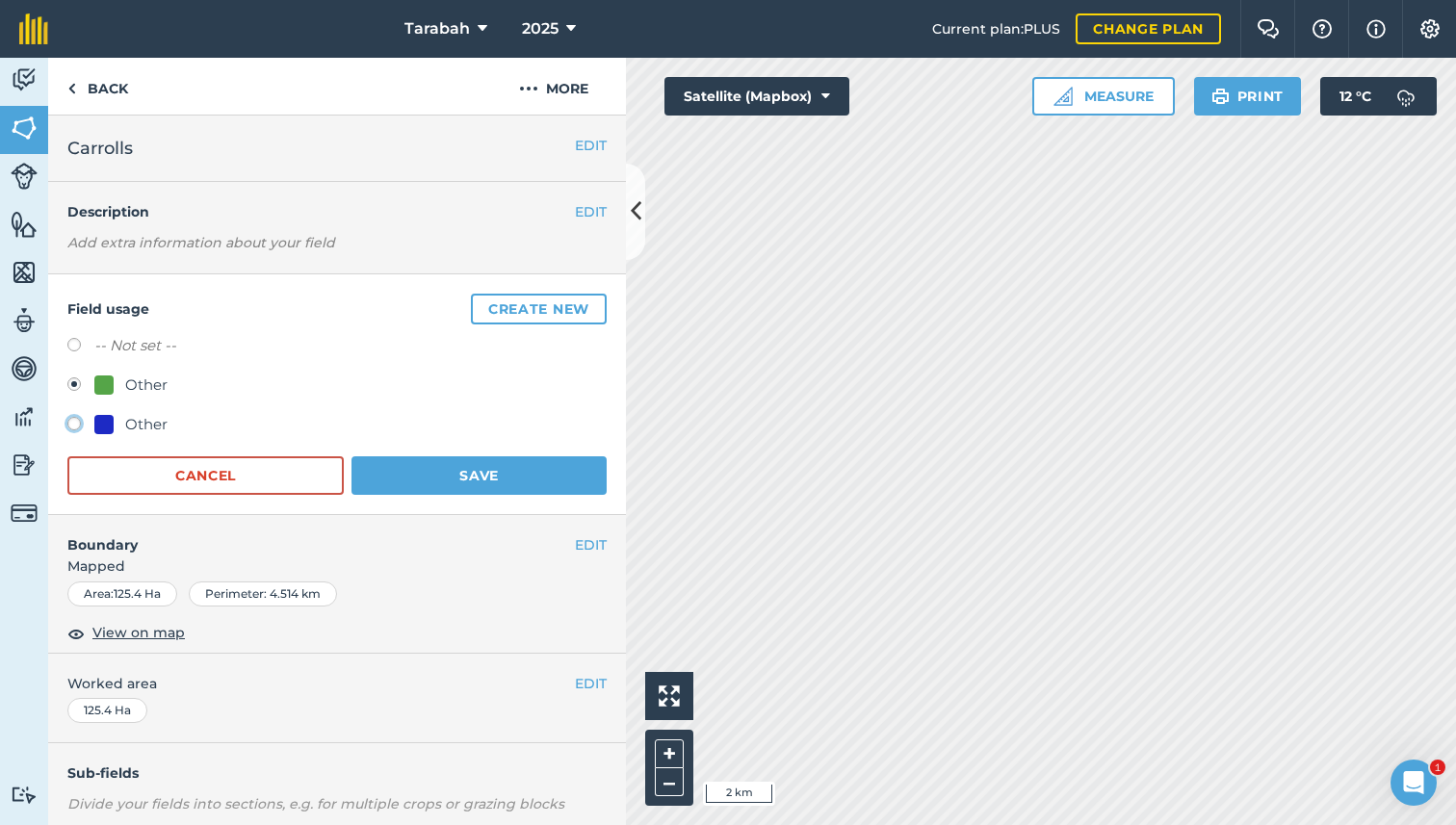 radio on "true" 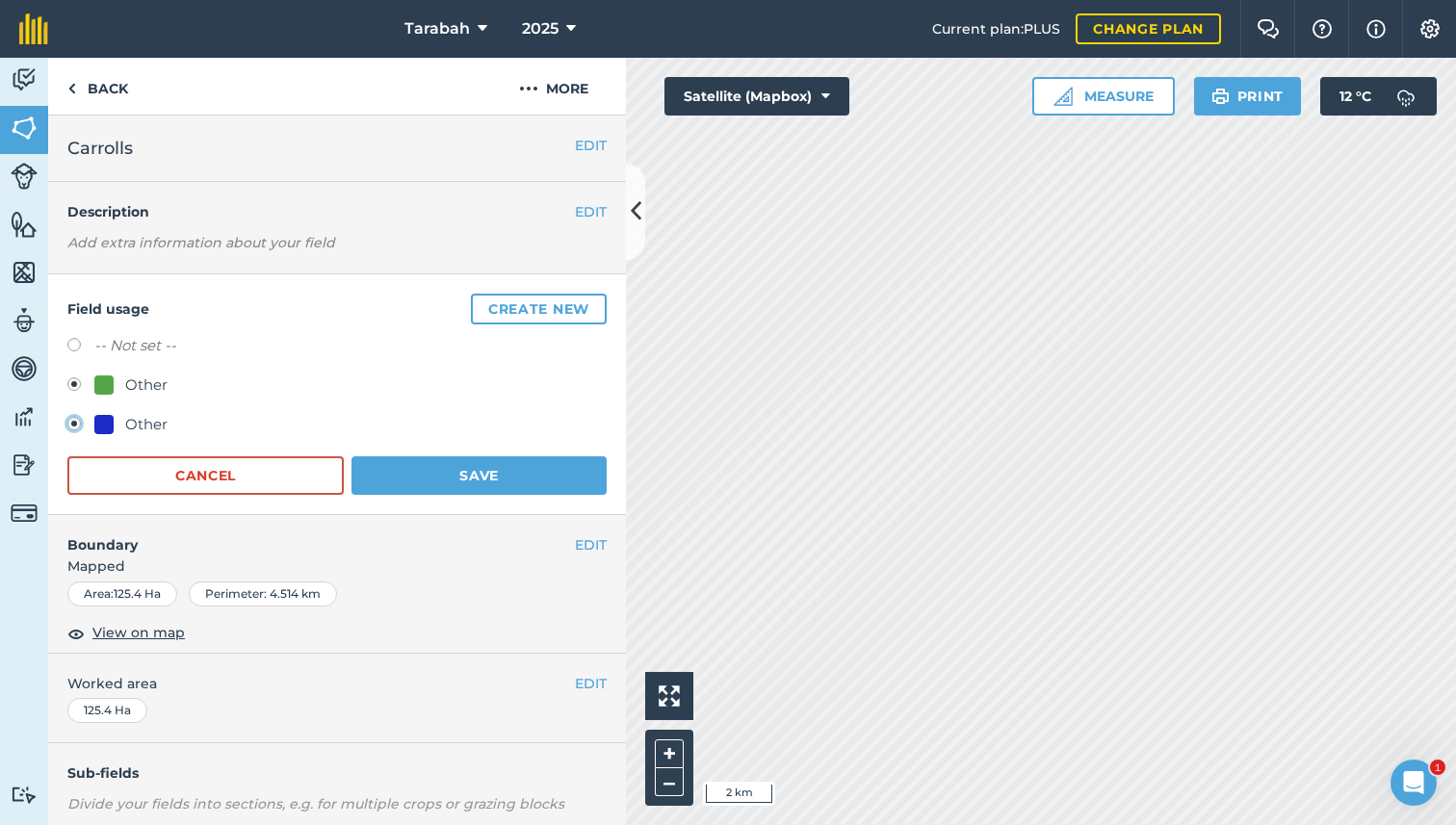 radio on "false" 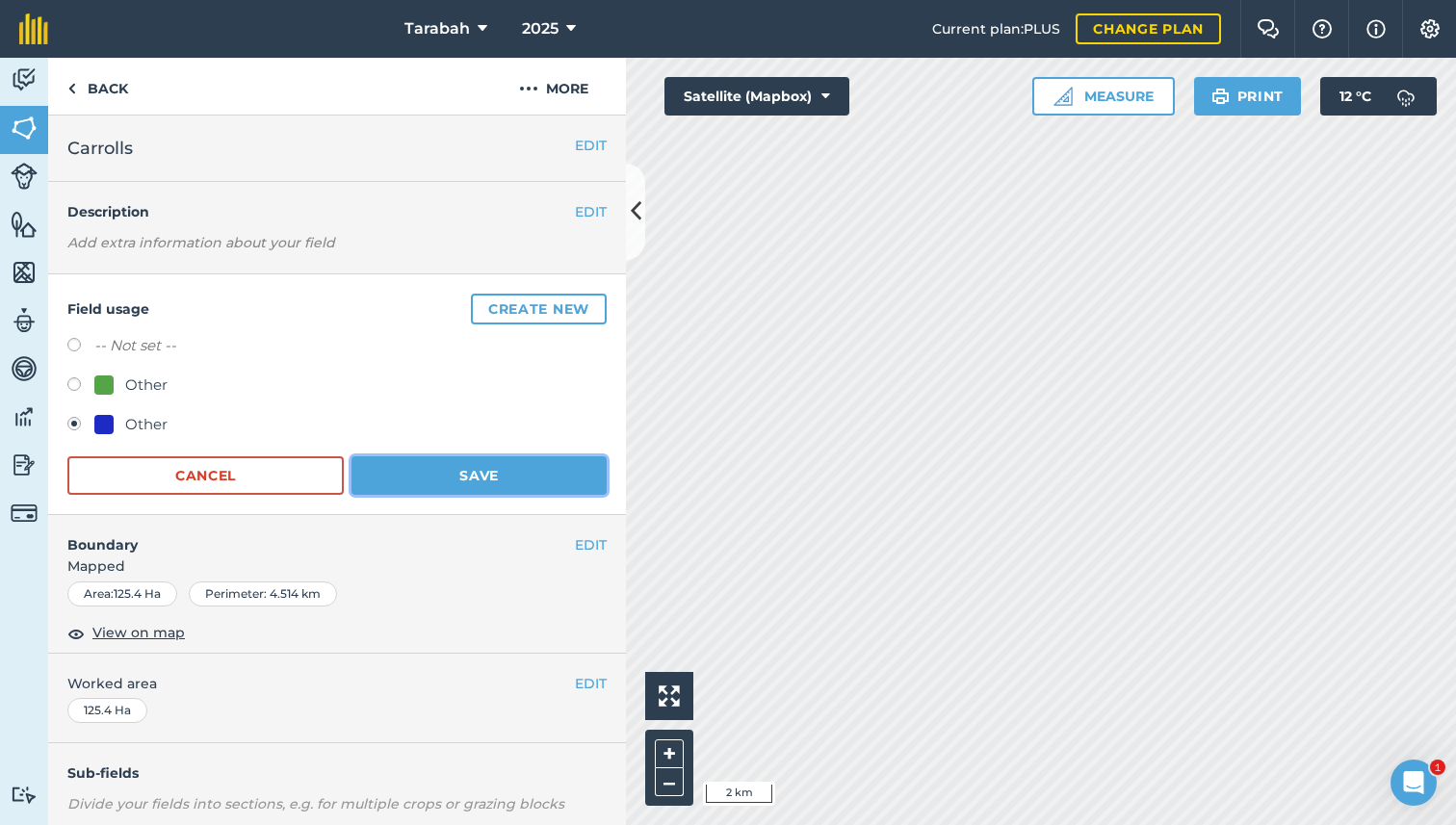 click on "Save" at bounding box center (479, 476) 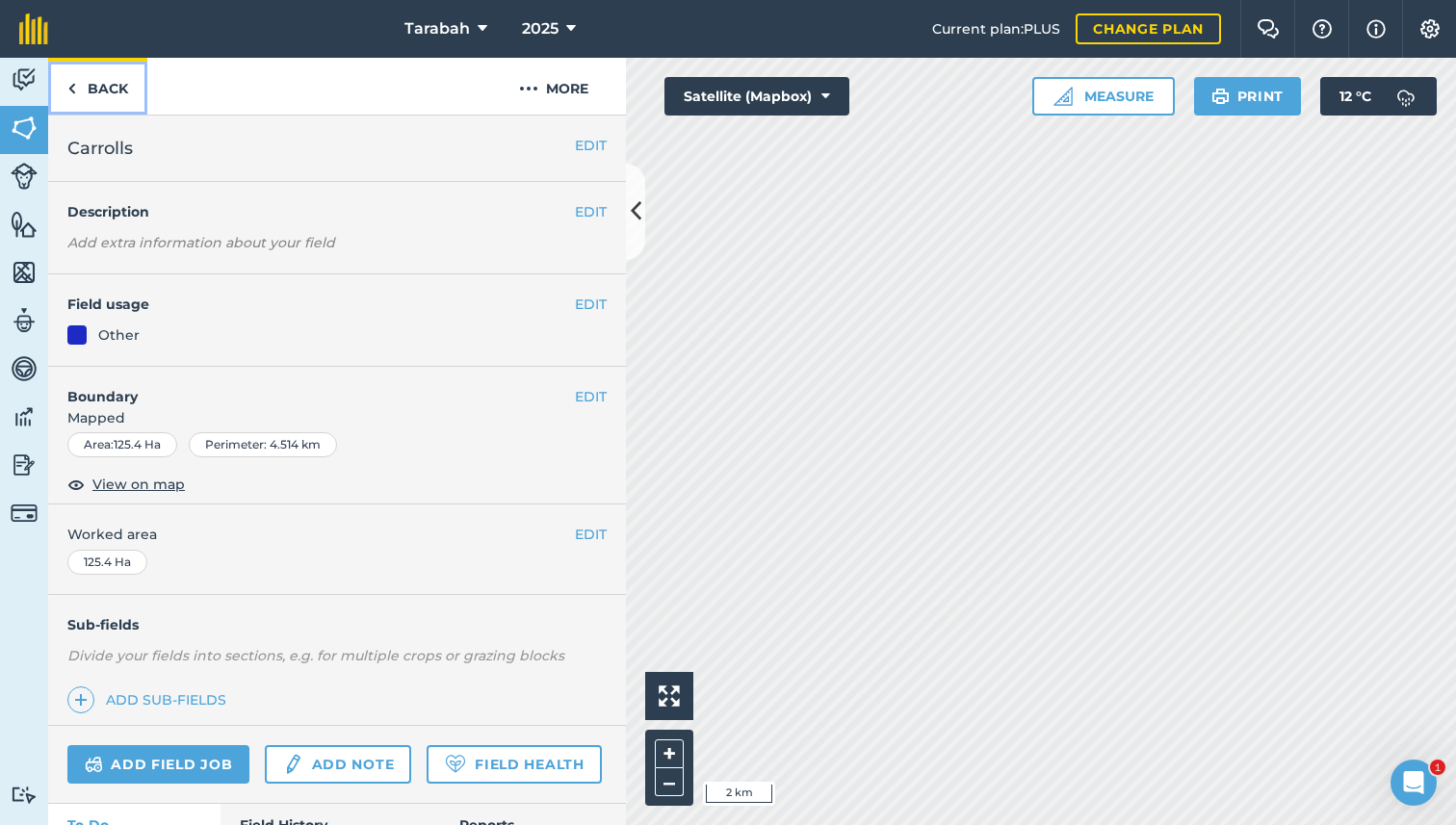 click on "Back" at bounding box center (97, 86) 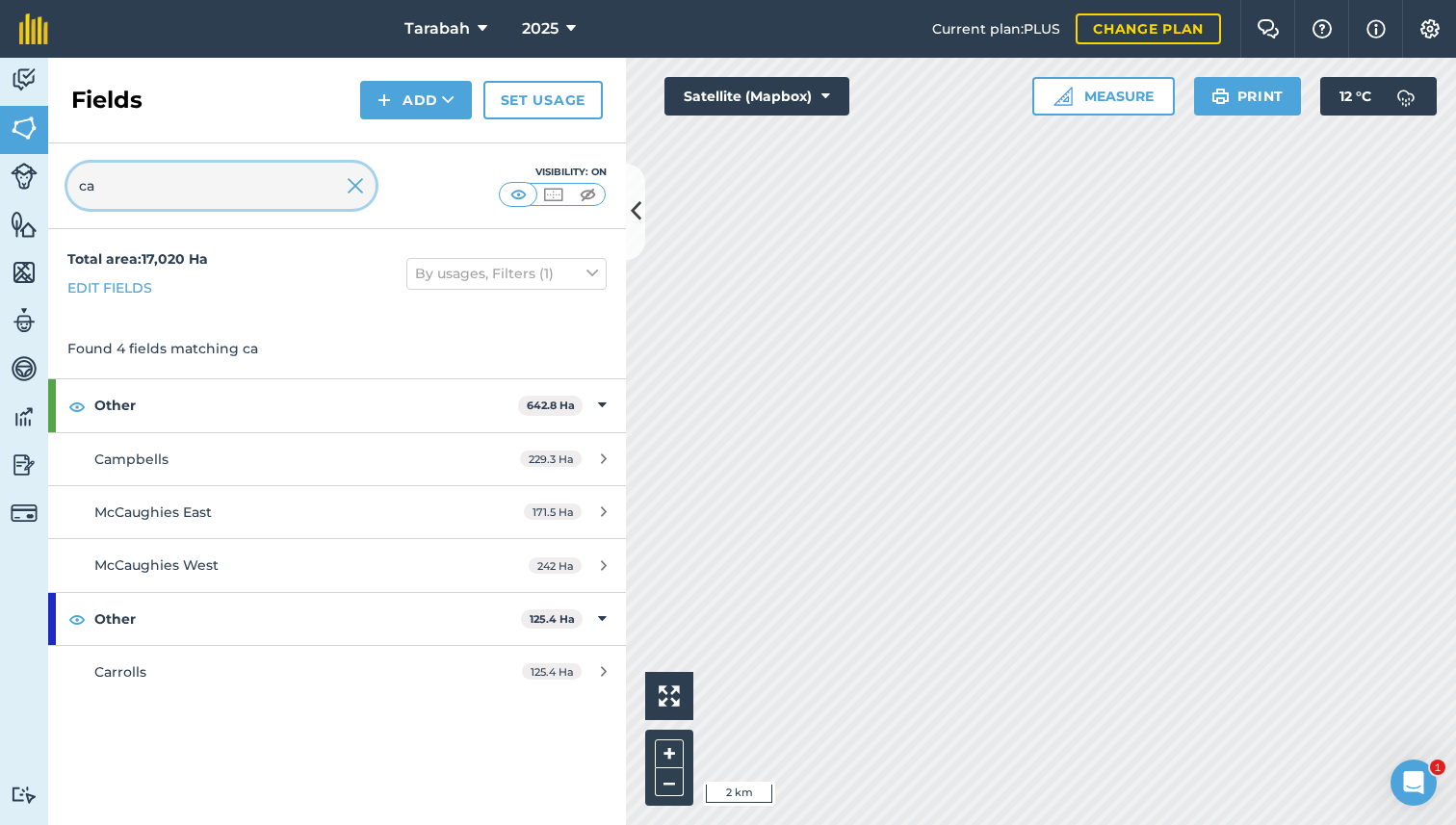 drag, startPoint x: 156, startPoint y: 191, endPoint x: 0, endPoint y: 180, distance: 156.38734 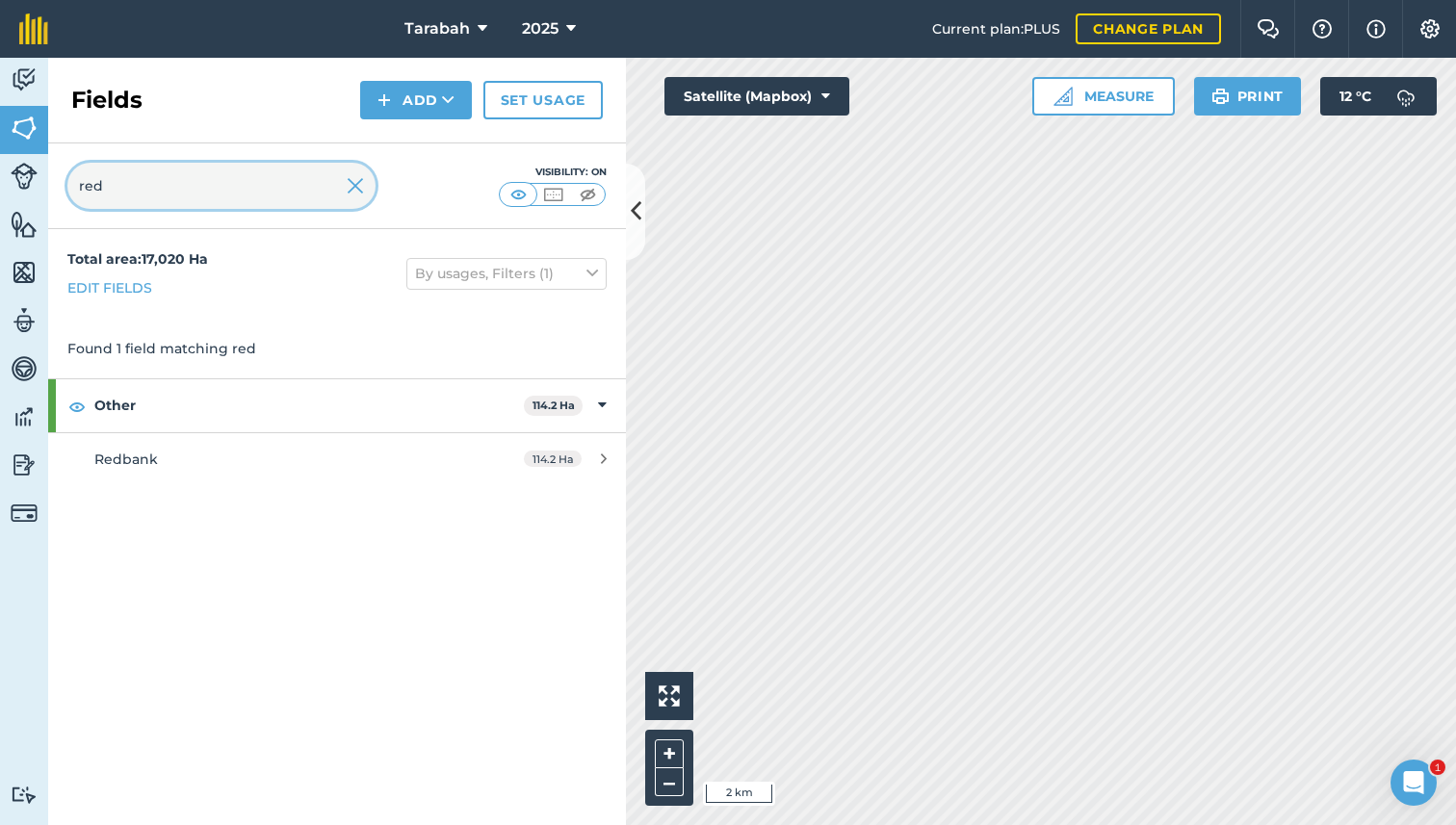 type on "red" 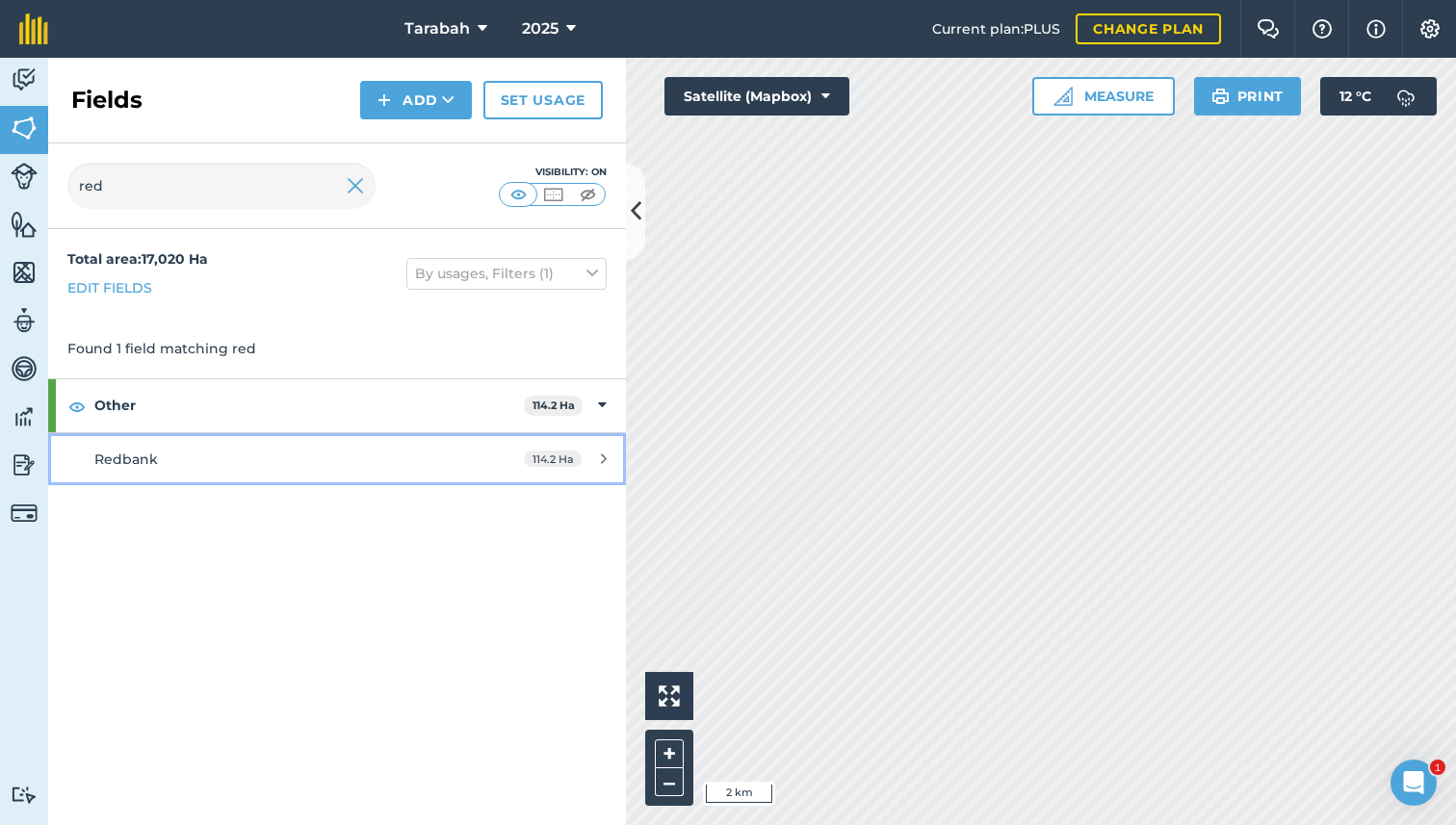 click on "Redbank" at bounding box center [275, 459] 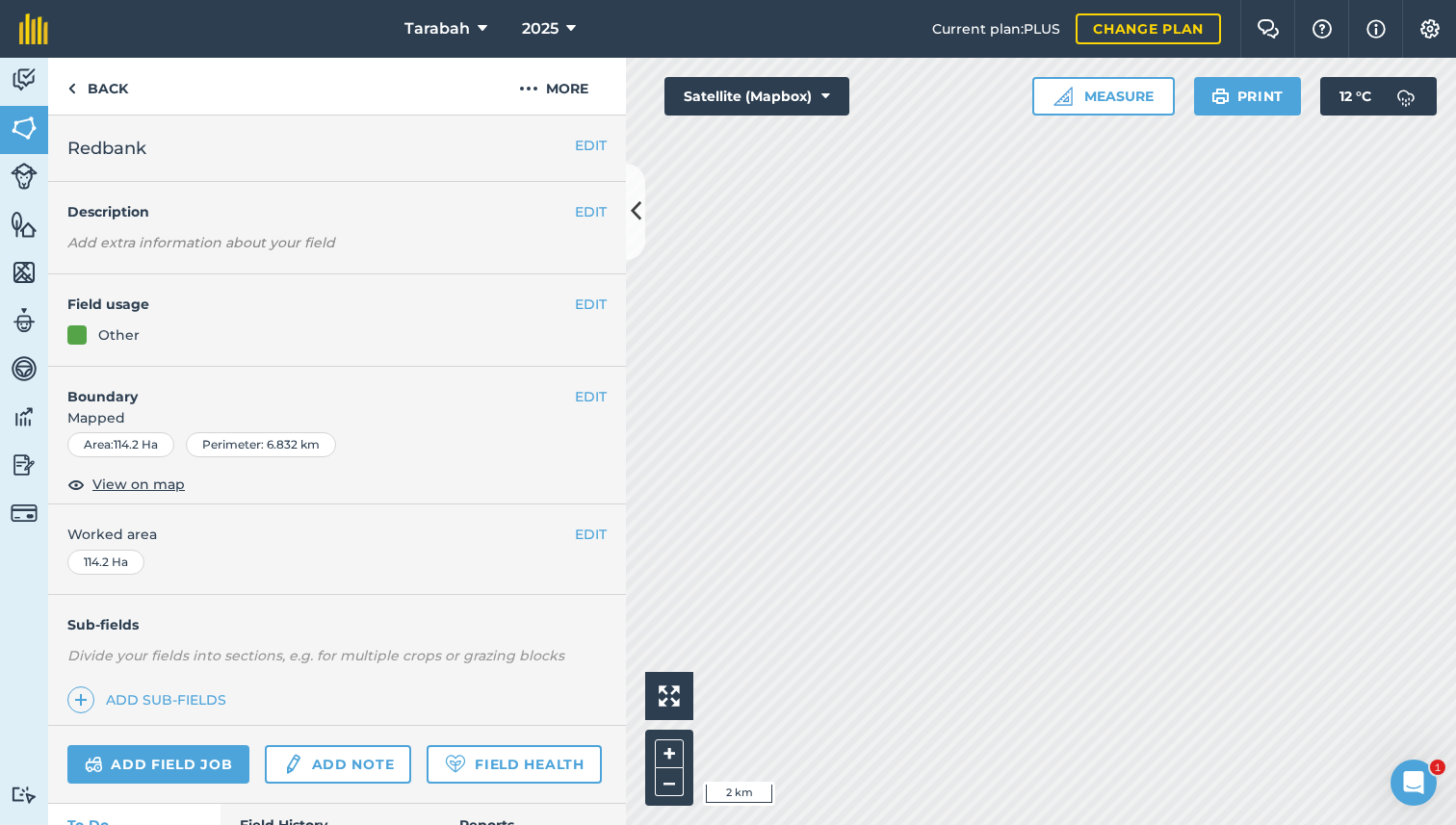 click on "Field usage" at bounding box center [321, 304] 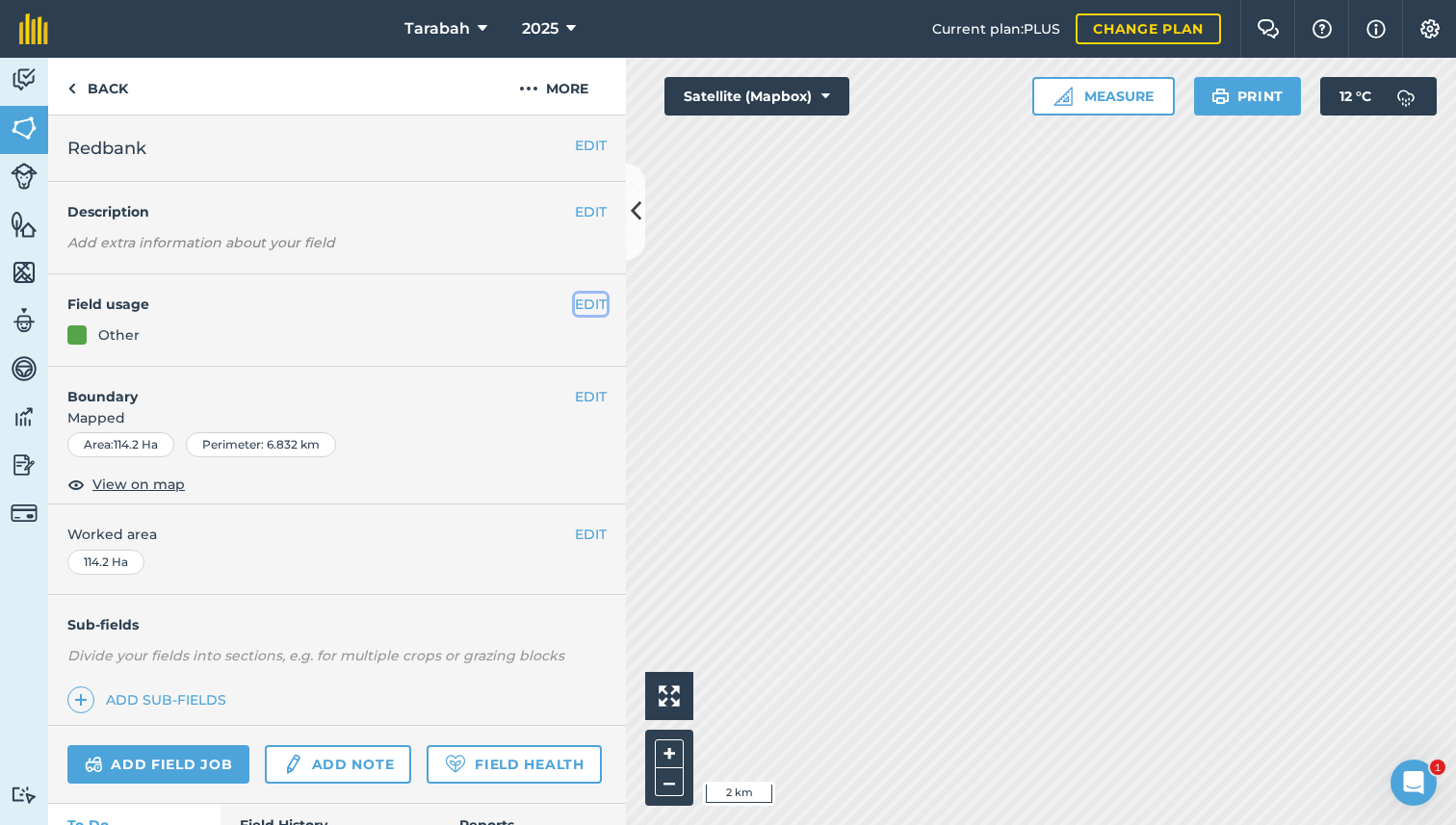 click on "EDIT" at bounding box center [590, 304] 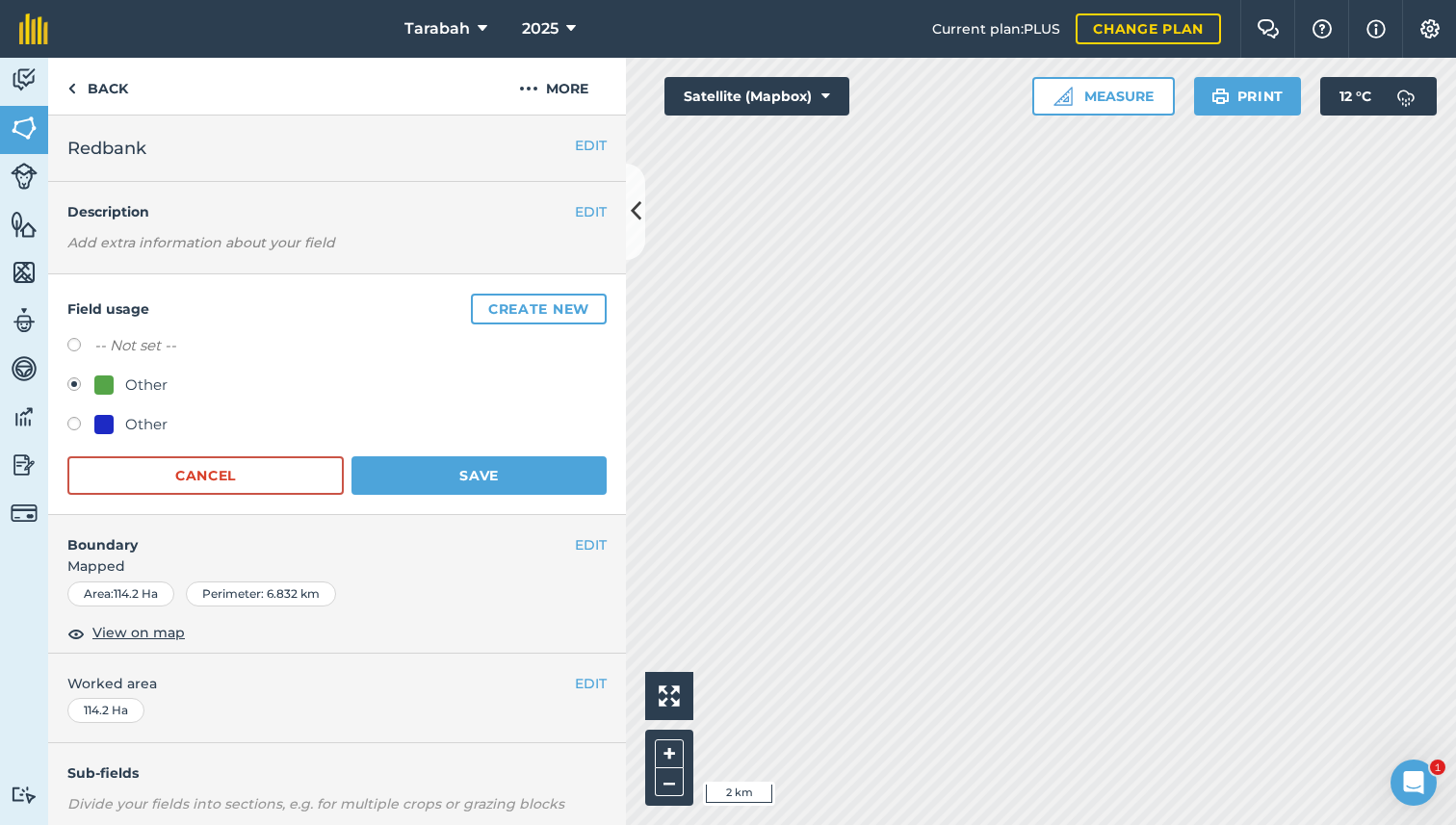 click on "Other" at bounding box center [146, 425] 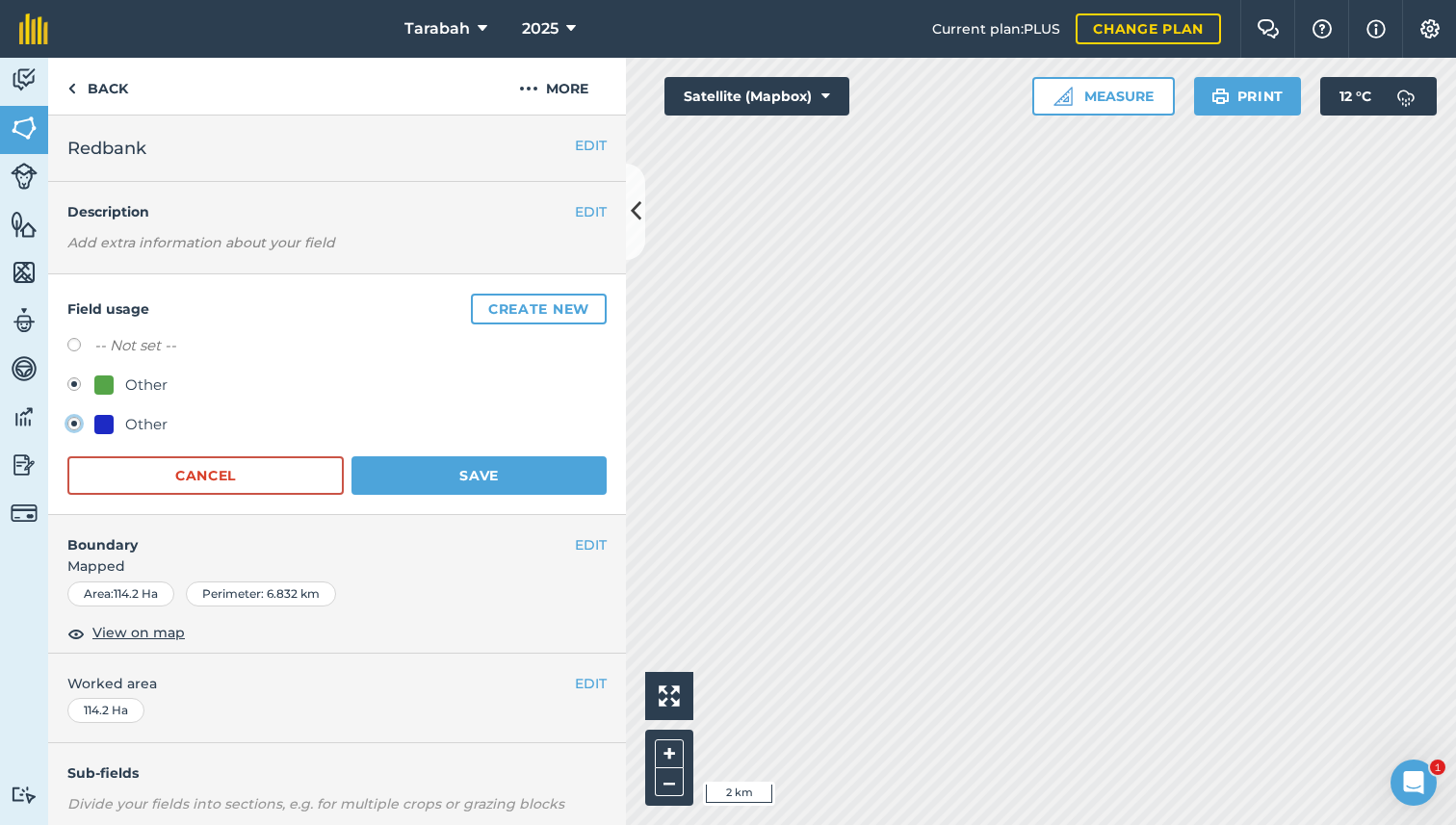 radio on "true" 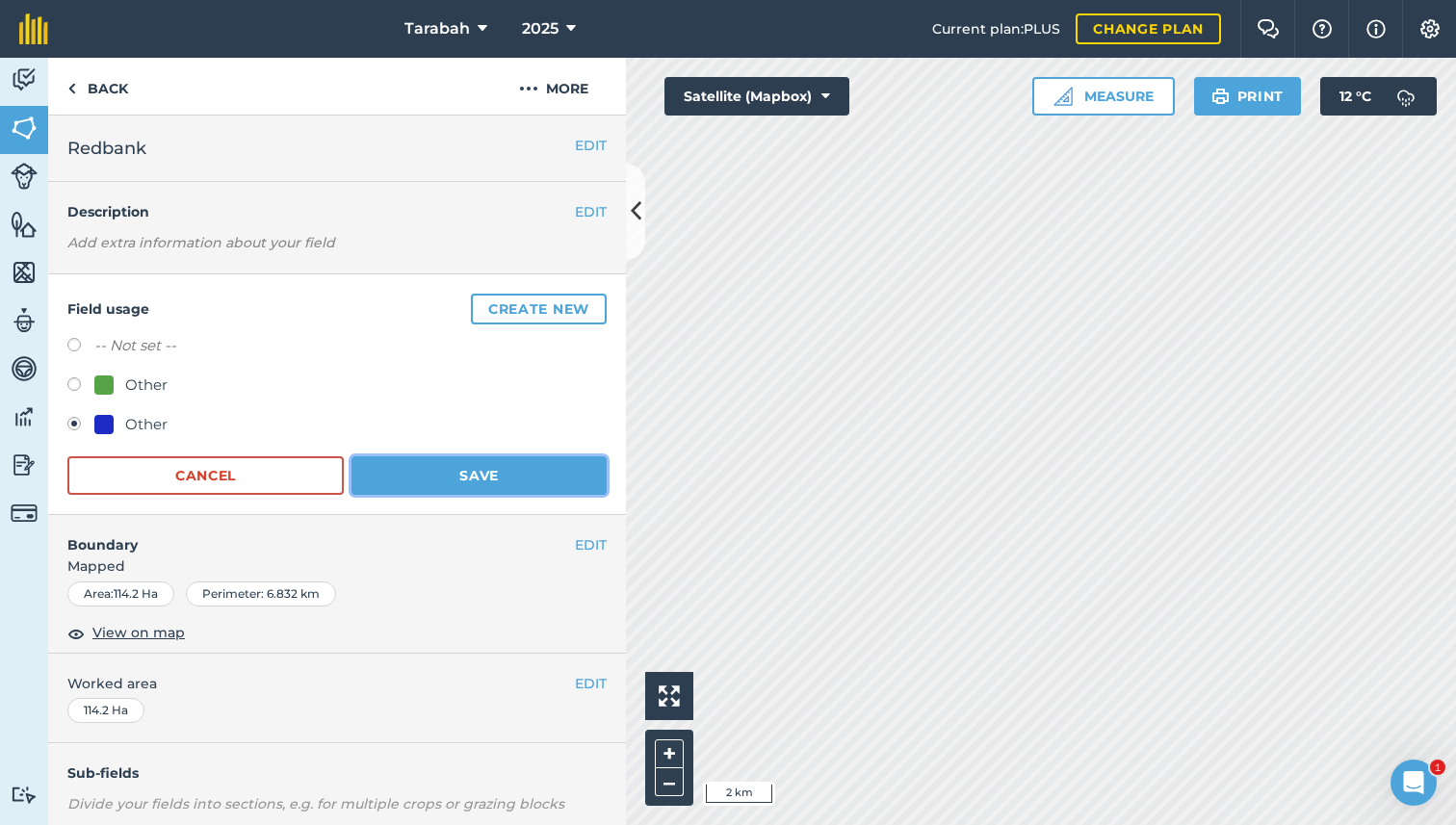 click on "Save" at bounding box center [479, 476] 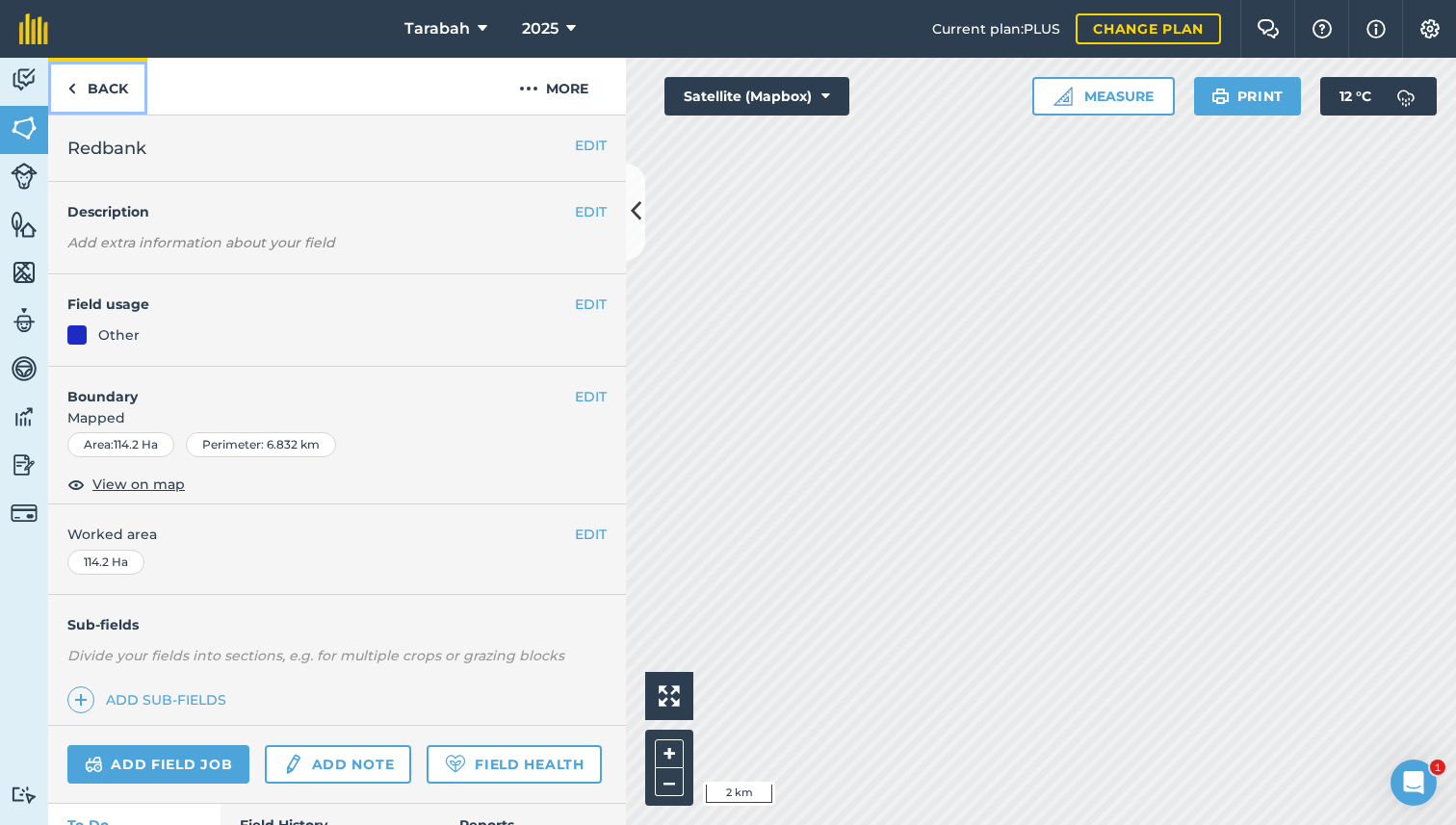 click on "Back" at bounding box center [97, 86] 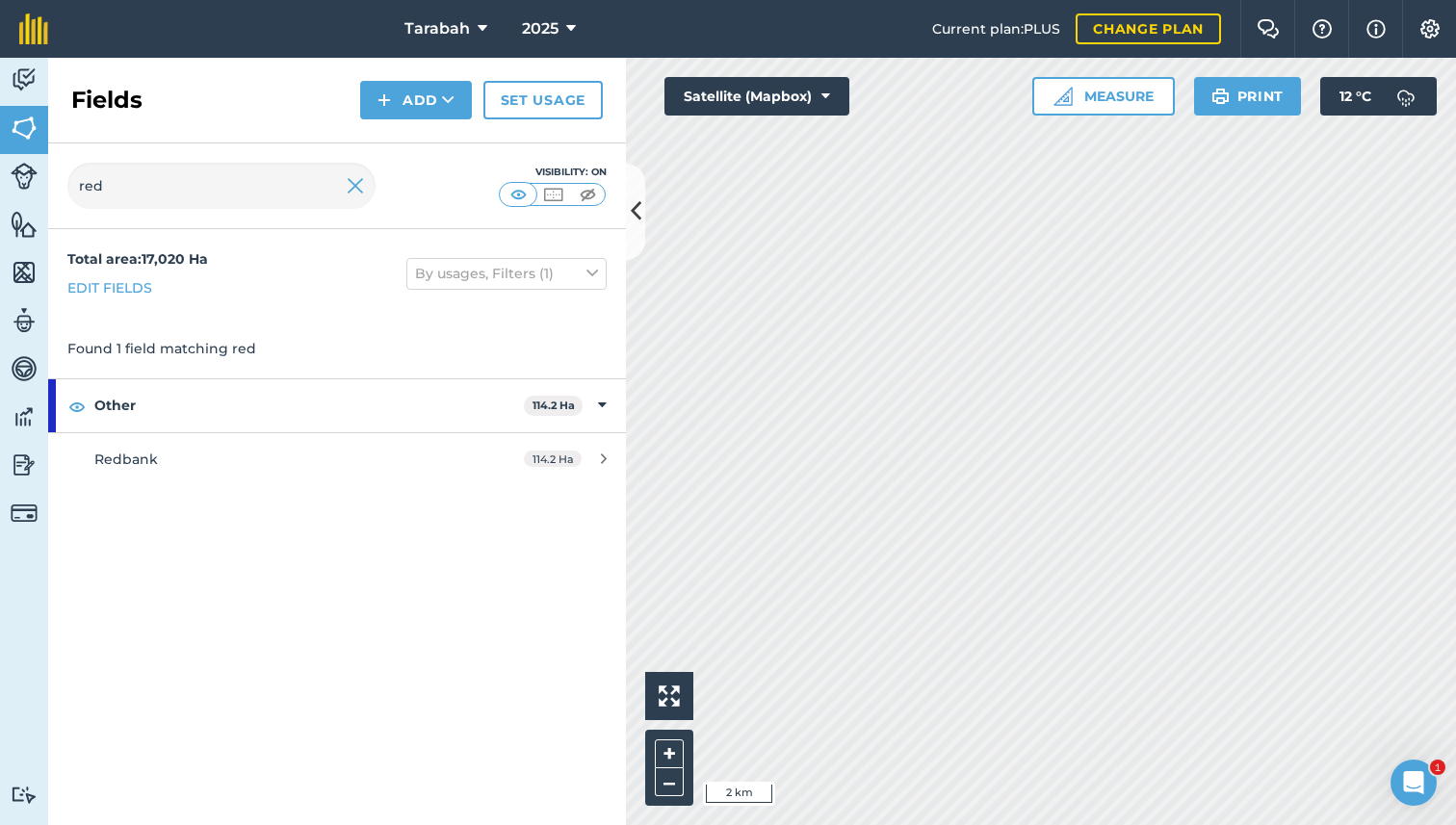 click on "Fields" at bounding box center [107, 100] 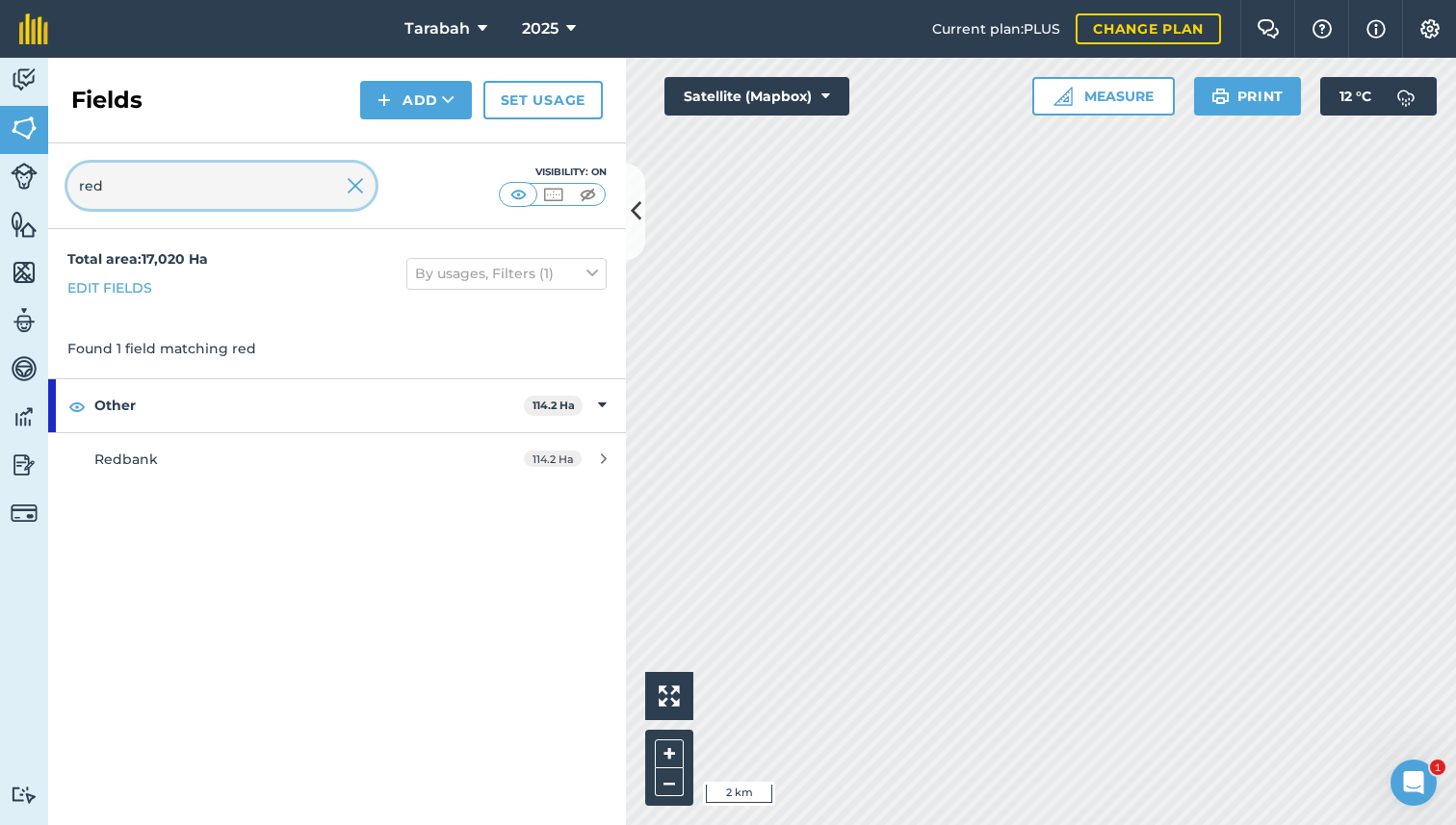 click on "red" at bounding box center [221, 186] 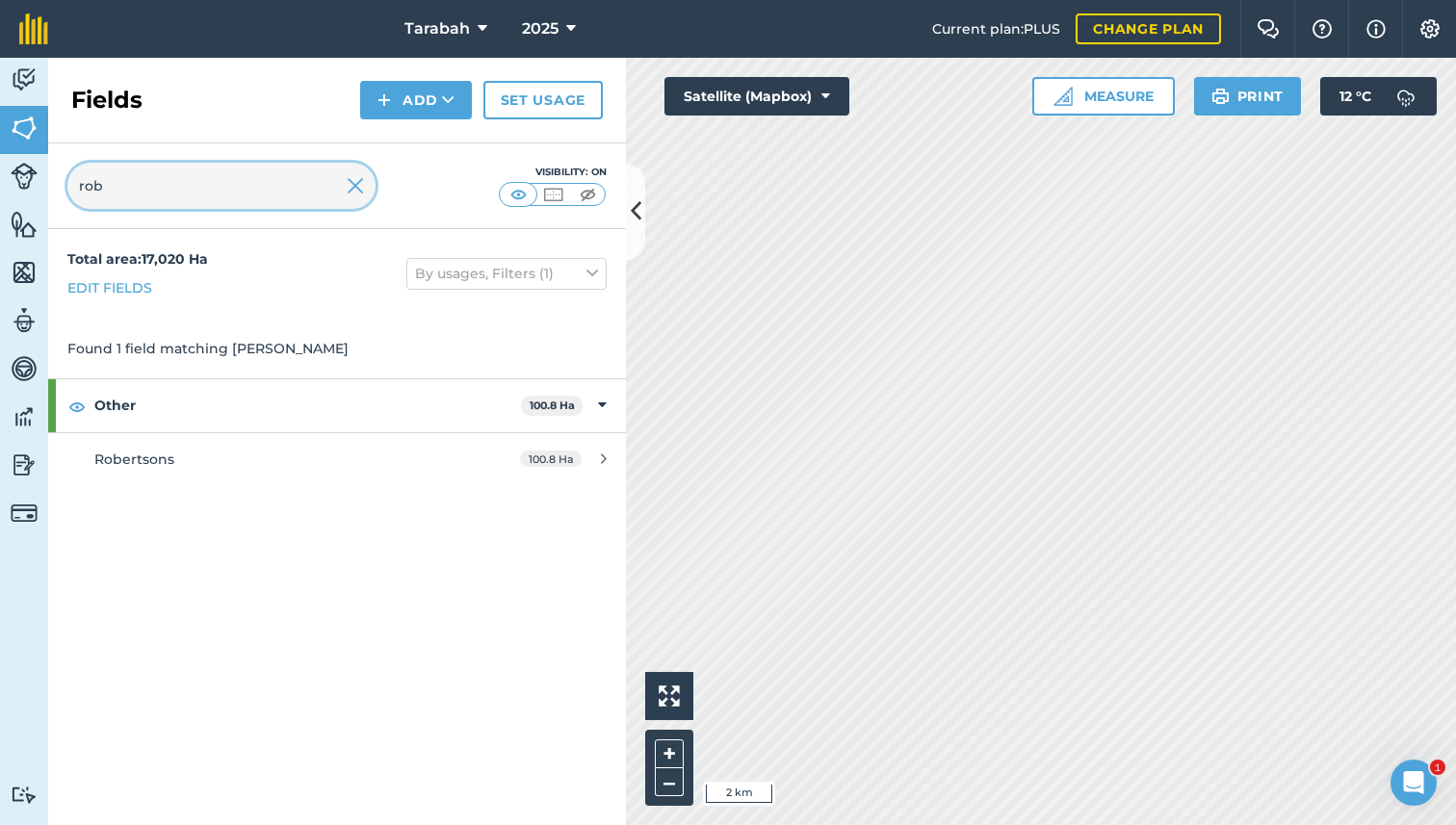 type on "rob" 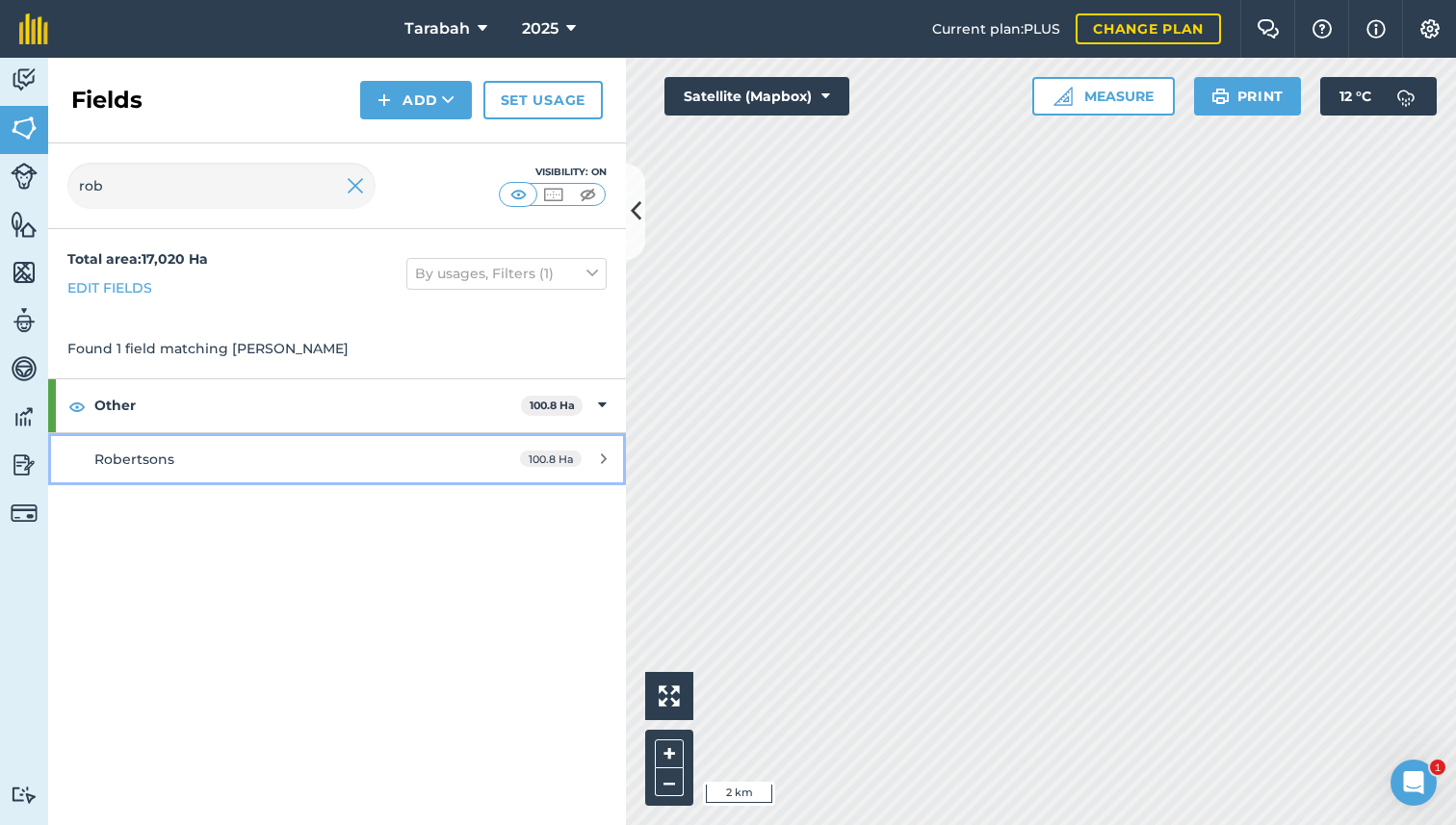 click on "Robertsons" at bounding box center [134, 459] 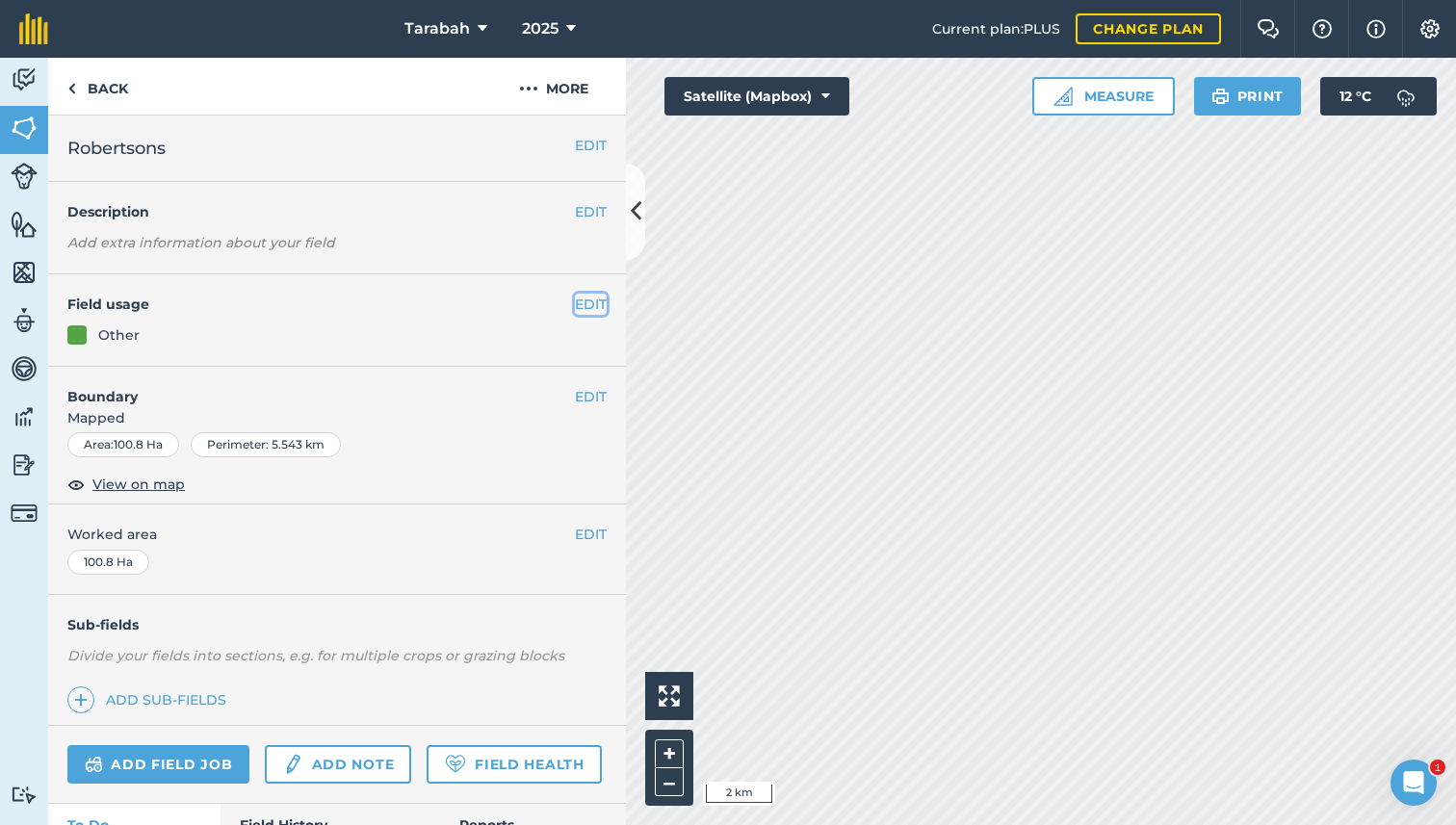 click on "EDIT" at bounding box center (590, 304) 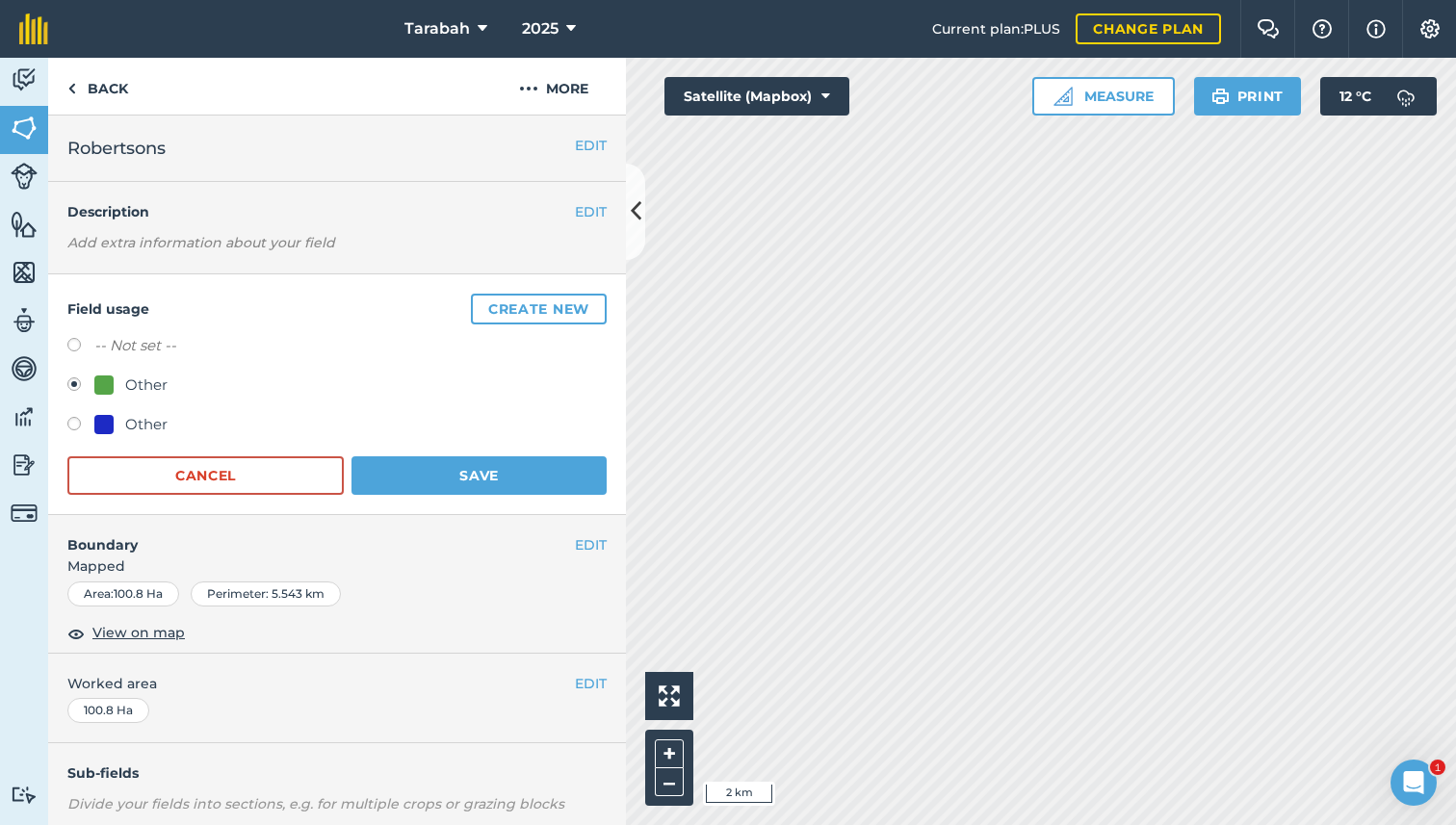 click on "Other" at bounding box center [131, 425] 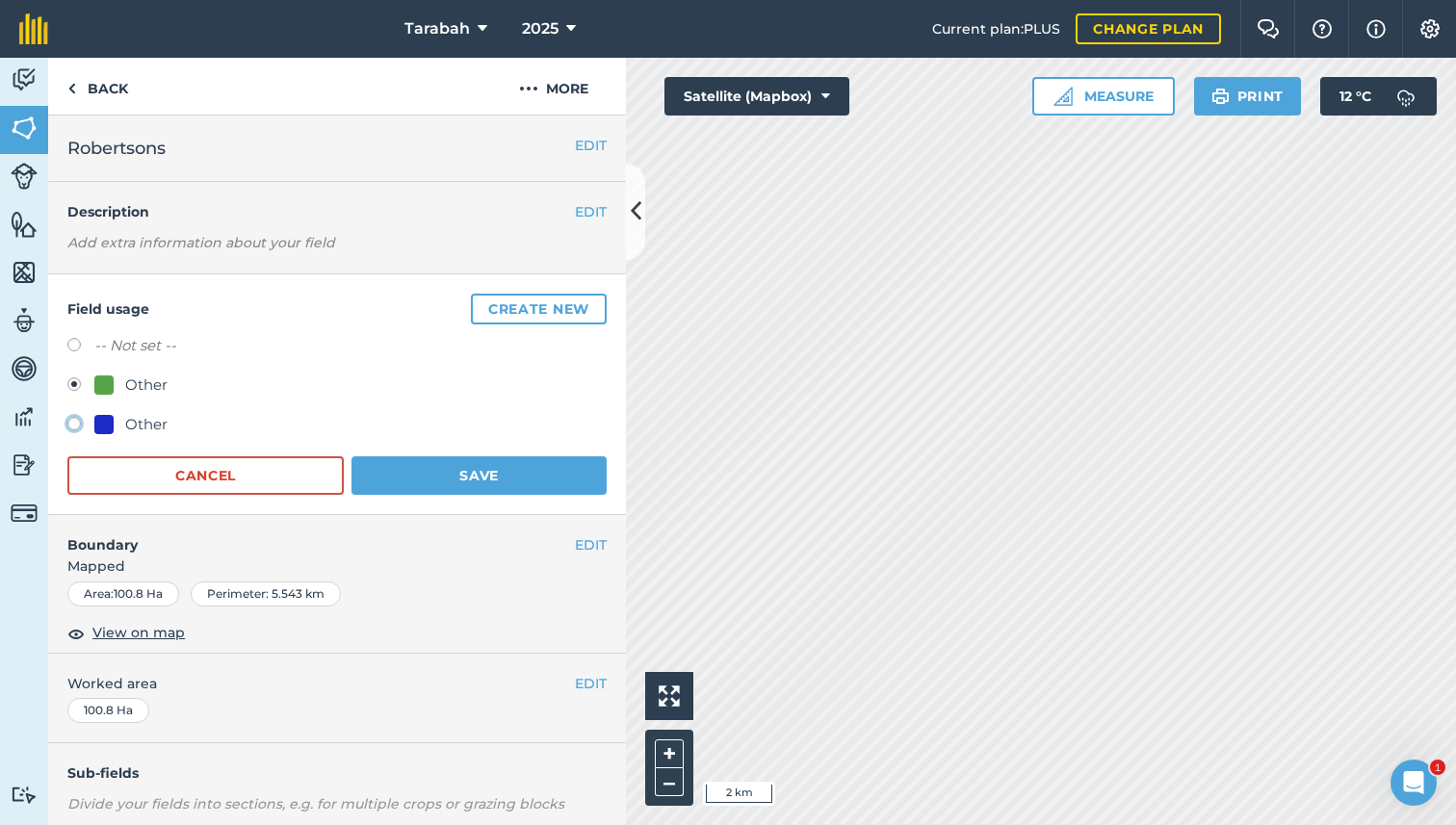 click on "Other" at bounding box center [-9555, 423] 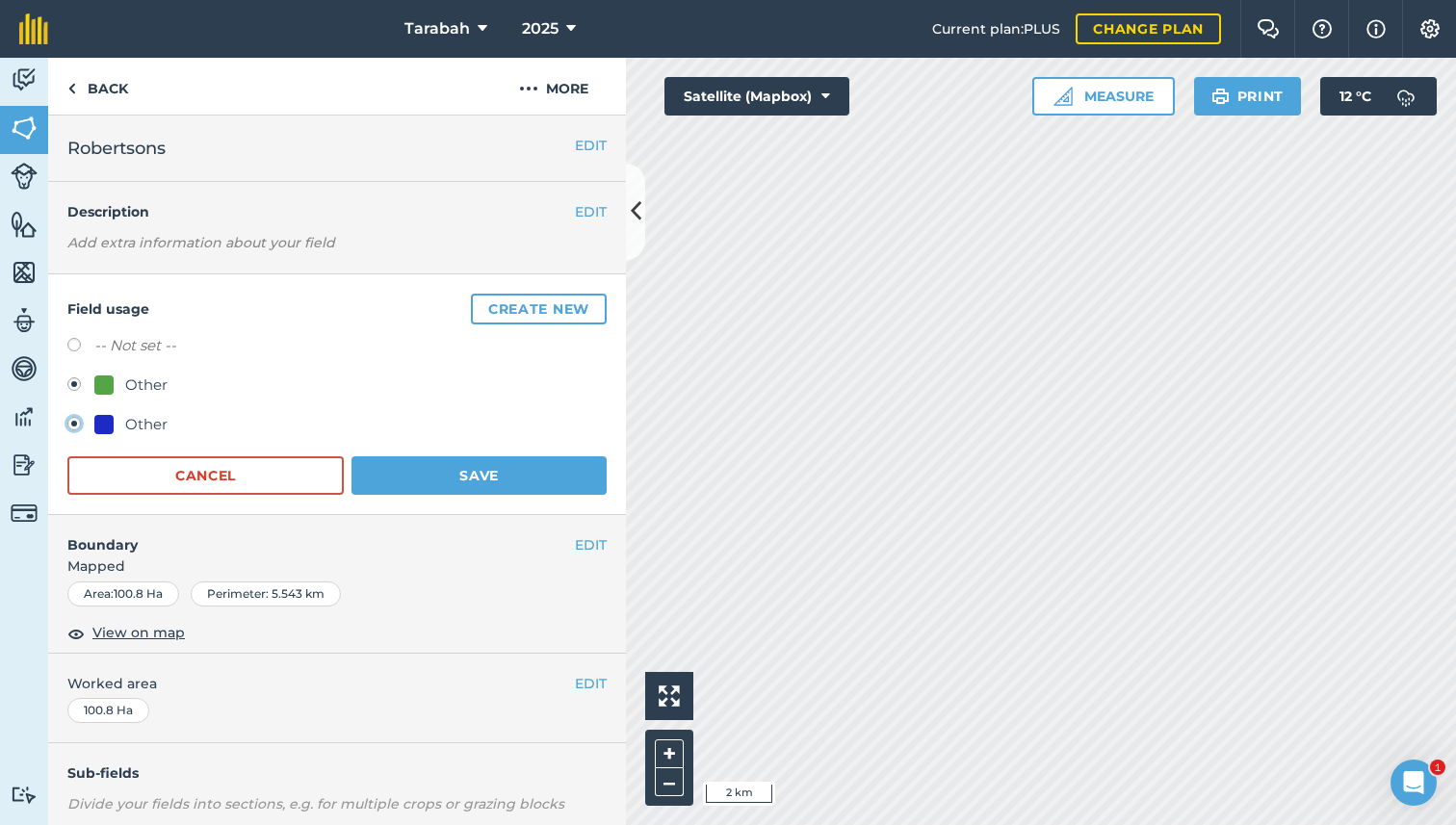 radio on "false" 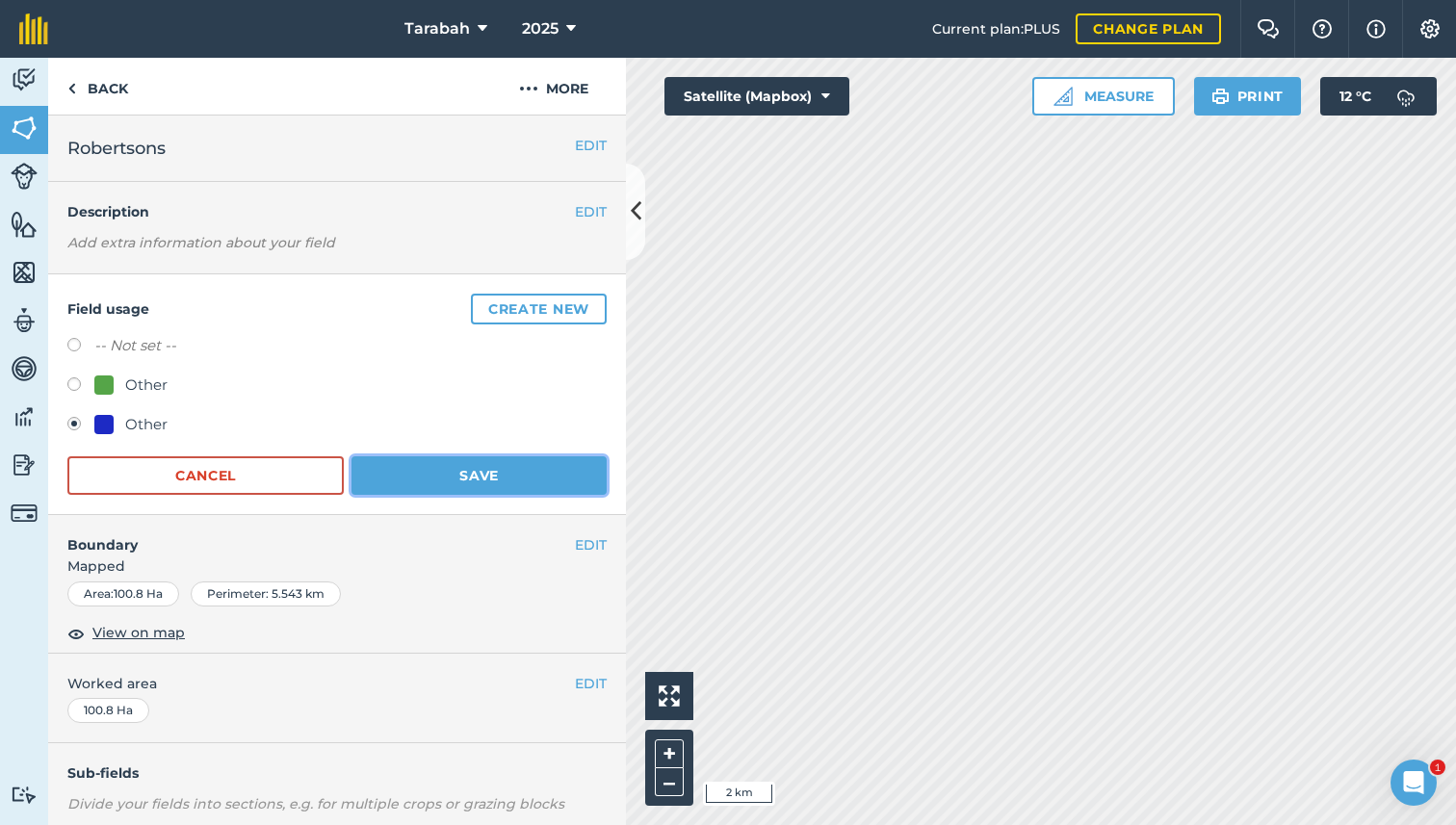click on "Save" at bounding box center [479, 476] 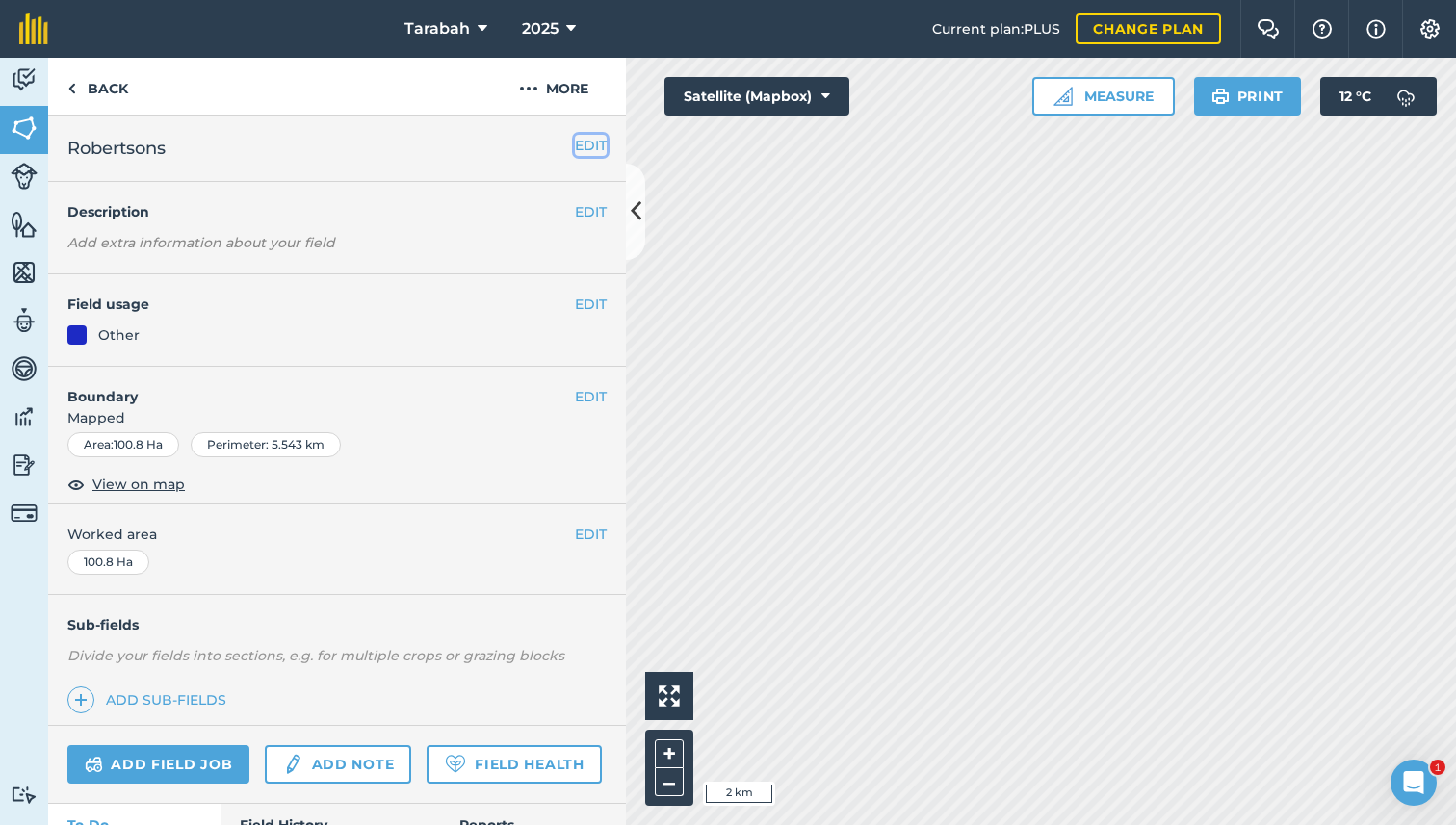 click on "EDIT" at bounding box center [590, 145] 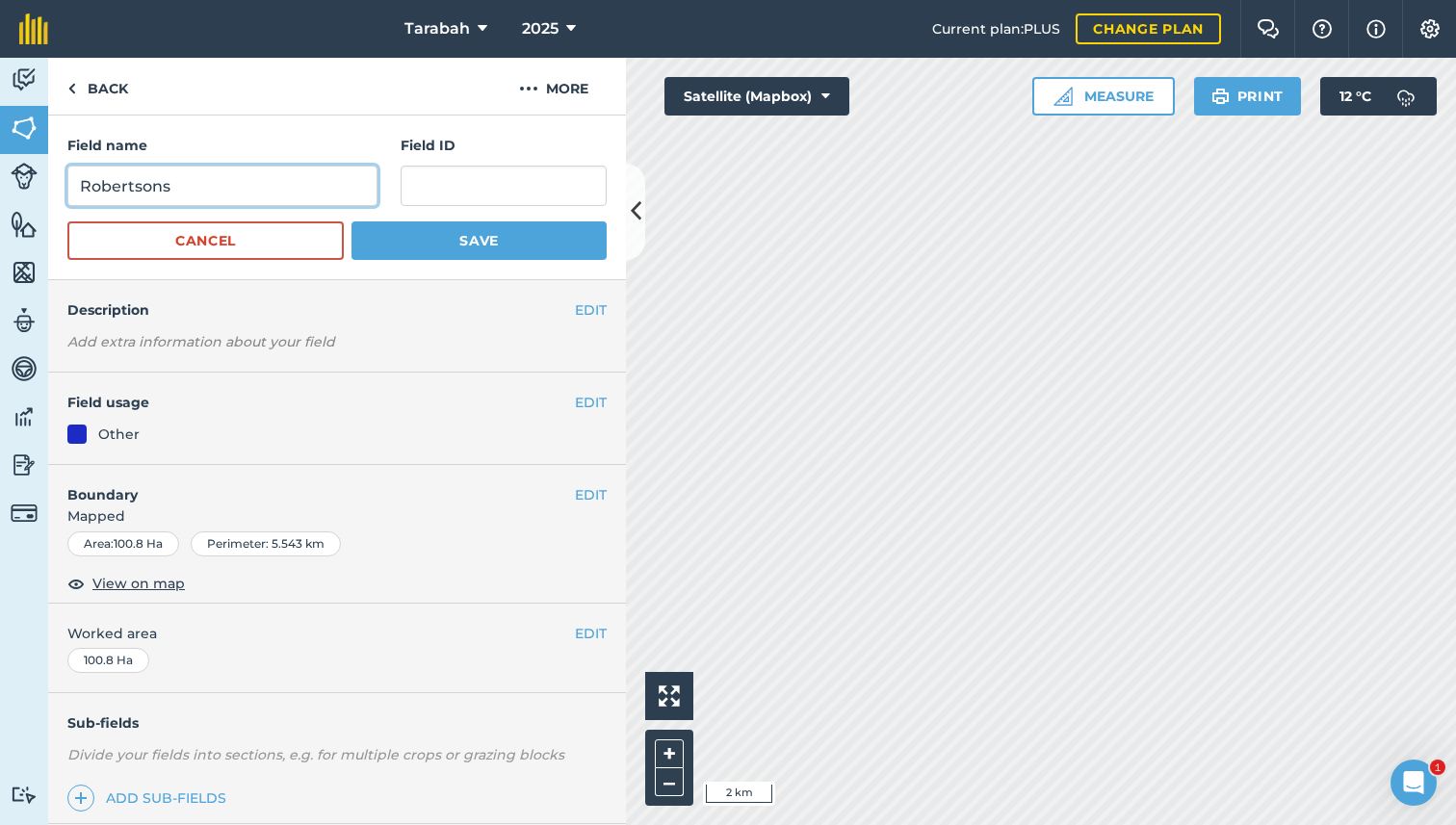 drag, startPoint x: 199, startPoint y: 182, endPoint x: 112, endPoint y: 188, distance: 87.206651 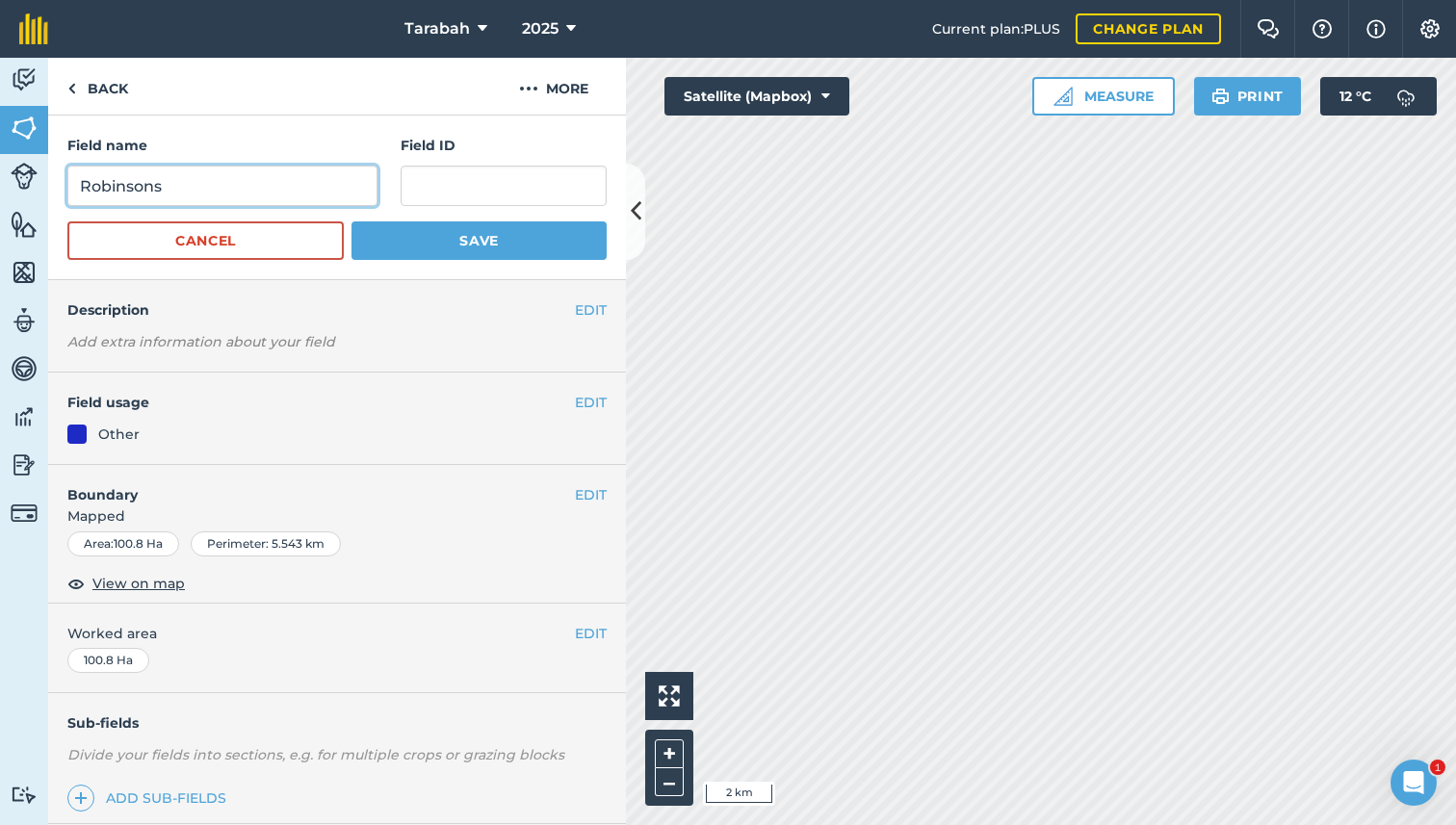 type on "Robinsons" 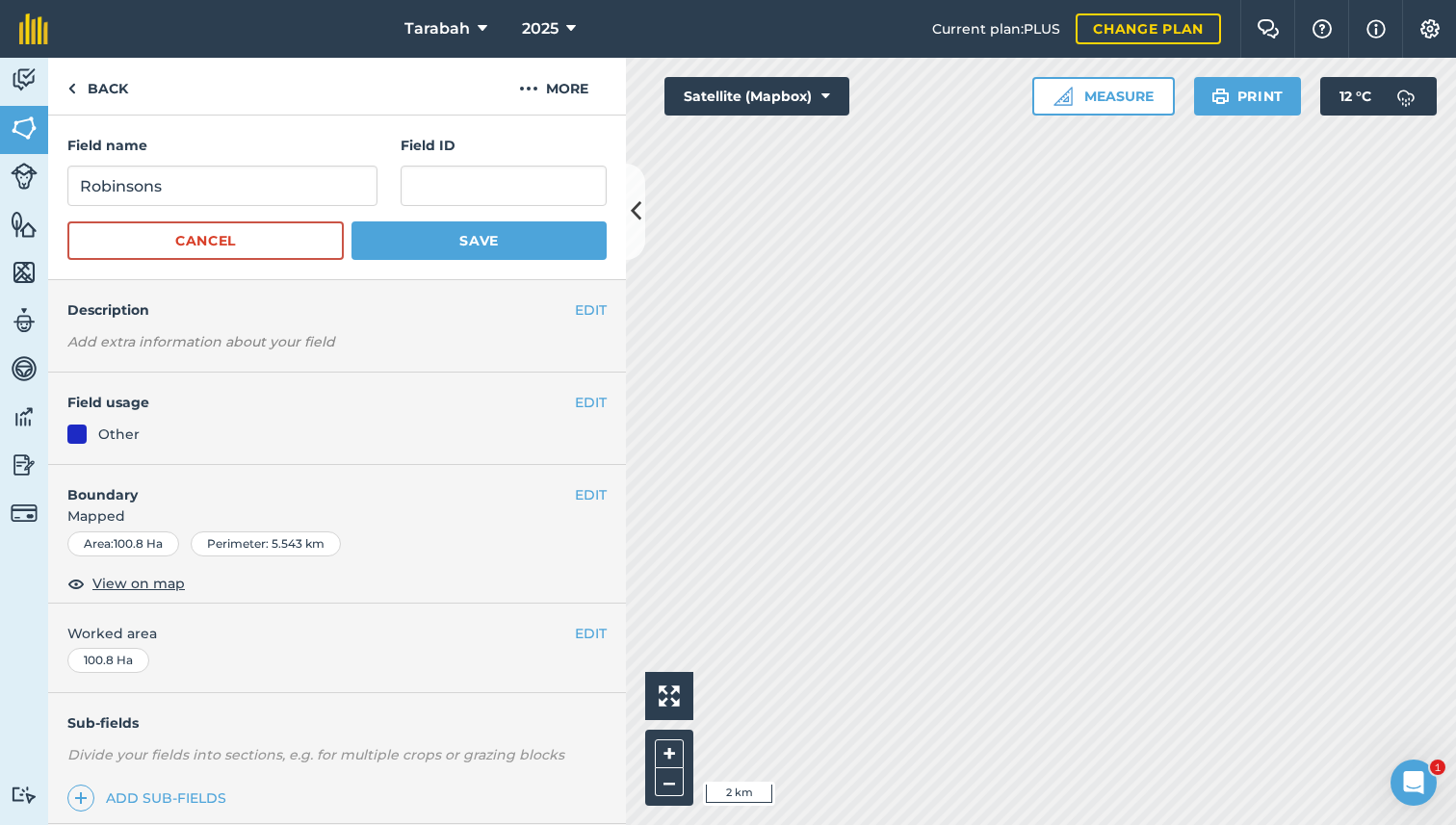click on "Field name [GEOGRAPHIC_DATA] ID Cancel Save" at bounding box center (337, 197) 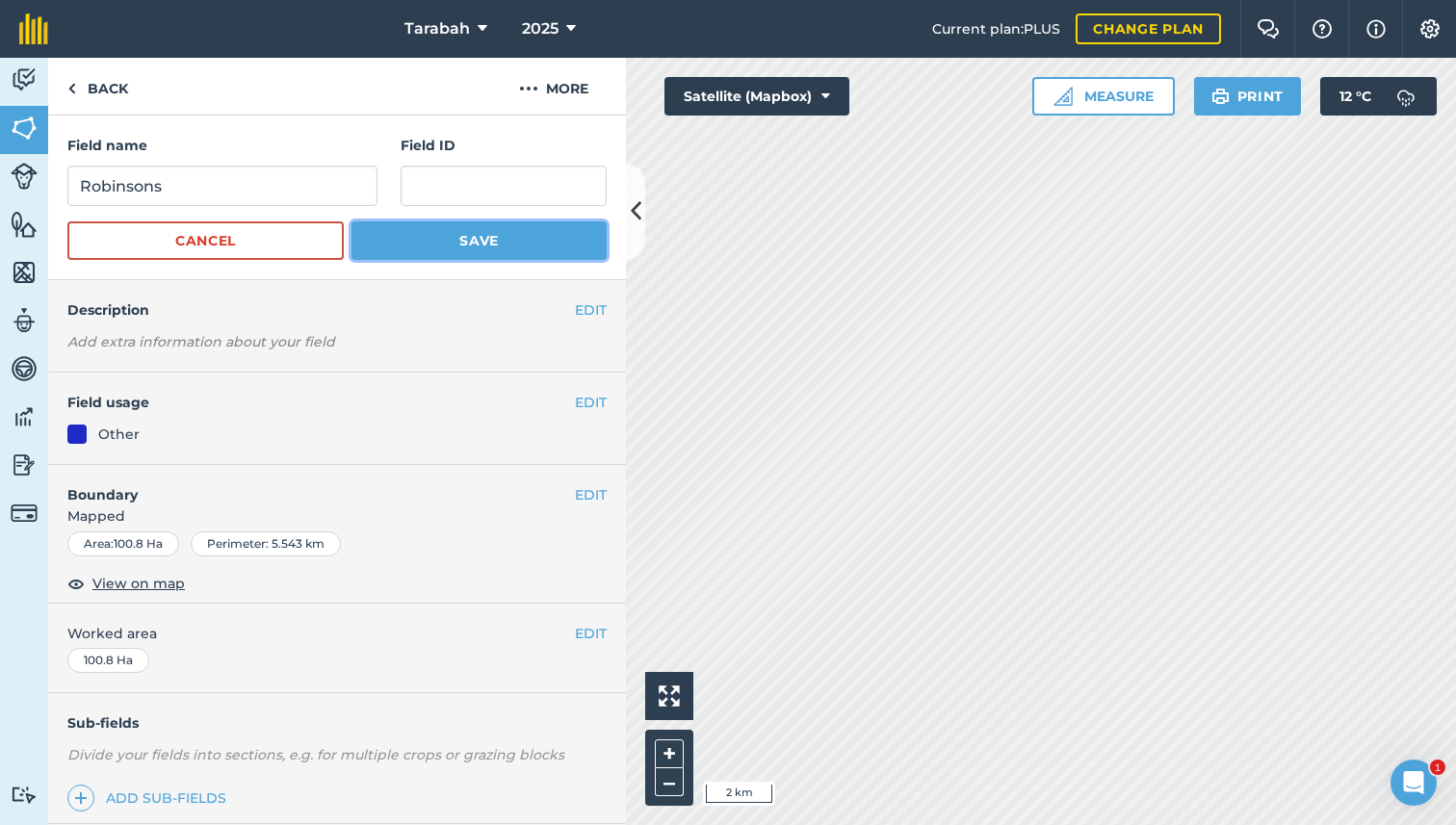 click on "Save" at bounding box center [479, 241] 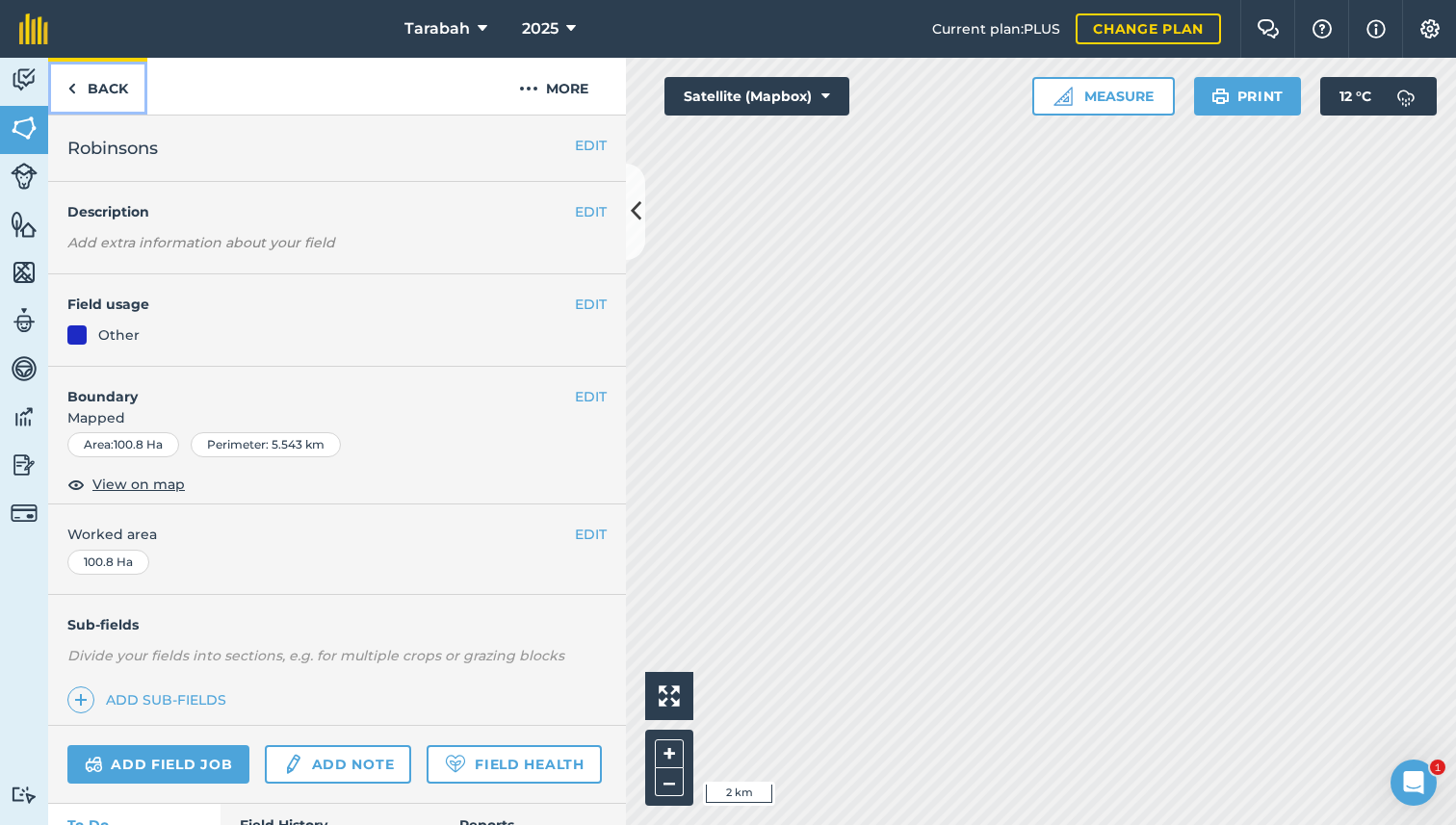 click on "Back" at bounding box center (97, 86) 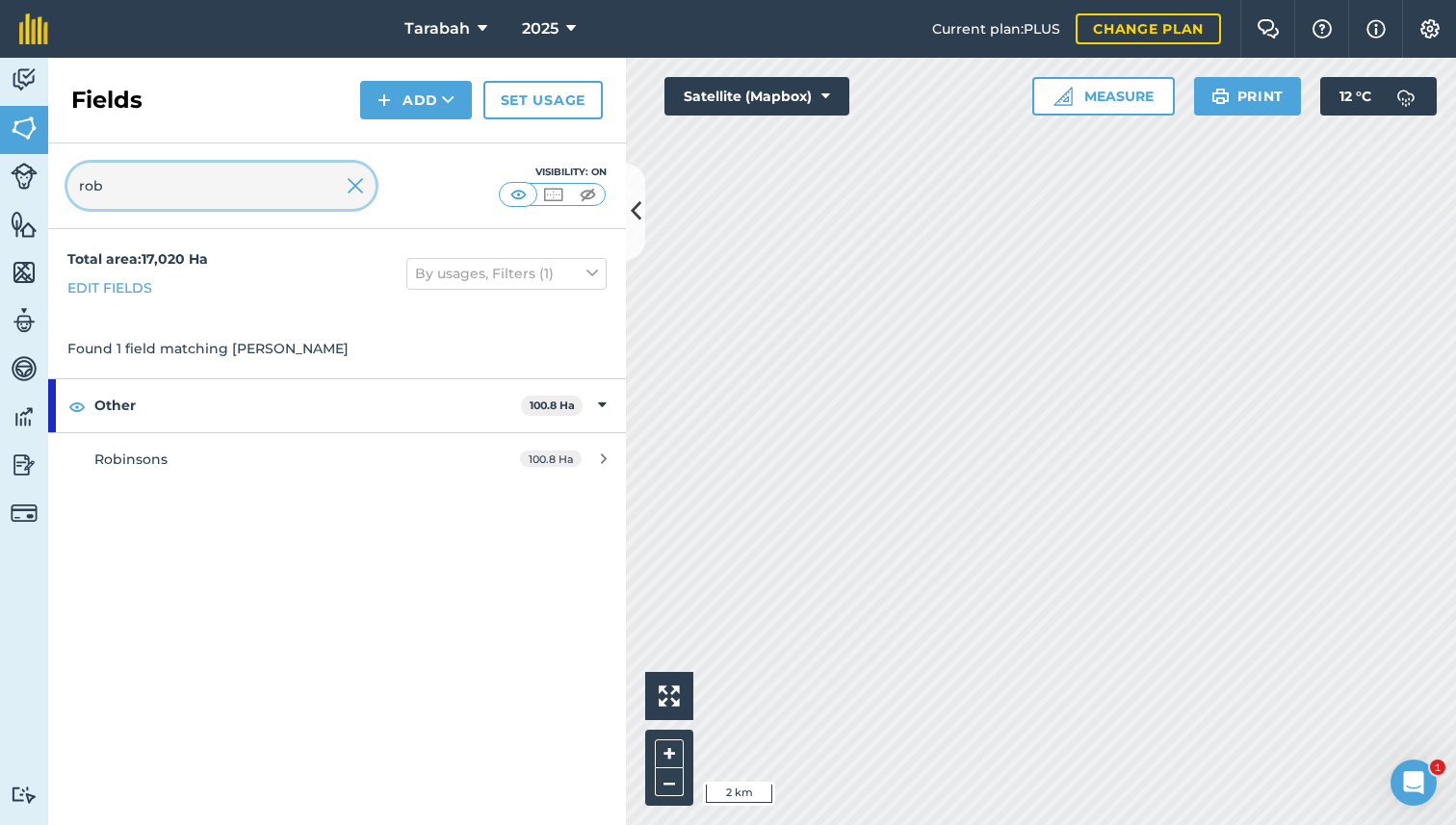 click on "rob" at bounding box center [221, 186] 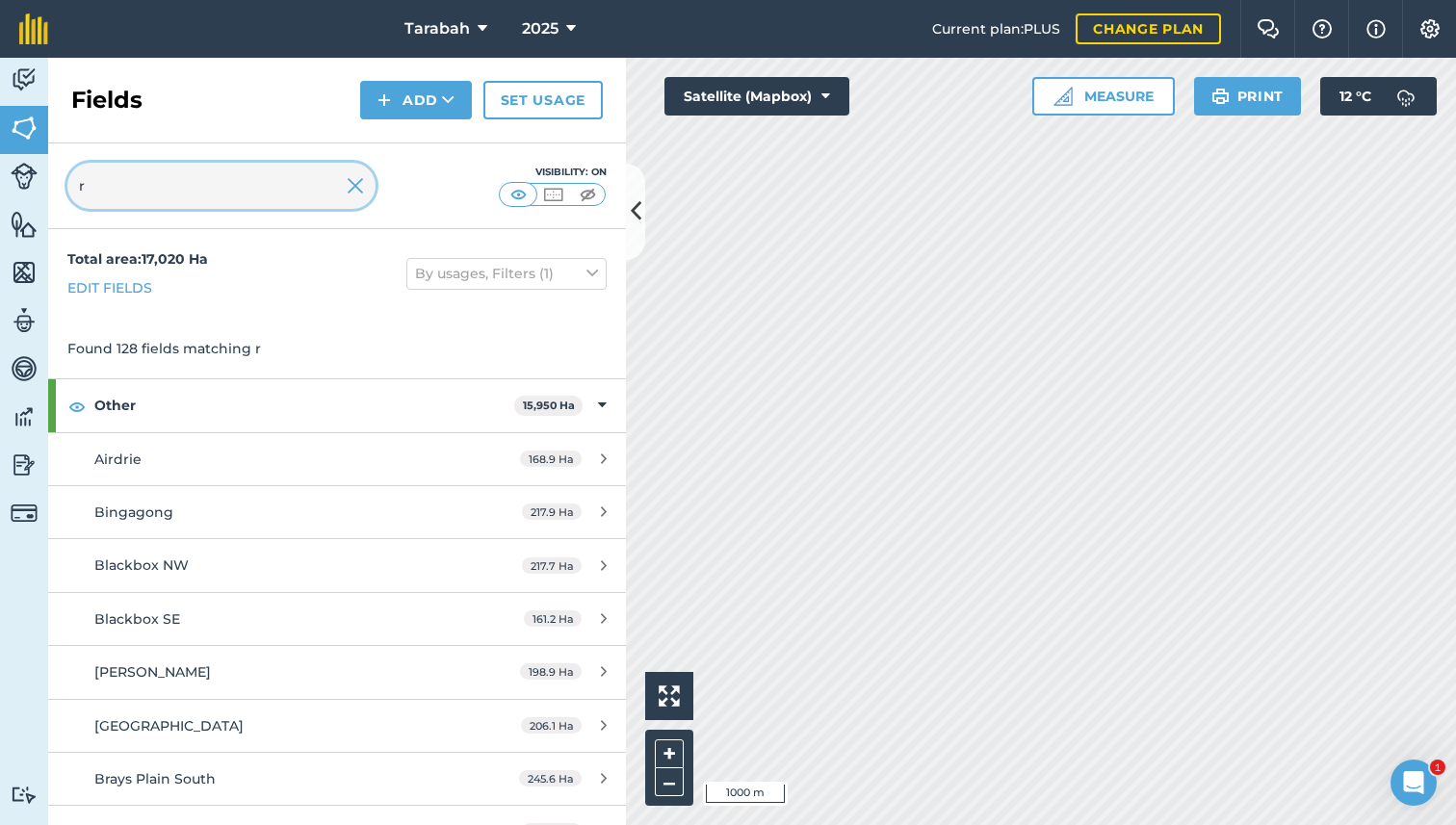 type on "r" 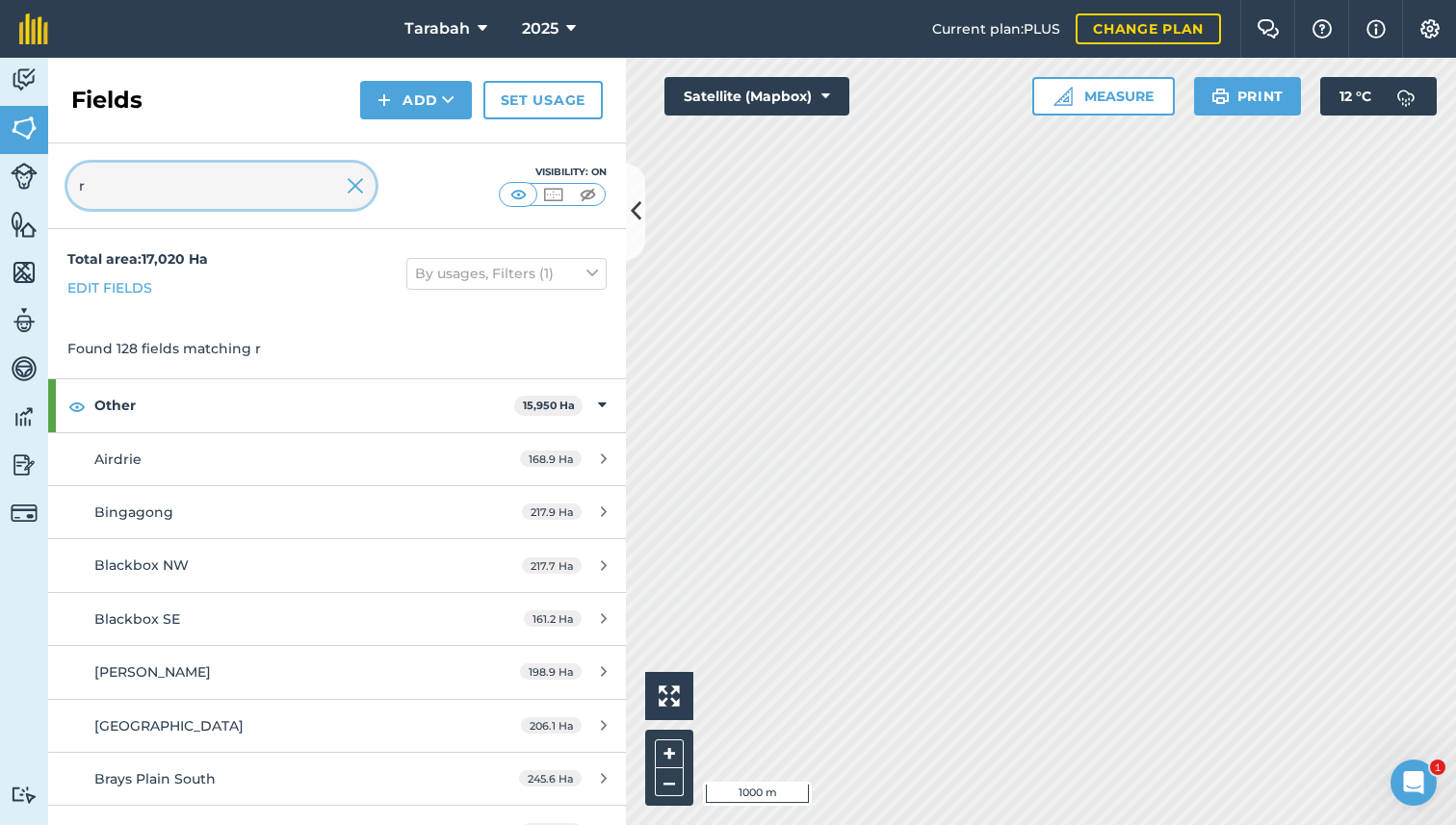 click on "r" at bounding box center (221, 186) 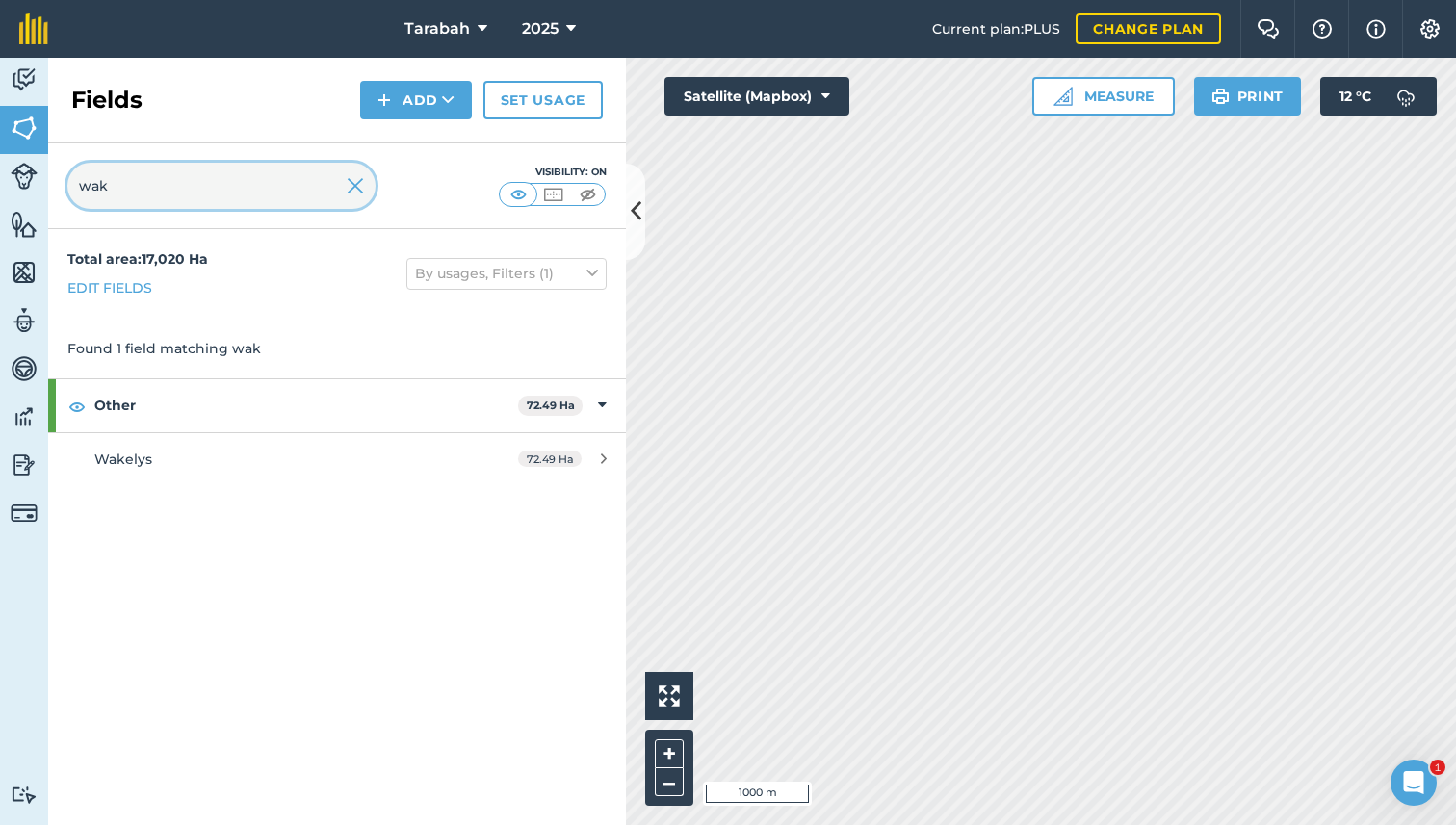 type on "wak" 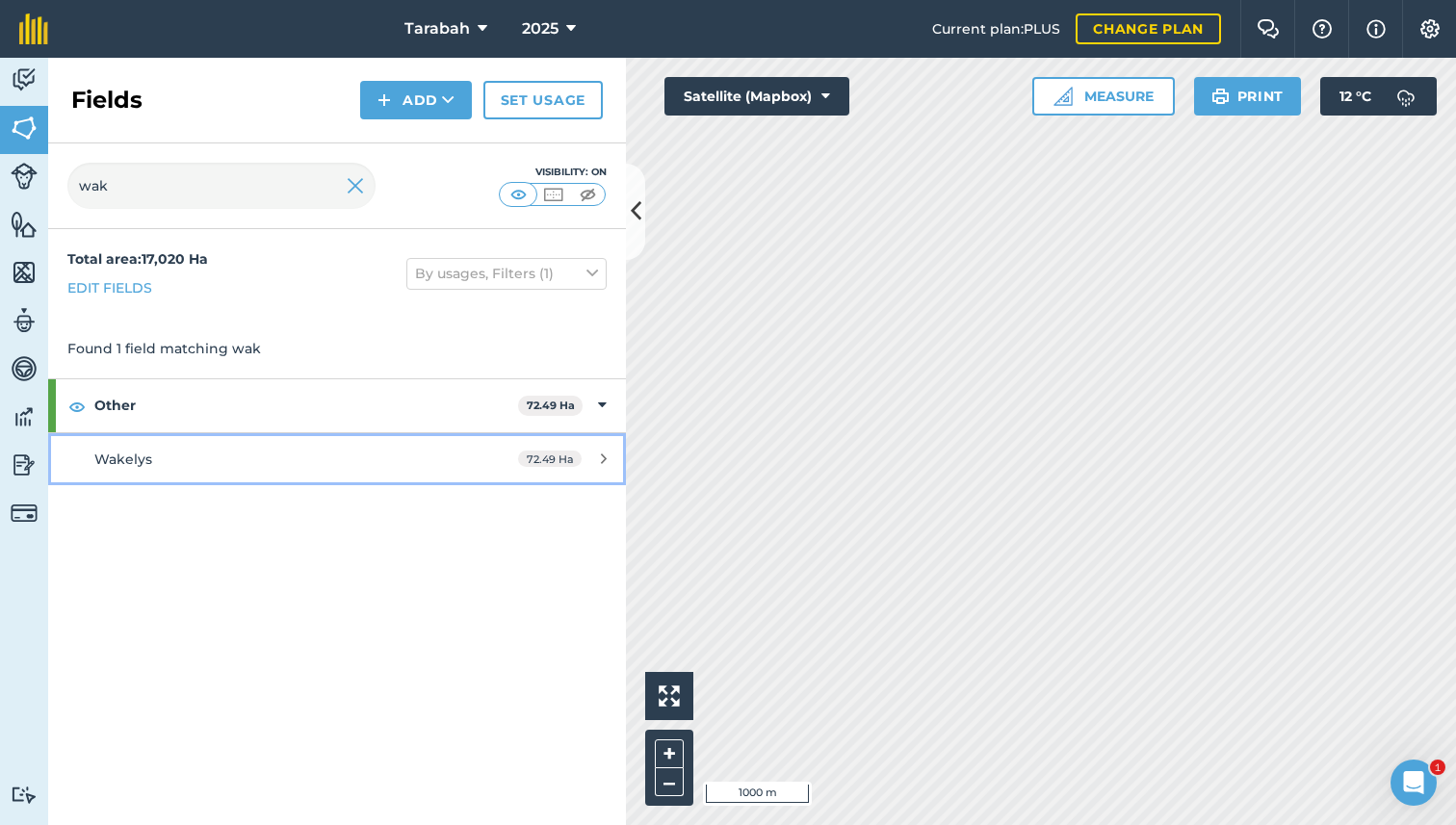 click on "Wakelys  72.49   Ha" at bounding box center (337, 459) 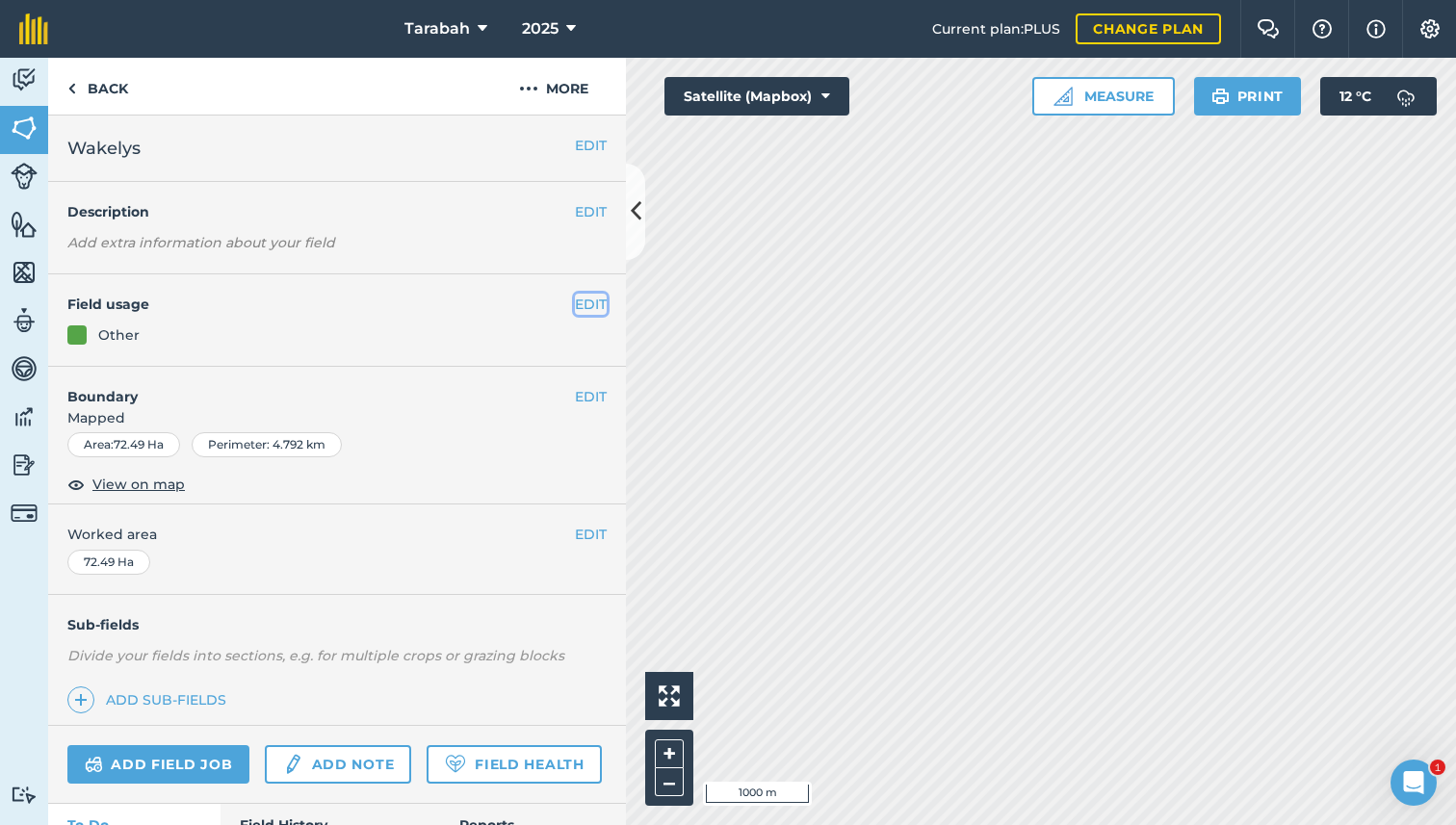 click on "EDIT" at bounding box center [590, 304] 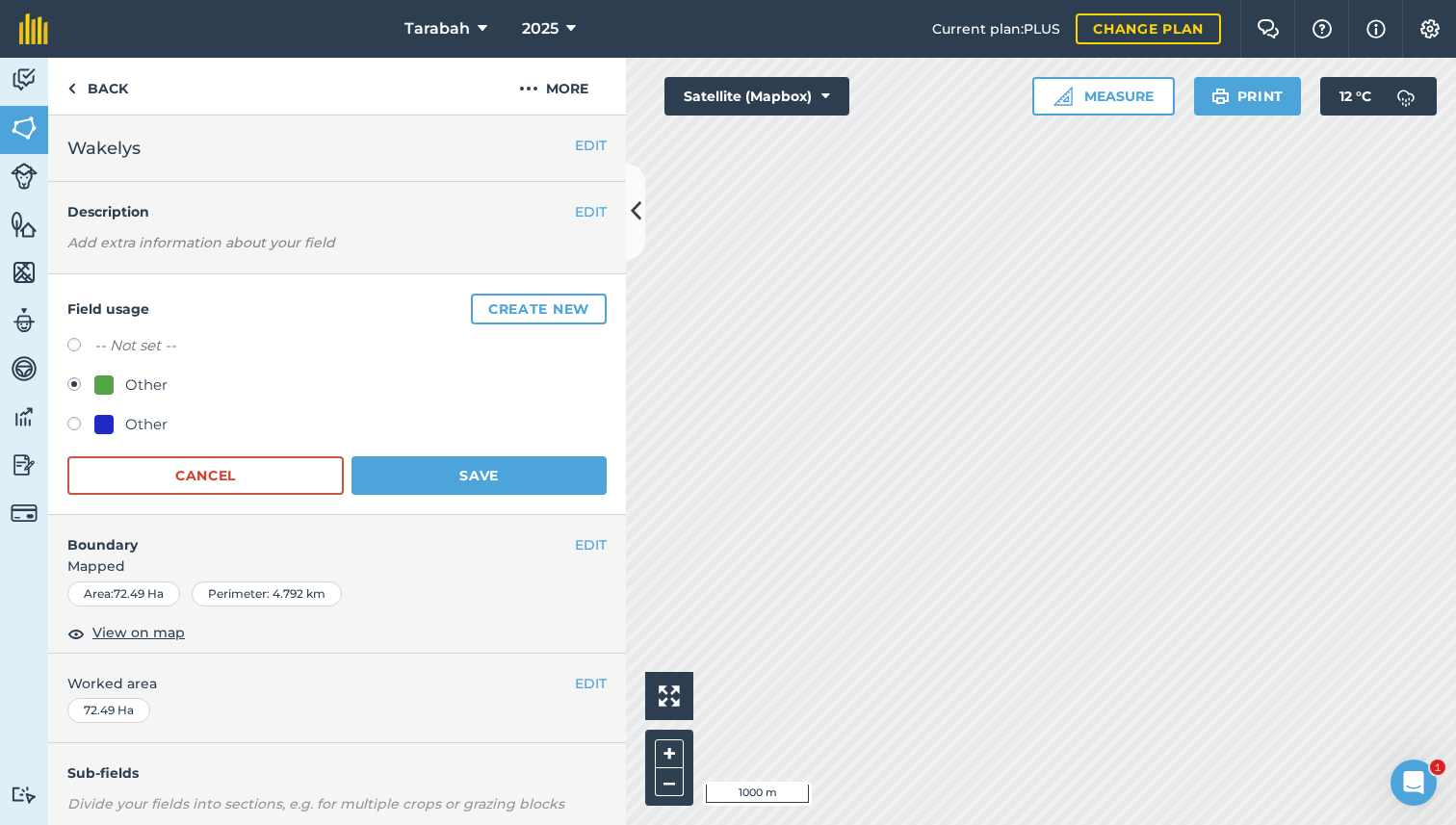 click on "Other" at bounding box center (146, 425) 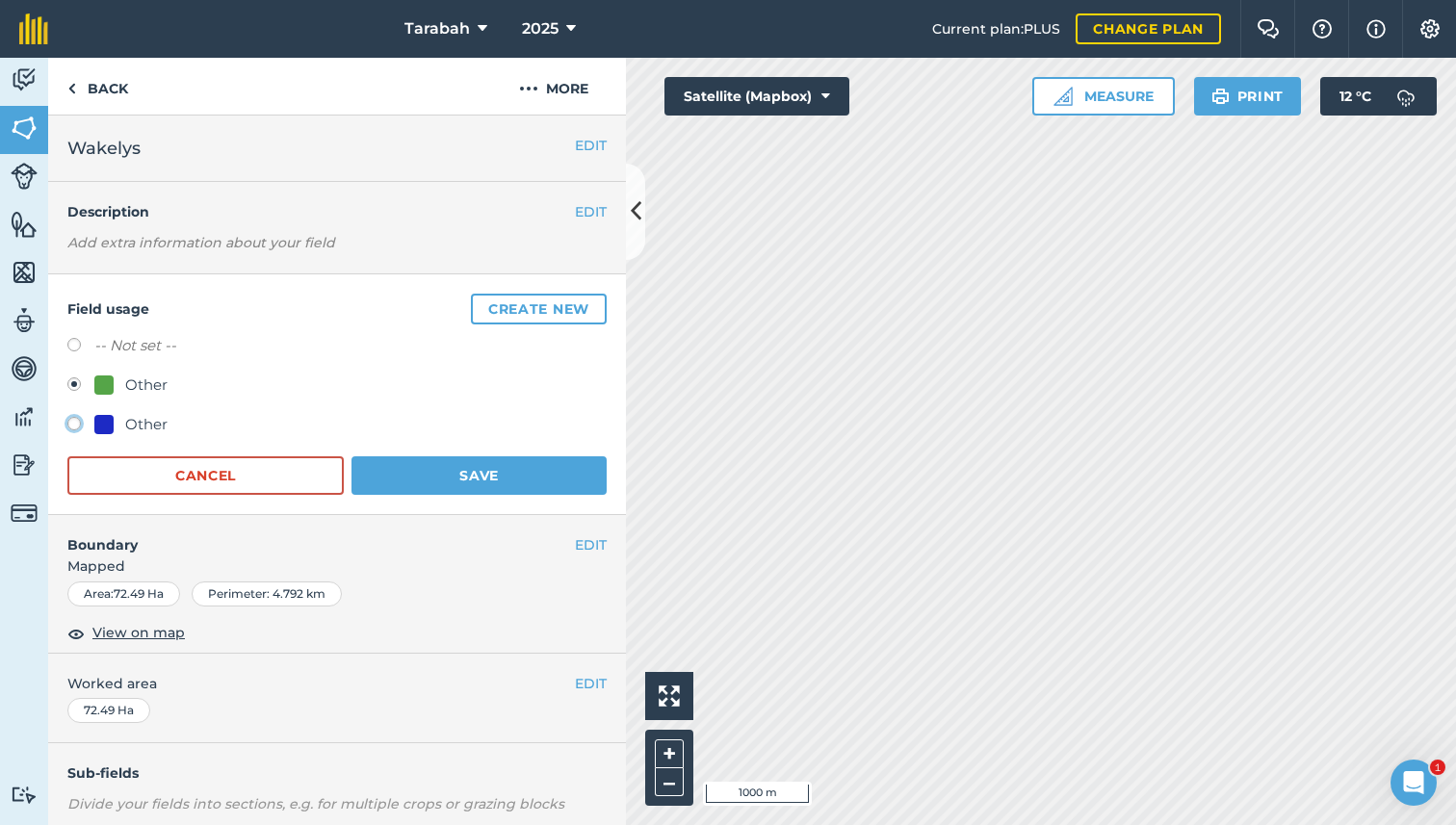 radio on "true" 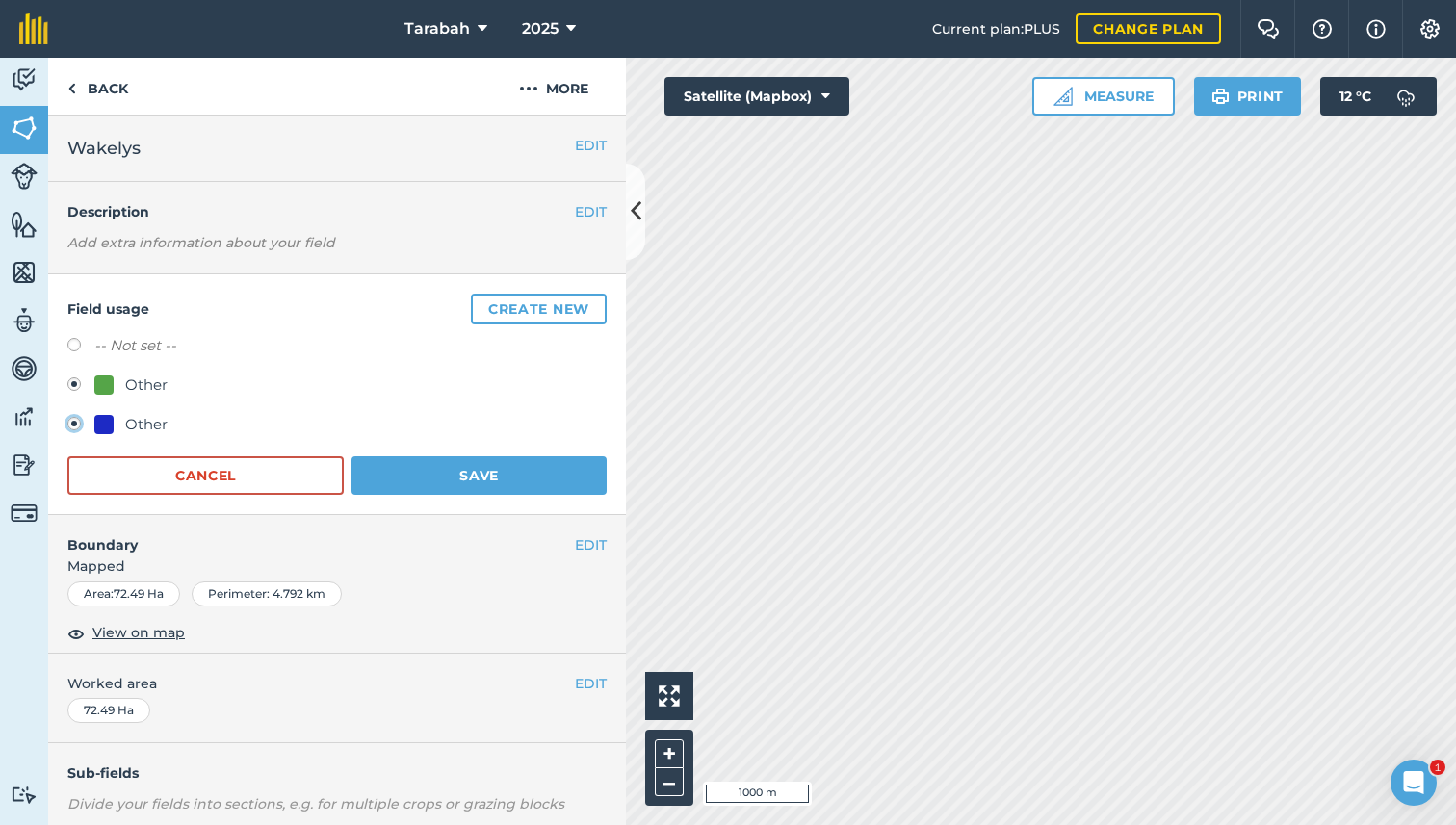 radio on "false" 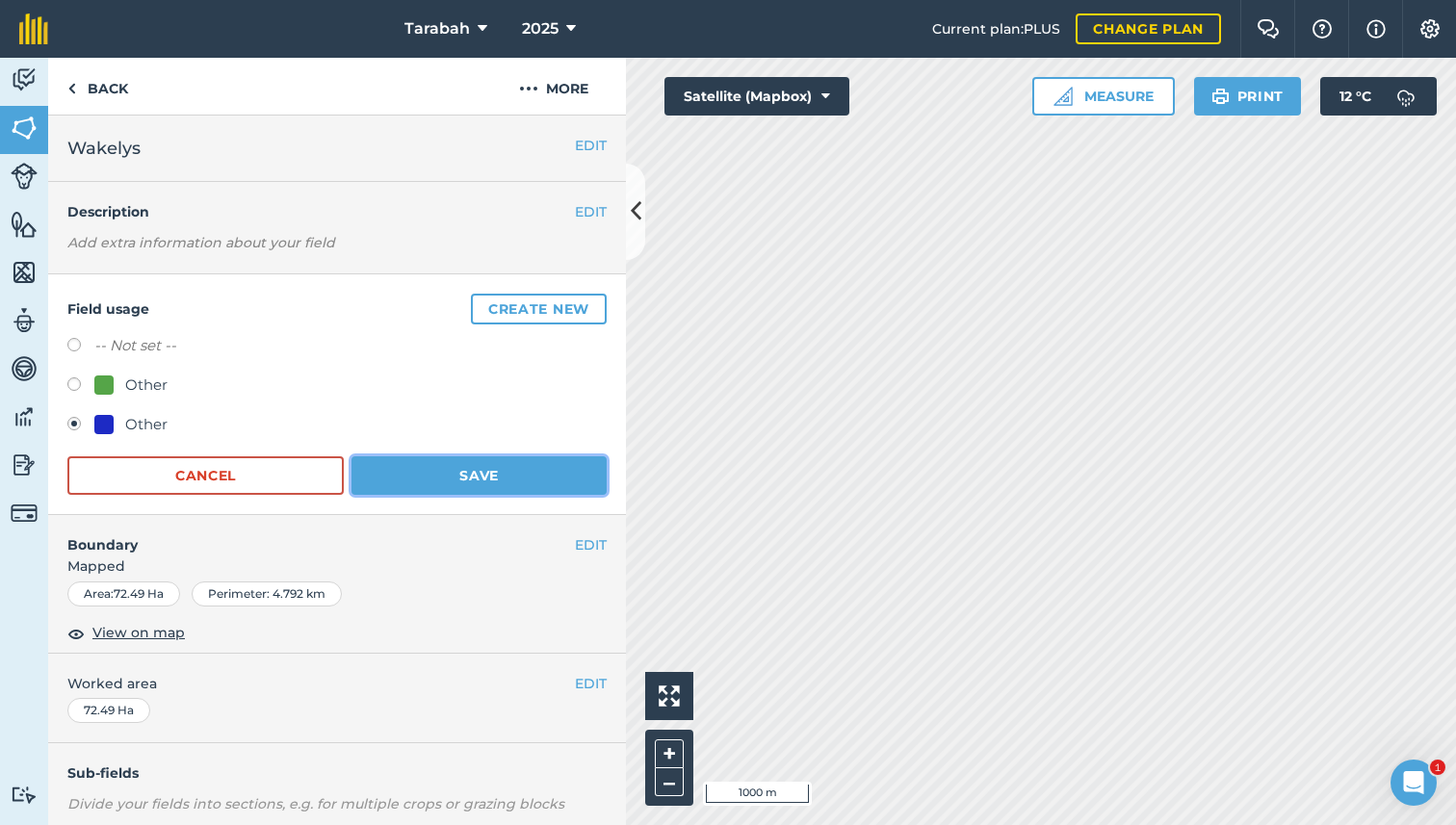 click on "Save" at bounding box center (479, 476) 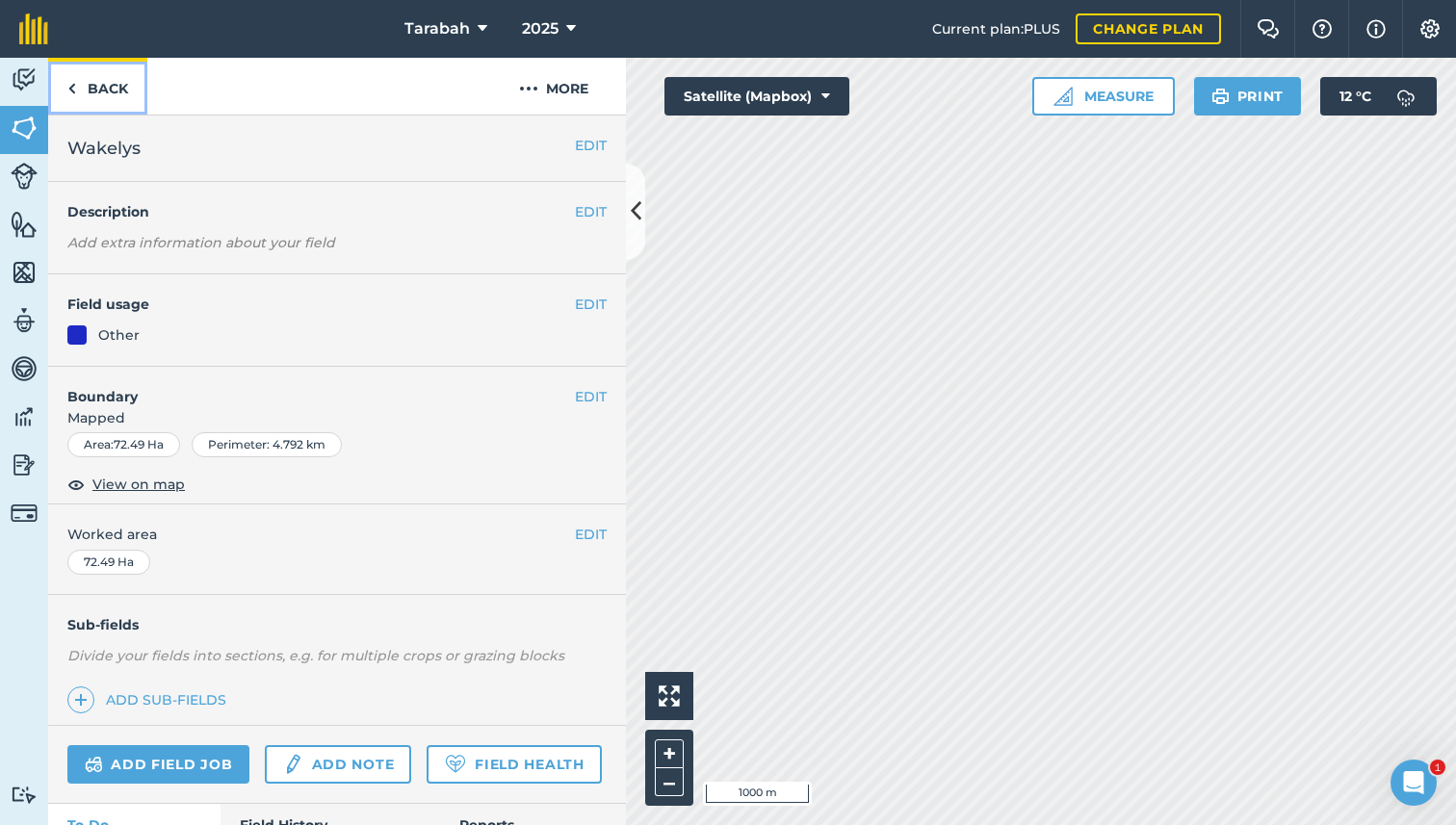 click on "Back" at bounding box center (97, 86) 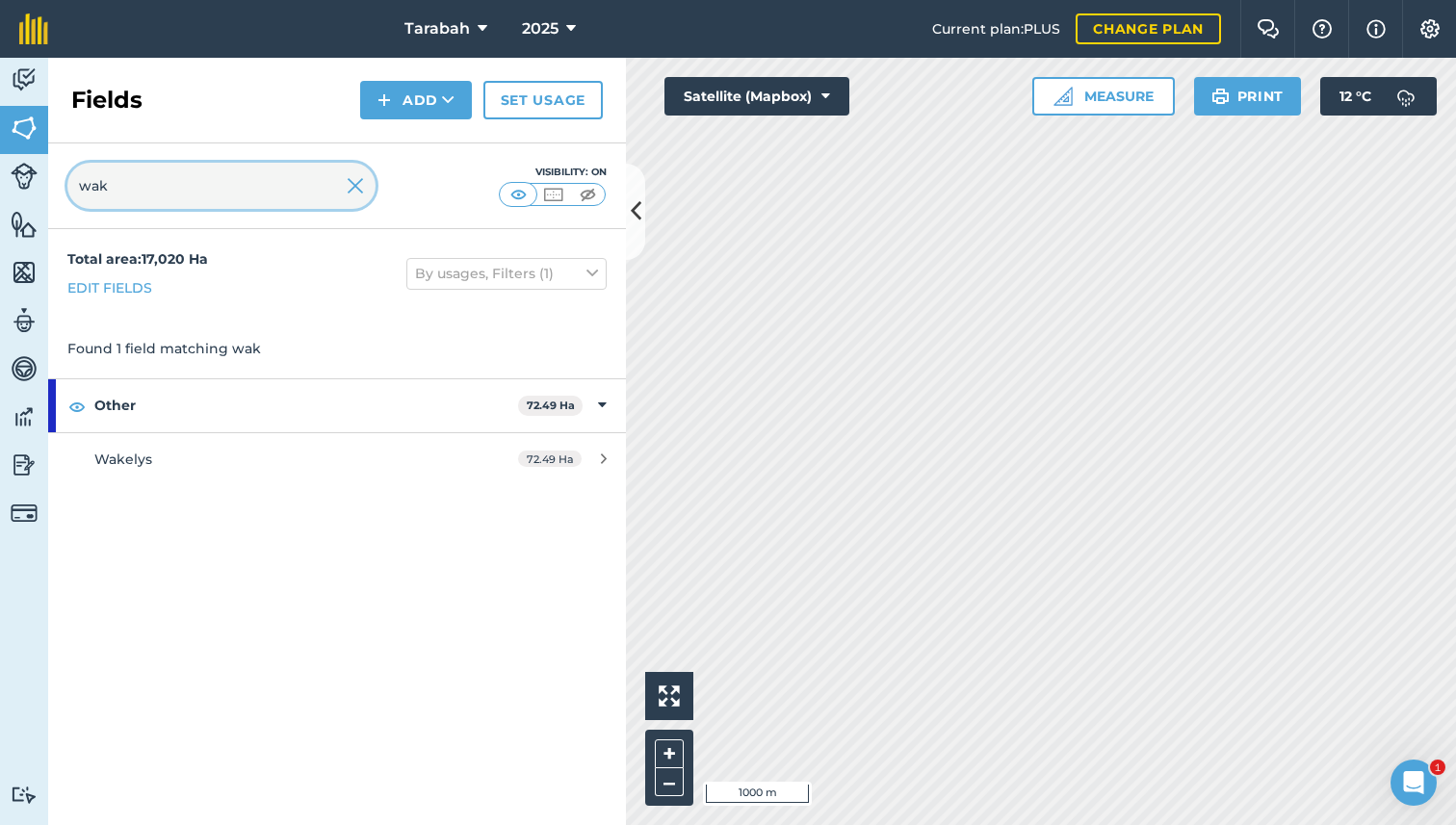drag, startPoint x: 194, startPoint y: 187, endPoint x: 91, endPoint y: 187, distance: 103 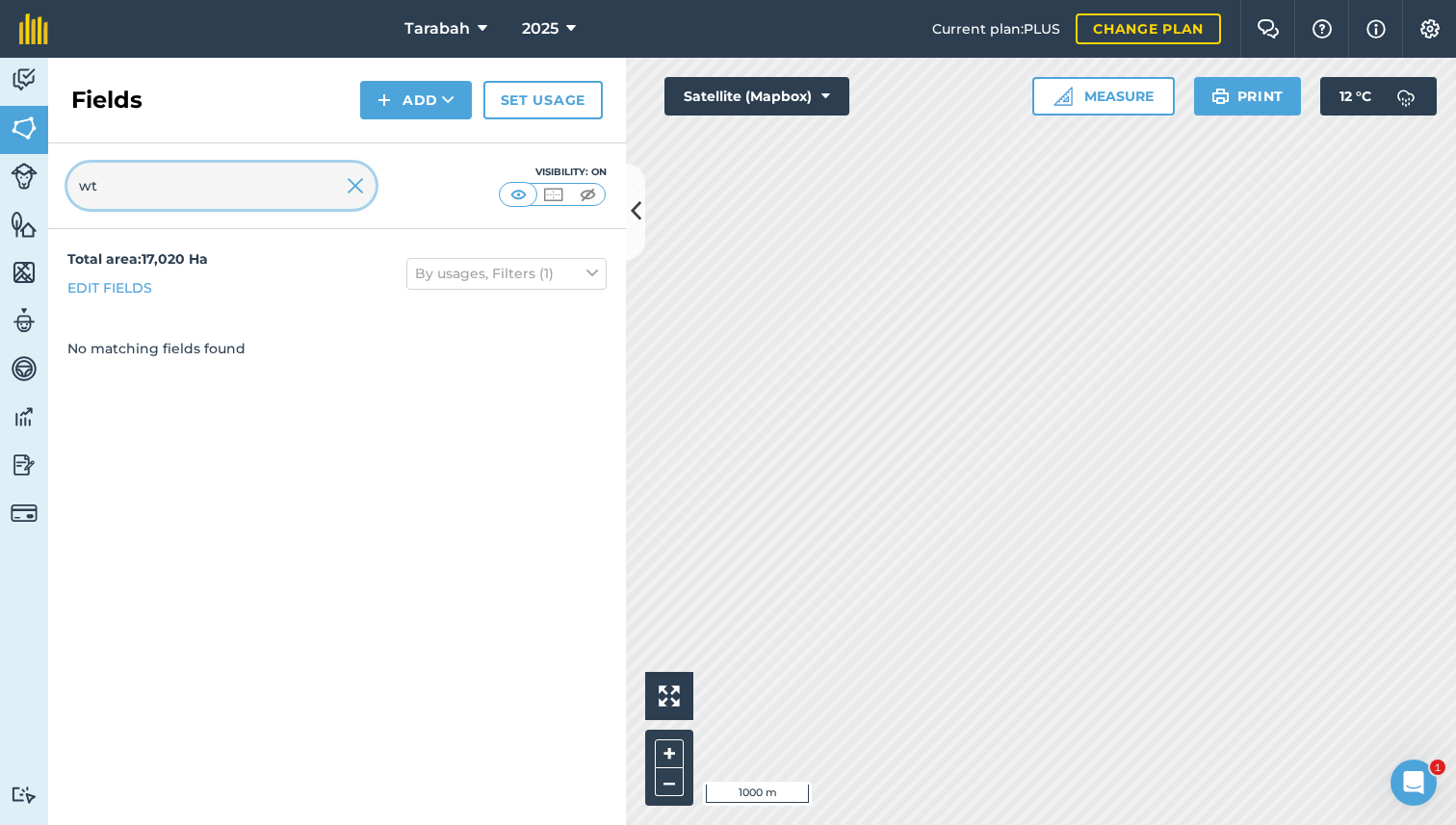 type on "w" 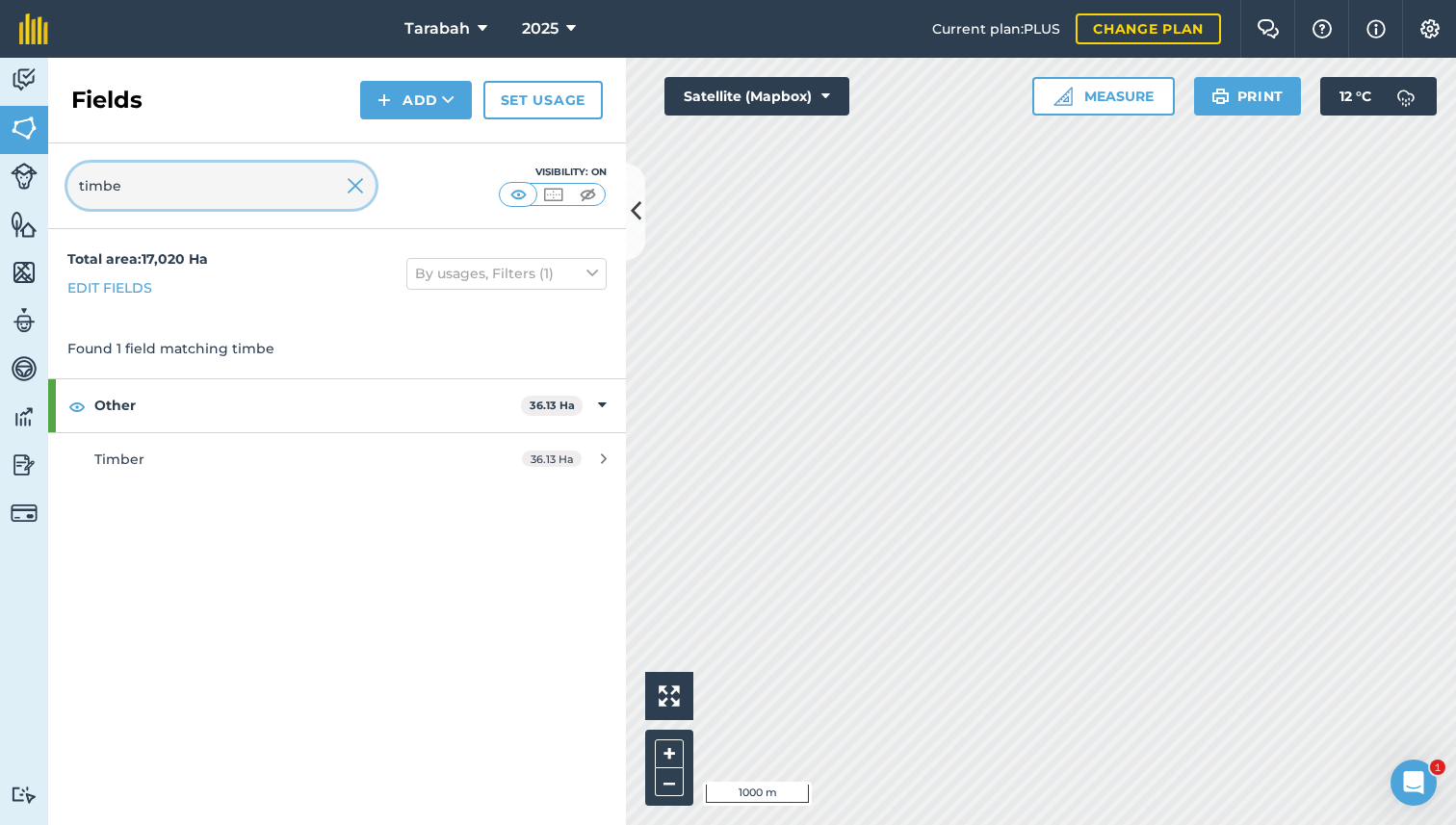 type on "timbe" 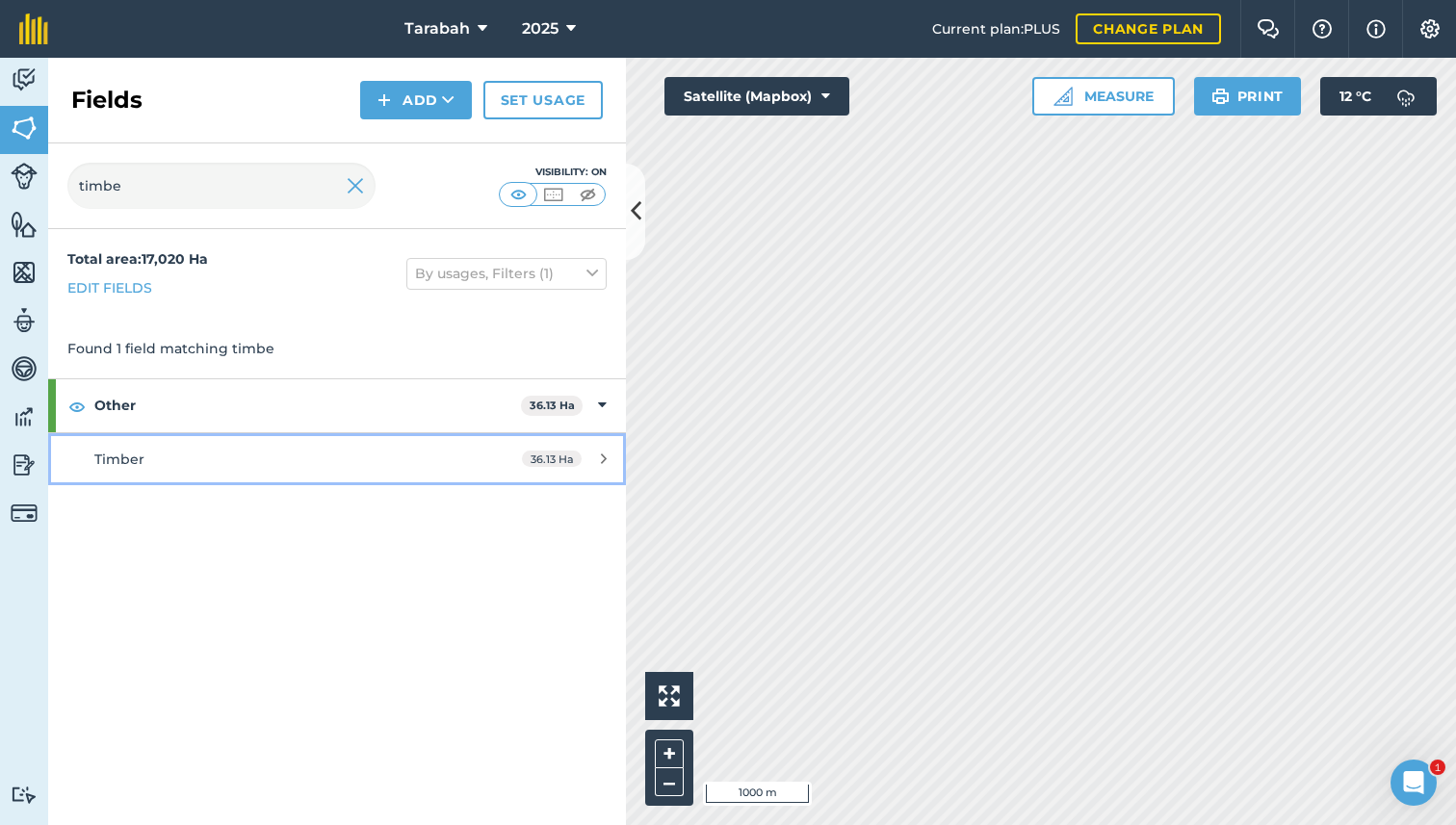 click on "Timber" at bounding box center [275, 459] 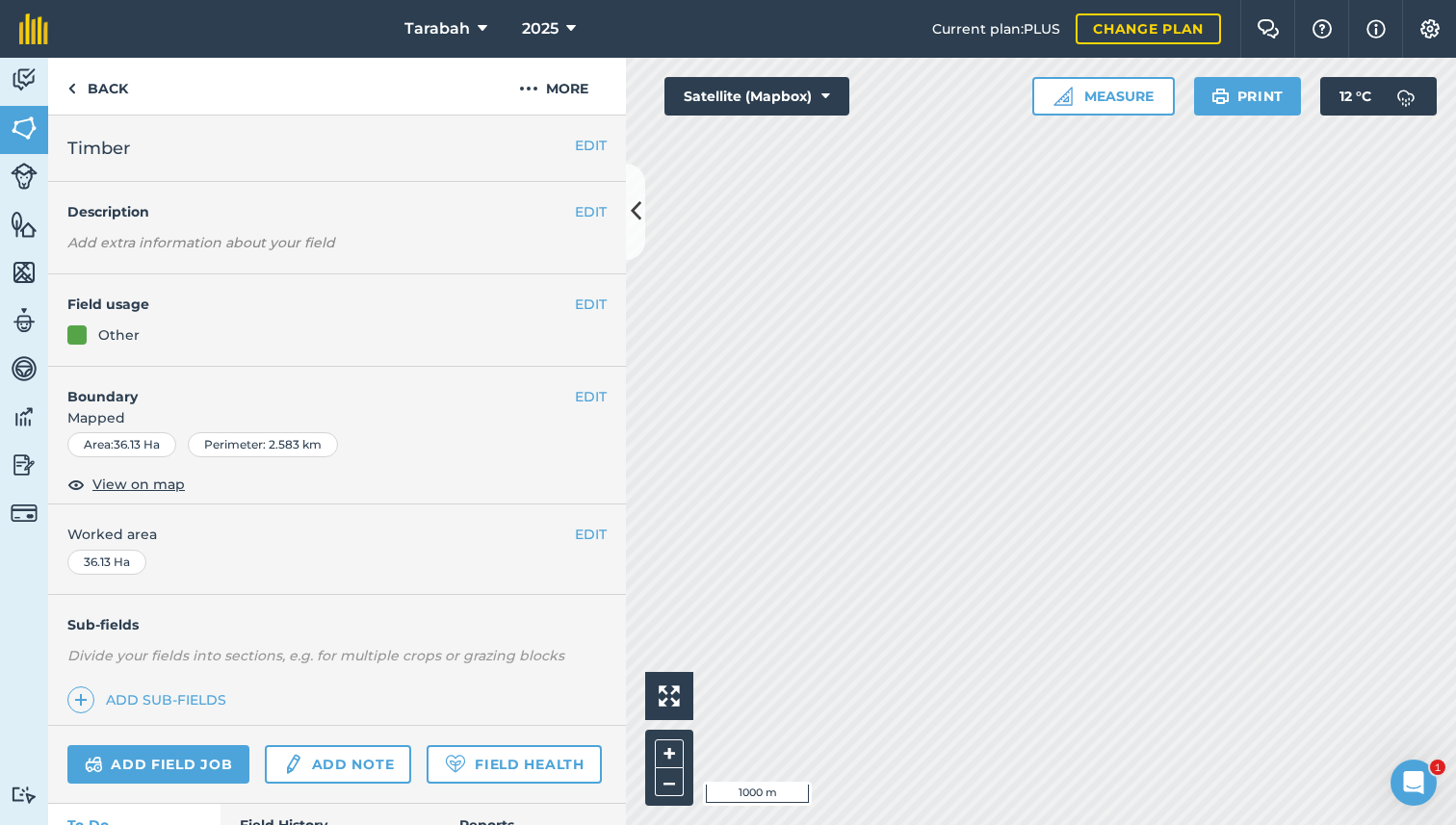 click on "EDIT Field usage Other" at bounding box center (337, 321) 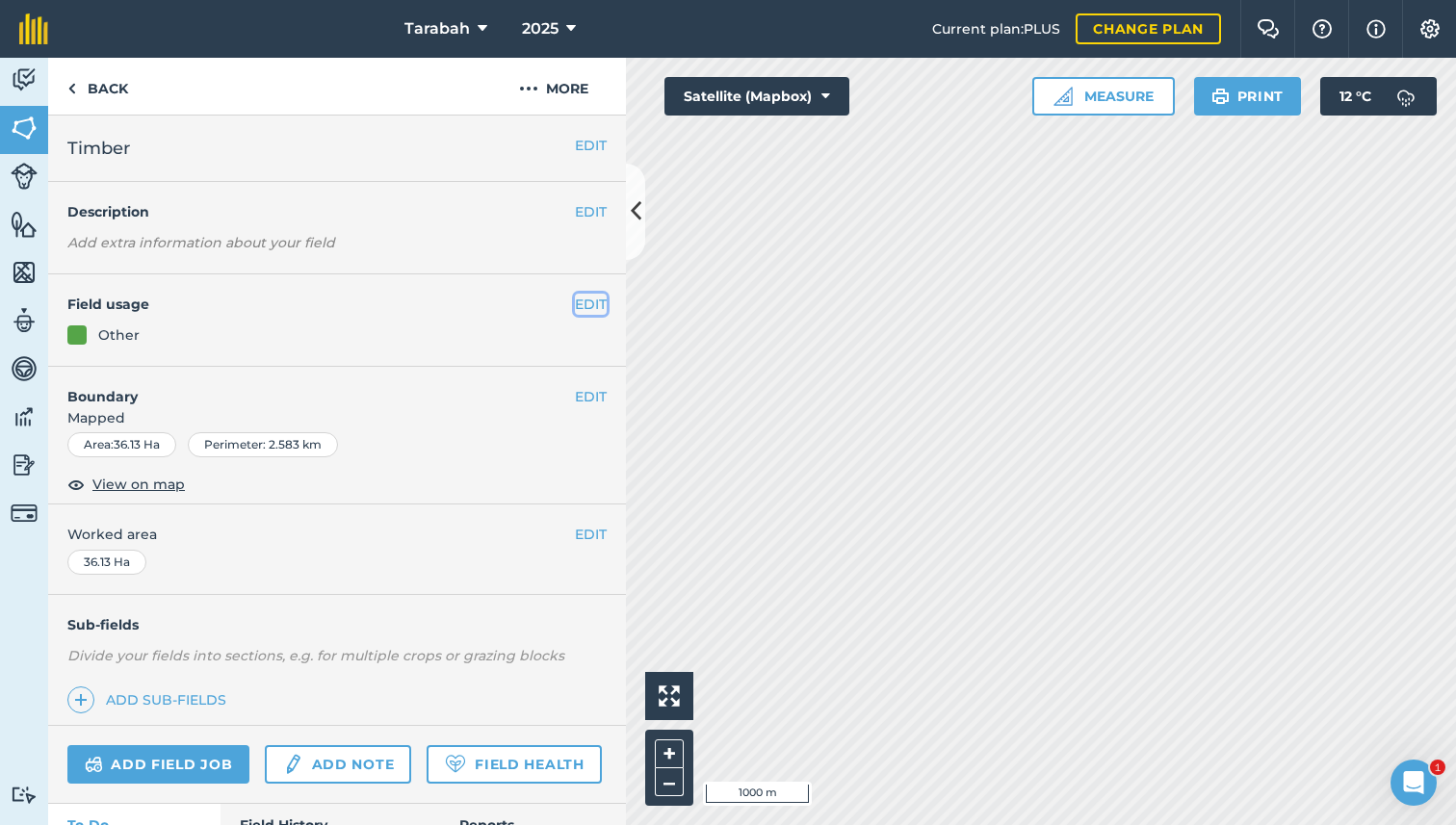click on "EDIT" at bounding box center (590, 304) 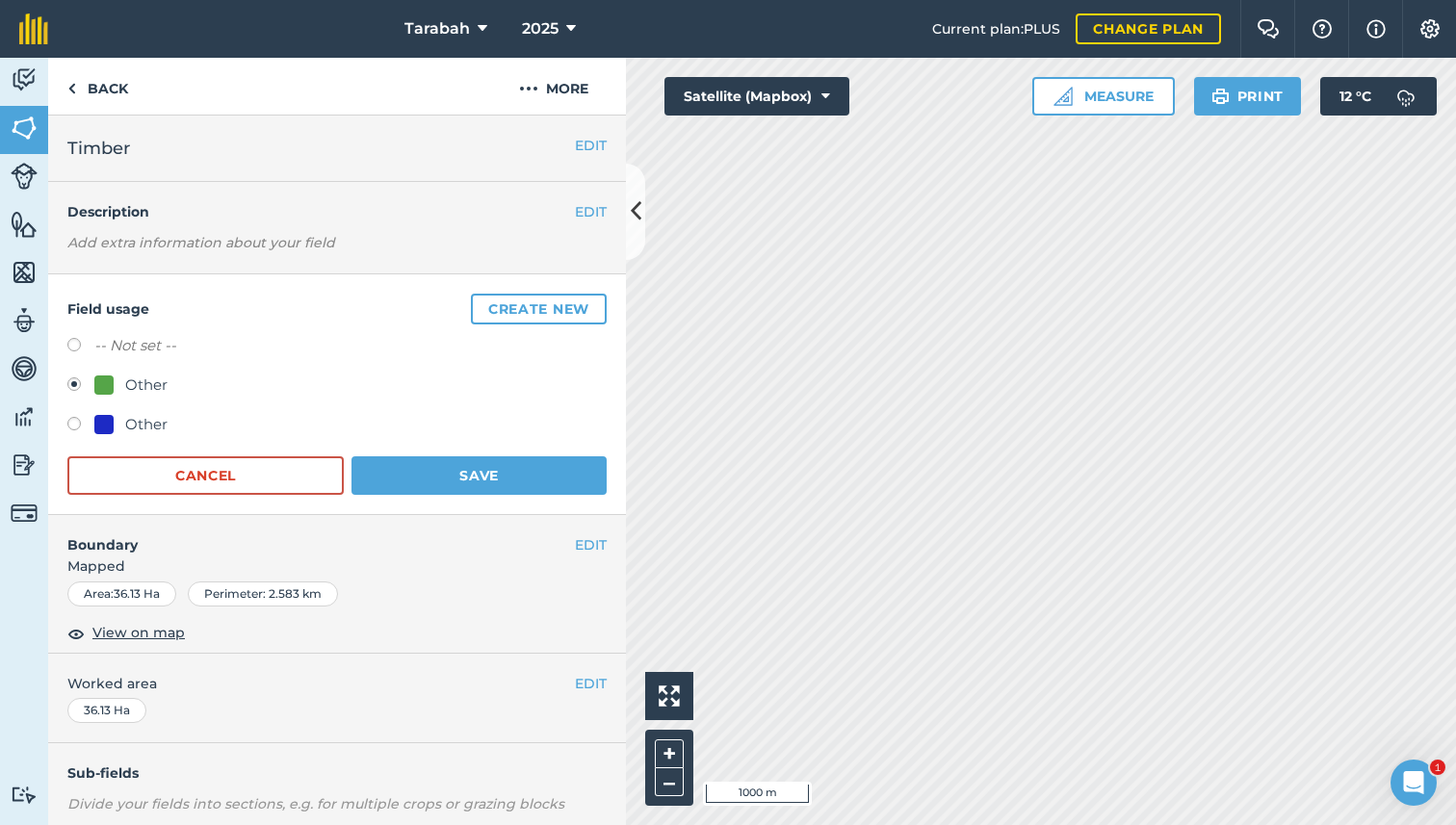 click on "Other" at bounding box center [337, 426] 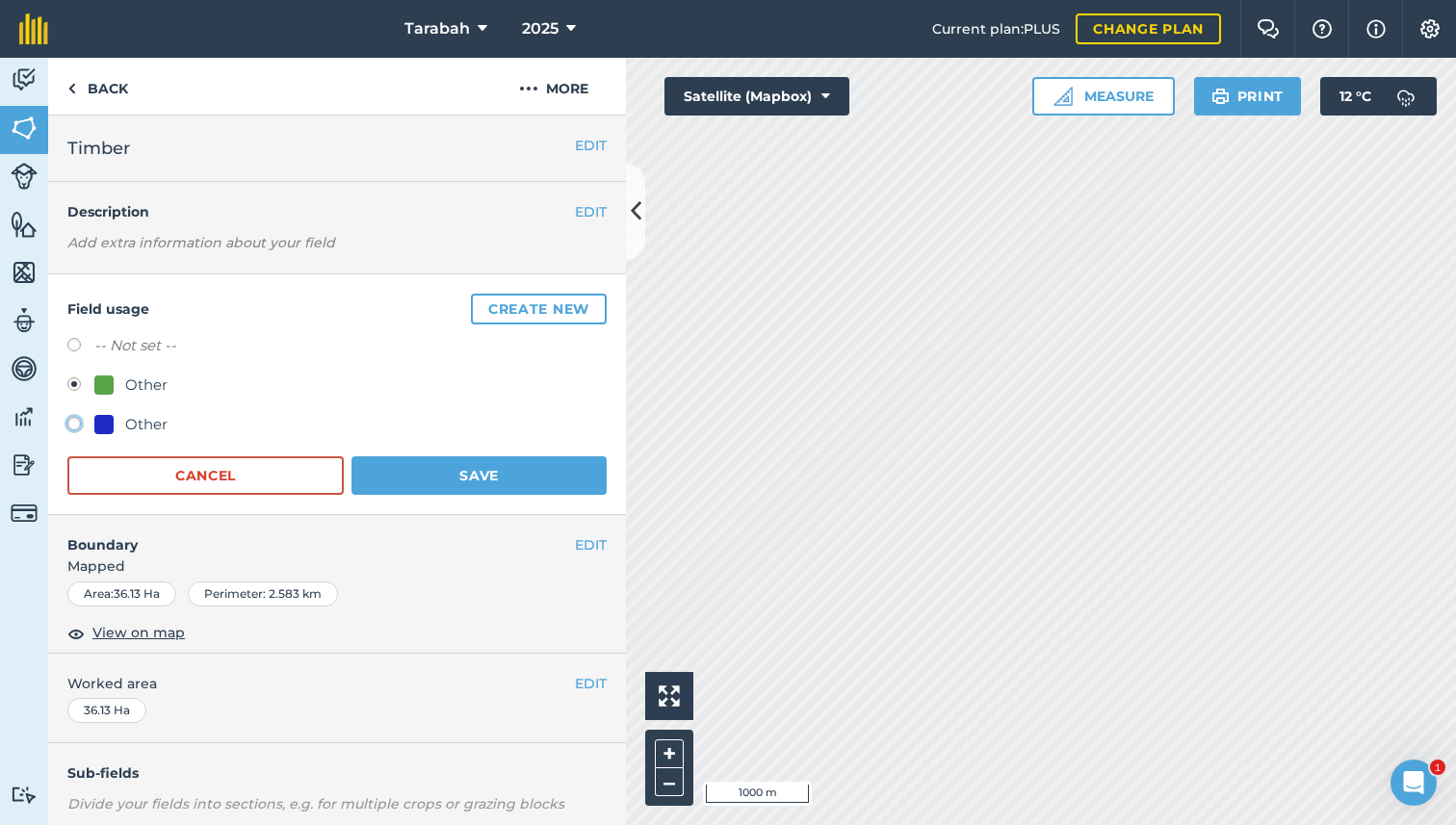 radio on "true" 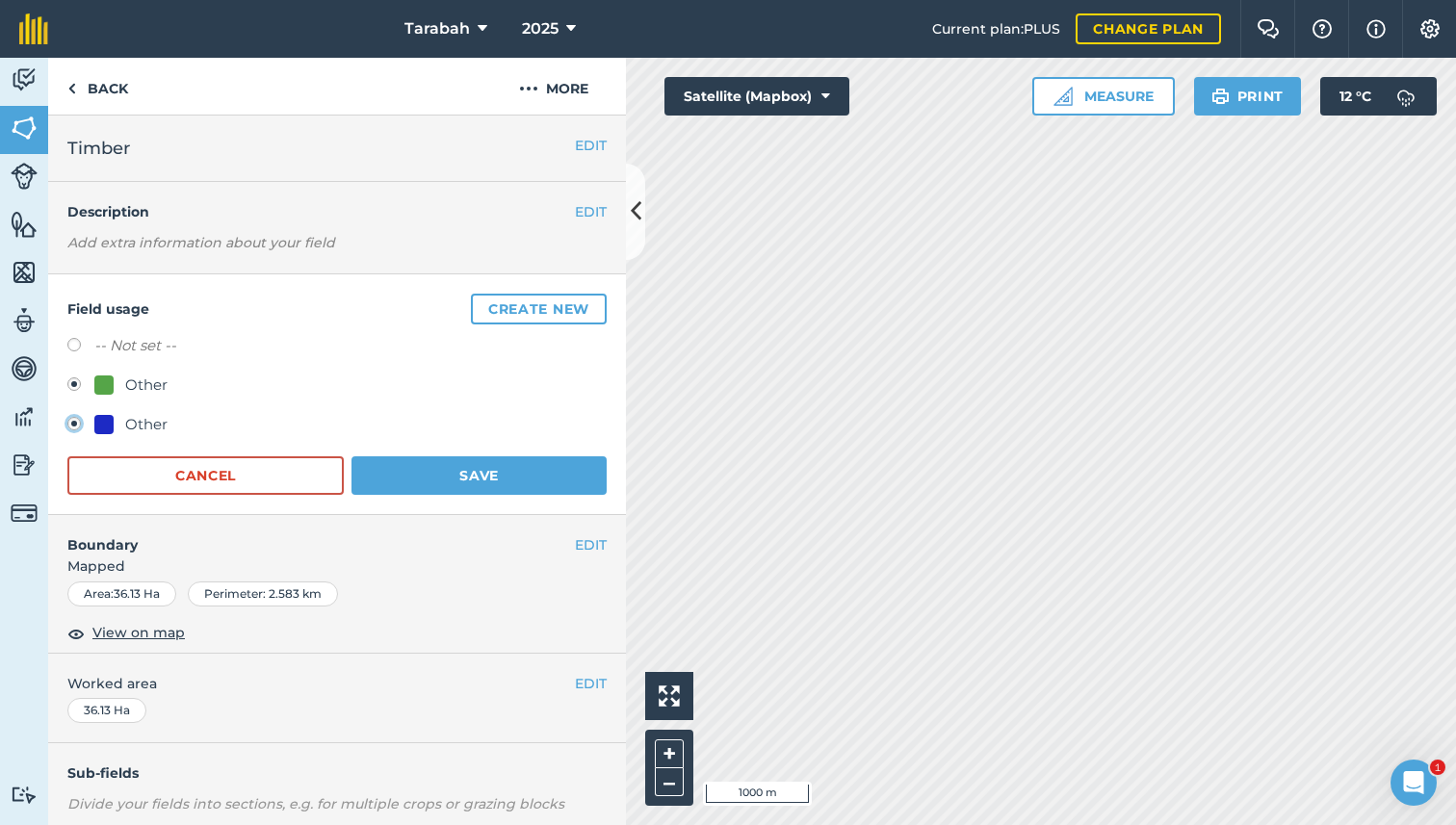 radio on "false" 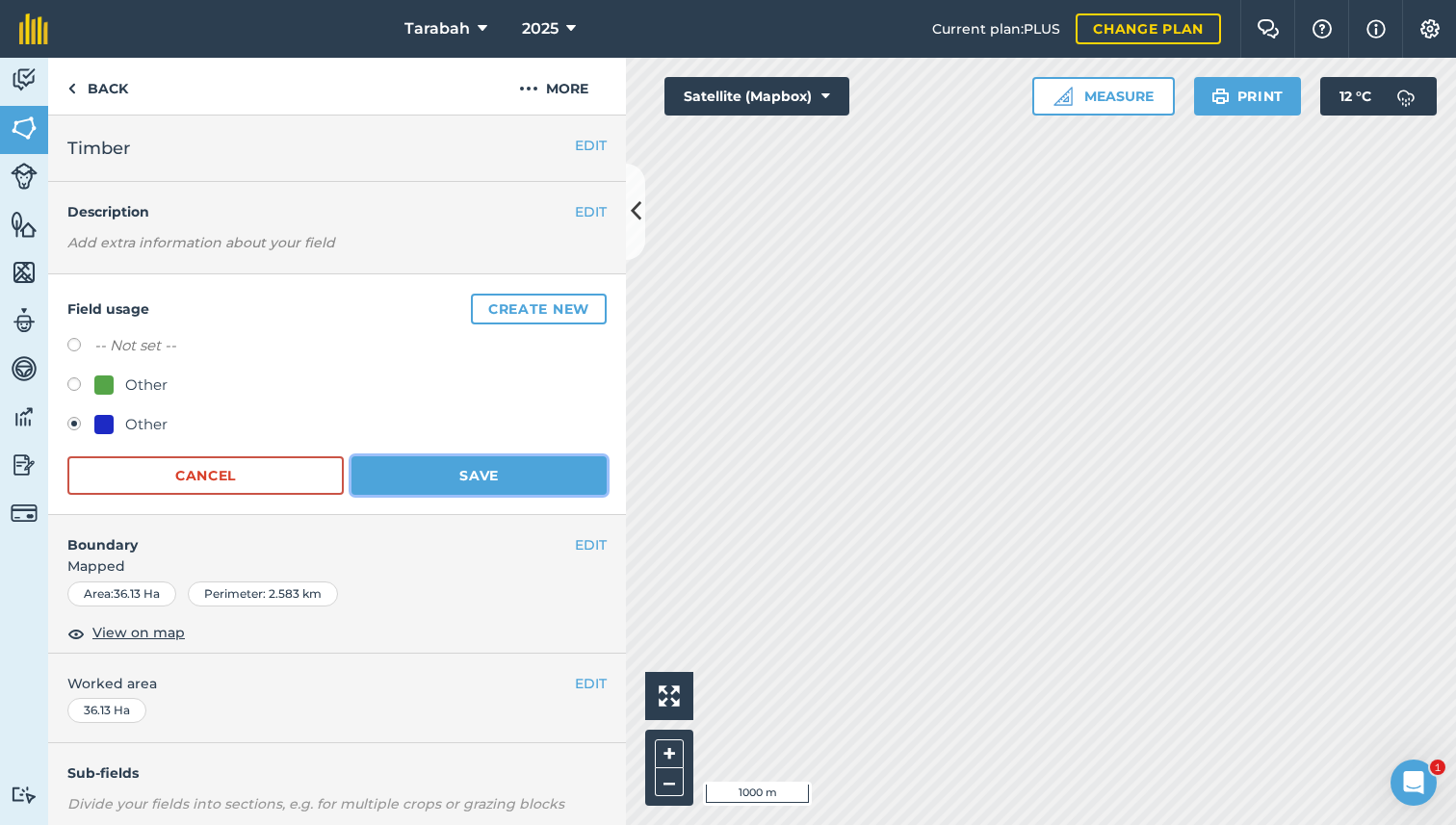 click on "Save" at bounding box center (479, 476) 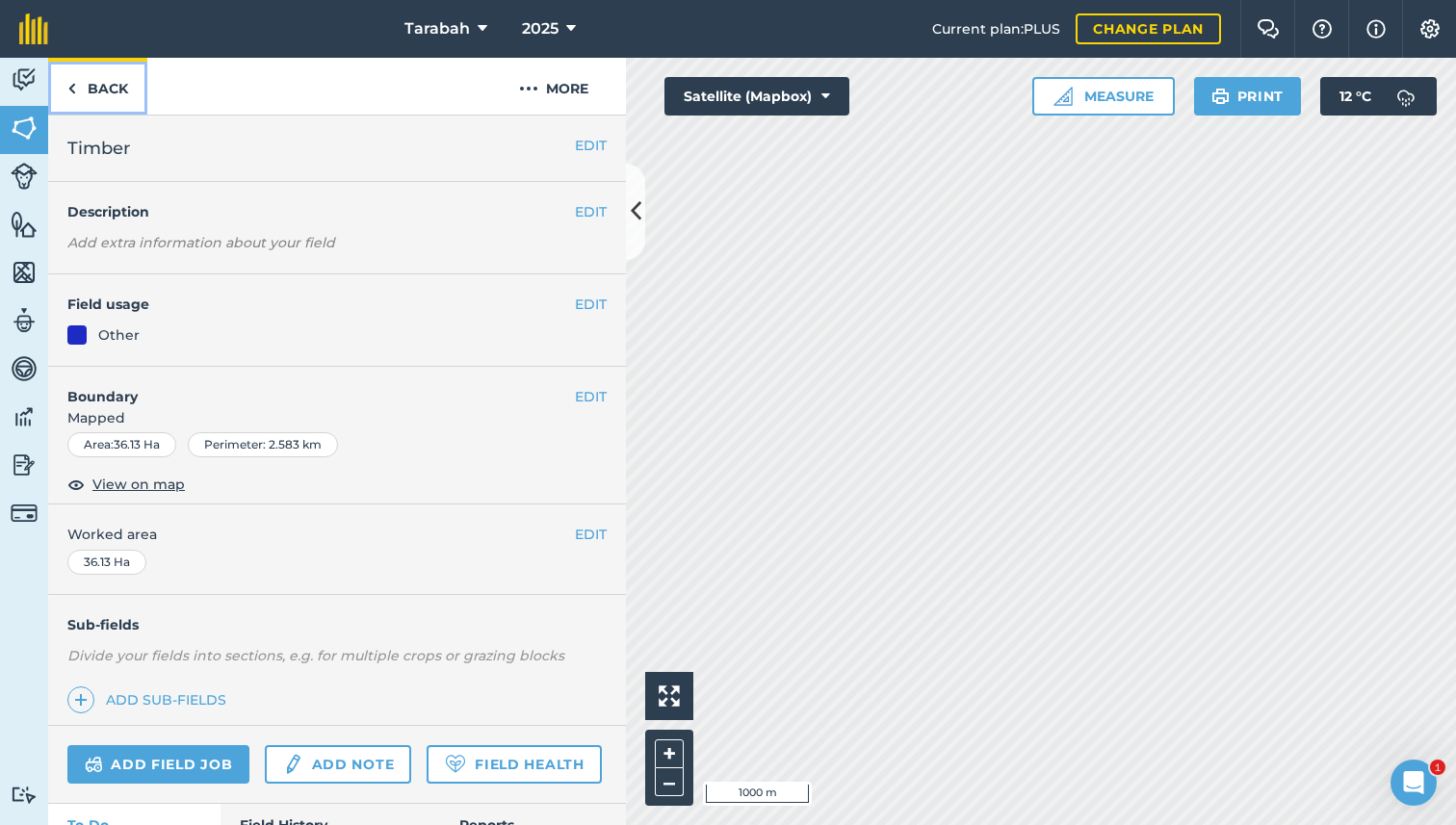 click on "Back" at bounding box center [97, 86] 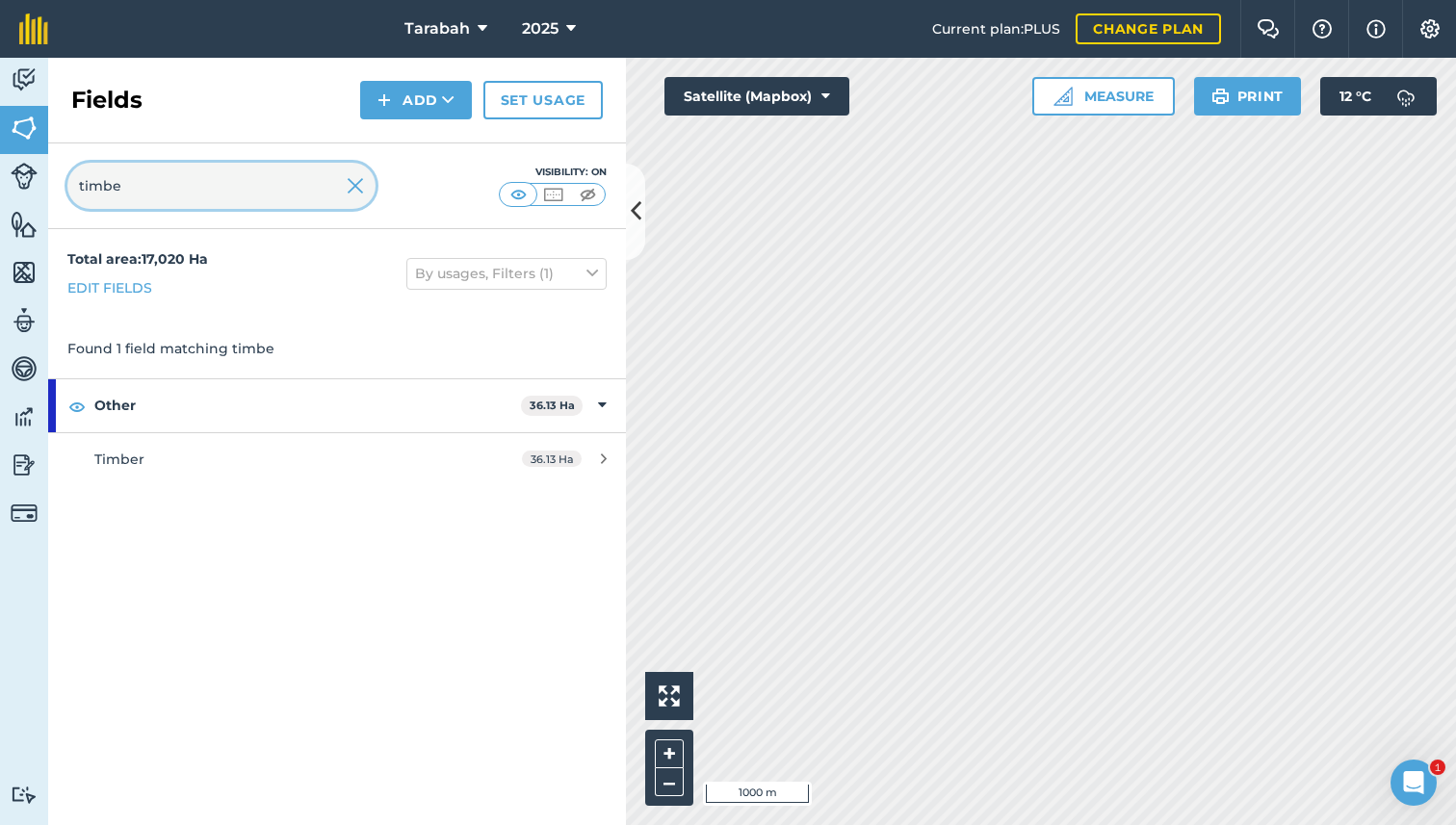 drag, startPoint x: 202, startPoint y: 201, endPoint x: 75, endPoint y: 193, distance: 127.2517 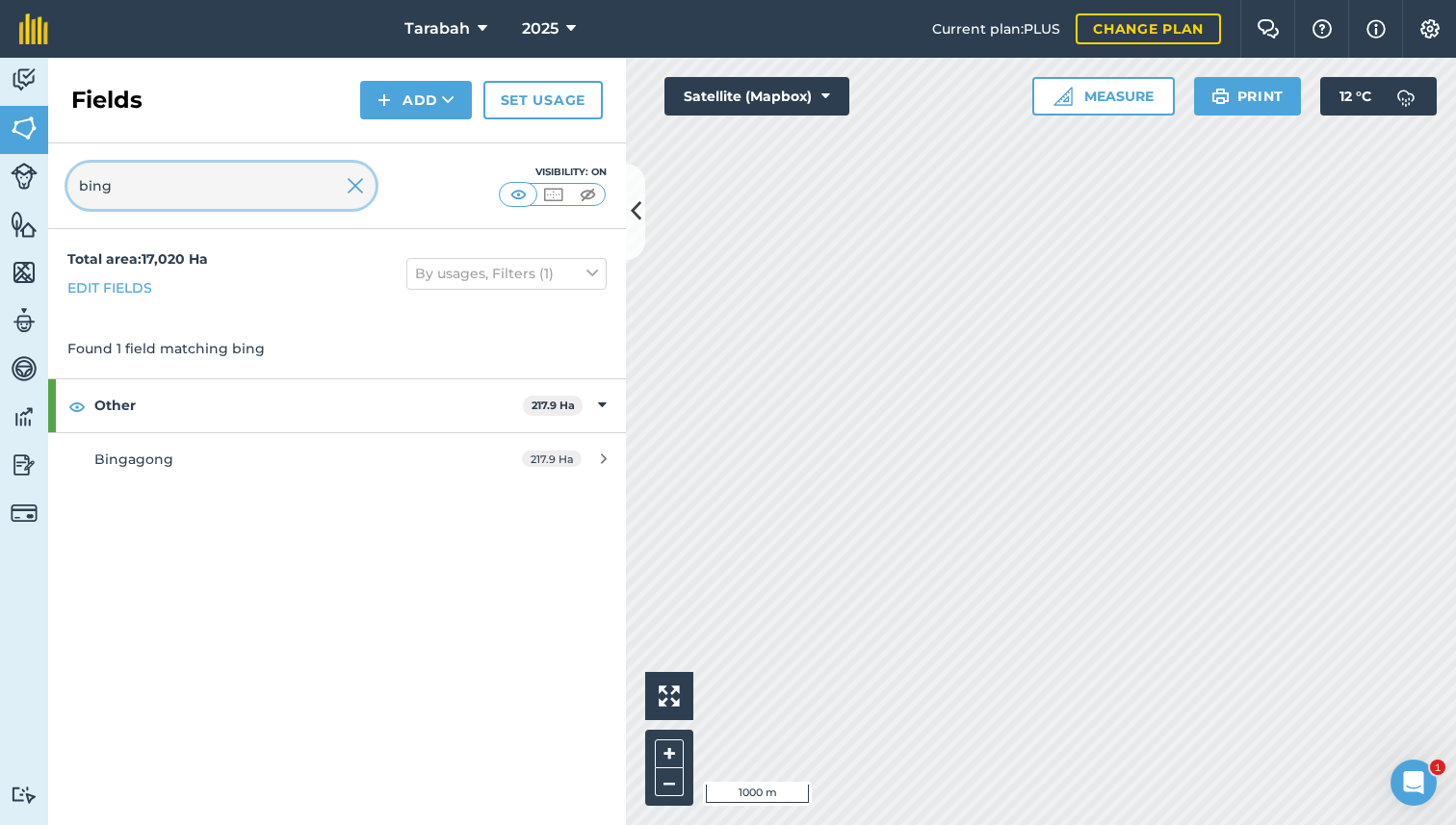 type on "bing" 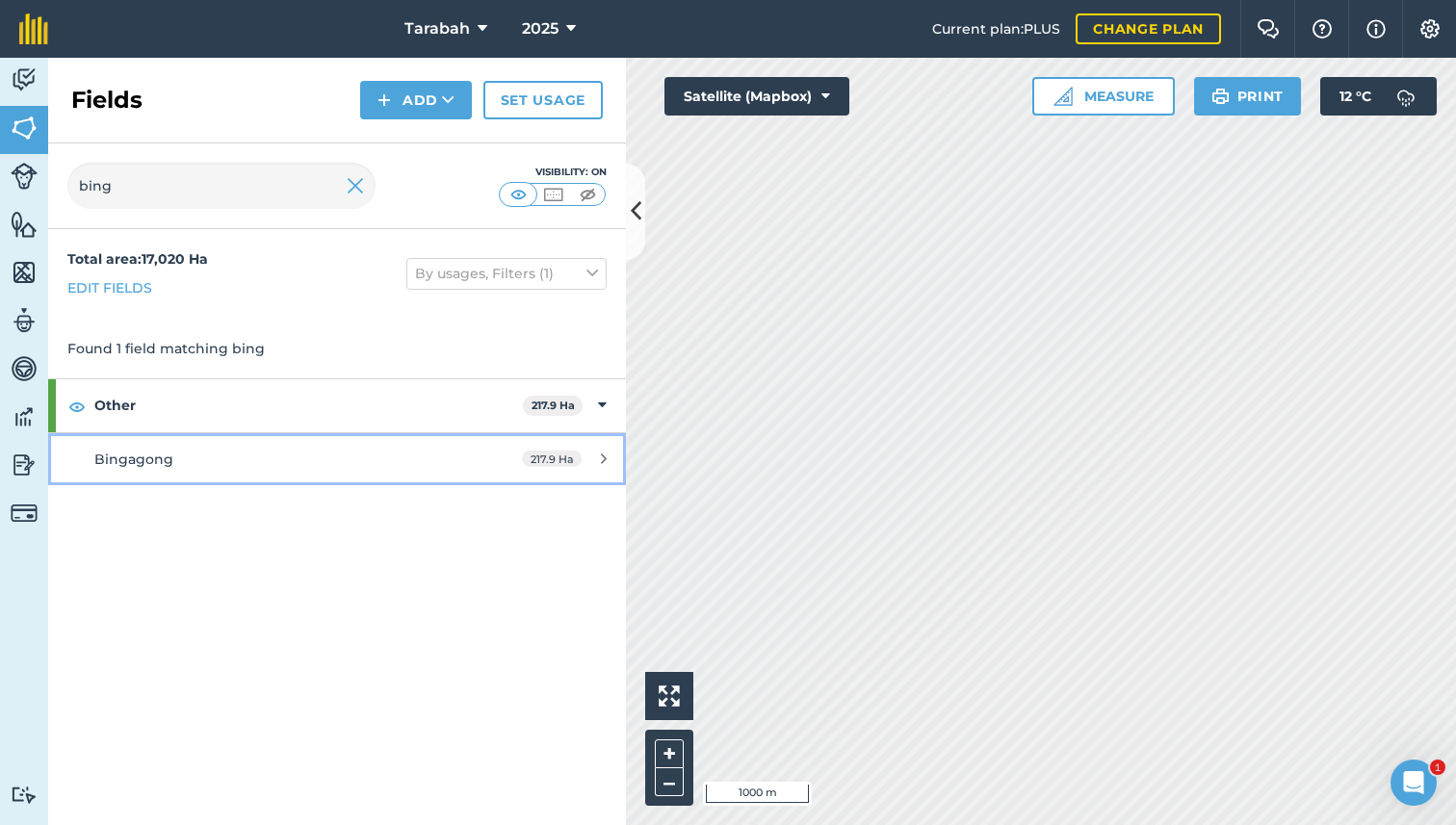 click on "Bingagong" at bounding box center (134, 459) 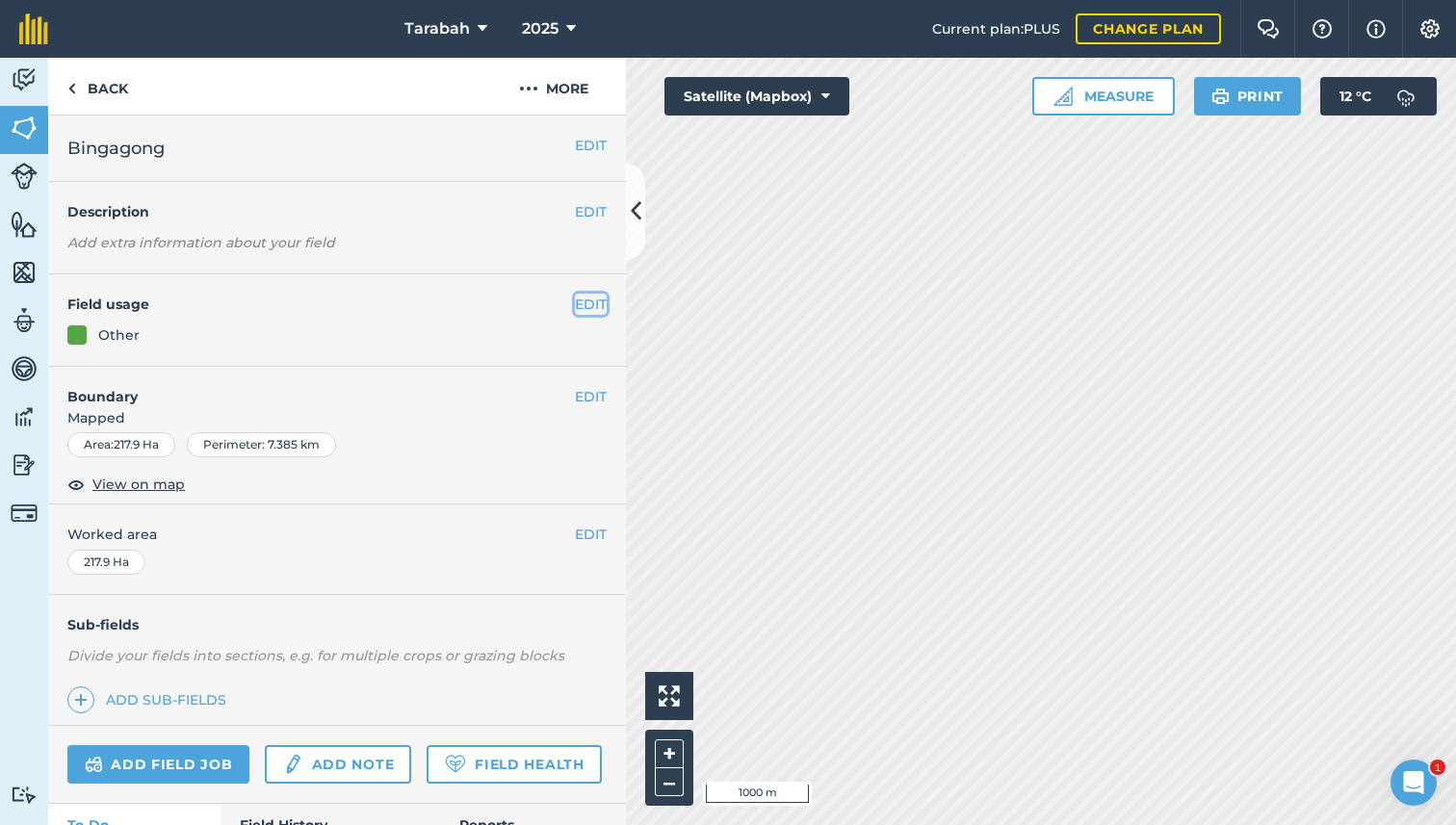 click on "EDIT" at bounding box center (590, 304) 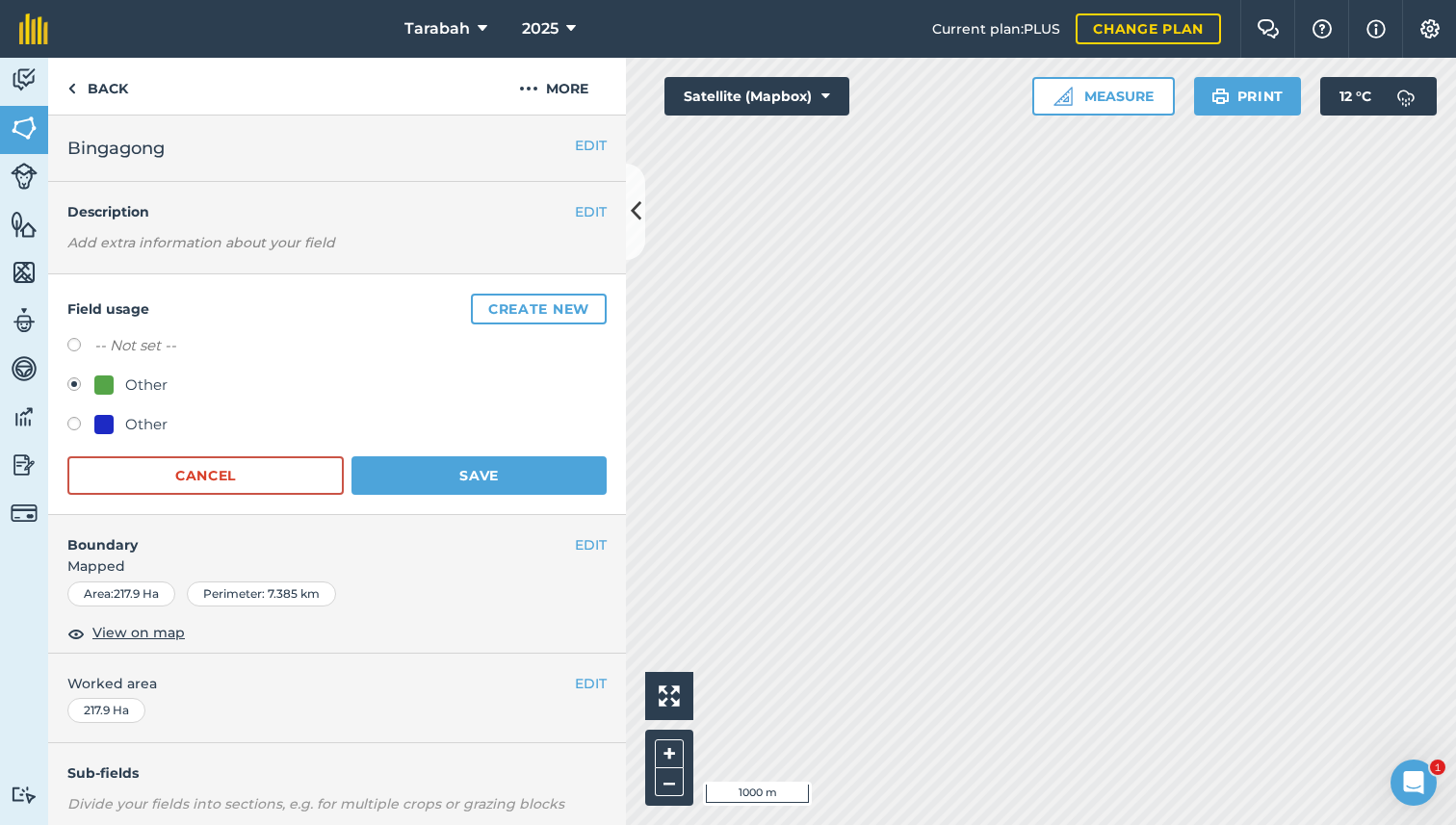 click at bounding box center (104, 425) 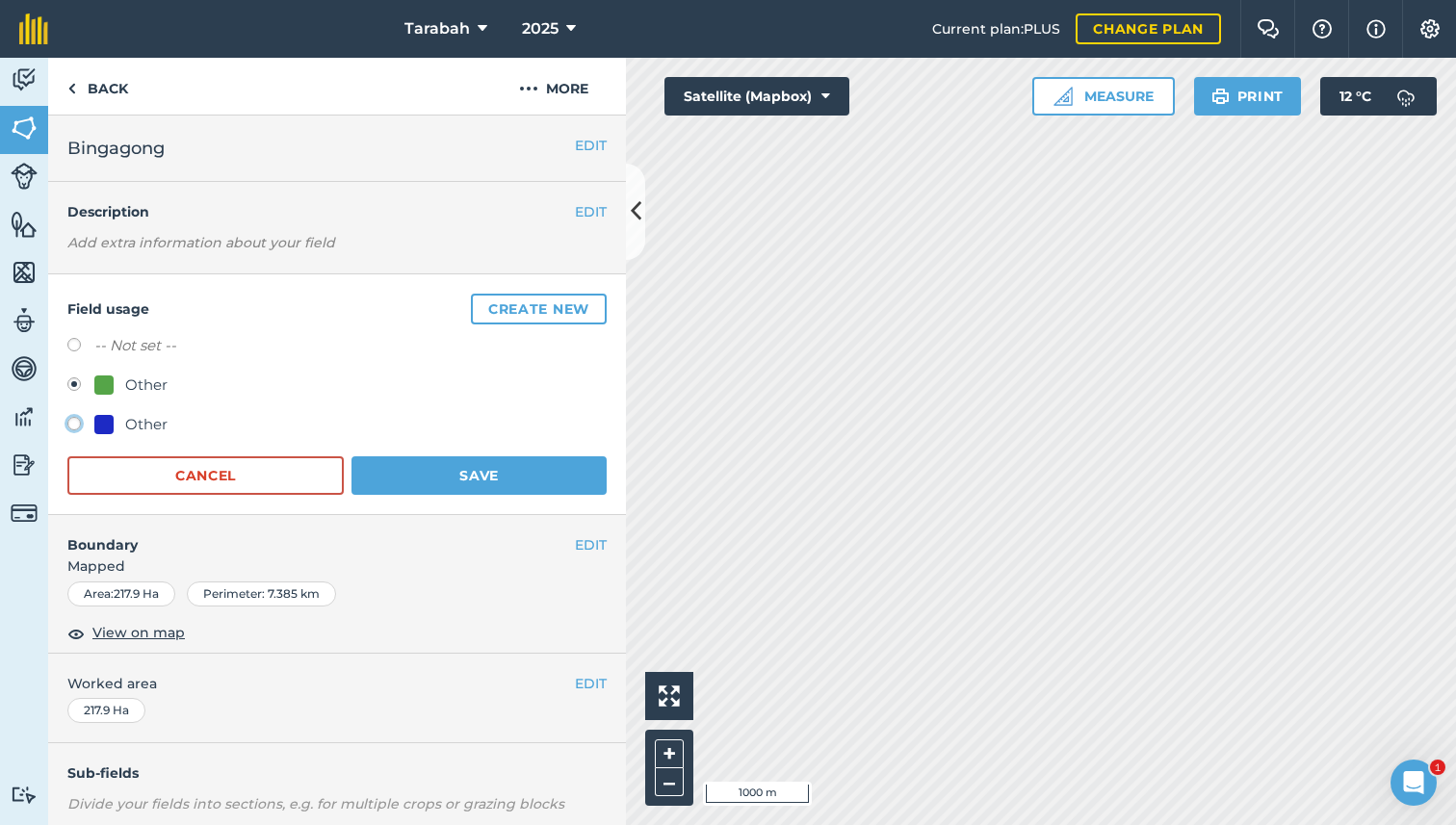 radio on "true" 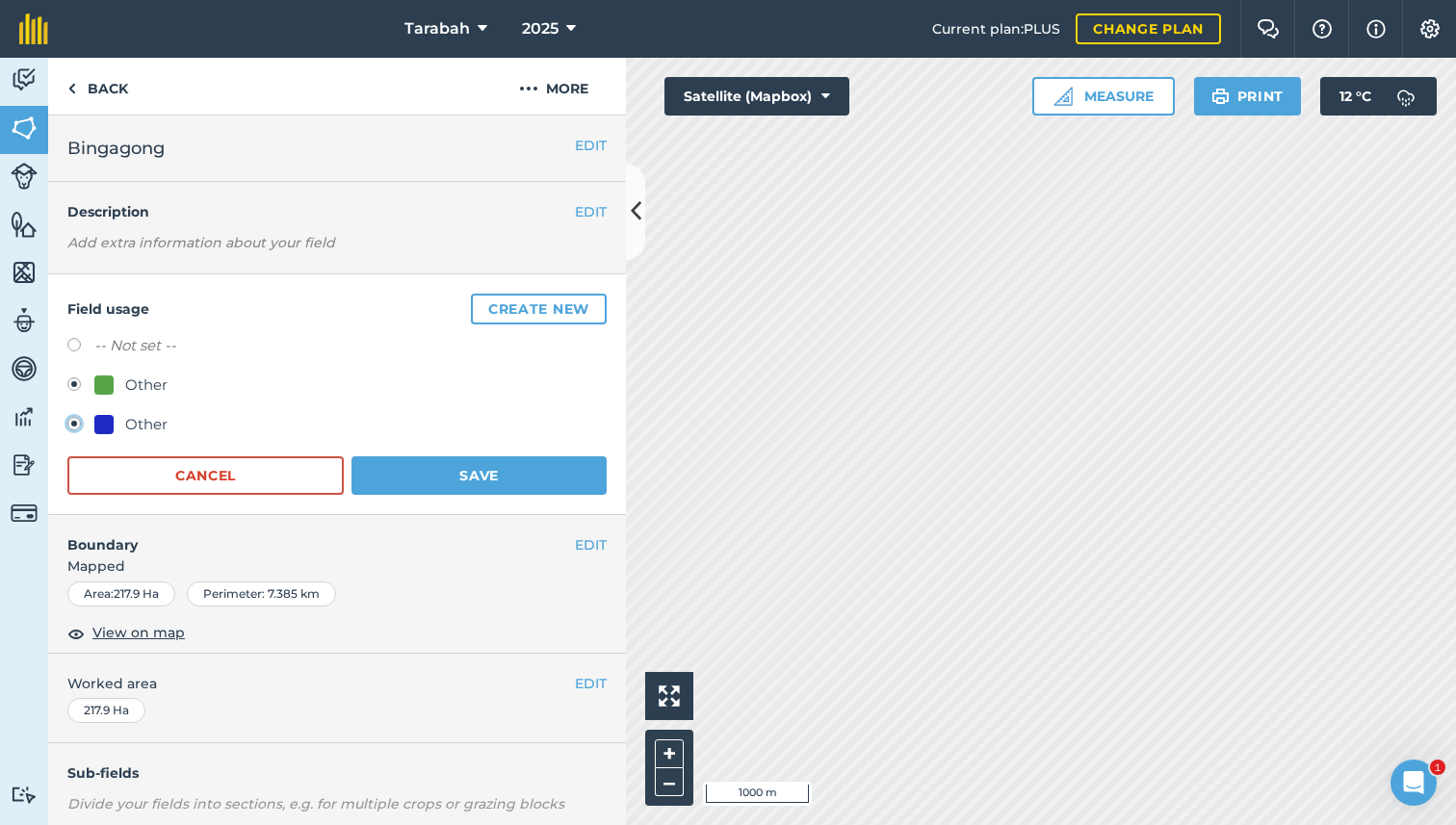 radio on "false" 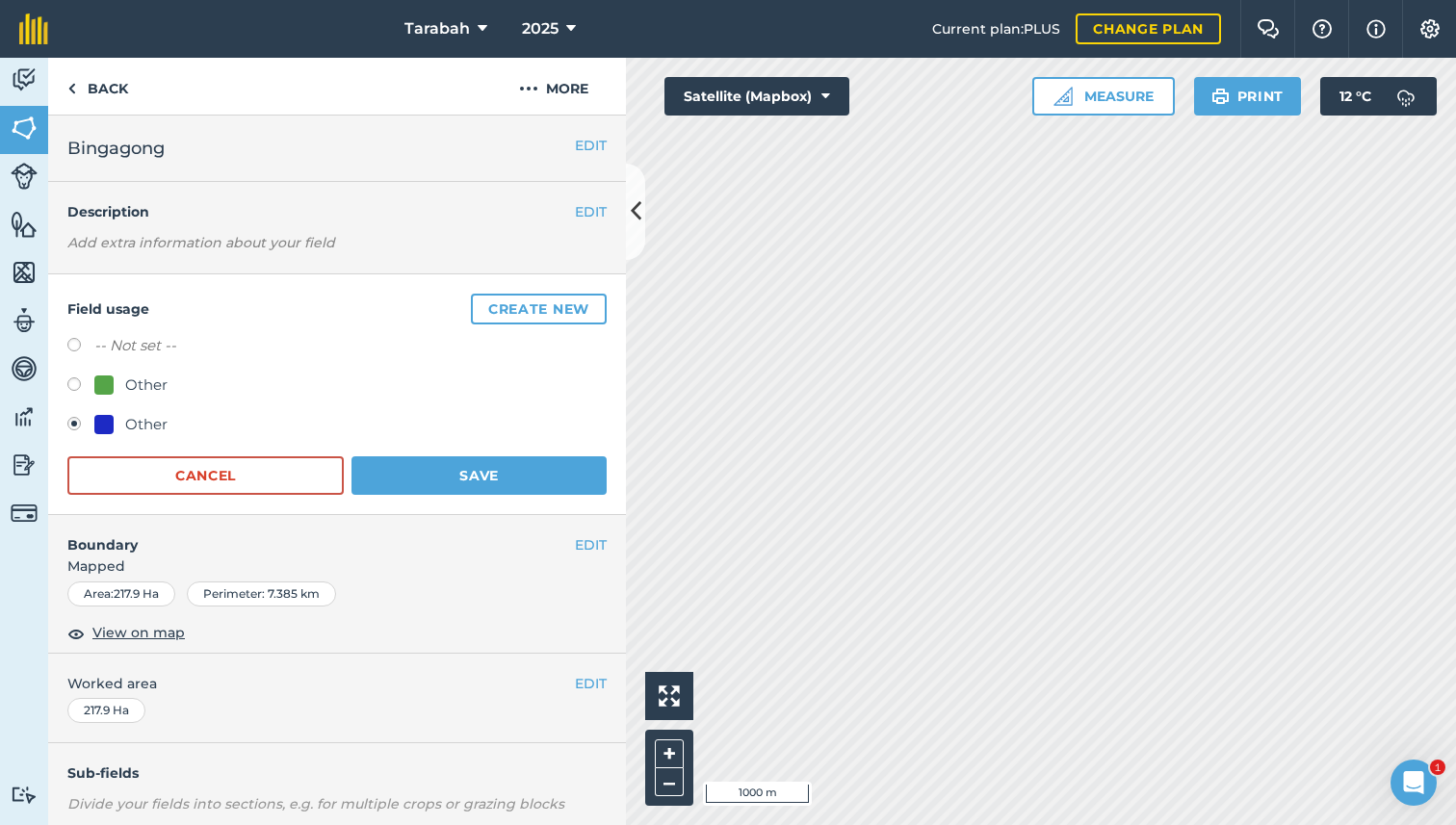 click on "-- Not set -- Other Other Cancel Save" at bounding box center (337, 414) 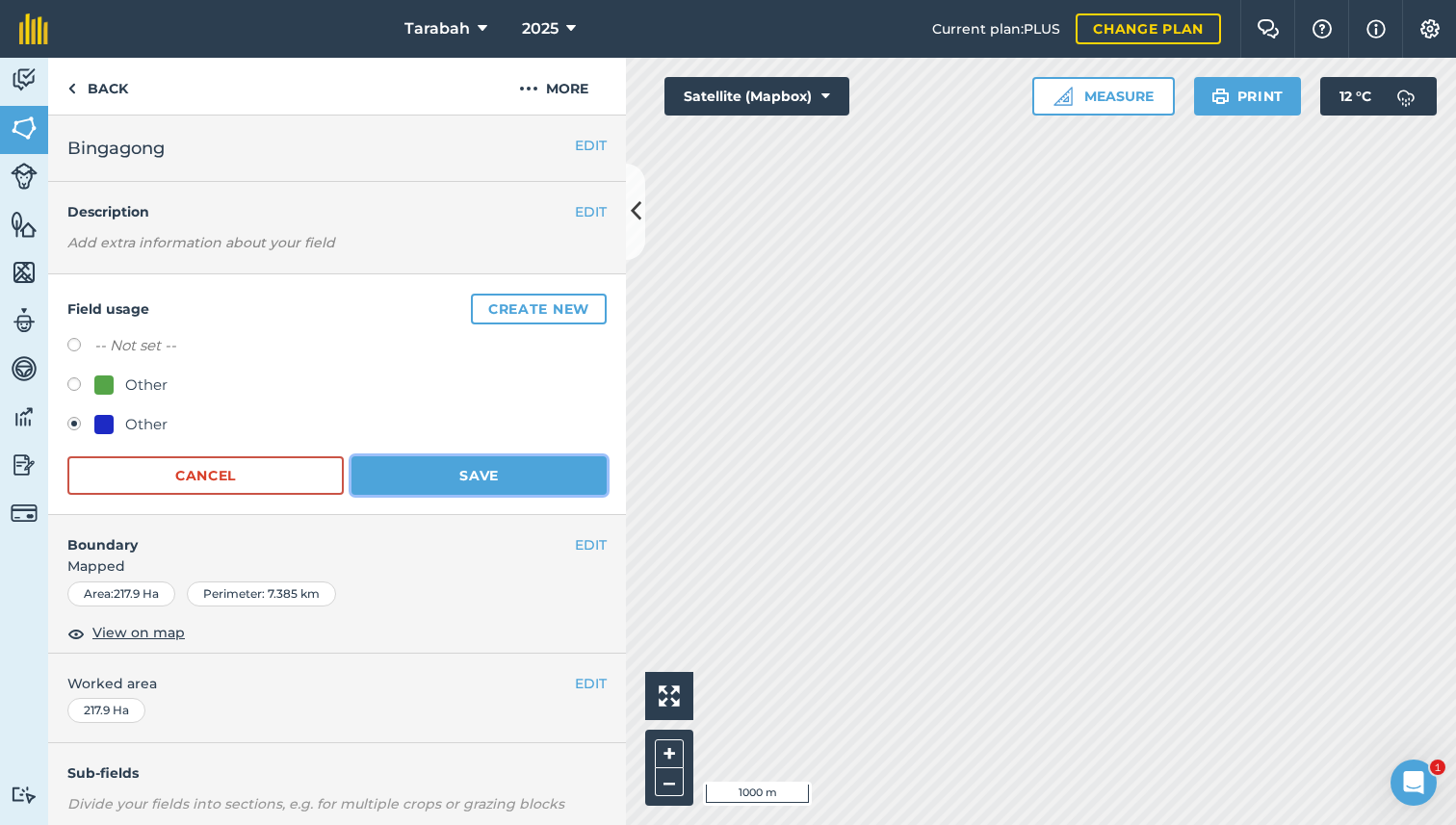 click on "Save" at bounding box center (479, 476) 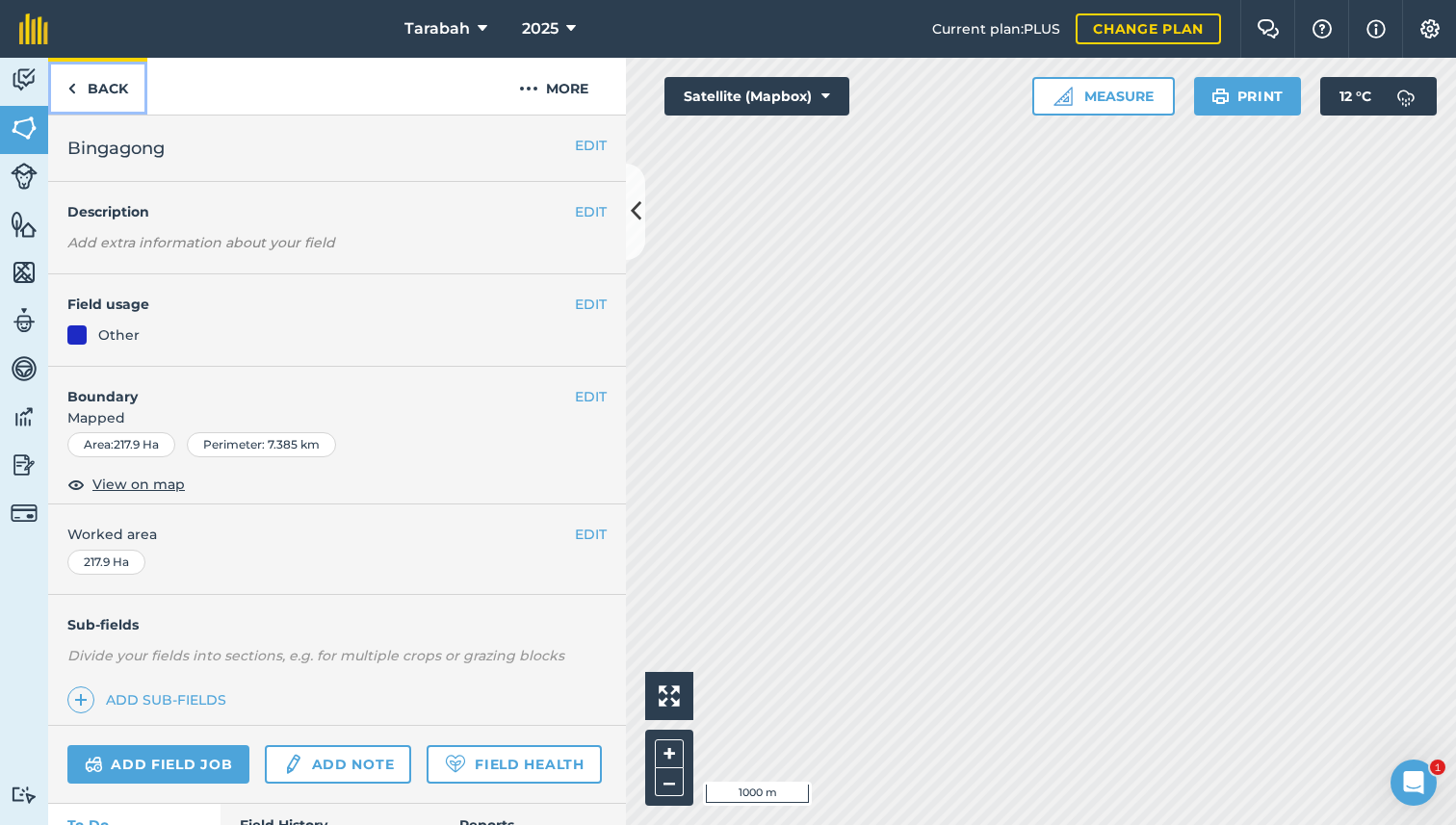 click at bounding box center (71, 89) 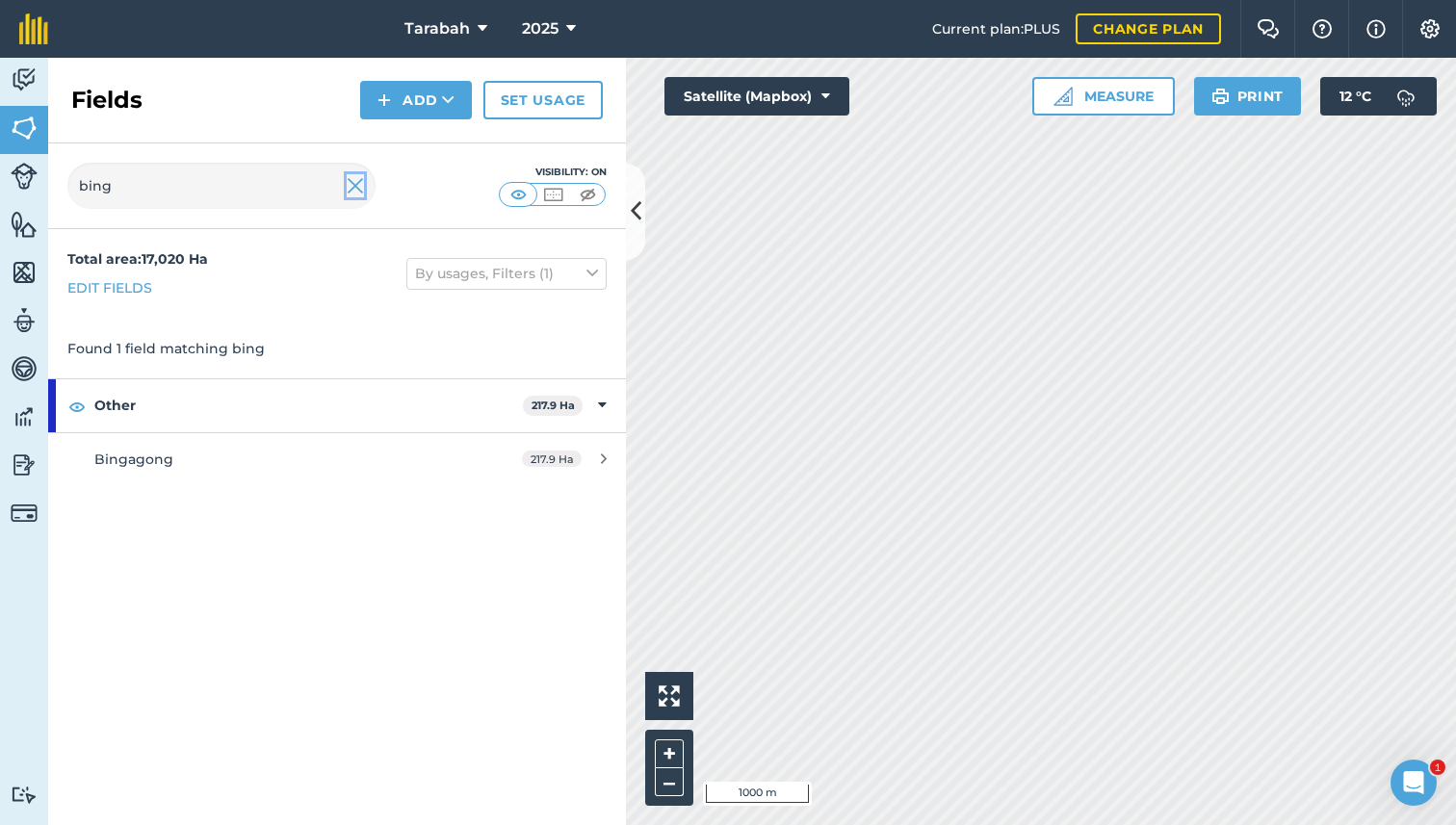 click at bounding box center (355, 186) 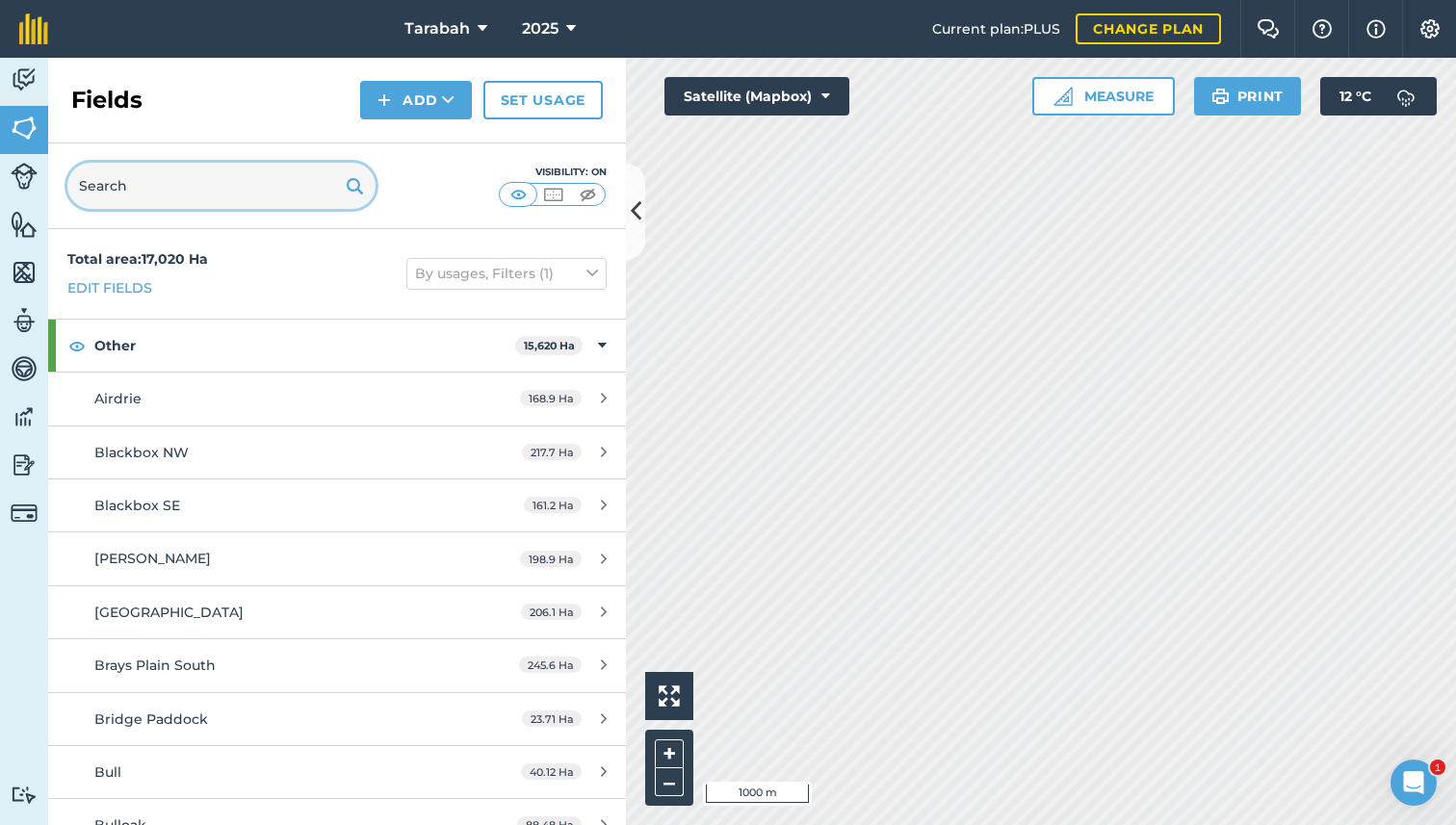 click at bounding box center [221, 186] 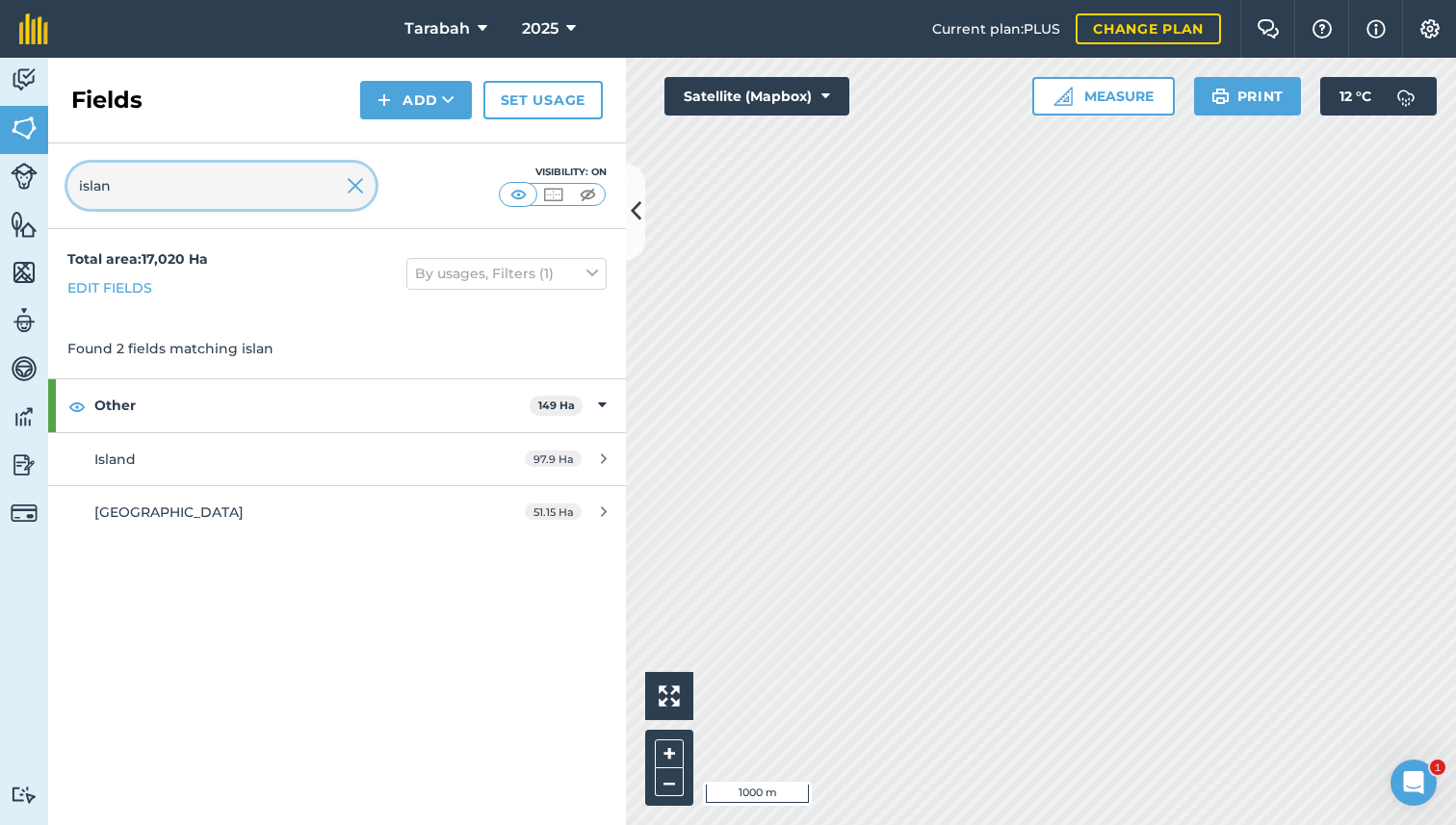 type on "islan" 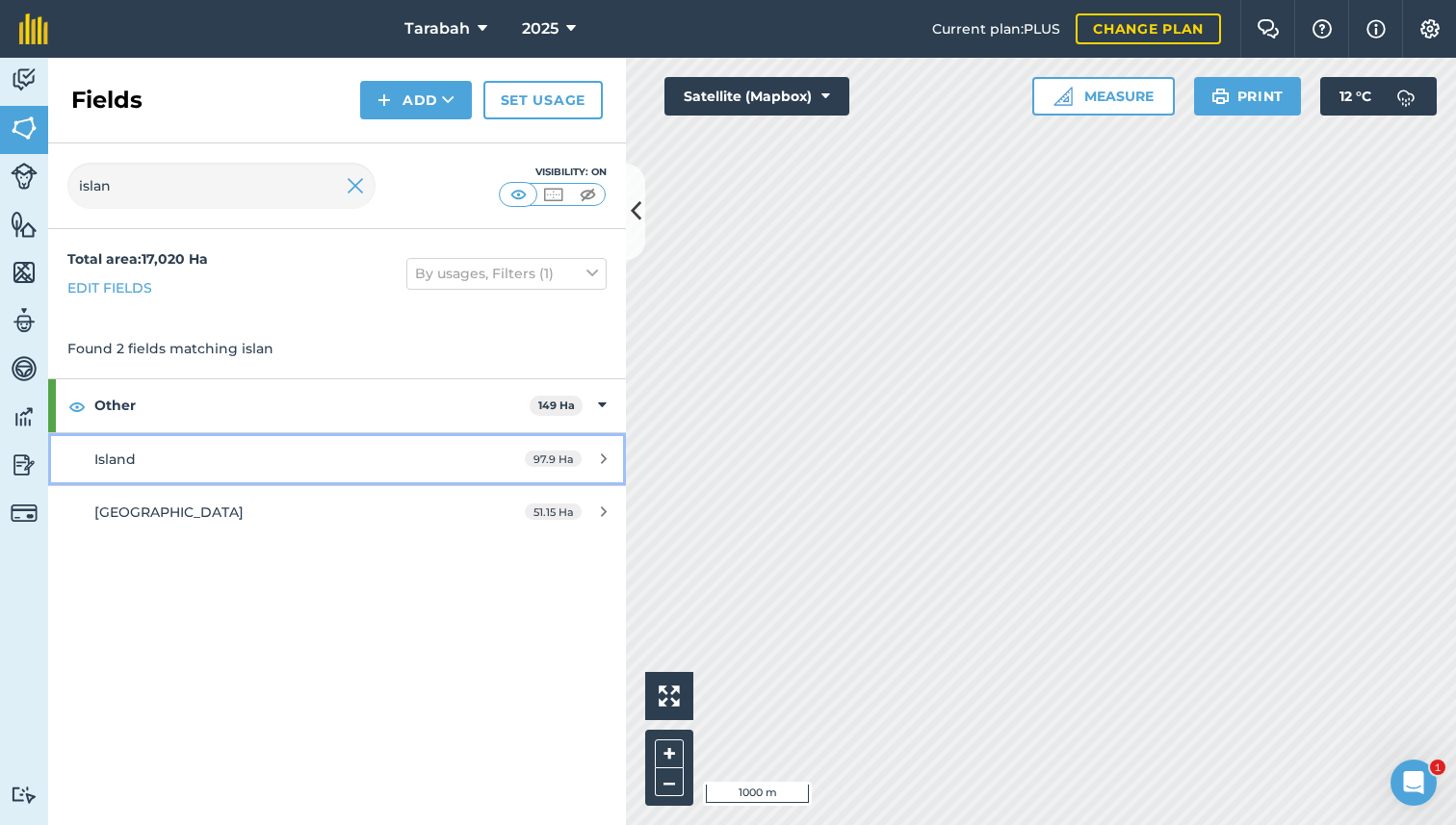 click on "Island" at bounding box center [275, 459] 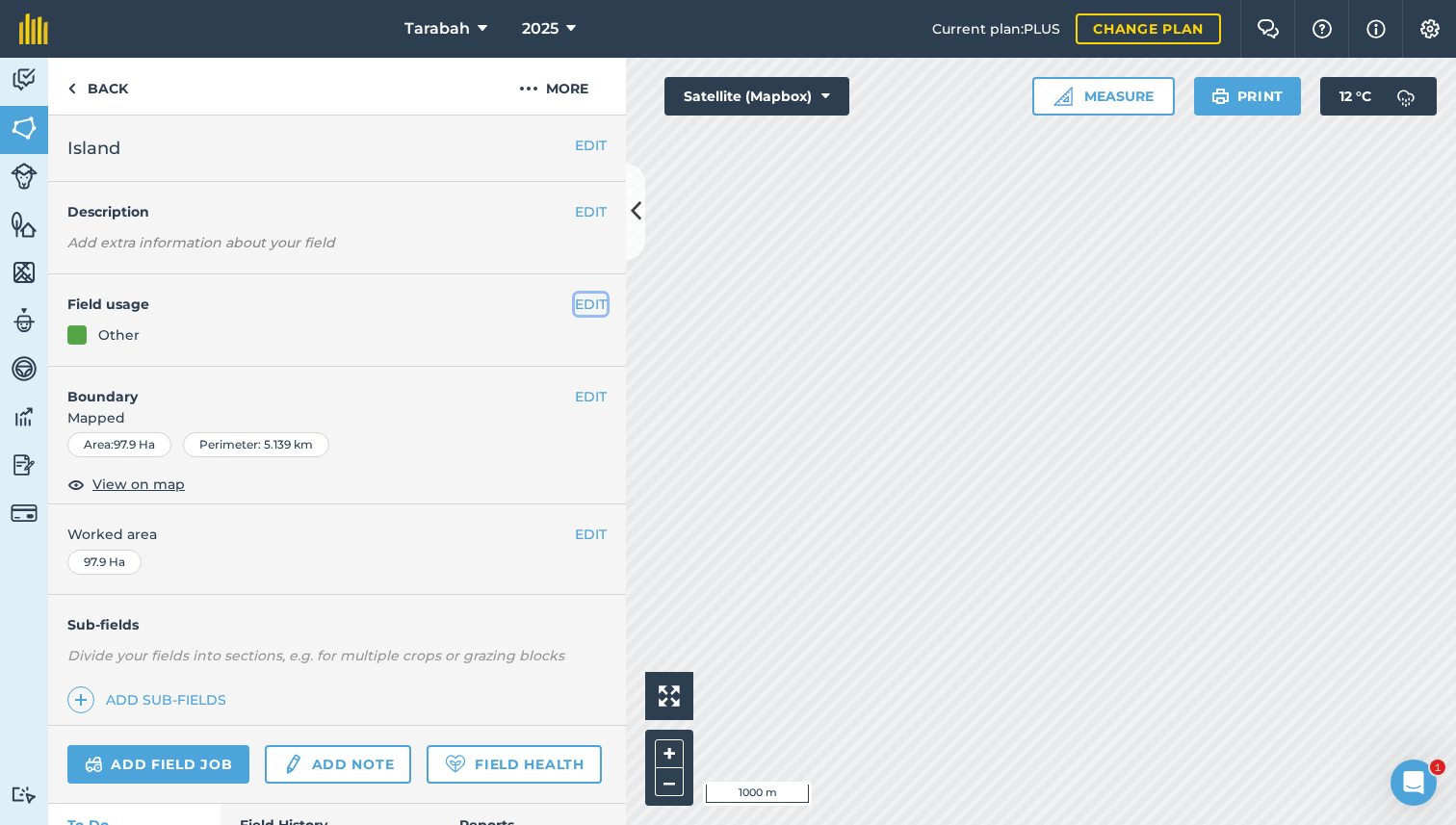 click on "EDIT" at bounding box center (590, 304) 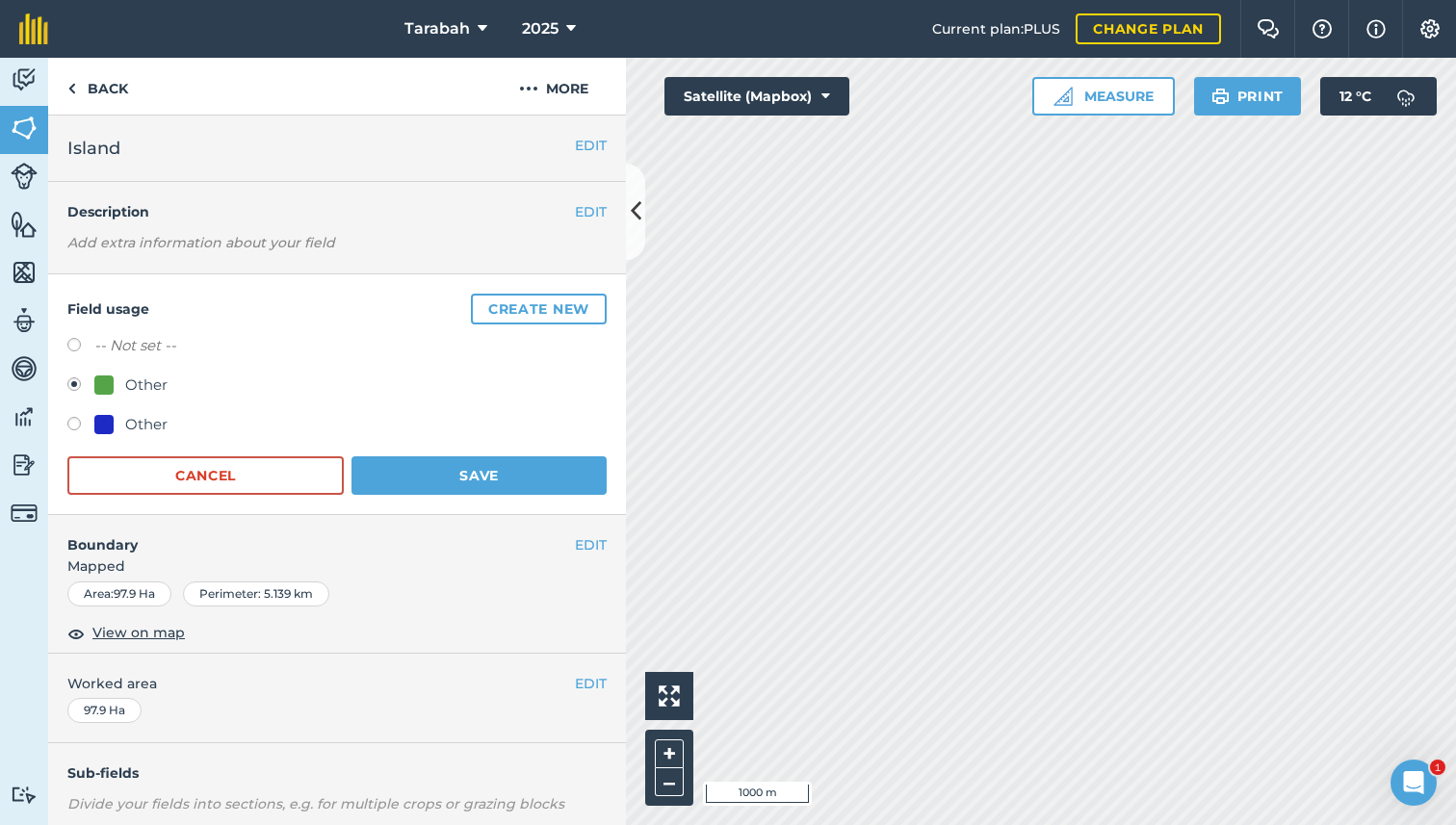 click on "Other" at bounding box center [337, 426] 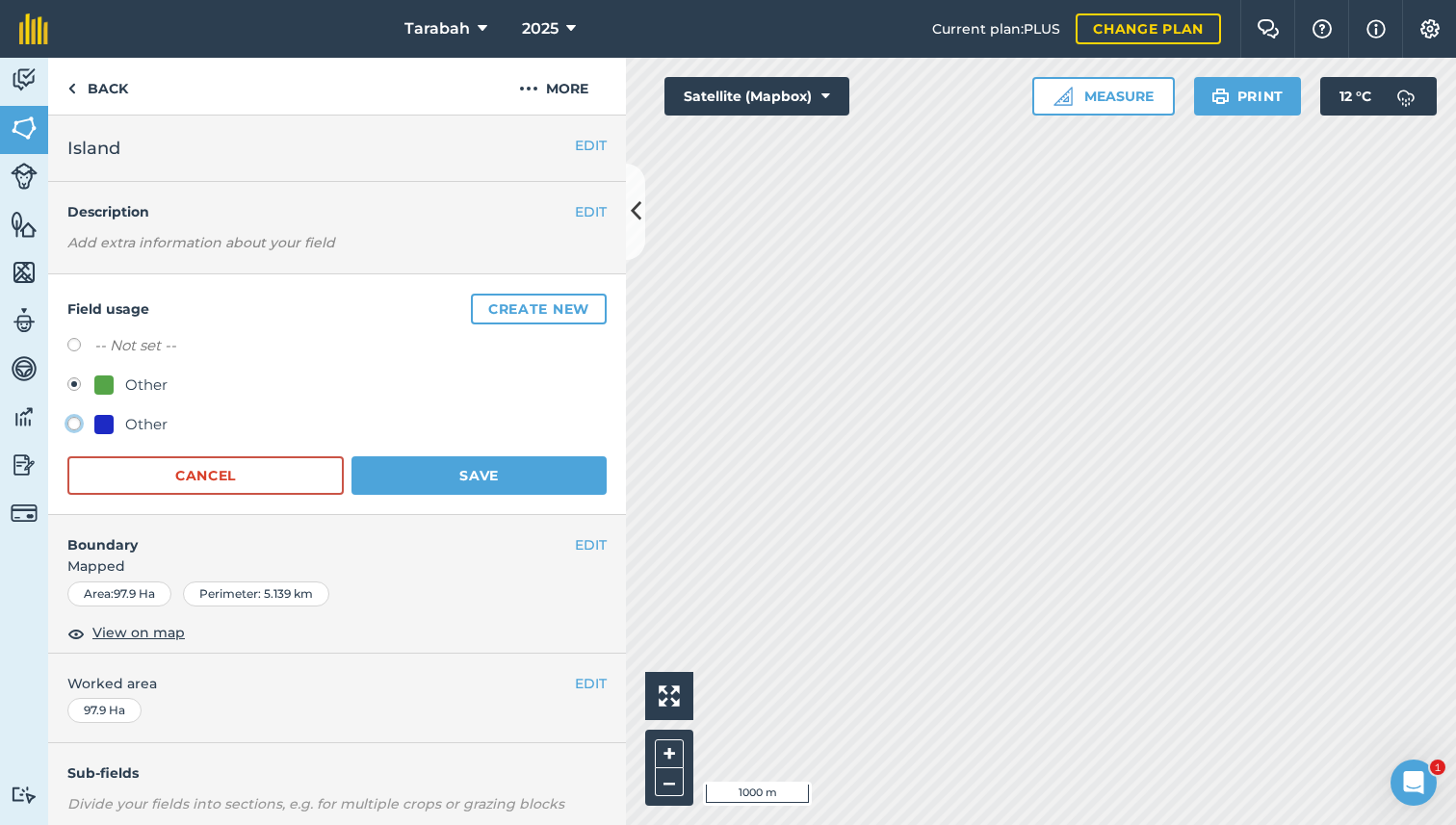 click on "Other" at bounding box center [-9555, 423] 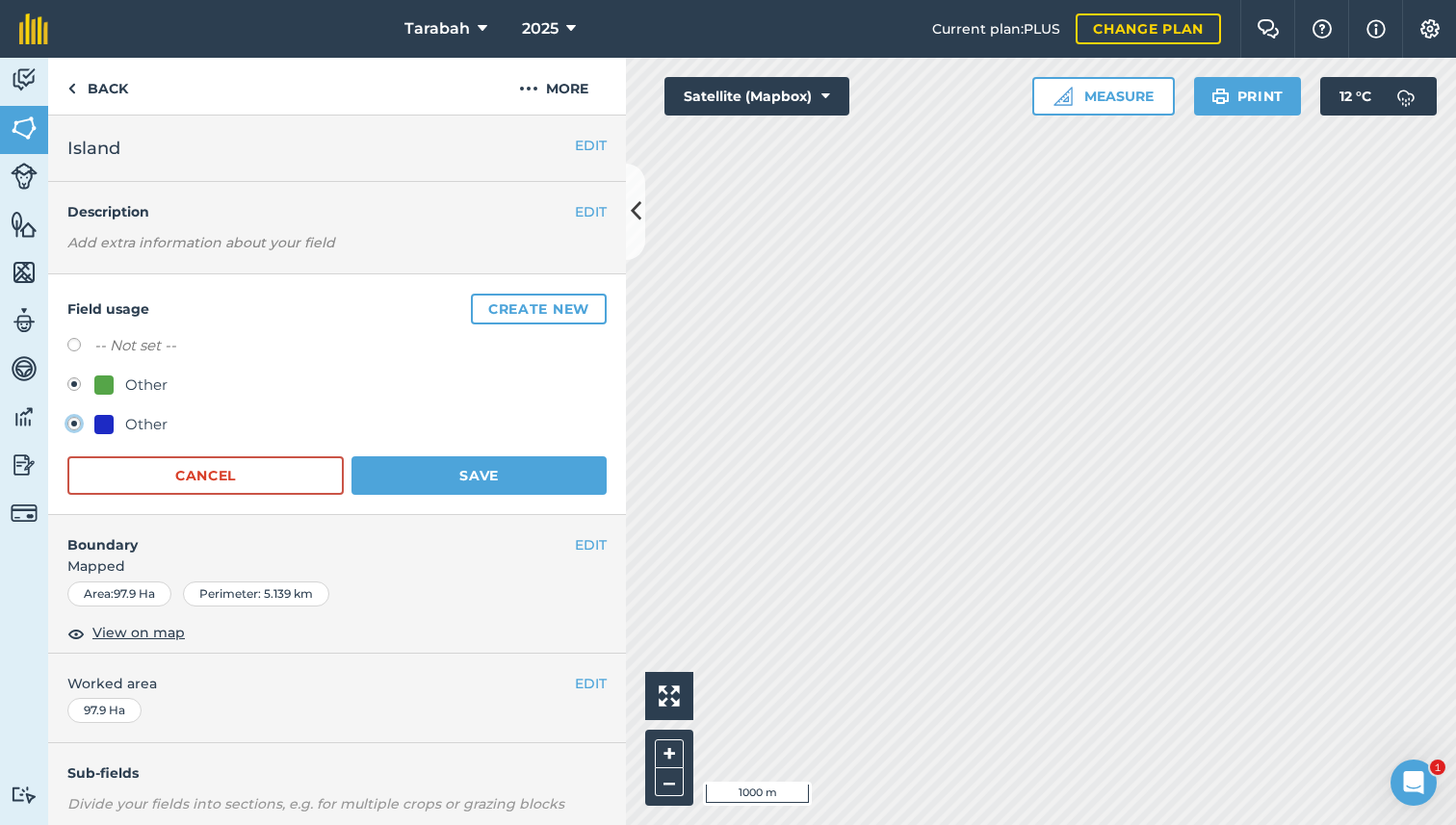 radio on "true" 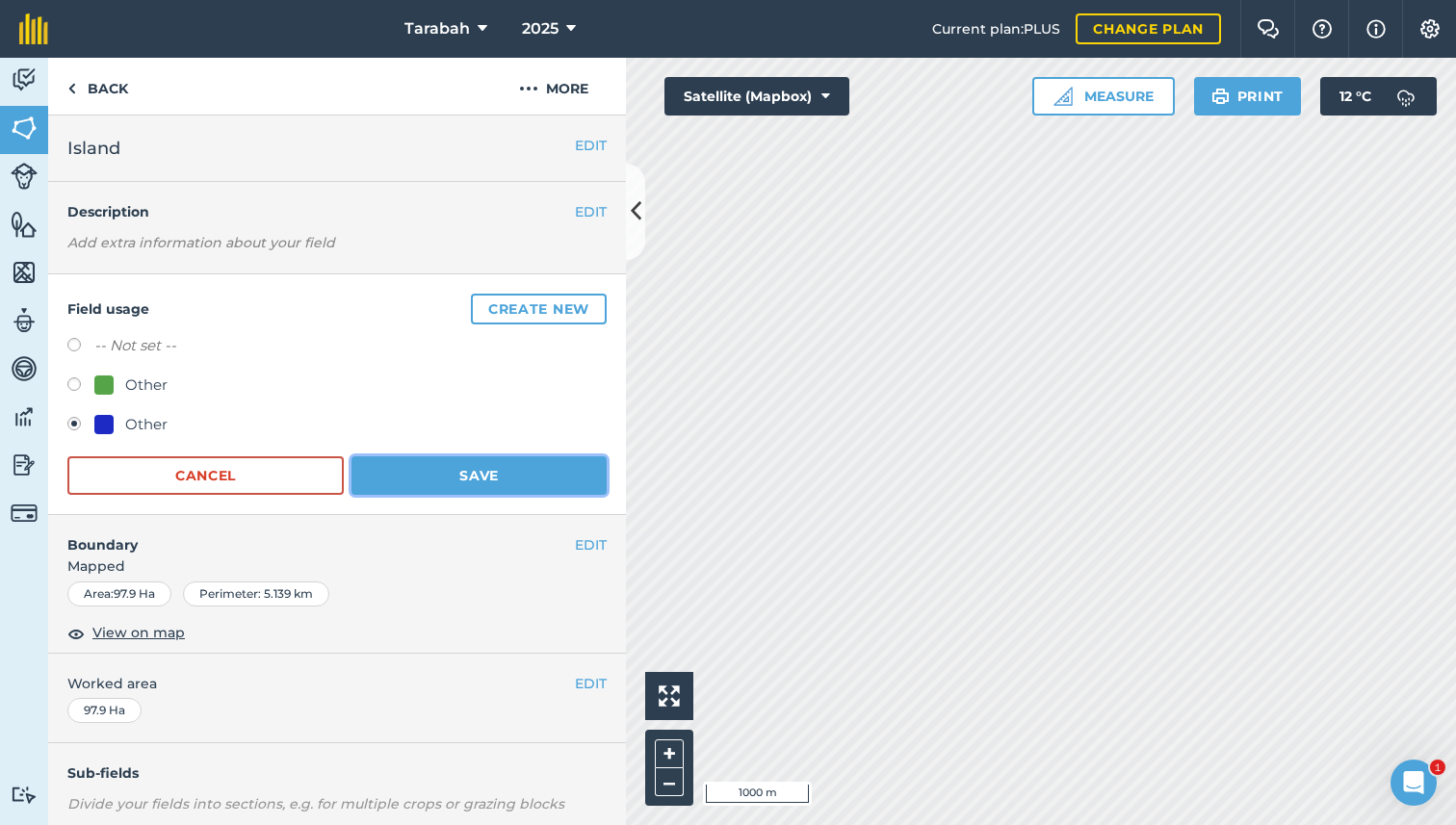 click on "Save" at bounding box center [479, 476] 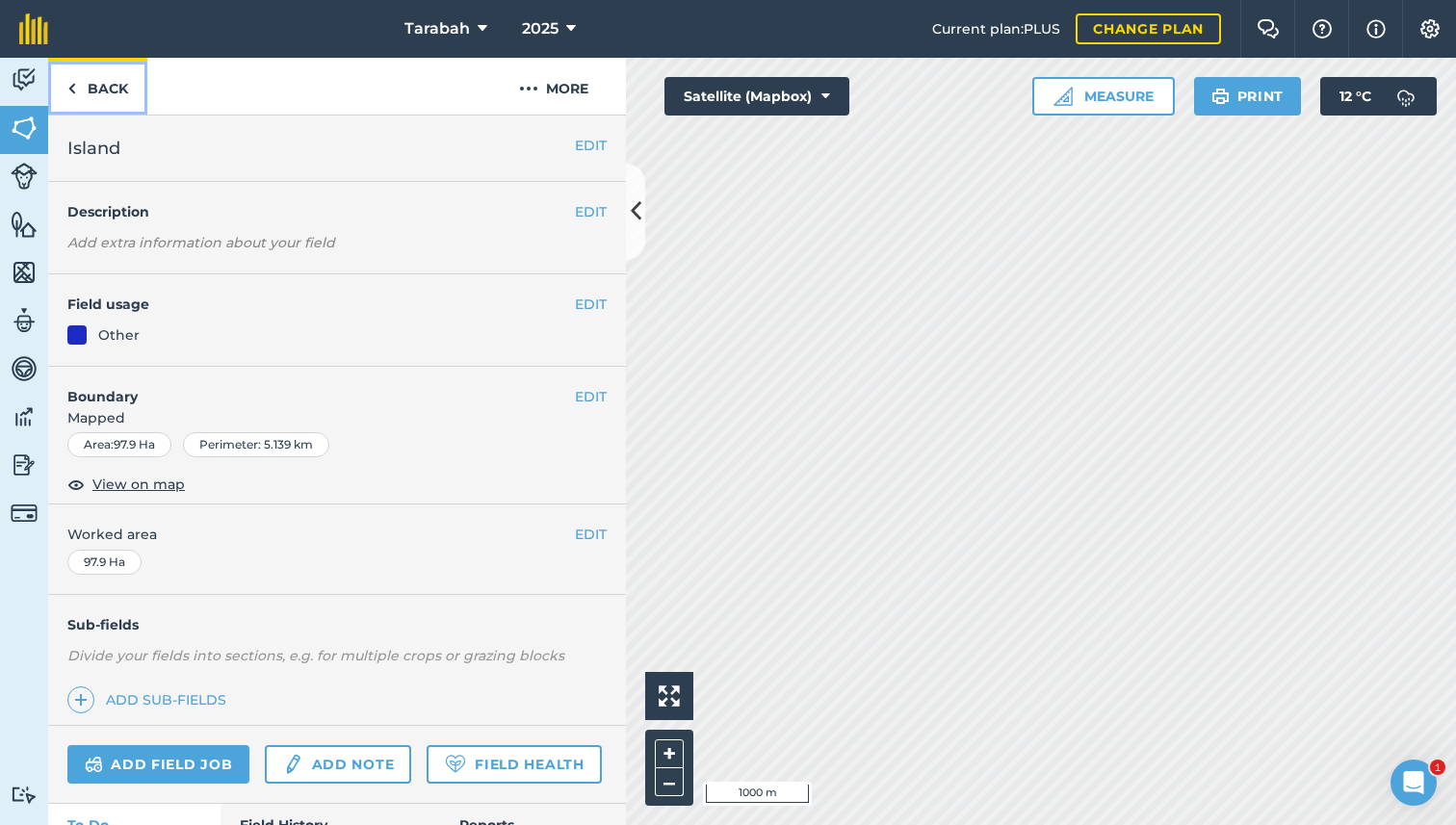 click on "Back" at bounding box center [97, 86] 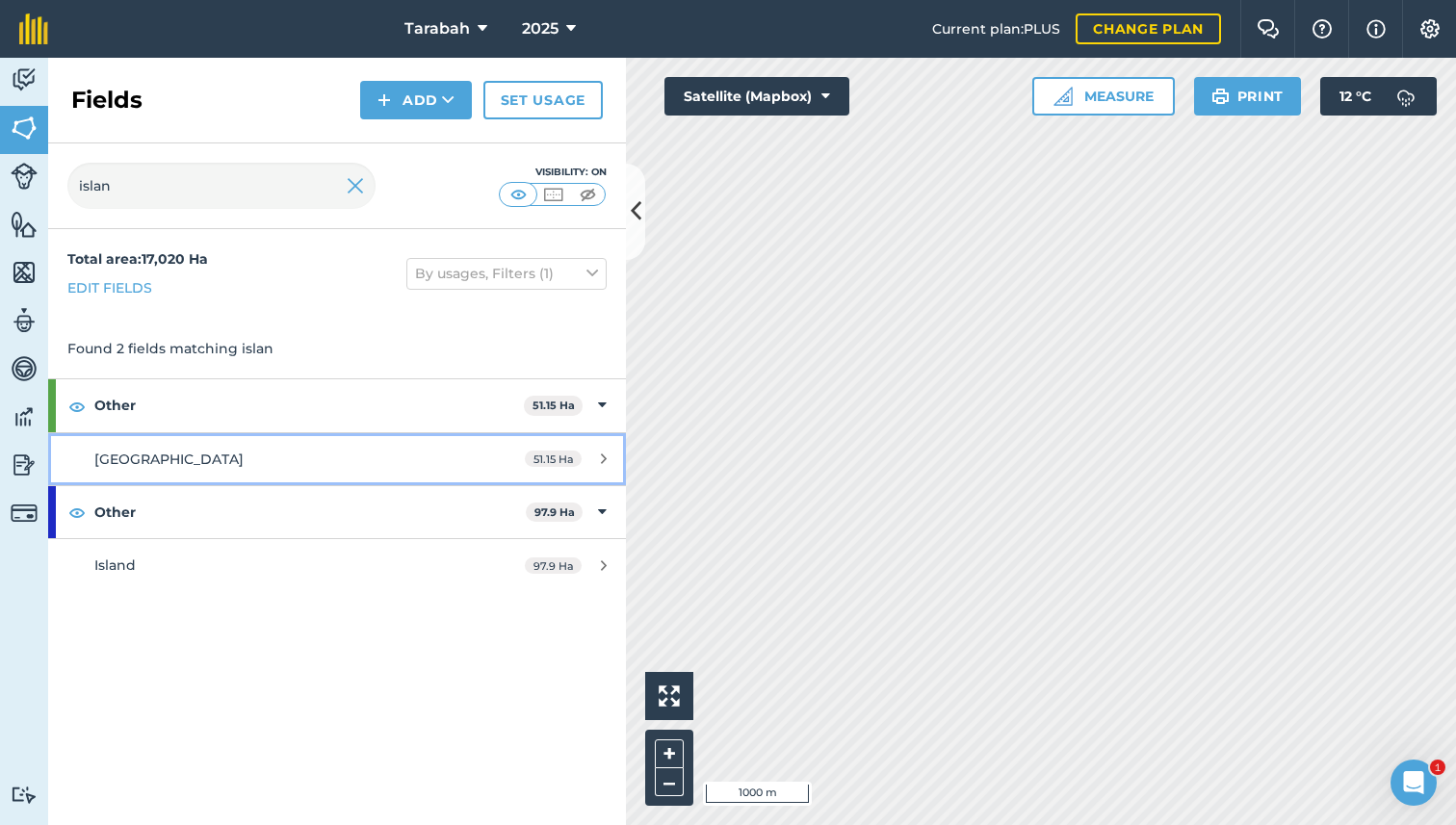 click on "Island Bend  51.15   Ha" at bounding box center [337, 459] 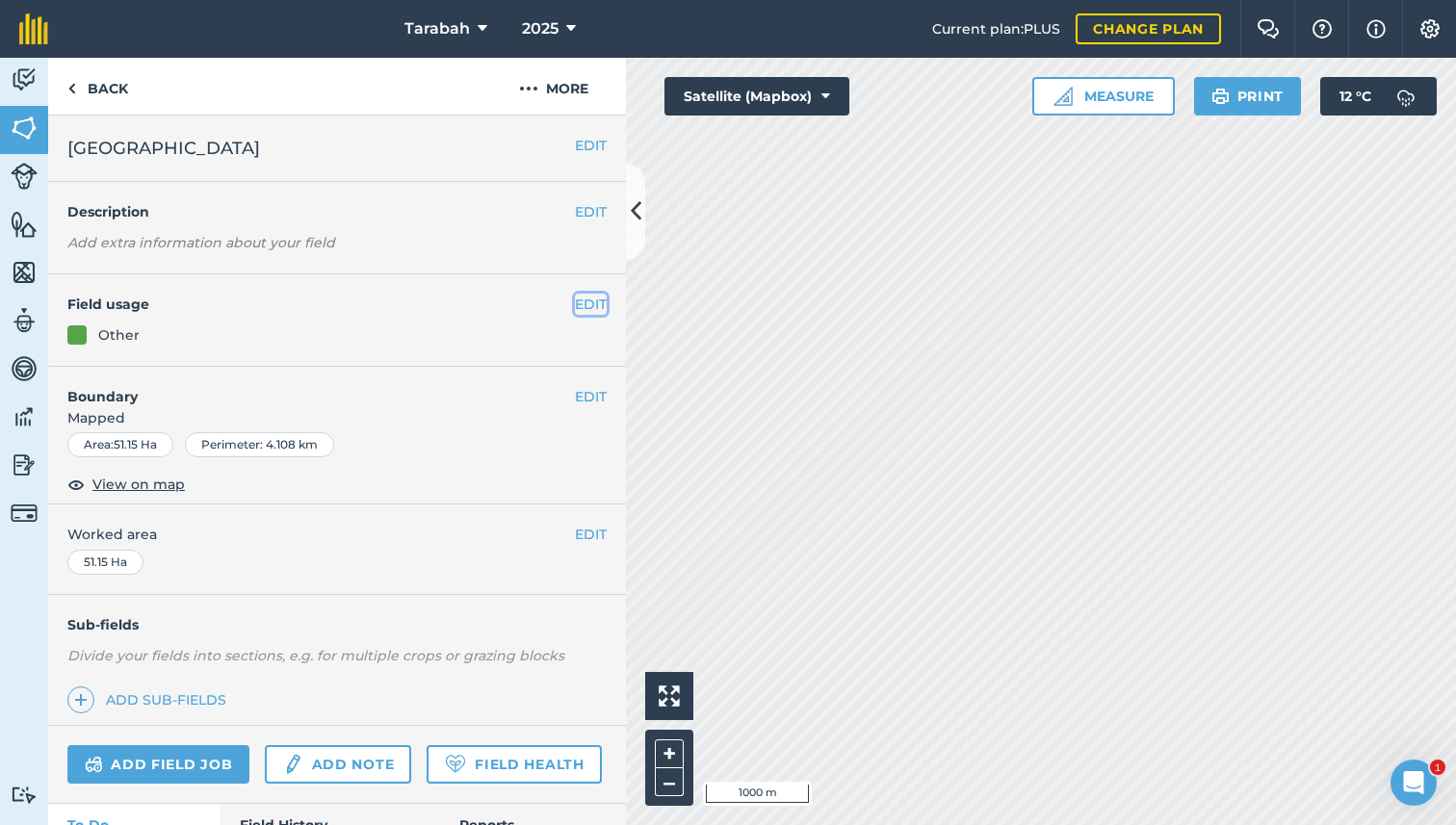 click on "EDIT" at bounding box center (590, 304) 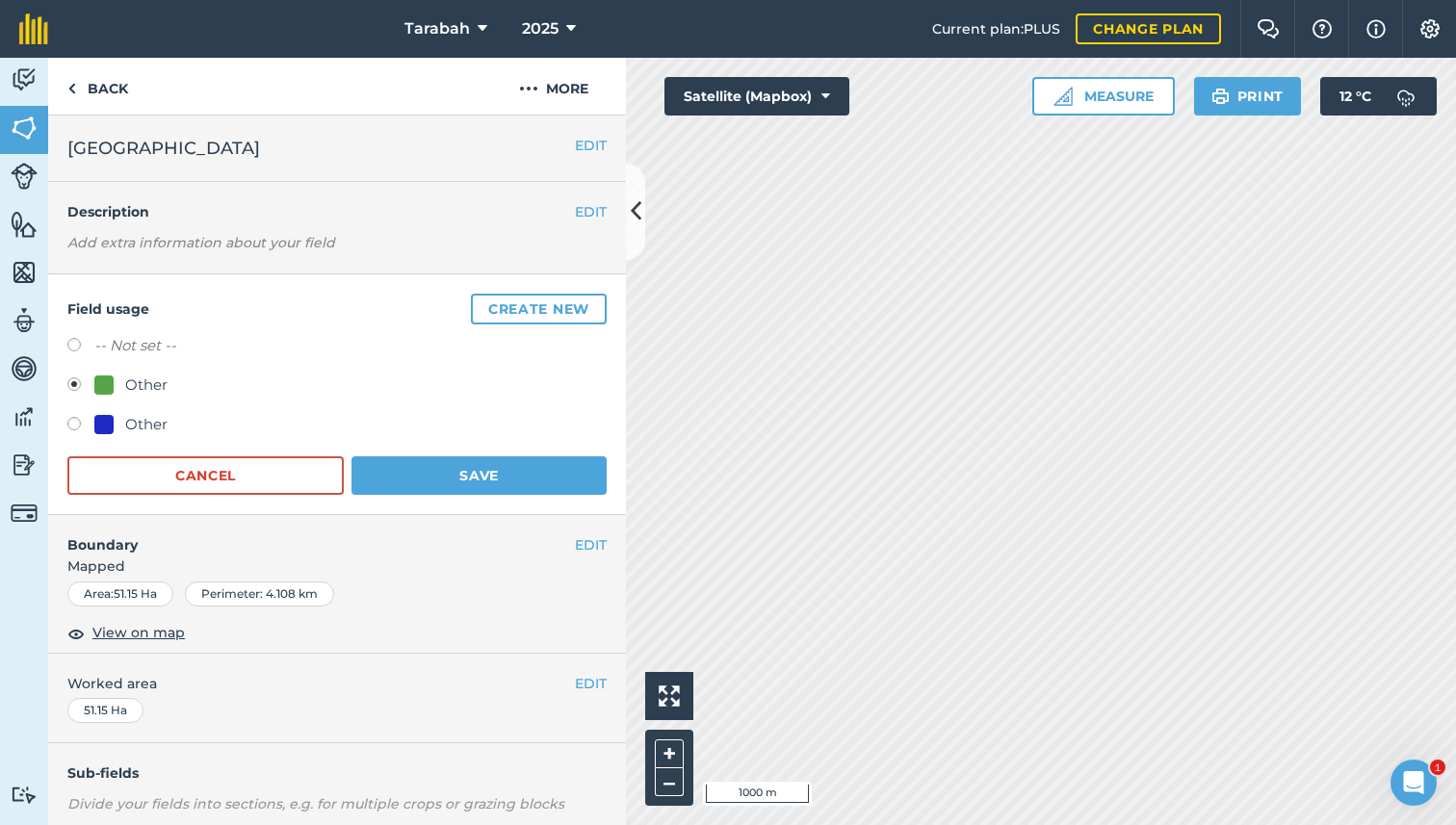 click on "Other" at bounding box center (337, 426) 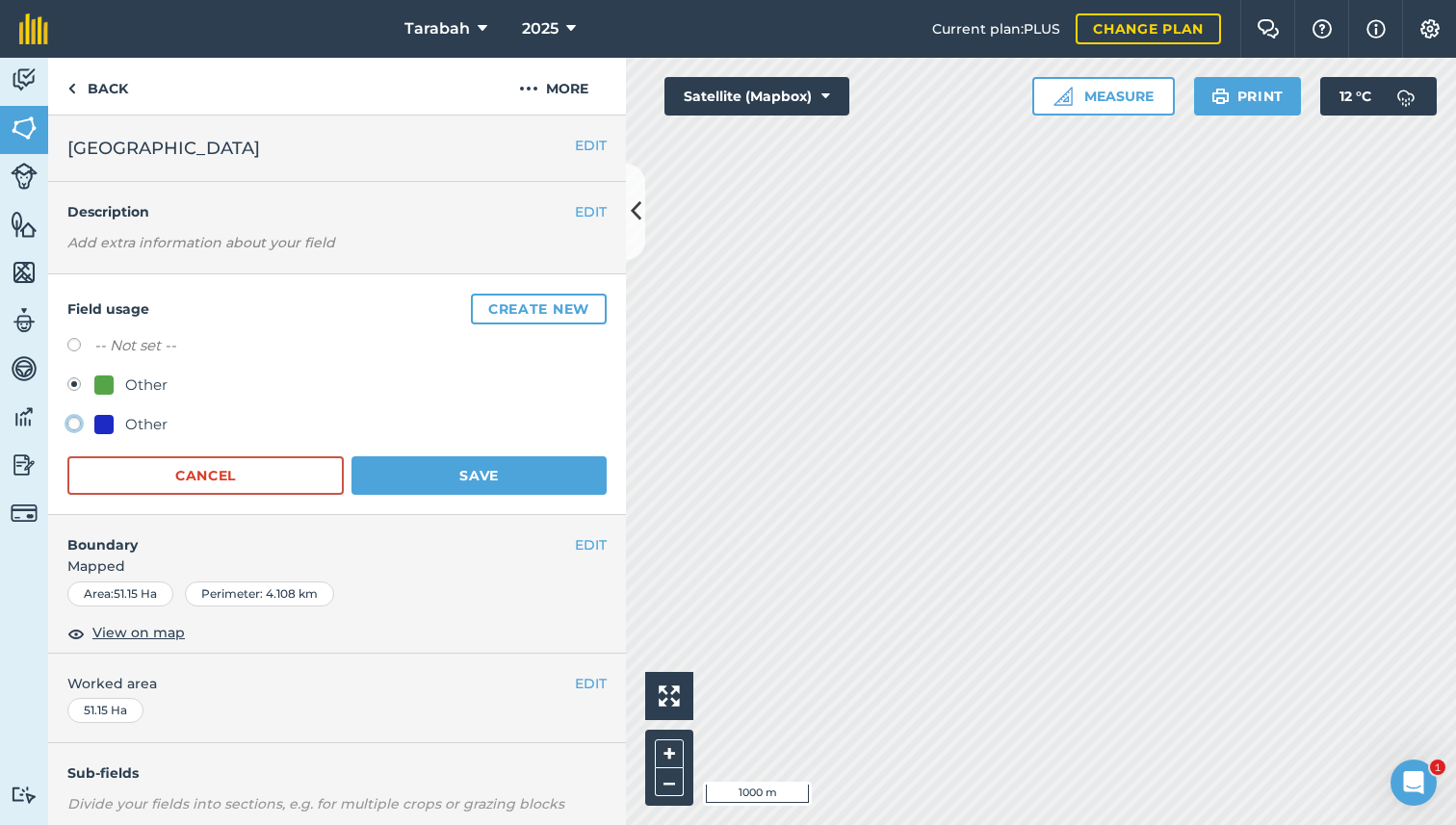 click on "Other" at bounding box center (-9555, 423) 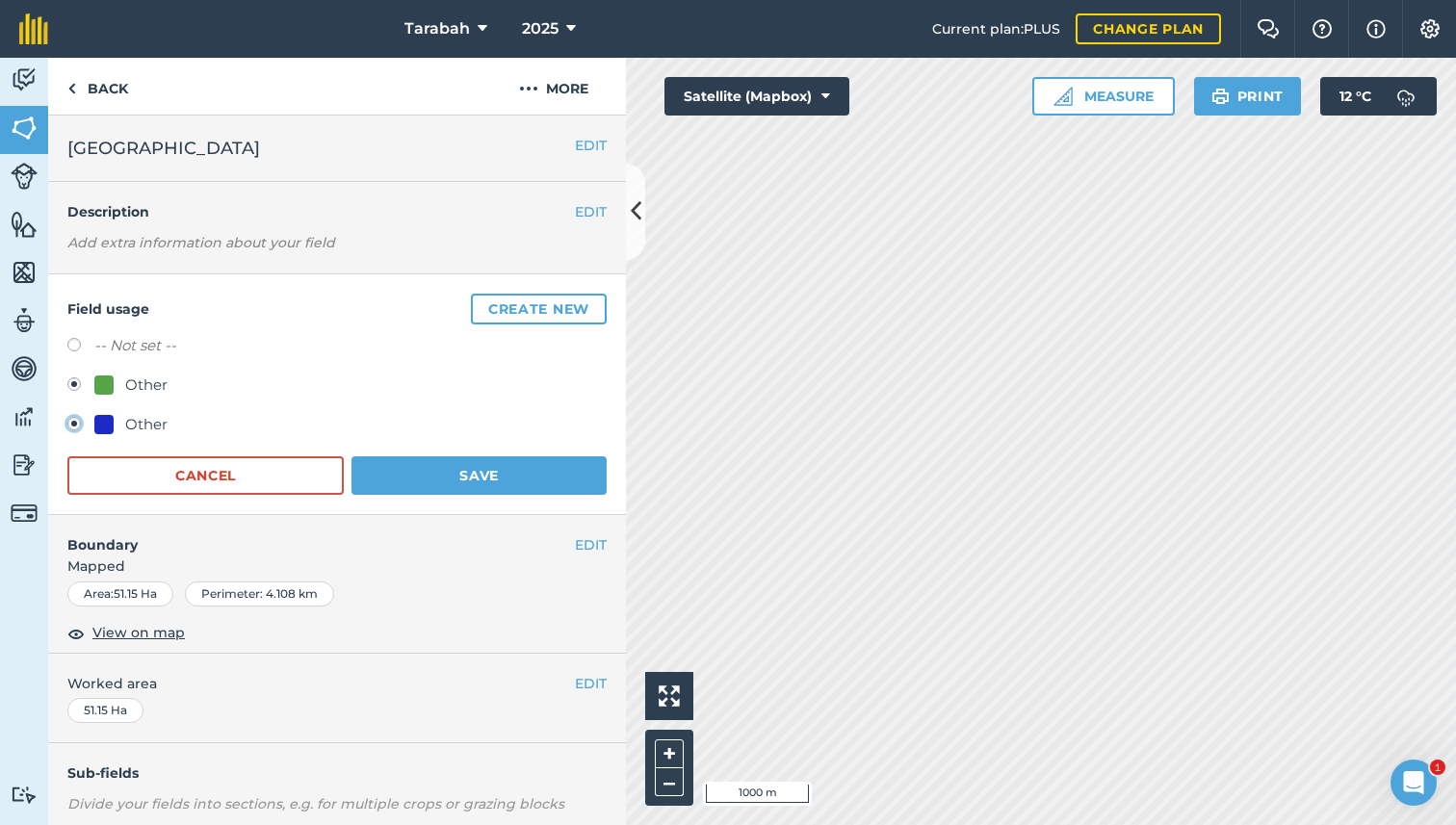 radio on "true" 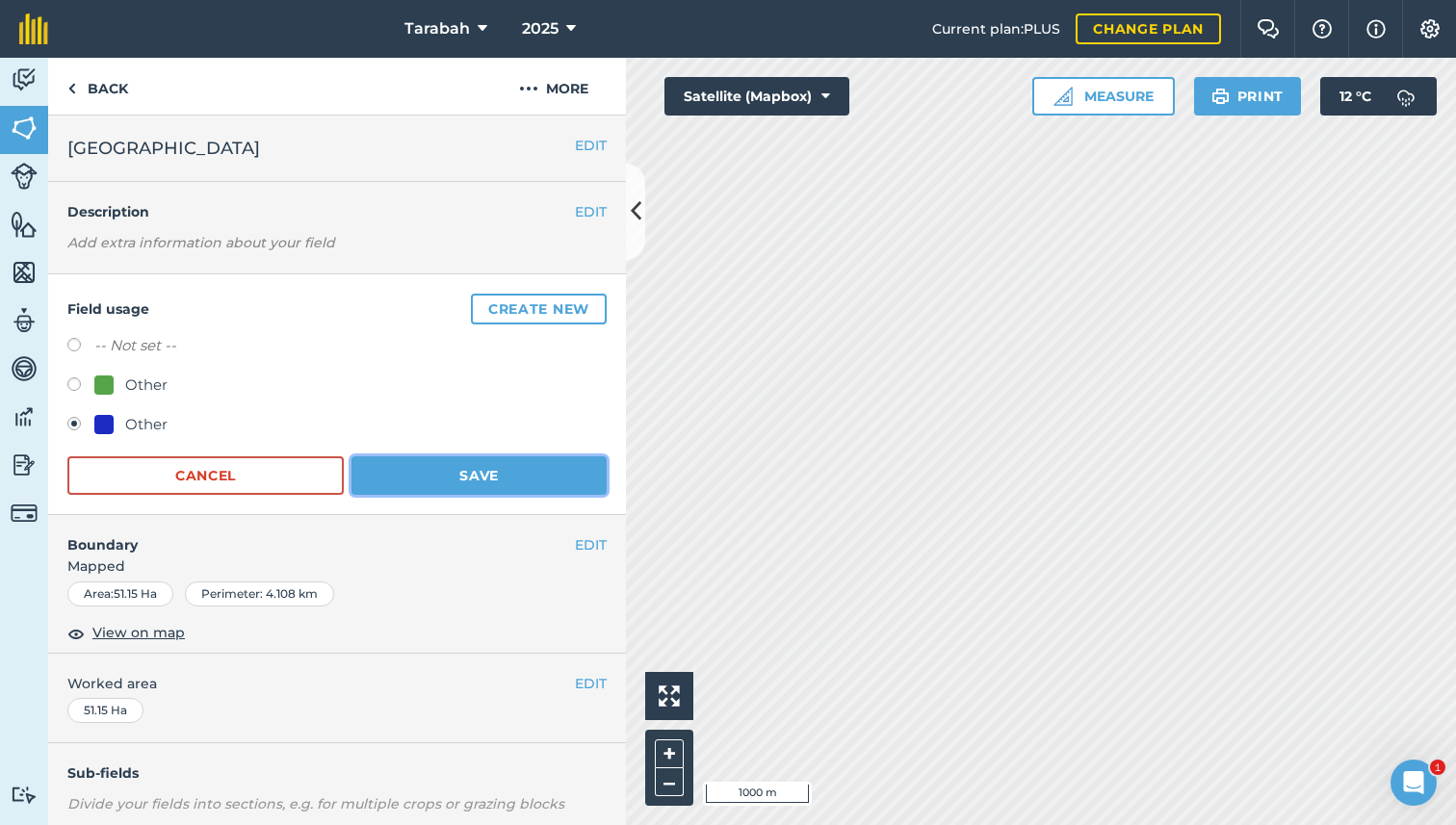 click on "Save" at bounding box center (479, 476) 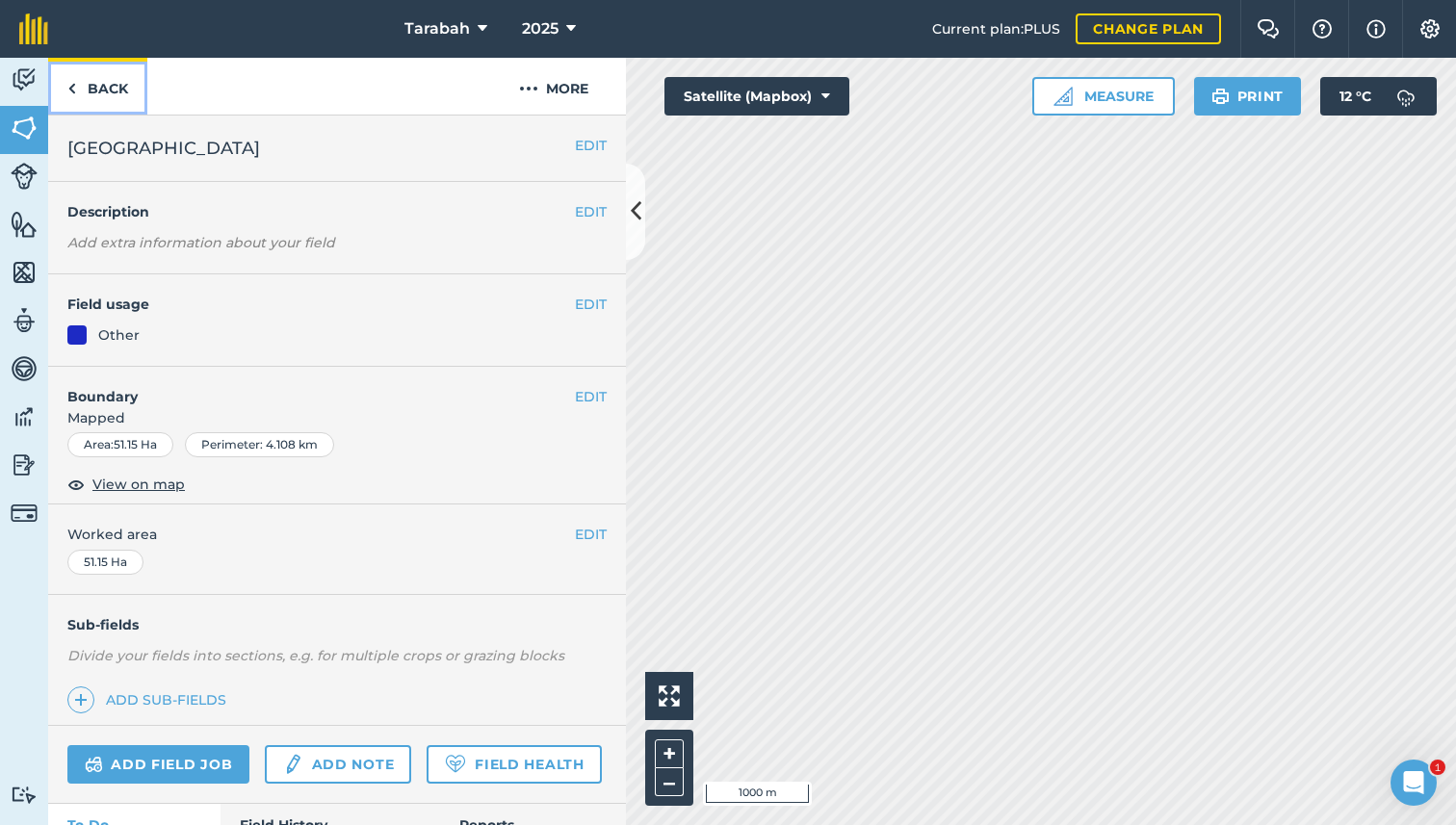 click on "Back" at bounding box center [97, 86] 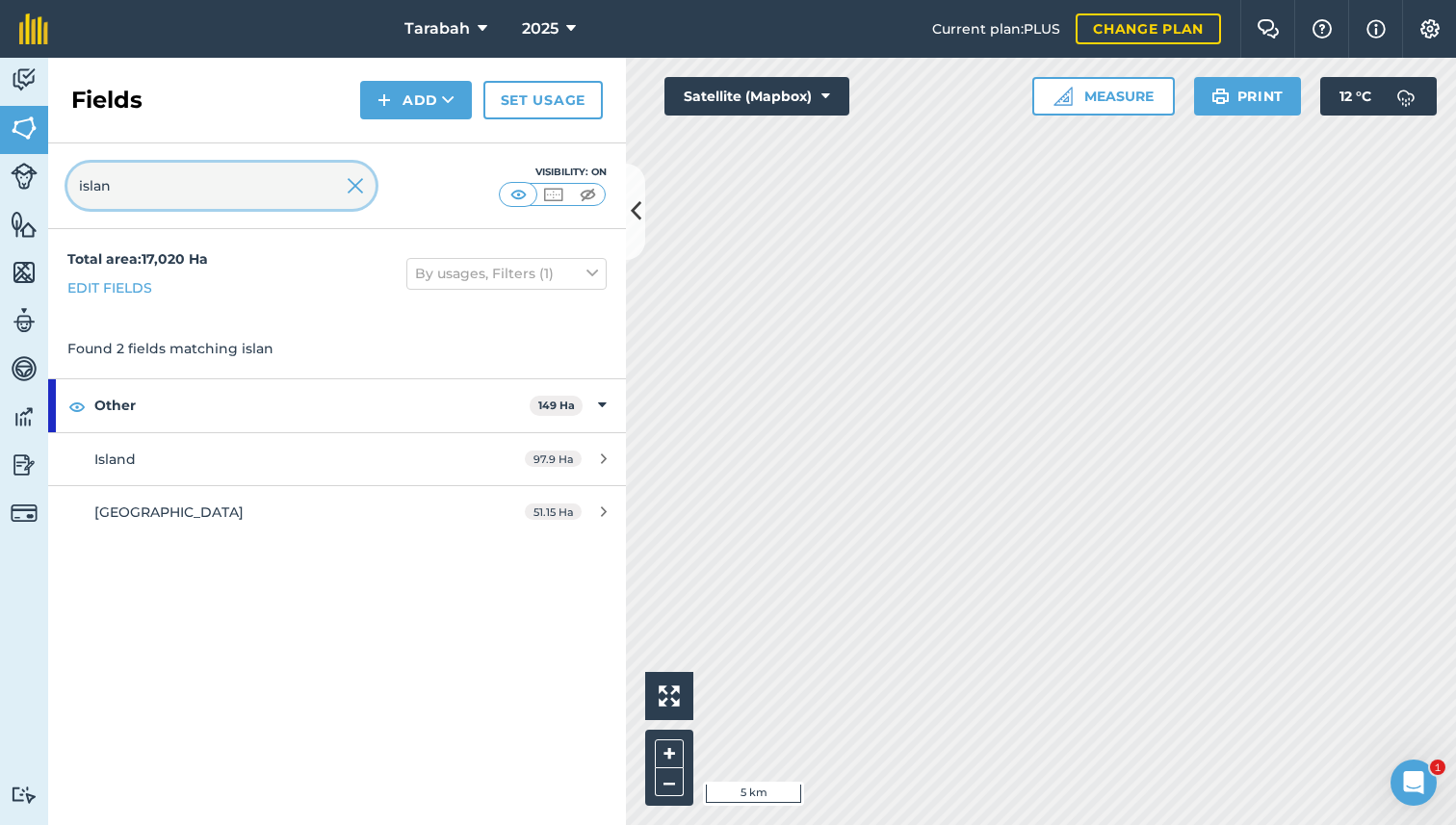 drag, startPoint x: 148, startPoint y: 197, endPoint x: 22, endPoint y: 190, distance: 126.19429 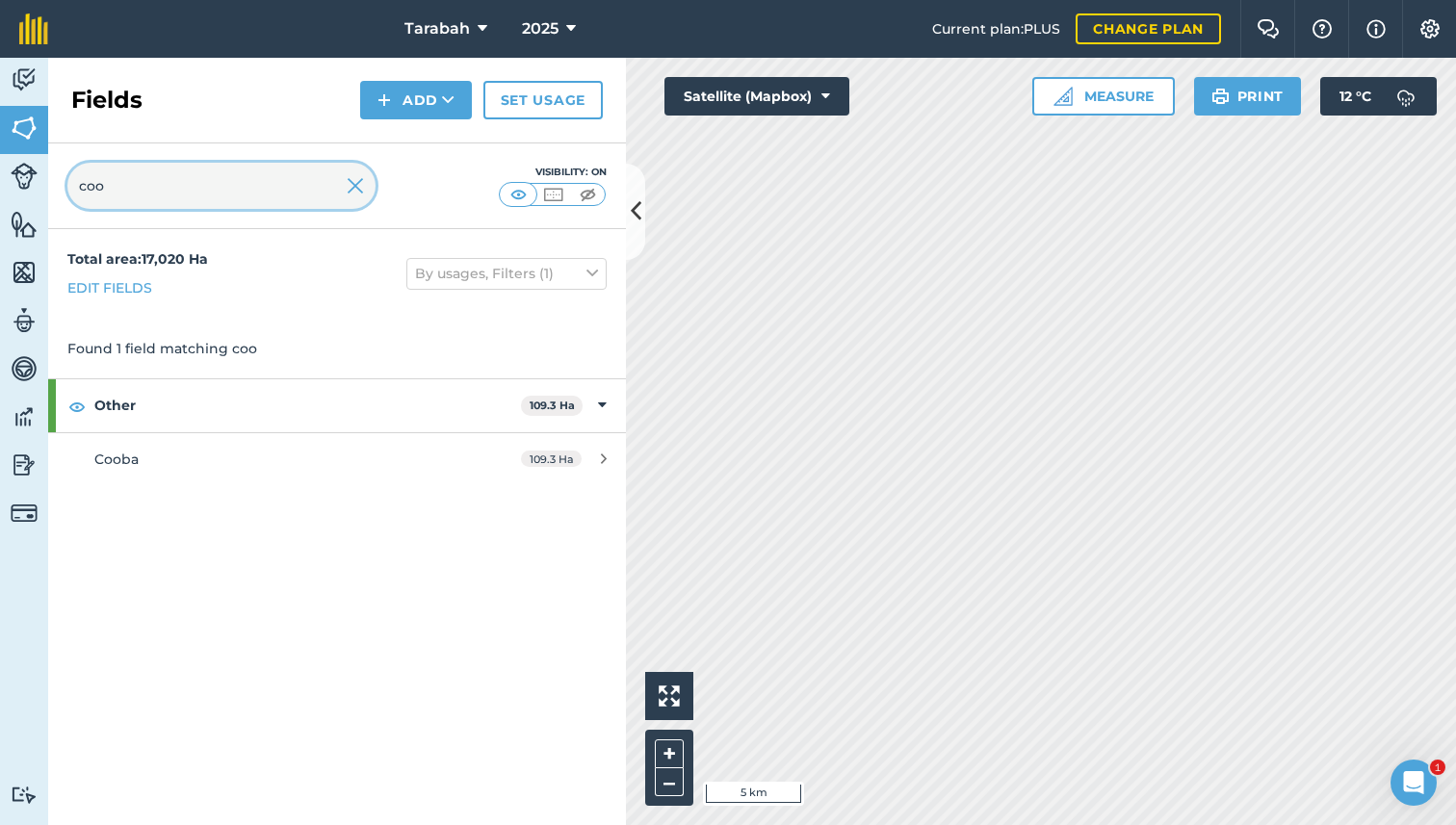 type on "coo" 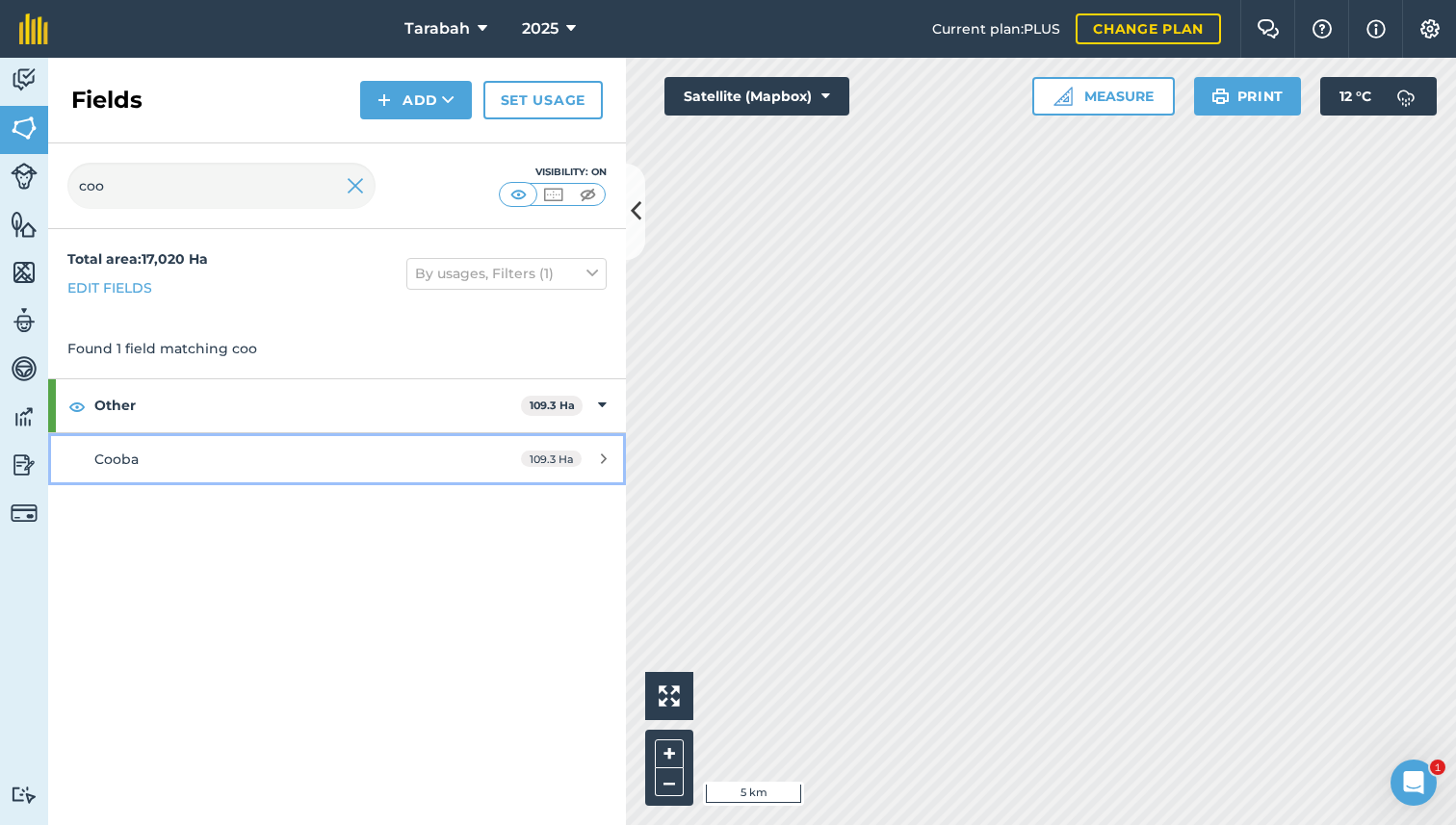 click on "Cooba 109.3   Ha" at bounding box center [337, 459] 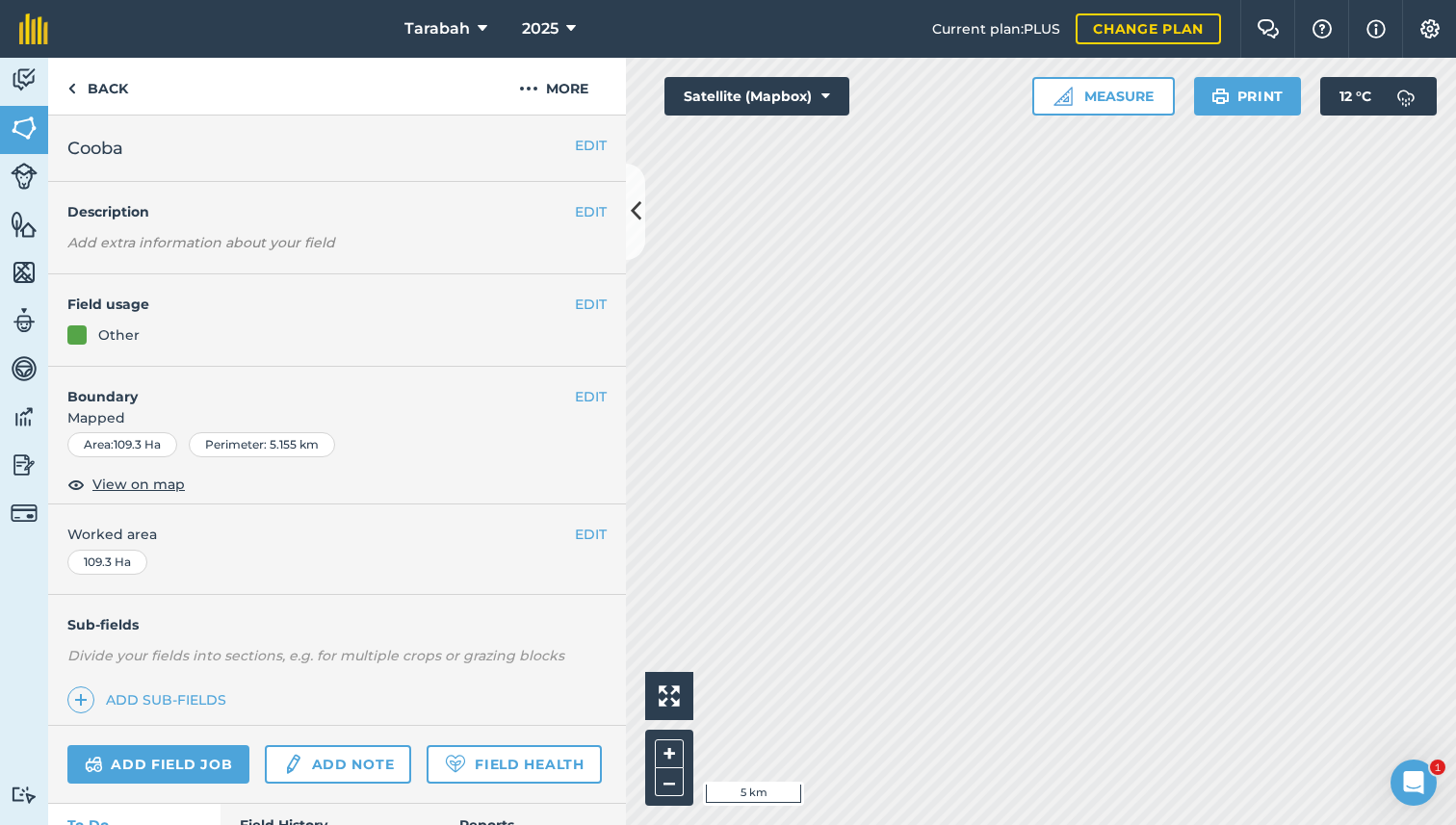 click on "EDIT Field usage Other" at bounding box center (337, 321) 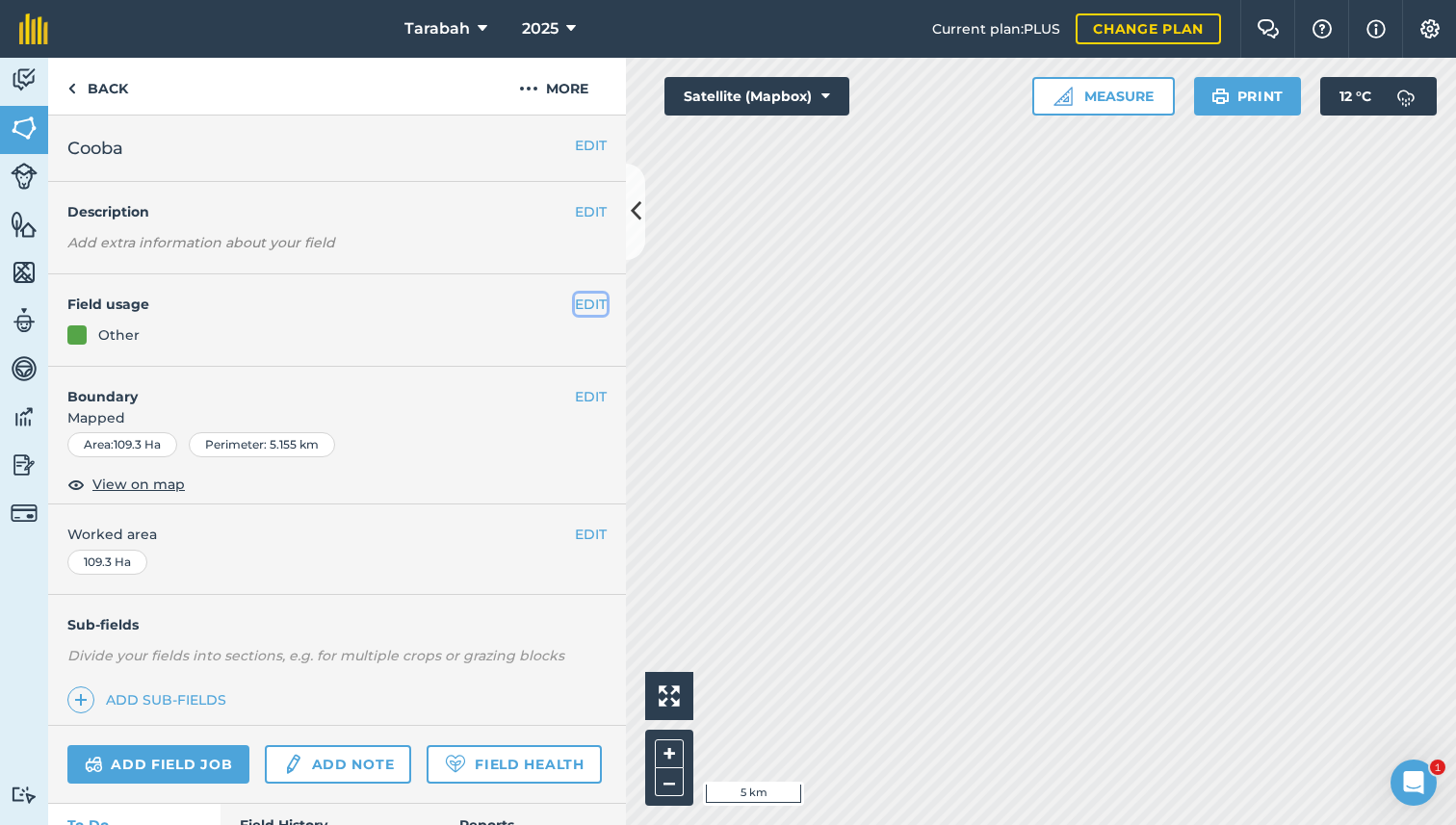 click on "EDIT" at bounding box center [590, 304] 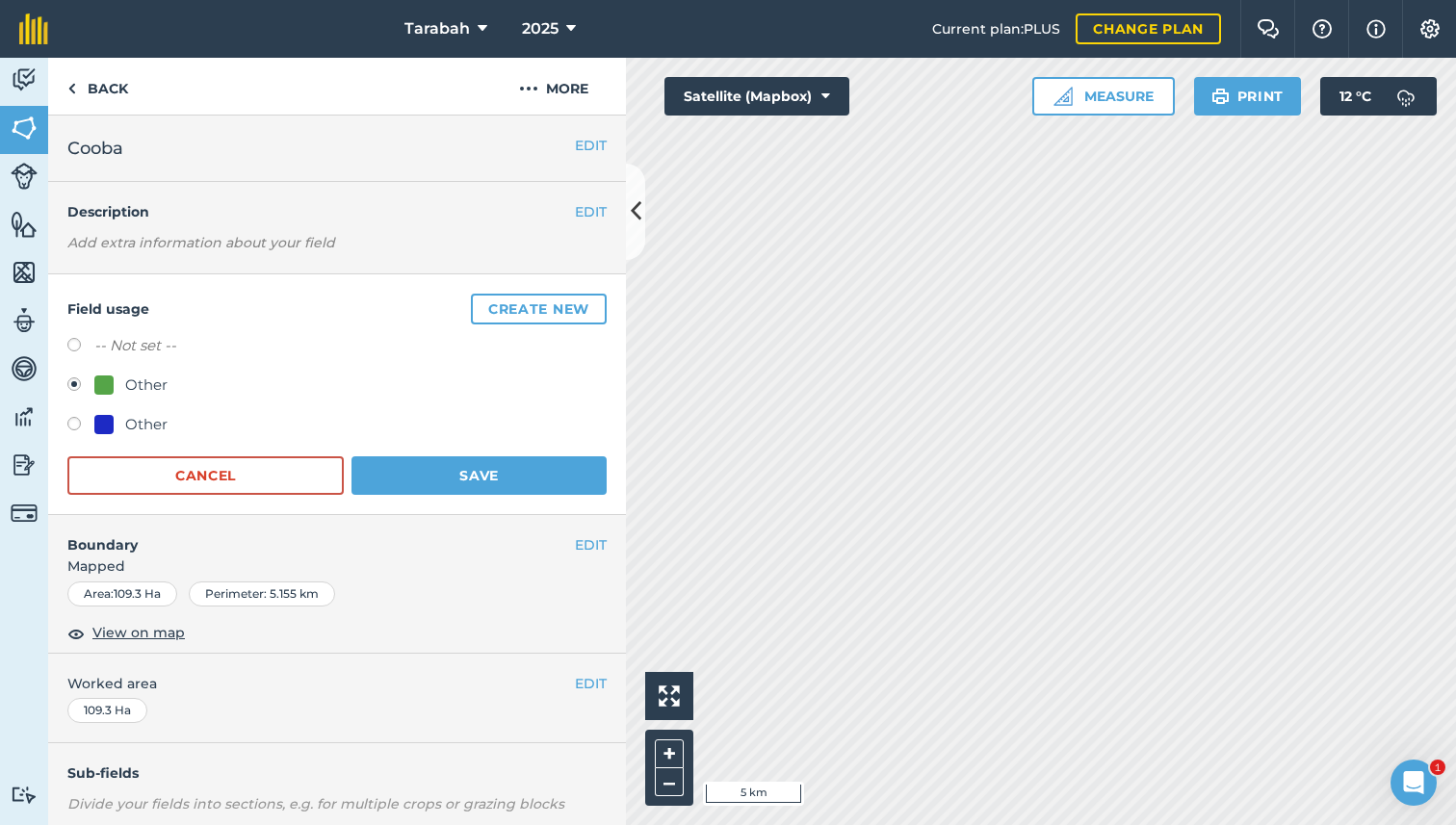 click on "Other" at bounding box center [131, 425] 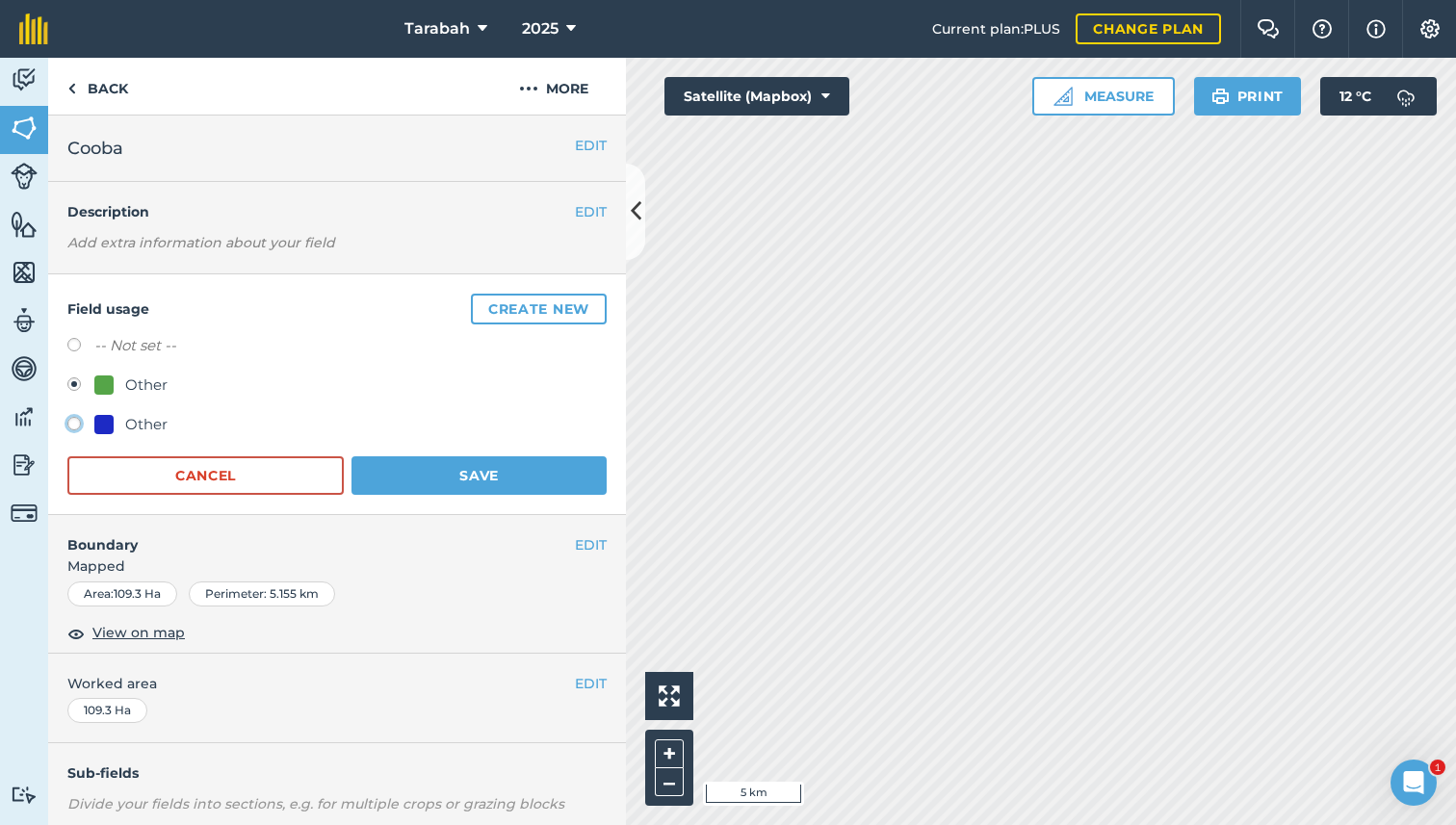 click on "Other" at bounding box center (-9555, 423) 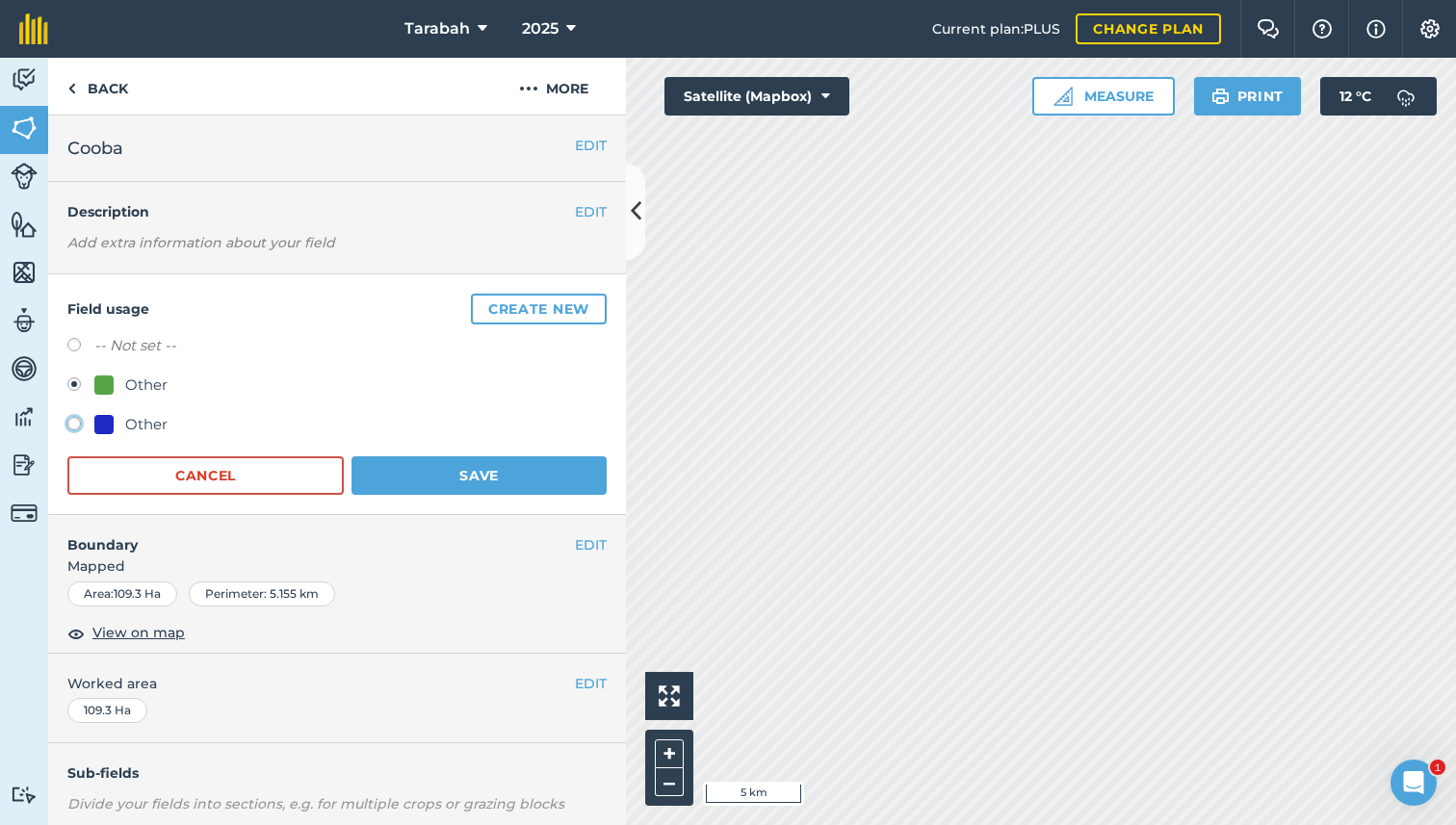 radio on "true" 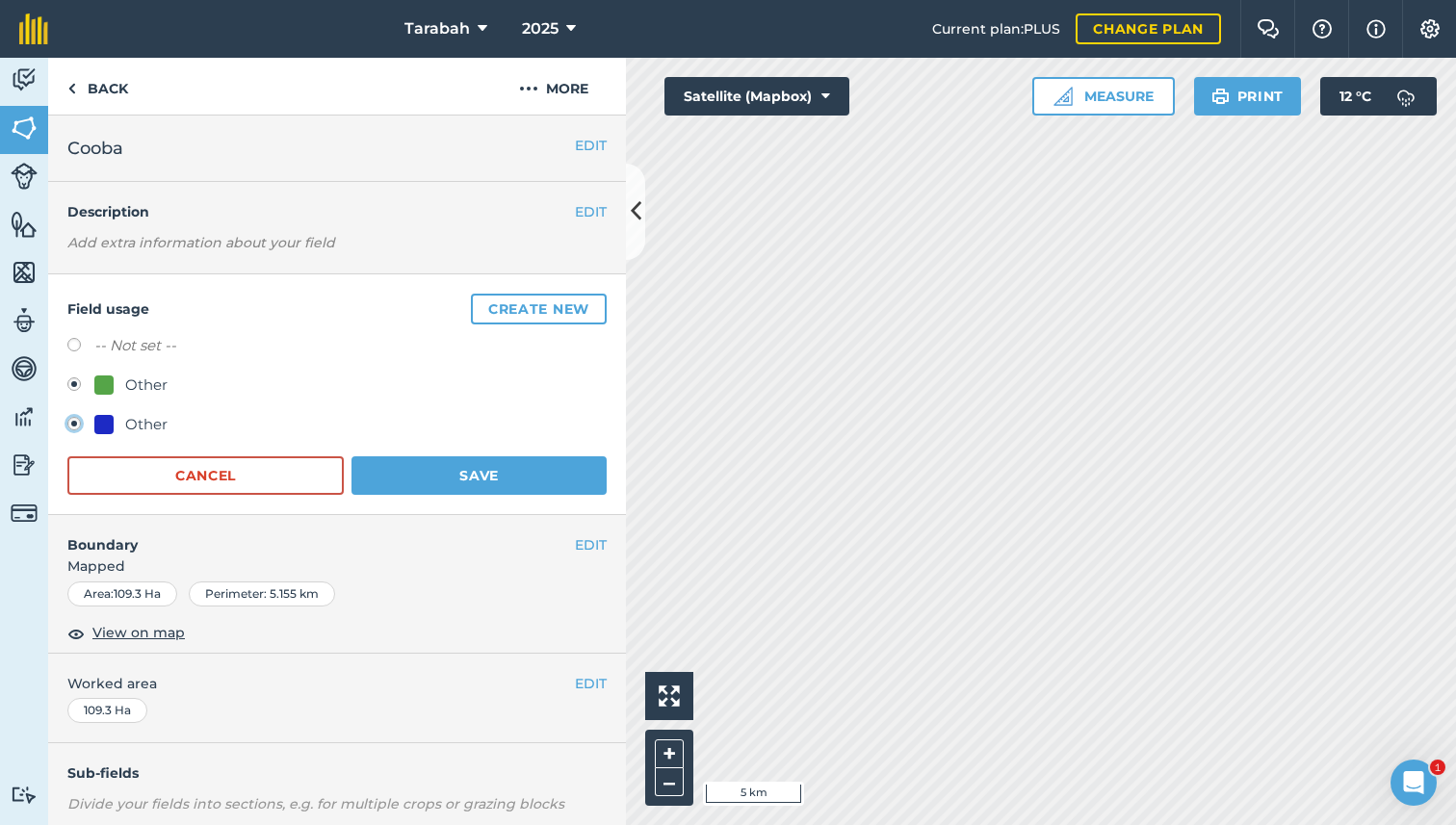 radio on "false" 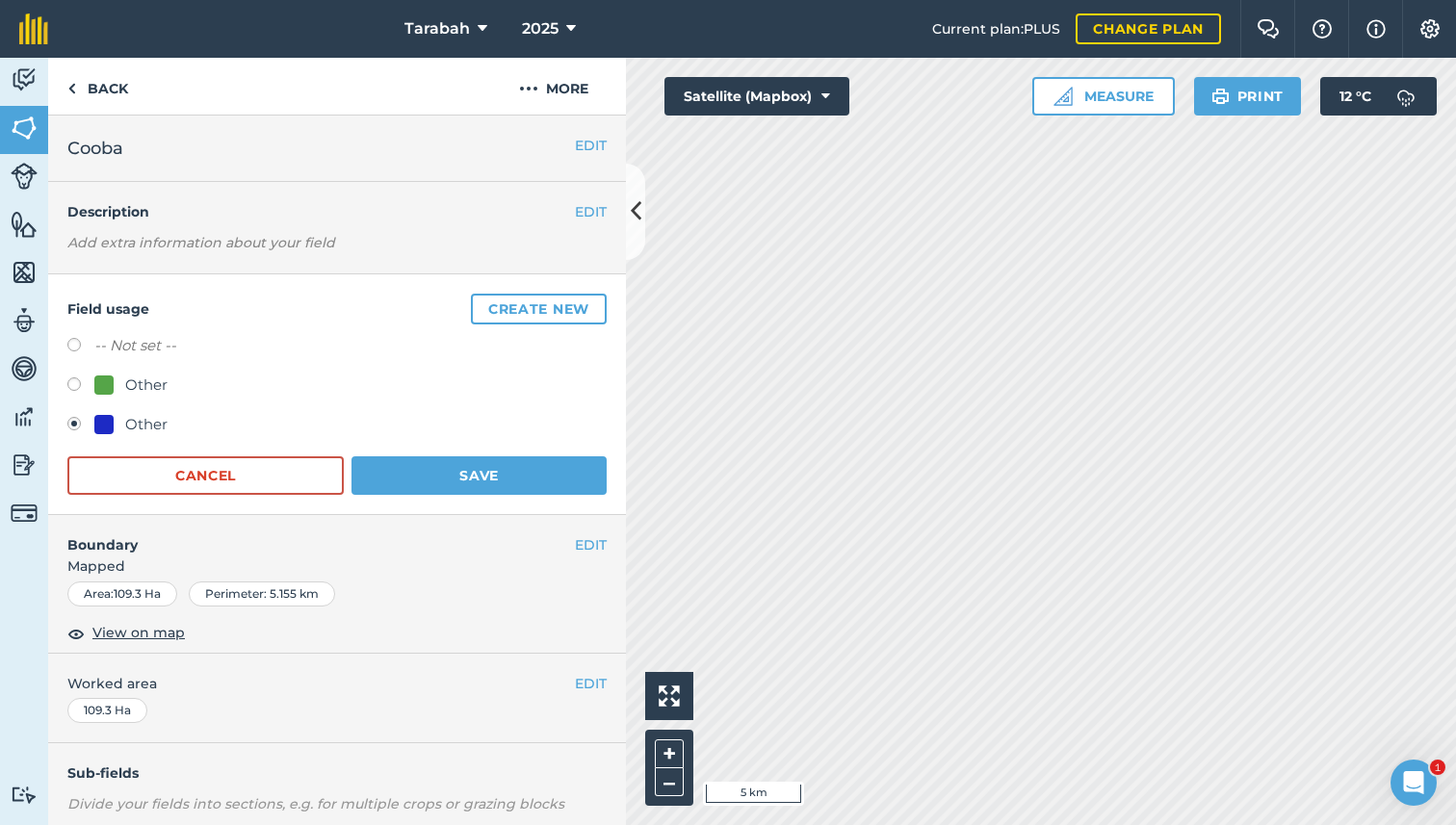 click on "-- Not set -- Other Other Cancel Save" at bounding box center [337, 414] 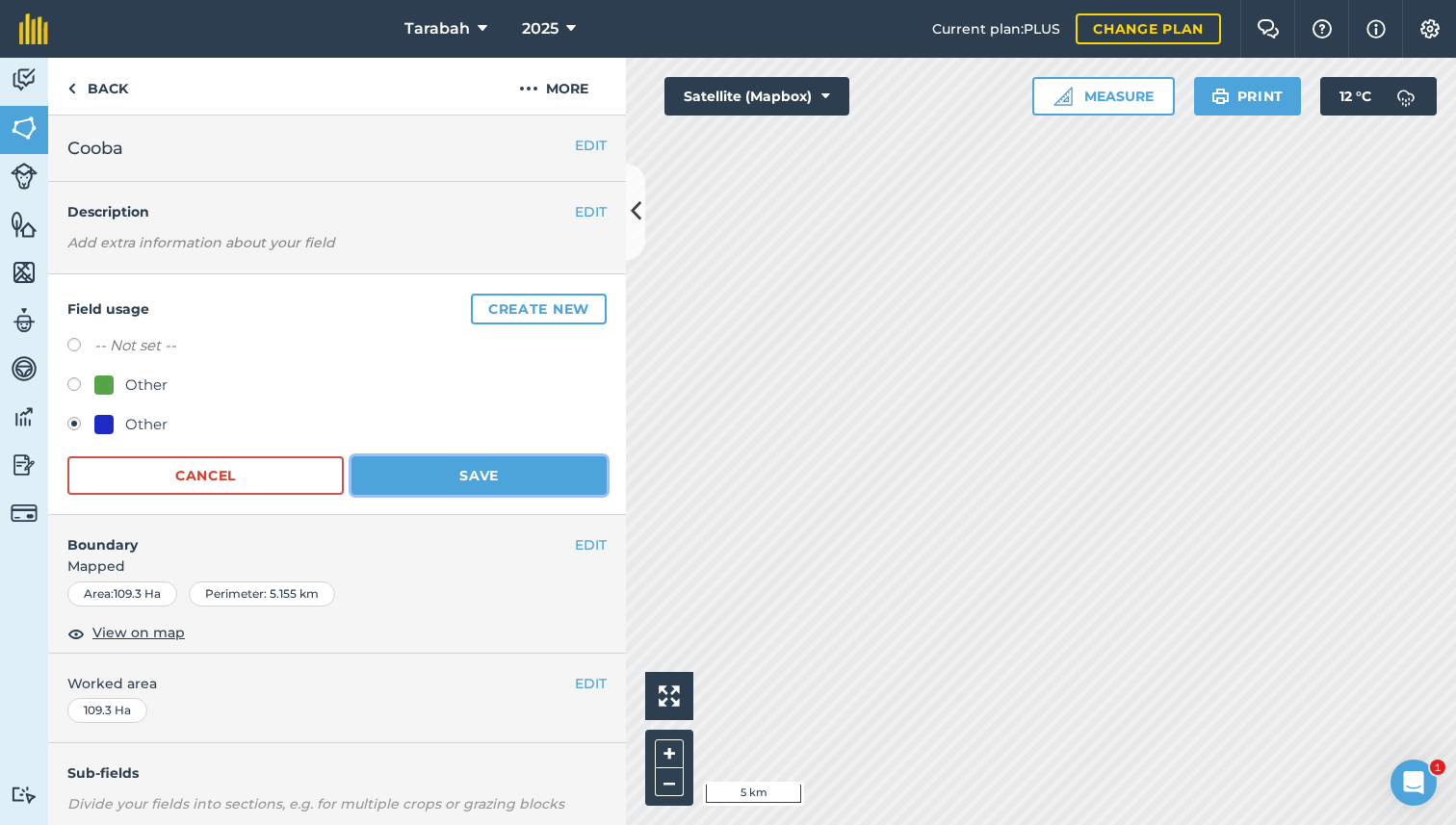 click on "Save" at bounding box center [479, 476] 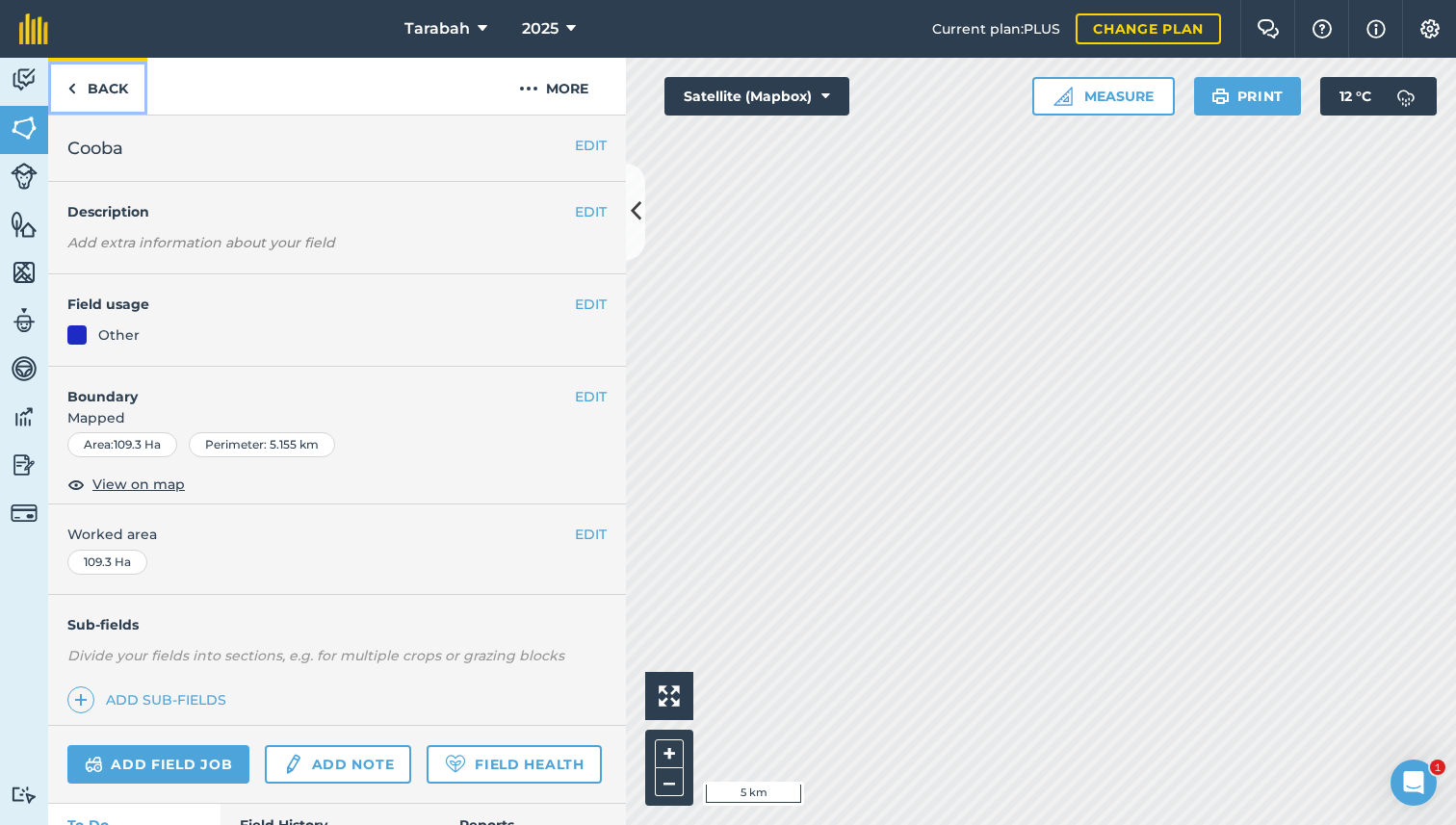 click on "Back" at bounding box center [97, 86] 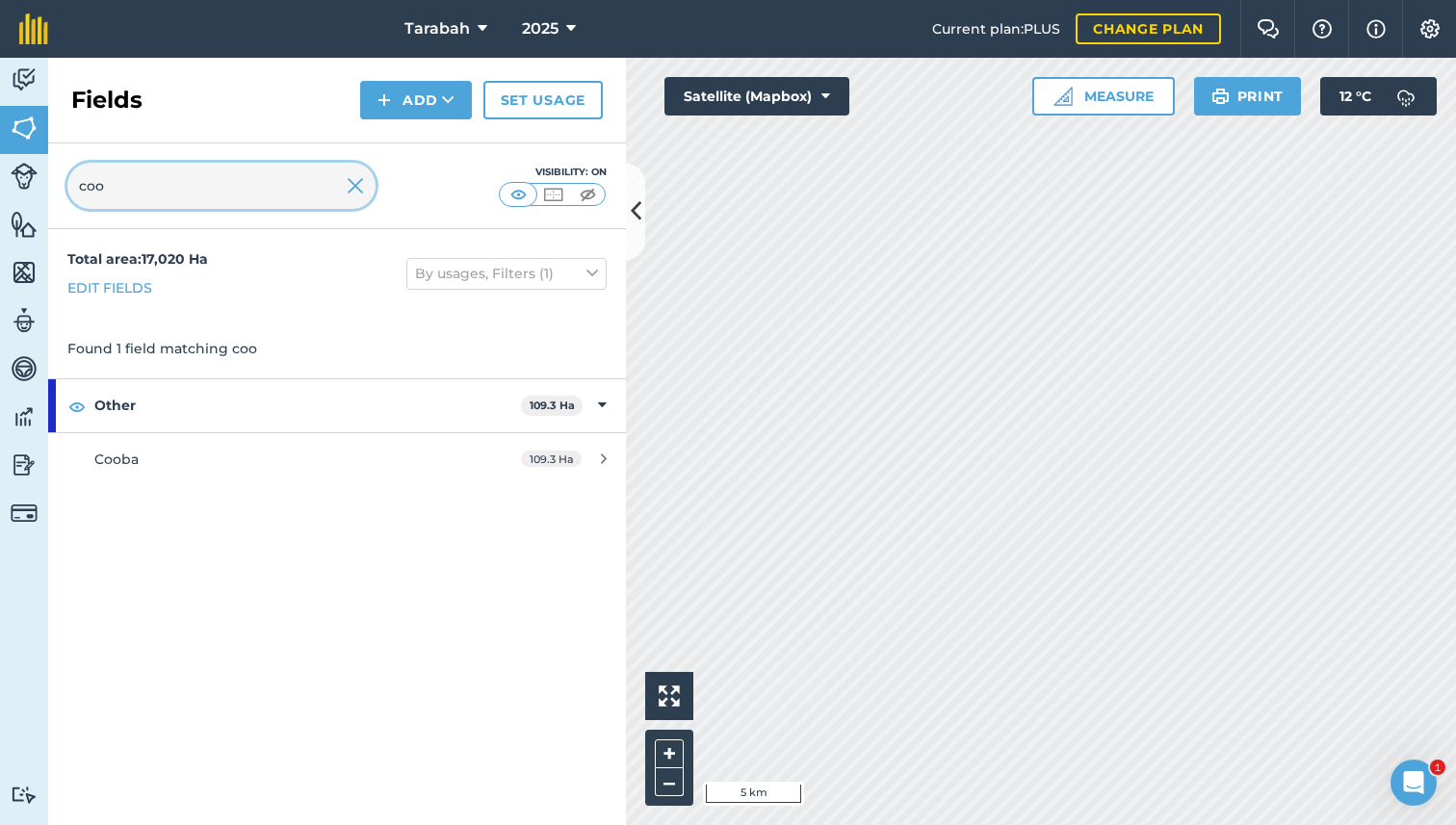 click on "coo" at bounding box center [221, 186] 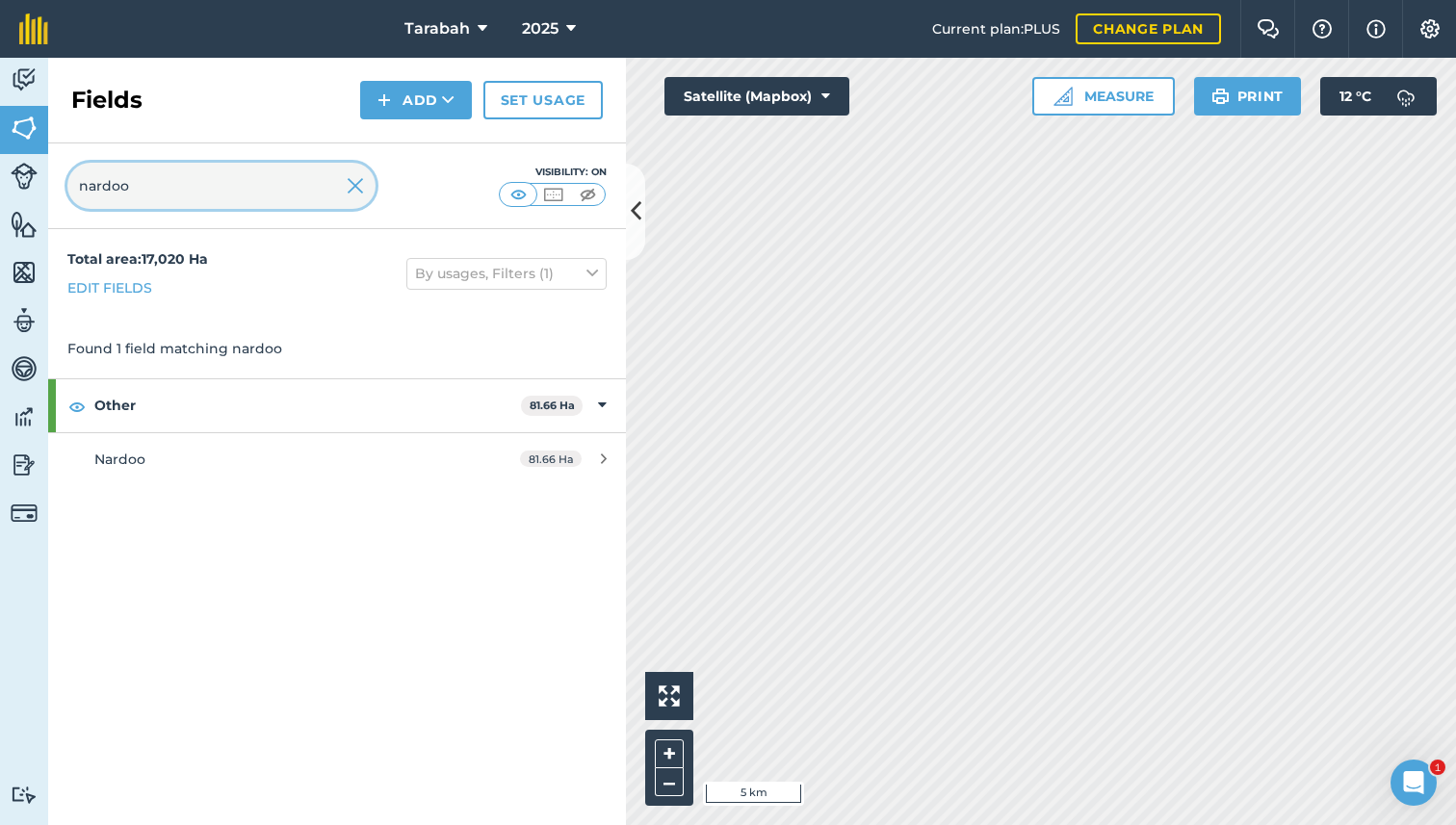 type on "nardoo" 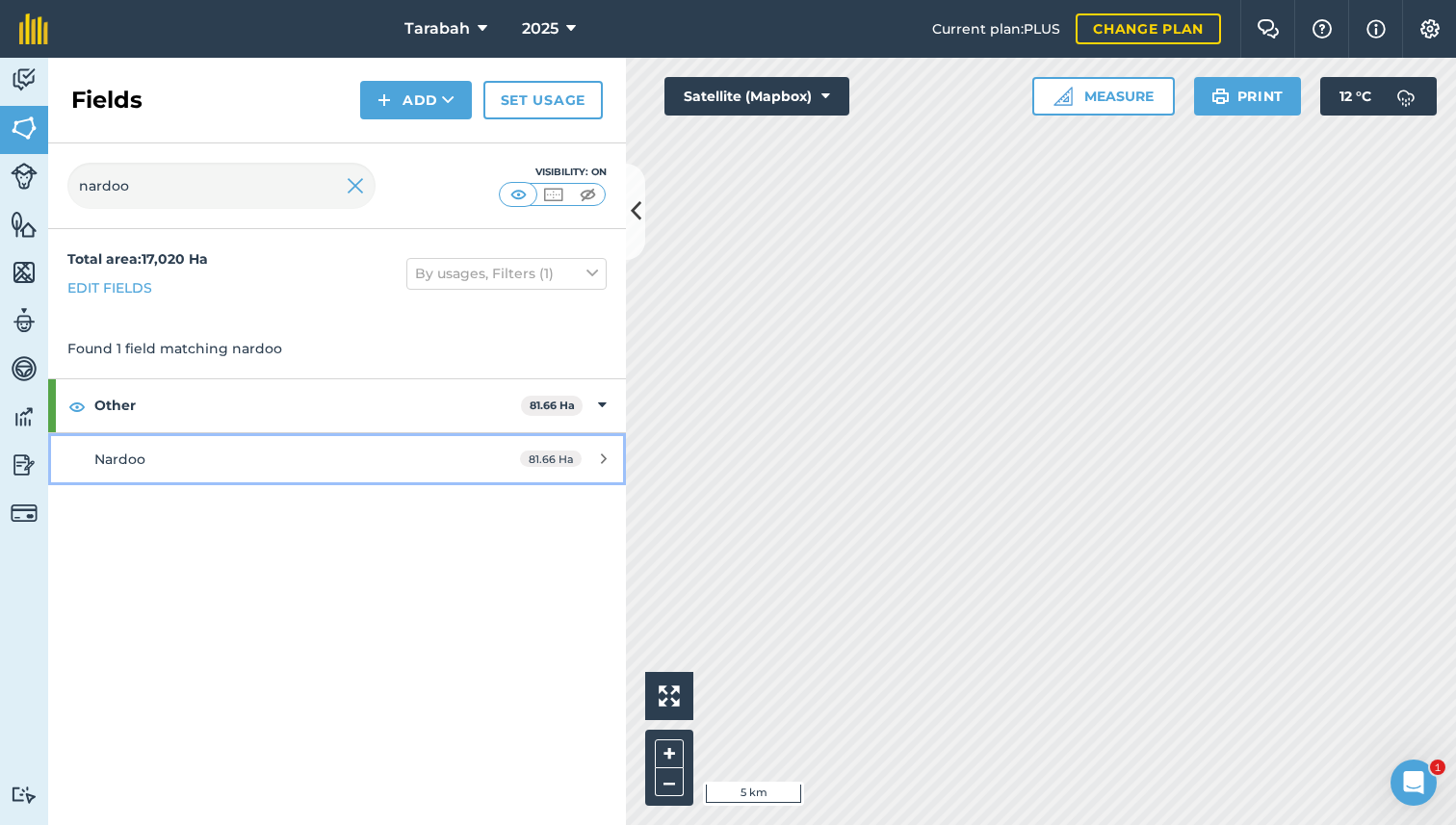 click on "Nardoo 81.66   Ha" at bounding box center (337, 459) 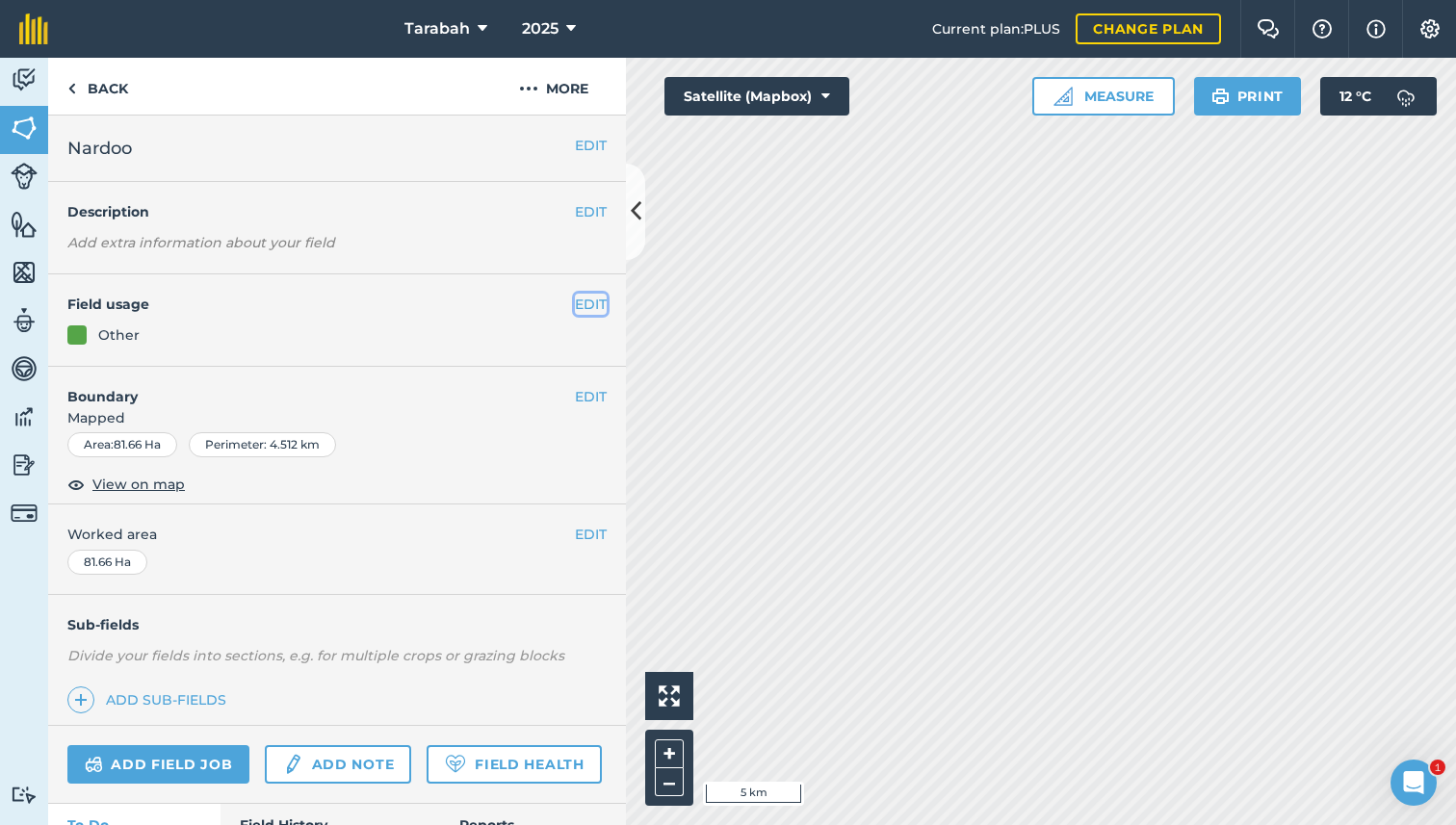 click on "EDIT" at bounding box center (590, 304) 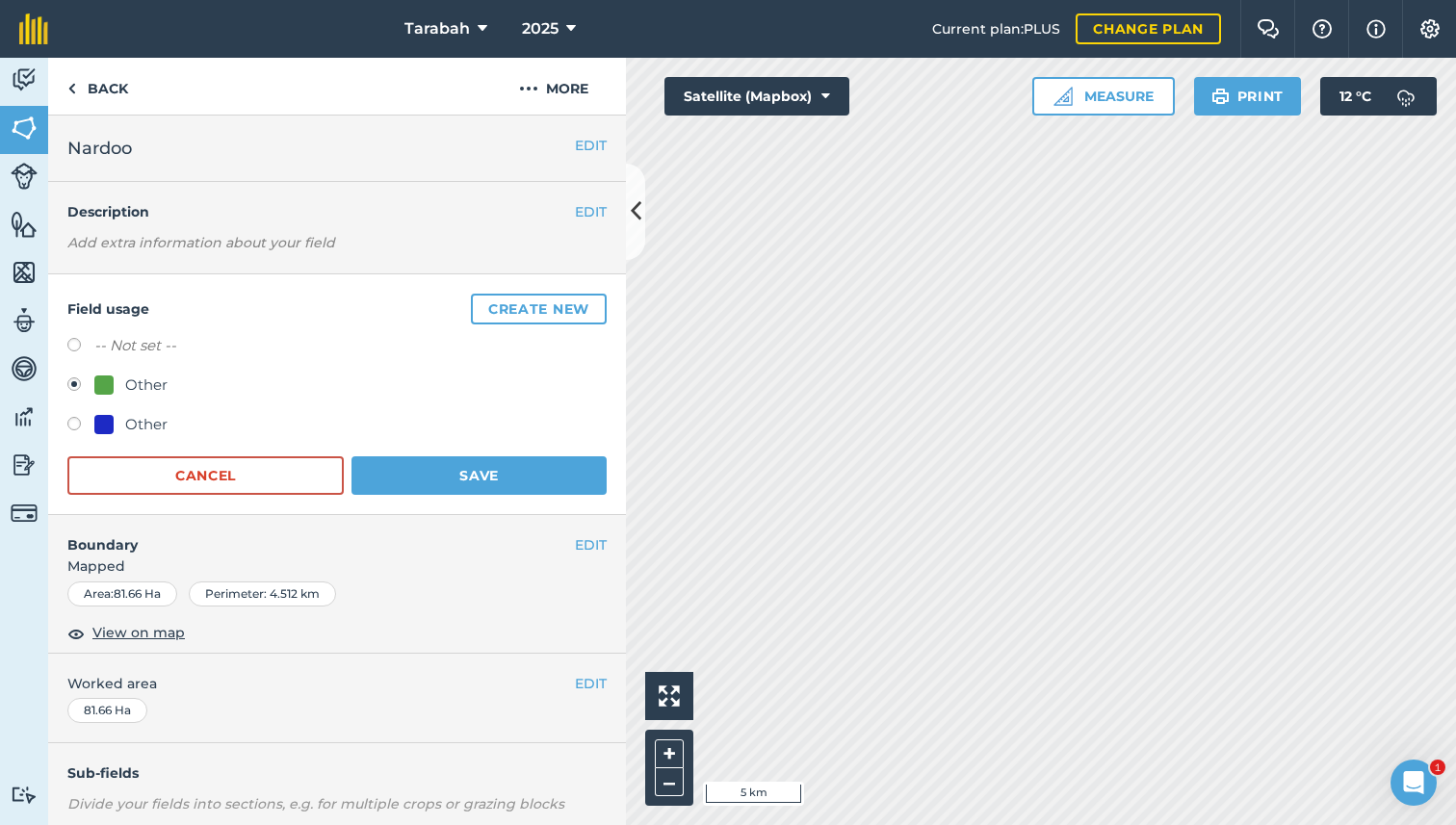 click on "Other" at bounding box center (146, 425) 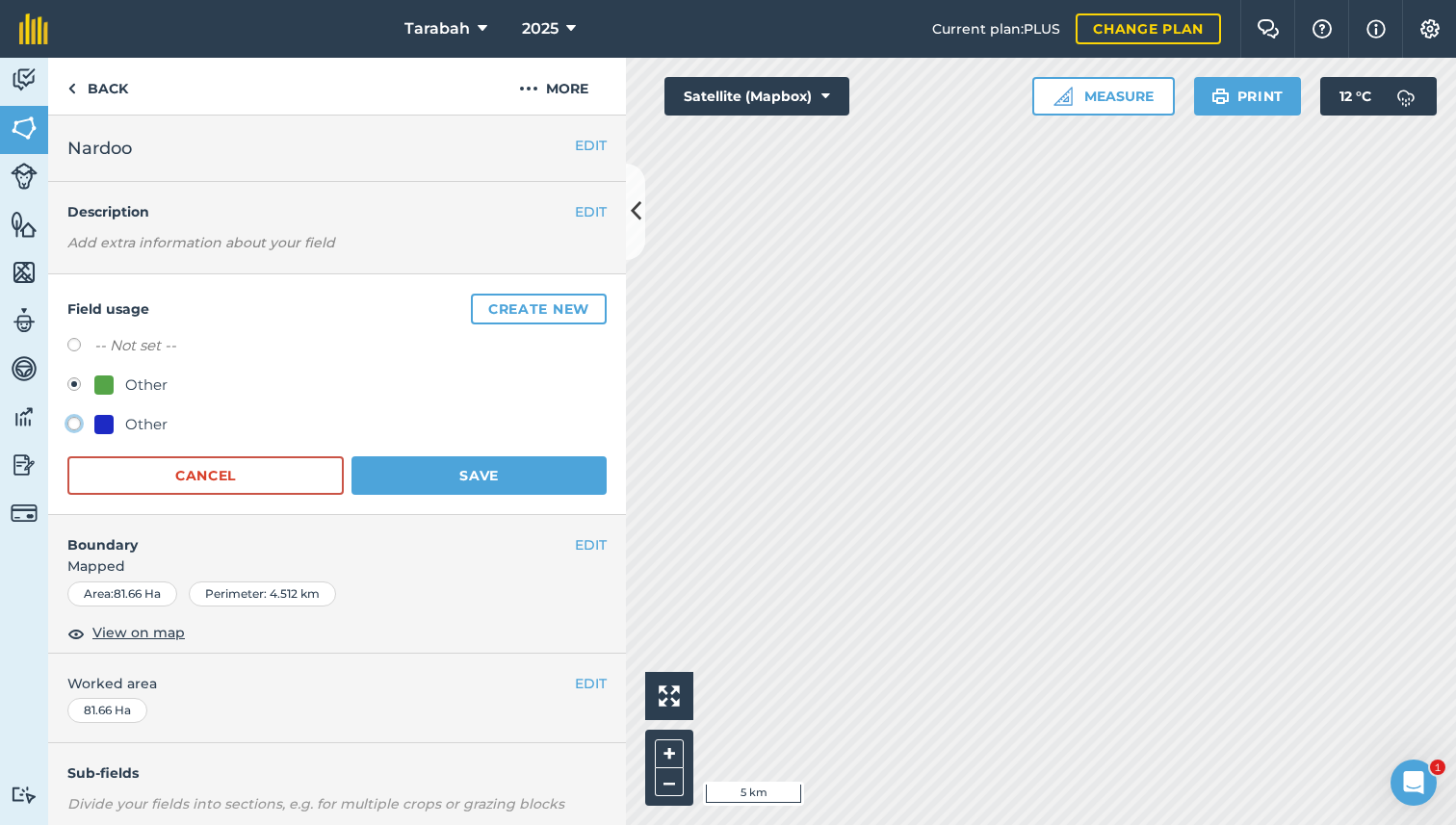 click on "Other" at bounding box center (-9555, 423) 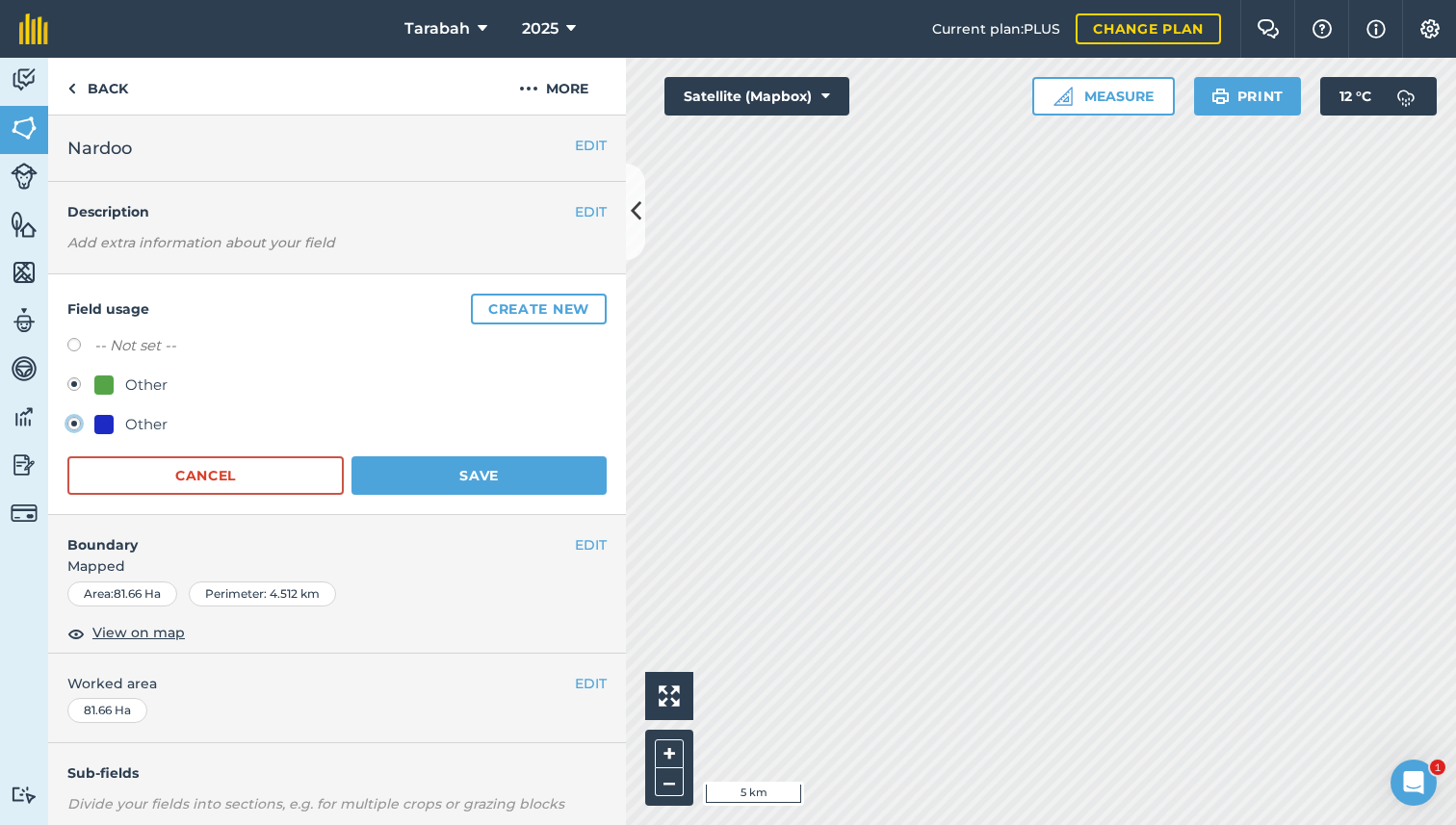 radio on "true" 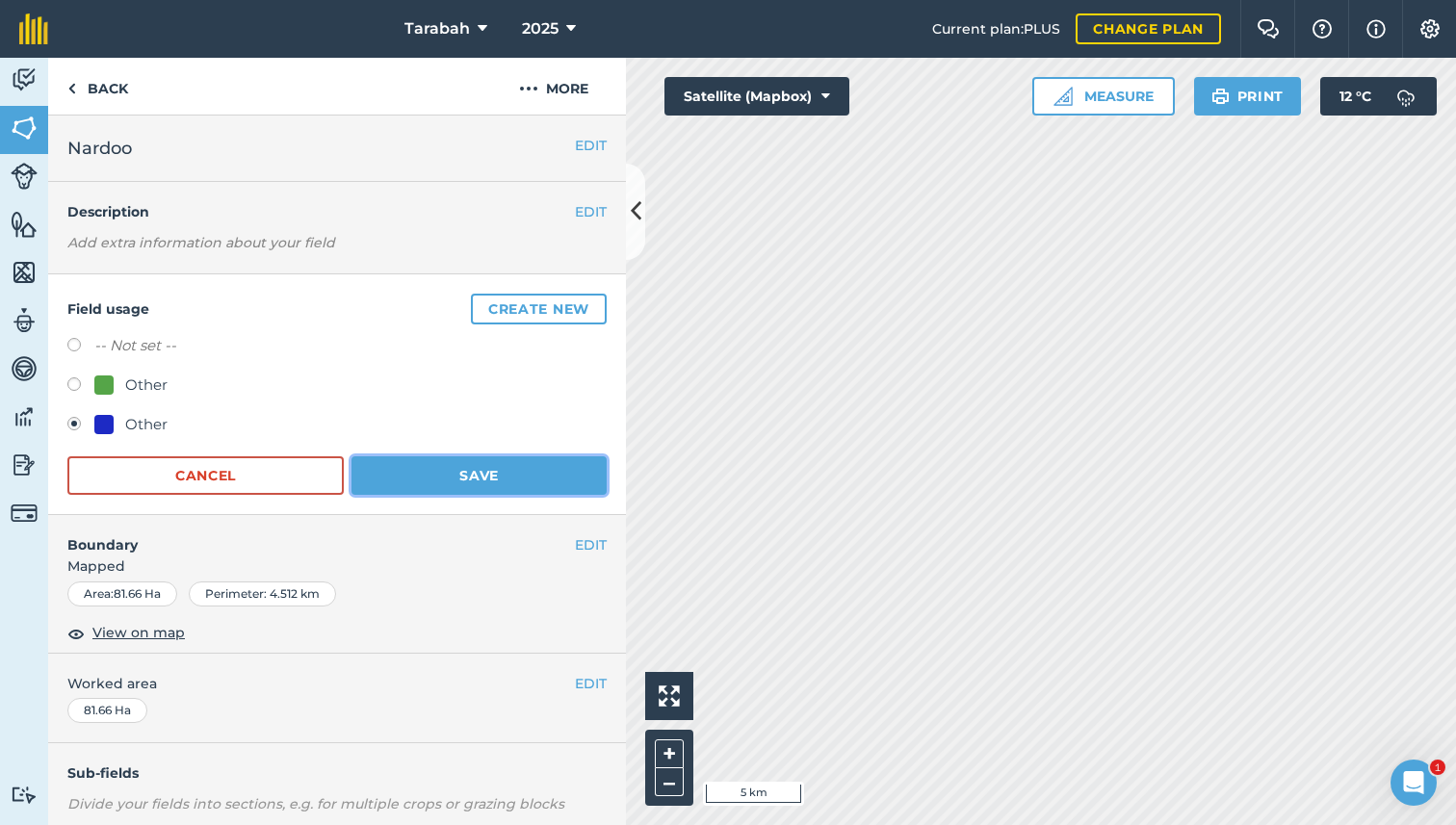 click on "Save" at bounding box center (479, 476) 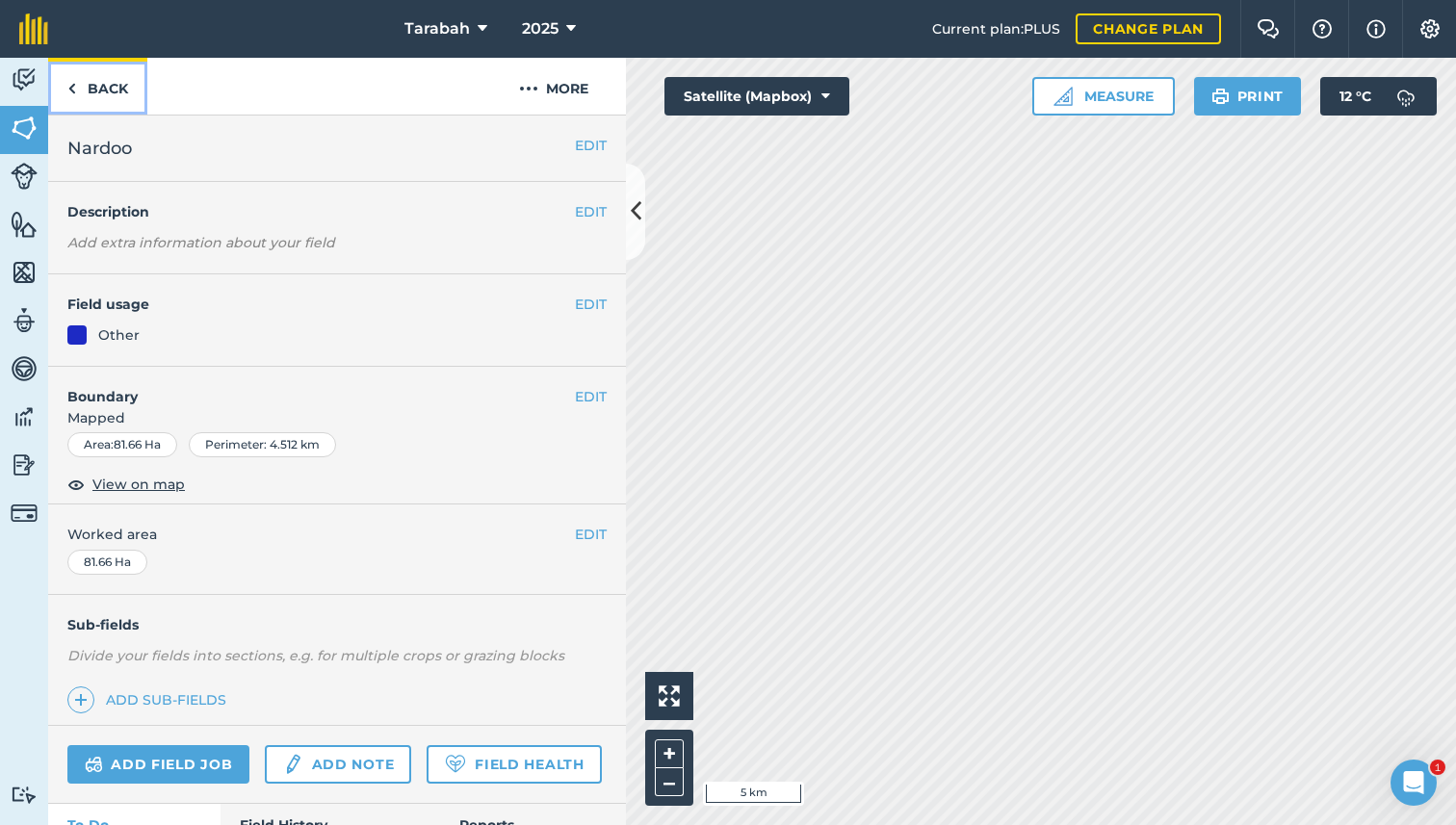 click on "Back" at bounding box center (97, 86) 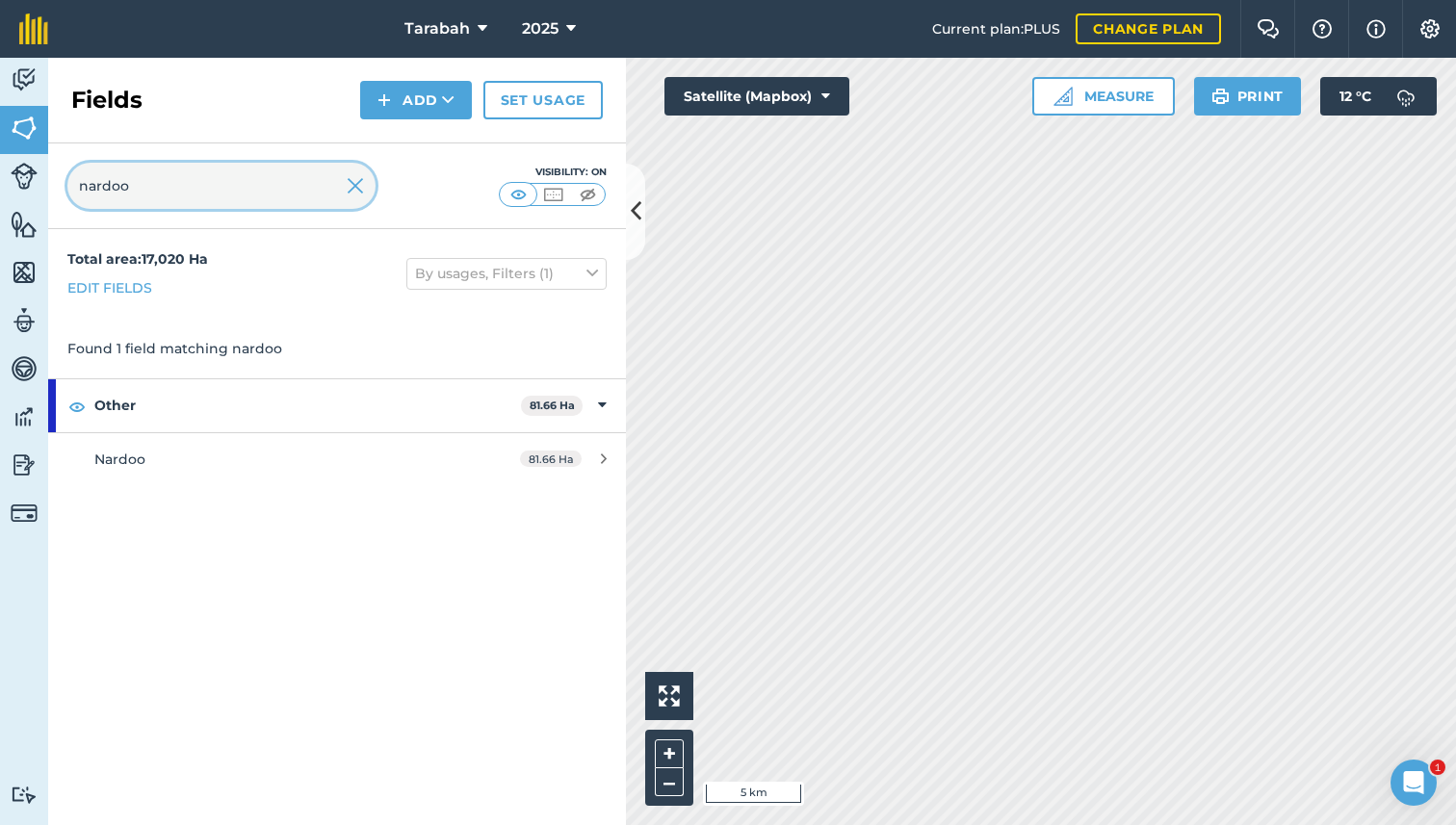 click on "nardoo" at bounding box center [221, 186] 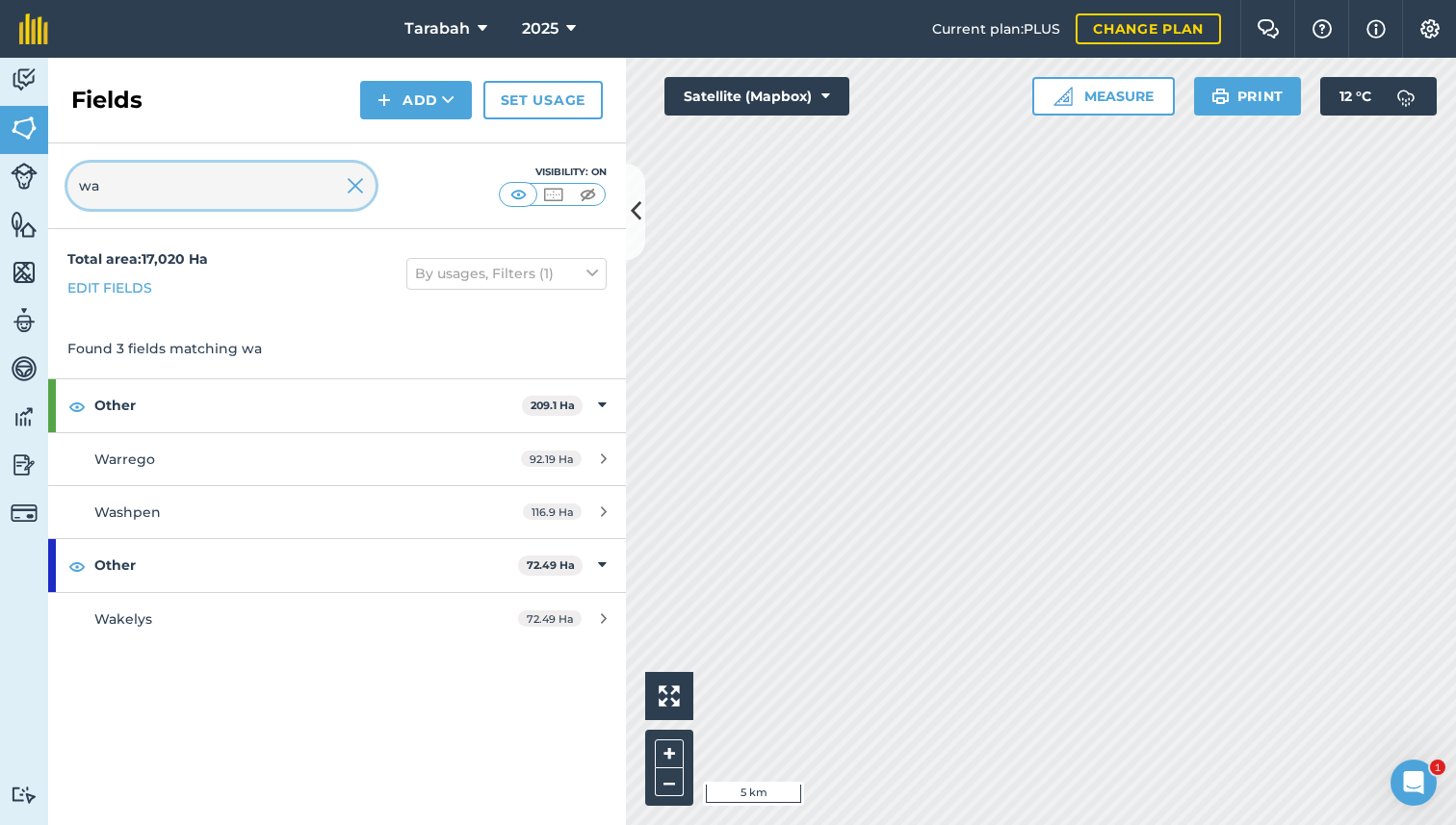 type on "wa" 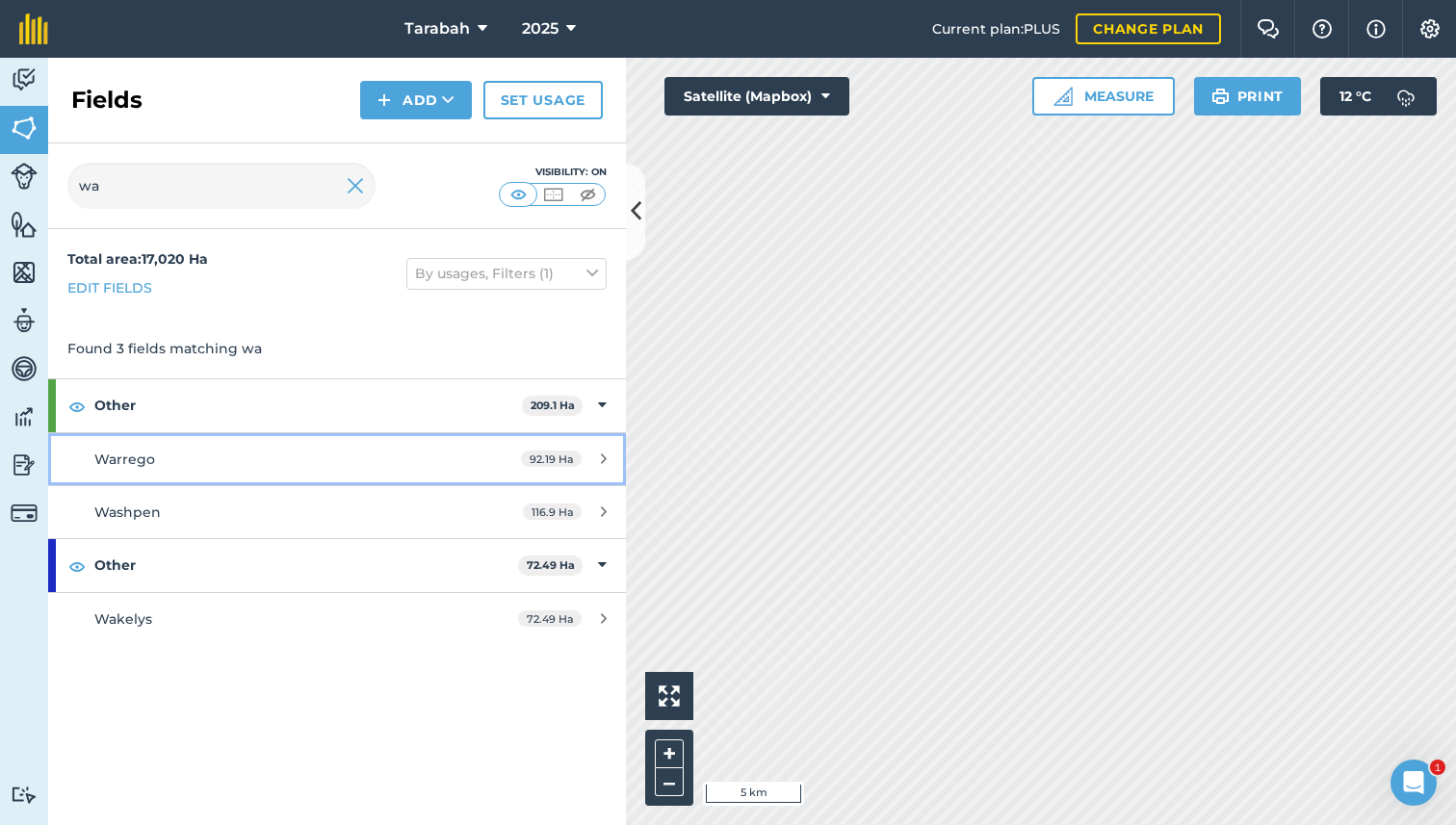 click on "Warrego" at bounding box center (275, 459) 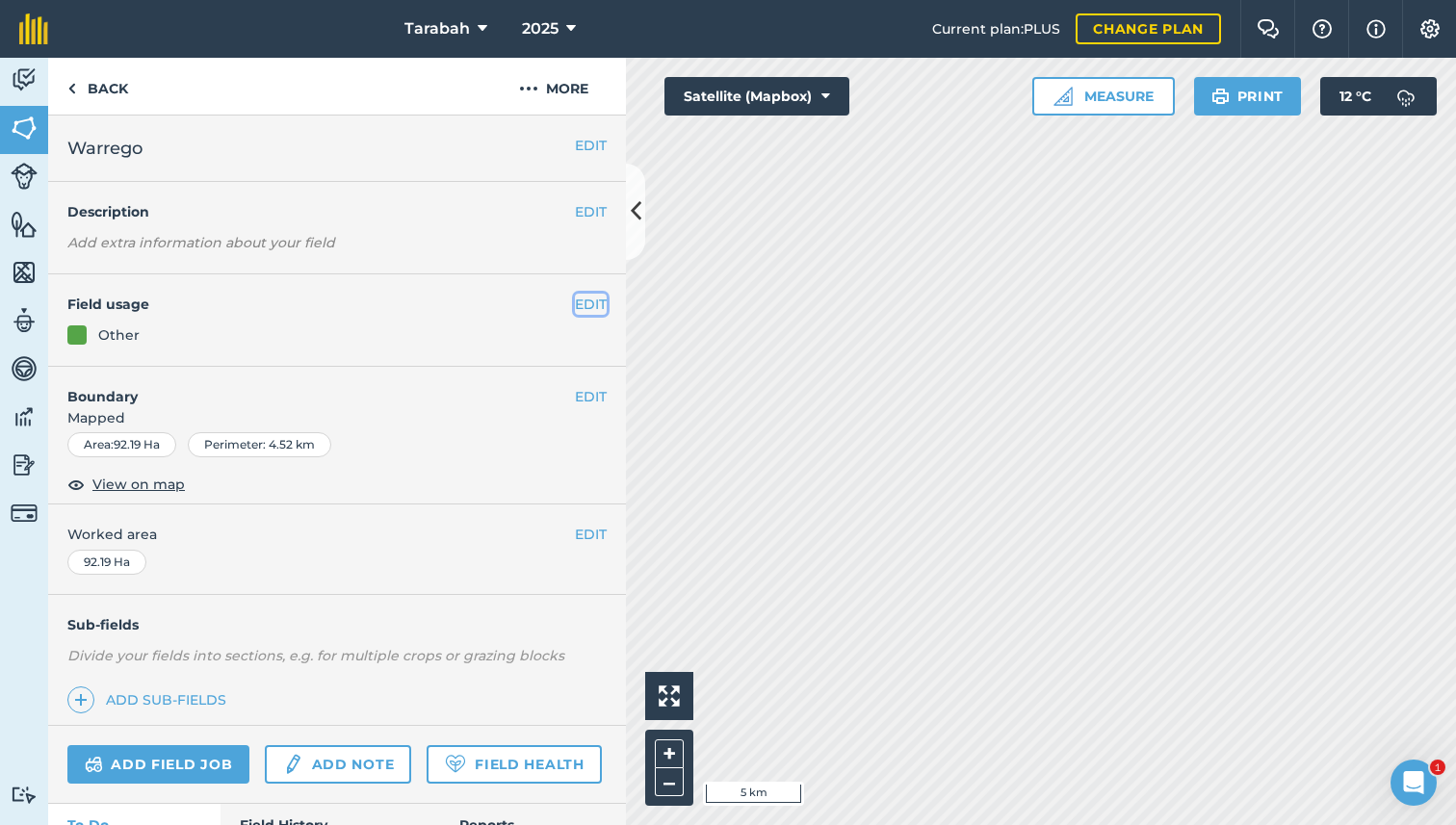 click on "EDIT" at bounding box center (590, 304) 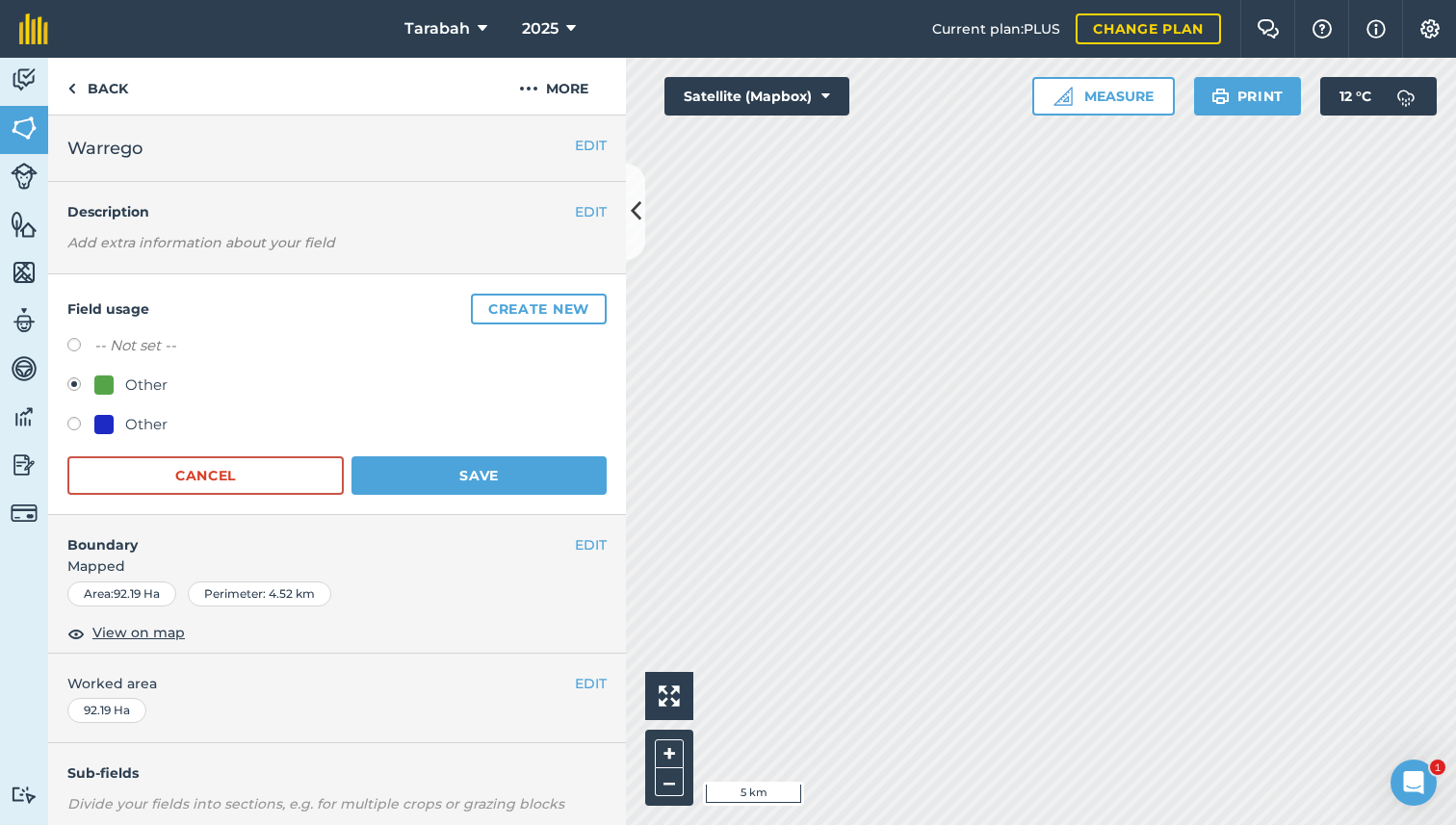 click on "Other" at bounding box center (146, 425) 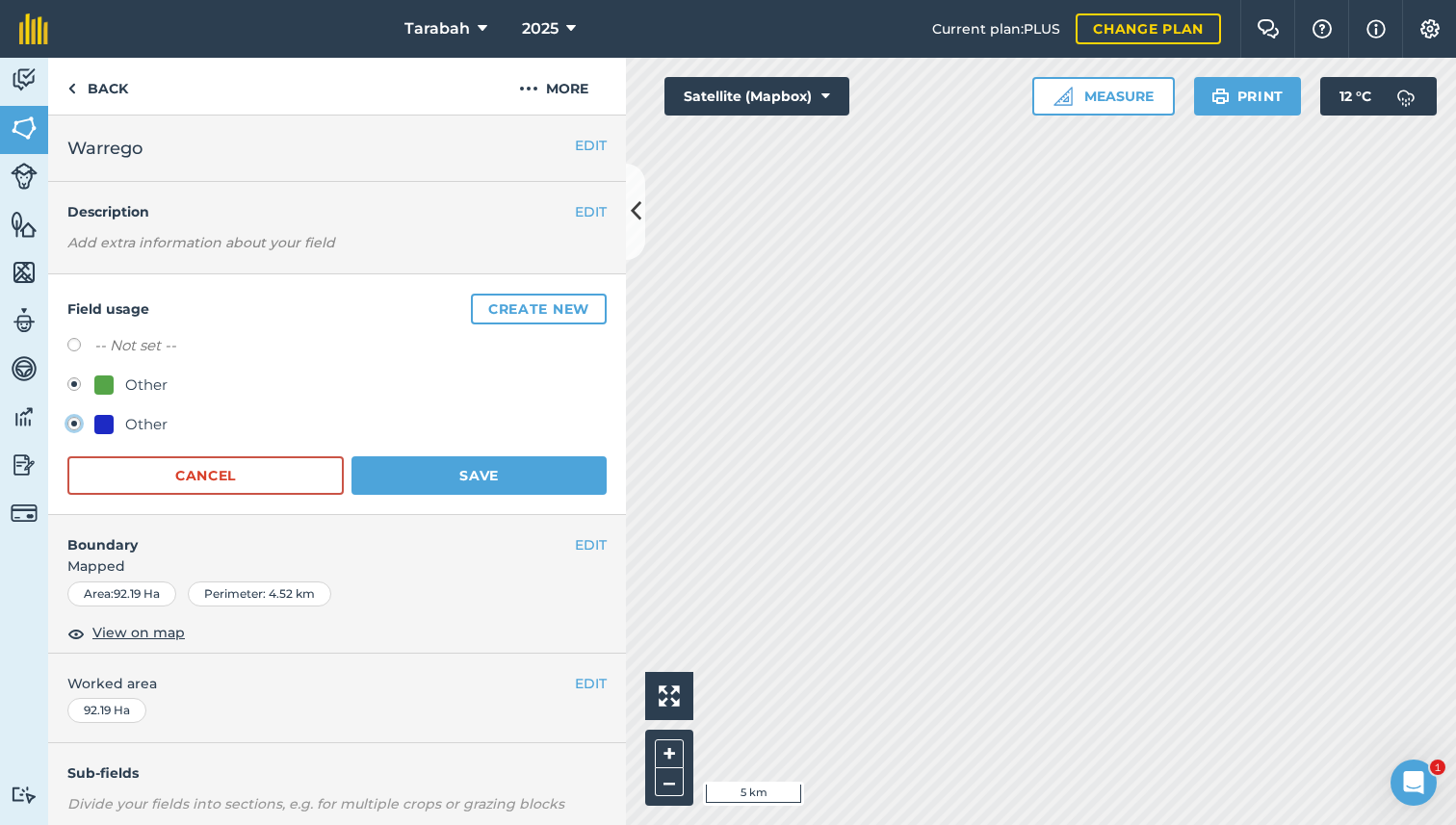 radio on "true" 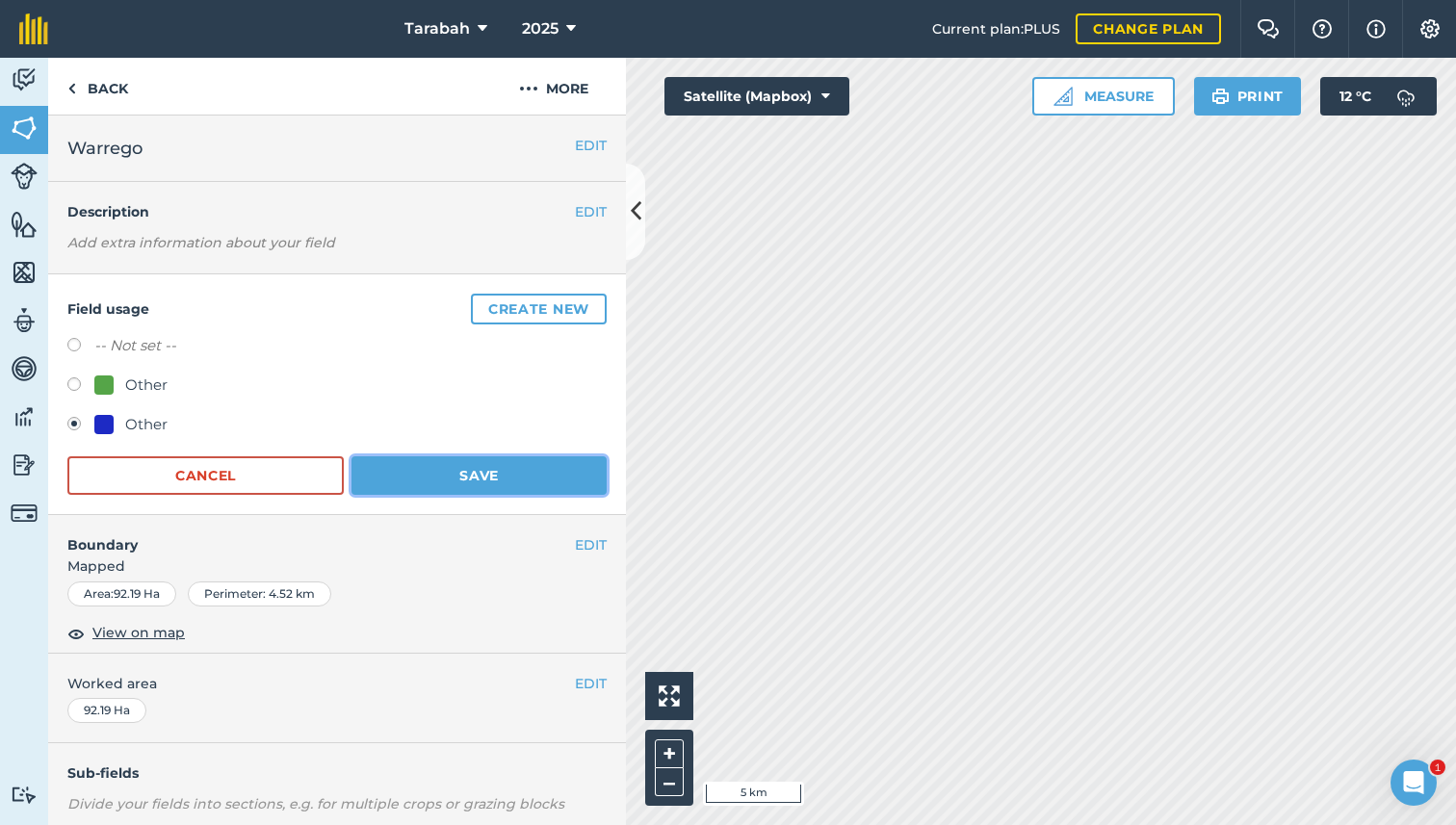 click on "Save" at bounding box center [479, 476] 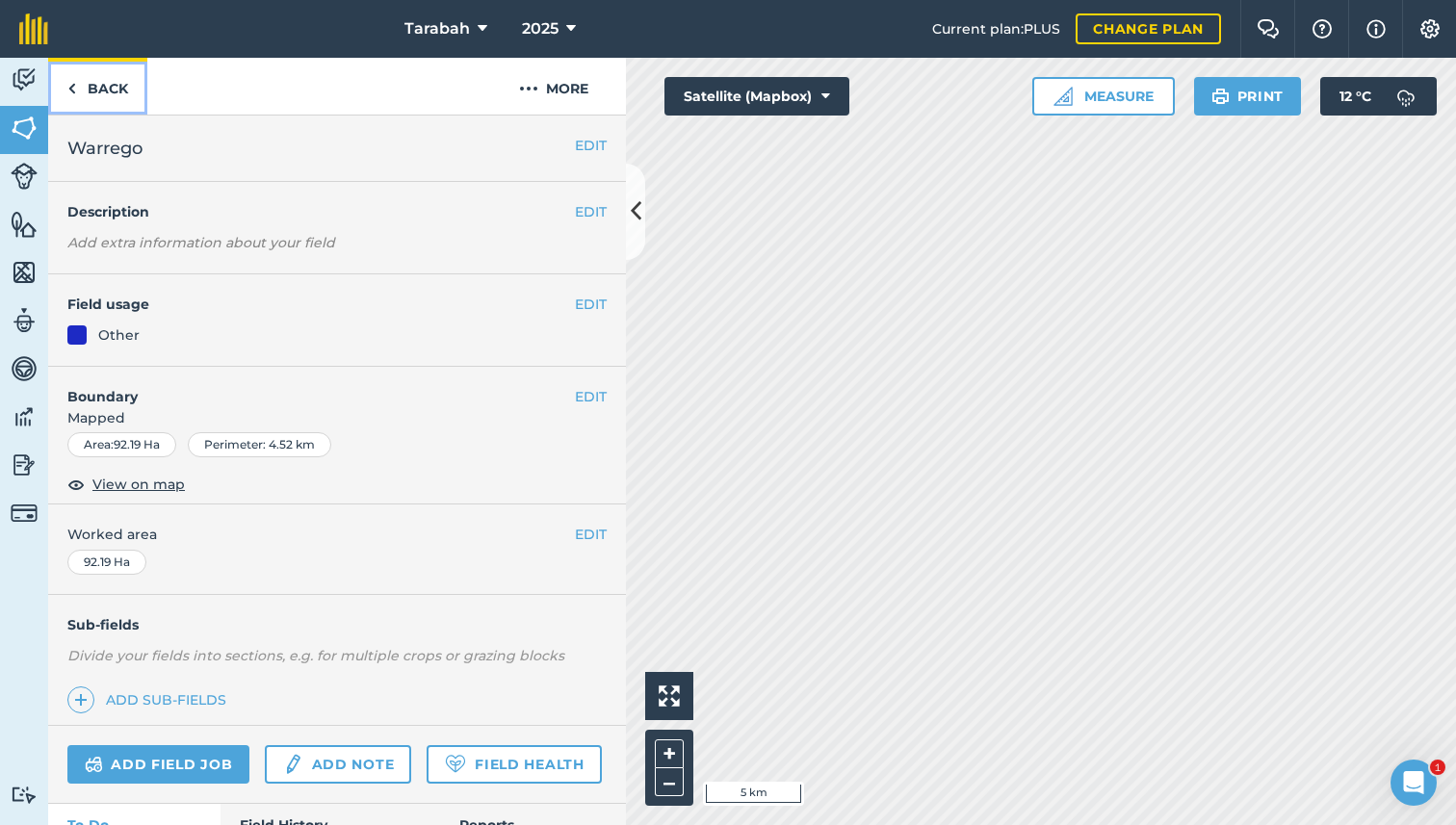 click on "Back" at bounding box center (97, 86) 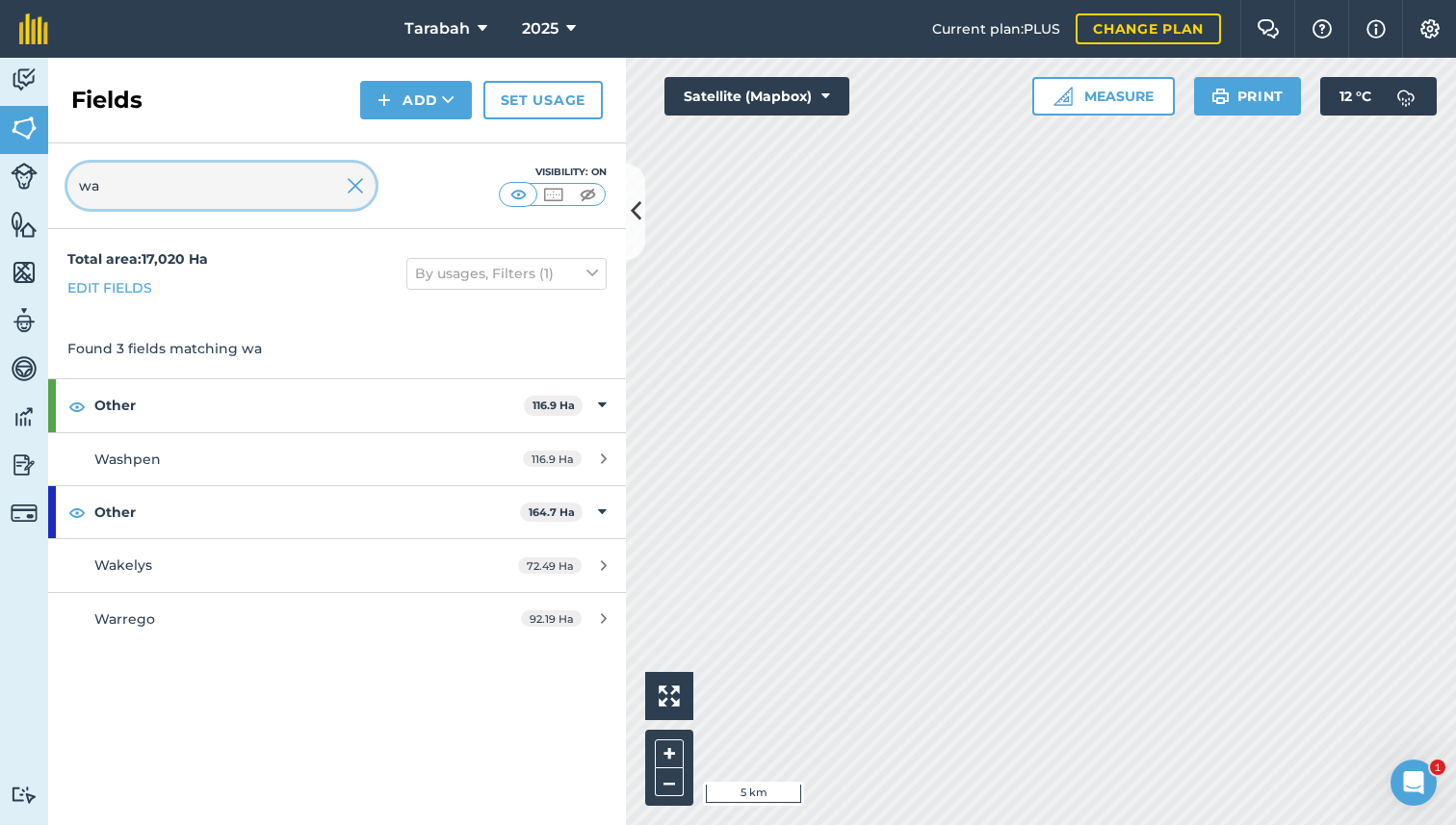 drag, startPoint x: 197, startPoint y: 186, endPoint x: 29, endPoint y: 185, distance: 168.00298 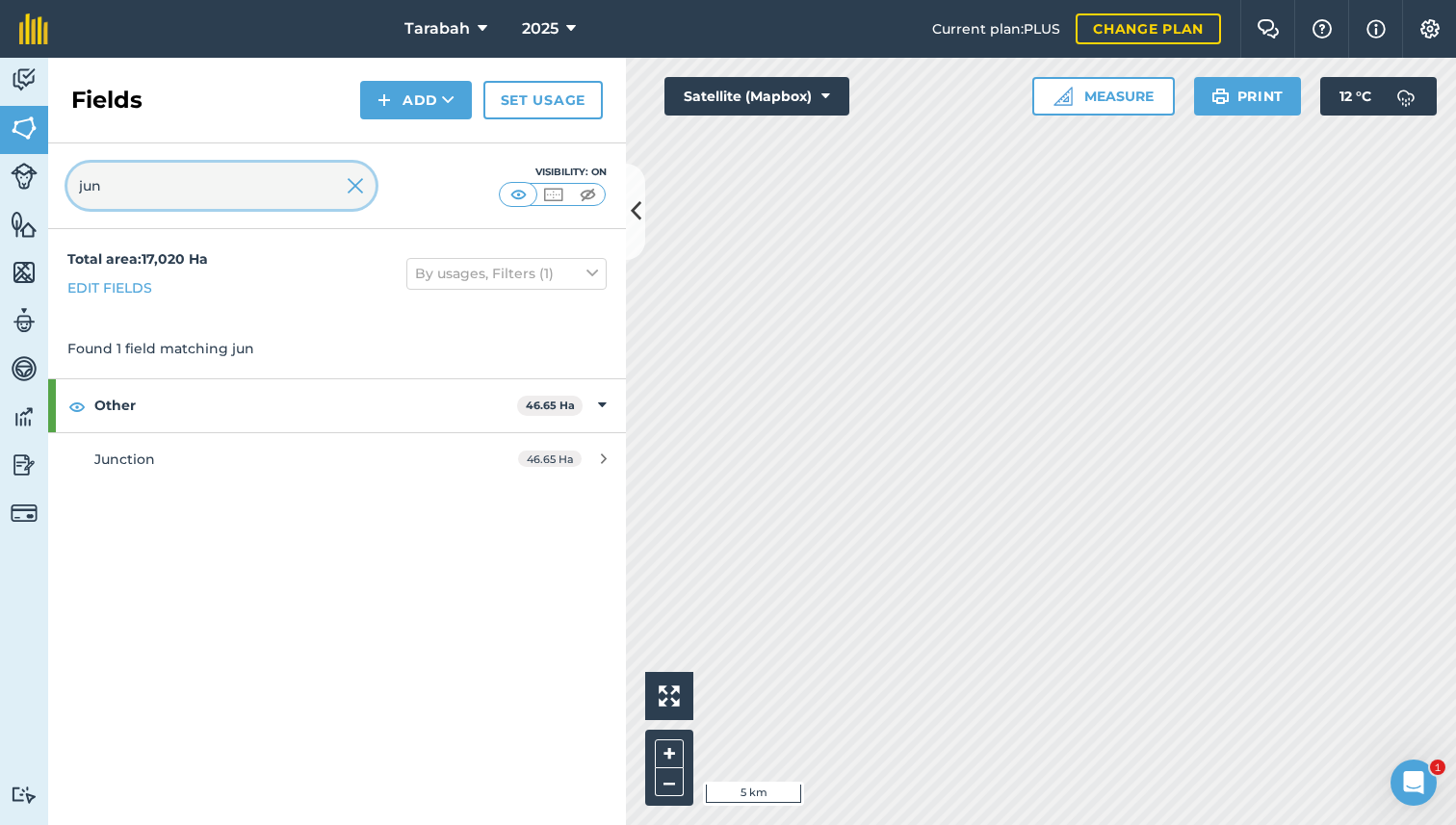type on "jun" 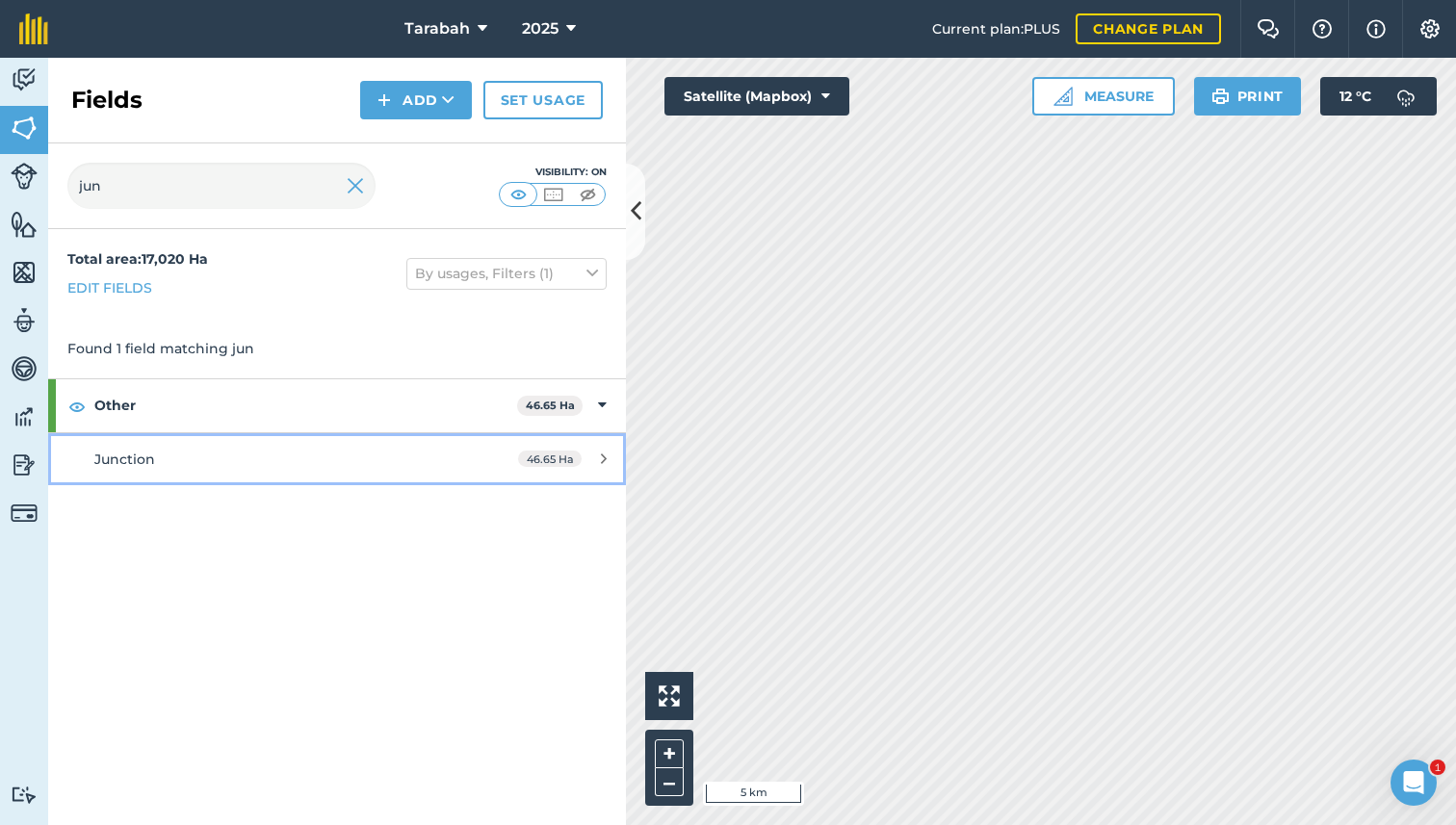 click on "Junction" at bounding box center [275, 459] 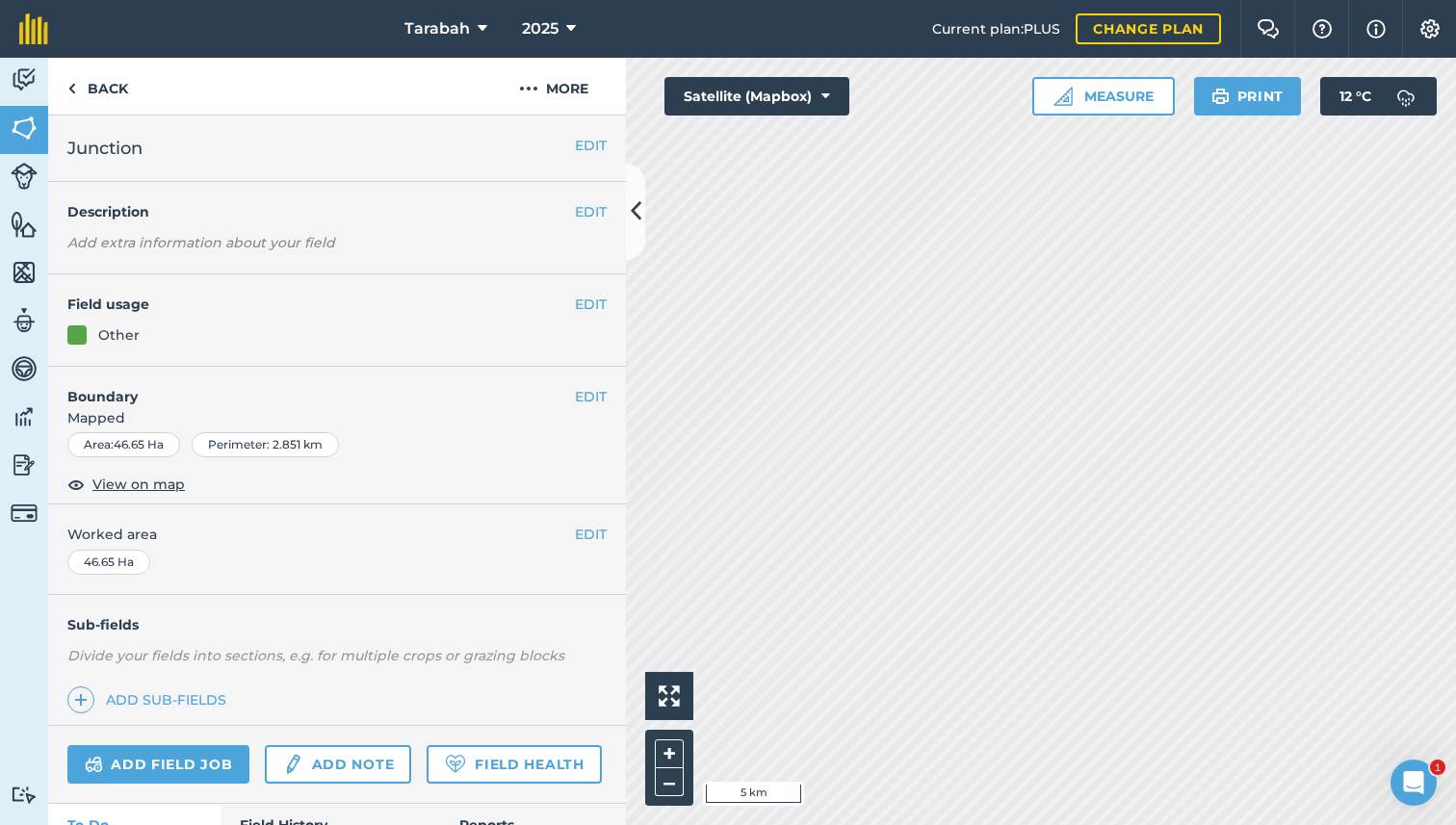 click on "EDIT Field usage Other" at bounding box center (337, 321) 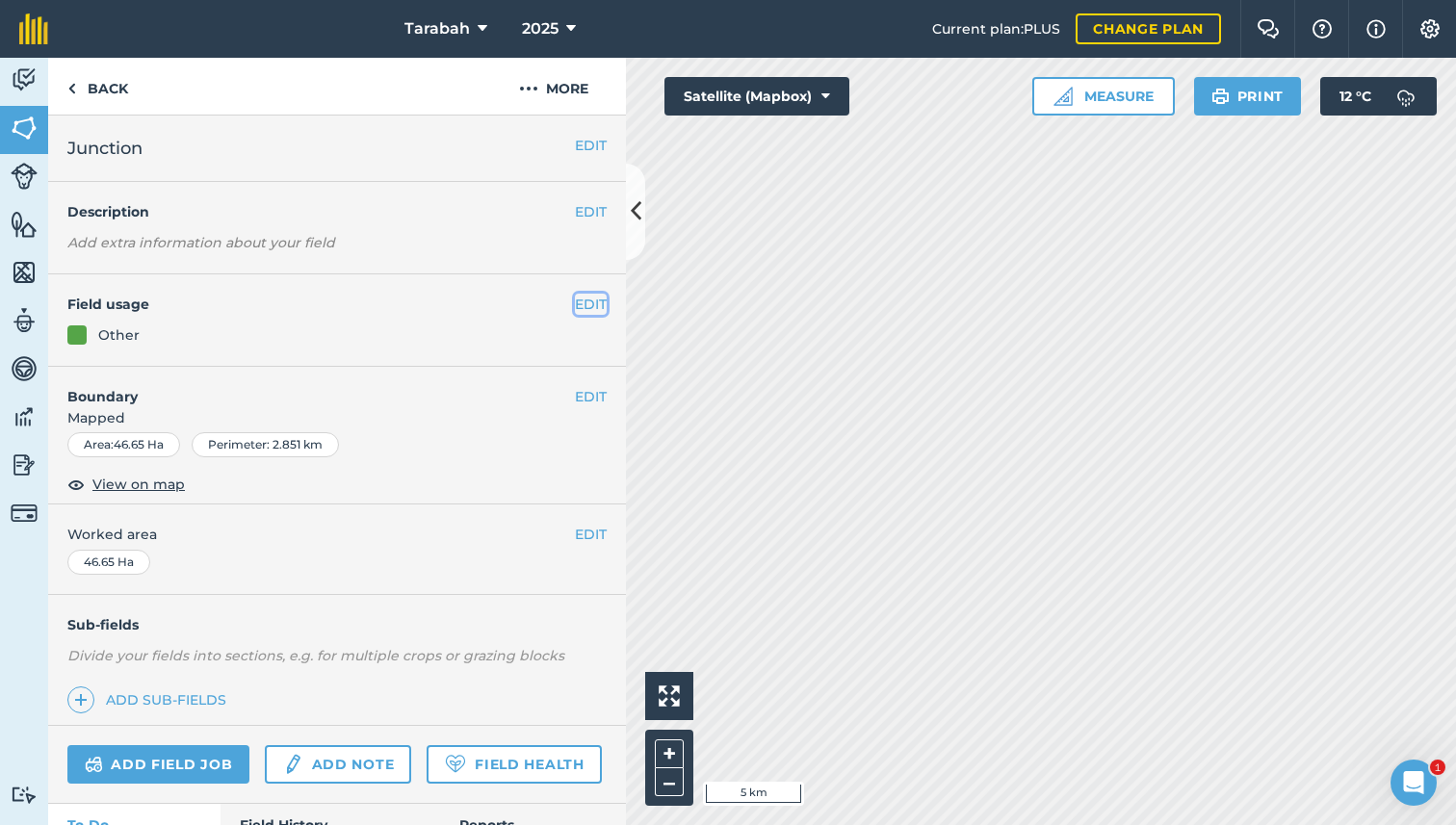 click on "EDIT" at bounding box center (590, 304) 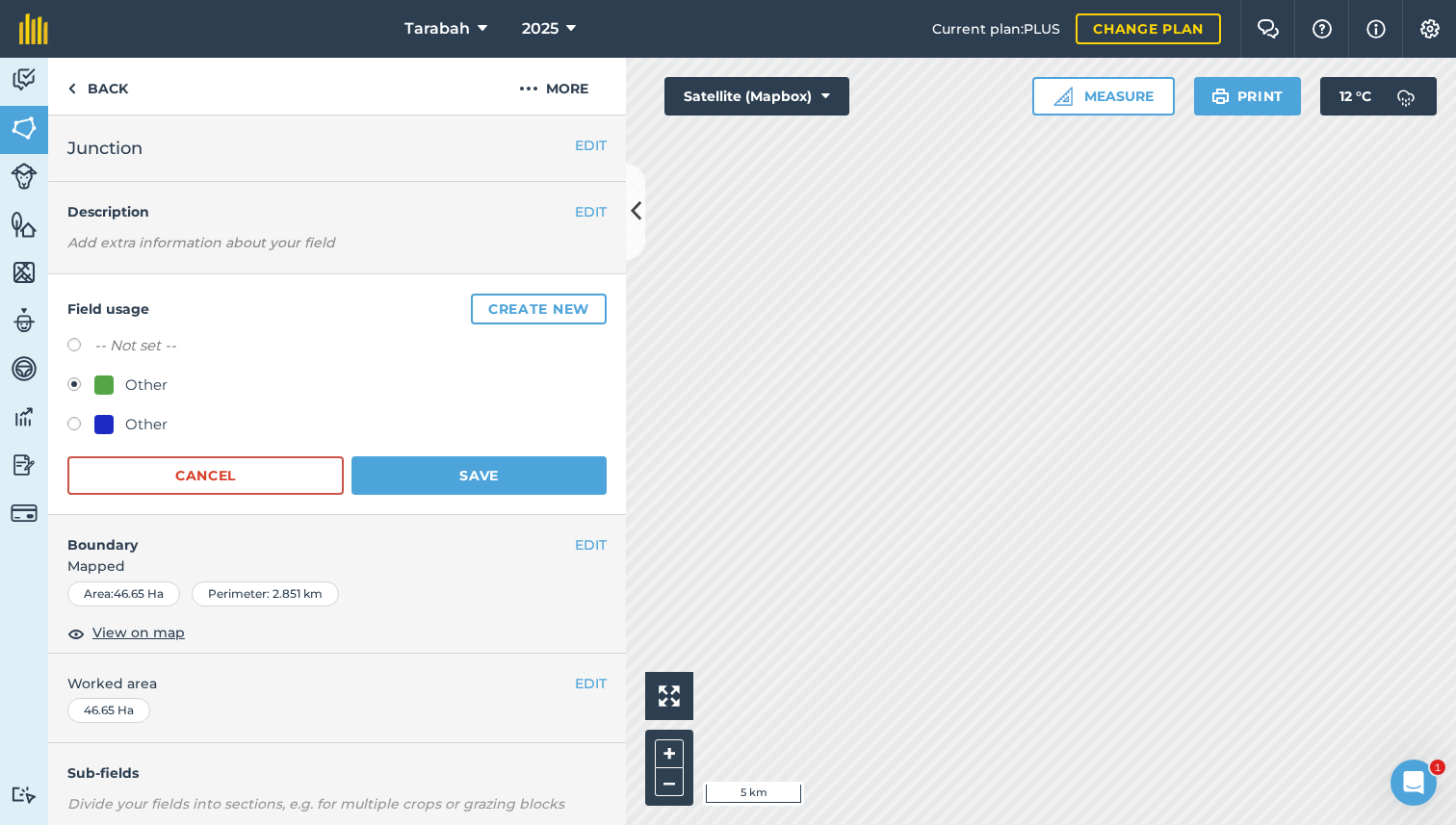 click on "Other" at bounding box center (337, 426) 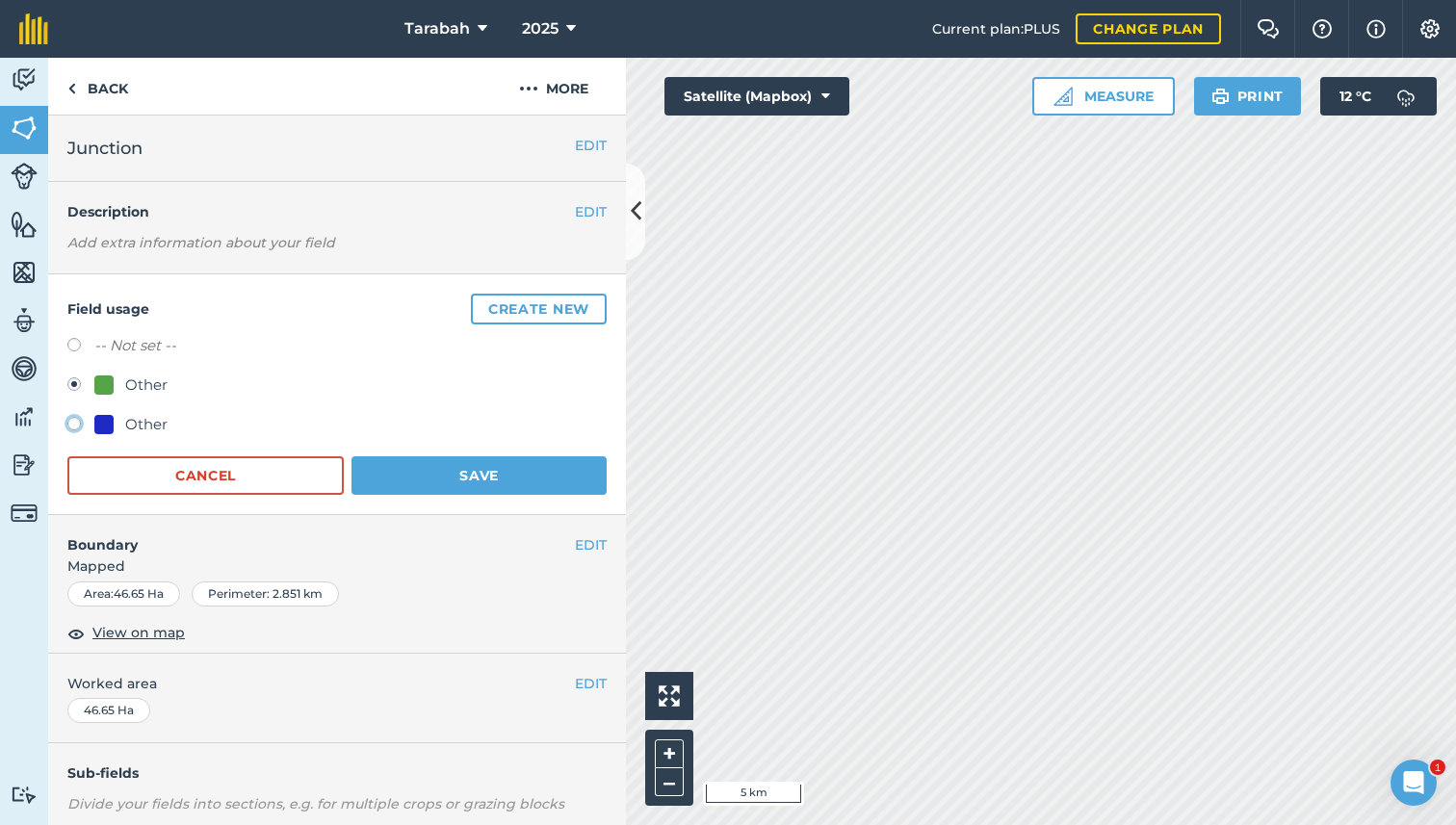 click on "Other" at bounding box center (-9555, 423) 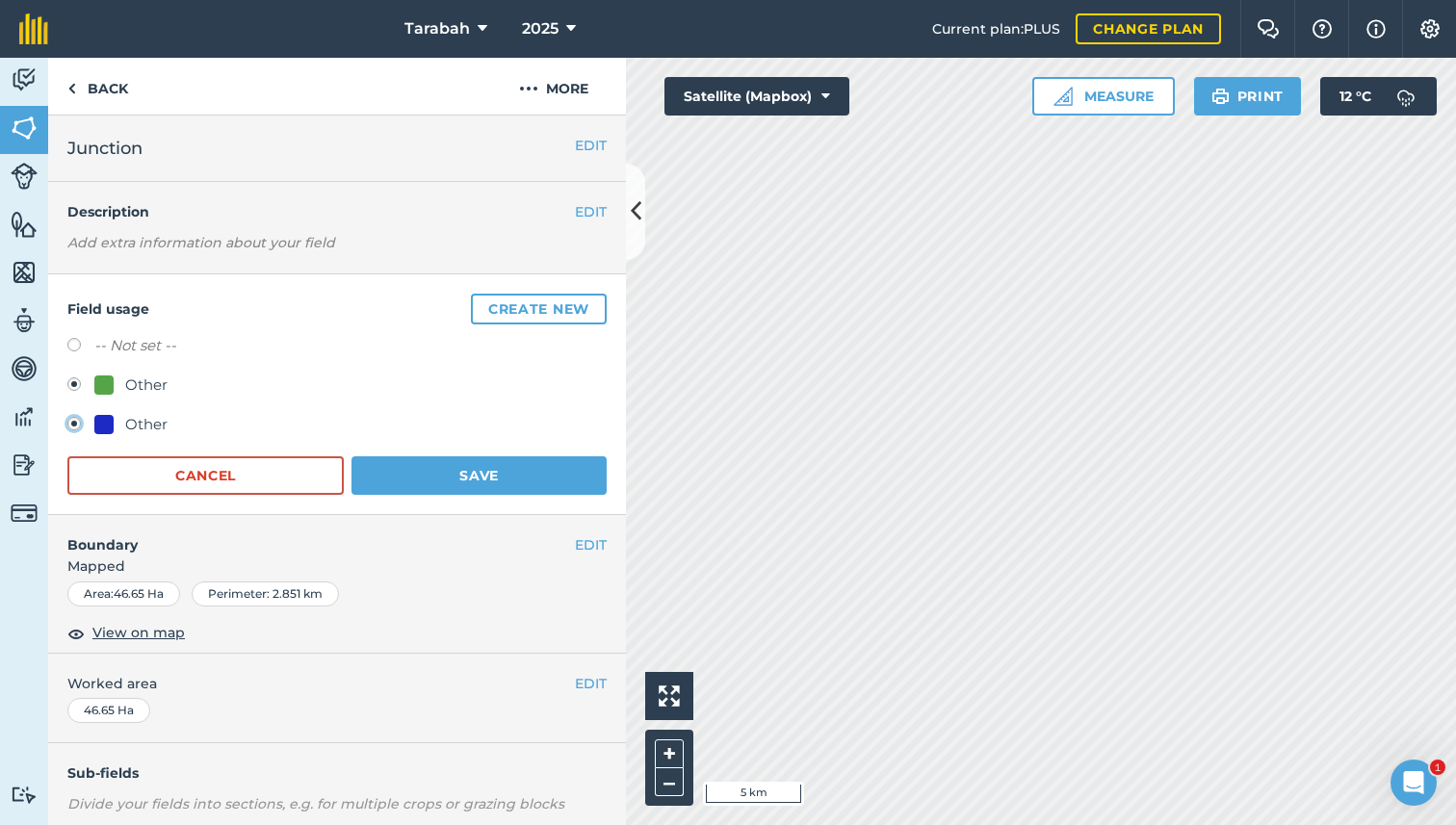 radio on "true" 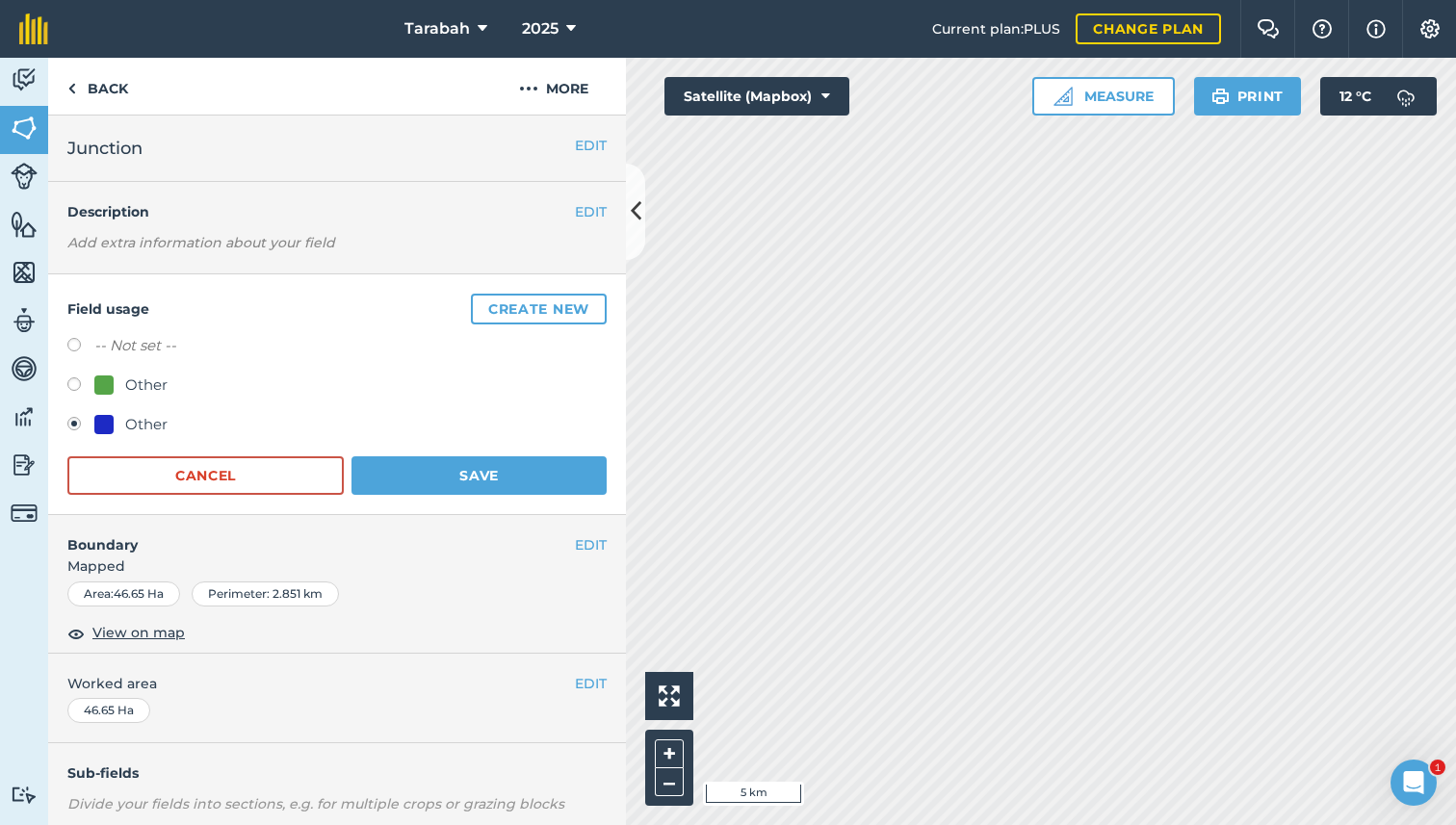 click on "-- Not set -- Other Other Cancel Save" at bounding box center [337, 414] 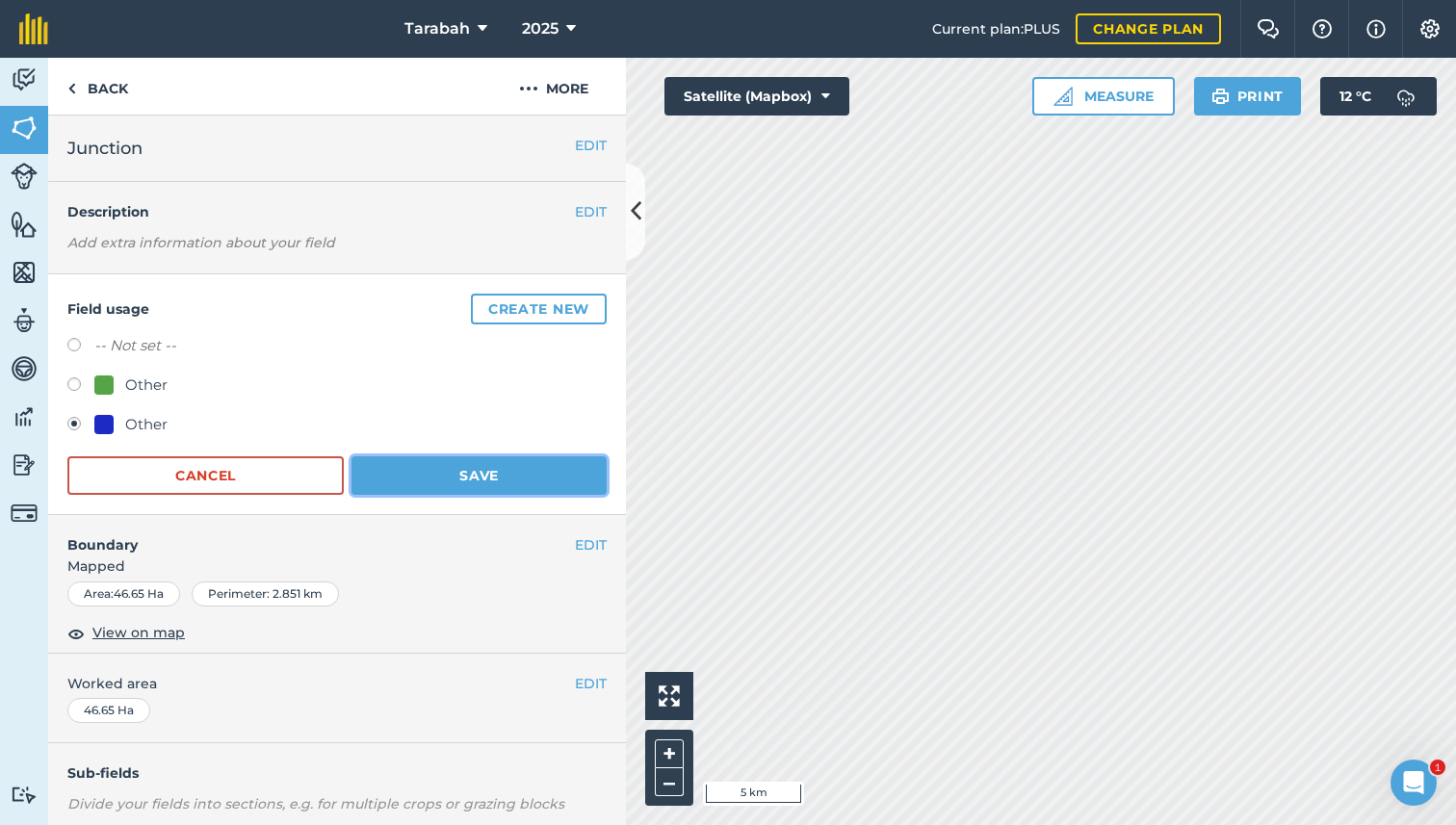 click on "Save" at bounding box center [479, 476] 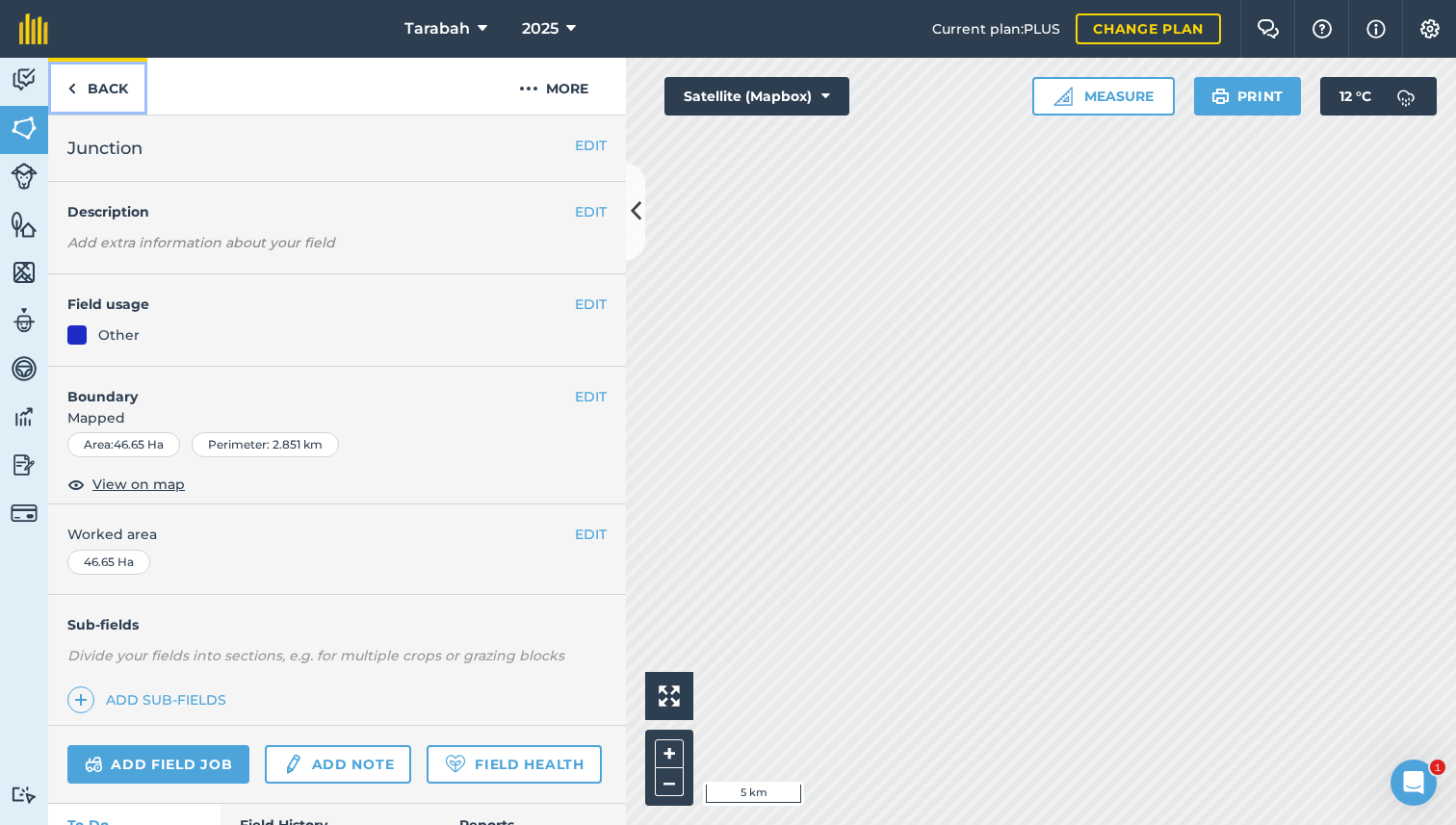 click on "Back" at bounding box center [97, 86] 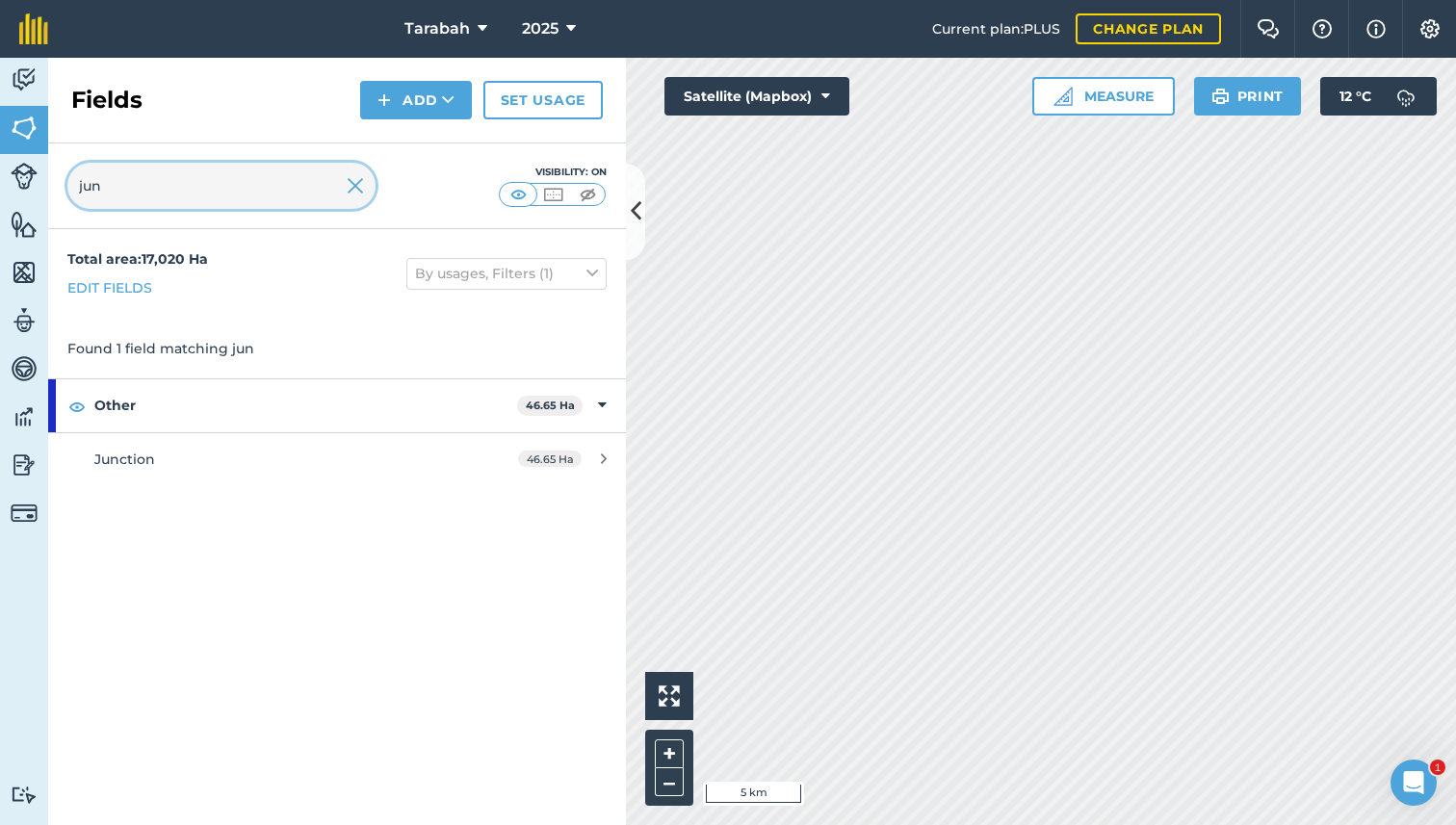 drag, startPoint x: 172, startPoint y: 175, endPoint x: 91, endPoint y: 173, distance: 81.02469 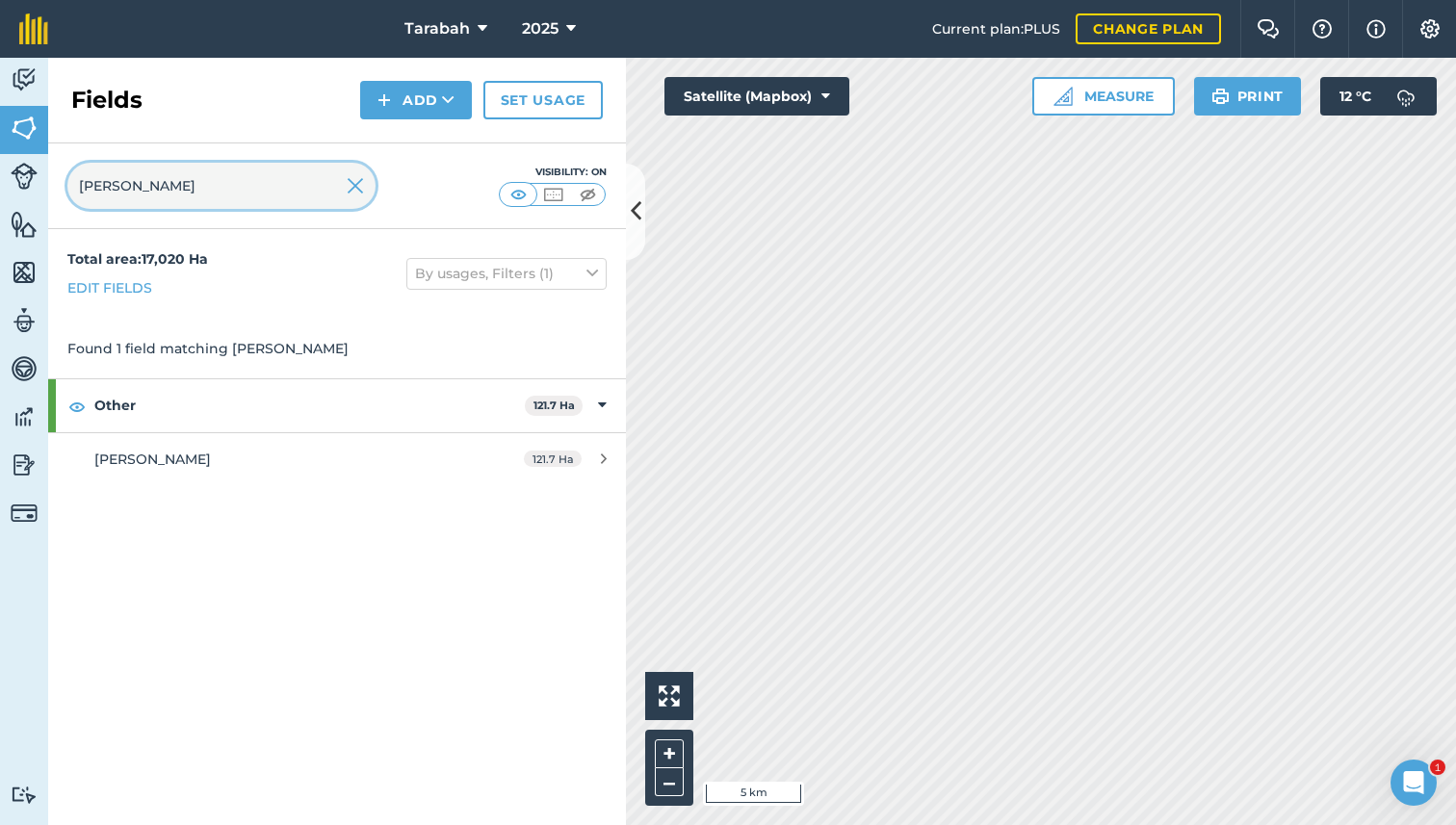 type on "[PERSON_NAME]" 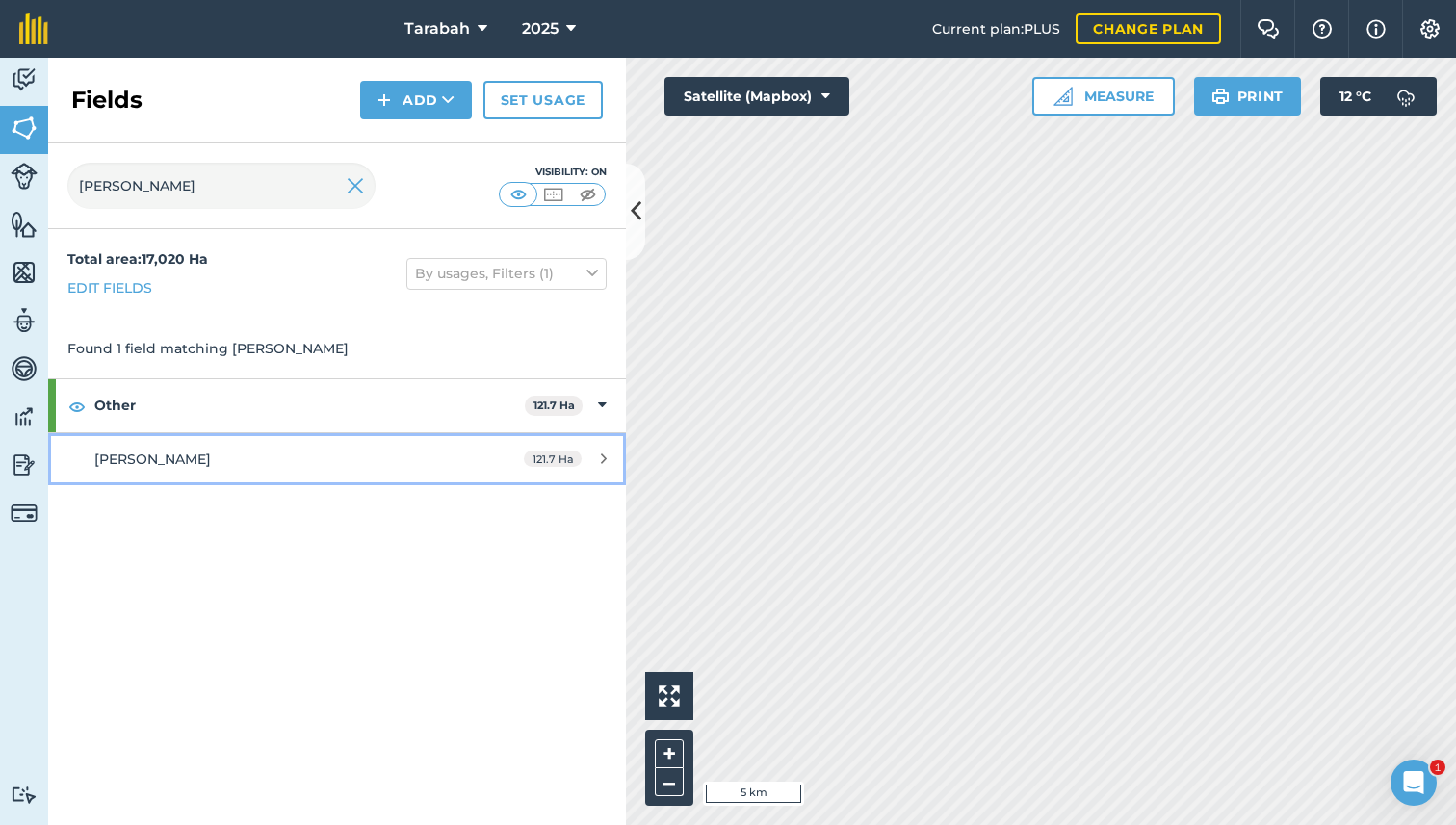 click on "[PERSON_NAME] 121.7   Ha" at bounding box center (337, 459) 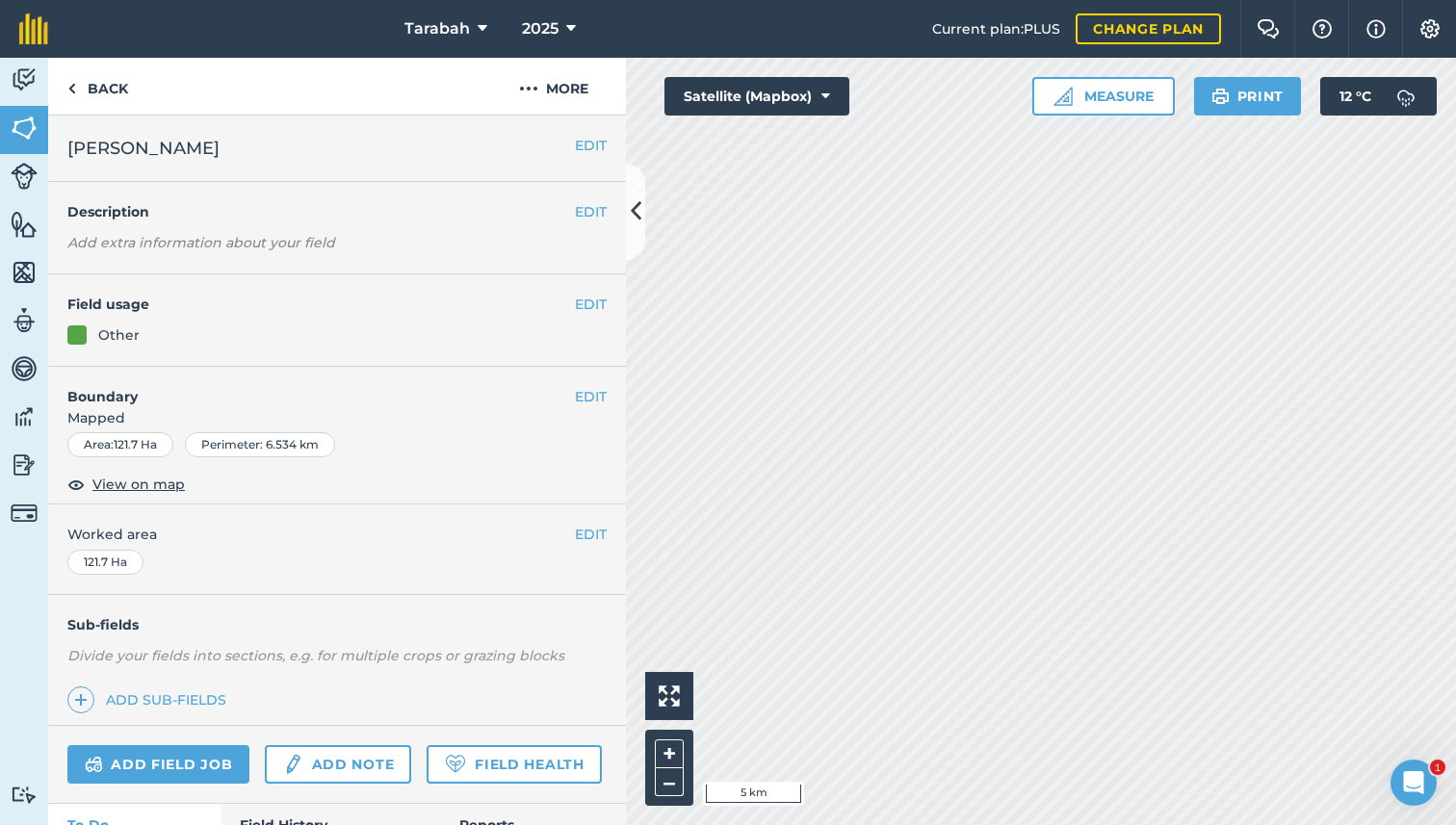 click on "EDIT Field usage Other" at bounding box center [337, 321] 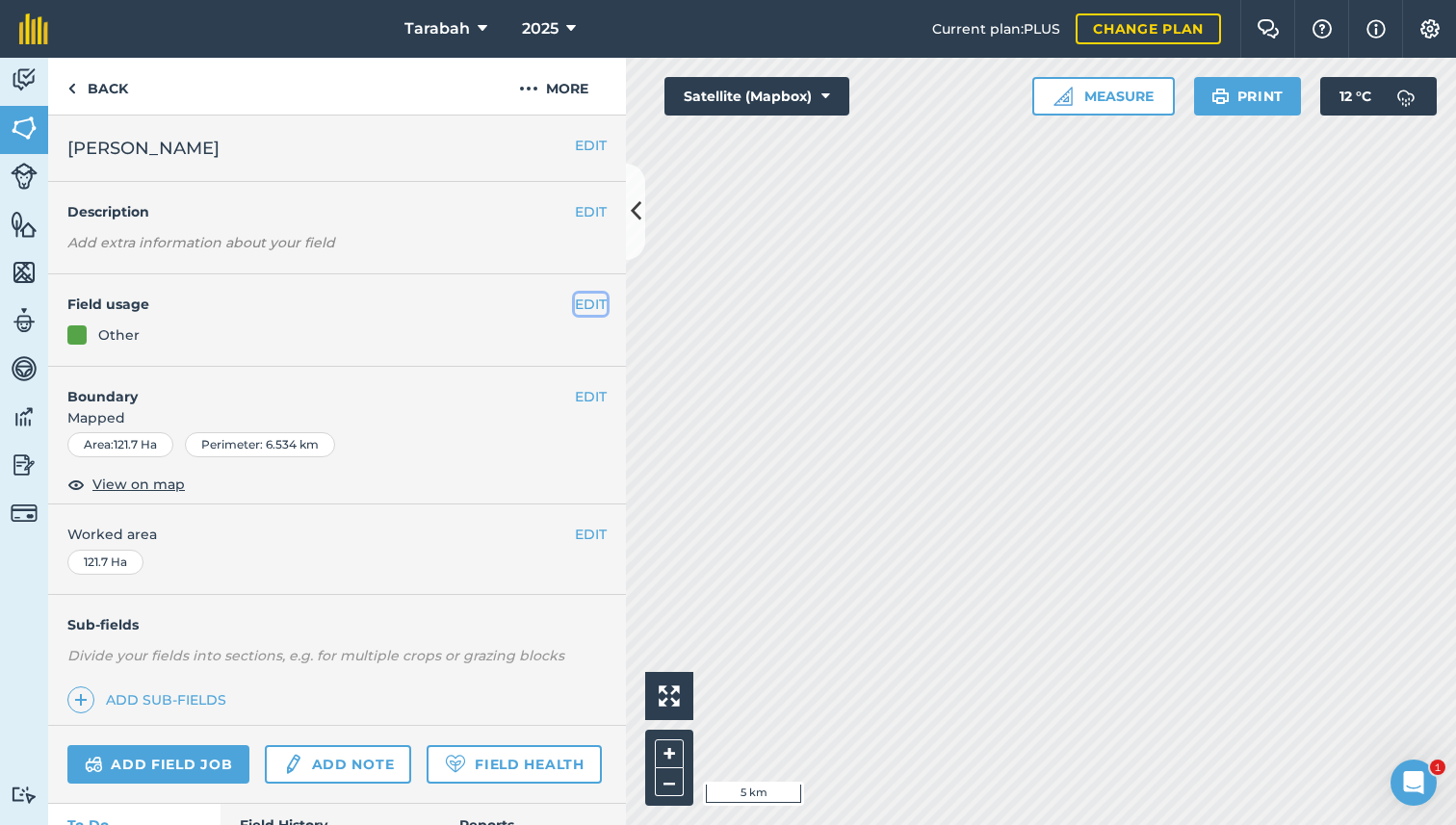 click on "EDIT" at bounding box center [590, 304] 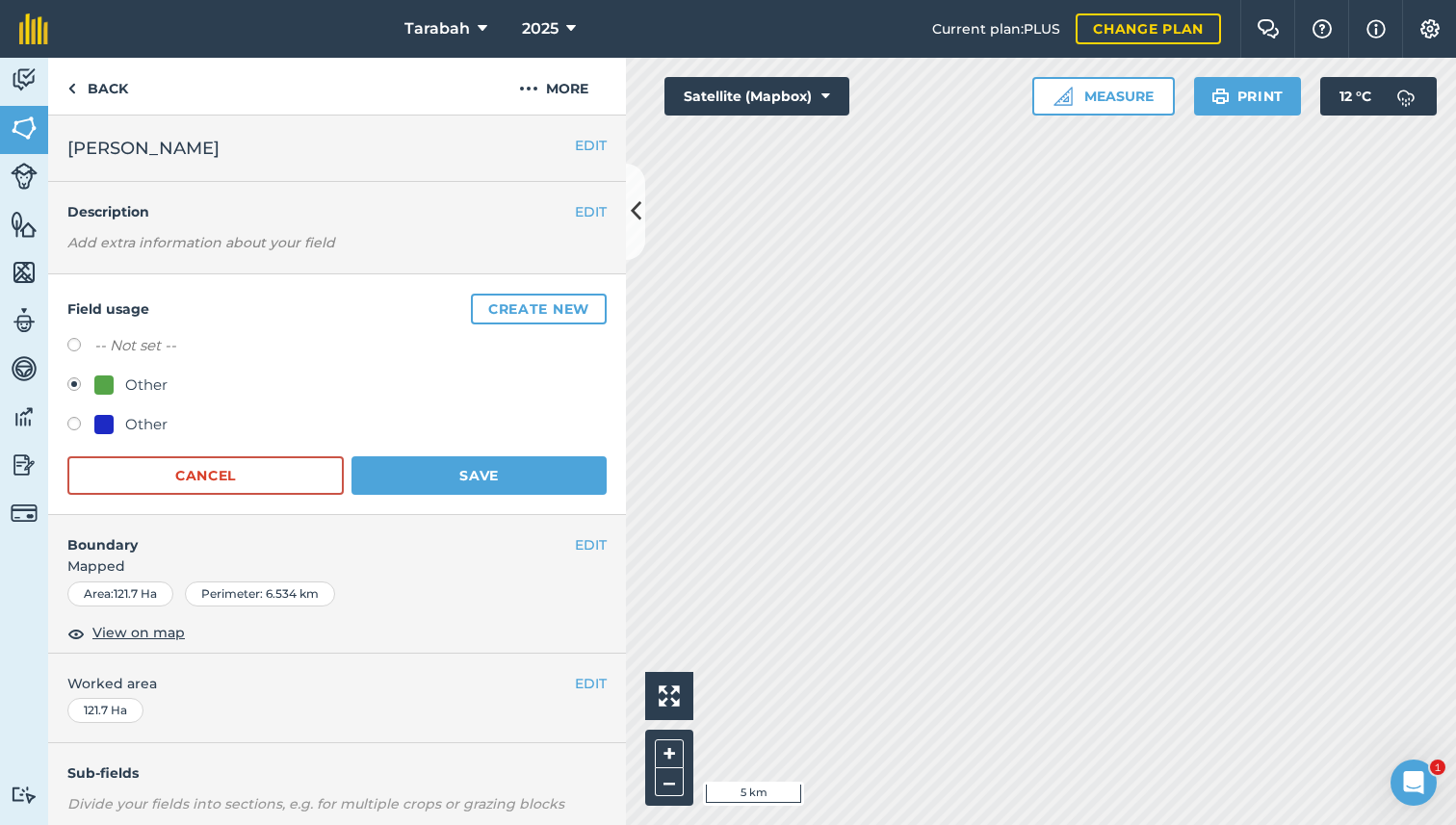 click on "Other" at bounding box center (131, 425) 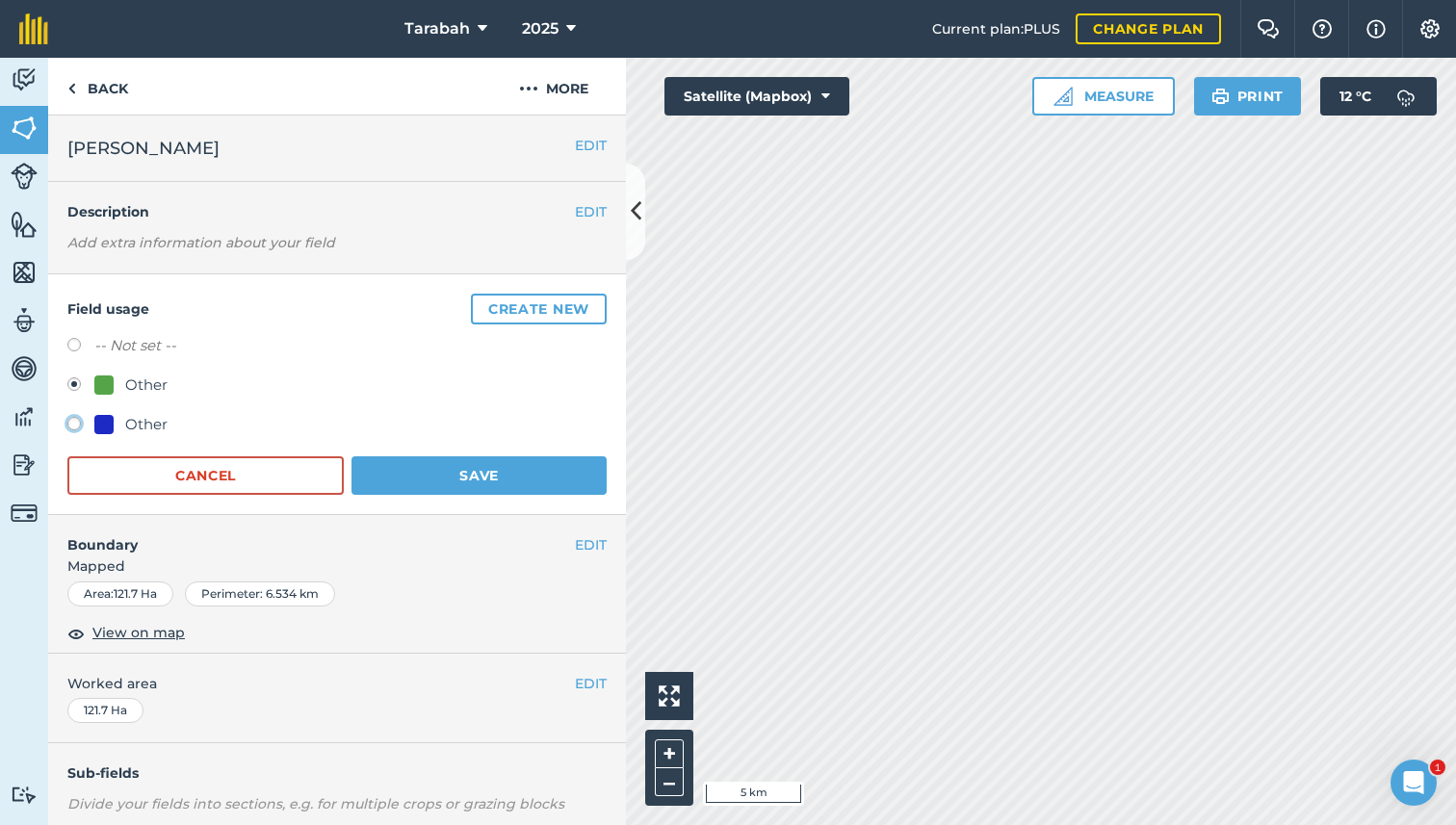 click on "Other" at bounding box center [-9555, 423] 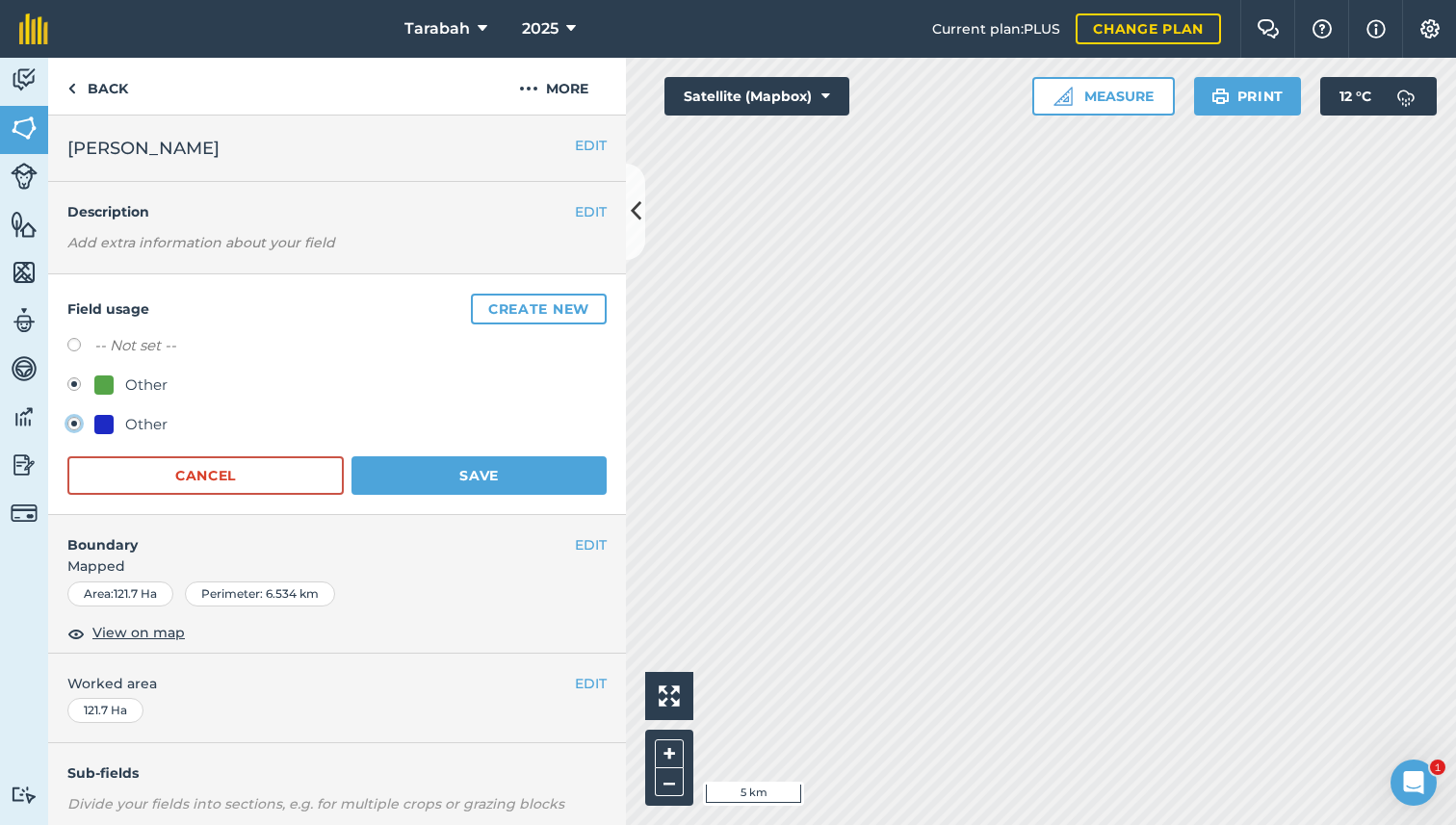 radio on "true" 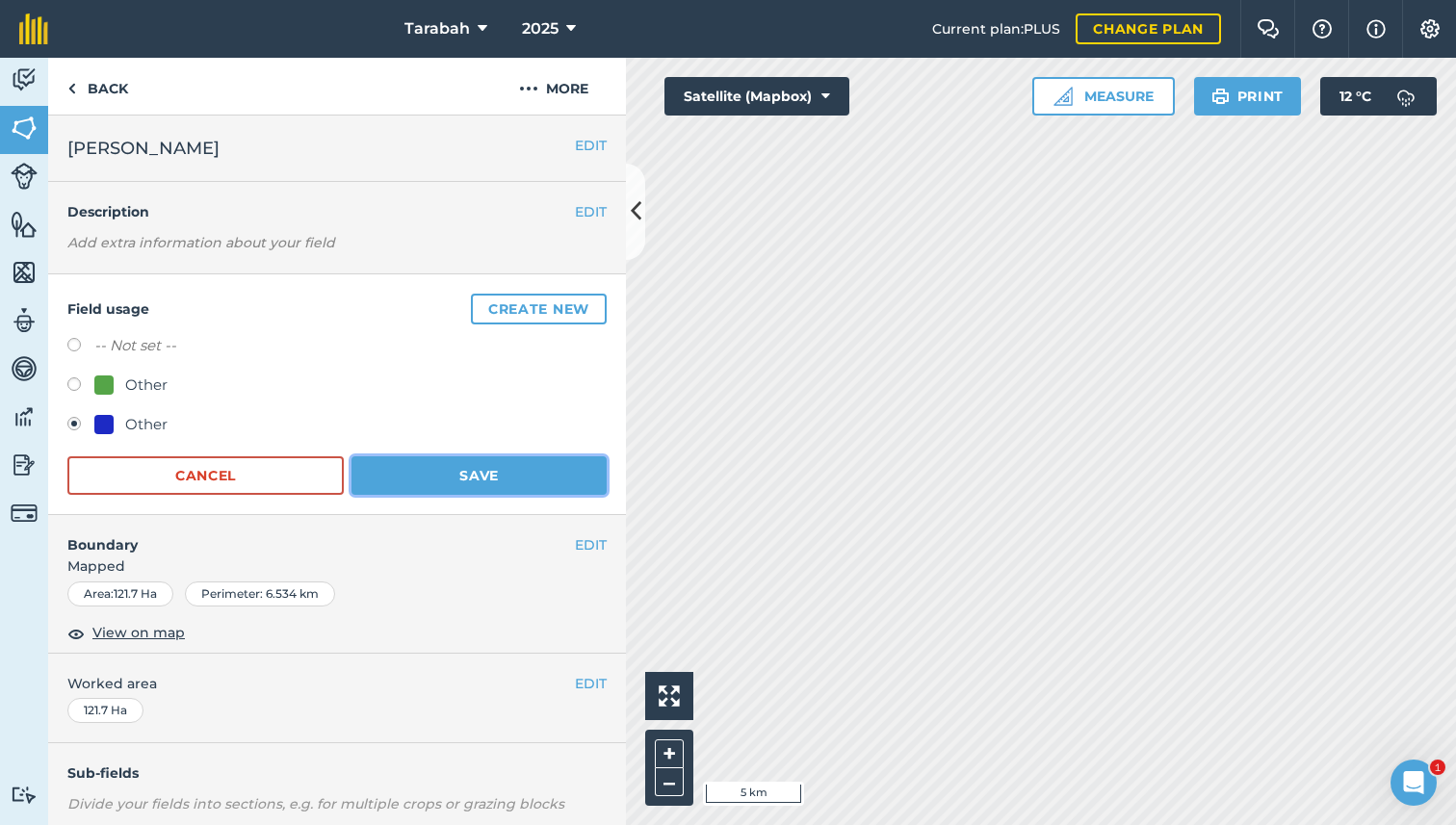 click on "Save" at bounding box center [479, 476] 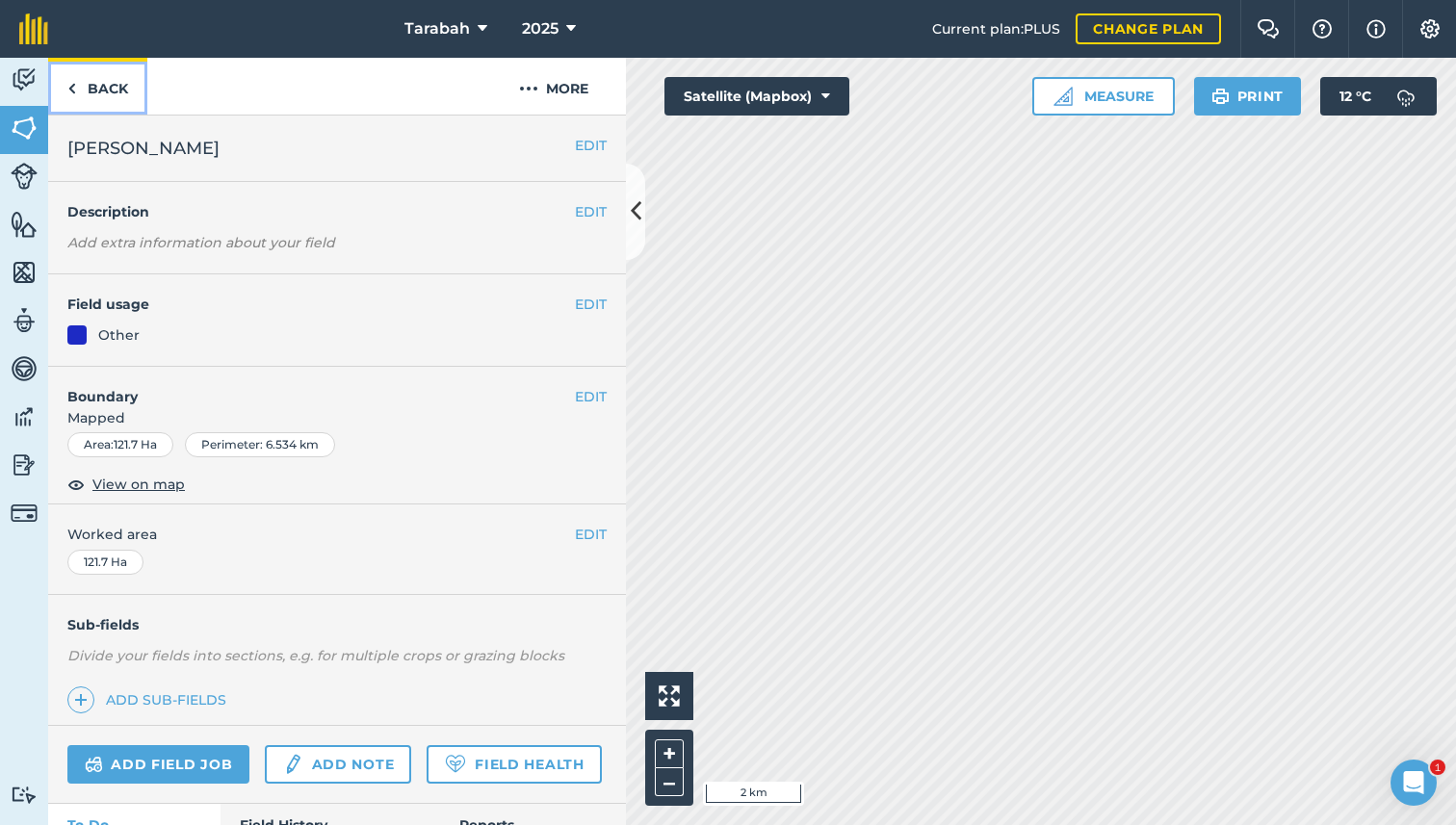 click on "Back" at bounding box center [97, 86] 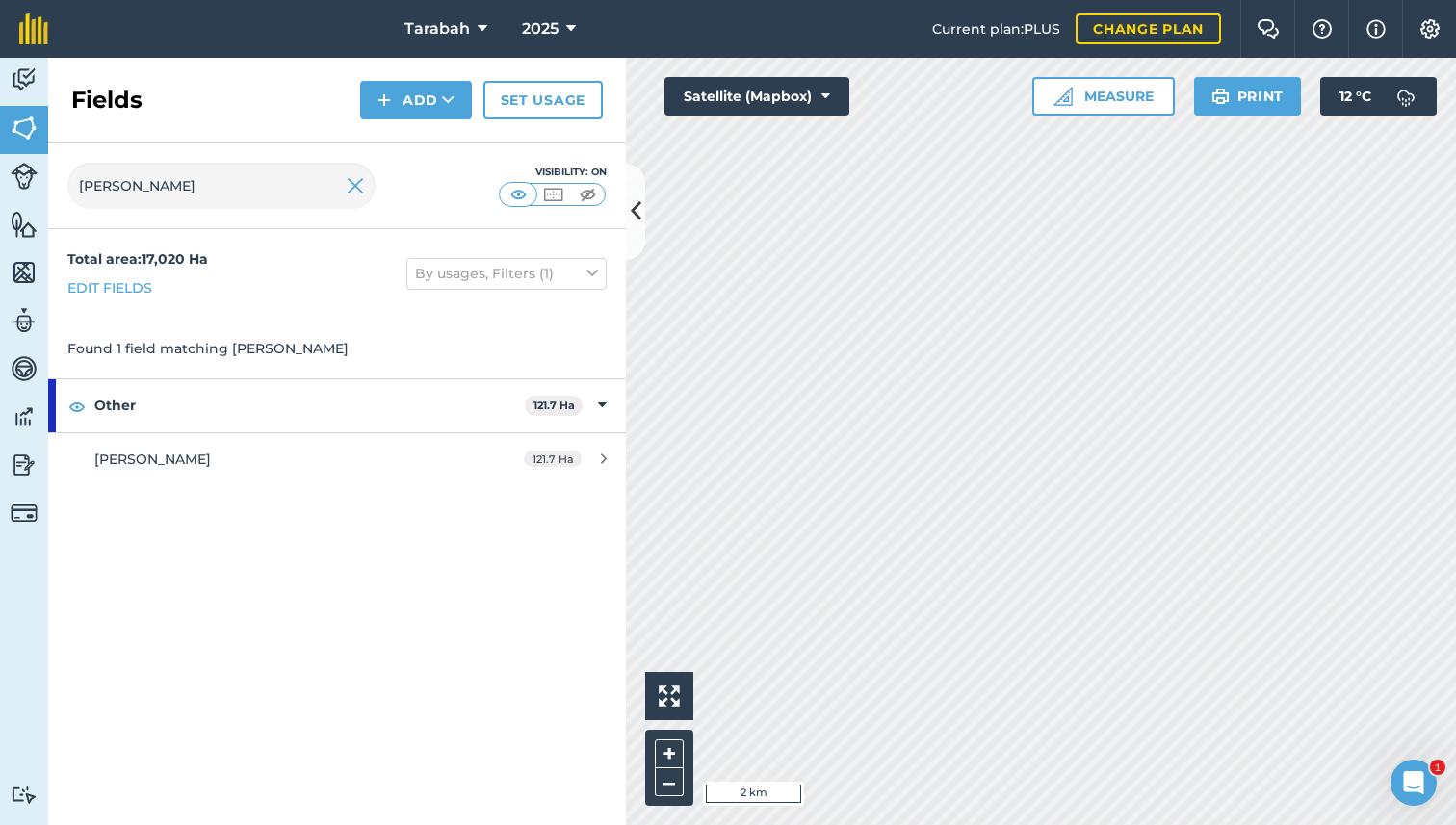 click on "Fields   Add   Set usage" at bounding box center [337, 100] 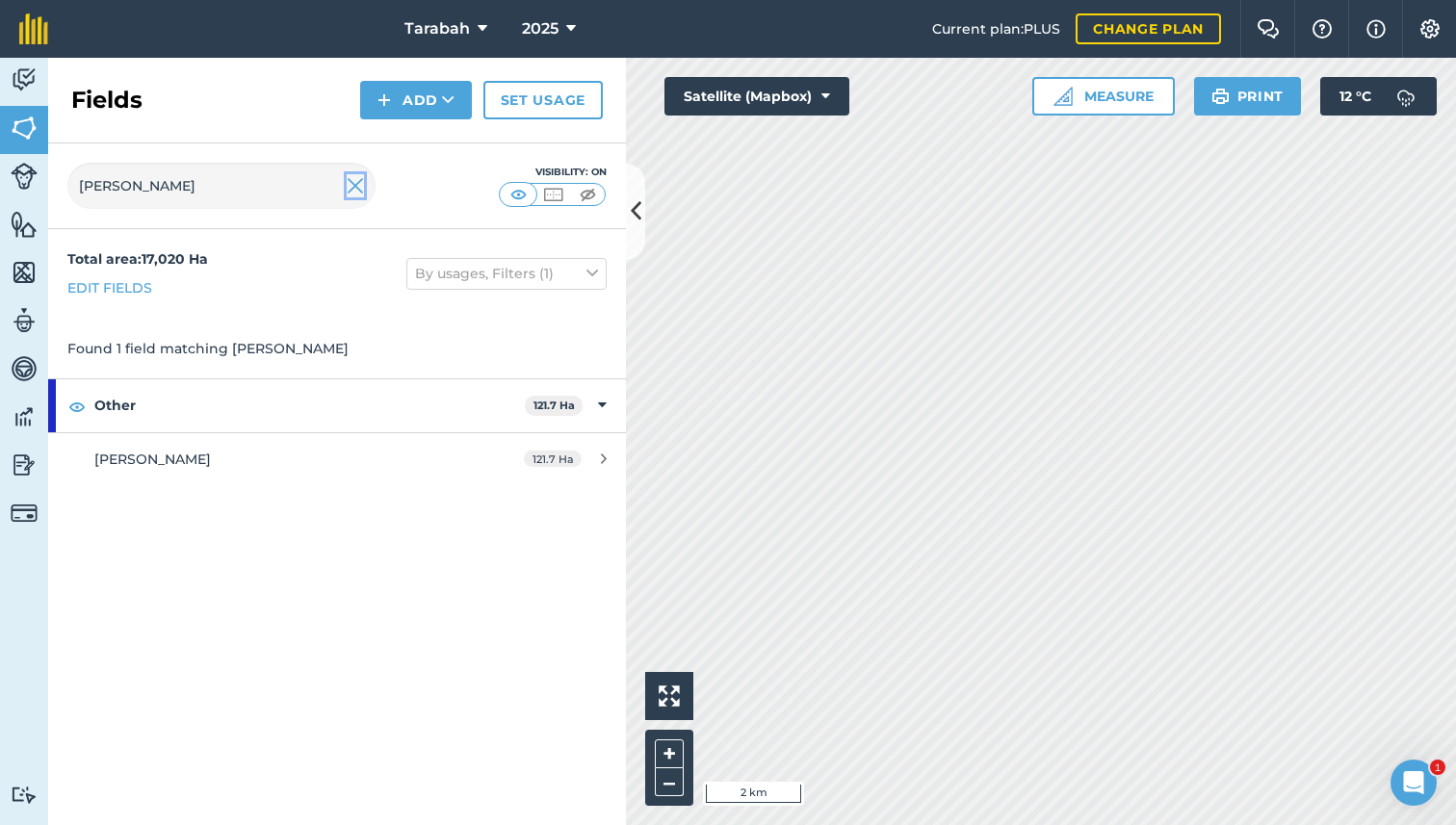 click at bounding box center (355, 186) 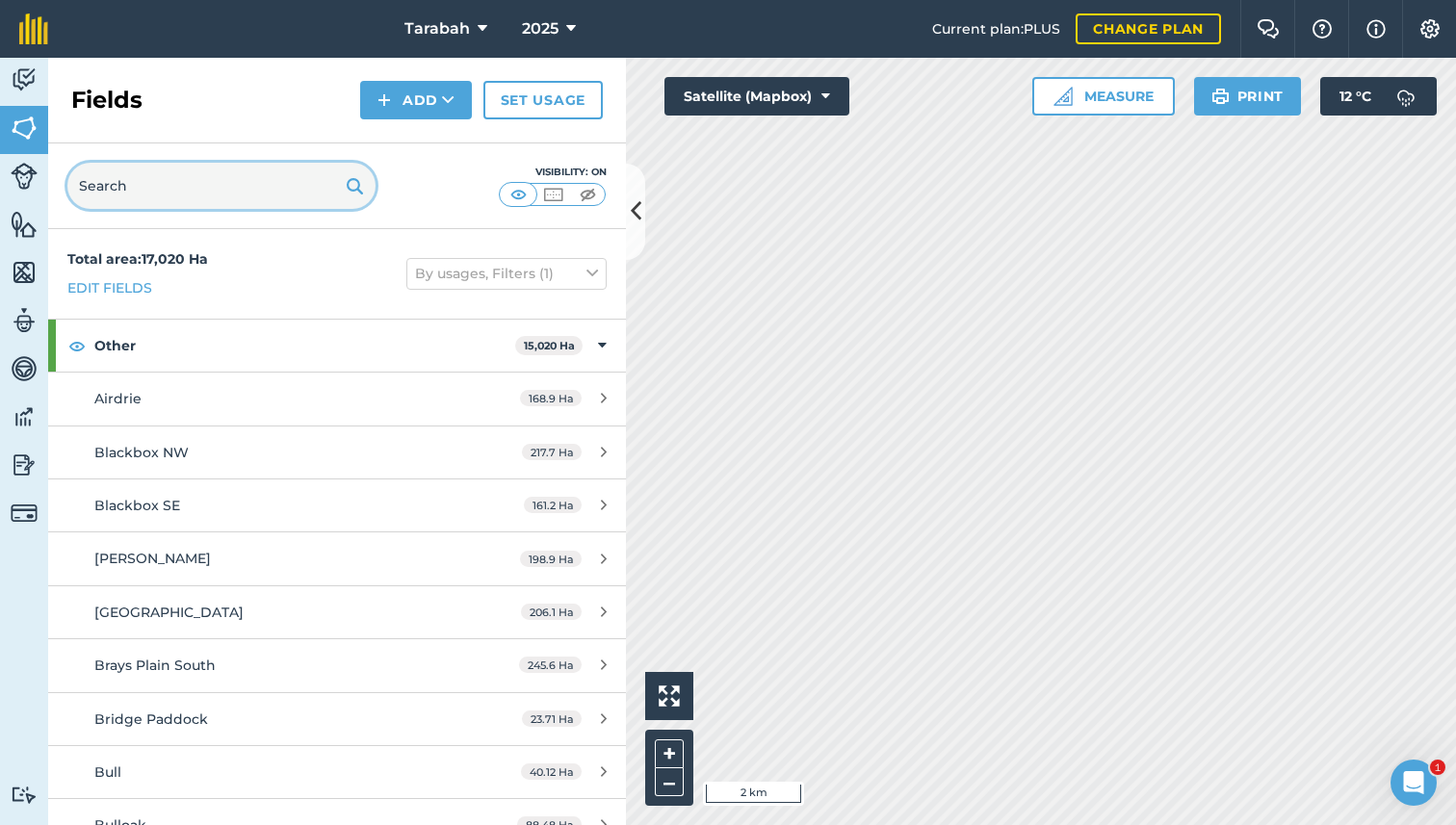 click at bounding box center [221, 186] 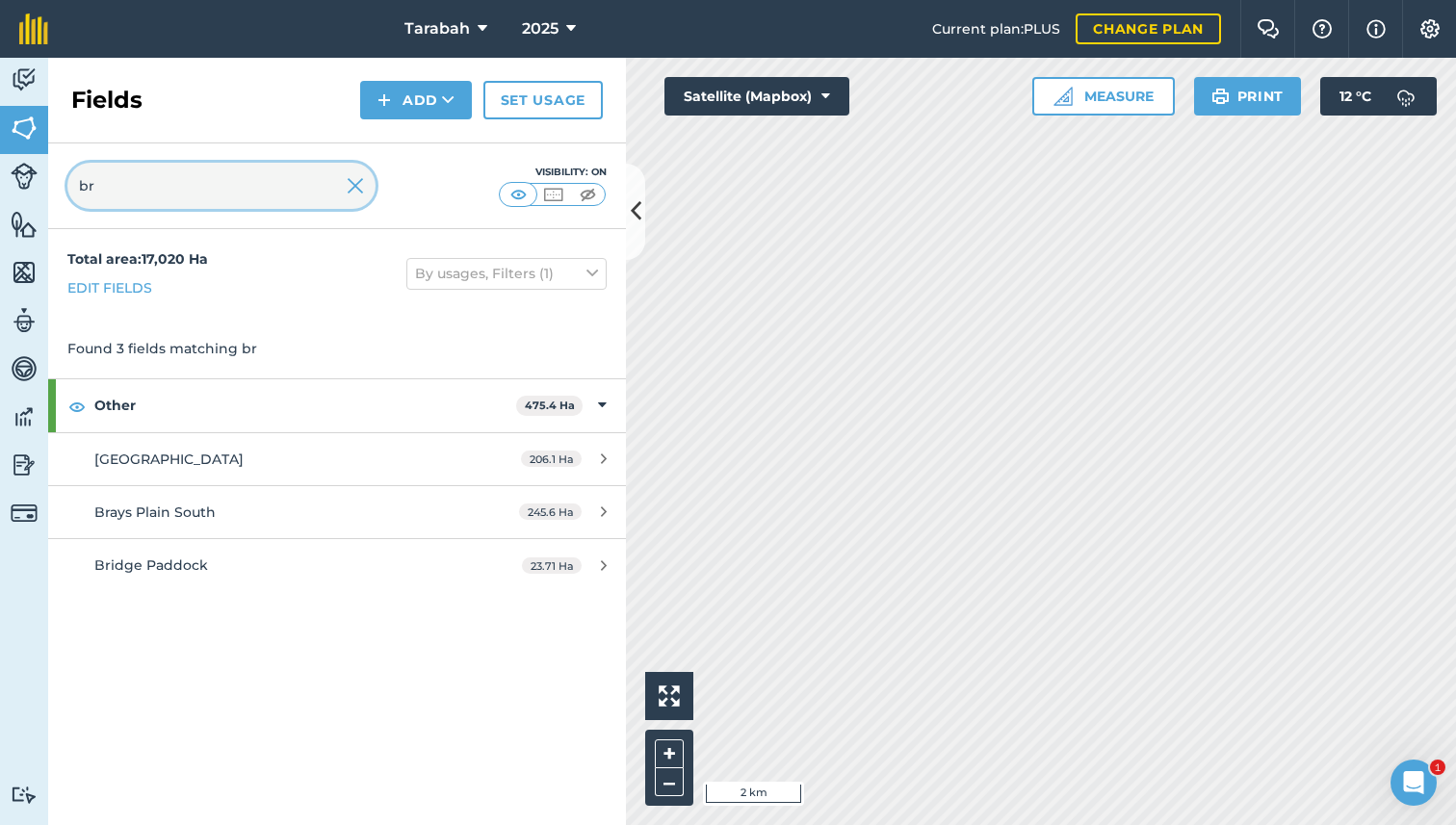 type on "br" 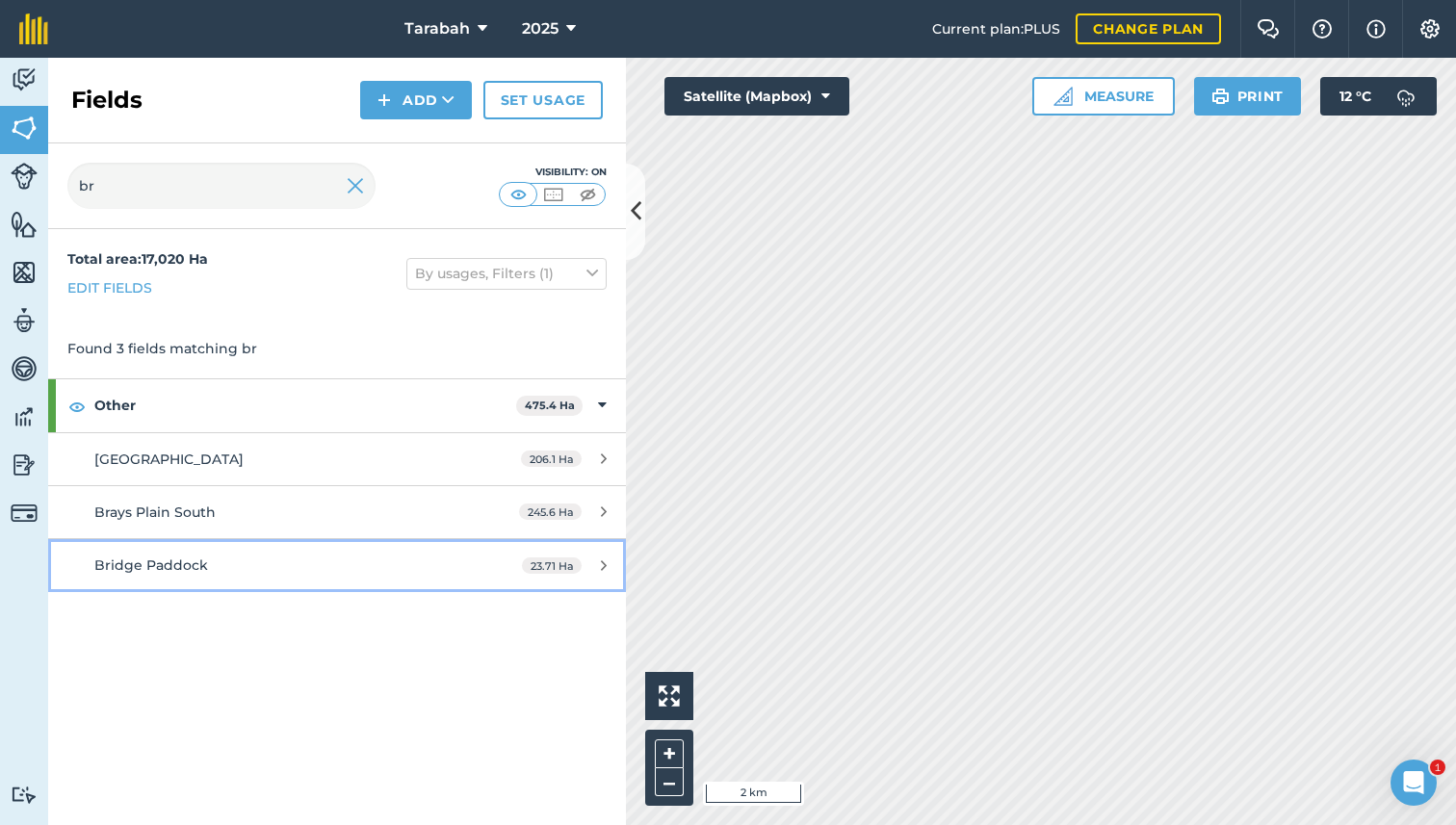 click on "Bridge Paddock" at bounding box center [275, 565] 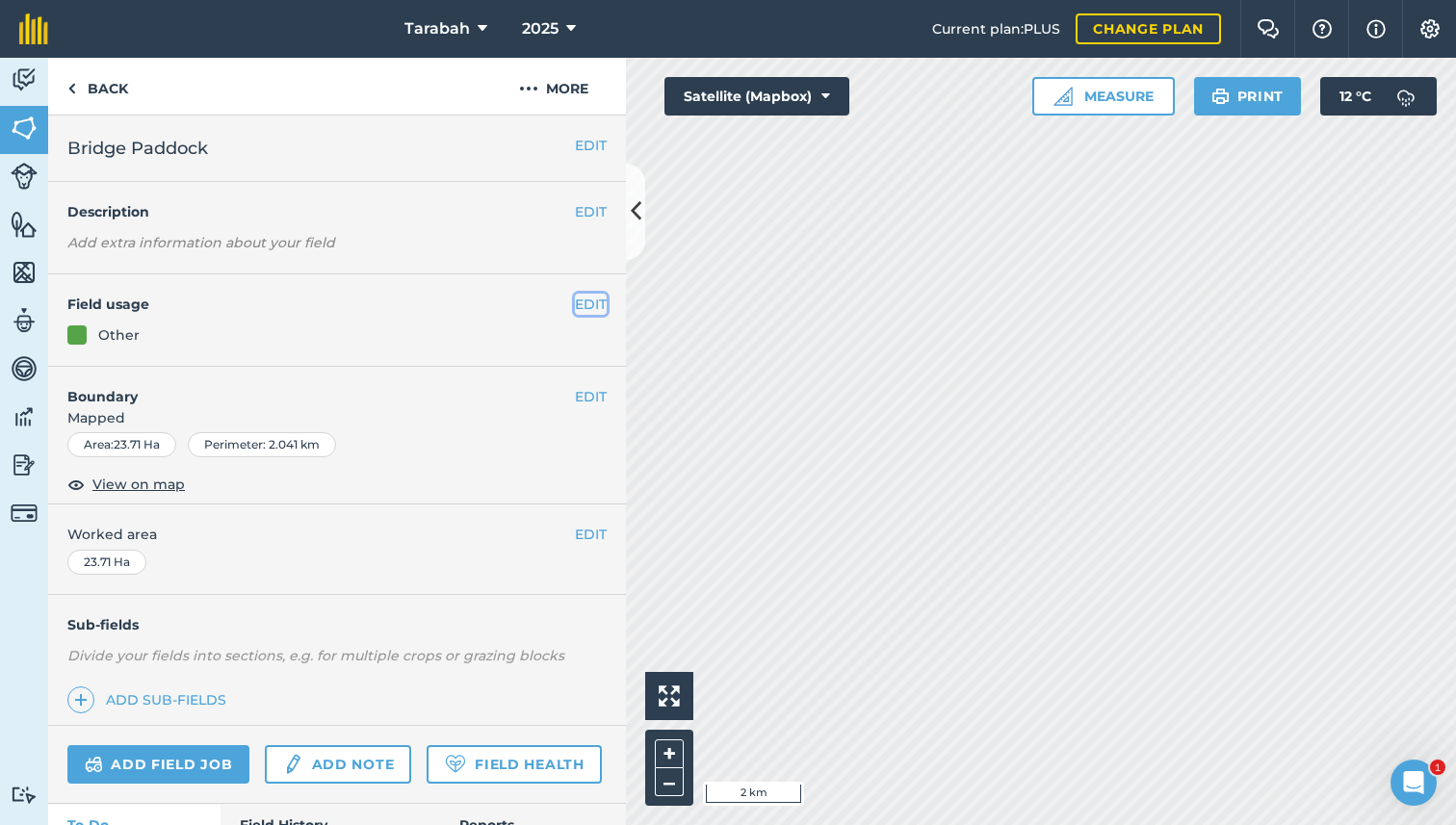 click on "EDIT" at bounding box center (590, 304) 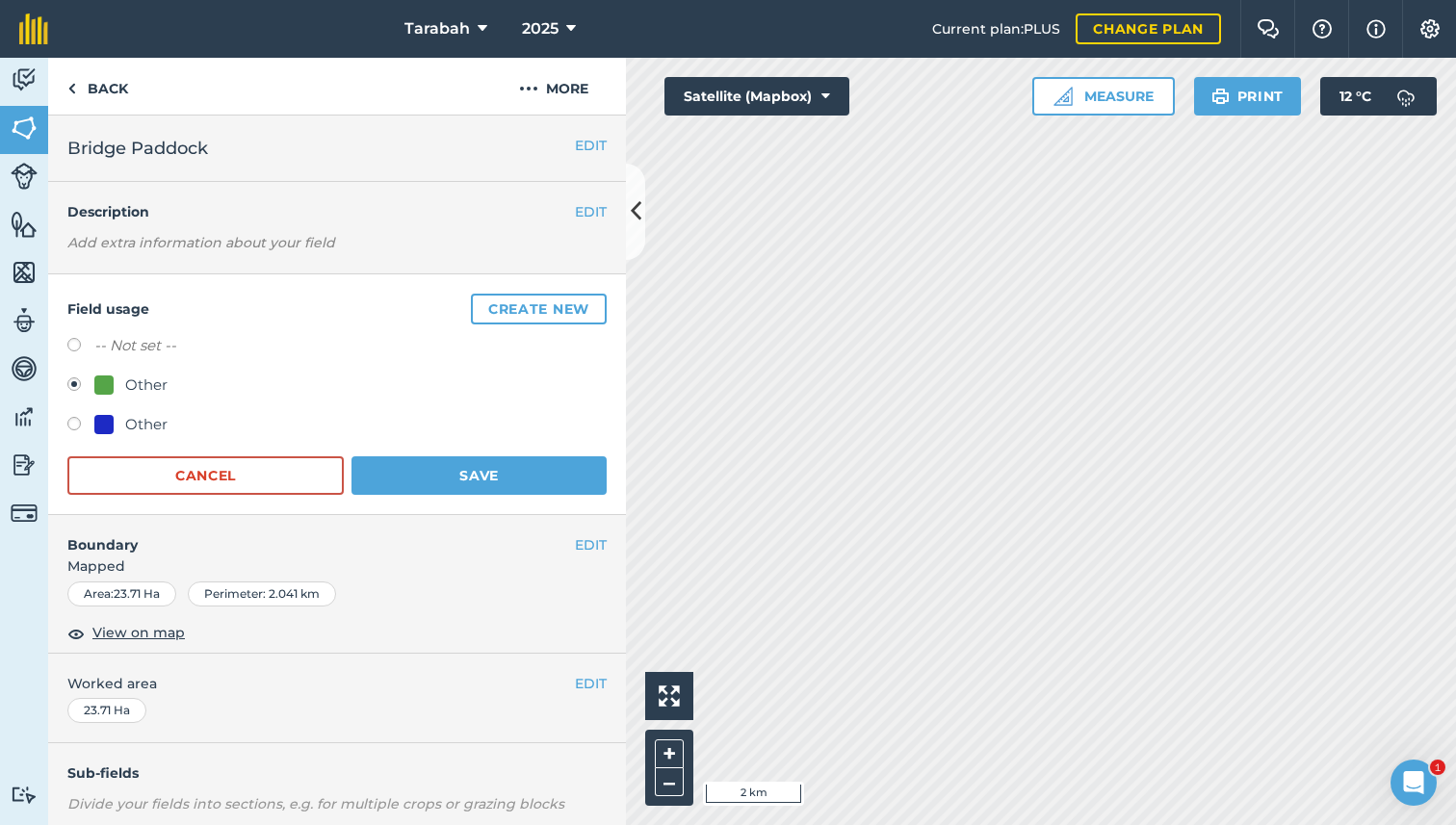 click on "Other" at bounding box center (146, 425) 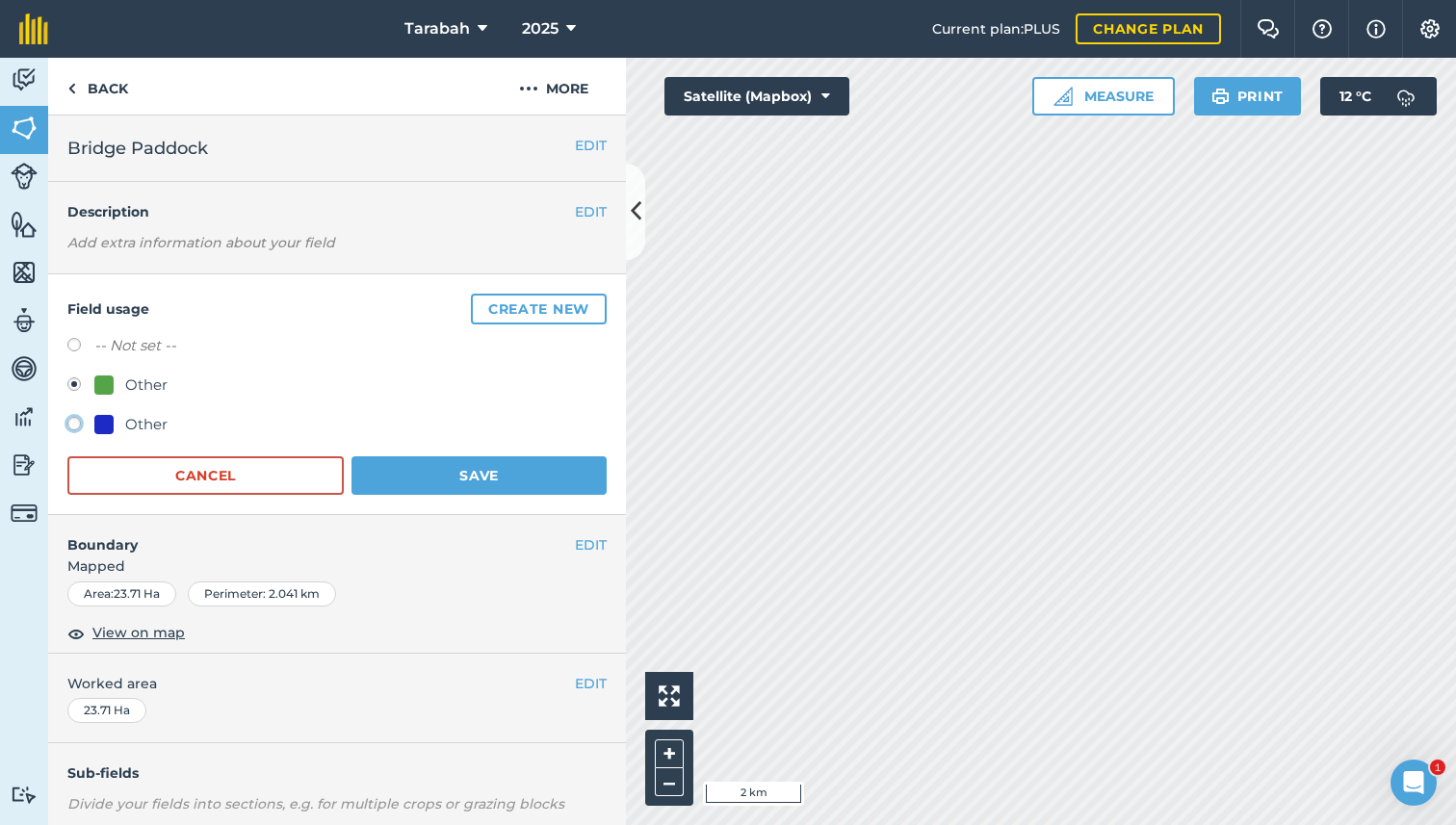 radio on "true" 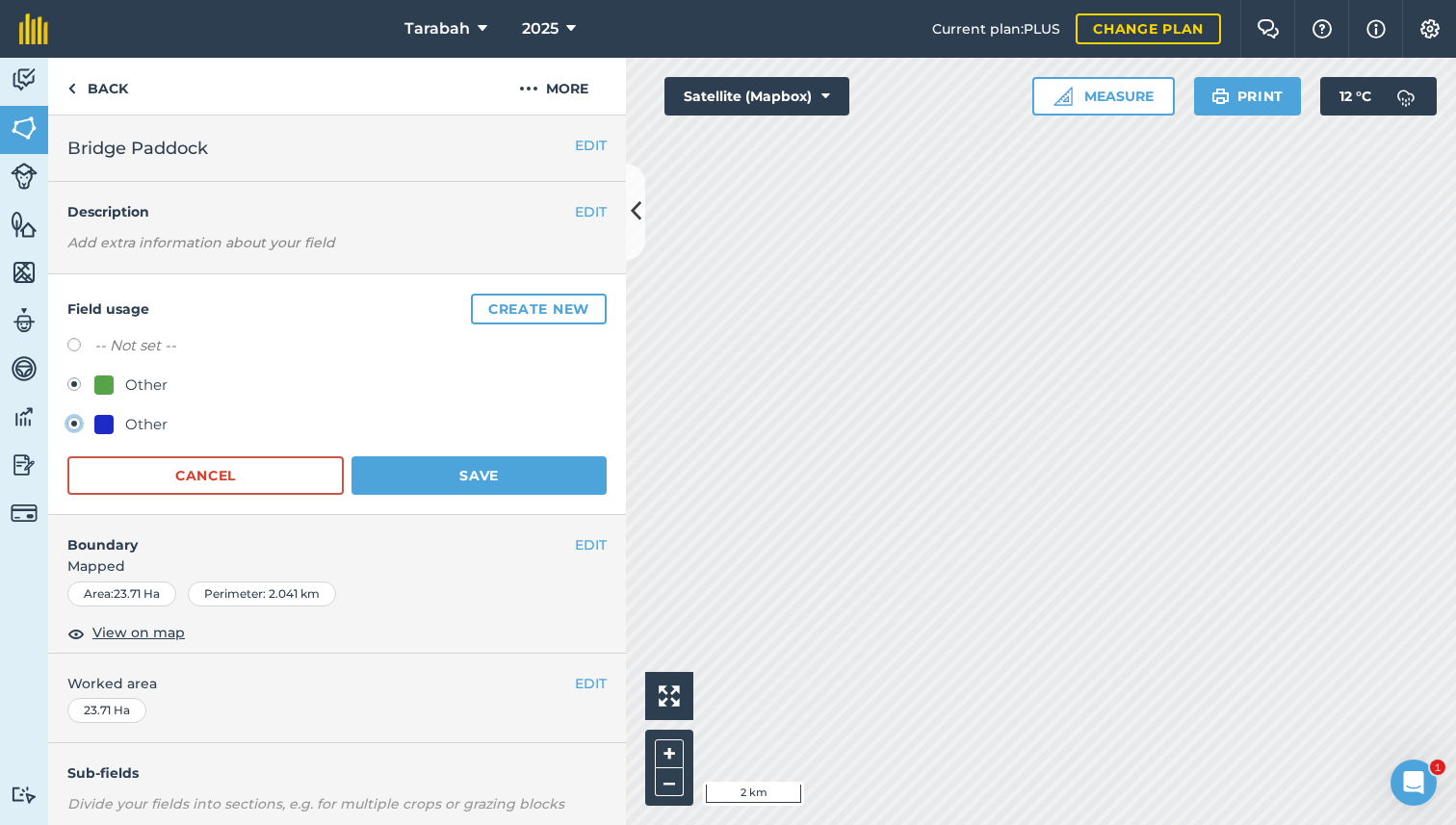 radio on "false" 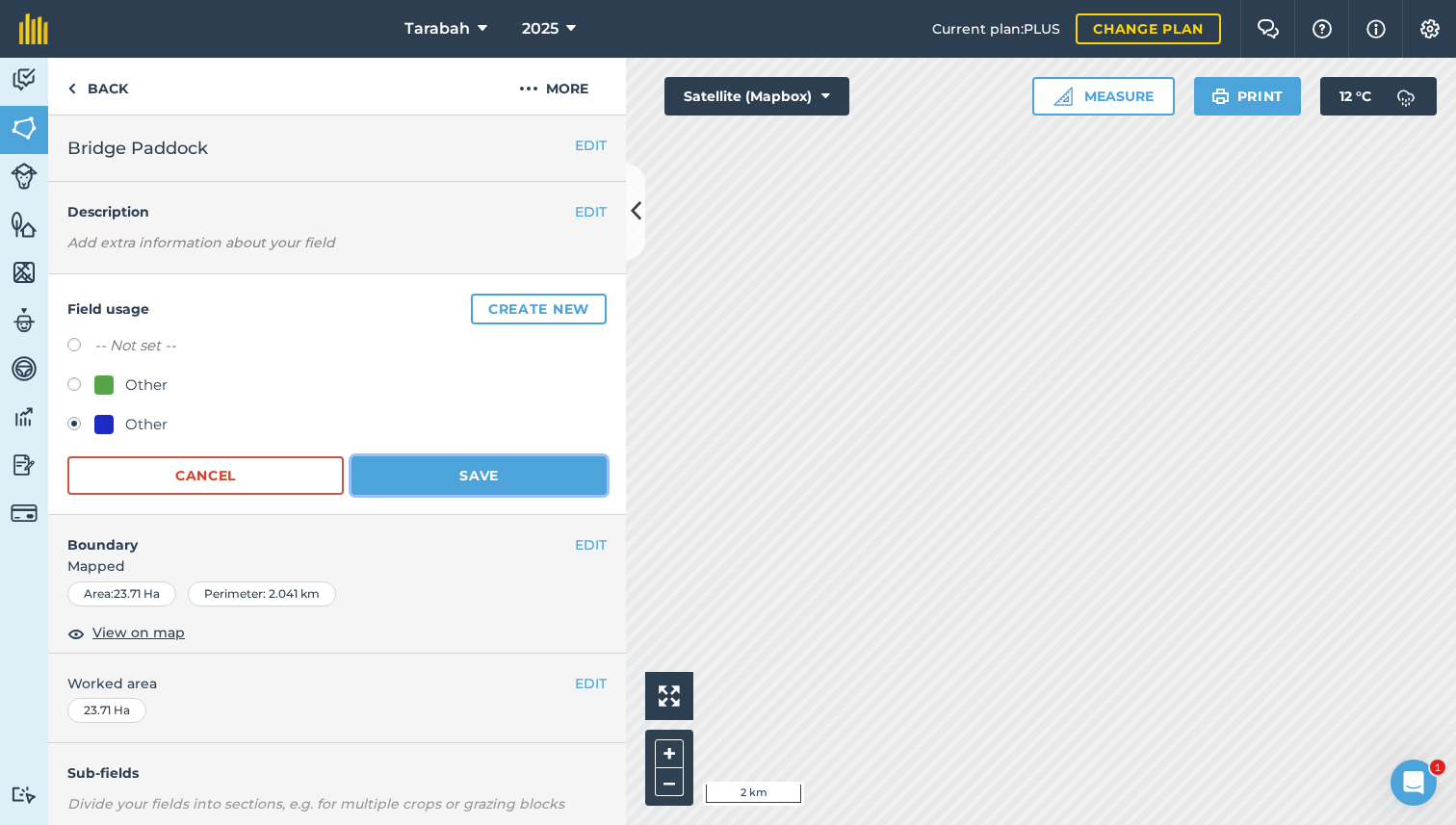 click on "Save" at bounding box center (479, 476) 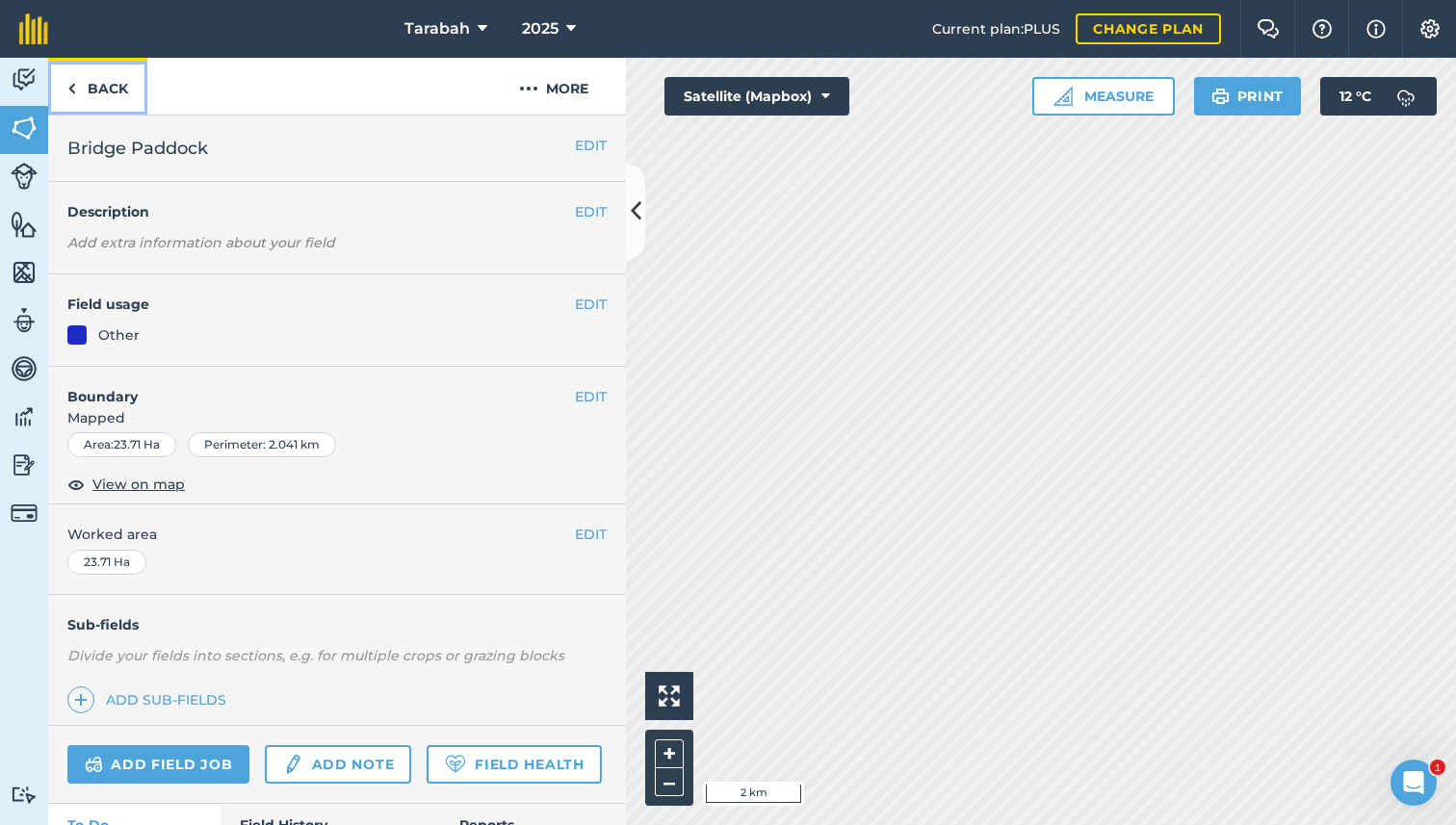 click on "Back" at bounding box center [97, 86] 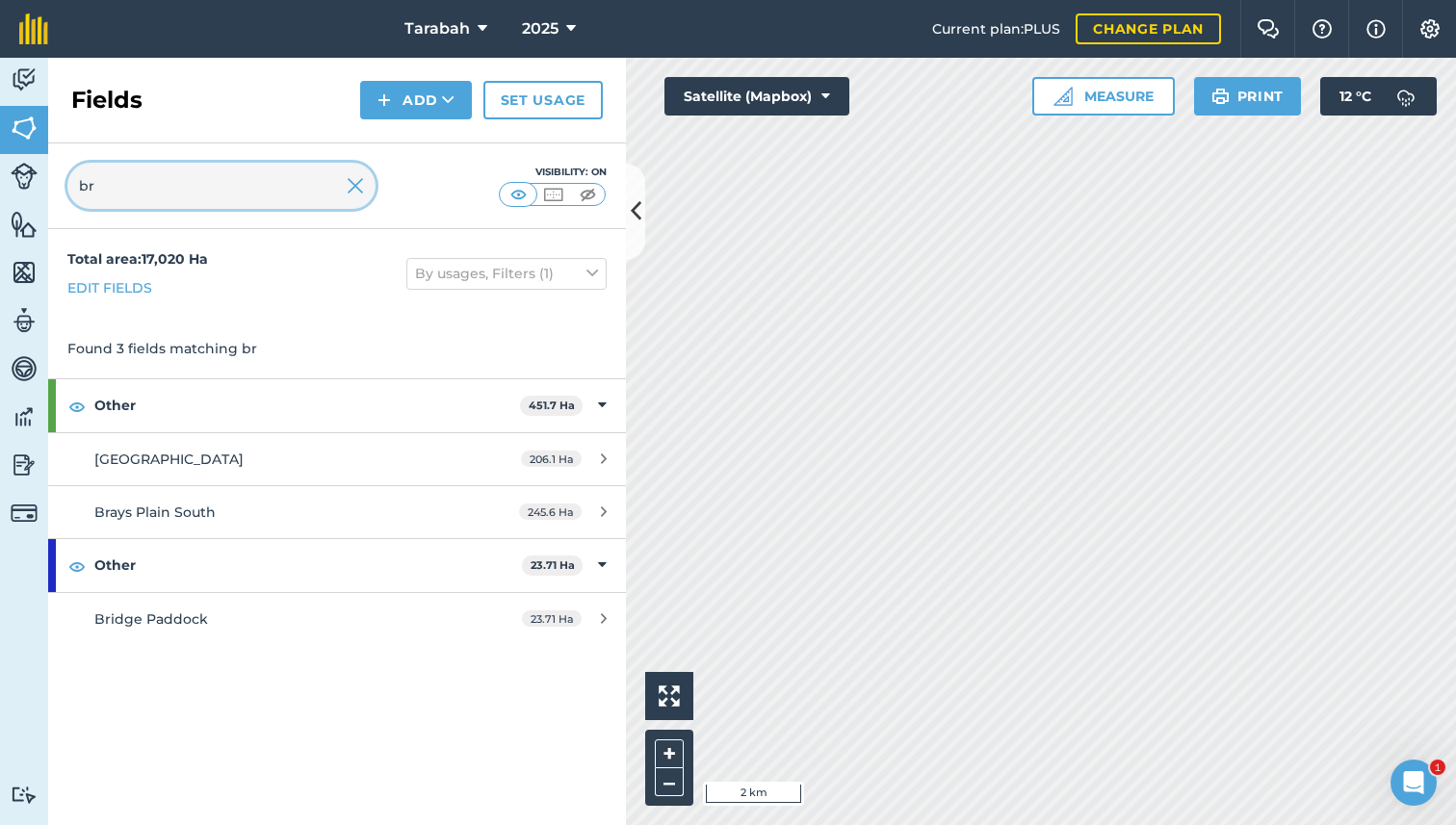 drag, startPoint x: 207, startPoint y: 193, endPoint x: 95, endPoint y: 192, distance: 112.00446 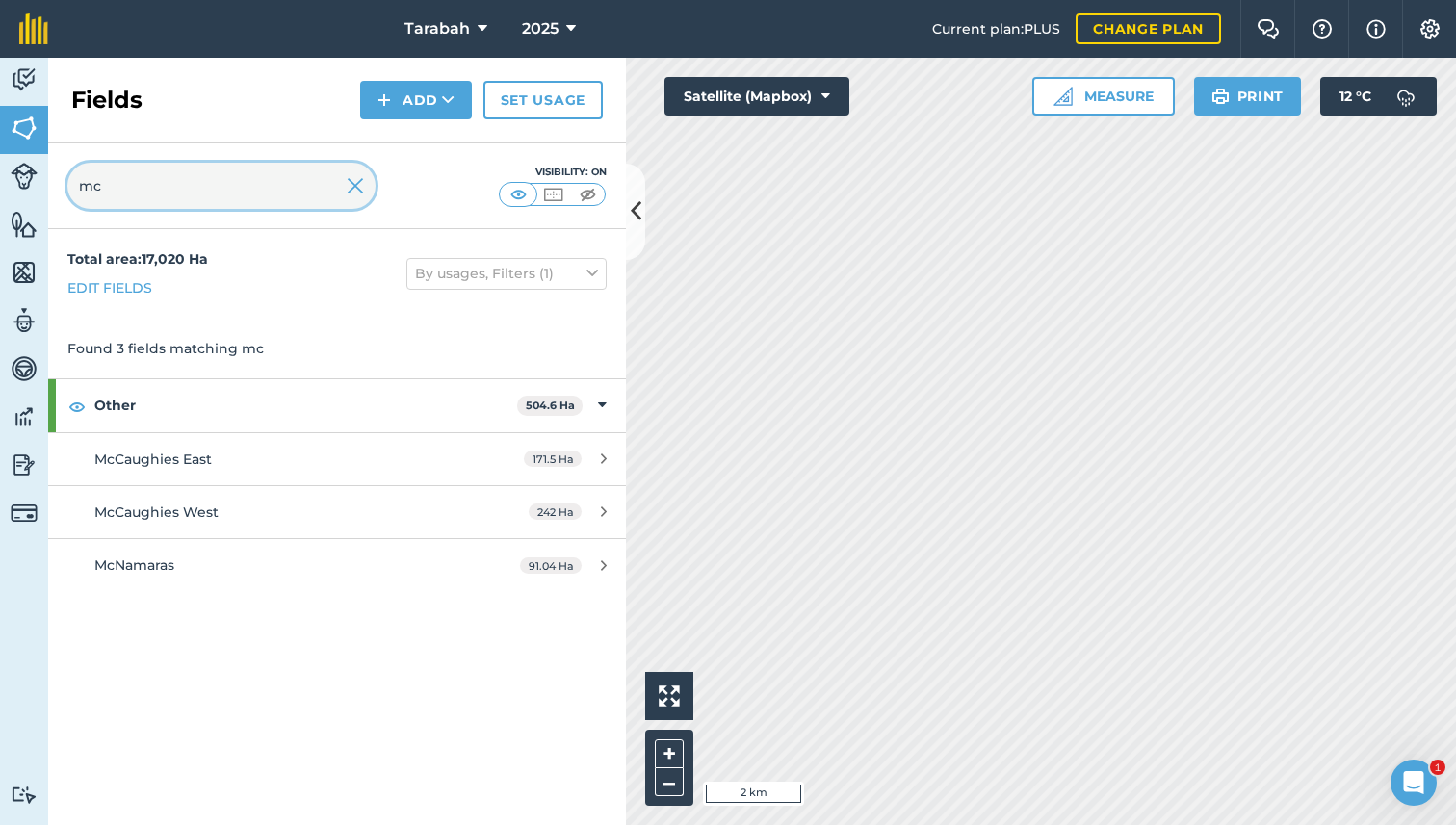 type on "mc" 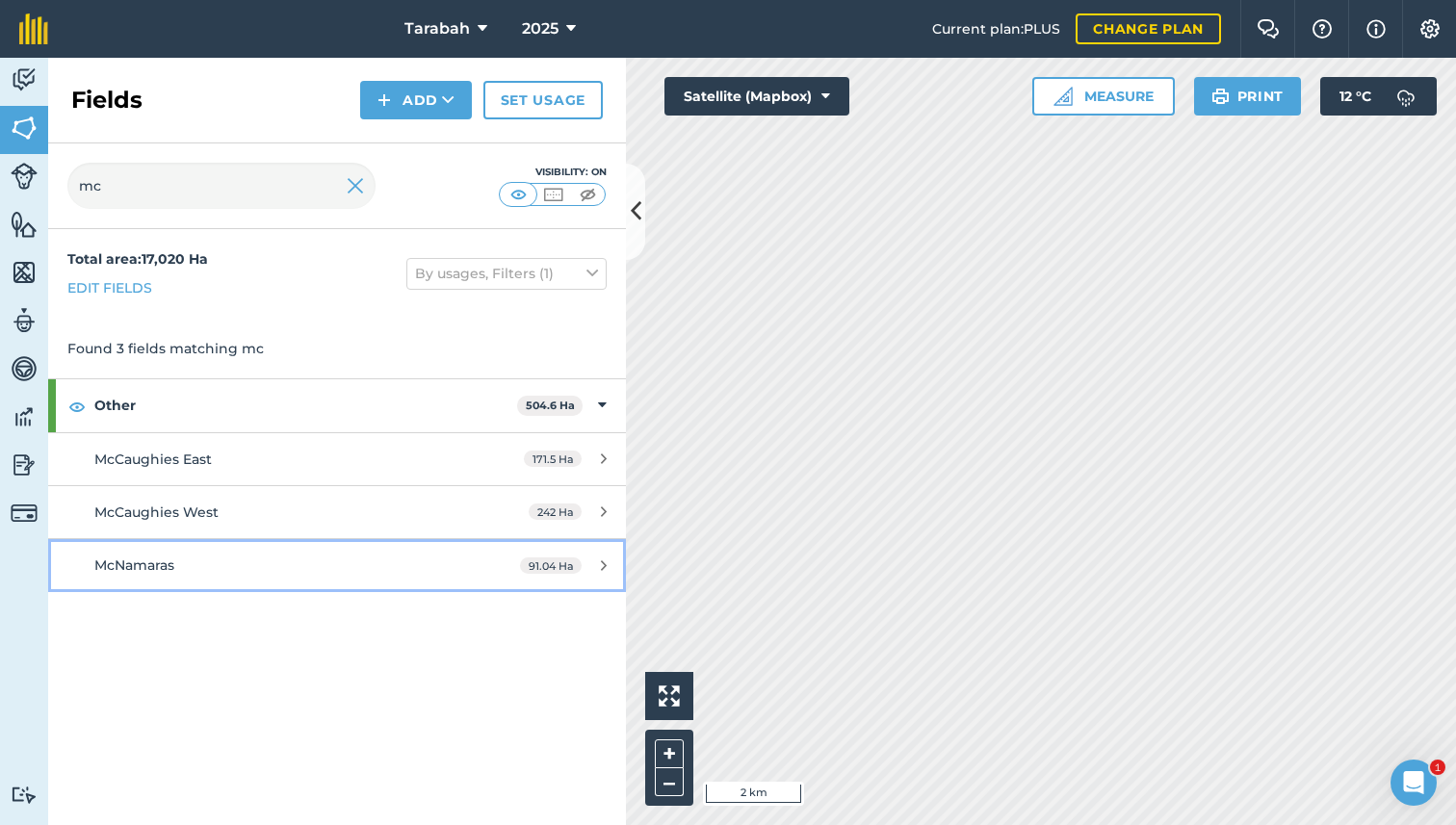 click on "McNamaras" at bounding box center [134, 565] 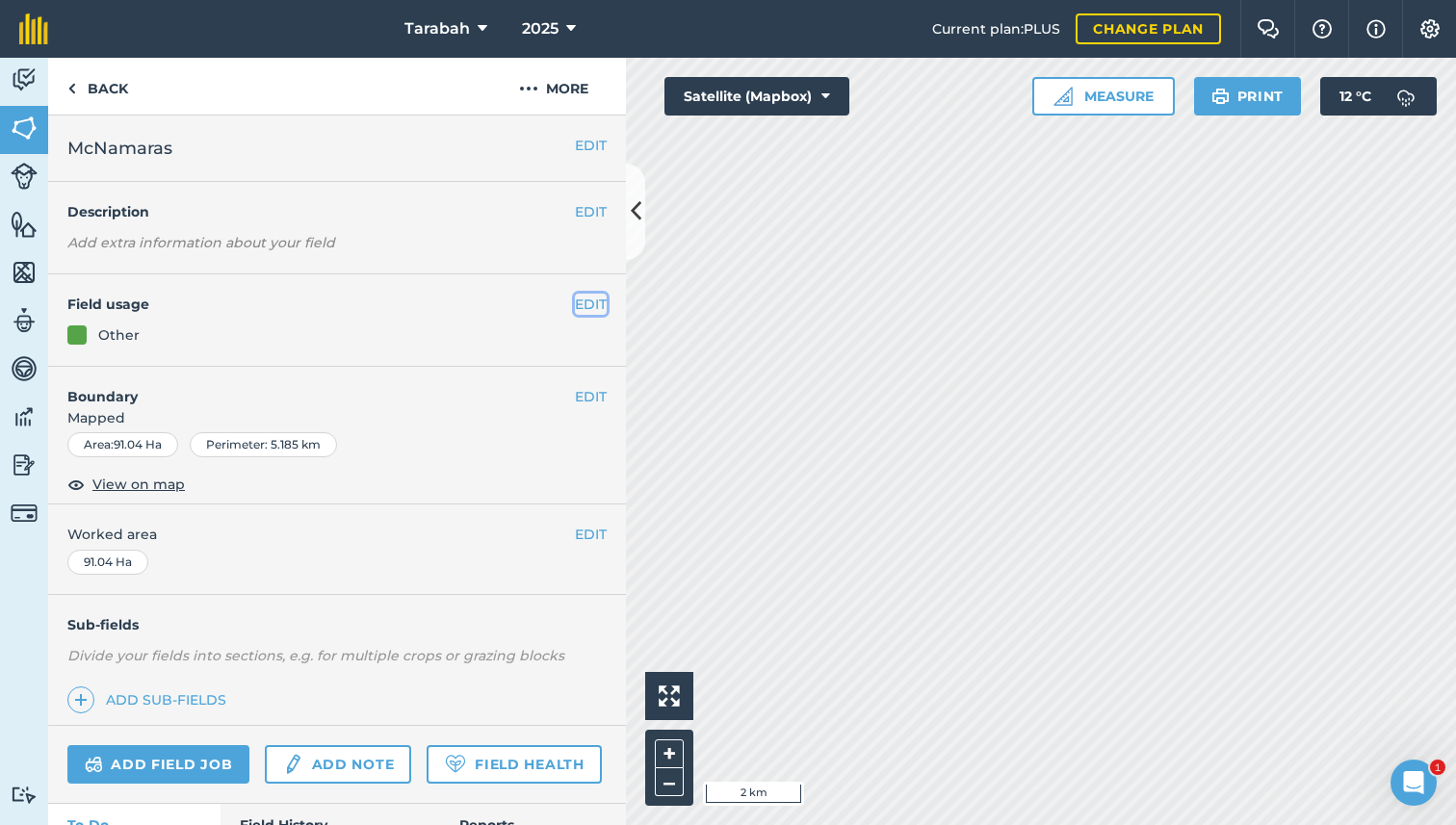 click on "EDIT" at bounding box center (590, 304) 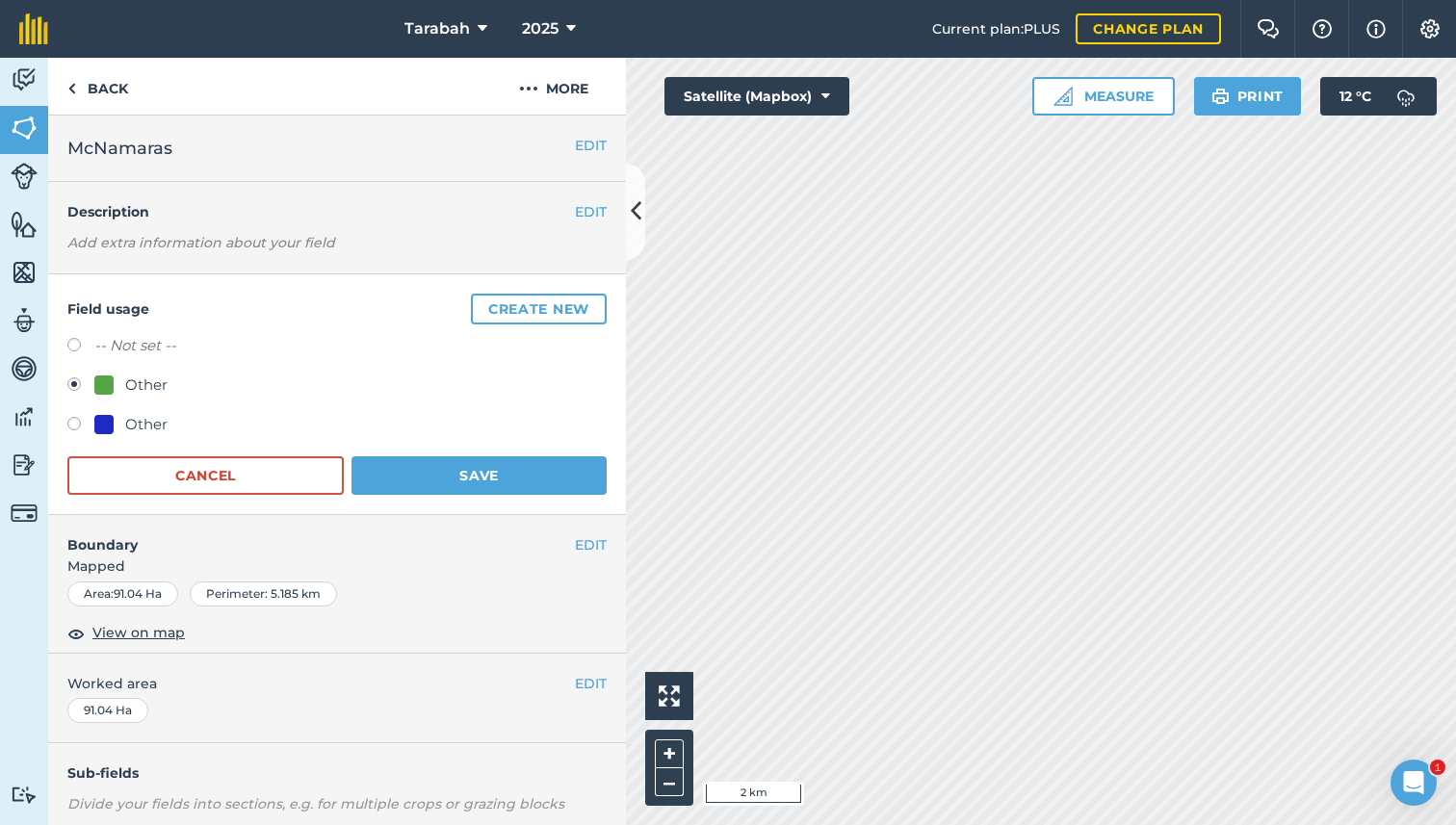 click at bounding box center (104, 425) 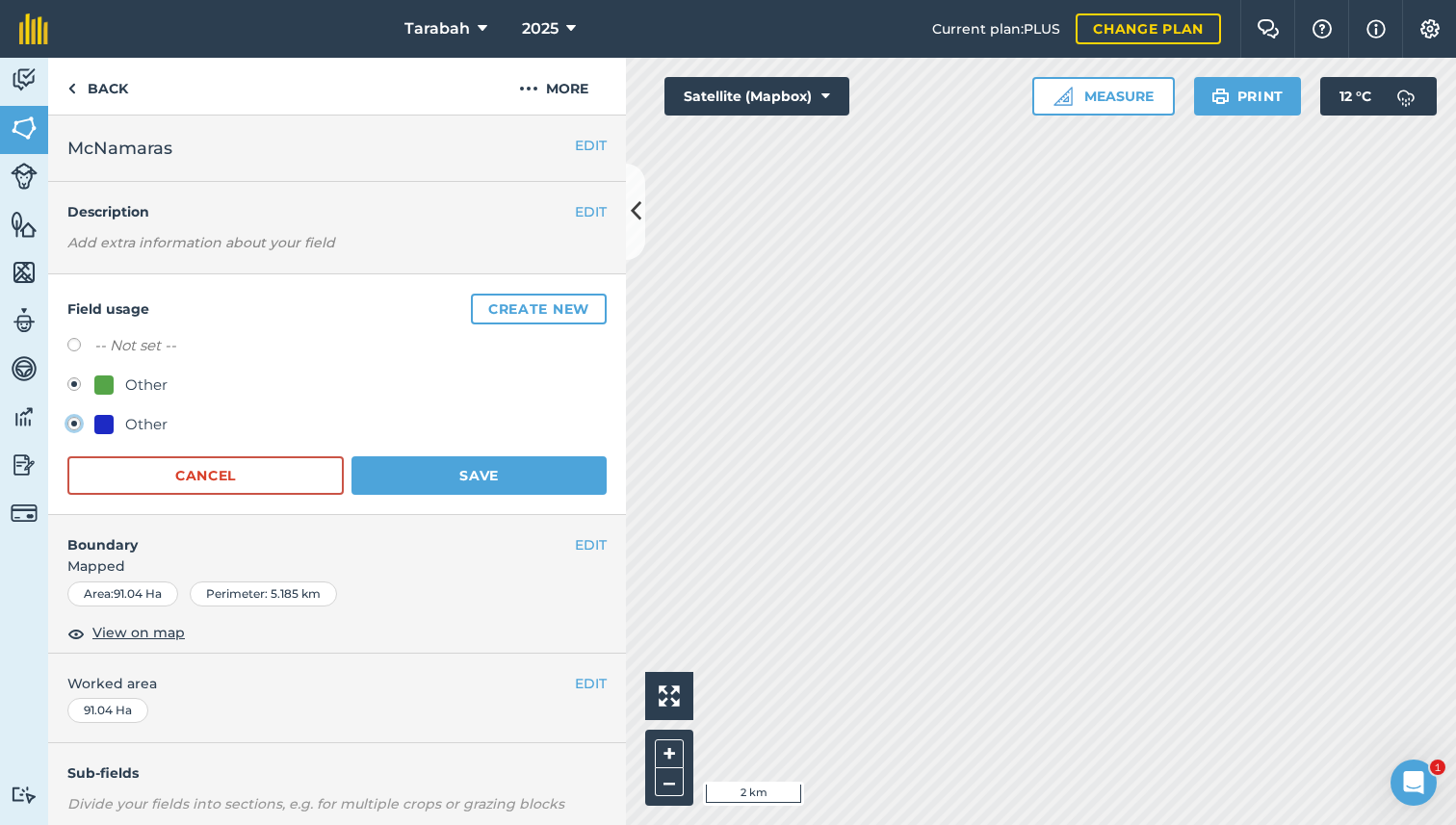radio on "true" 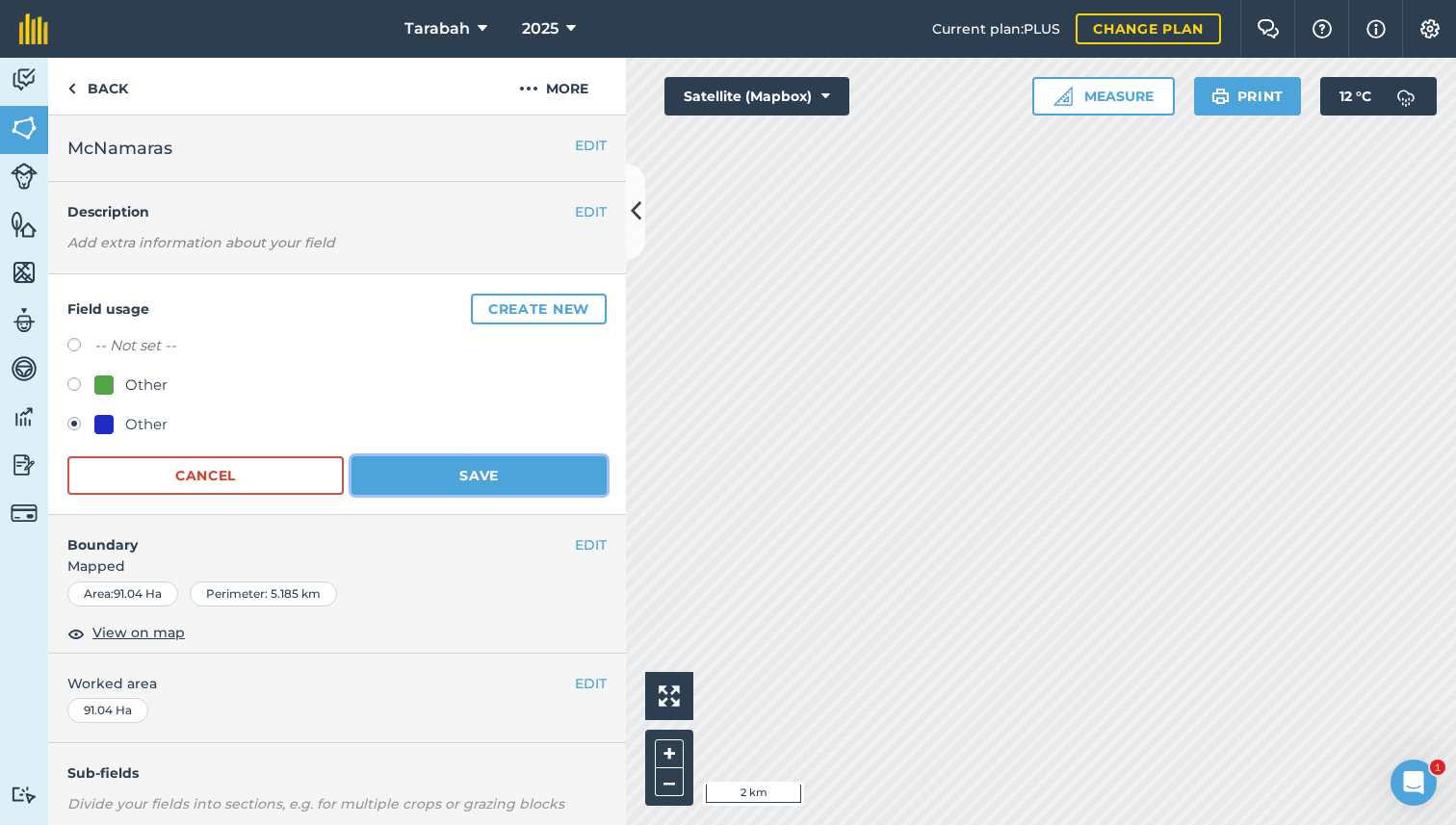 click on "Save" at bounding box center [479, 476] 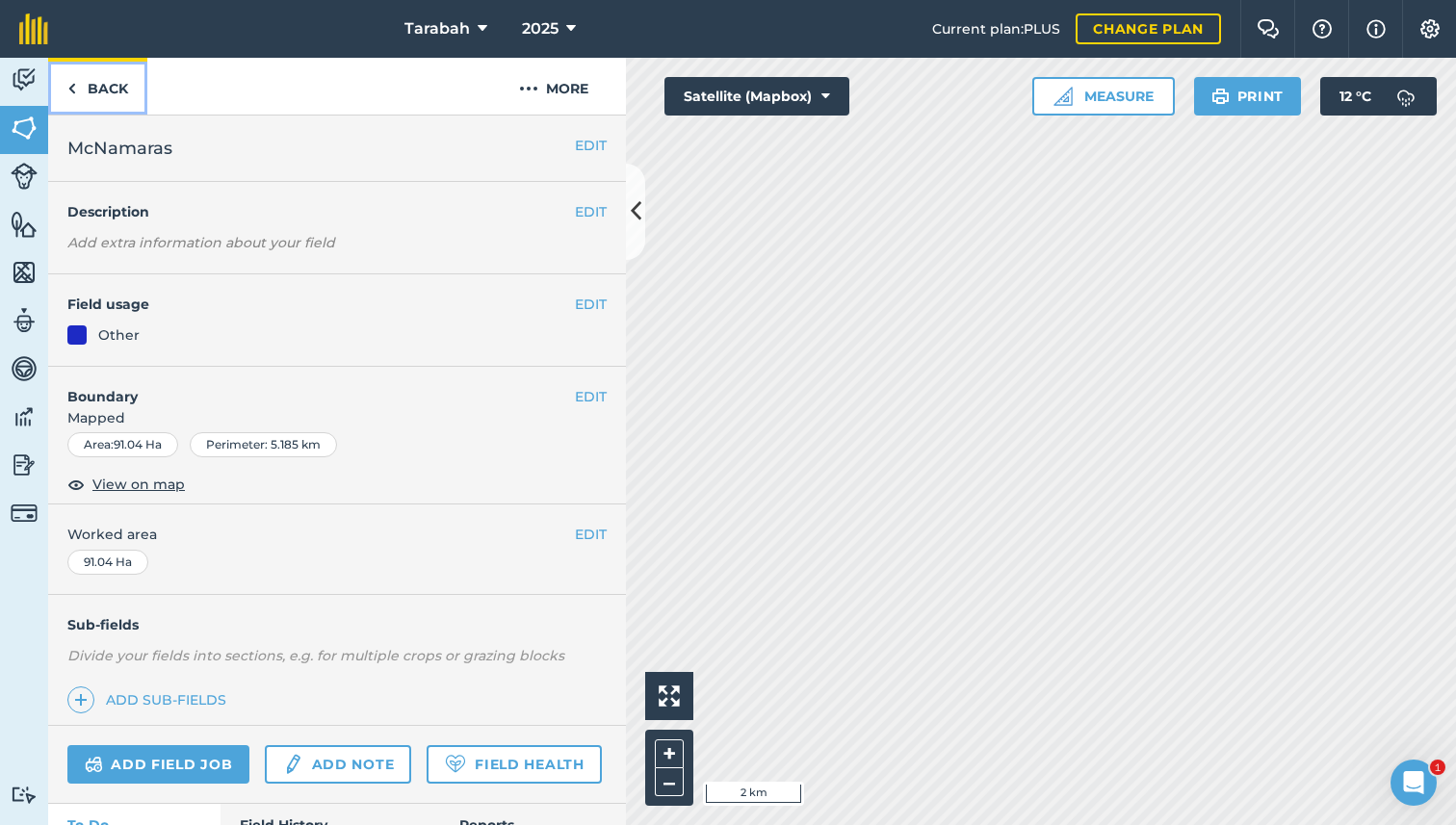 click on "Back" at bounding box center [97, 86] 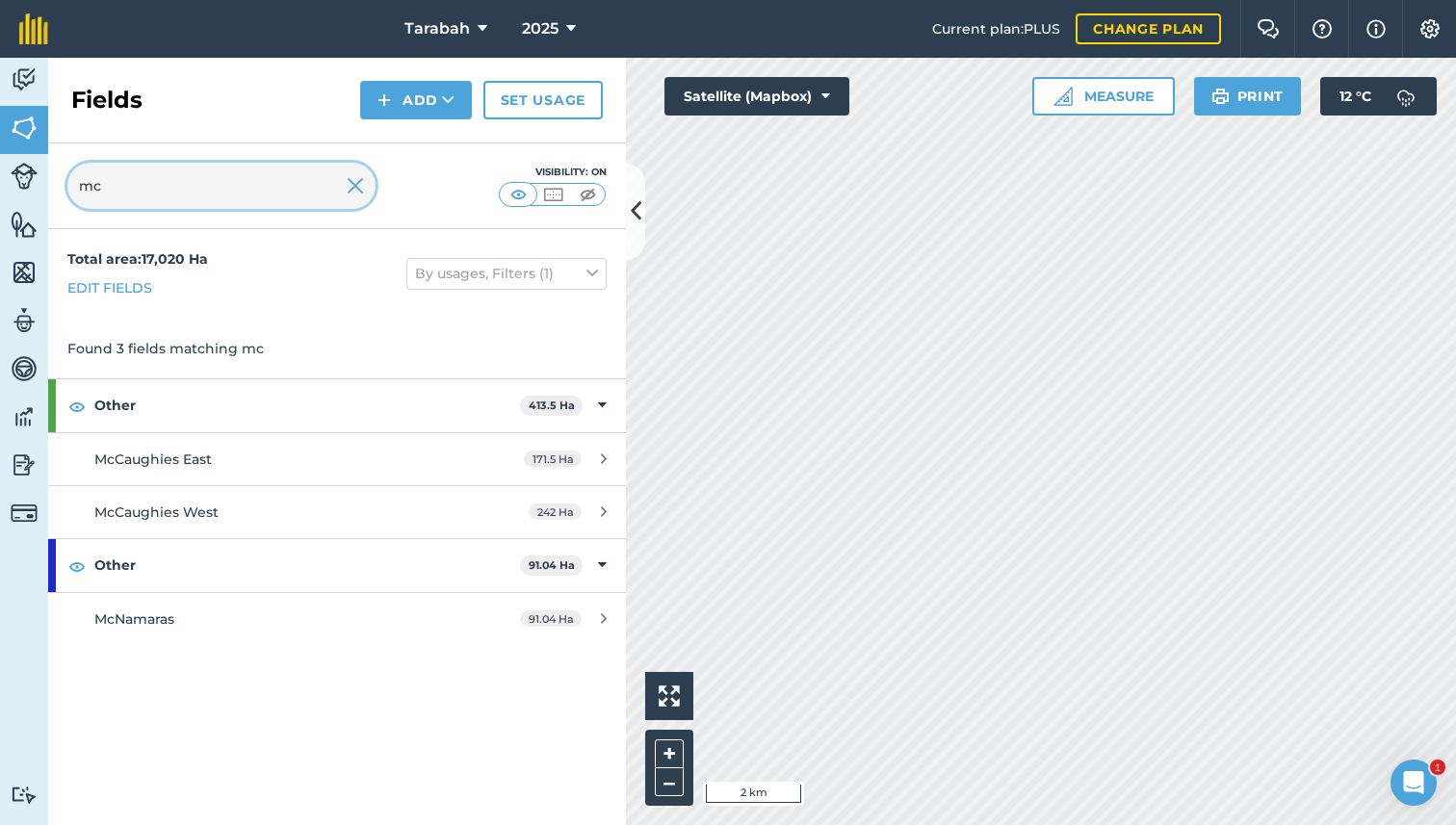 click on "mc" at bounding box center (221, 186) 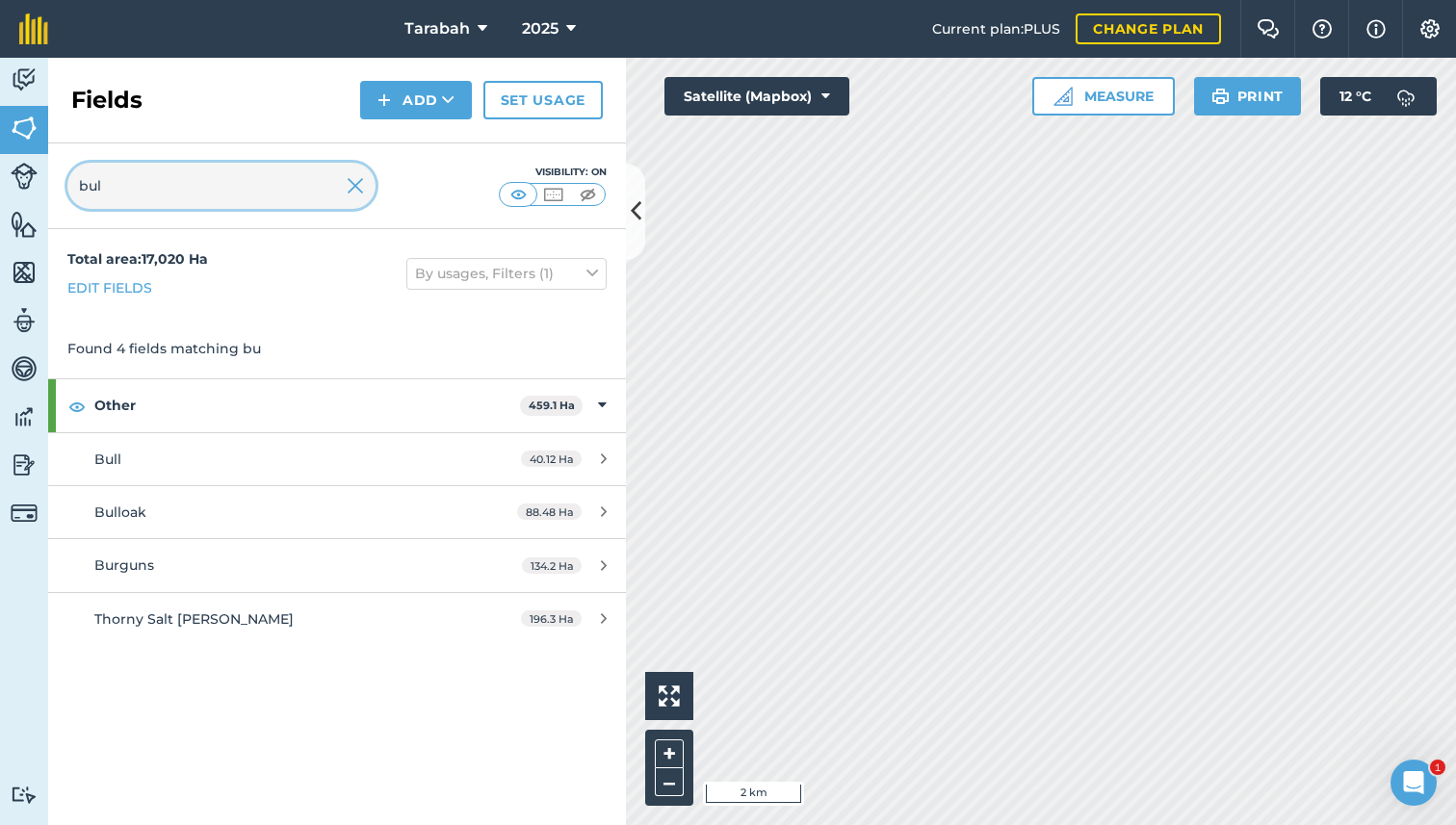 type on "bull" 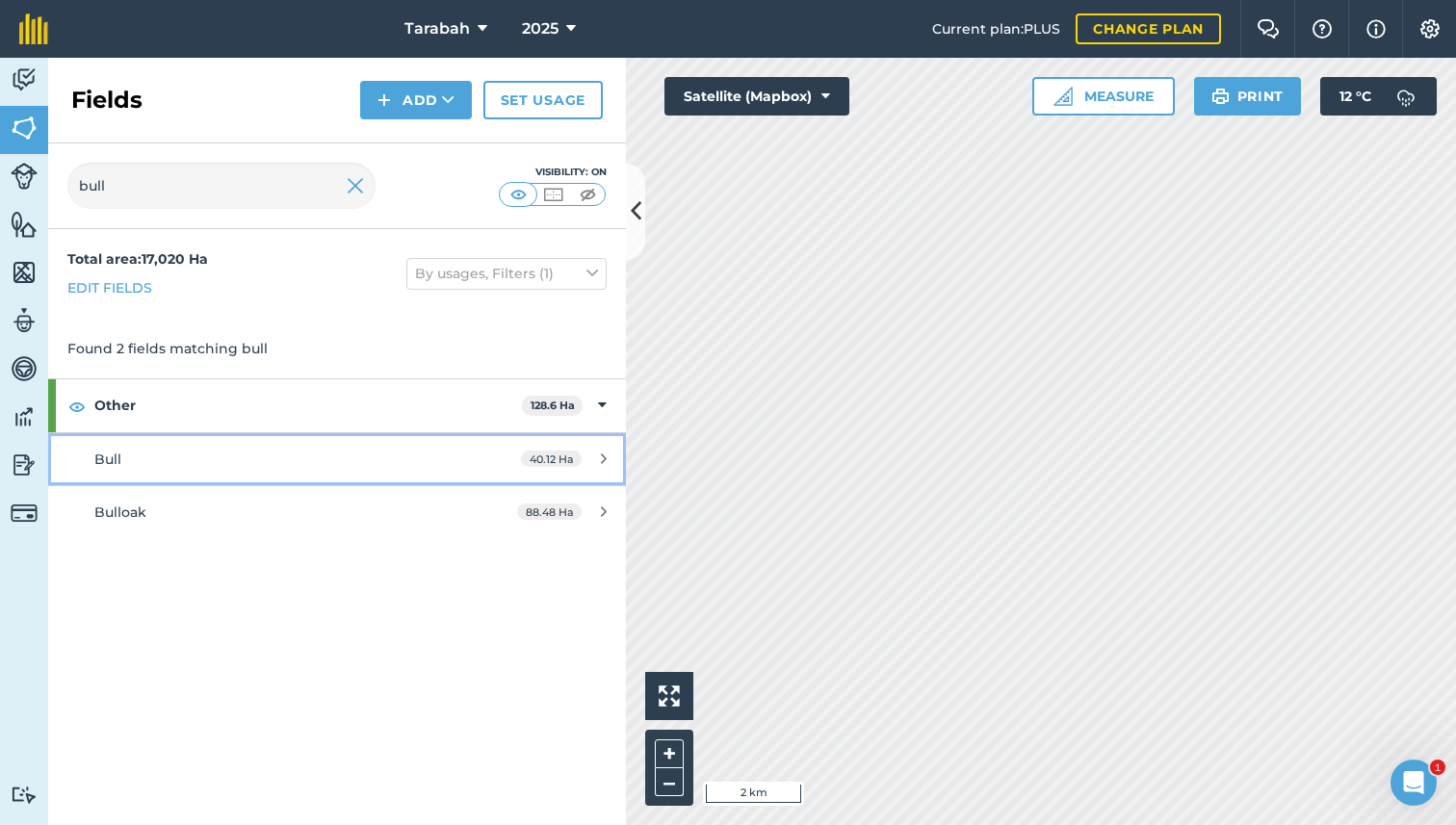 click on "Bull" at bounding box center (275, 459) 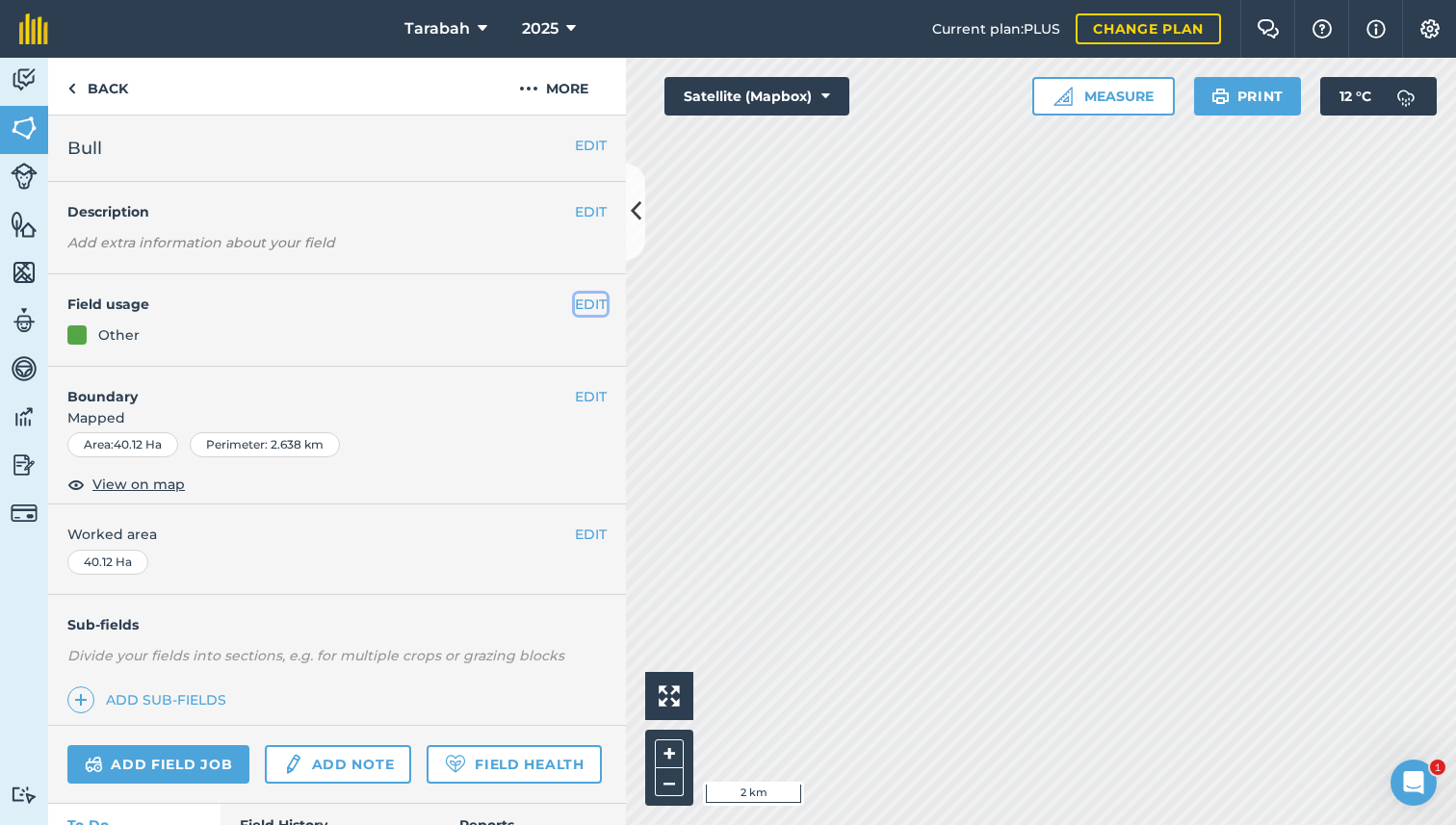 click on "EDIT" at bounding box center (590, 304) 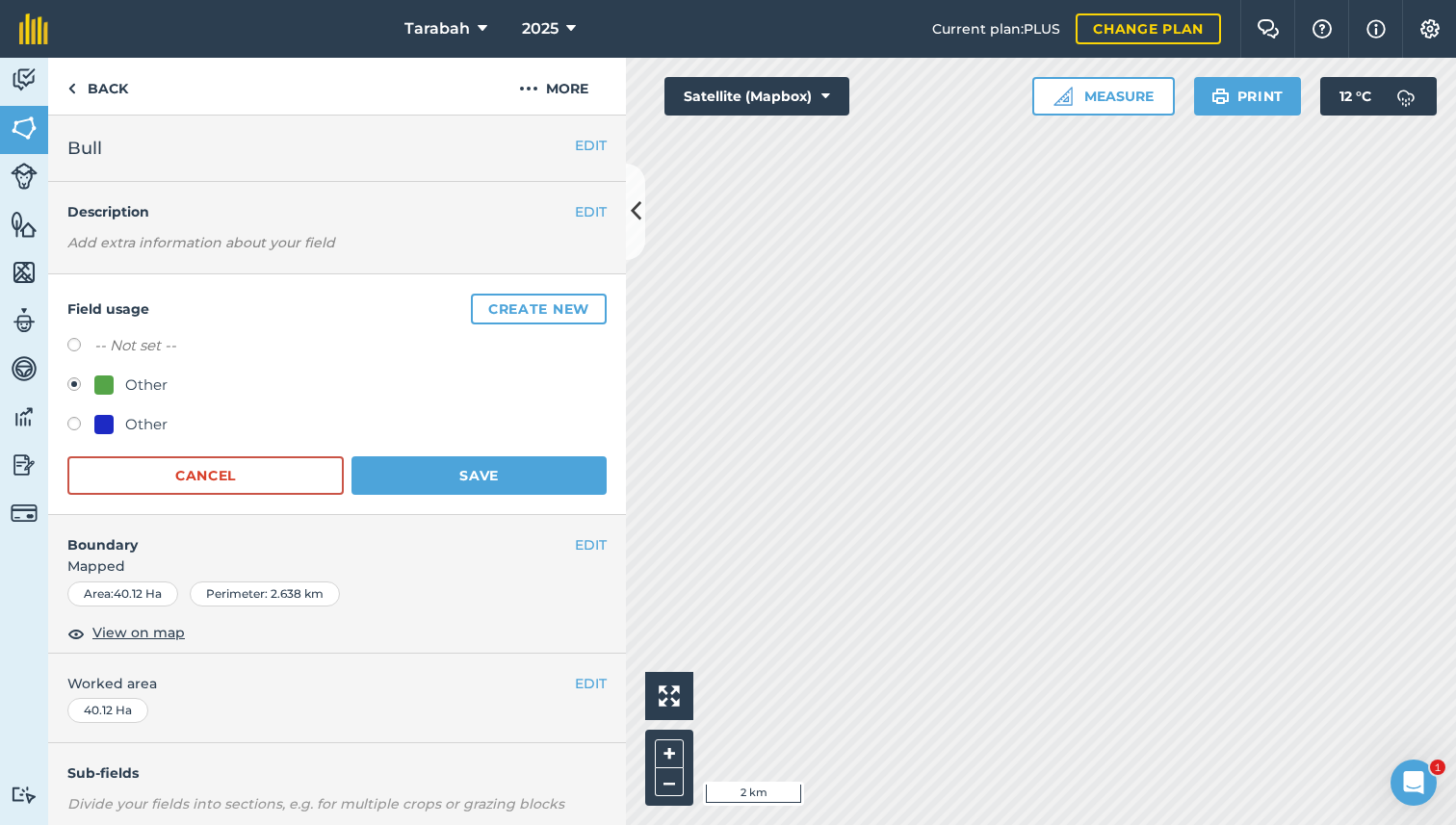 click on "Other" at bounding box center (146, 425) 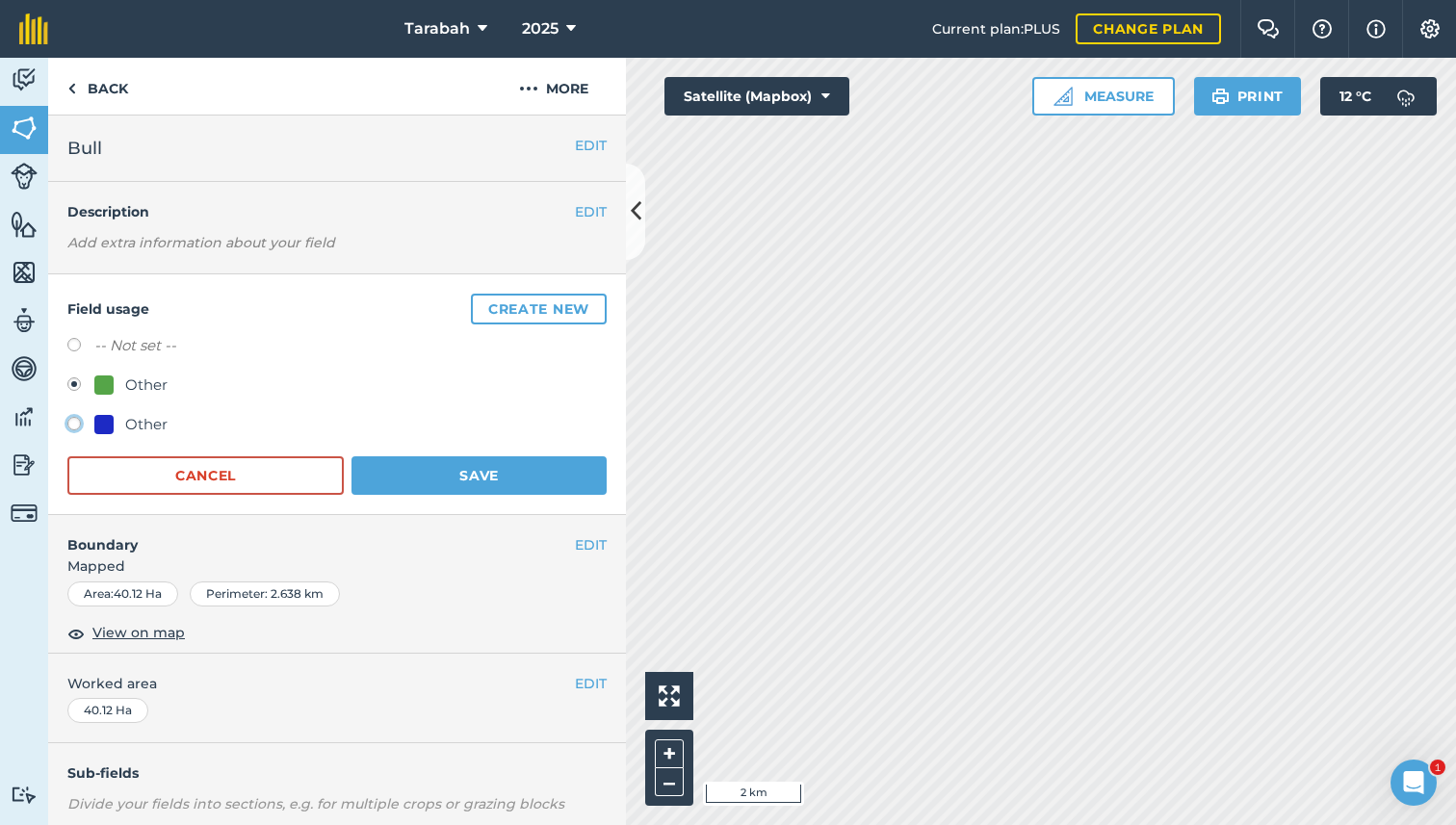 radio on "true" 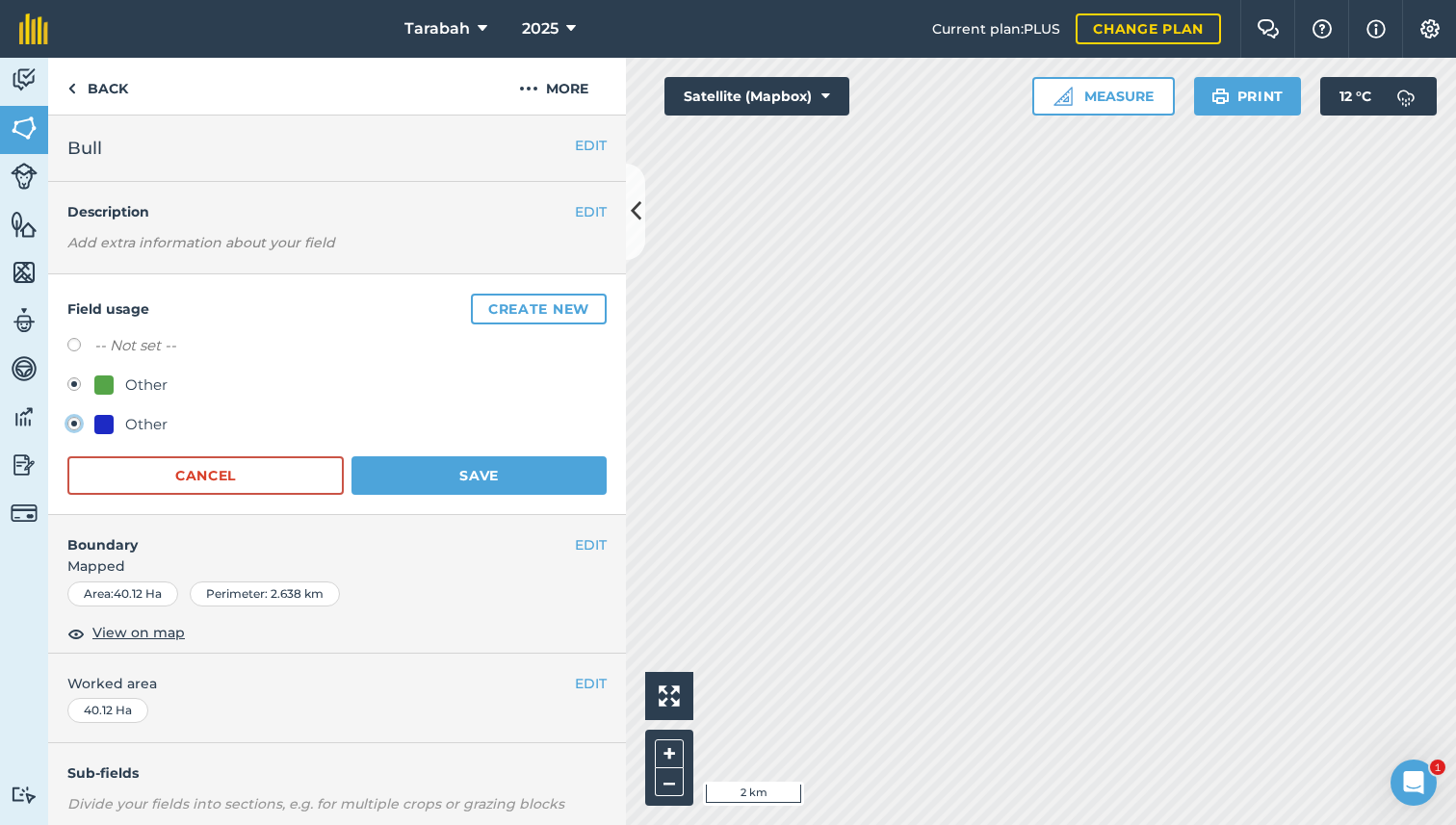 radio on "false" 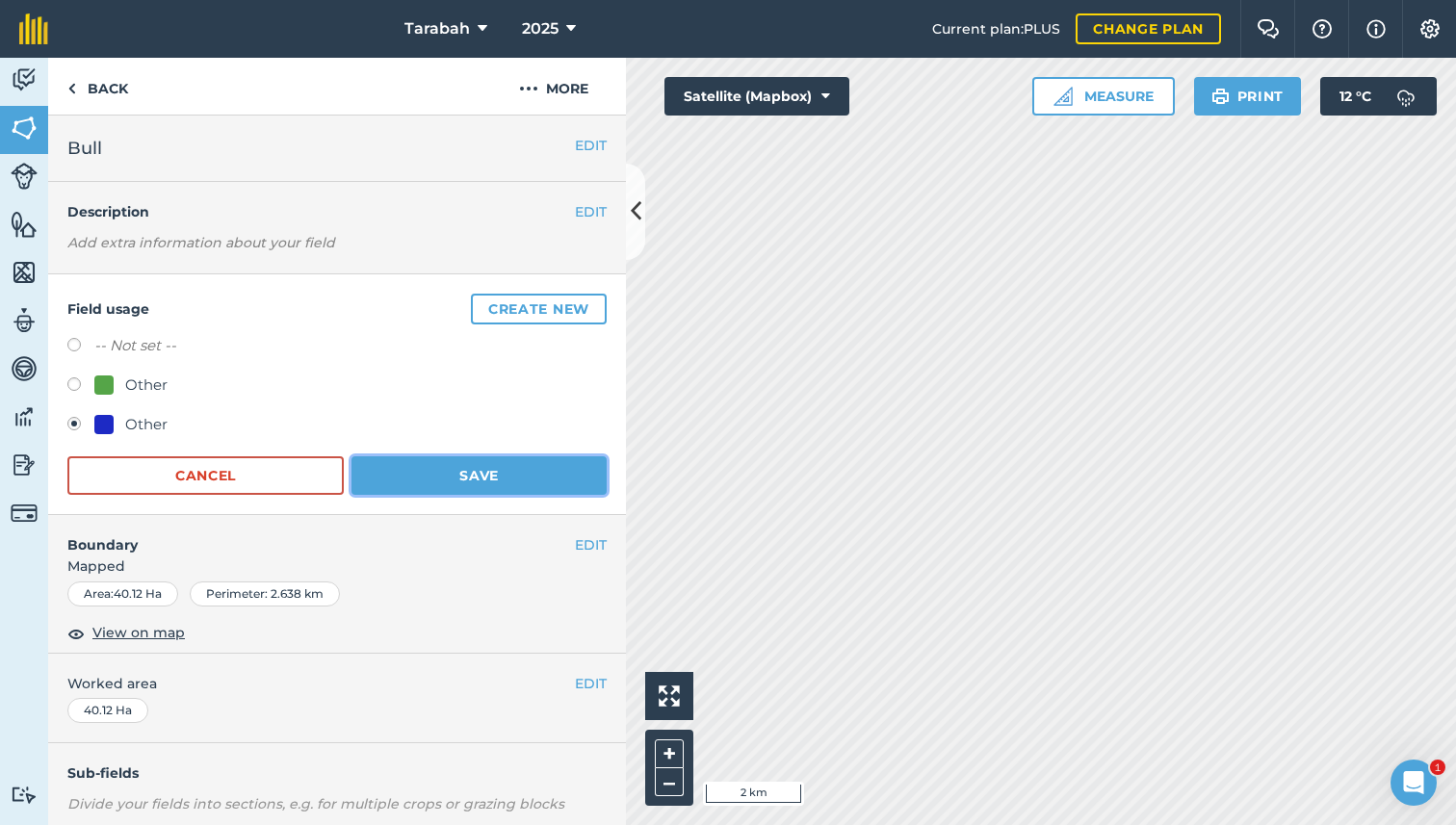 click on "Save" at bounding box center (479, 476) 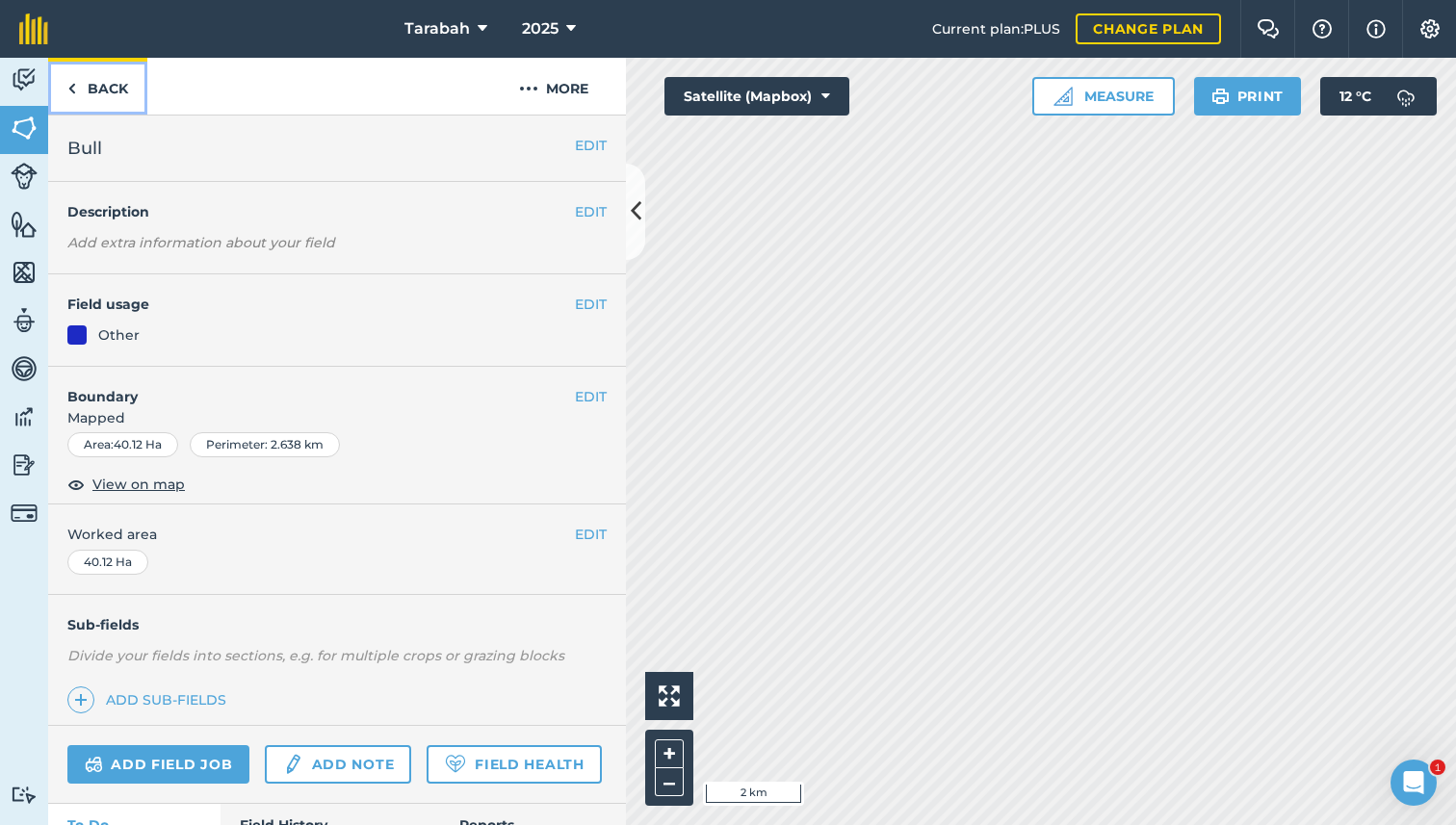 click on "Back" at bounding box center (97, 86) 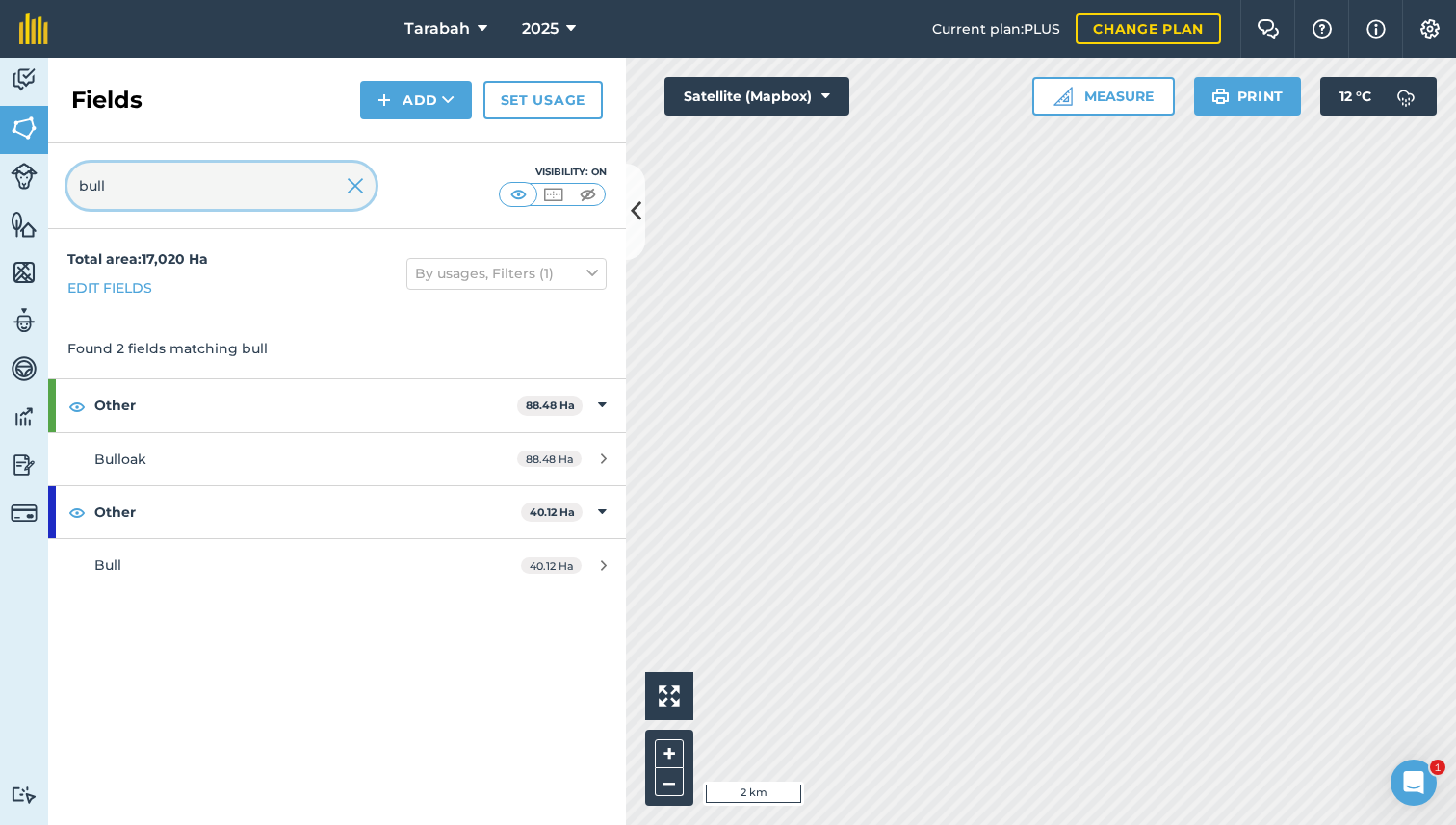 click on "bull" at bounding box center (221, 186) 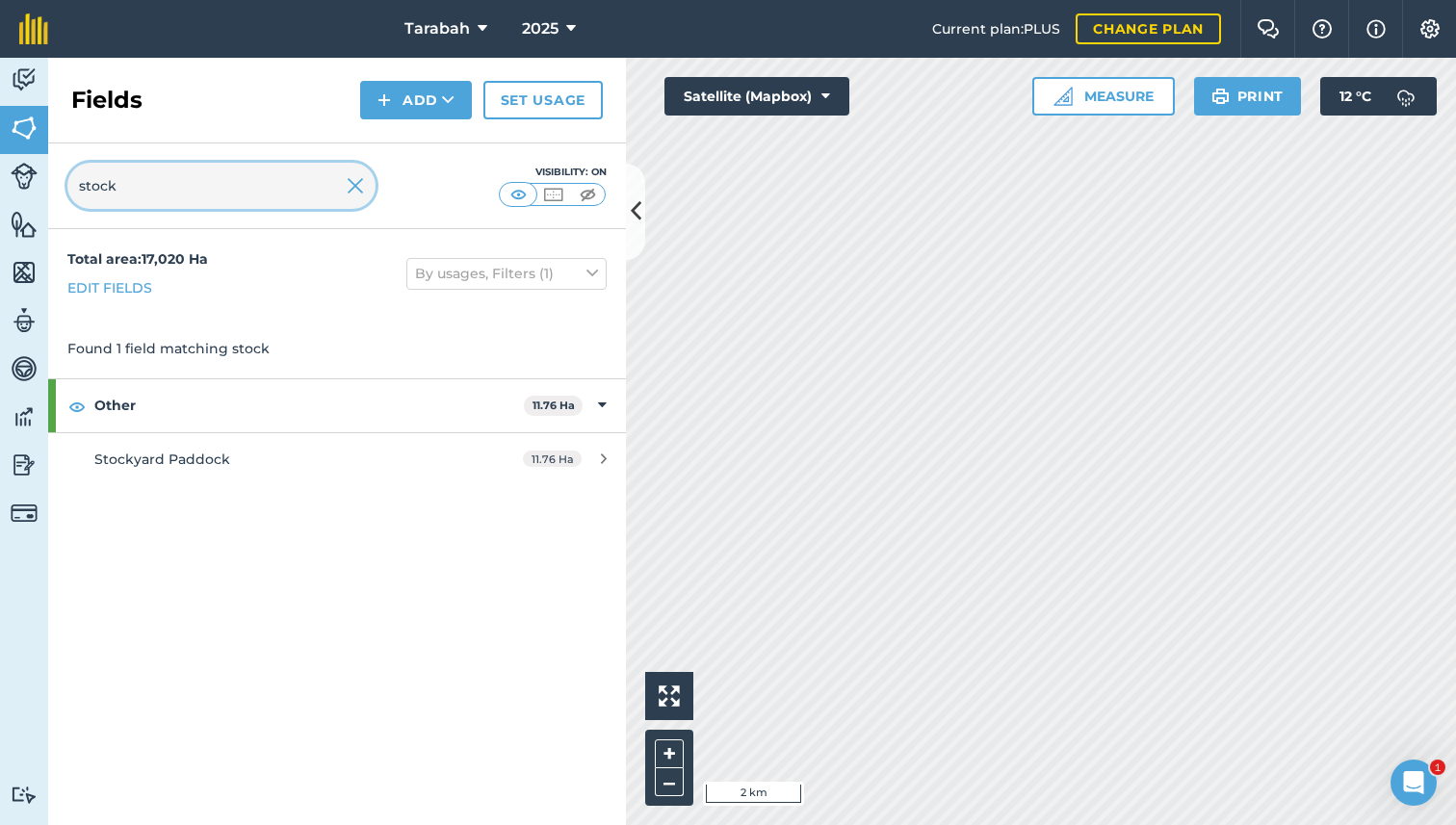type on "stock" 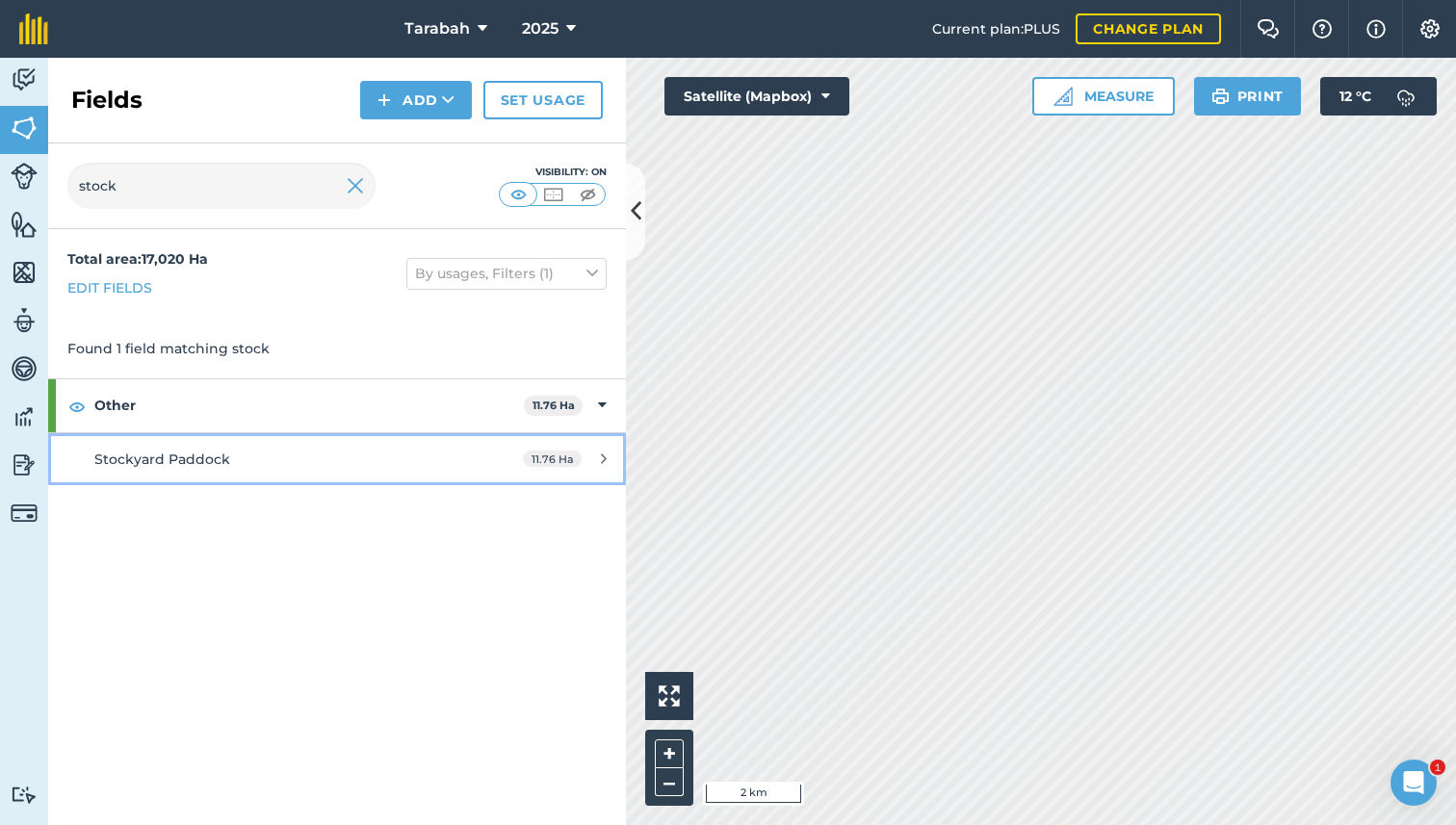 click on "Stockyard Paddock" at bounding box center (275, 459) 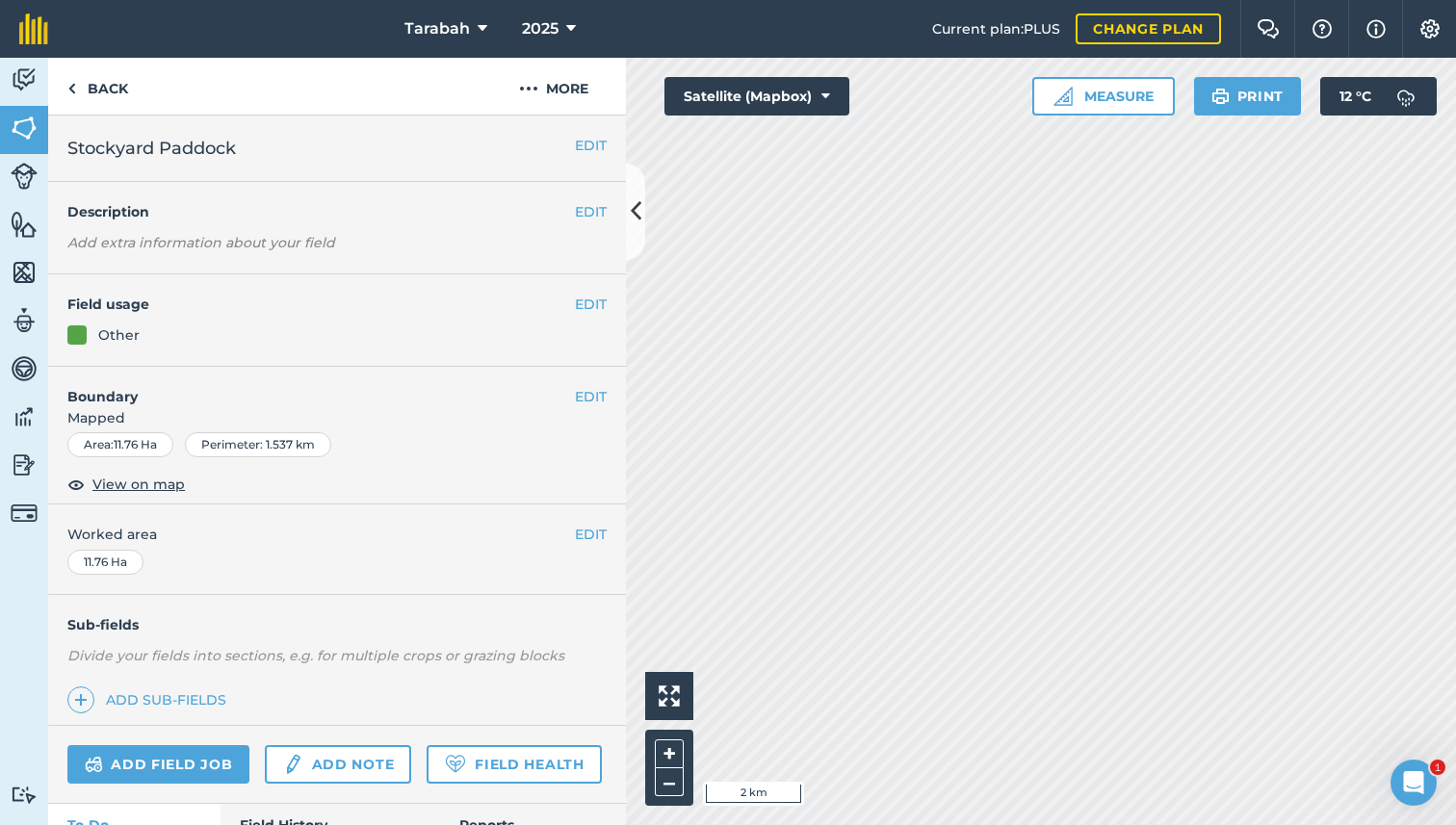 click on "EDIT Field usage Other" at bounding box center (337, 321) 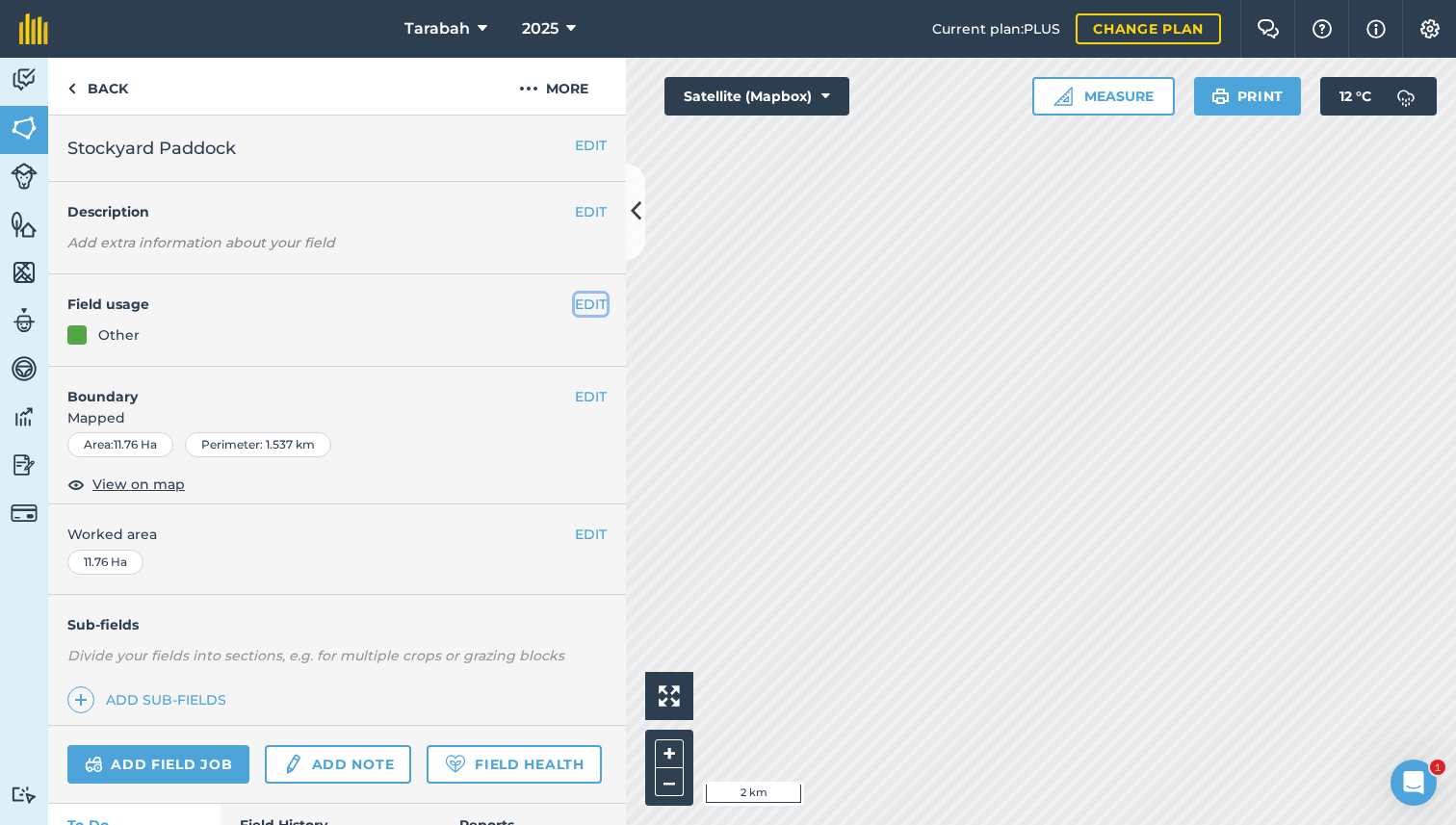 click on "EDIT" at bounding box center (590, 304) 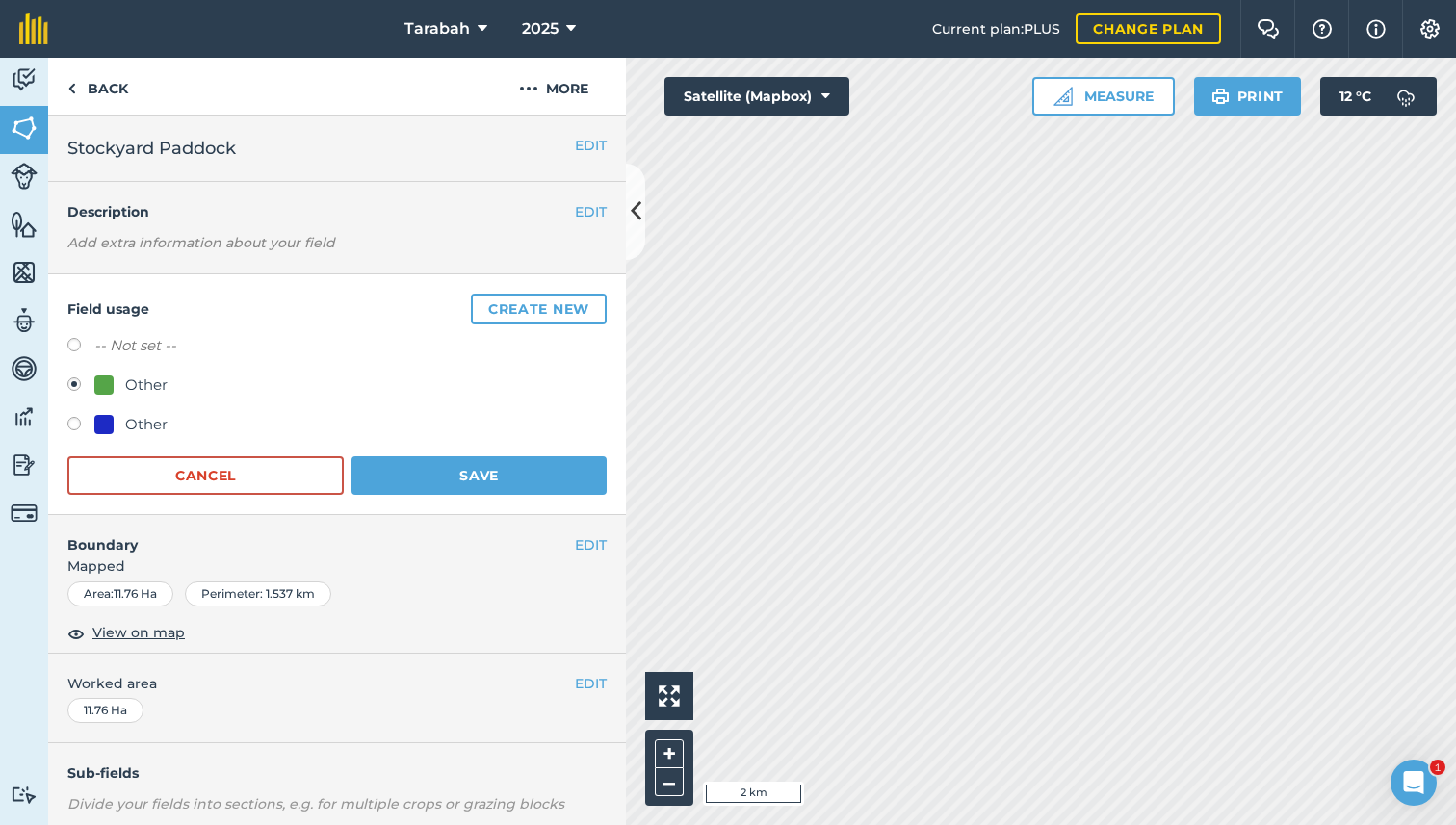 click on "Other" at bounding box center (146, 425) 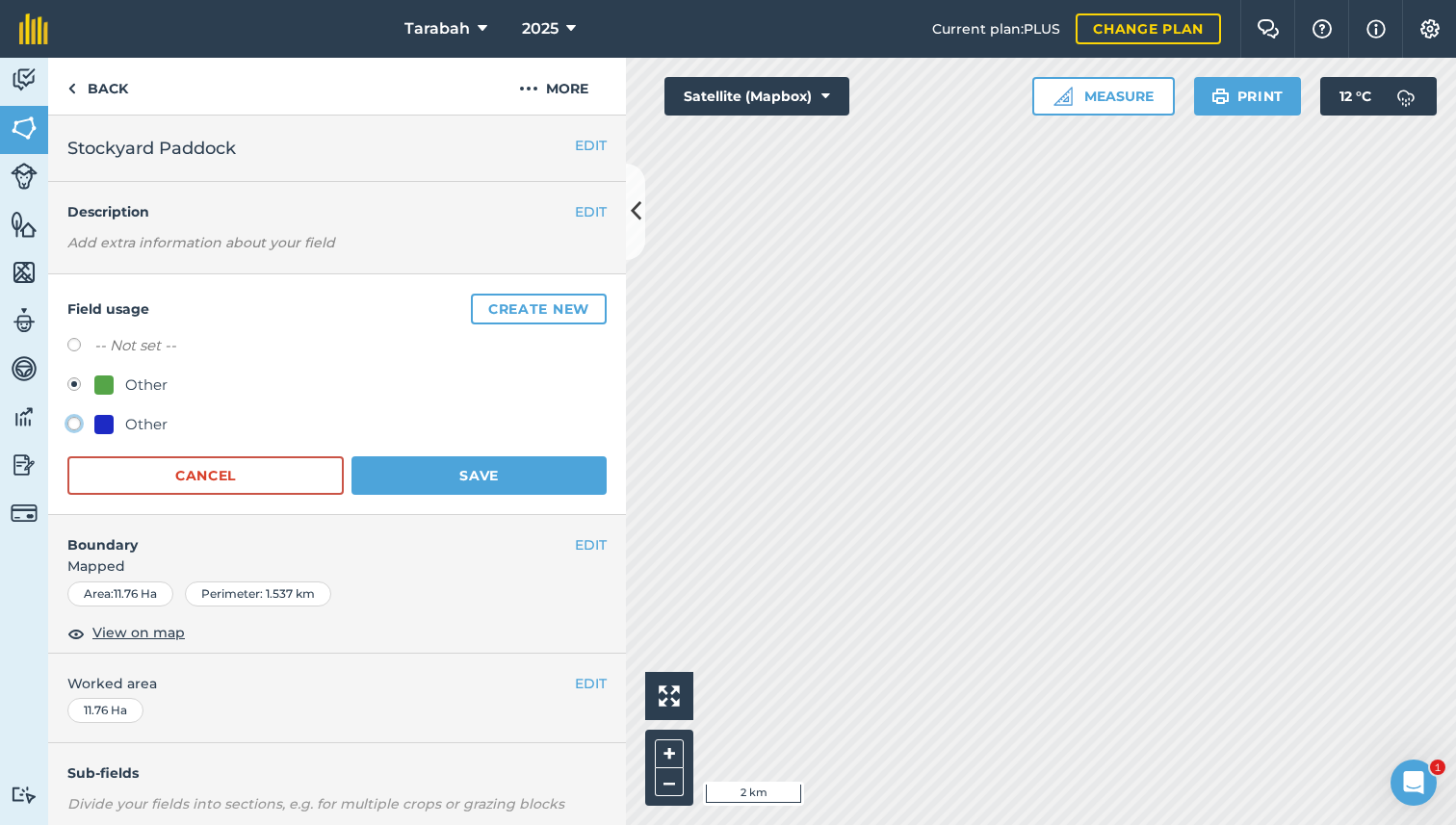 click on "Other" at bounding box center [-9555, 423] 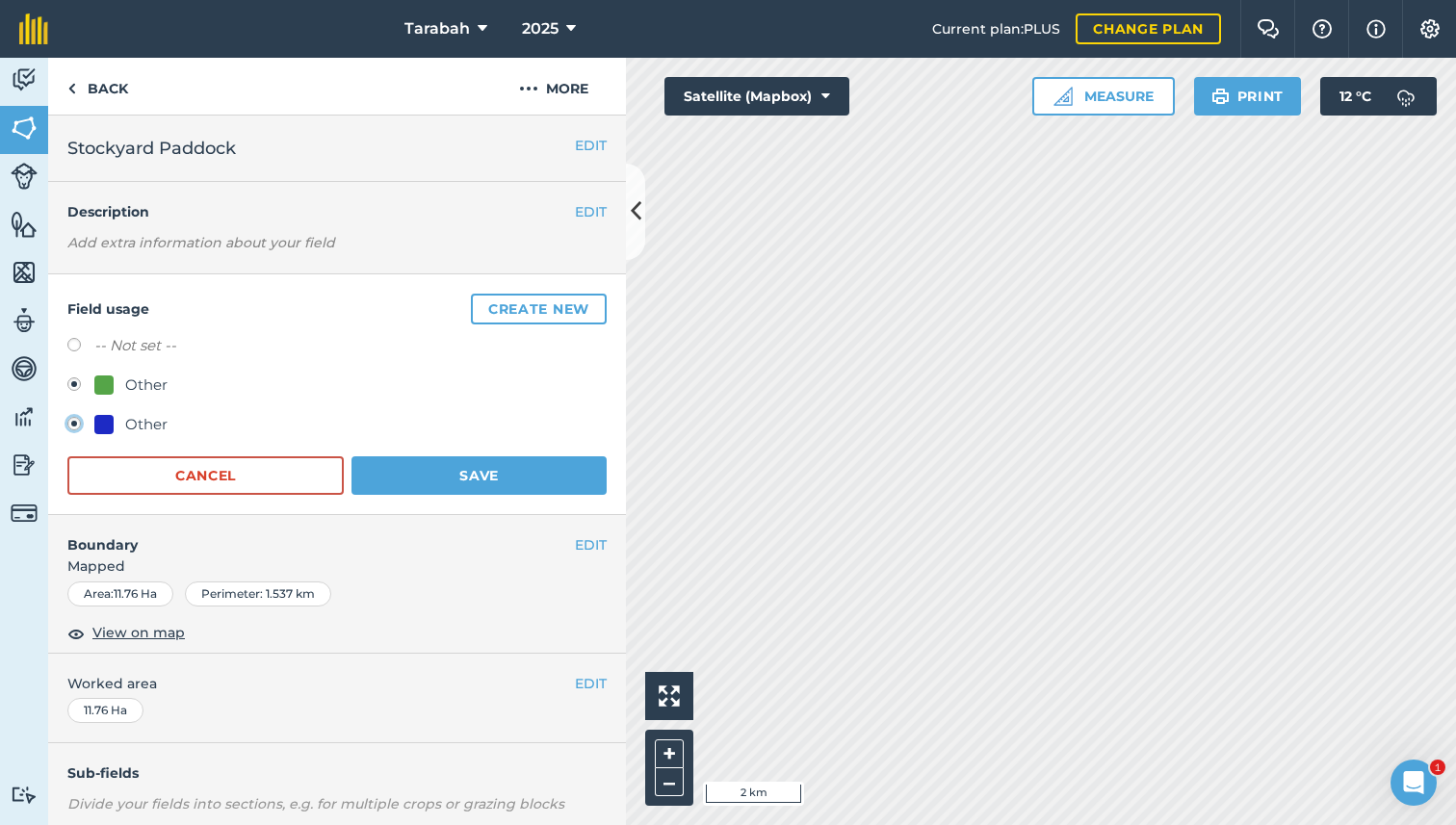 radio on "true" 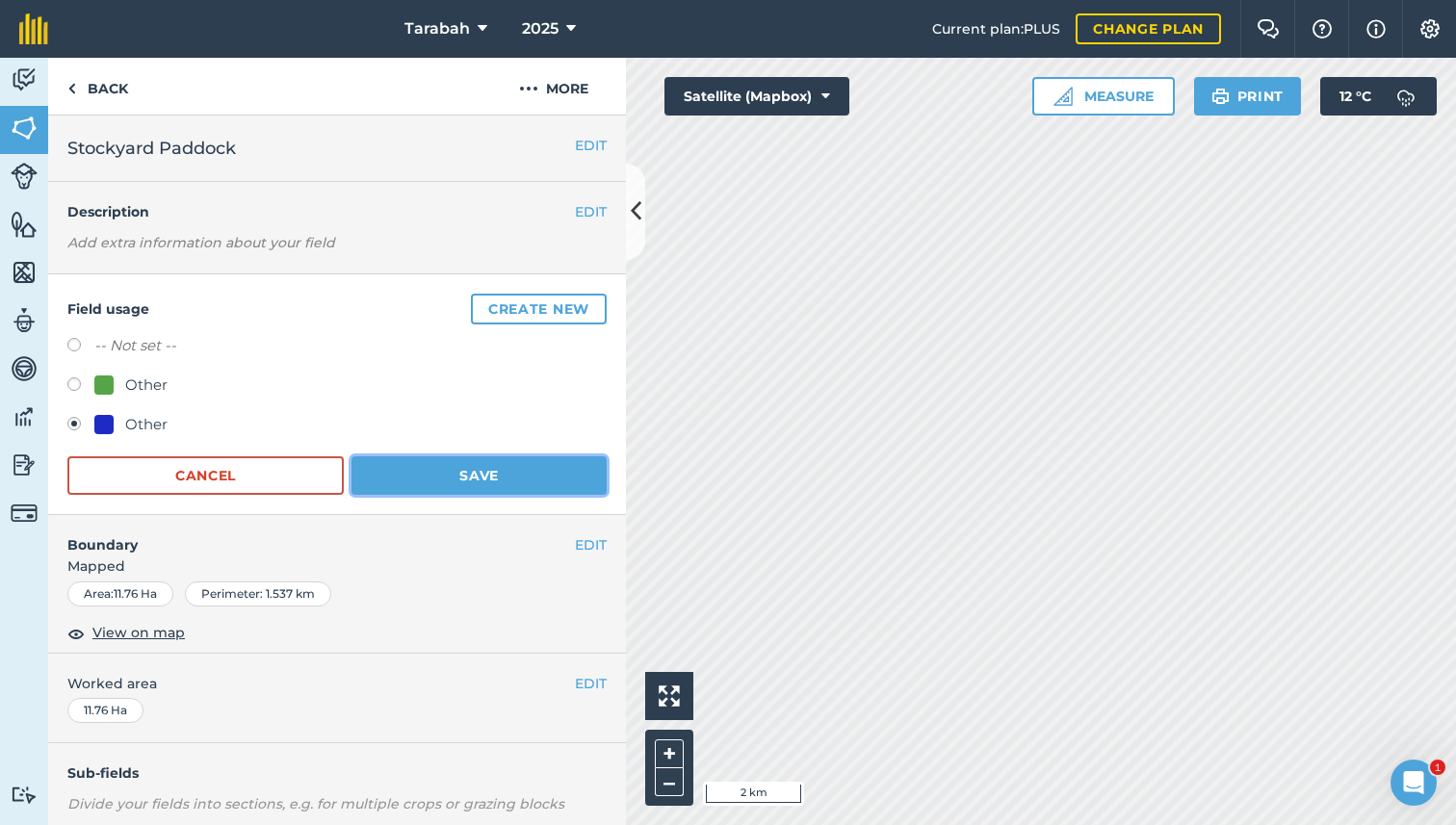 click on "Save" at bounding box center (479, 476) 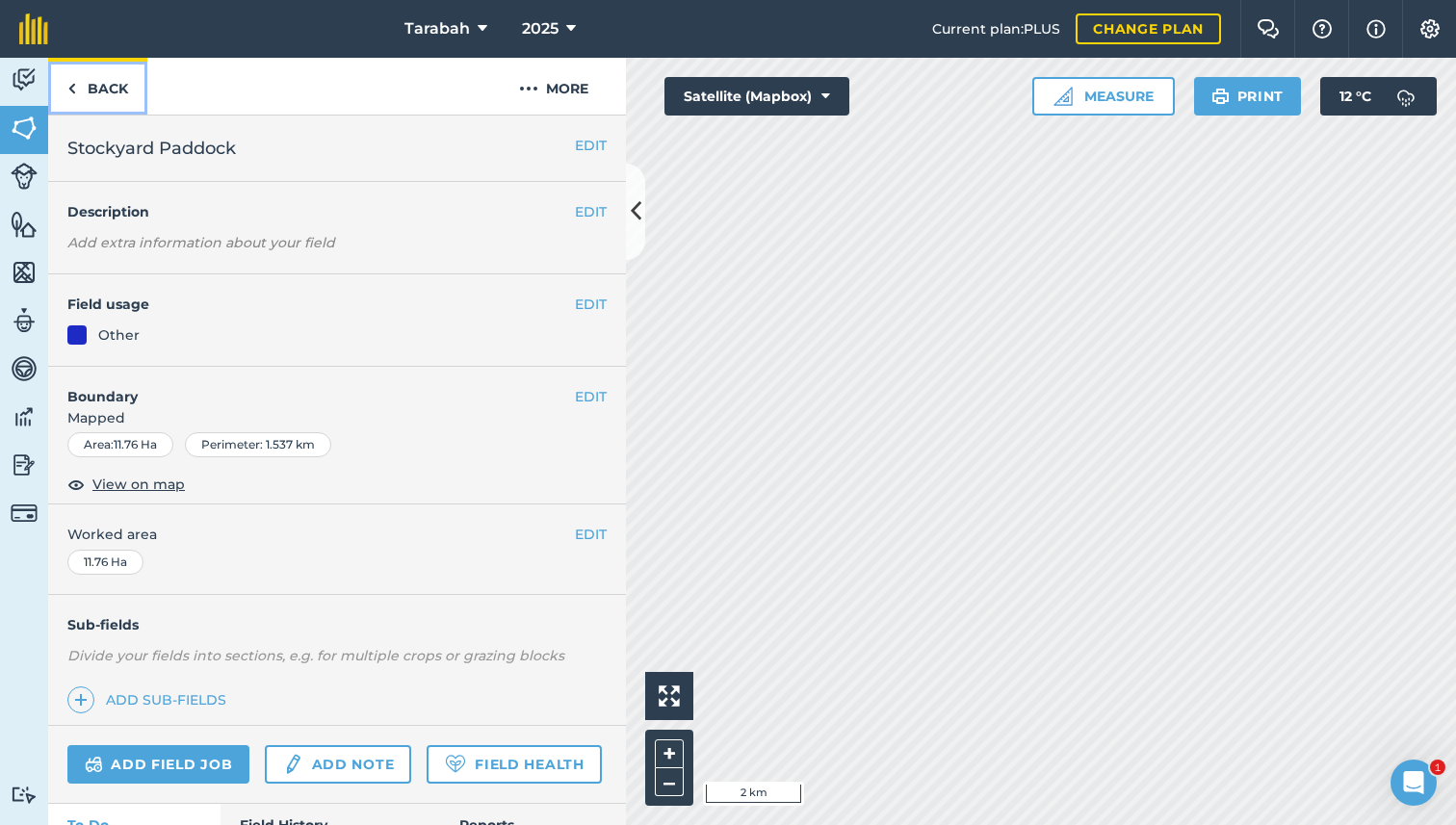 click on "Back" at bounding box center [97, 86] 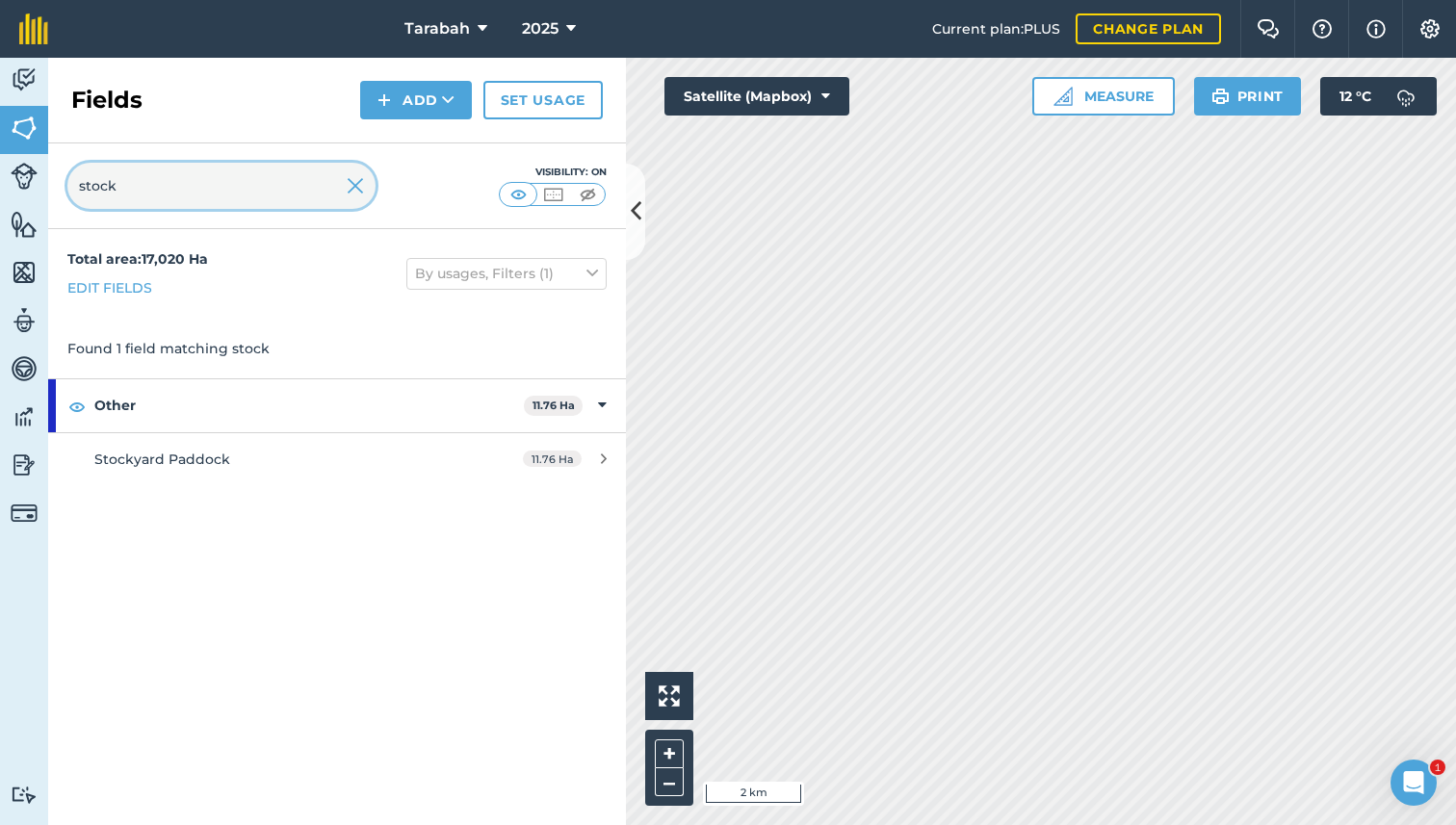 drag, startPoint x: 159, startPoint y: 197, endPoint x: 23, endPoint y: 194, distance: 136.0331 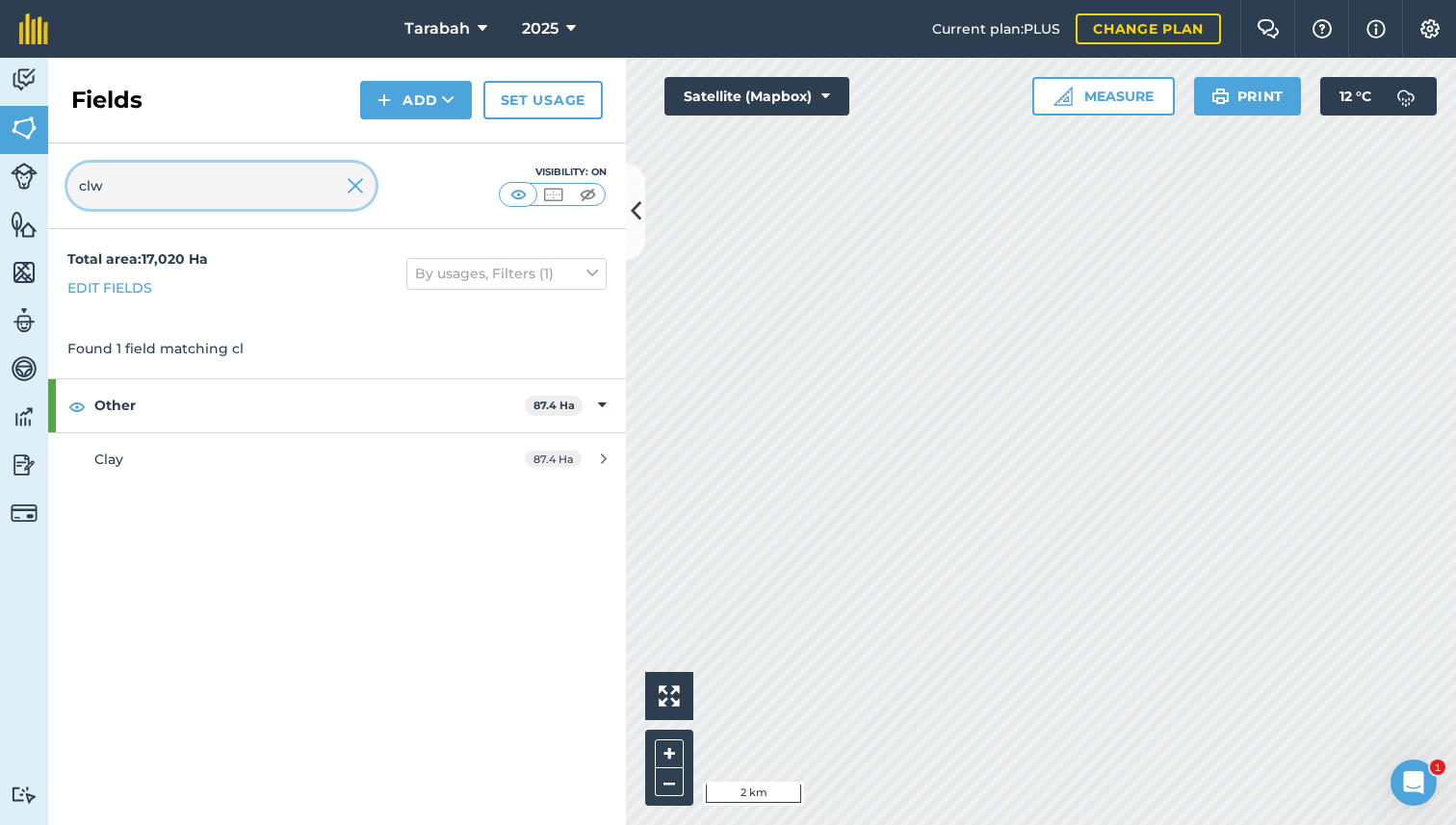 type on "clwy" 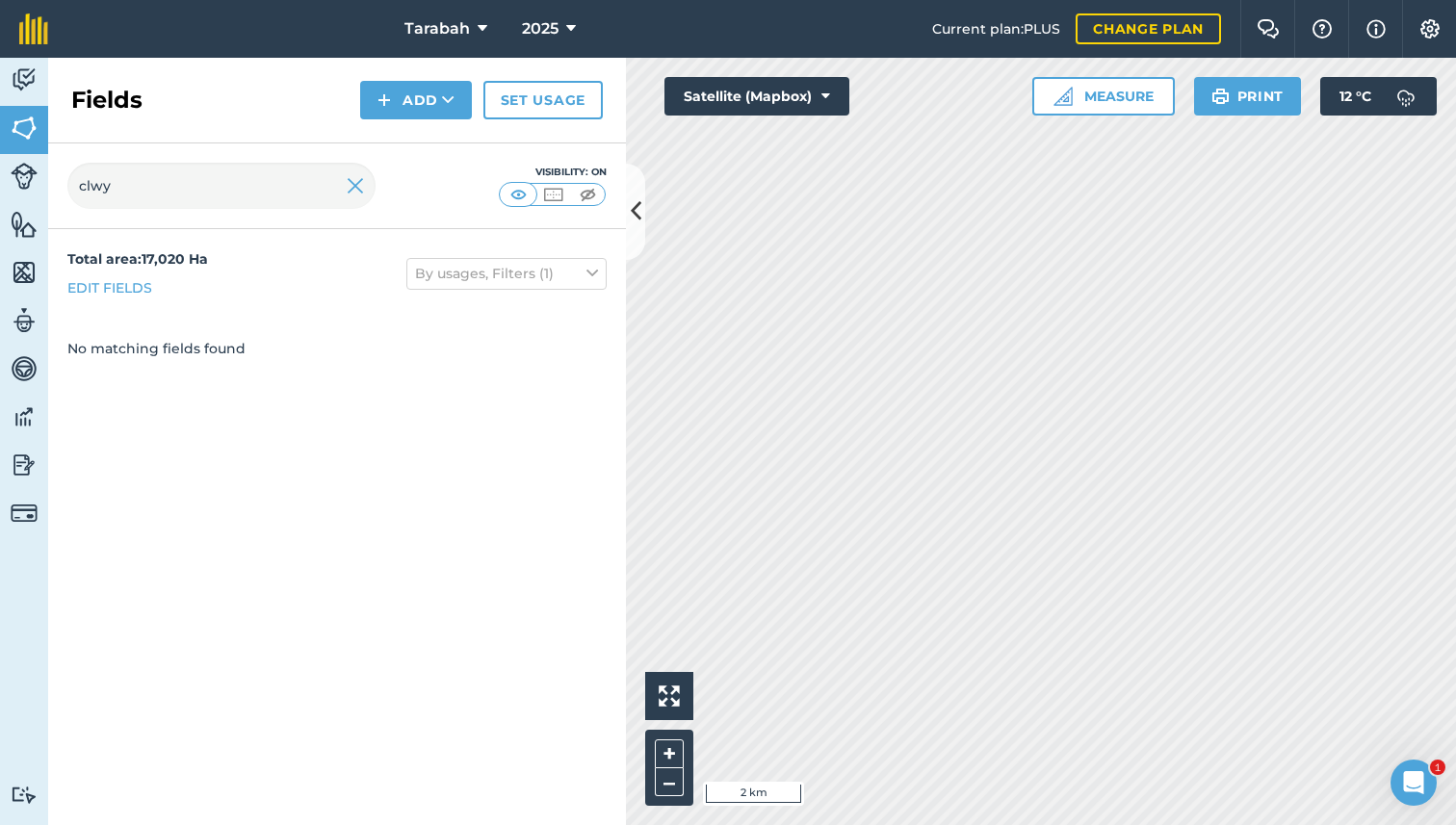 click on "Livestock" at bounding box center [24, 178] 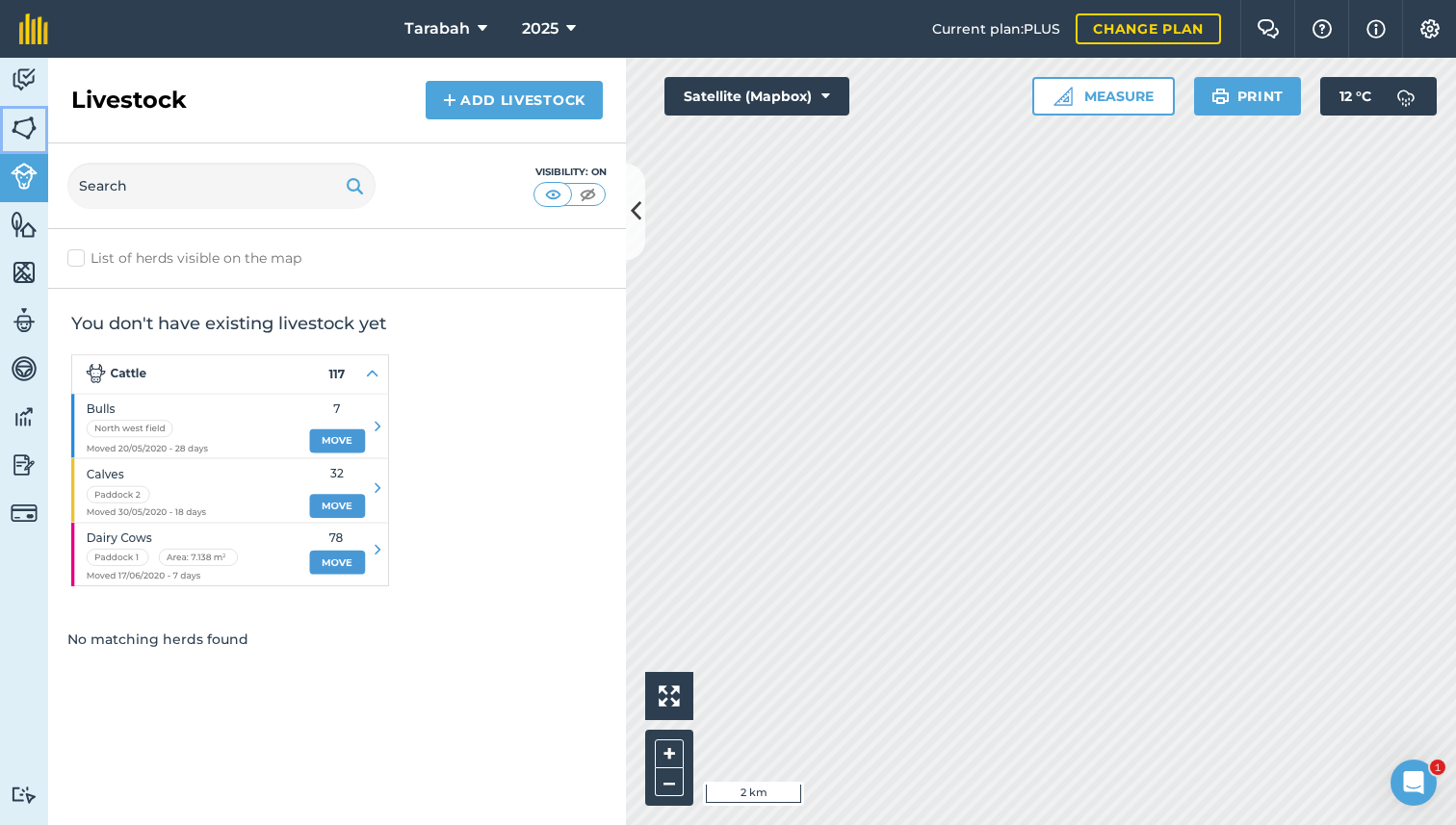 click on "Fields" at bounding box center [24, 130] 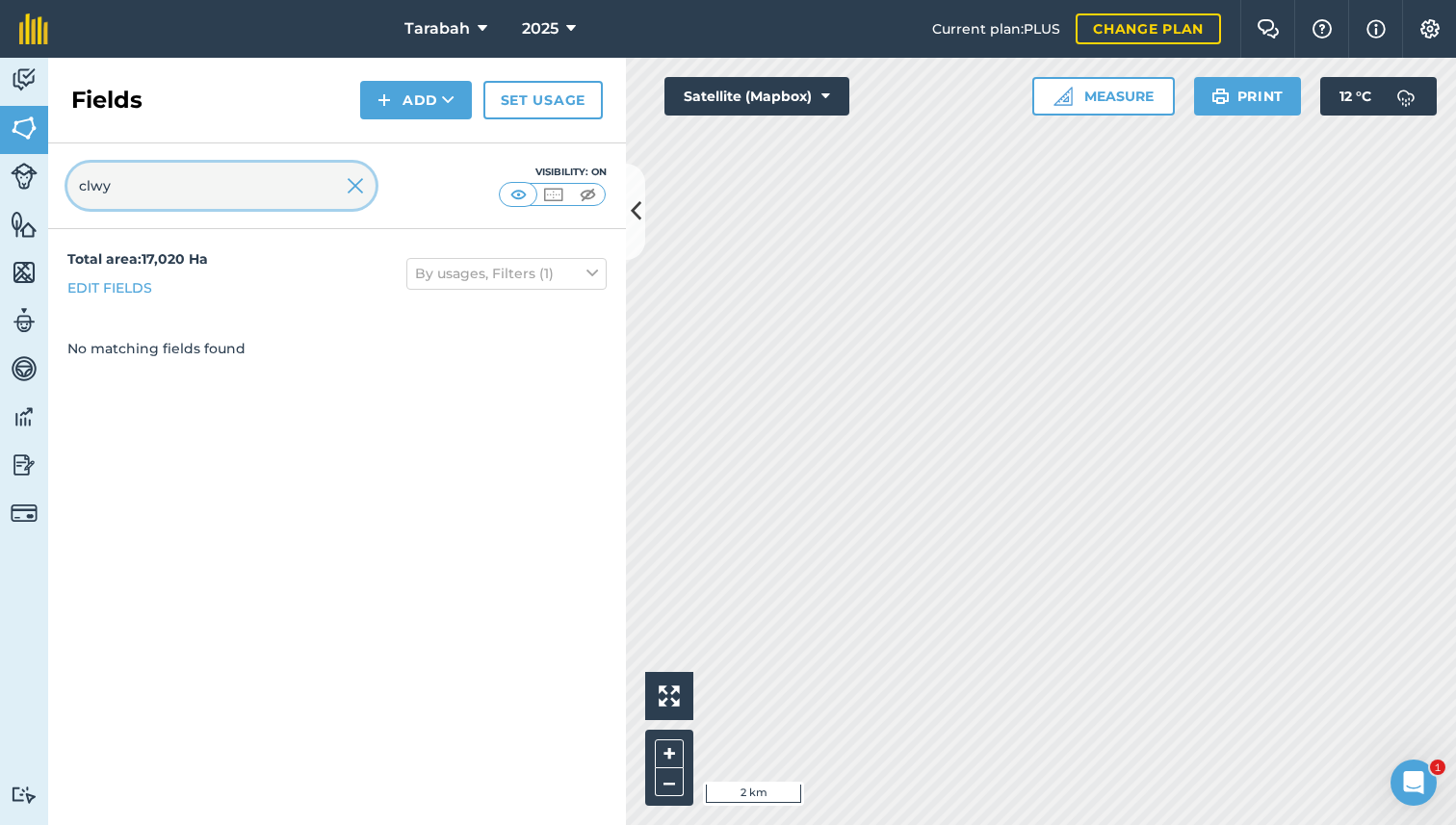 click on "clwy" at bounding box center (221, 186) 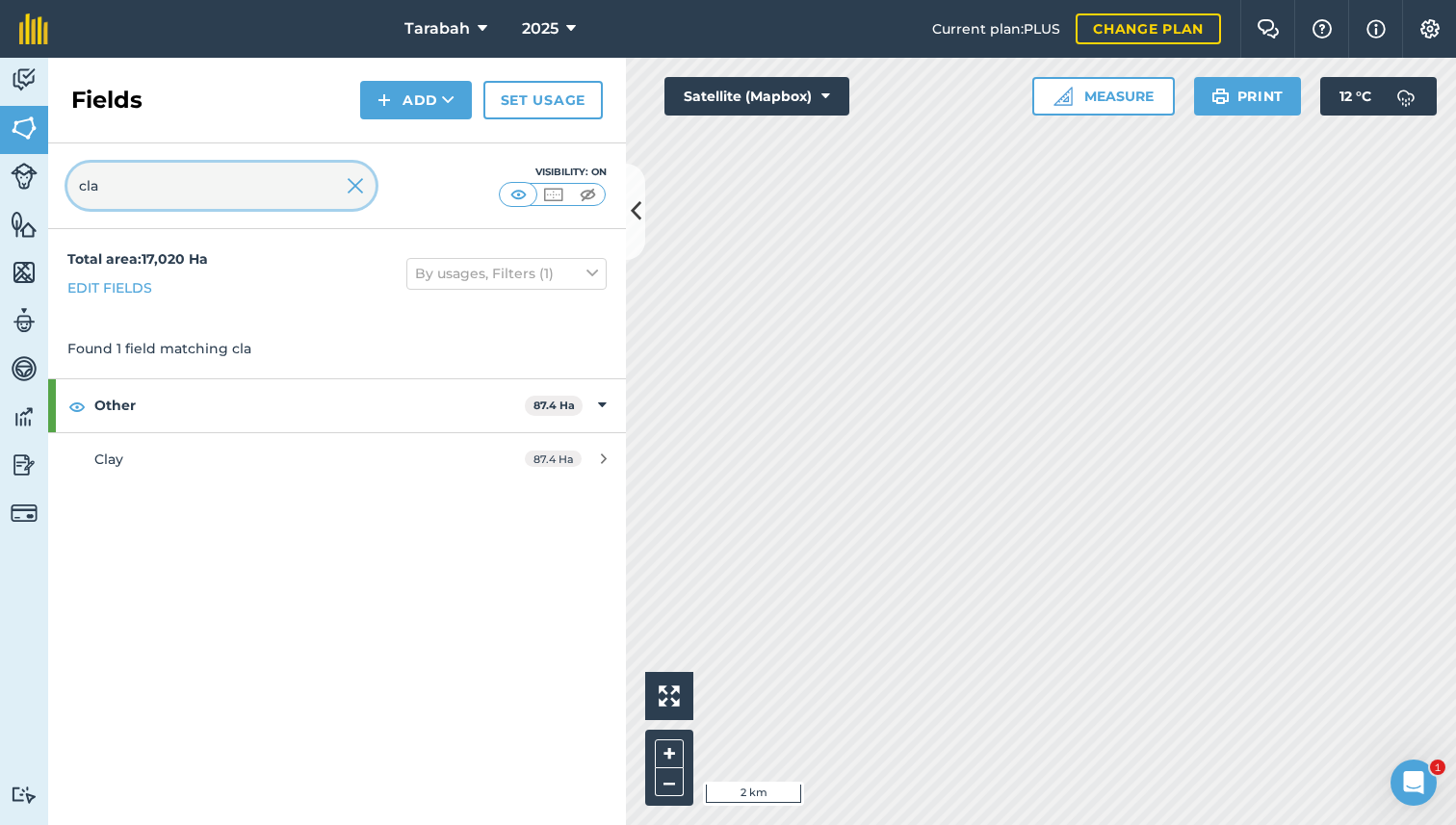 type on "cla" 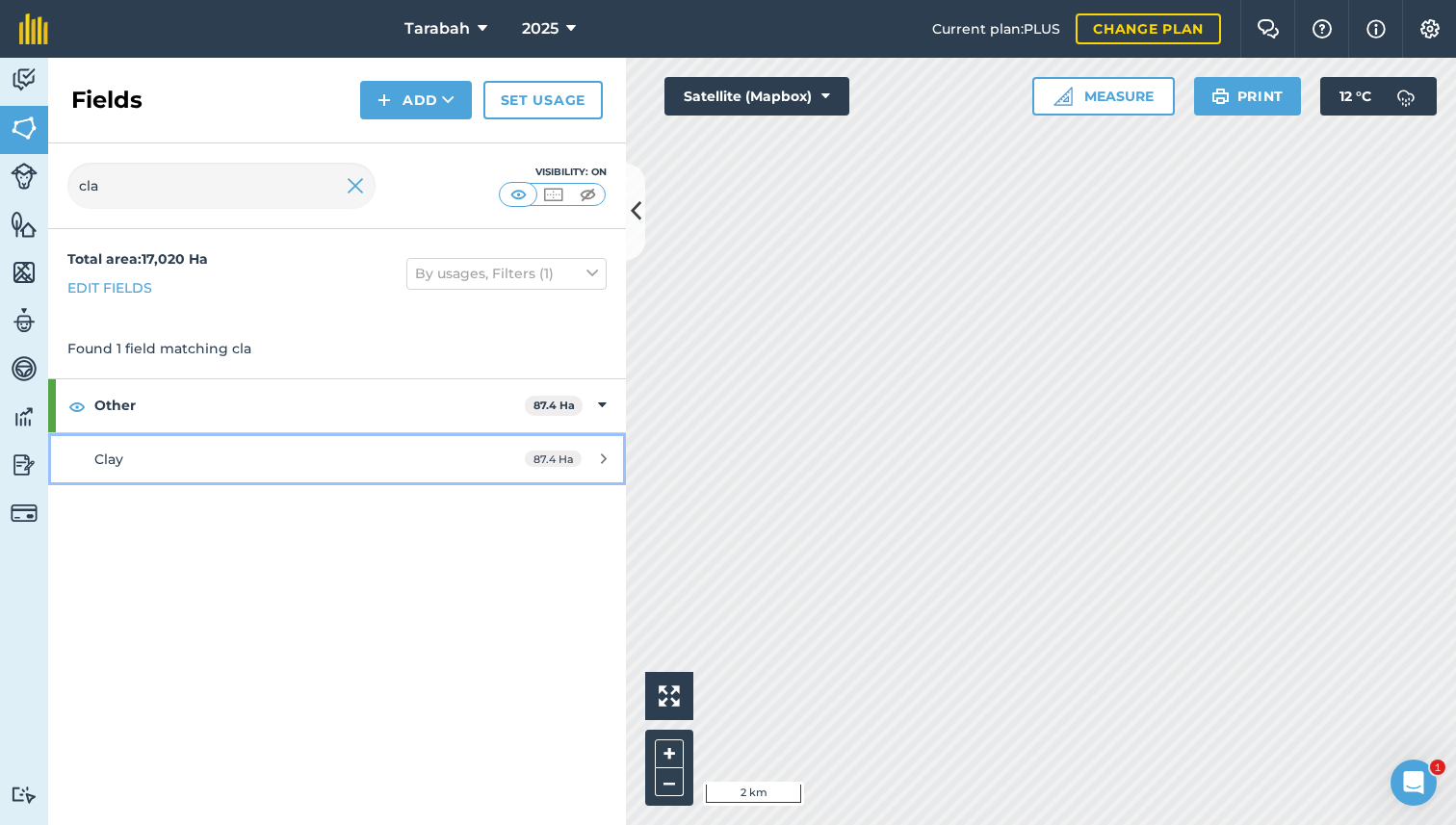 click on "Clay" at bounding box center [275, 459] 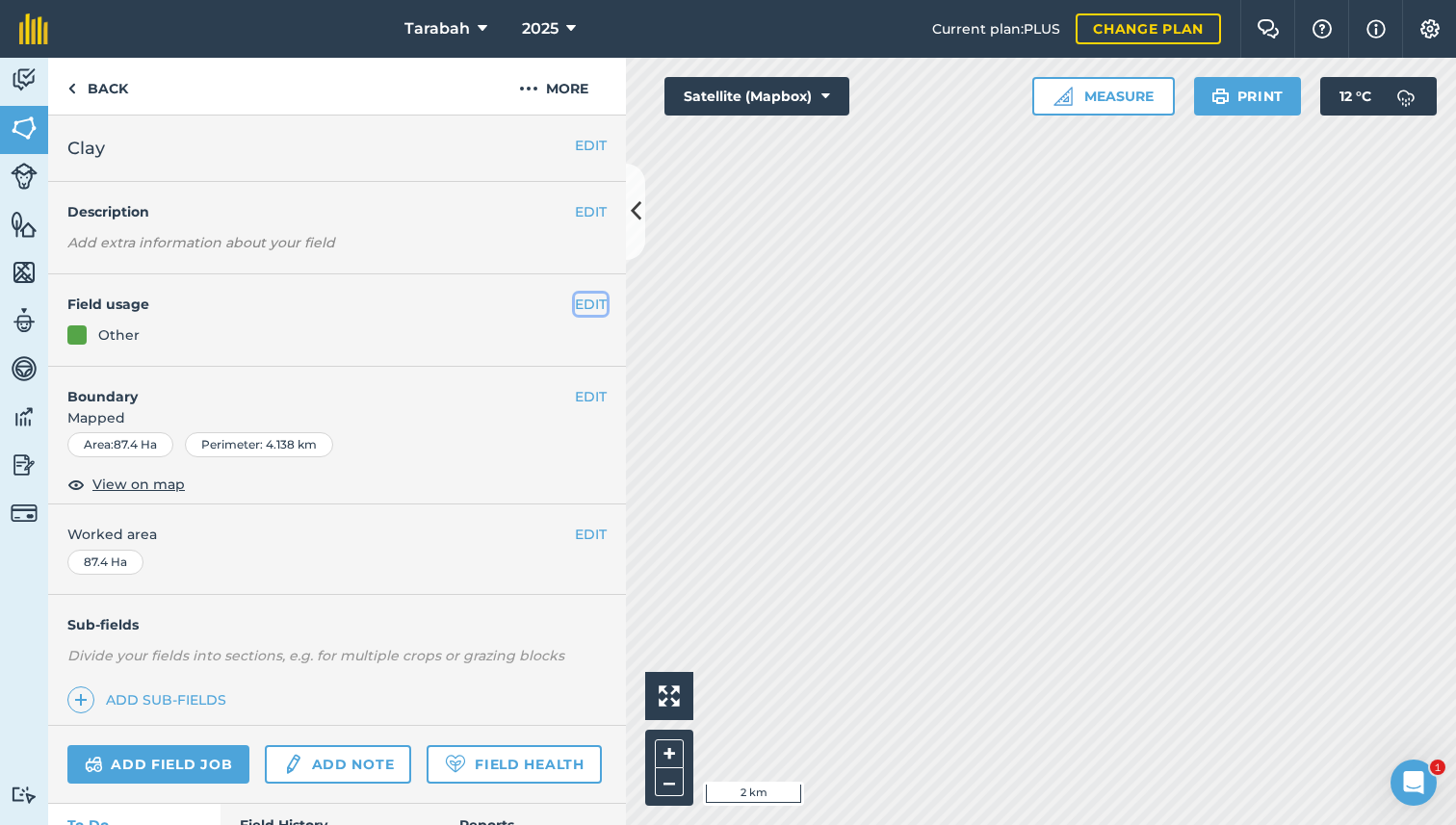 click on "EDIT" at bounding box center [590, 304] 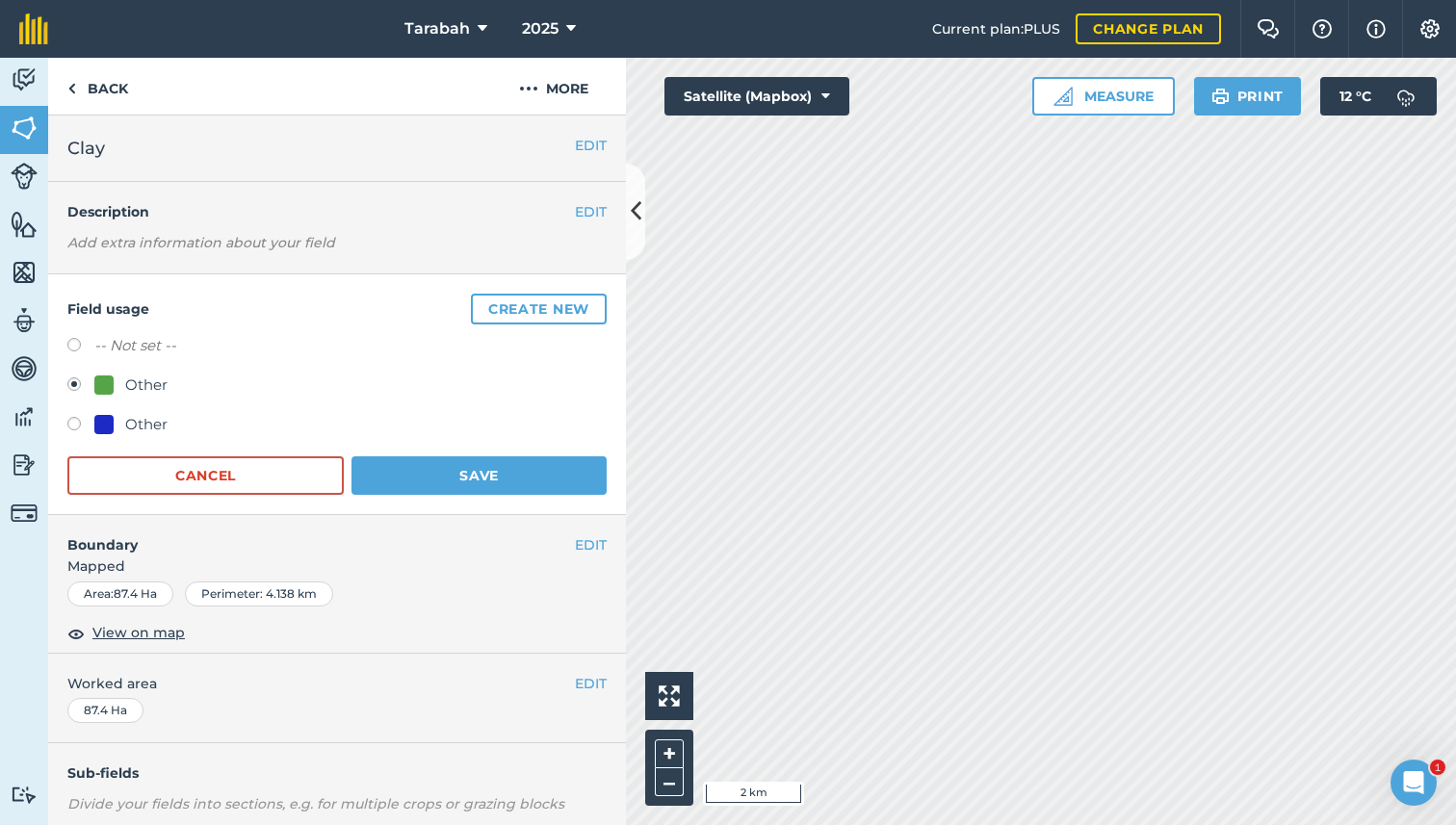 click on "-- Not set -- Other Other Cancel Save" at bounding box center [337, 414] 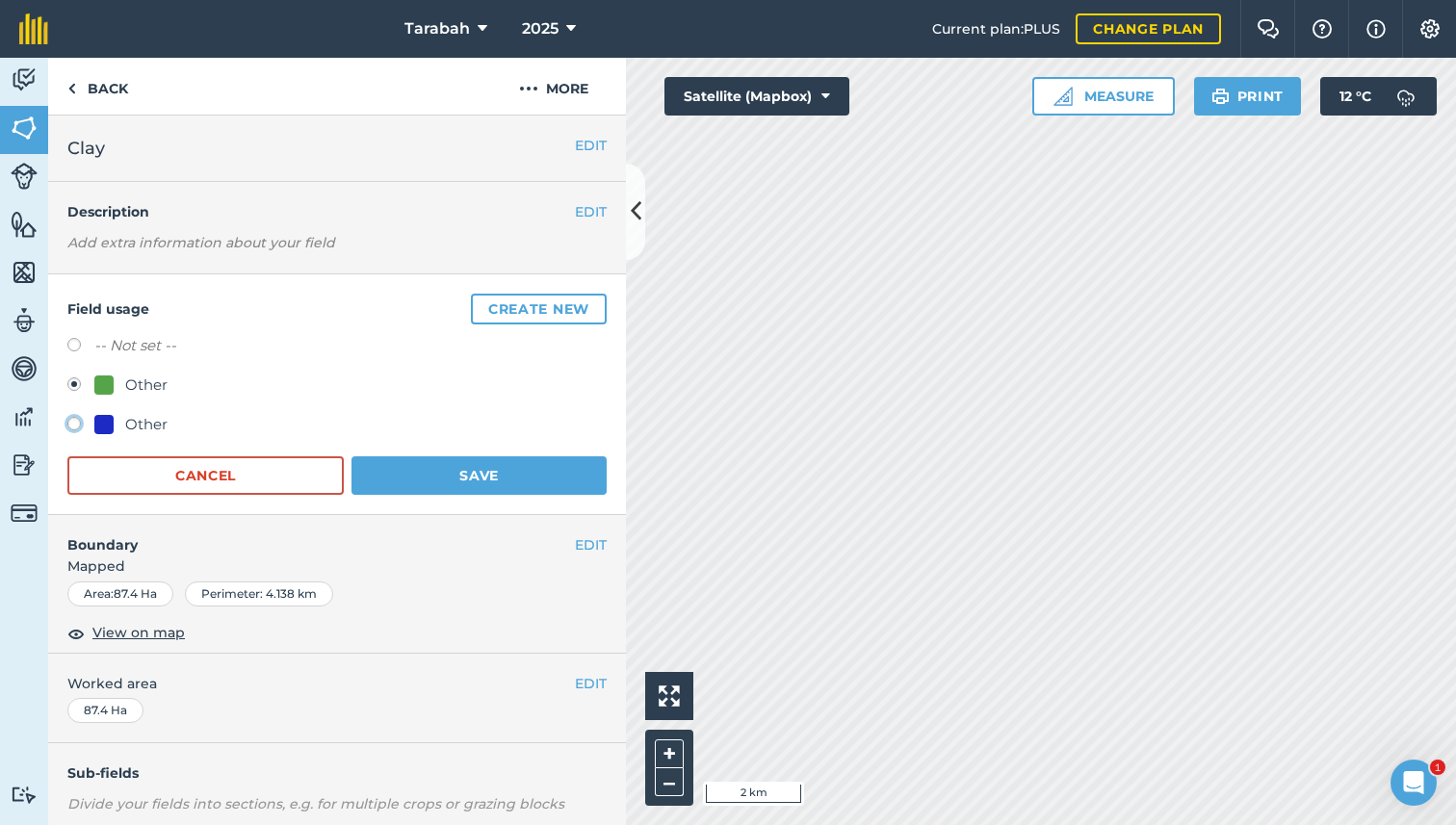 click on "Other" at bounding box center (-9555, 423) 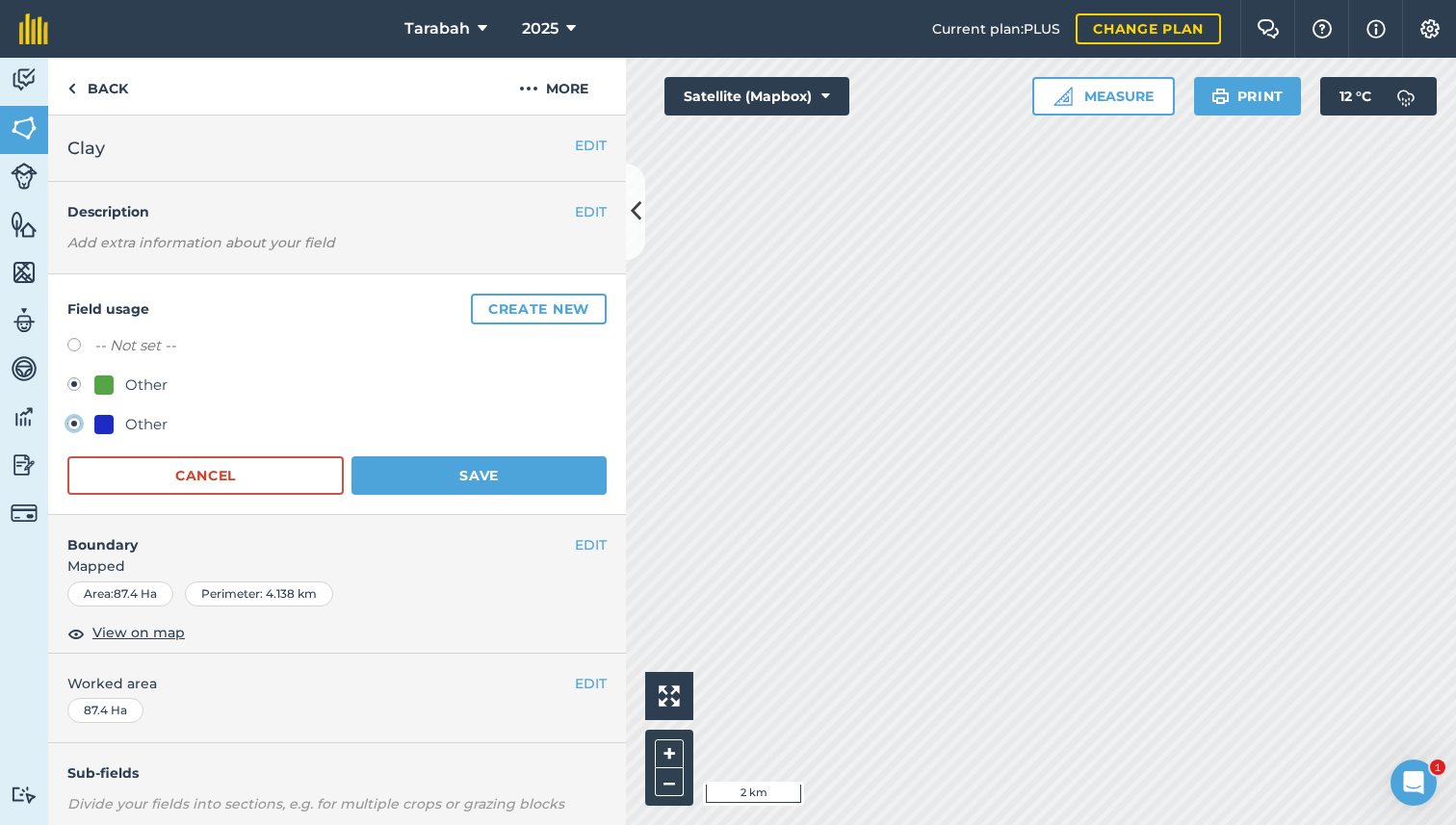 radio on "false" 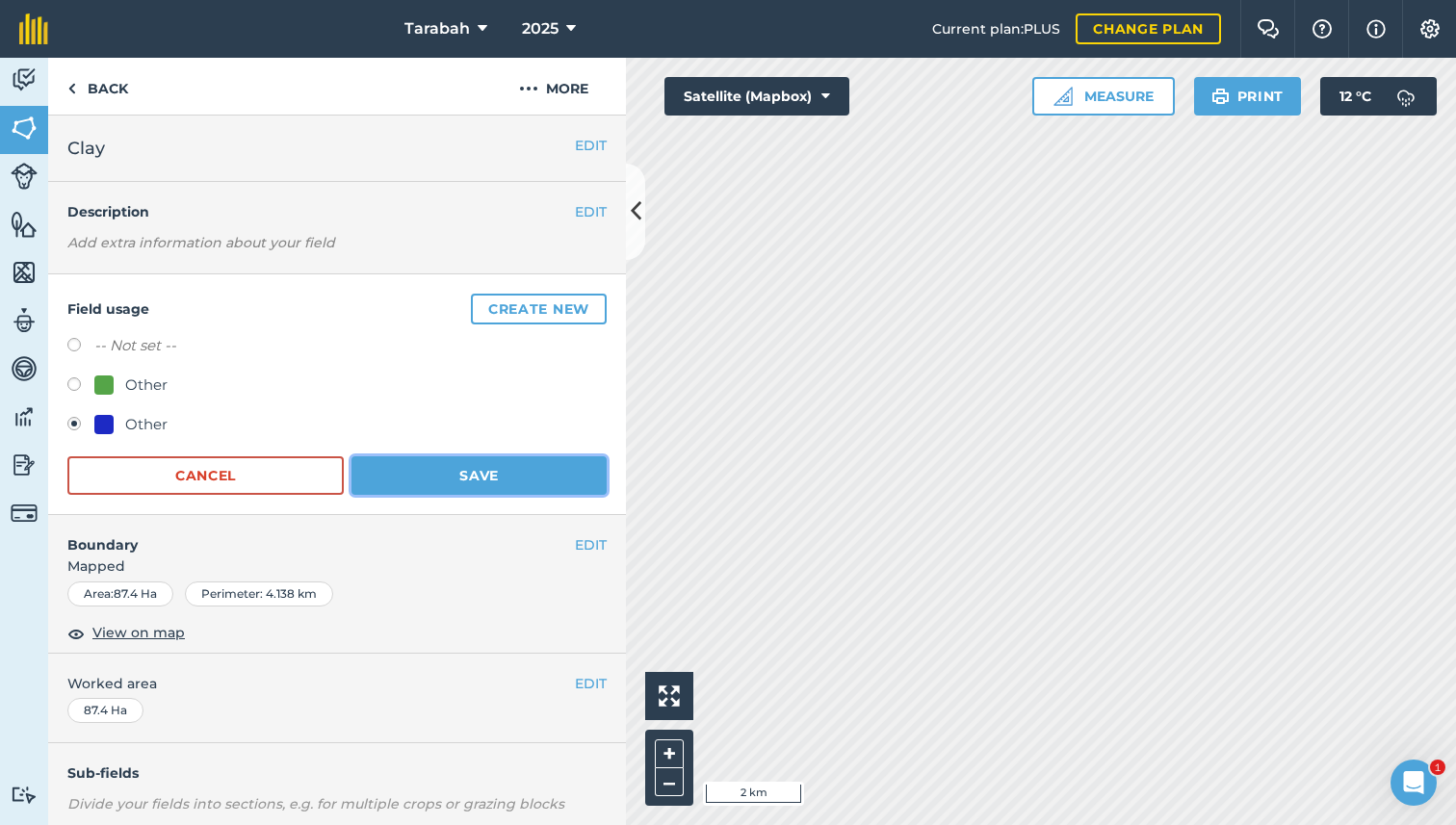 click on "Save" at bounding box center [479, 476] 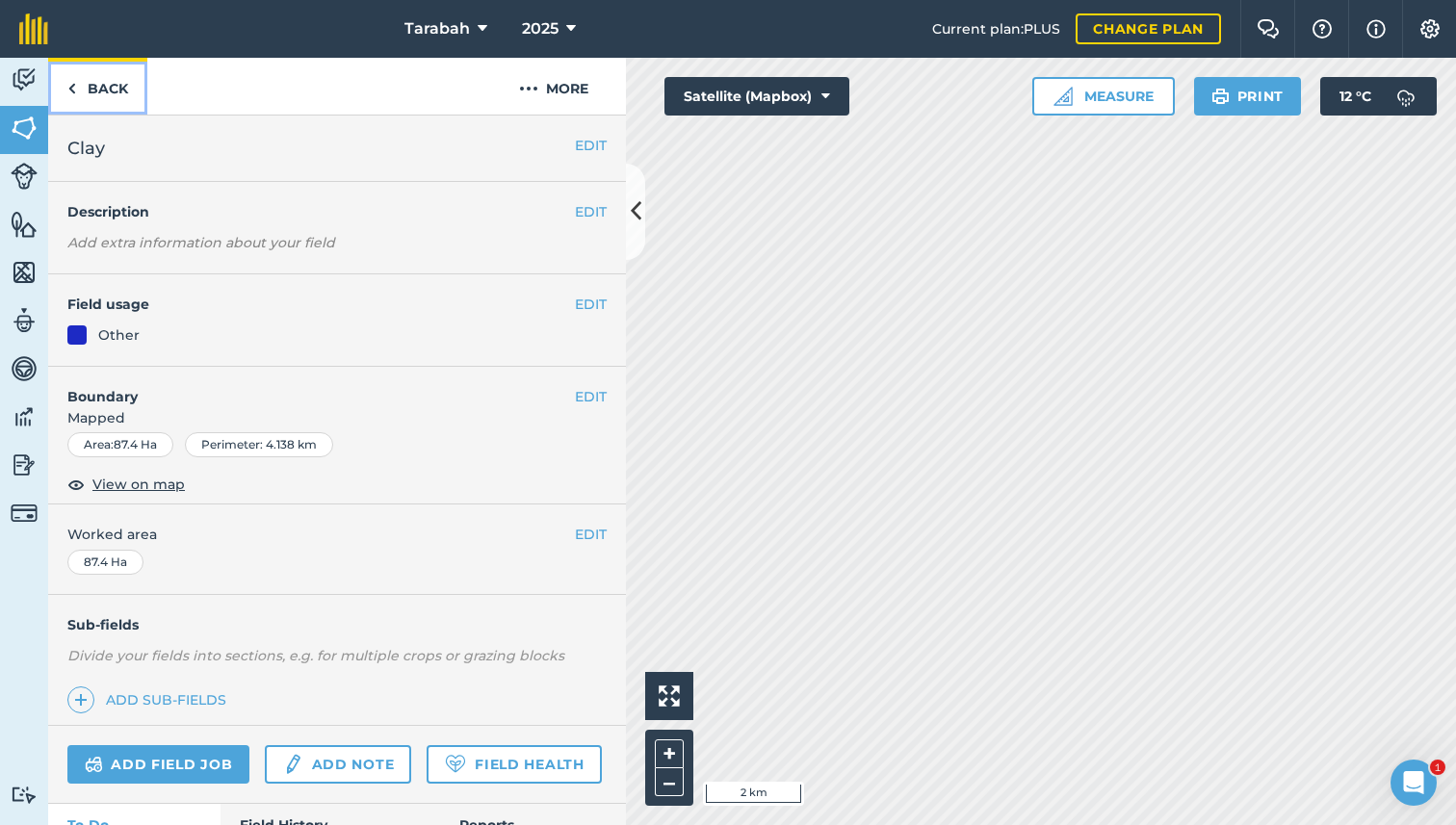 click on "Back" at bounding box center [97, 86] 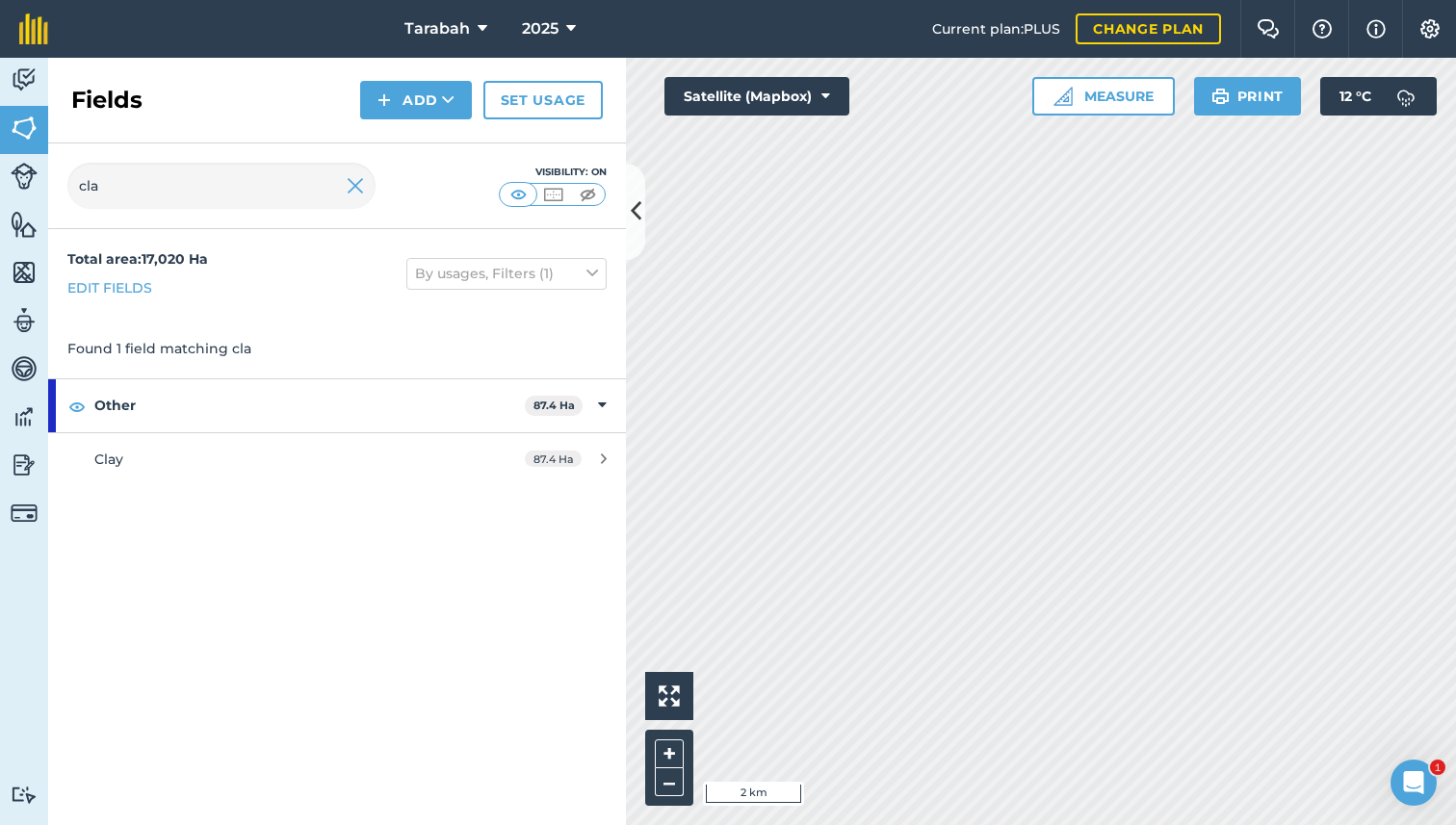click on "cla Visibility: On" at bounding box center [337, 186] 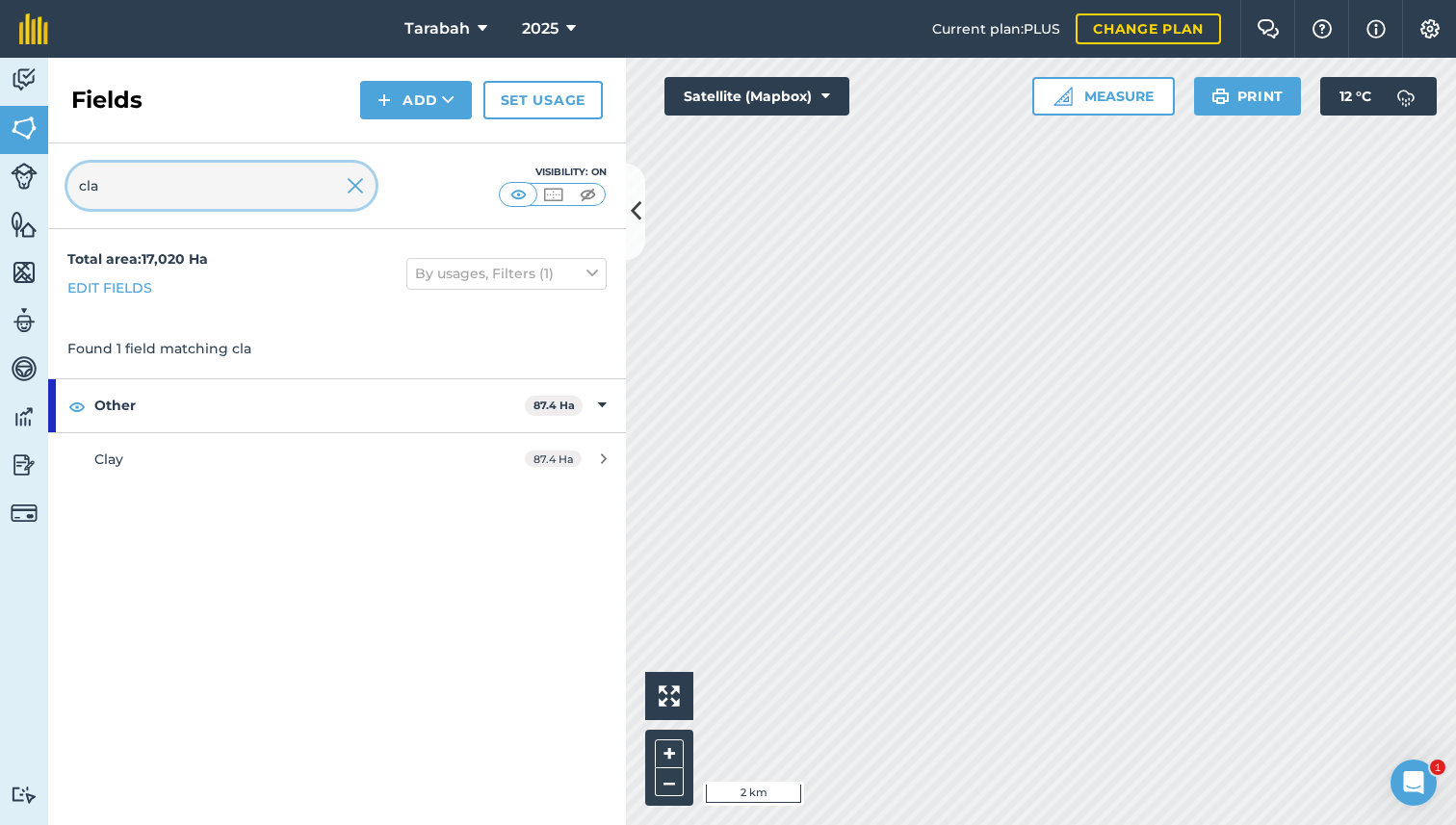 click on "cla" at bounding box center [221, 186] 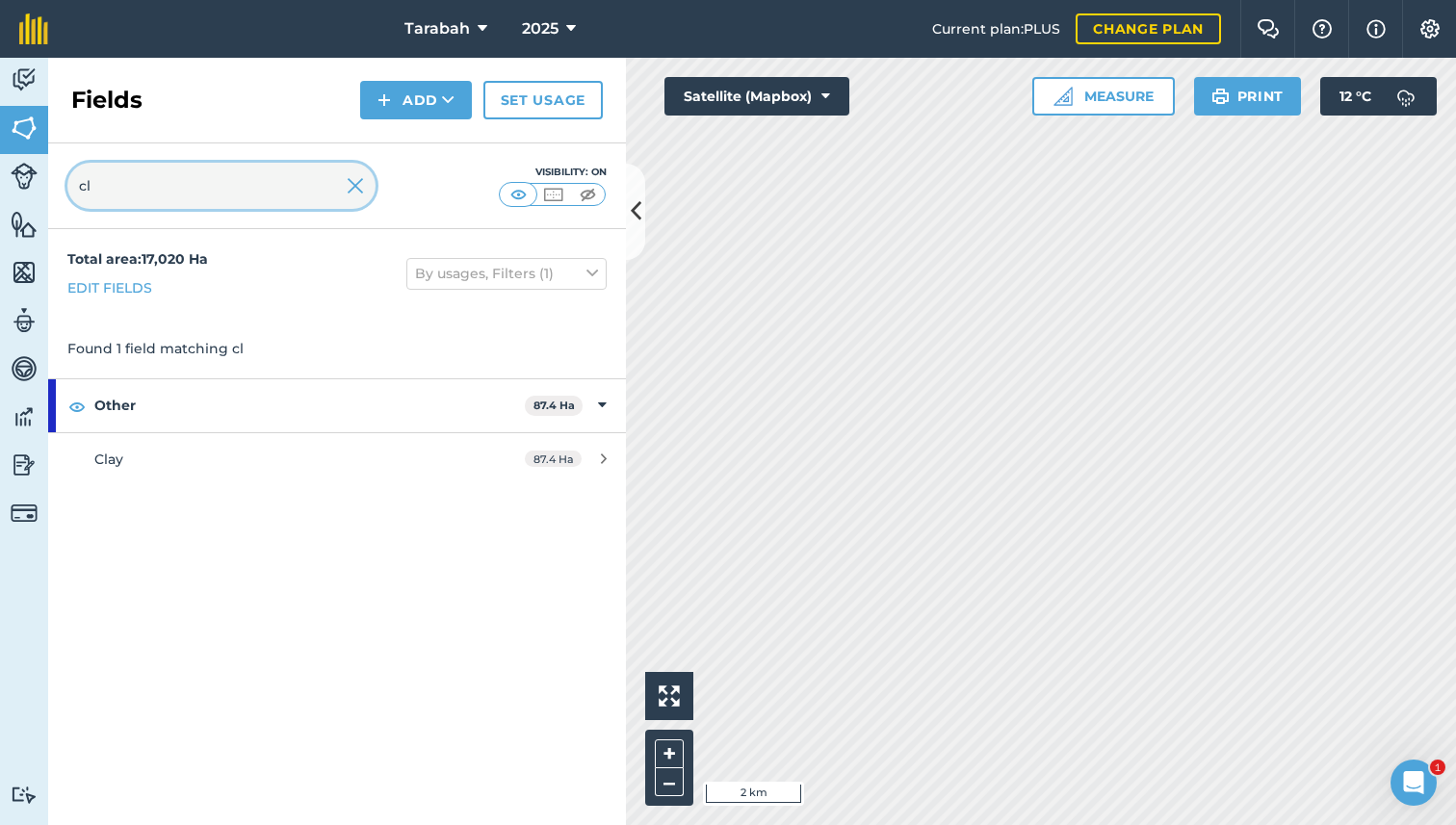 type on "c" 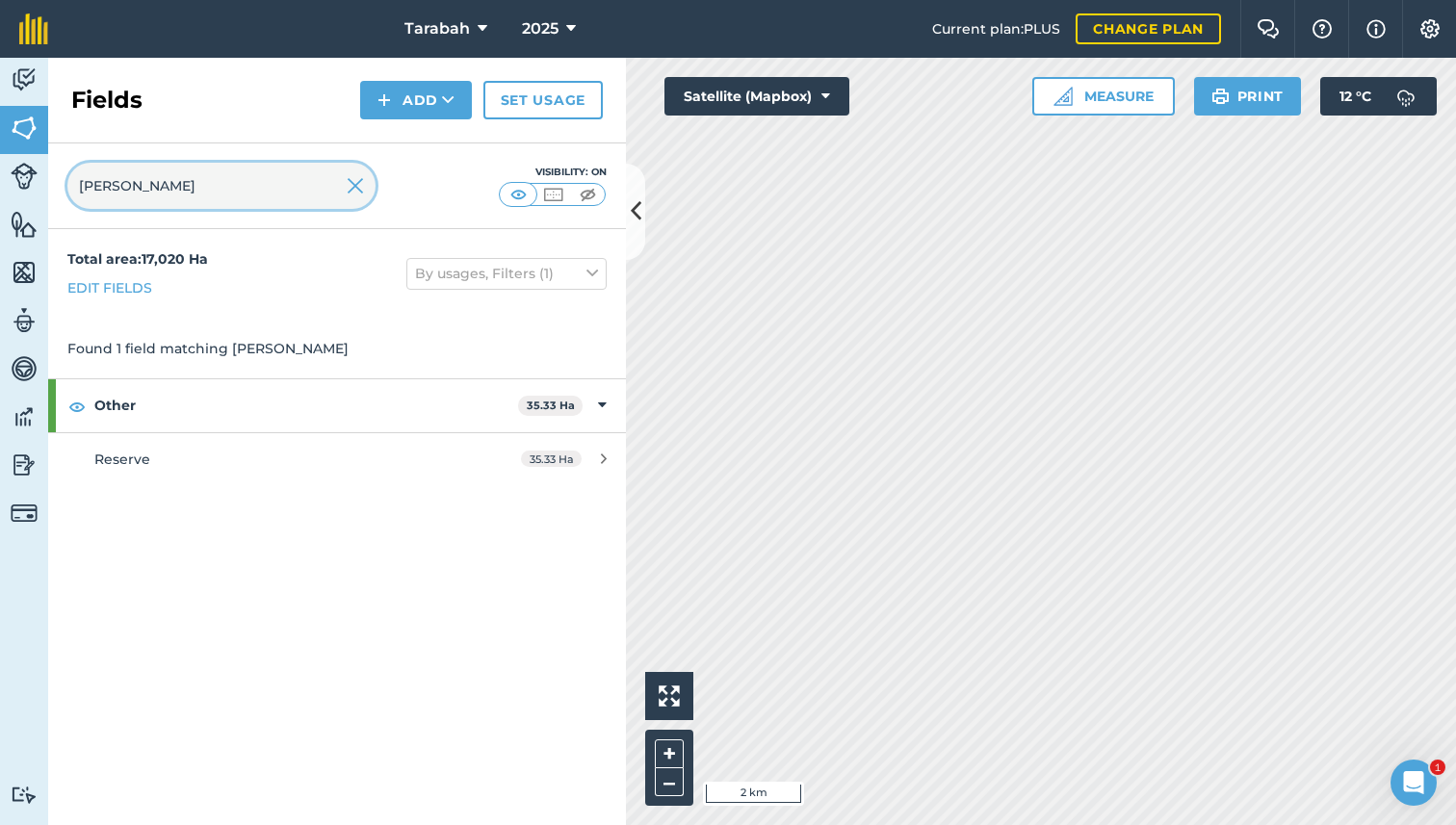 type on "[PERSON_NAME]" 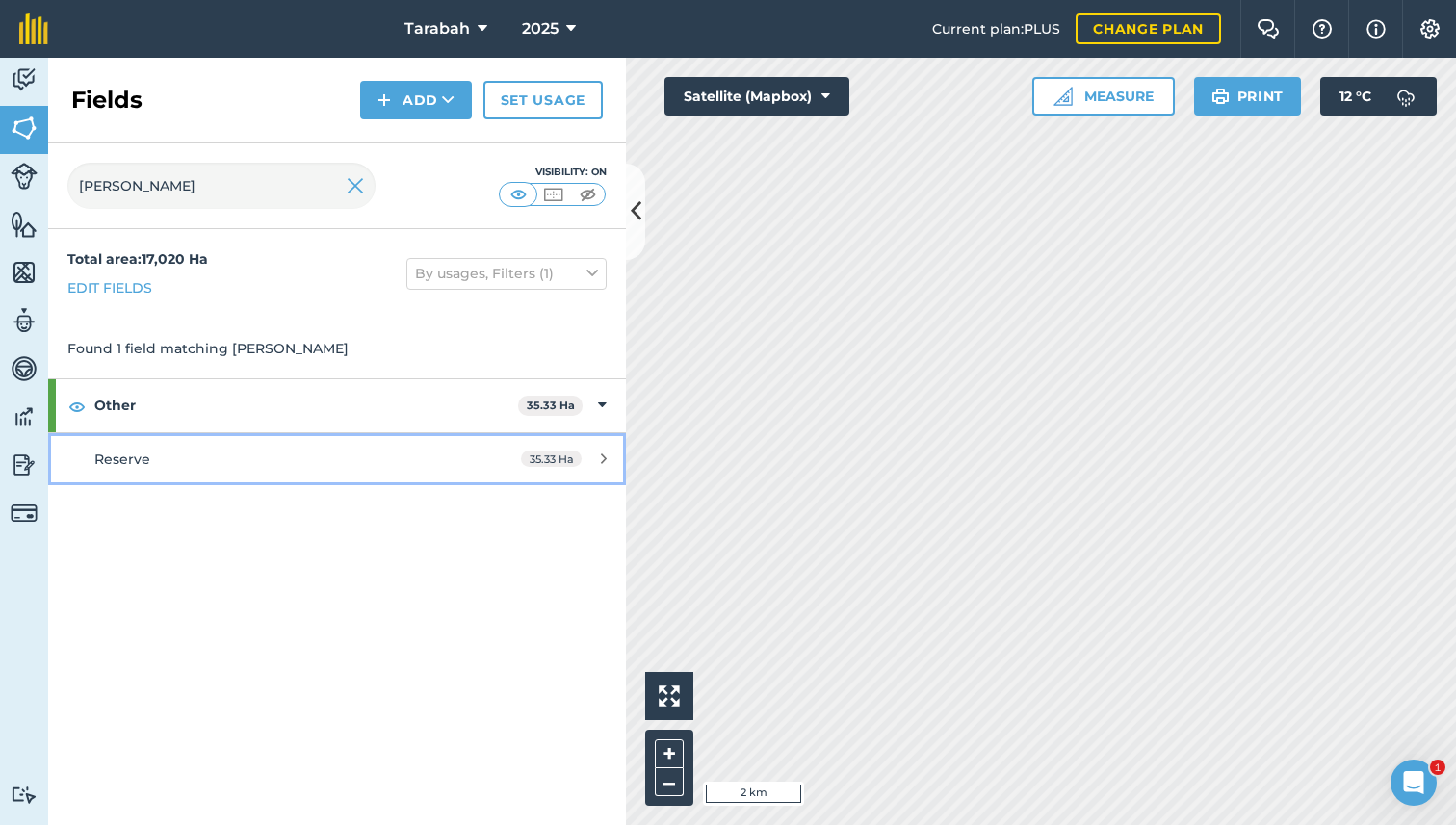 click on "Reserve 35.33   Ha" at bounding box center [337, 459] 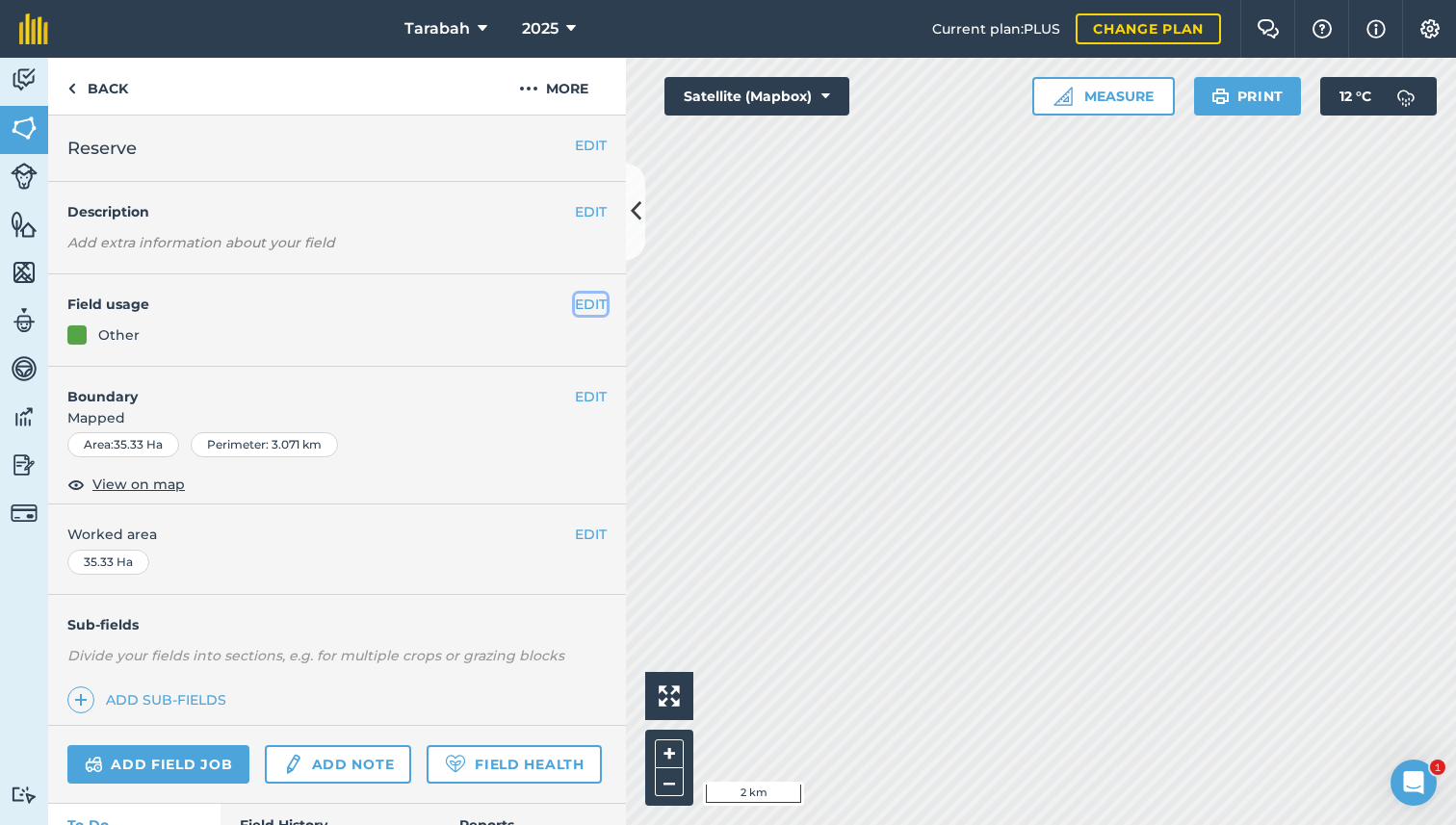 click on "EDIT" at bounding box center [590, 304] 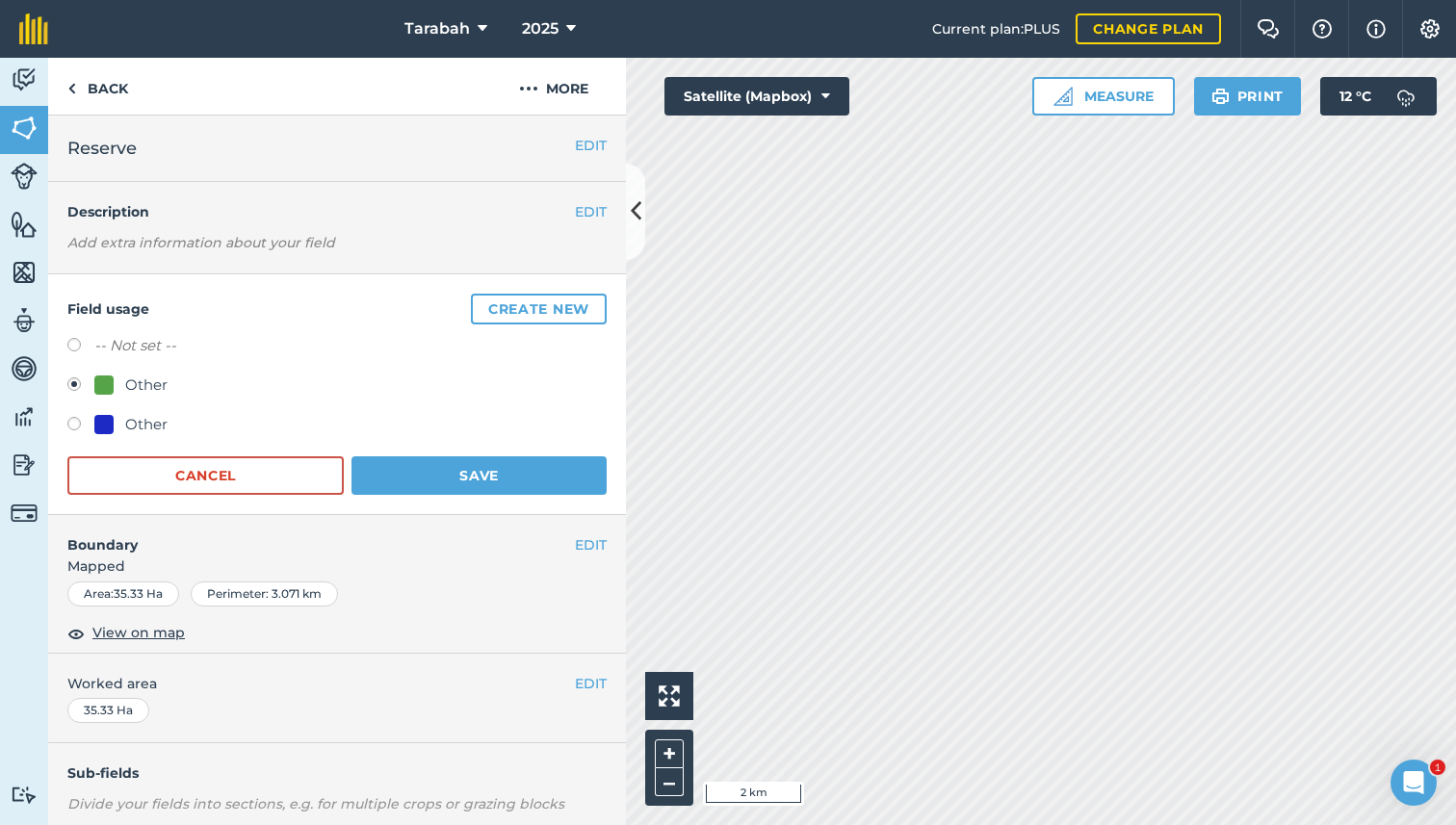 click at bounding box center (104, 425) 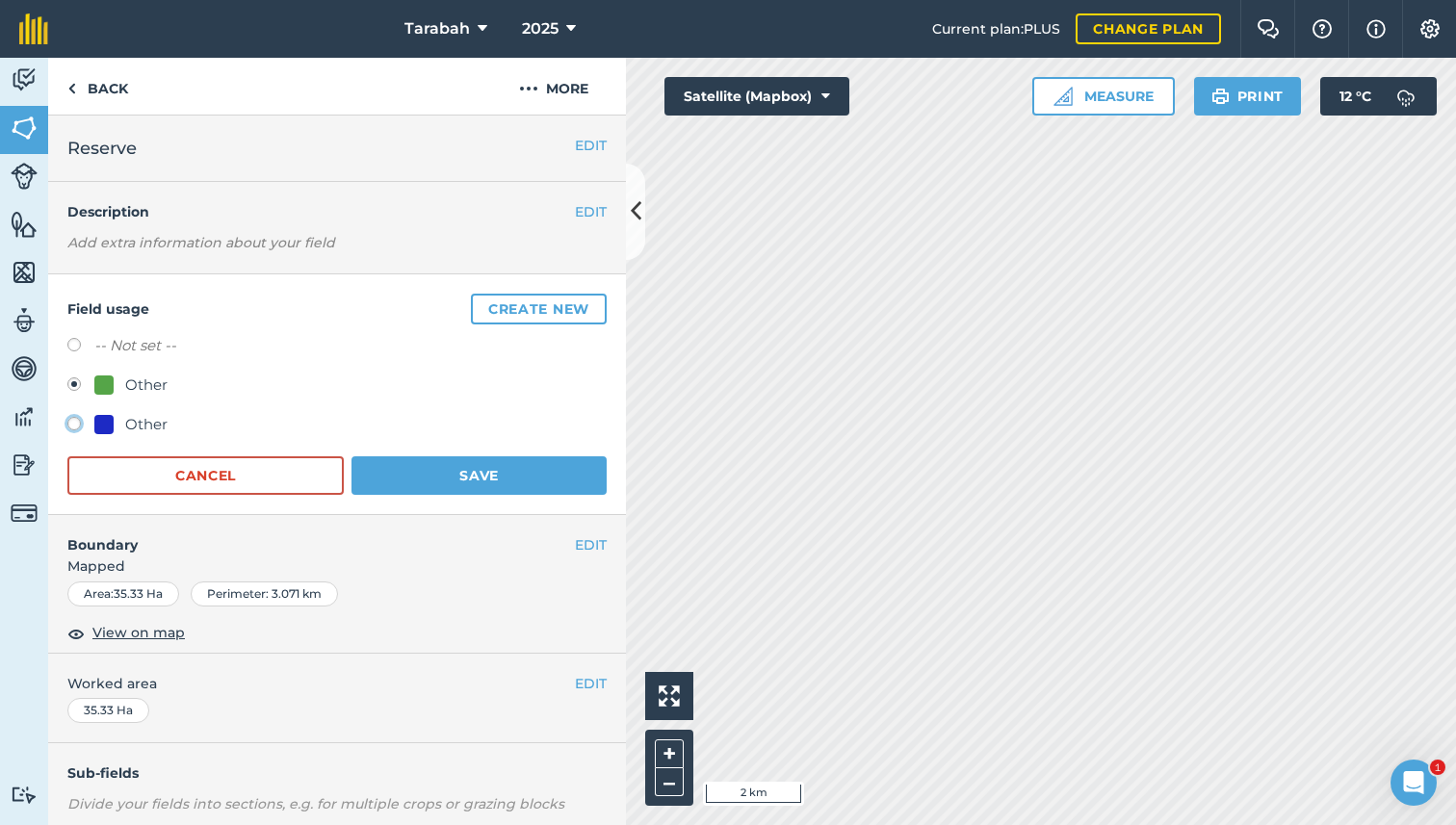 click on "Other" at bounding box center [-9555, 423] 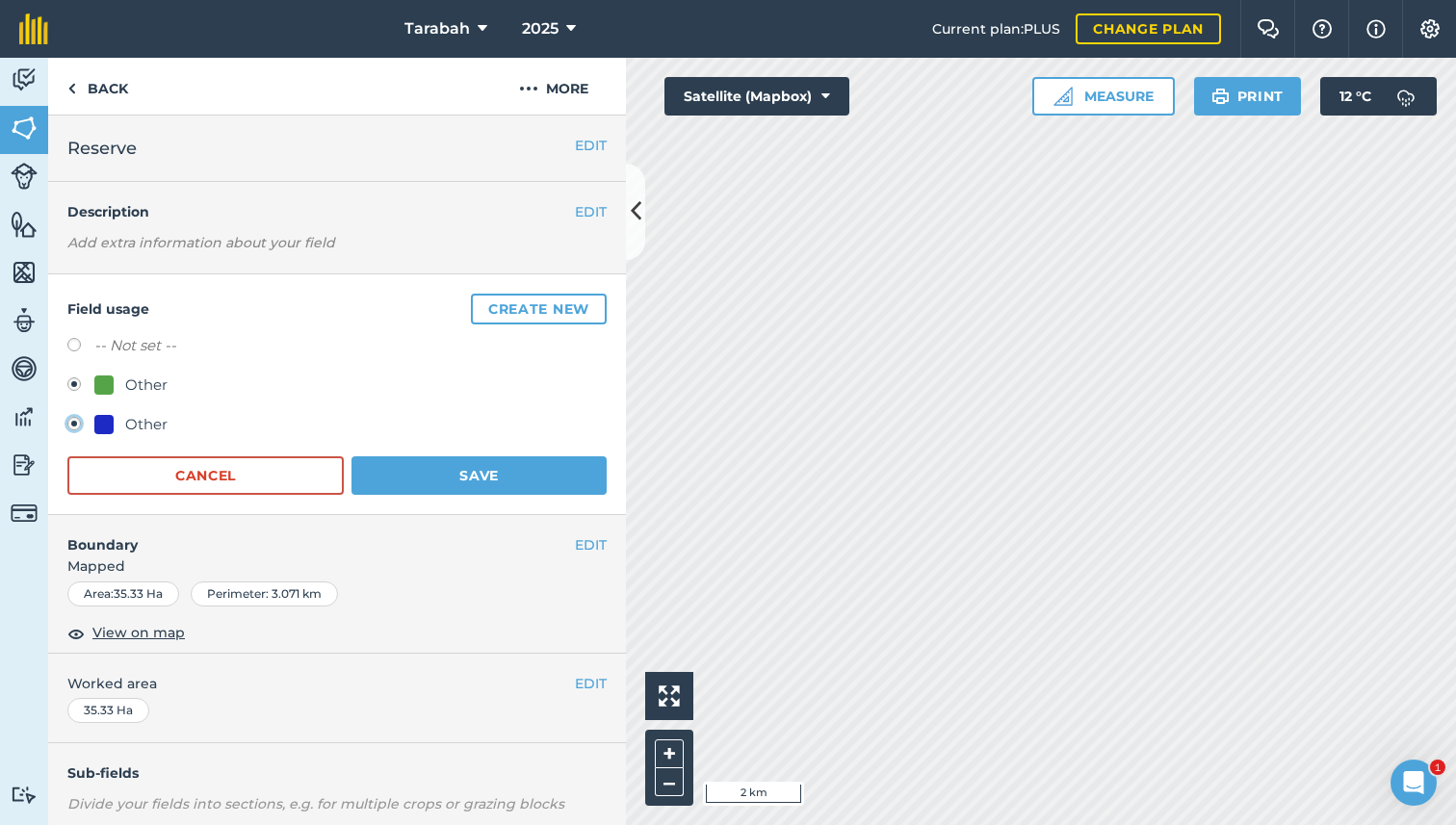 radio on "true" 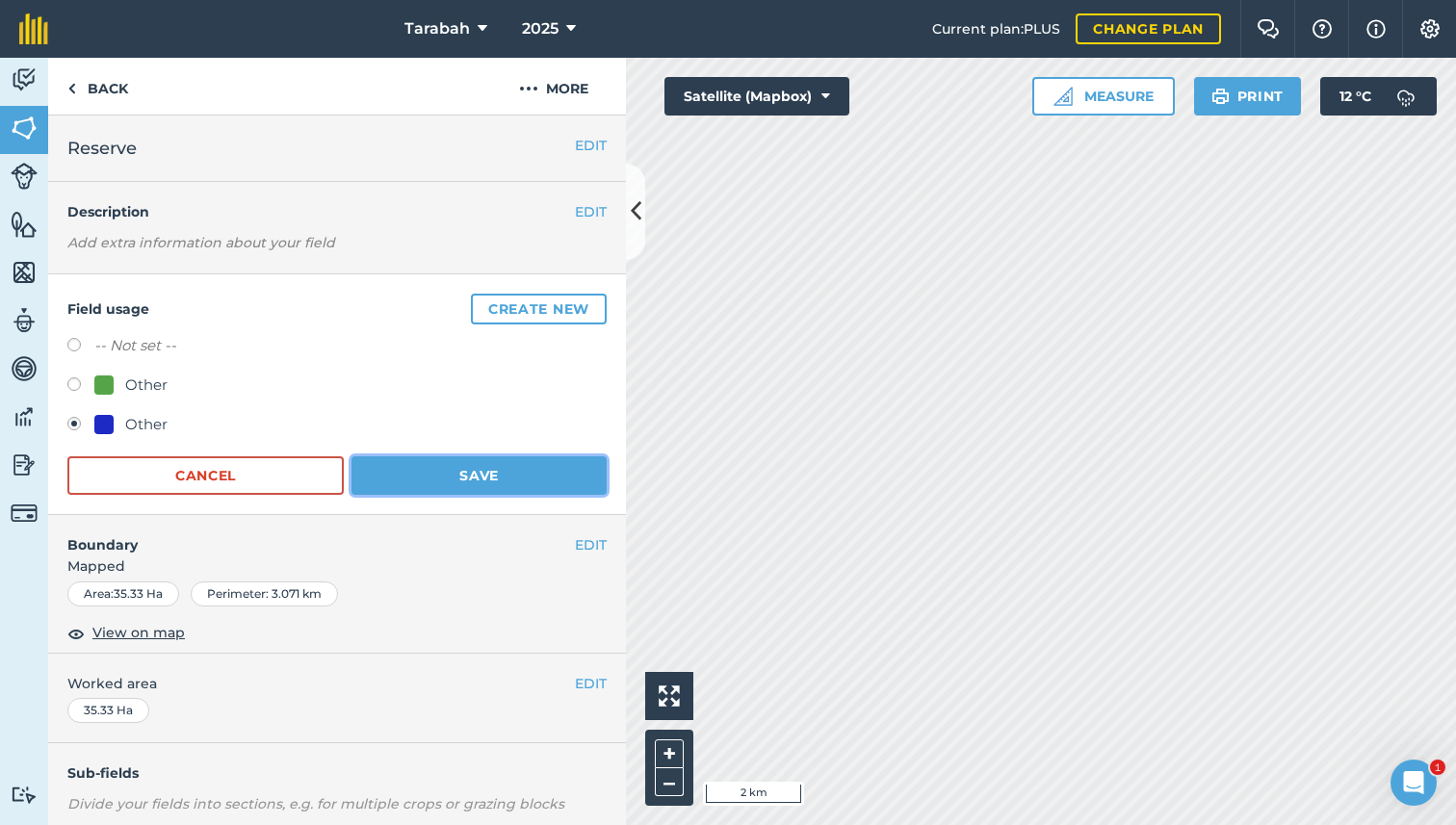 click on "Save" at bounding box center [479, 476] 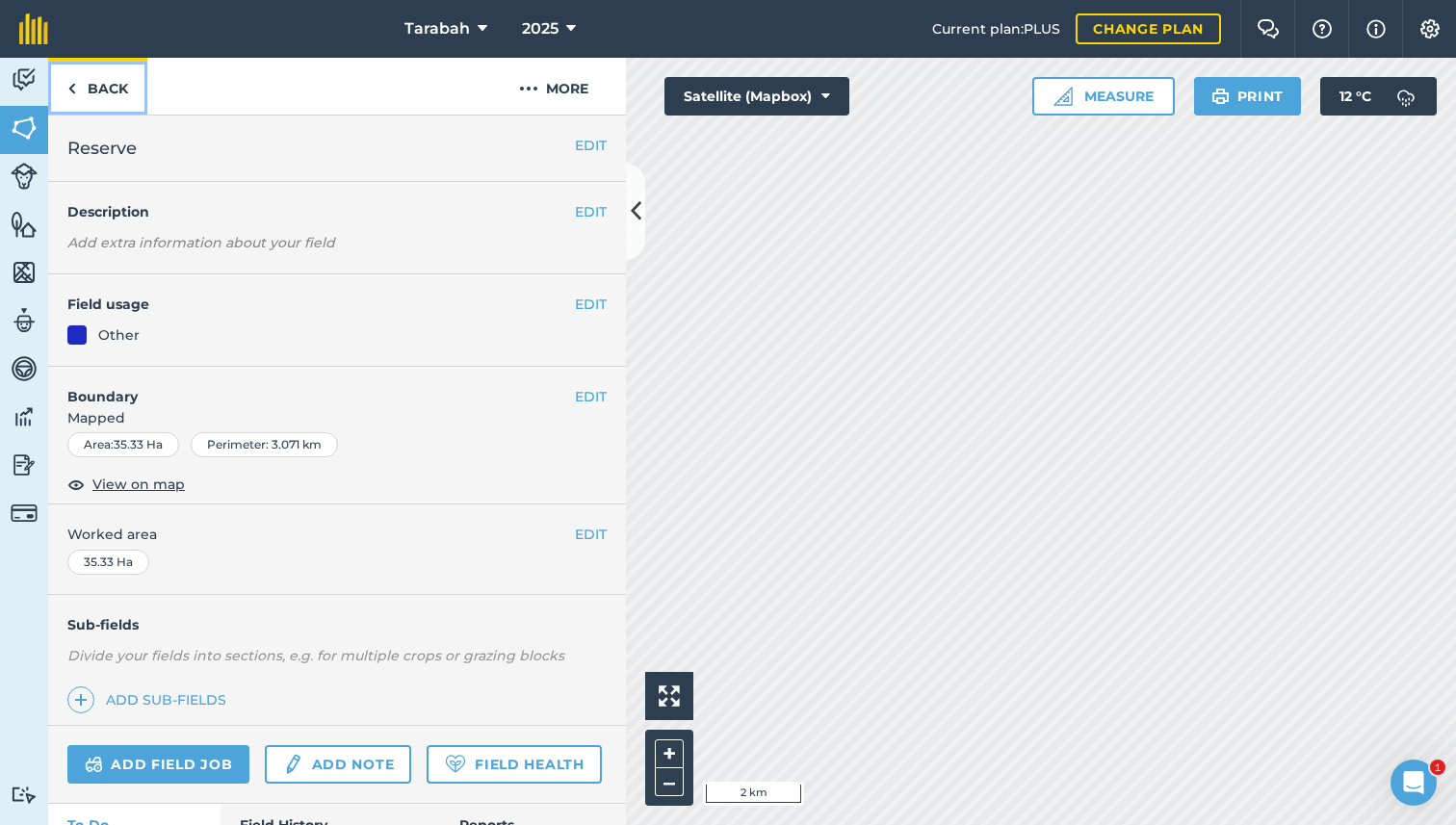 click on "Back" at bounding box center (97, 86) 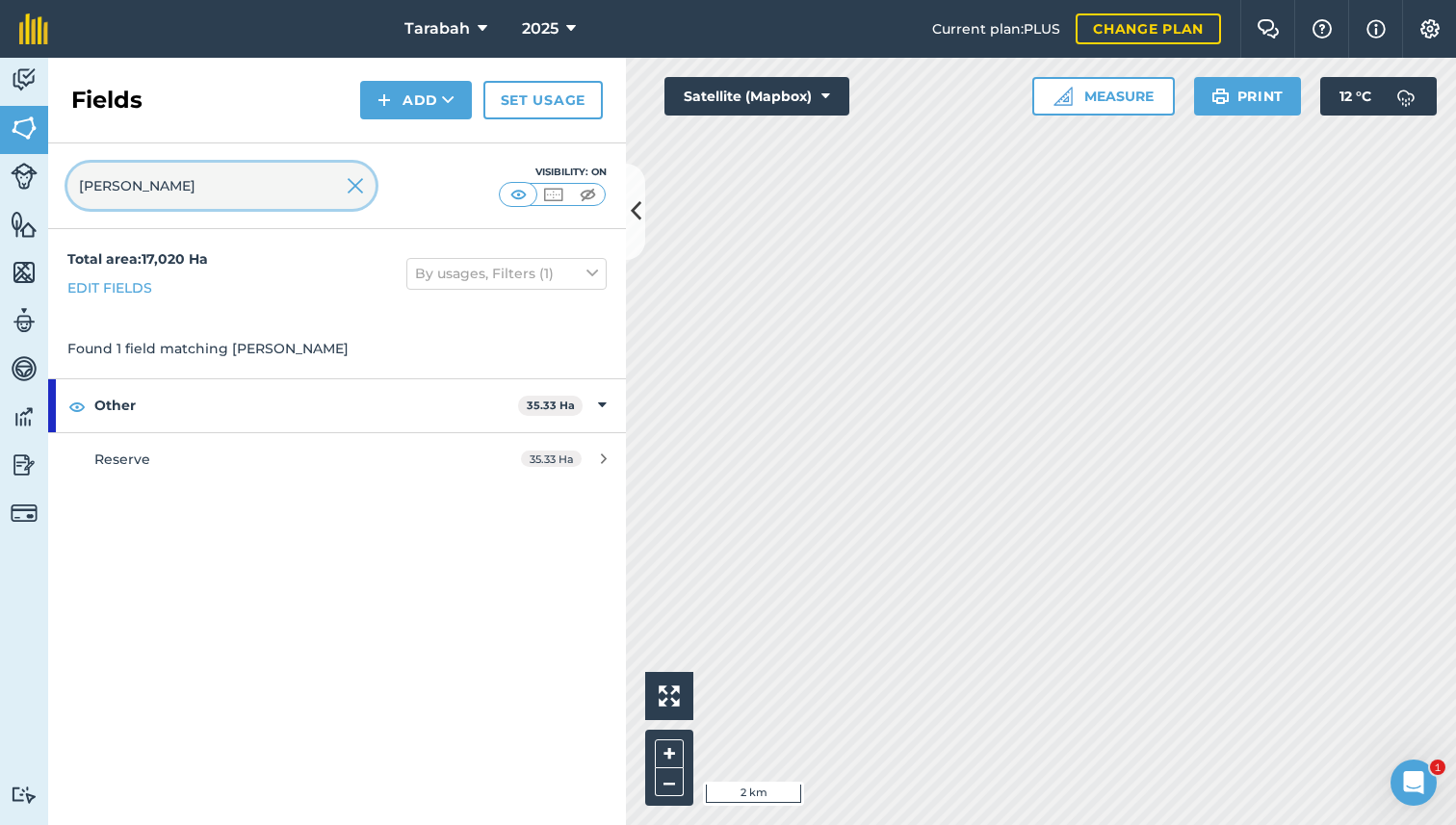 click on "[PERSON_NAME]" at bounding box center [221, 186] 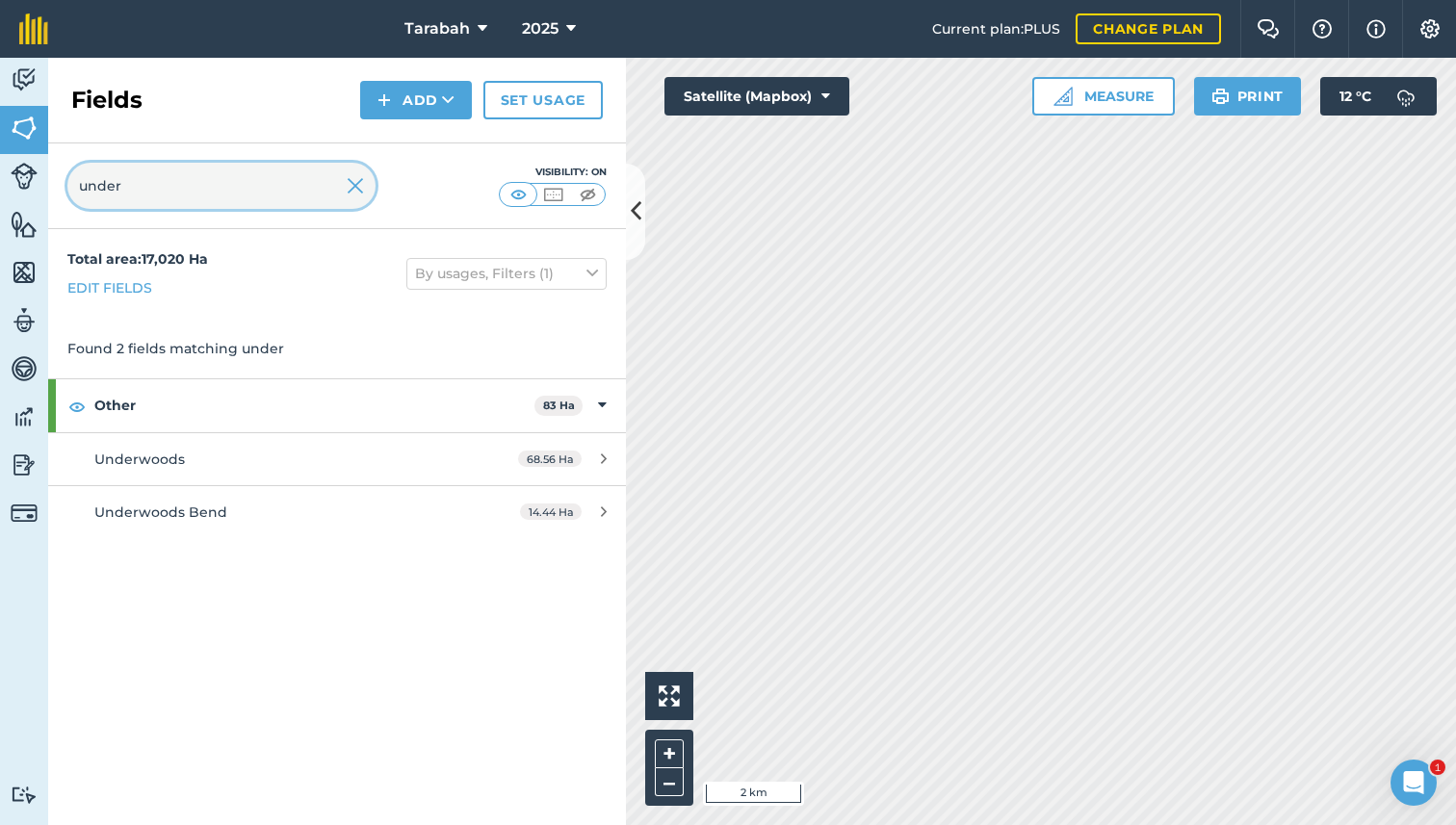 type on "under" 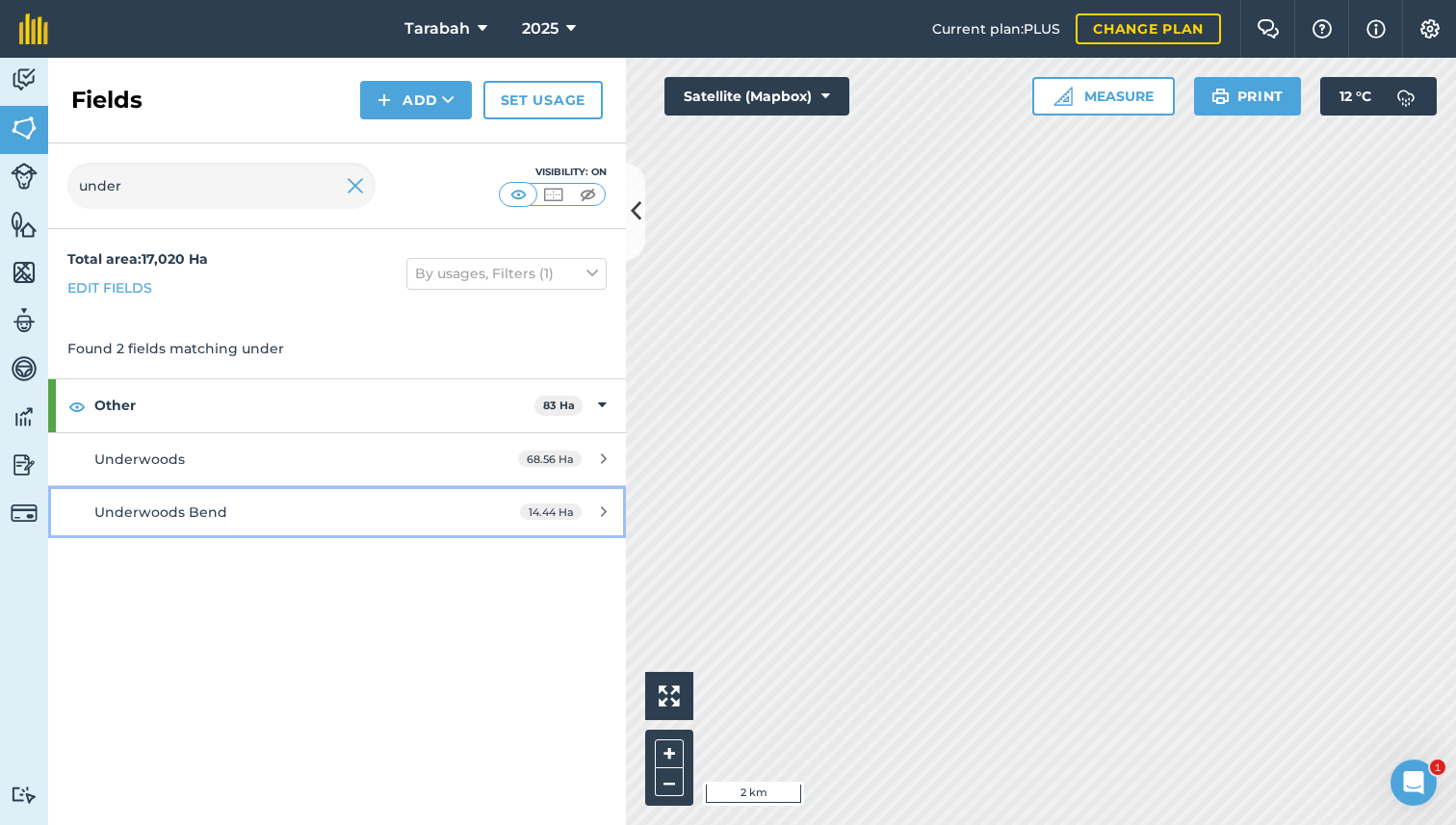 click on "Underwoods Bend" at bounding box center (161, 512) 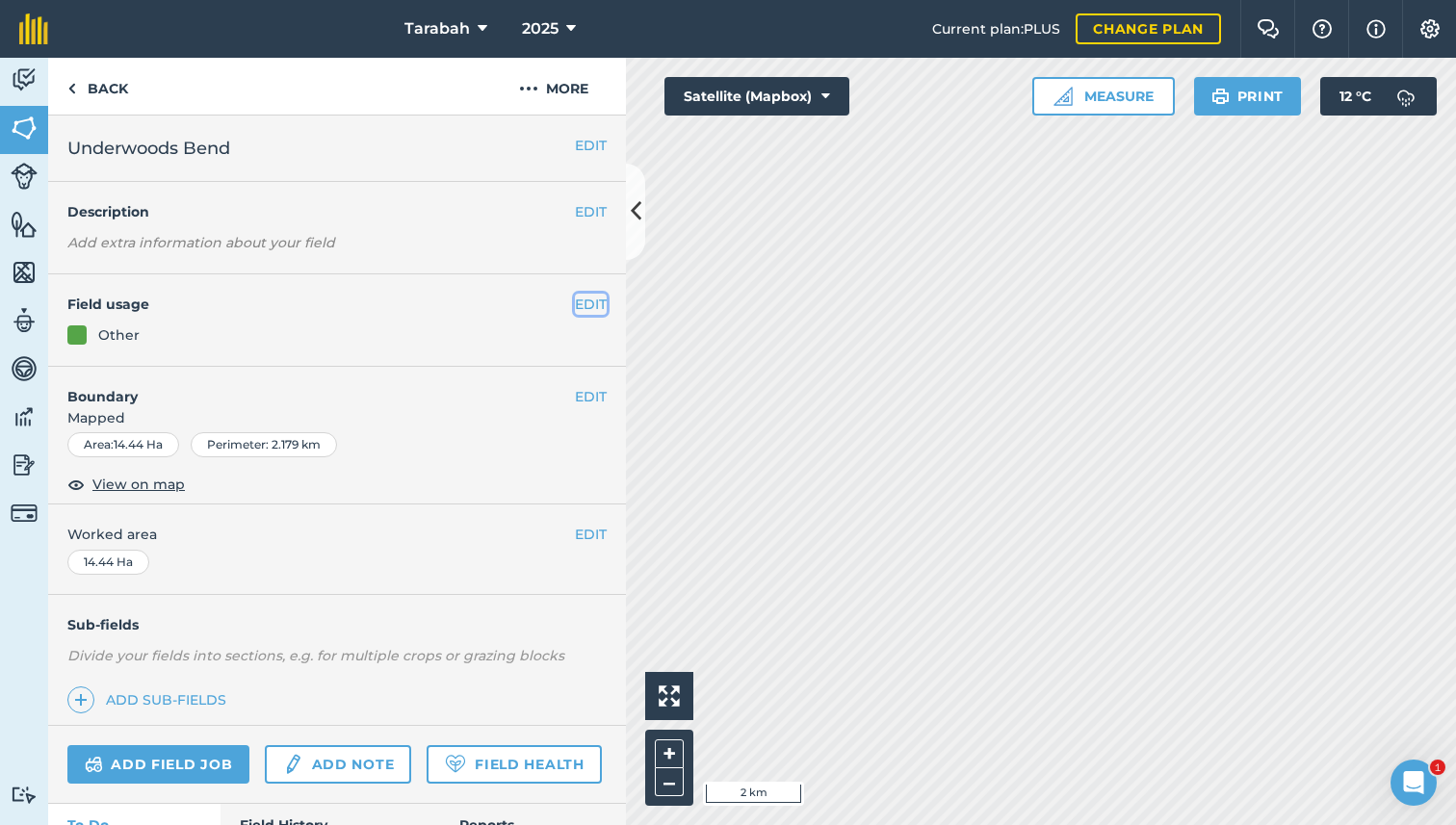 click on "EDIT" at bounding box center [590, 304] 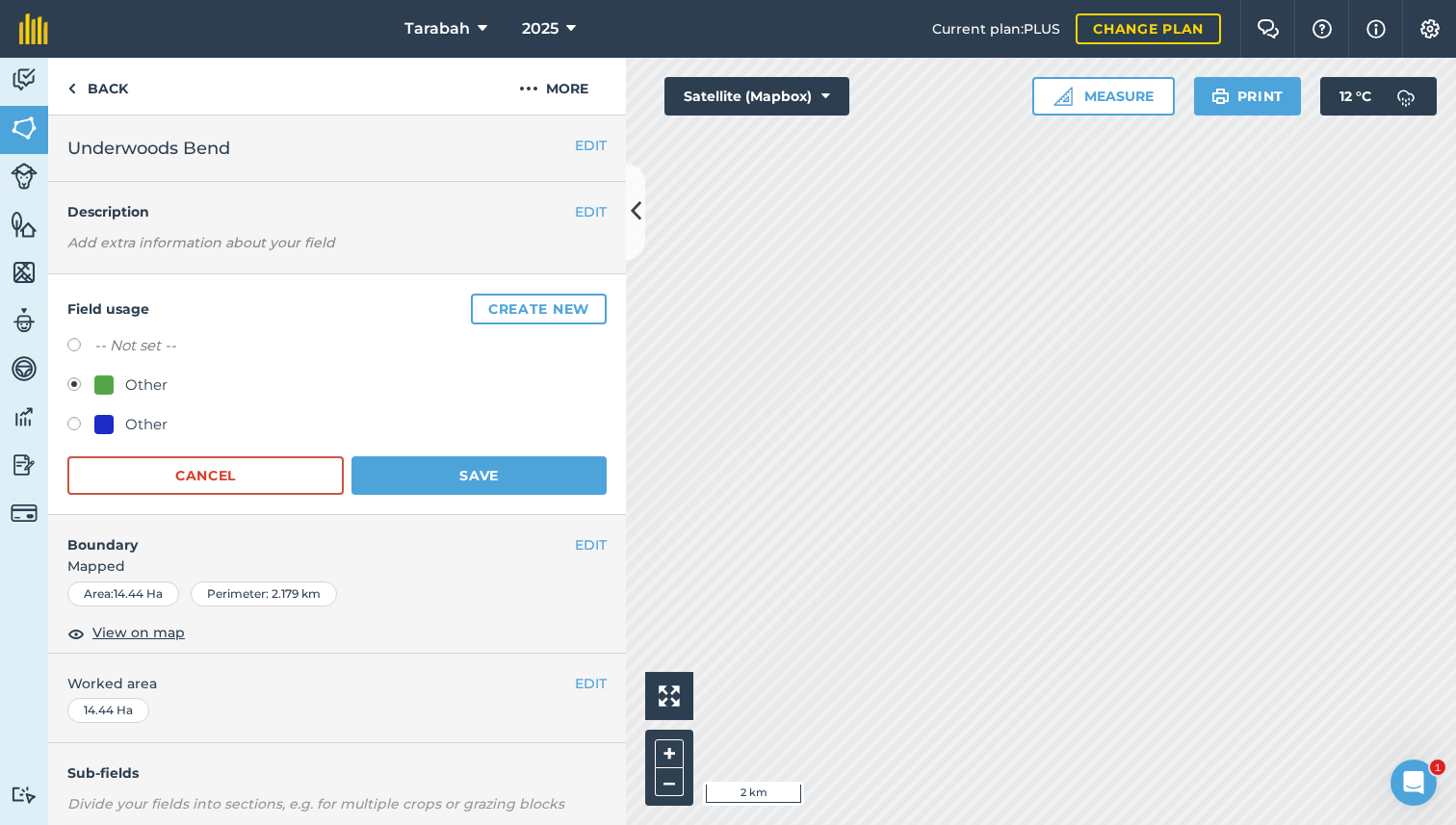 click on "Other" at bounding box center (146, 425) 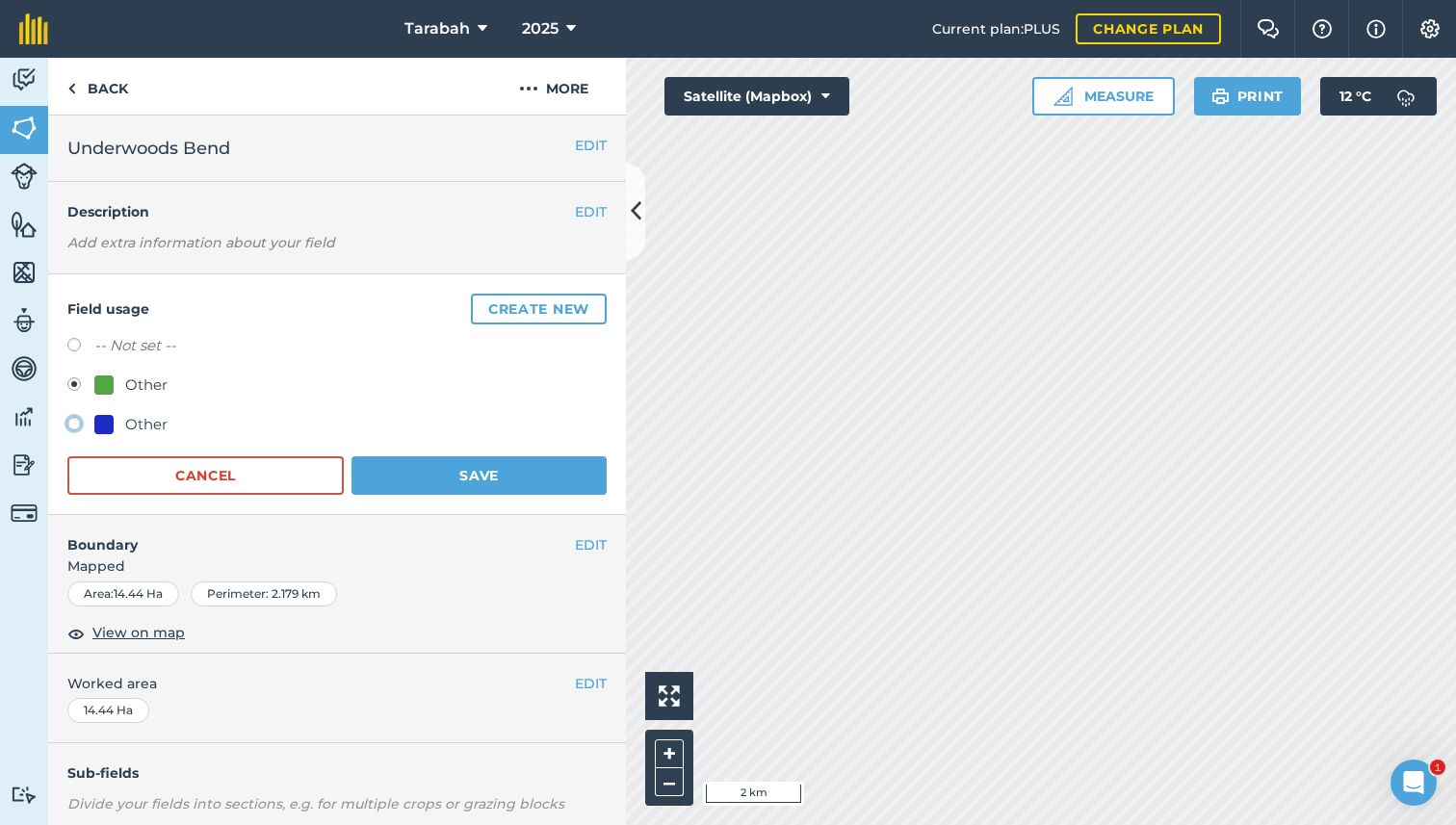 radio on "true" 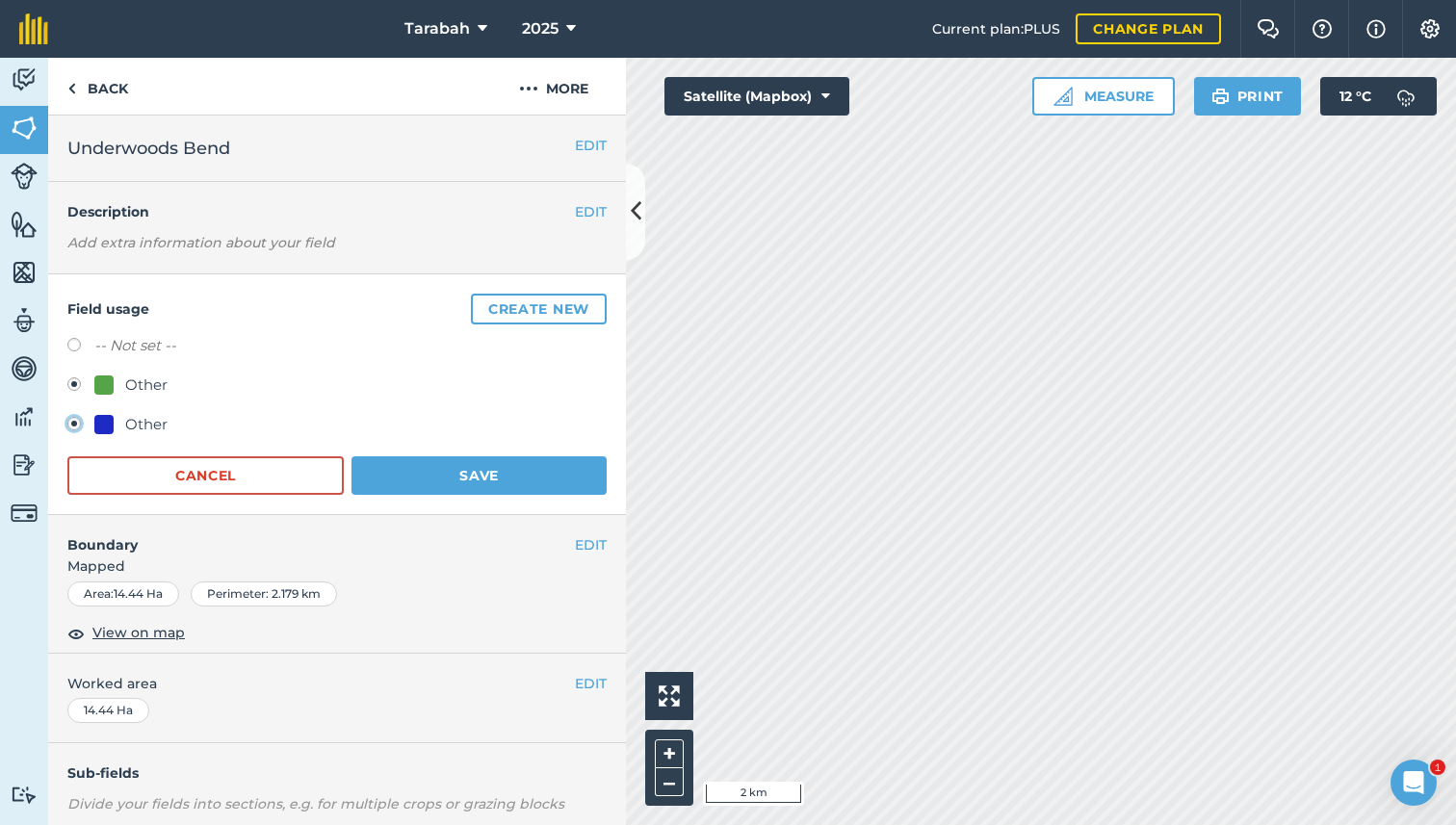 radio on "false" 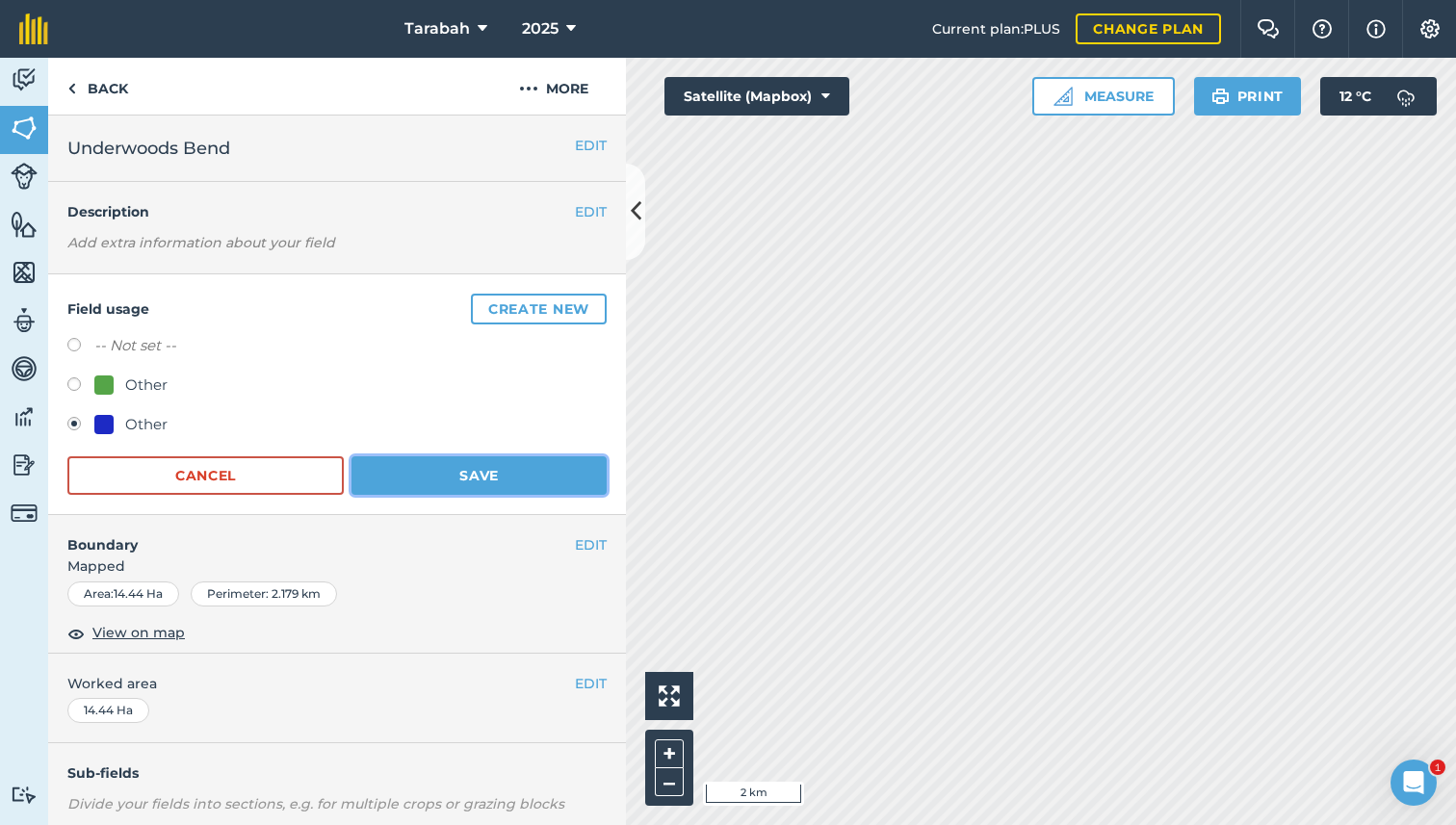 click on "Save" at bounding box center (479, 476) 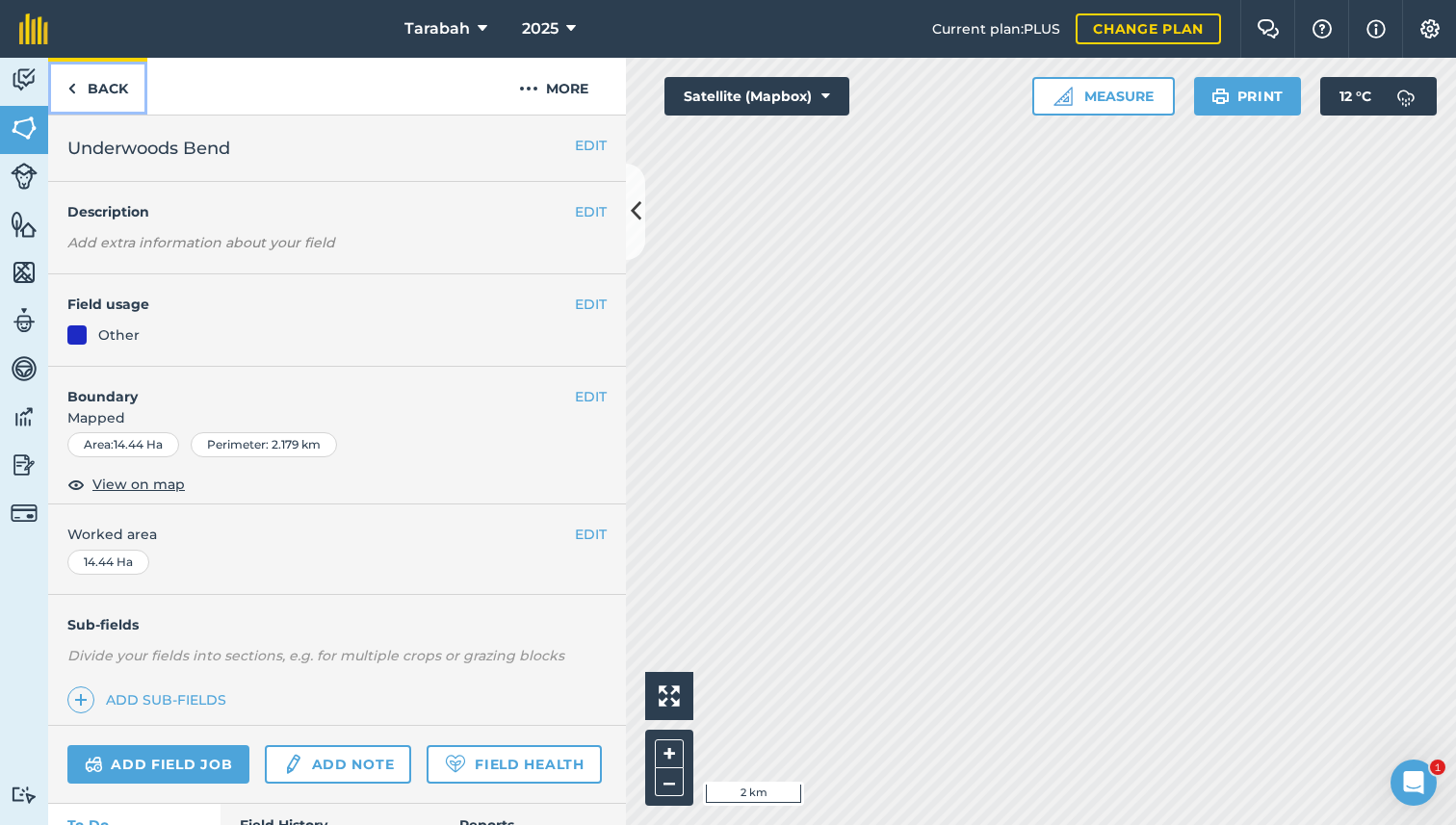 click on "Back" at bounding box center (97, 86) 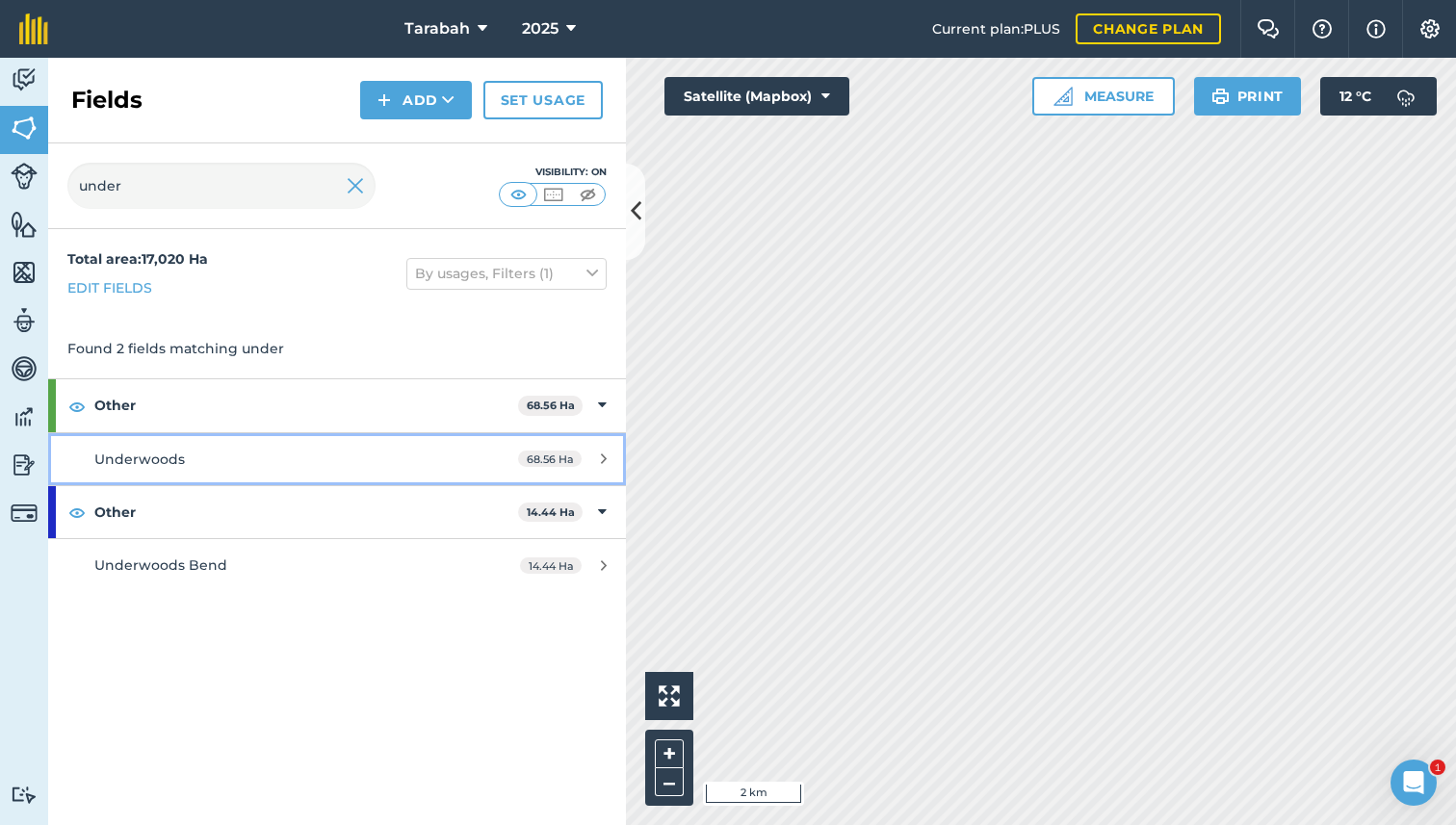 click on "Underwoods" at bounding box center (140, 459) 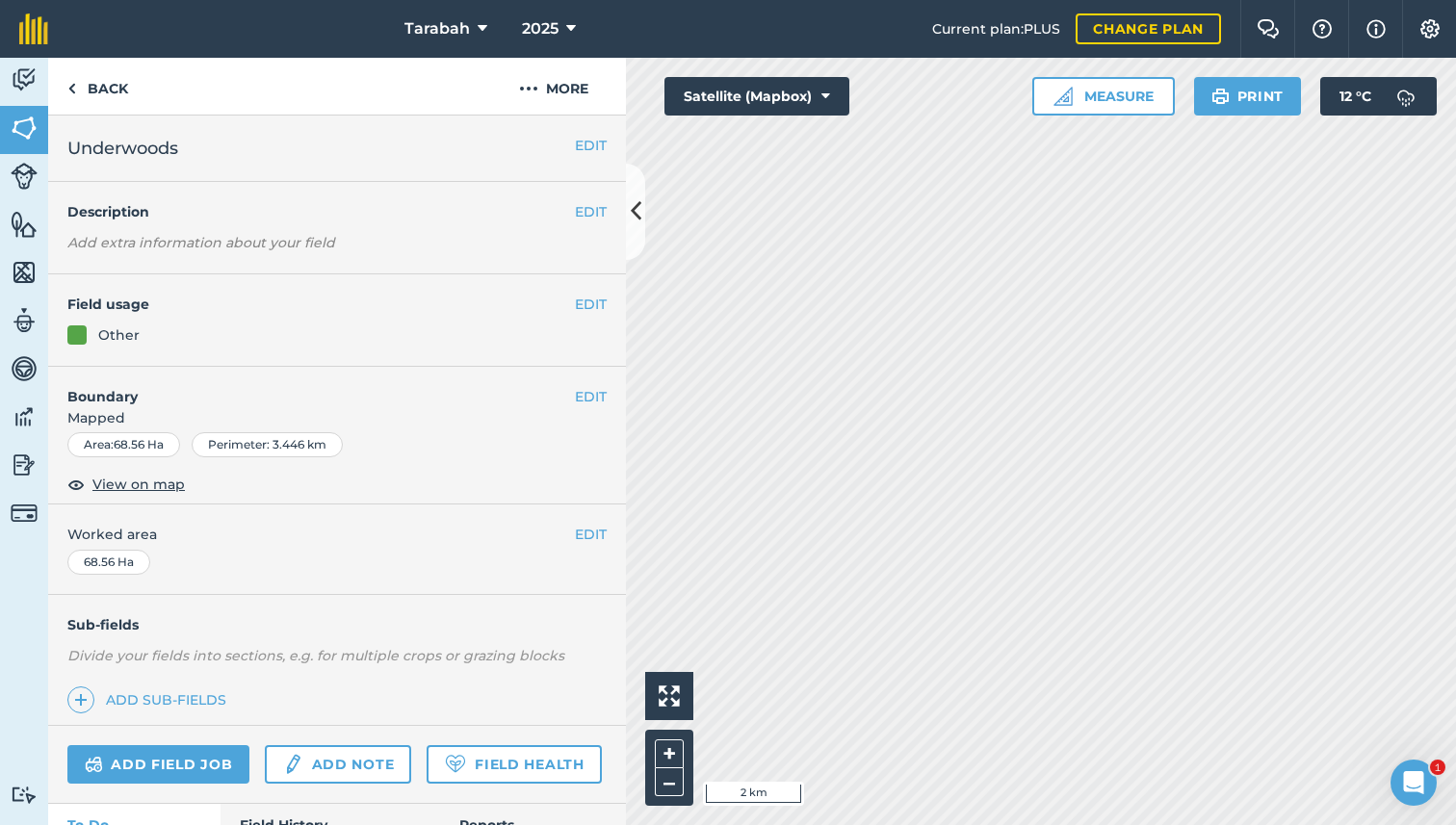 click on "EDIT Field usage Other" at bounding box center (337, 321) 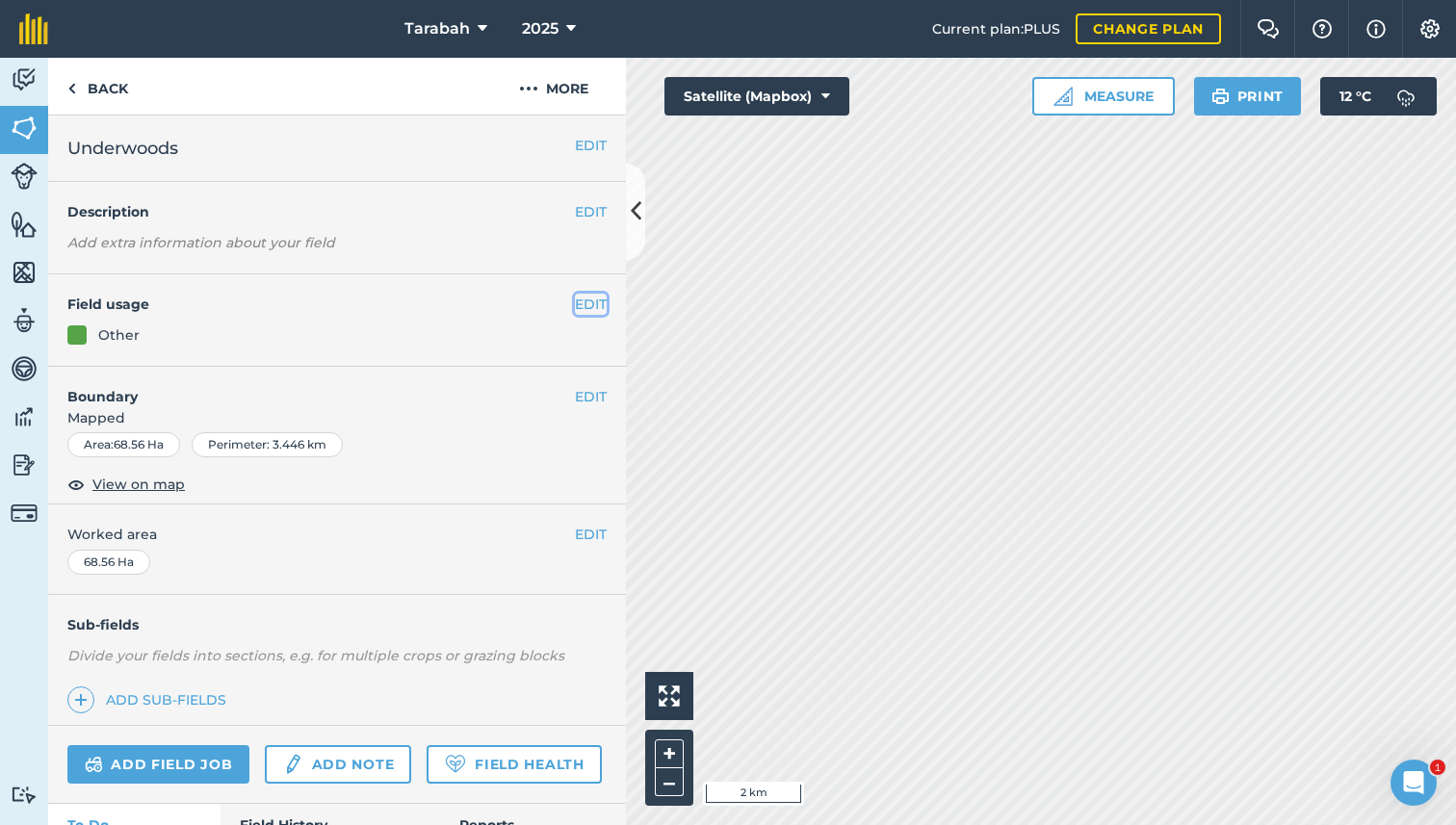click on "EDIT" at bounding box center [590, 304] 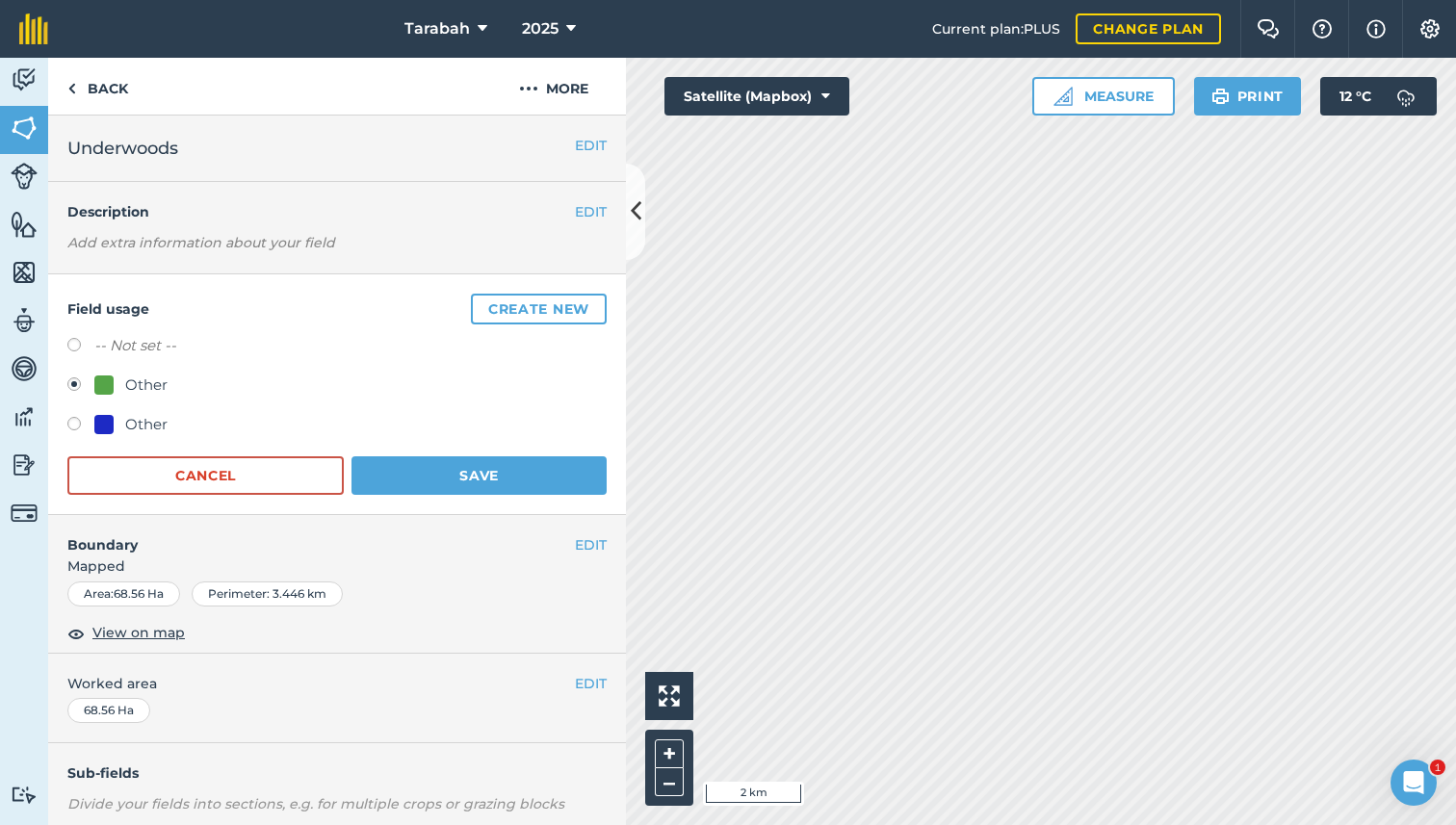 click on "Other" at bounding box center [131, 425] 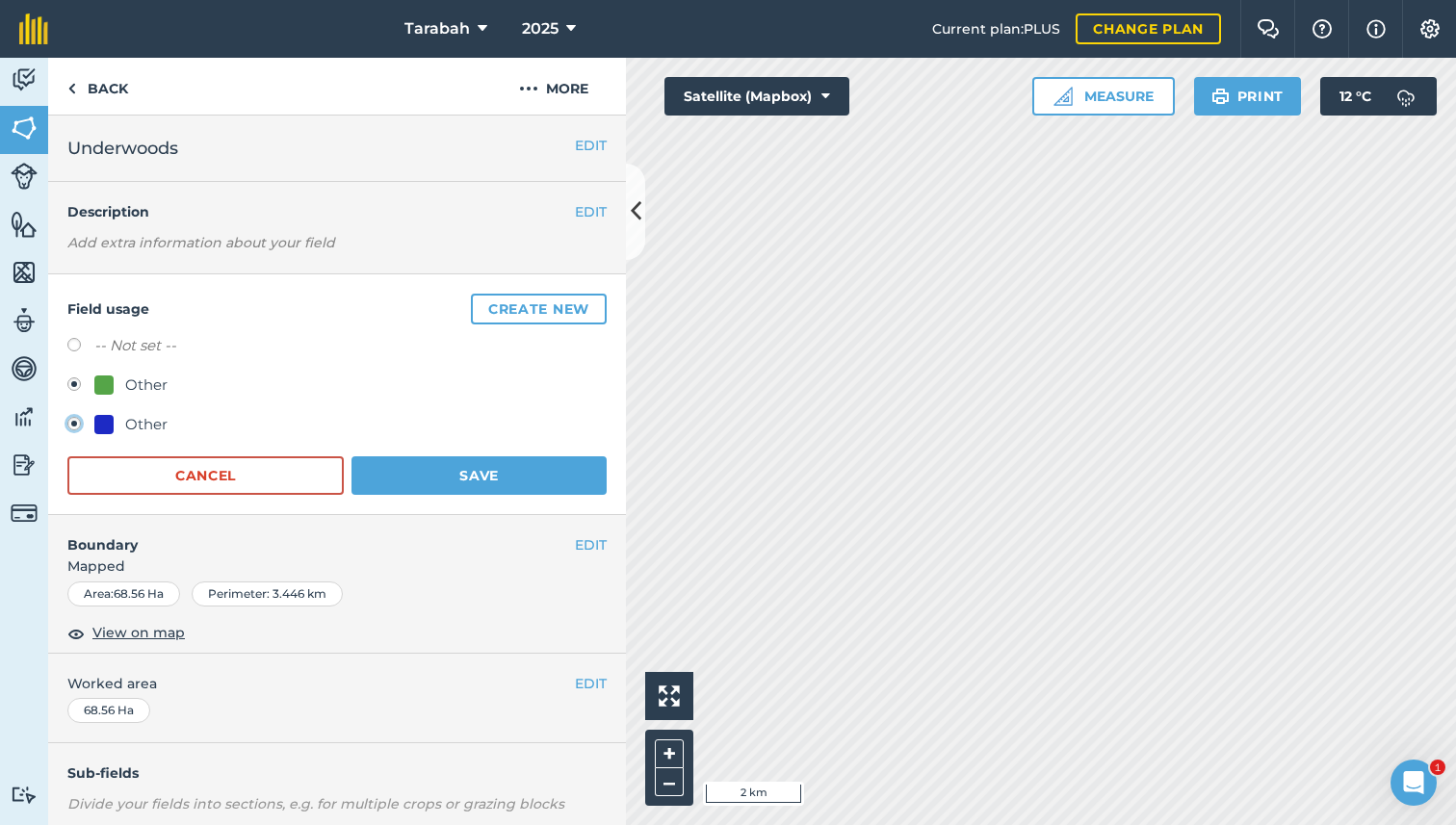 radio on "true" 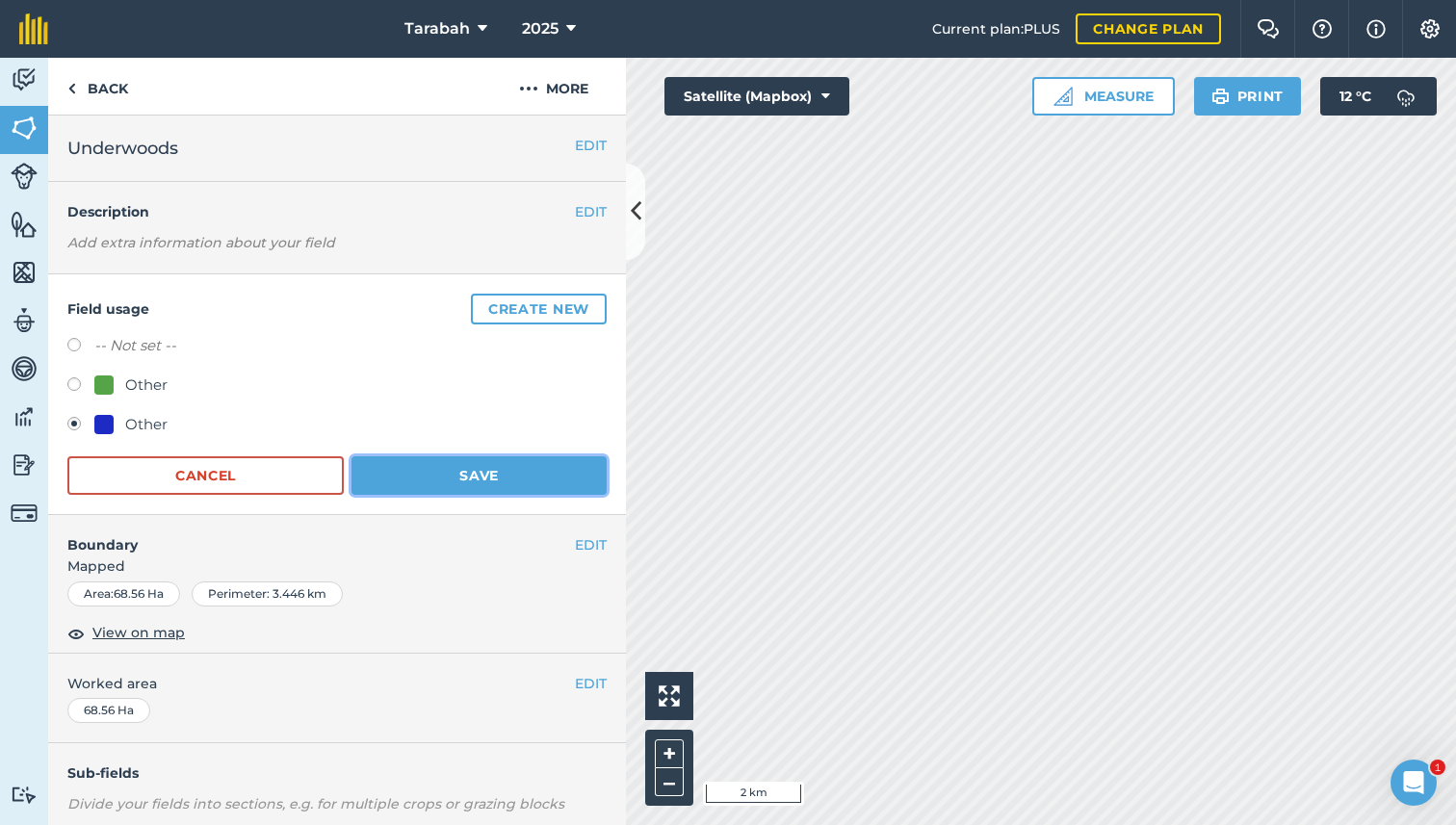 click on "Save" at bounding box center [479, 476] 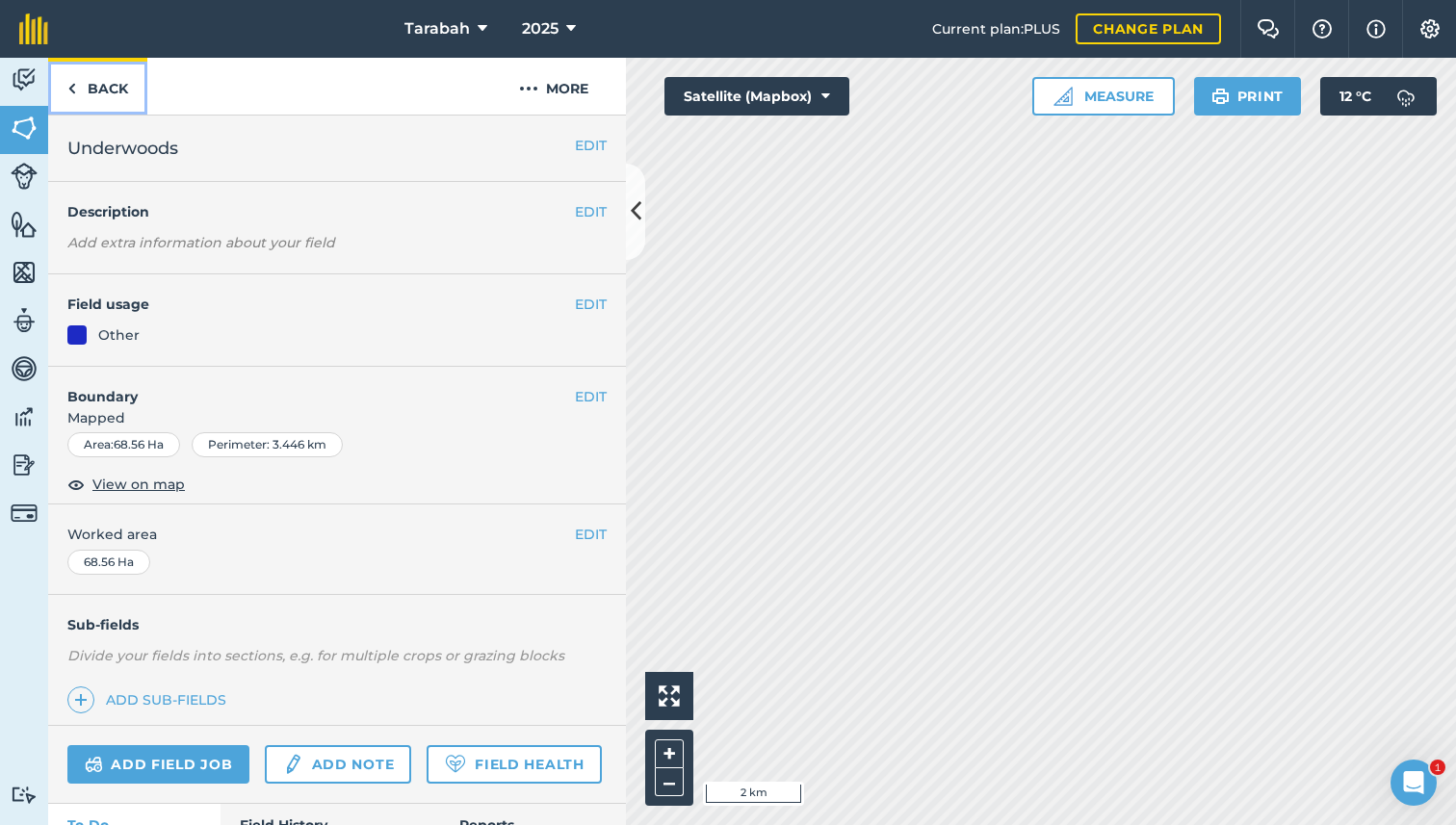 click on "Back" at bounding box center [97, 86] 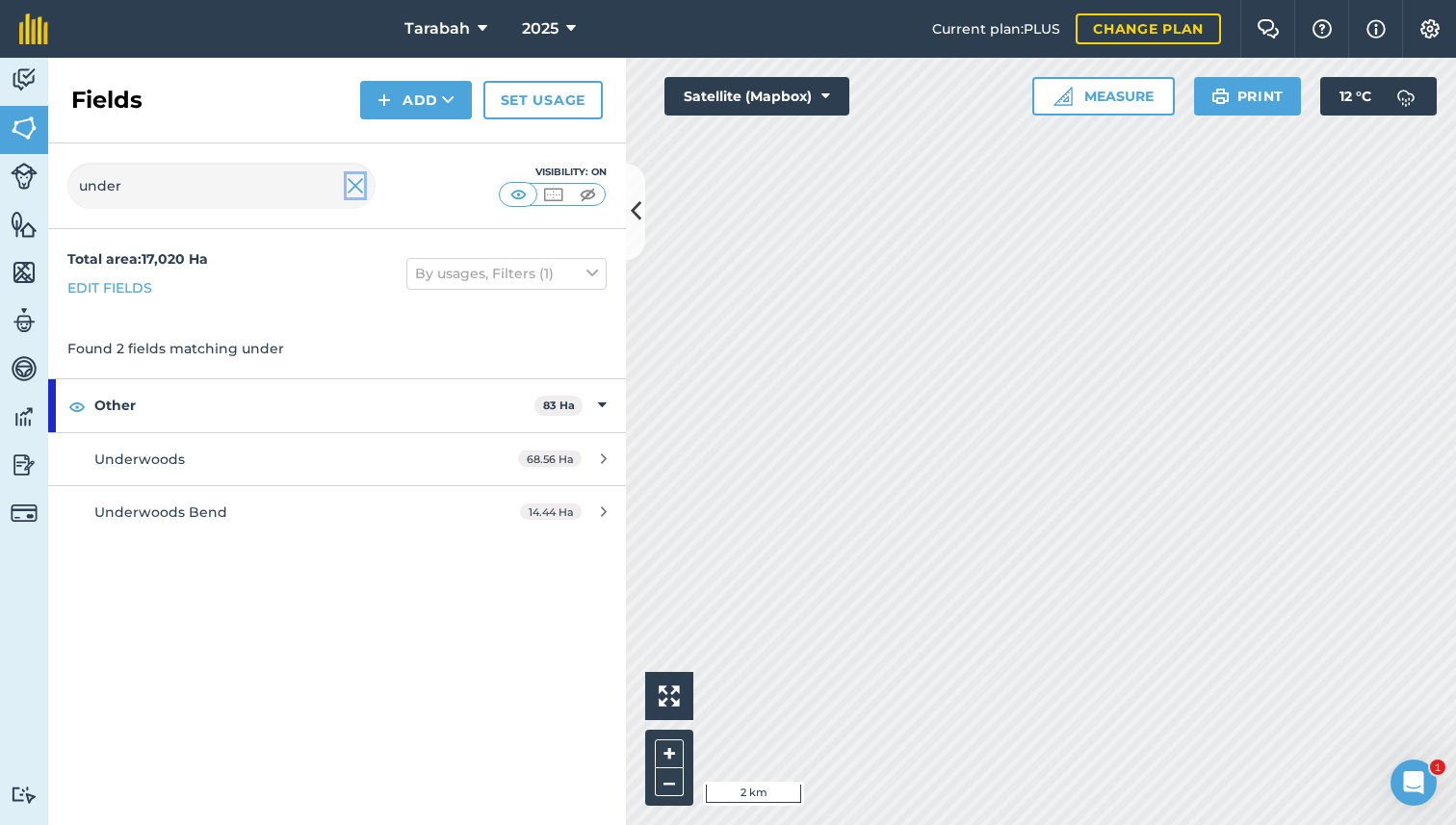 click at bounding box center [355, 186] 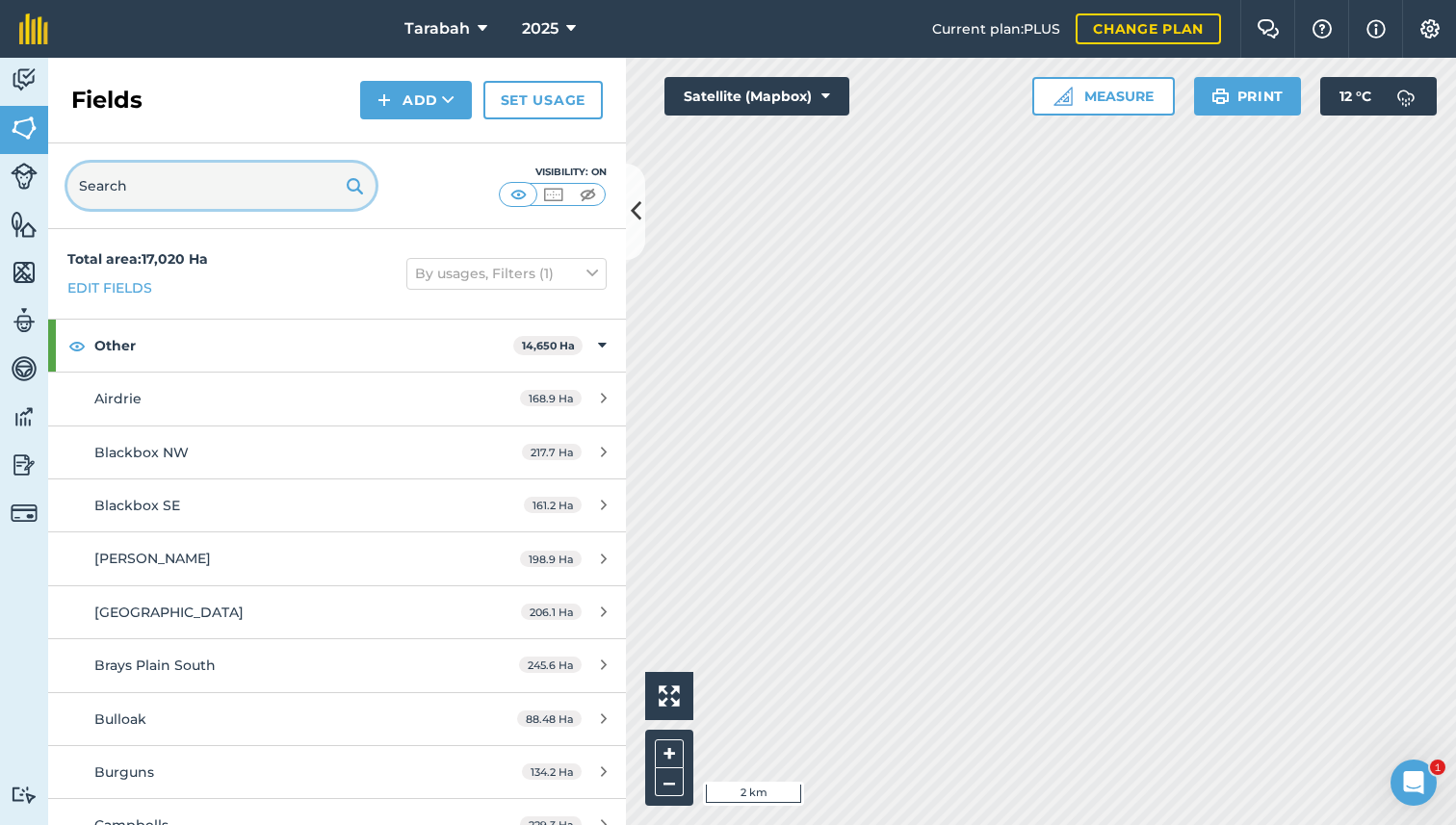 click at bounding box center [221, 186] 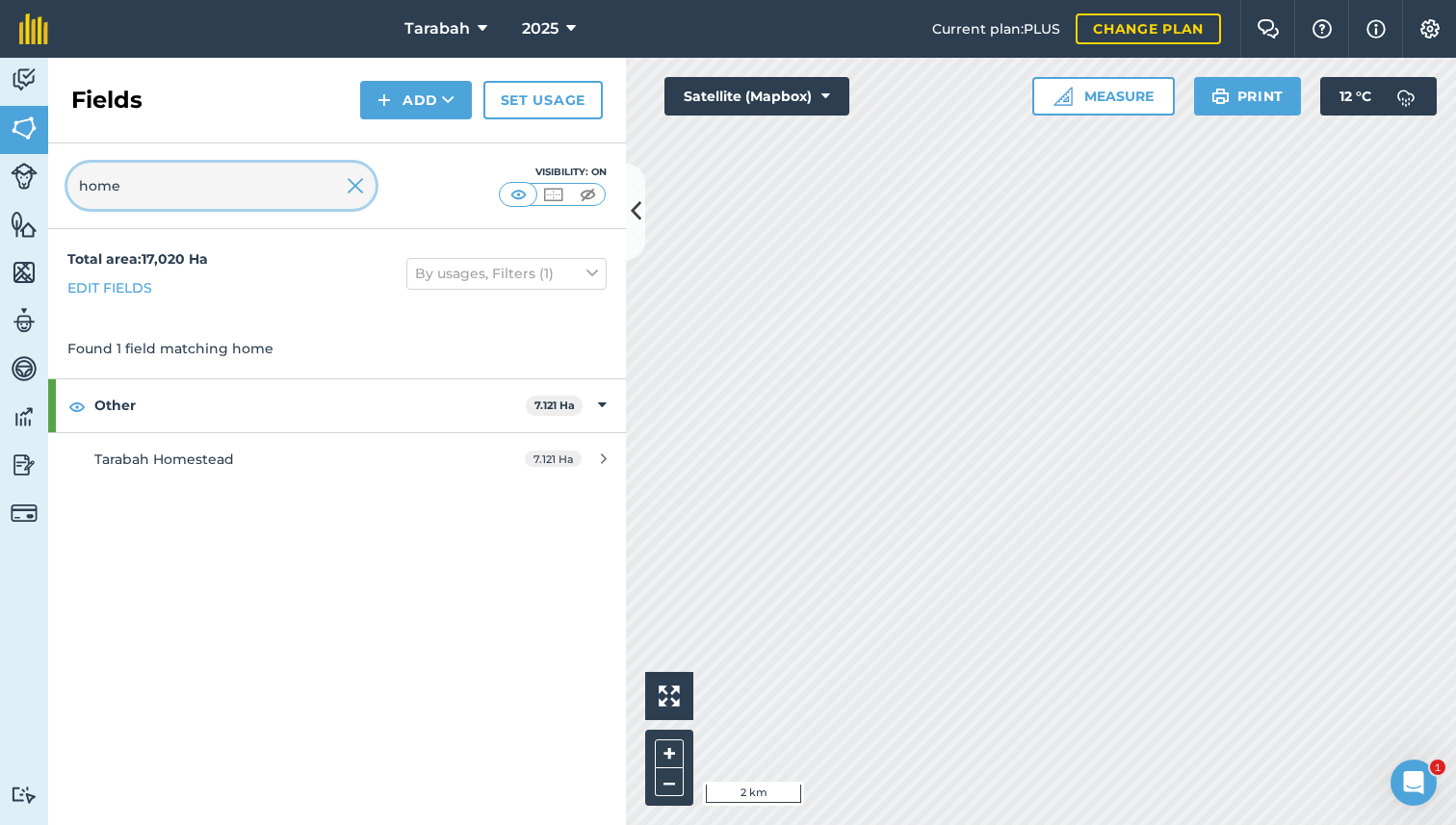 type on "home" 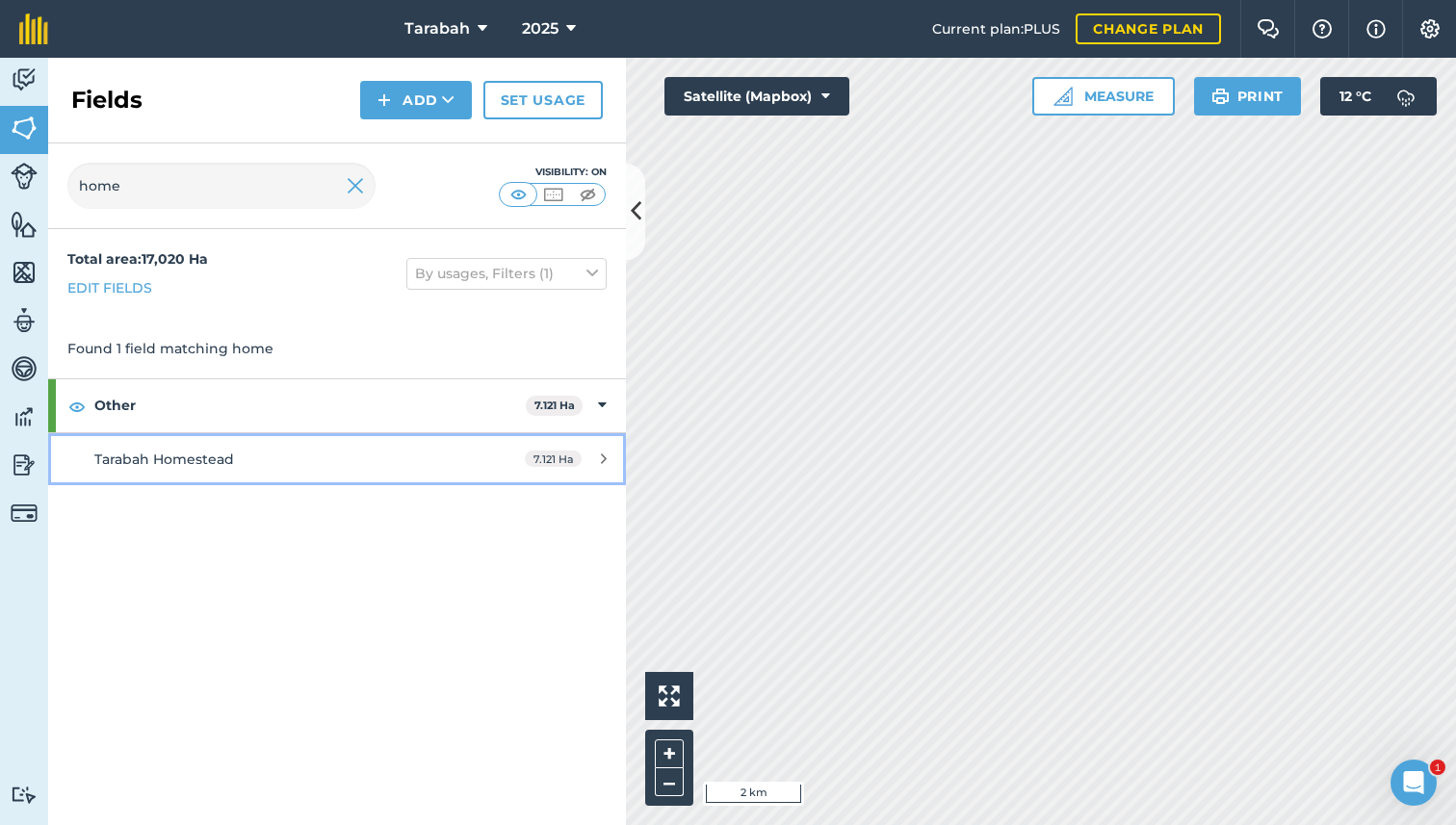 click on "Tarabah Homestead" at bounding box center [164, 459] 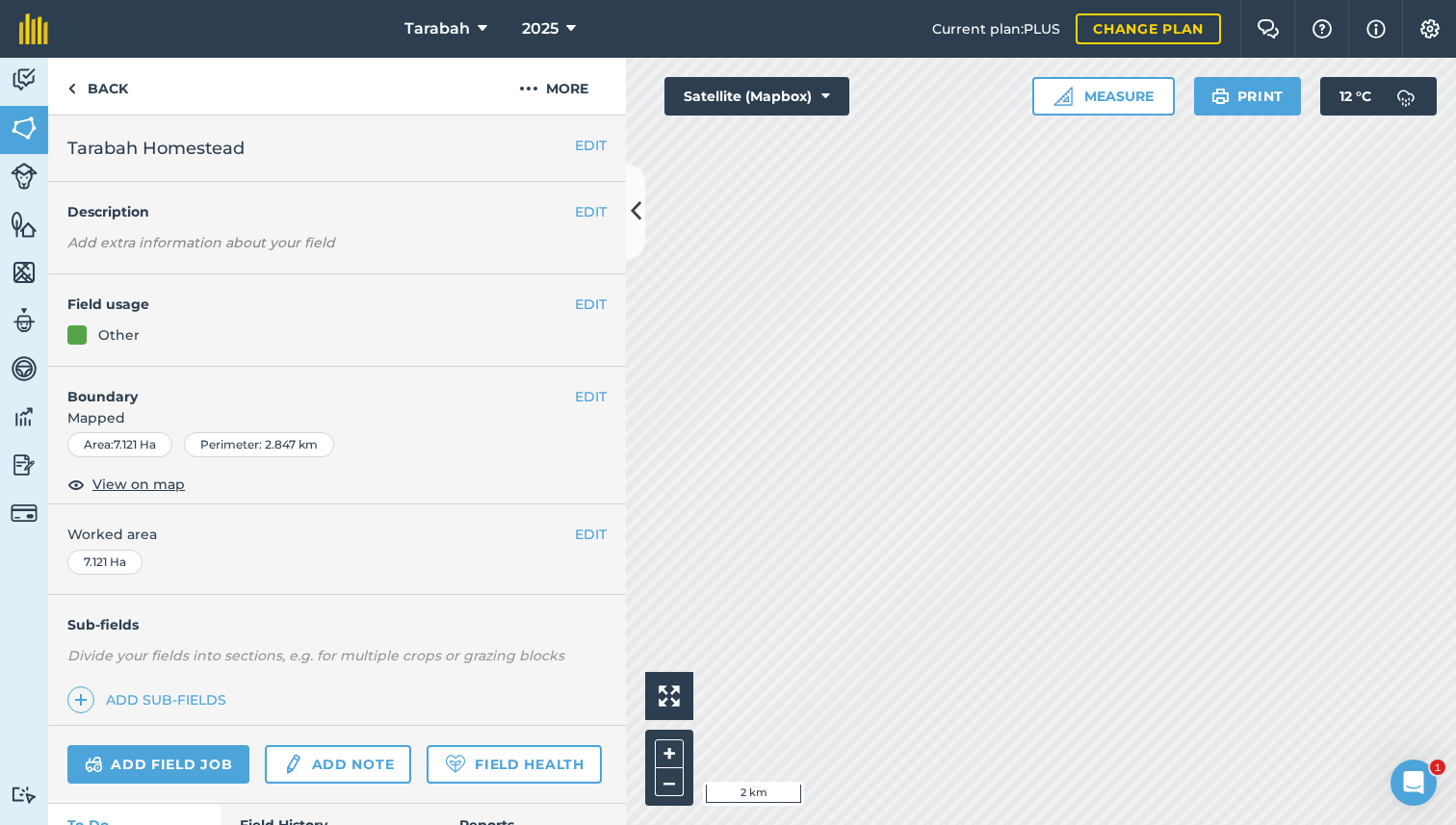 click on "Field usage" at bounding box center (321, 304) 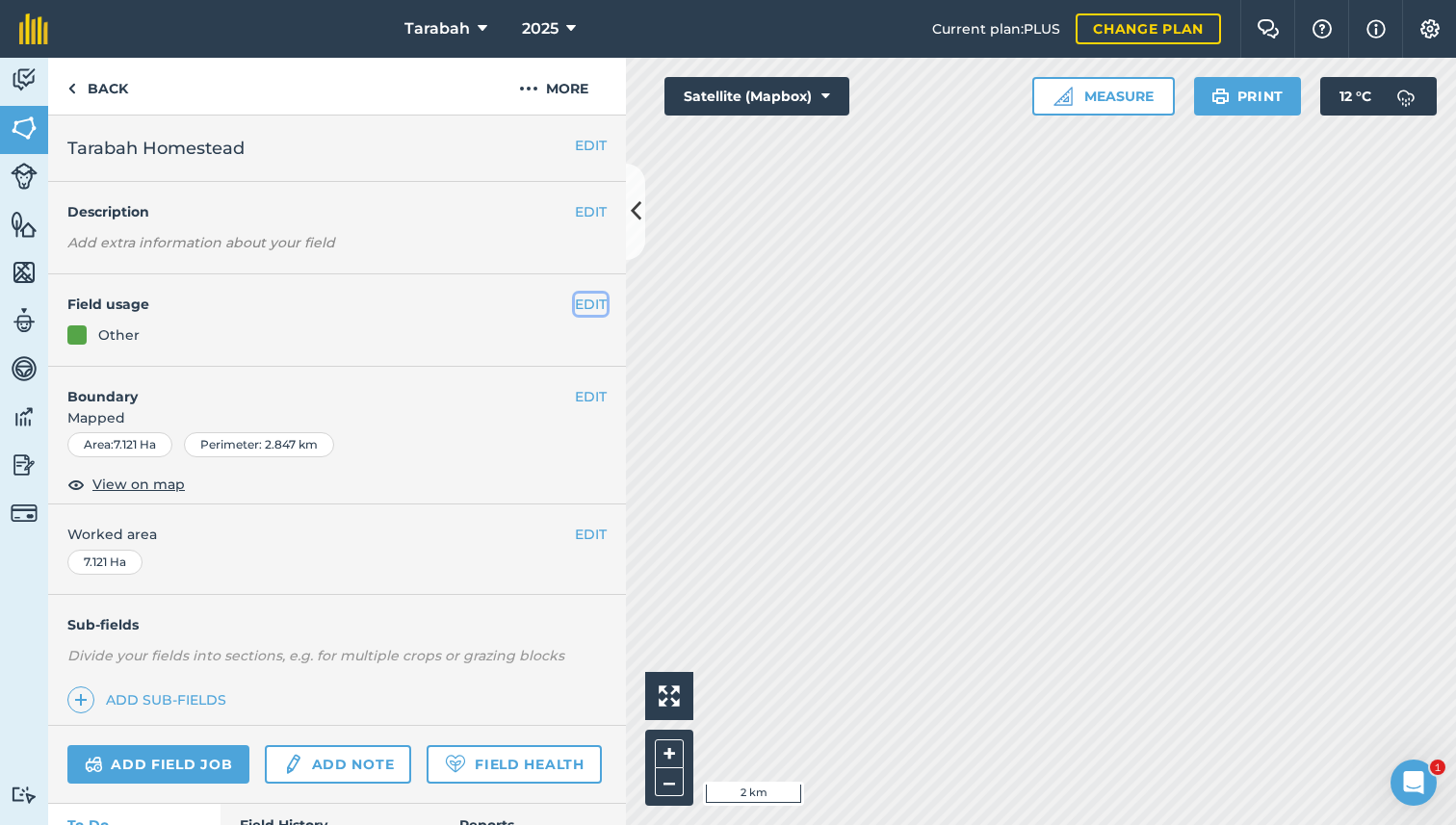 click on "EDIT" at bounding box center [590, 304] 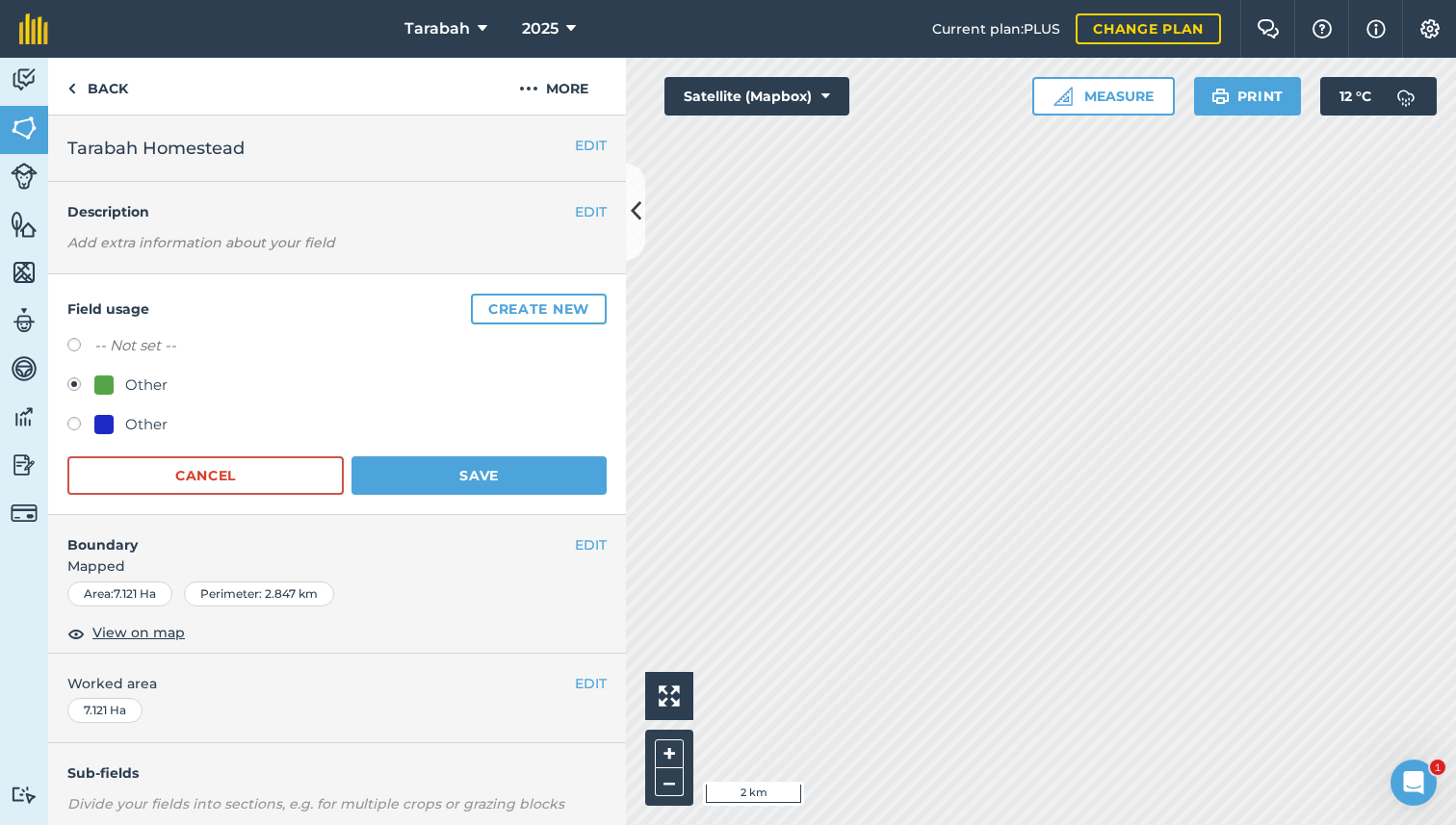 click on "Other" at bounding box center [146, 425] 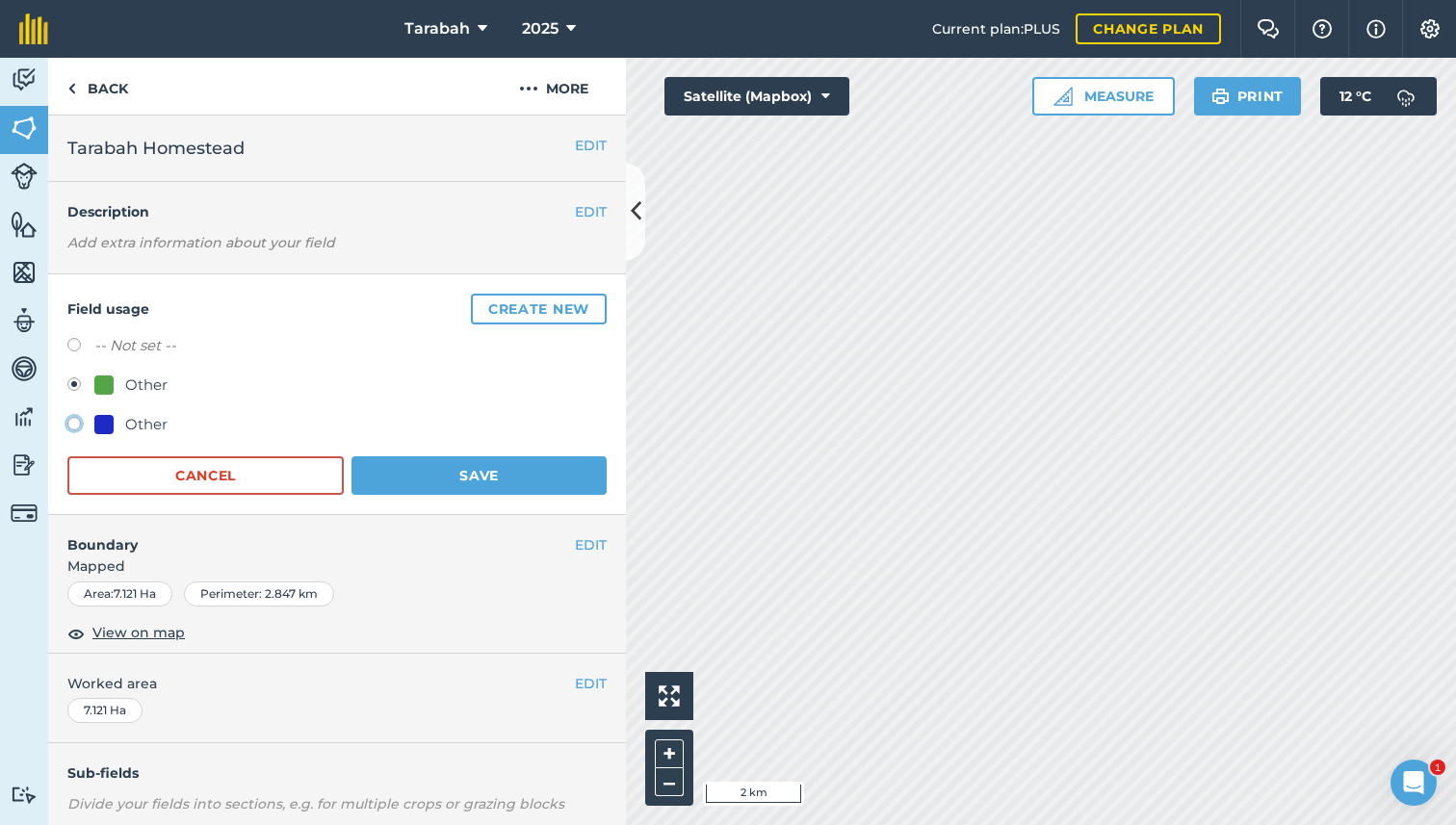 click on "Other" at bounding box center (-9555, 423) 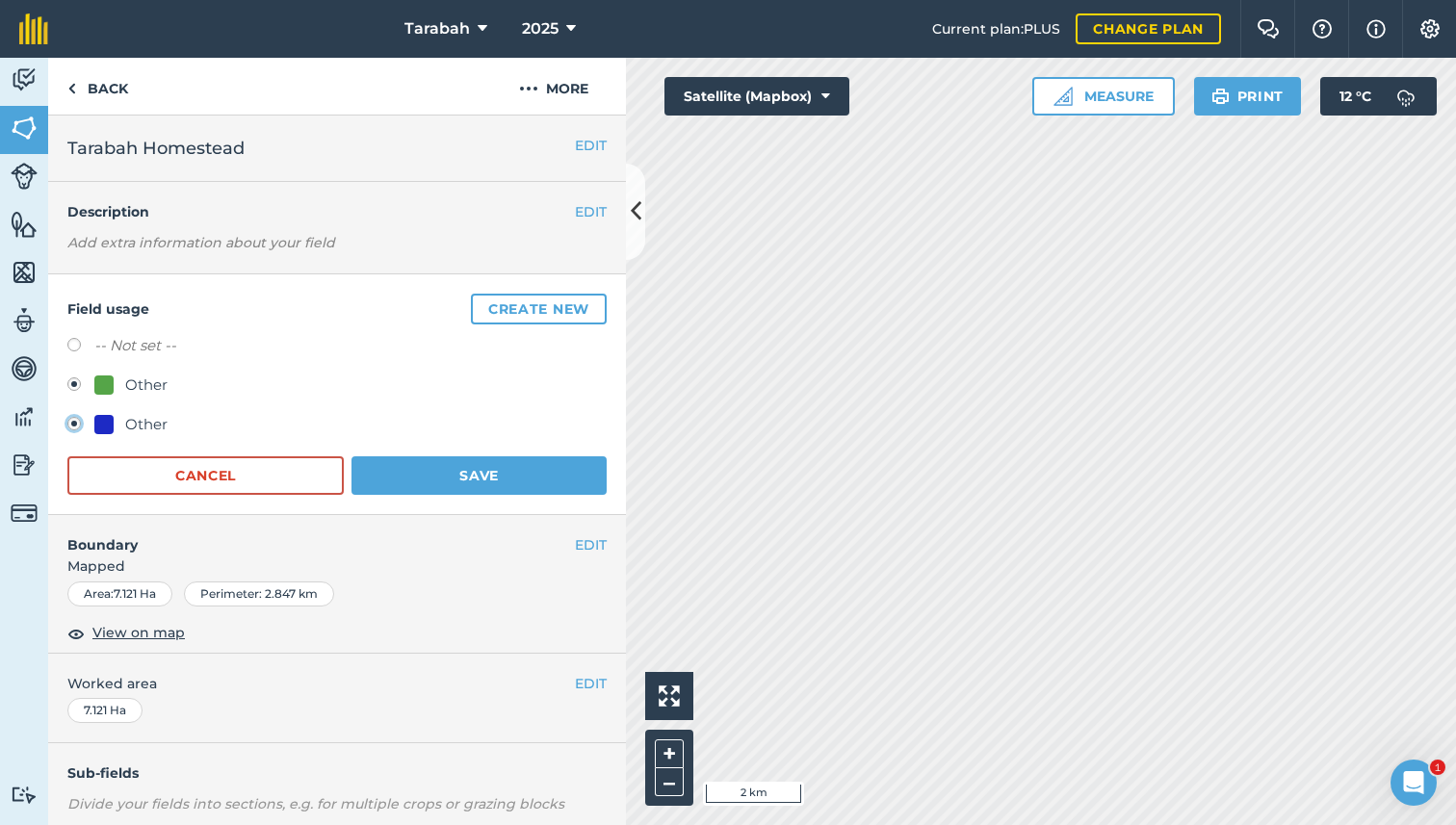 radio on "true" 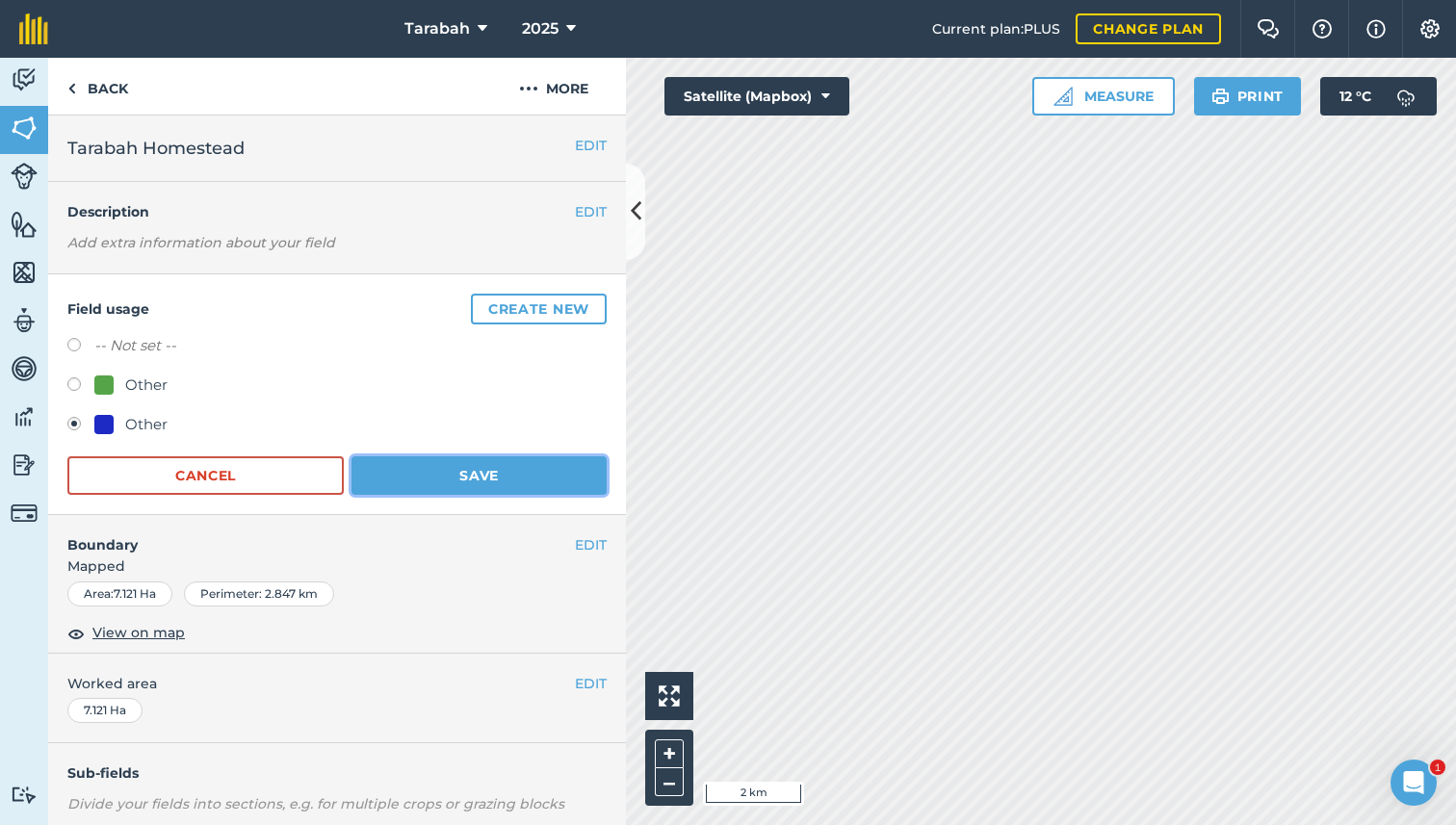 click on "Save" at bounding box center [479, 476] 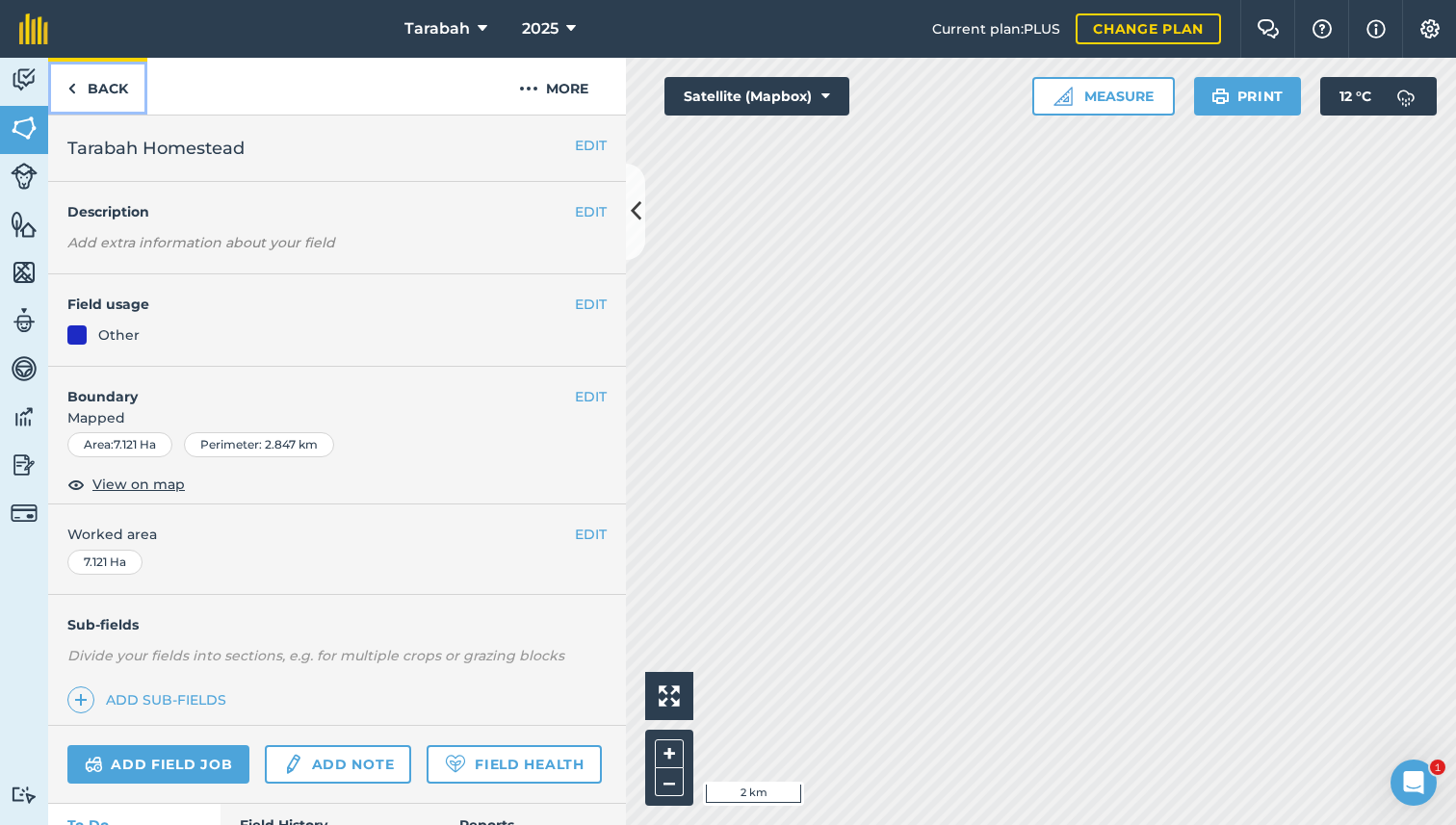 click on "Back" at bounding box center [97, 86] 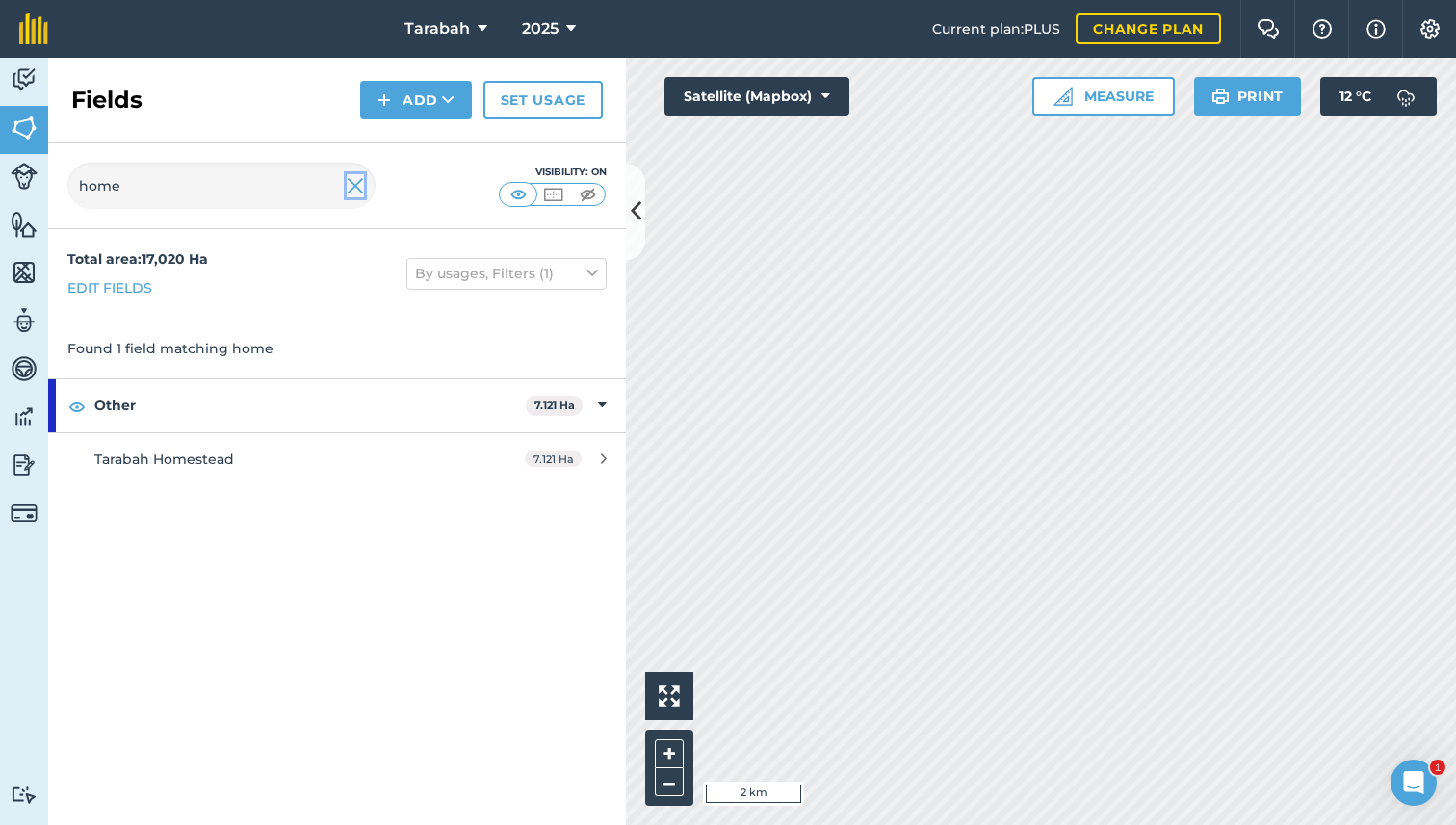 click at bounding box center [355, 186] 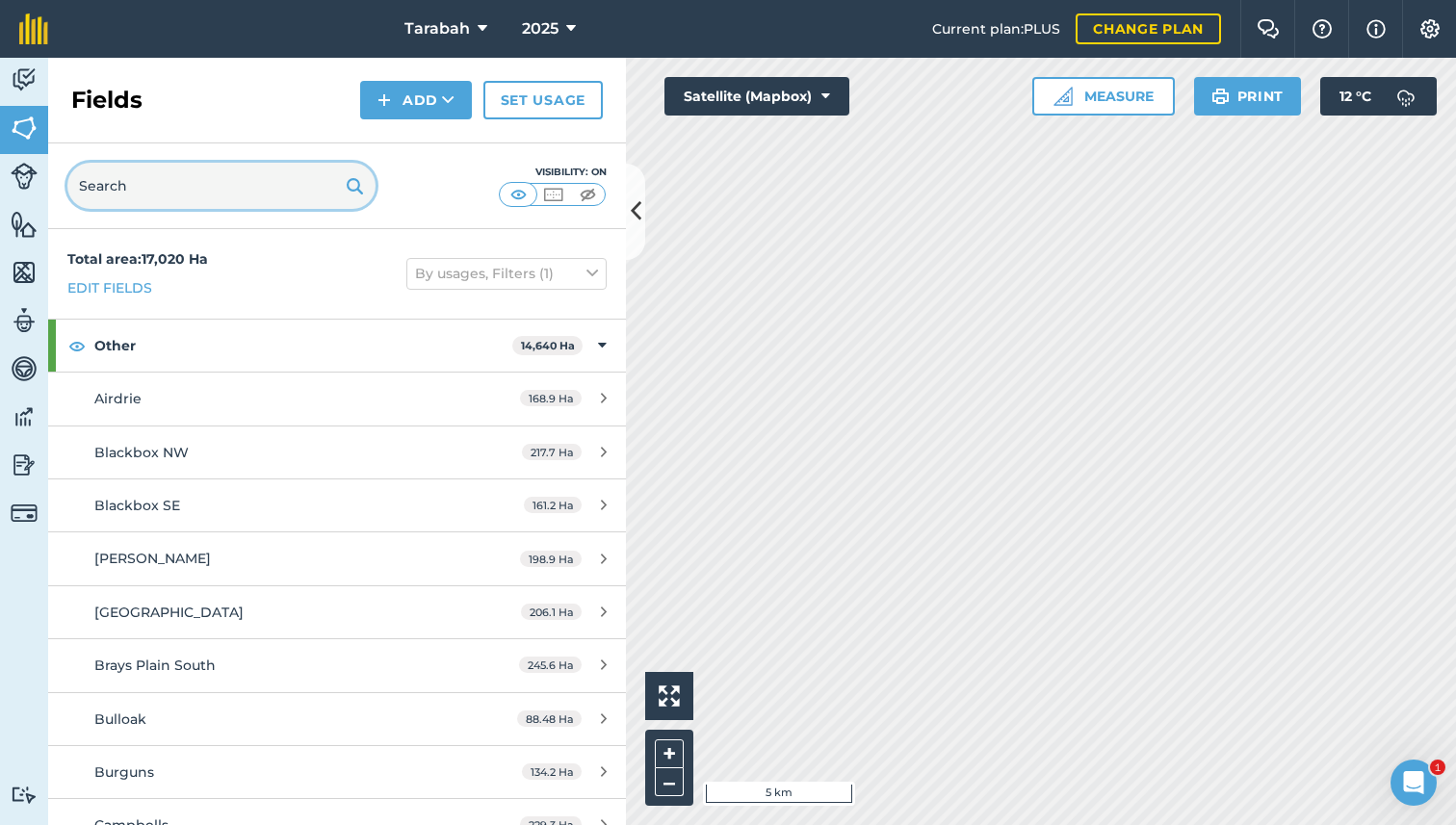click at bounding box center (221, 186) 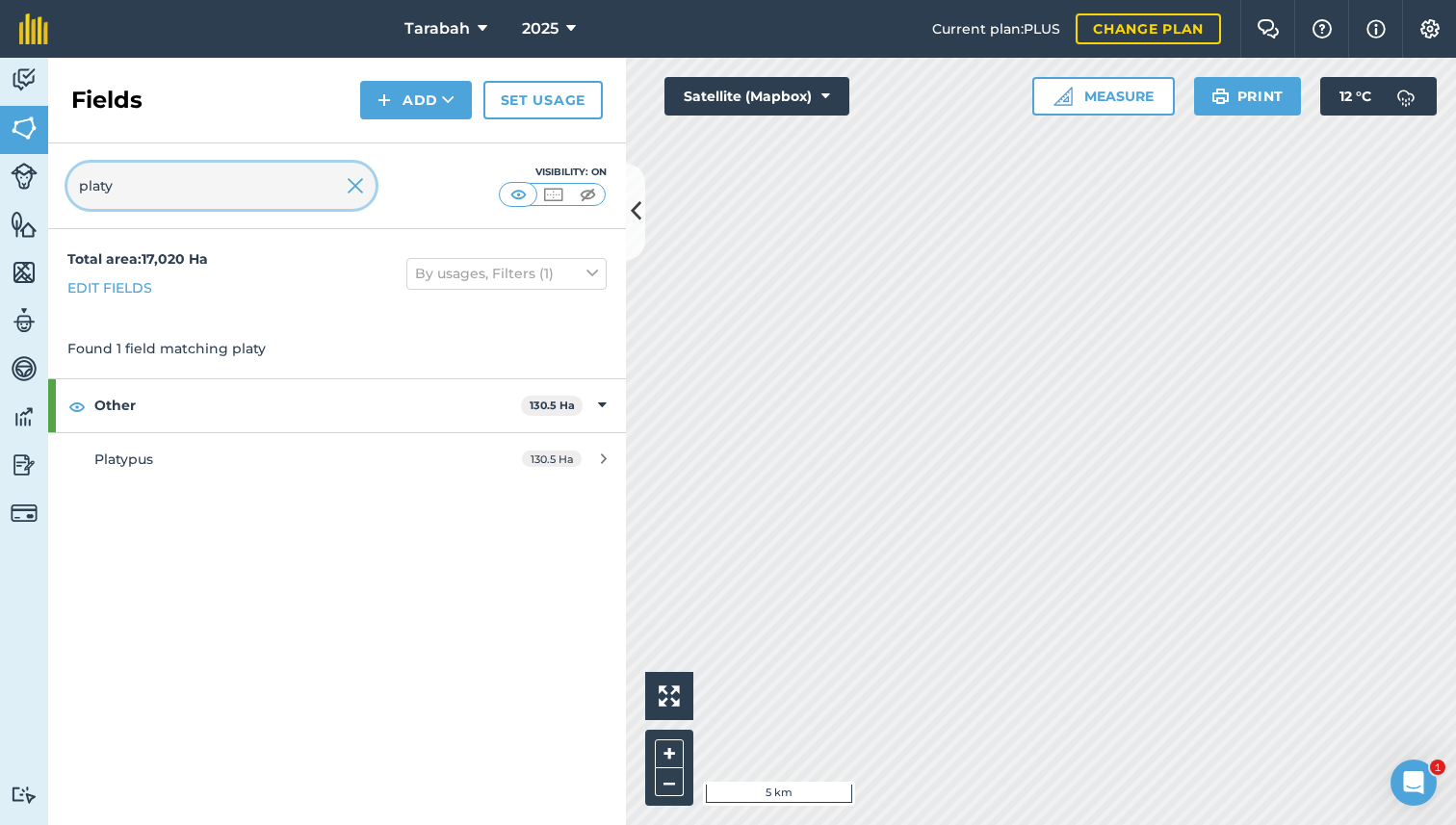 type on "platy" 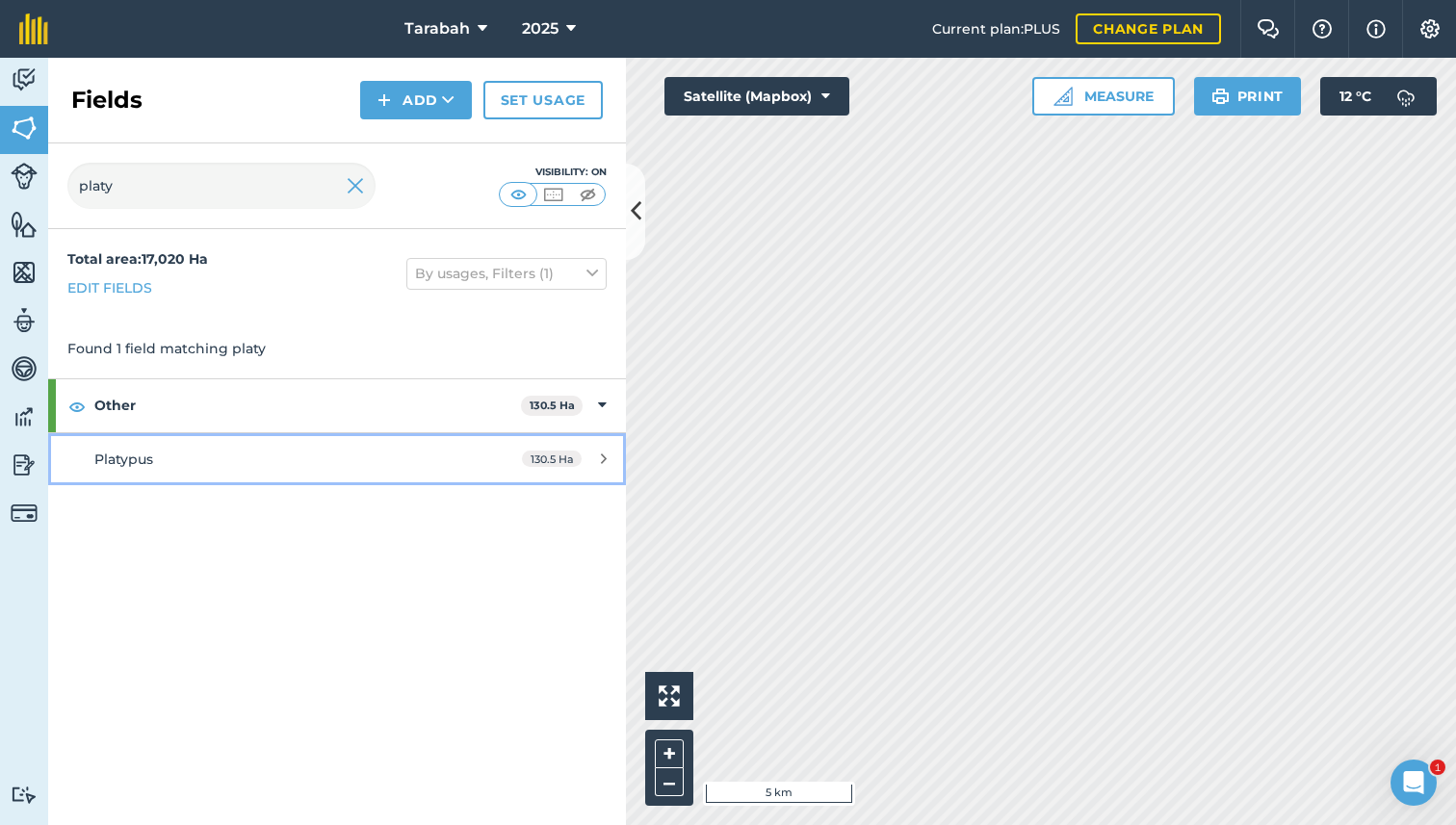 click on "Platypus  130.5   Ha" at bounding box center [337, 459] 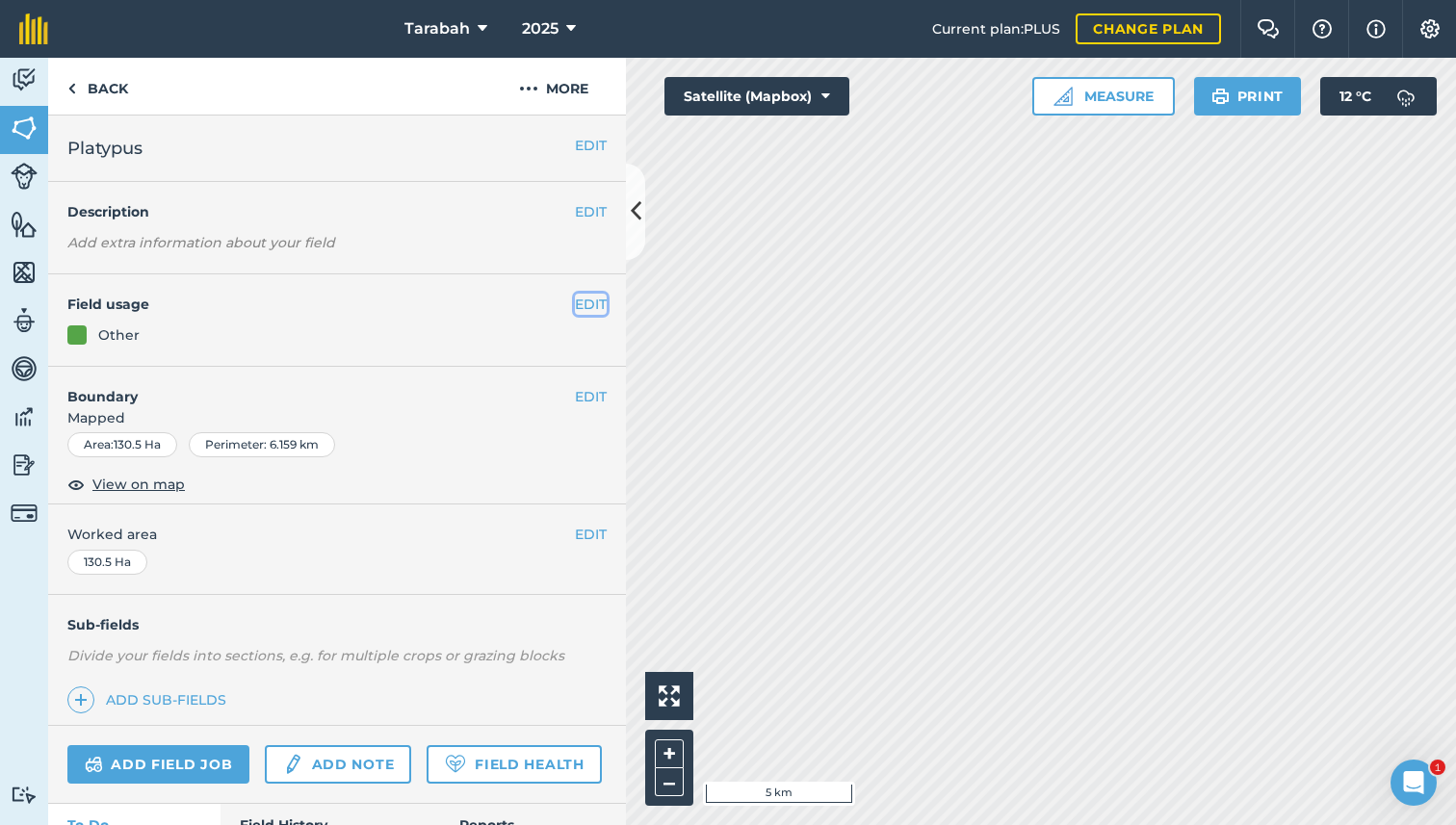 click on "EDIT" at bounding box center [590, 304] 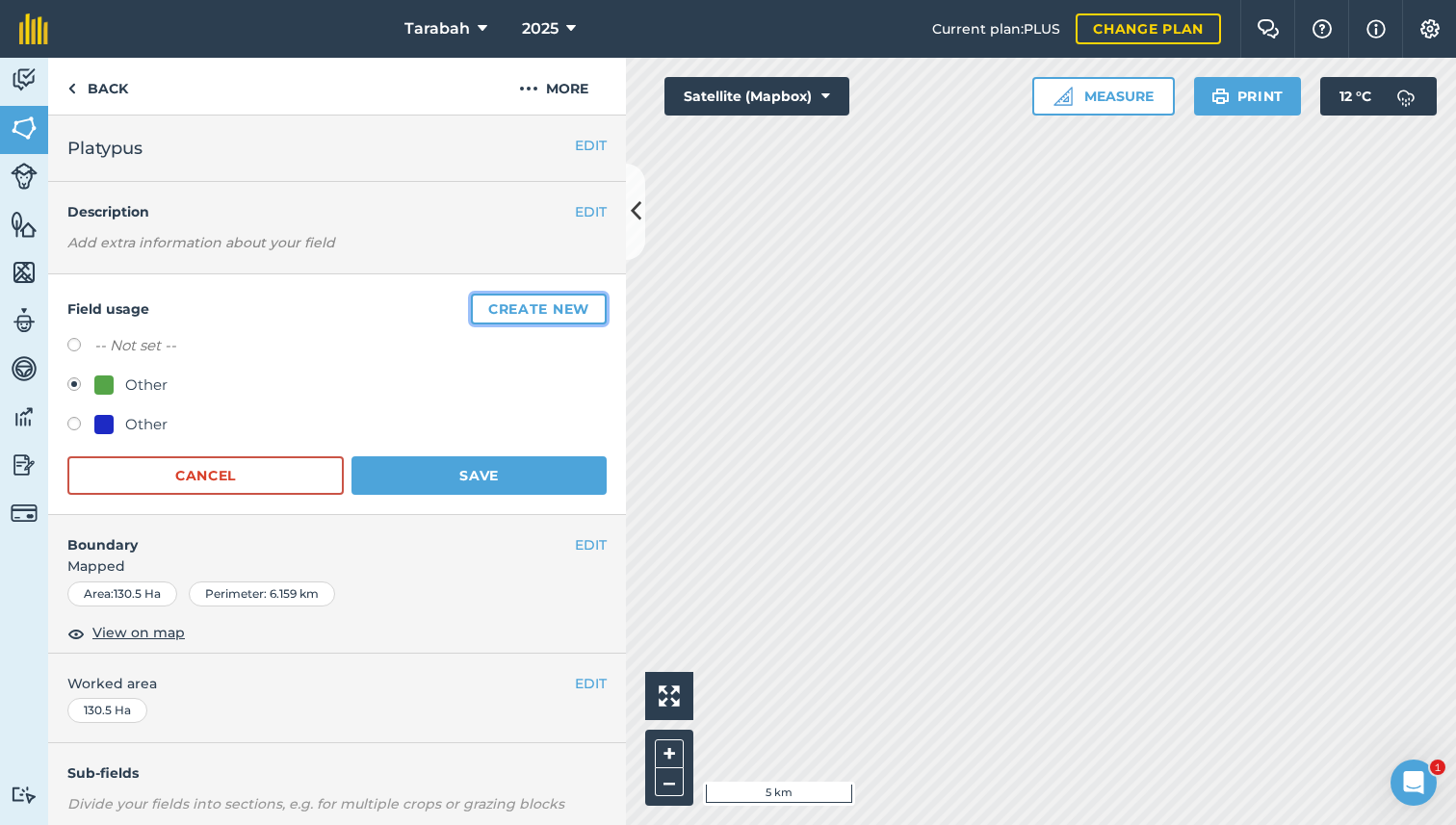 click on "Create new" at bounding box center [538, 309] 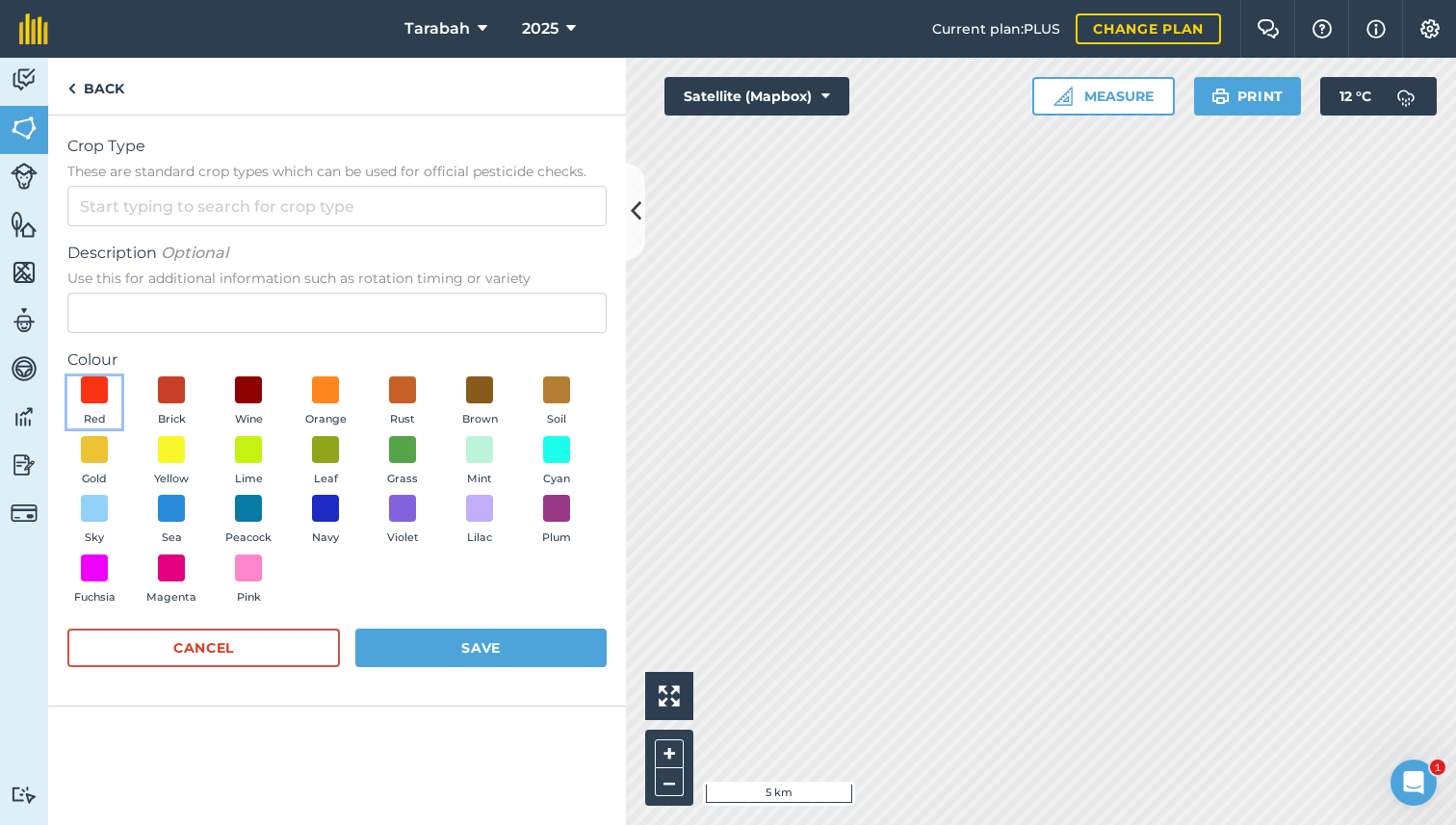click on "Red" at bounding box center (94, 402) 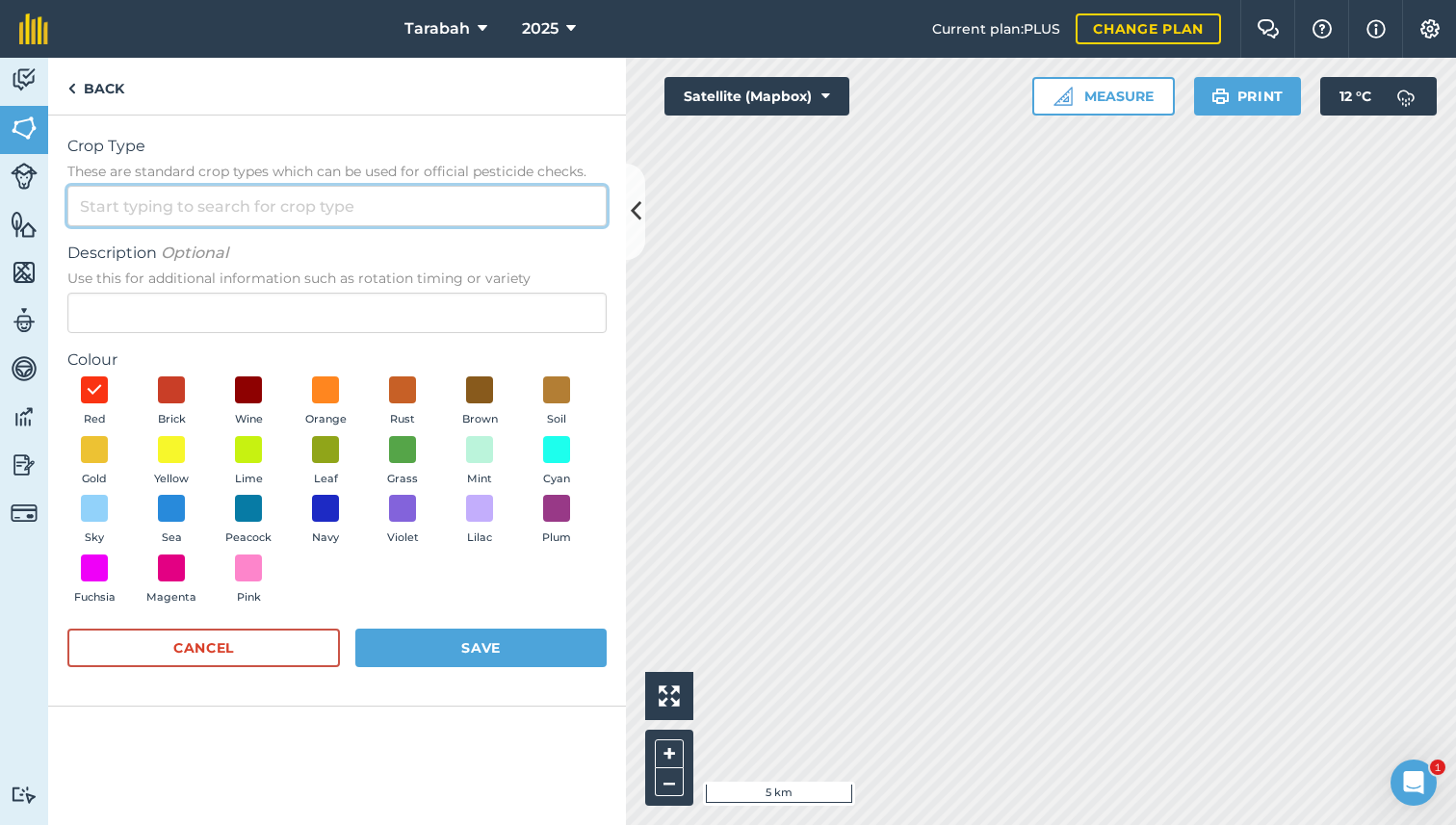 click on "Crop Type These are standard crop types which can be used for official pesticide checks." at bounding box center [337, 206] 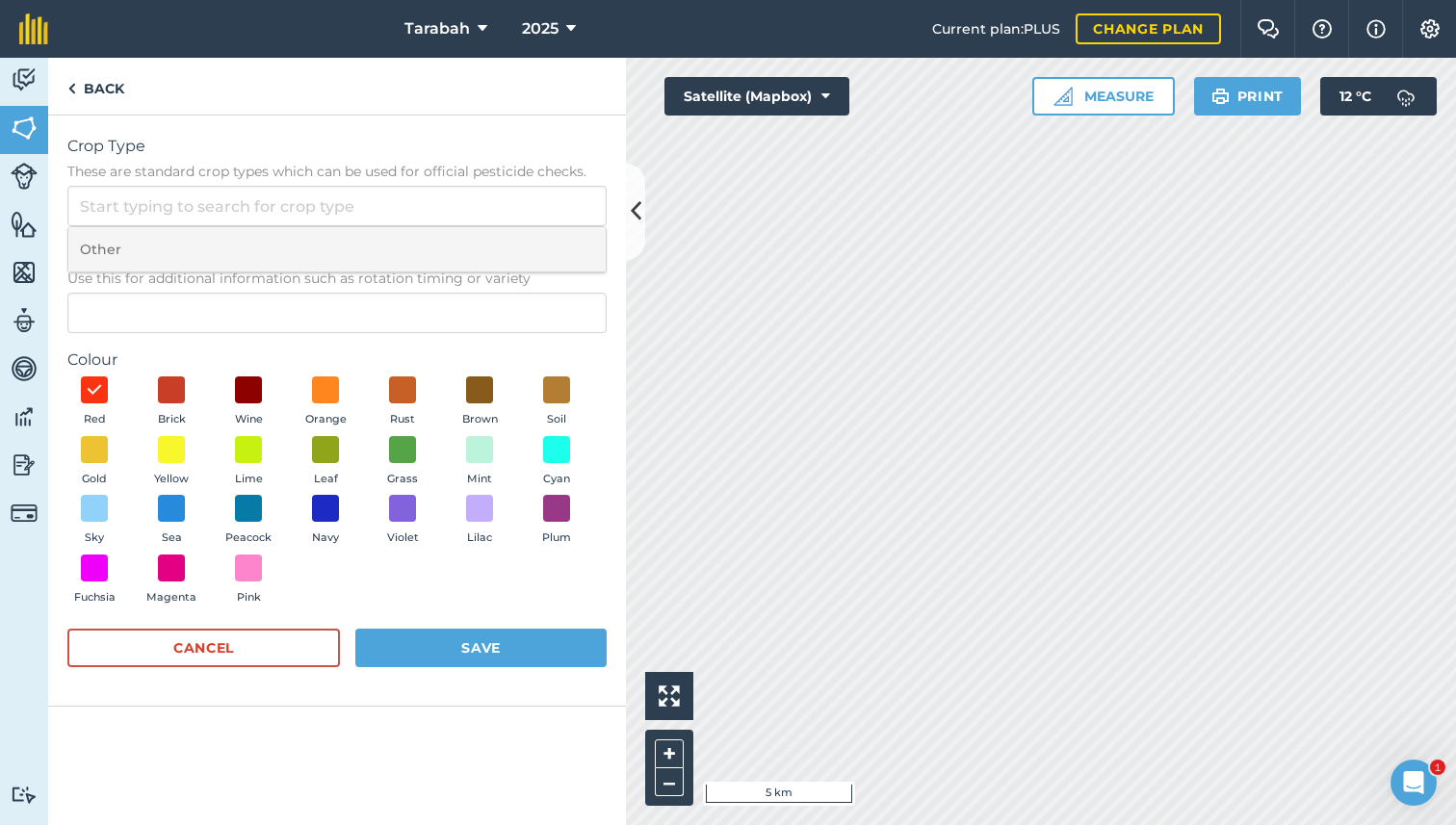 click on "Other" at bounding box center (337, 249) 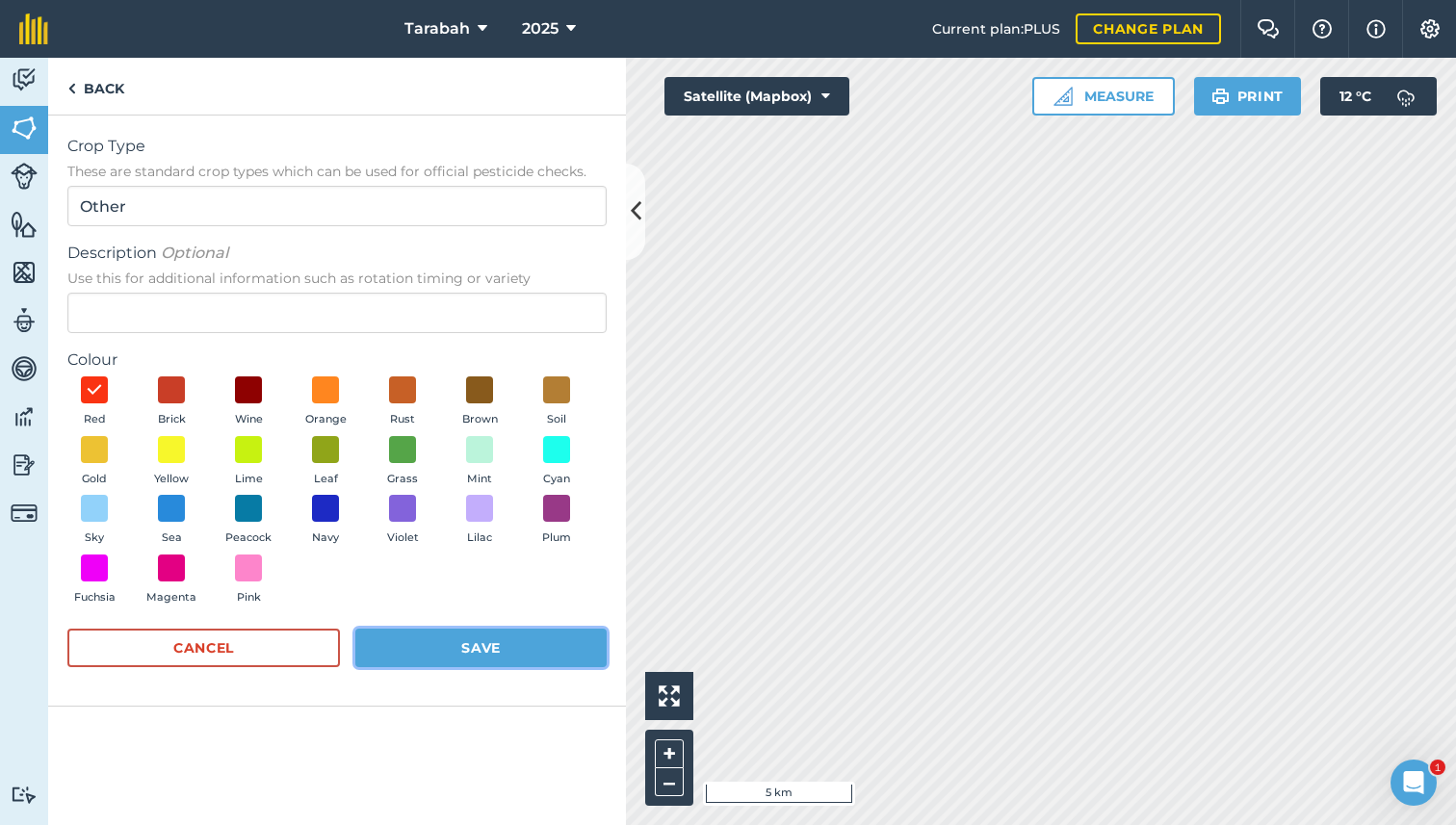 click on "Save" at bounding box center (481, 648) 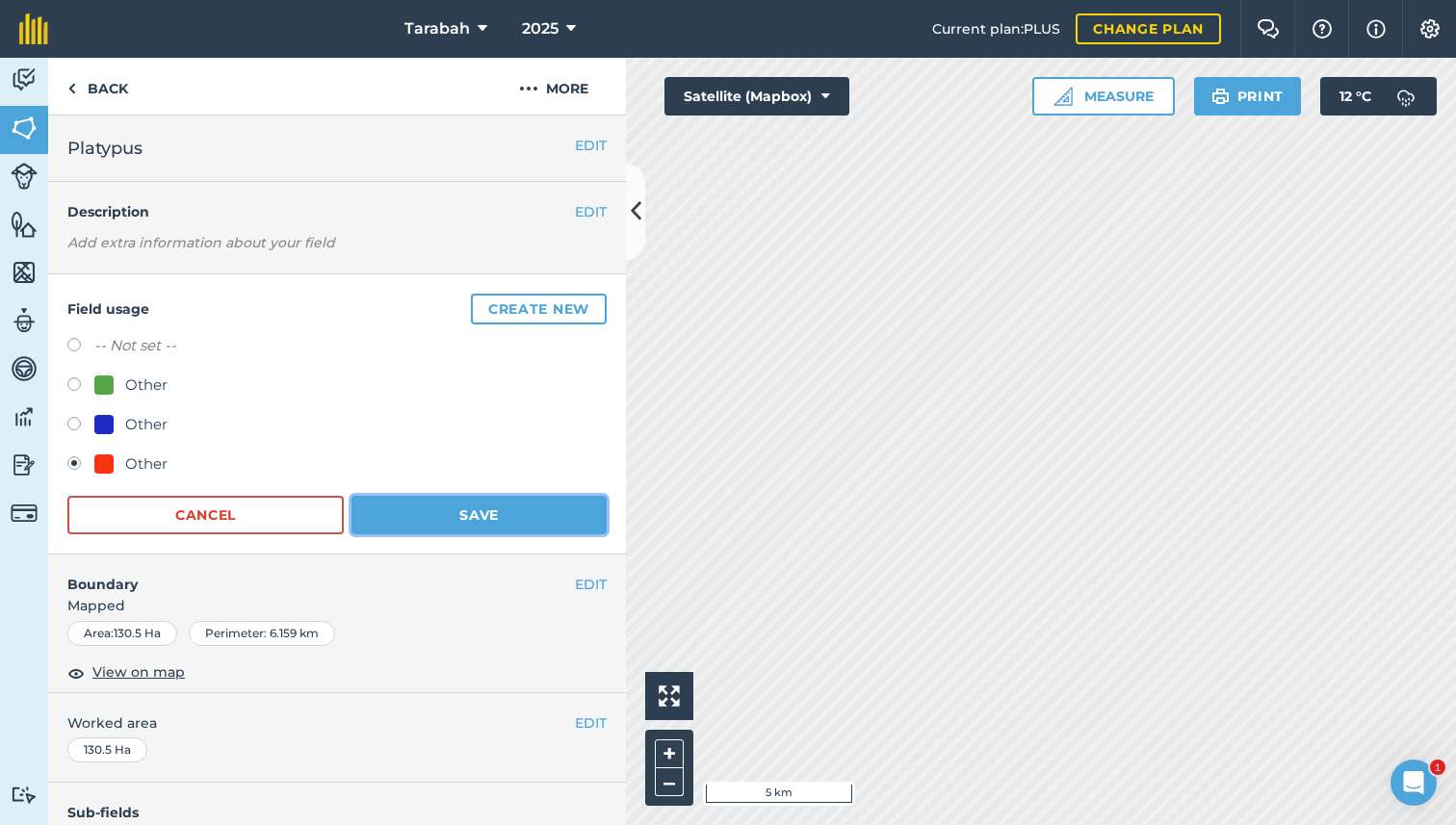 click on "Save" at bounding box center (479, 515) 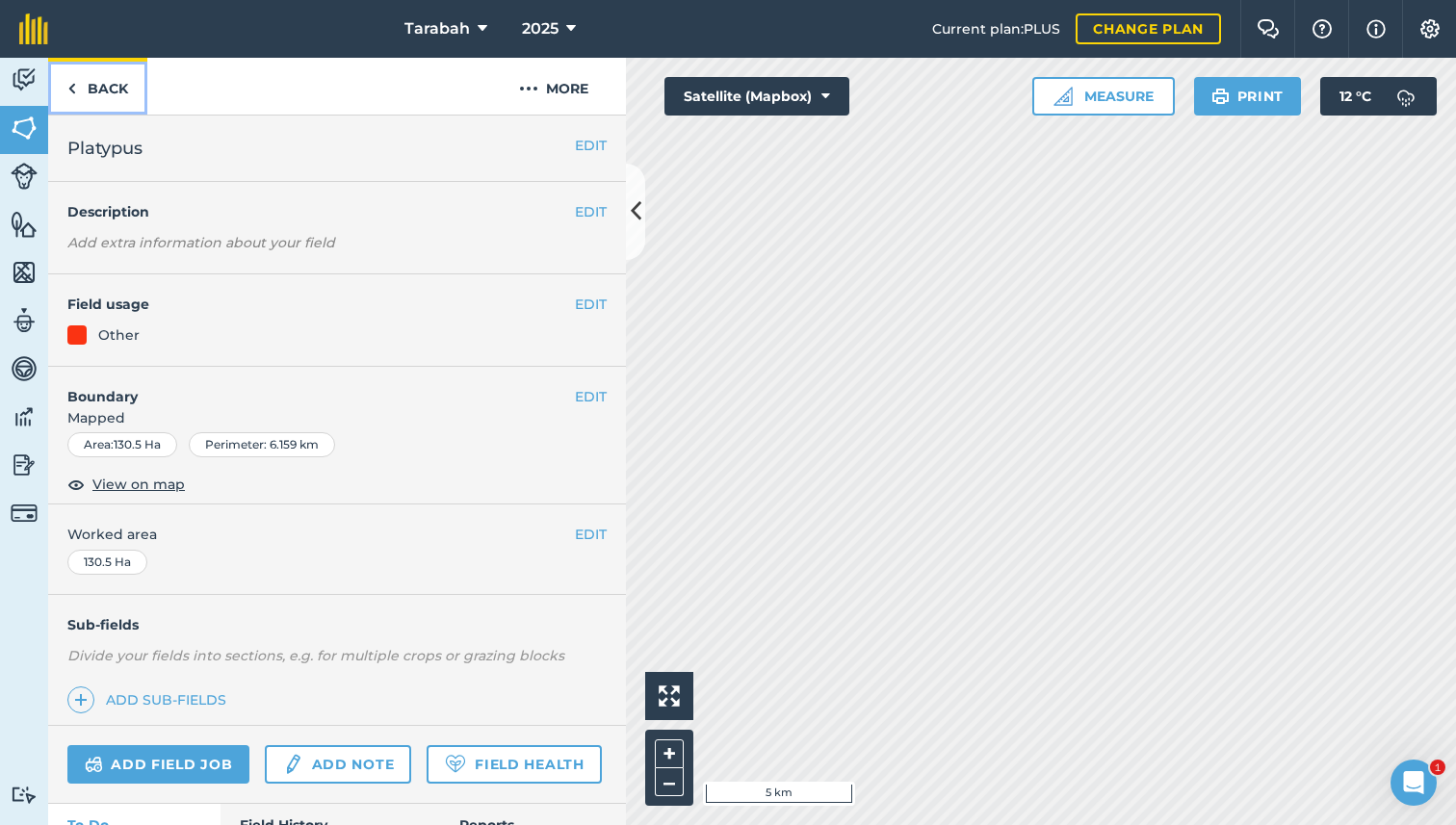 click on "Back" at bounding box center (97, 86) 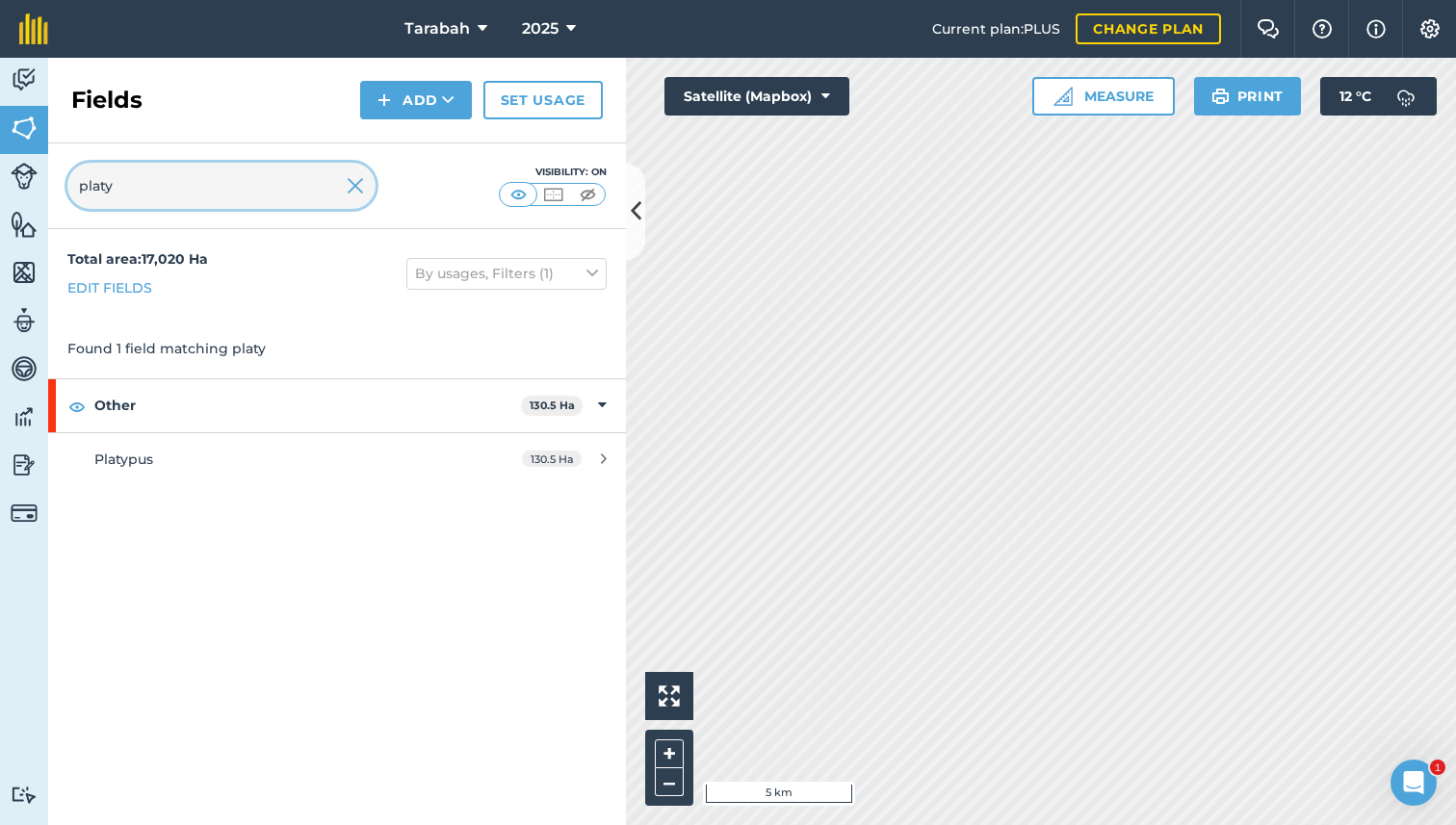 click on "platy" at bounding box center (221, 186) 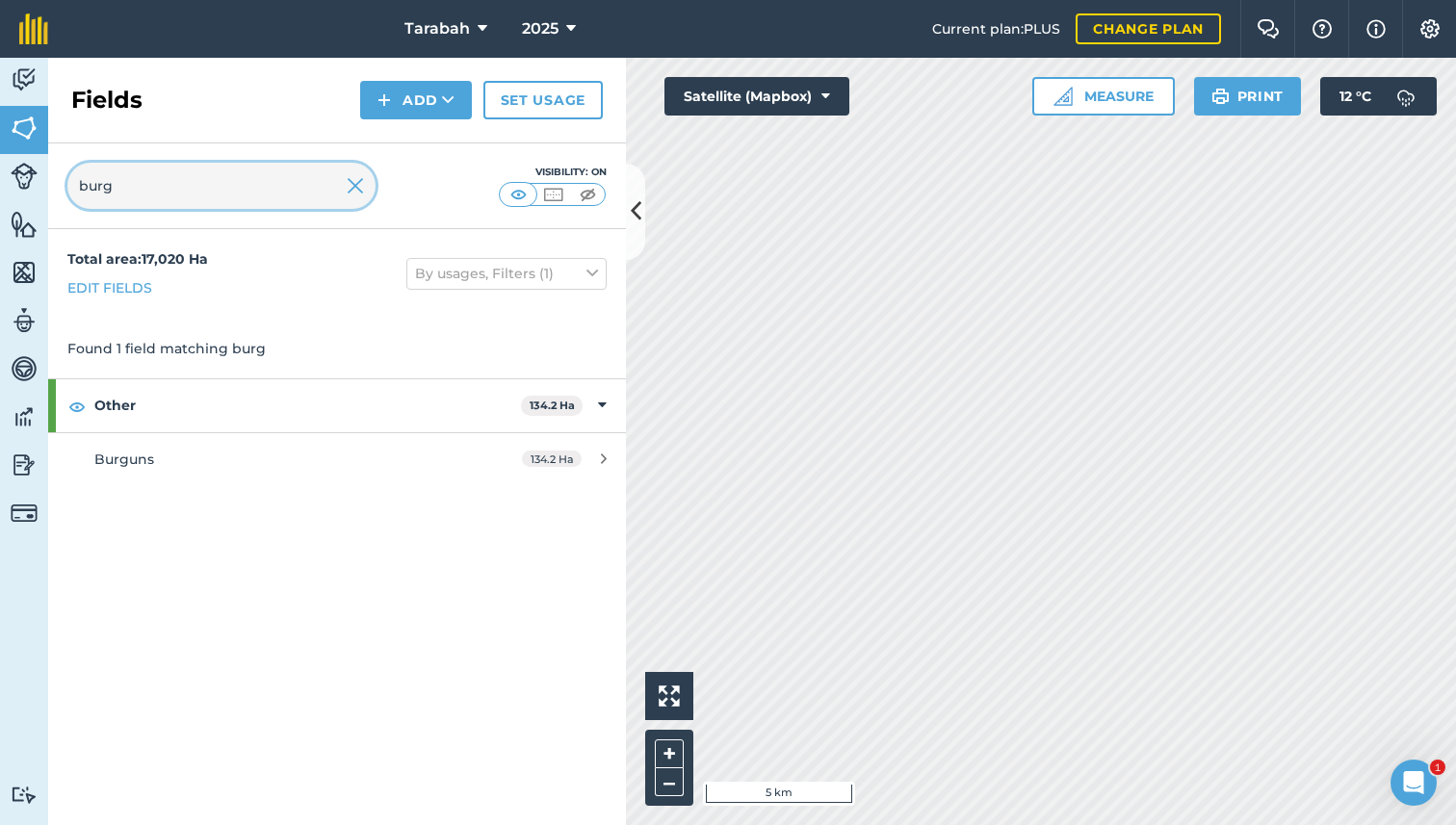 type on "burg" 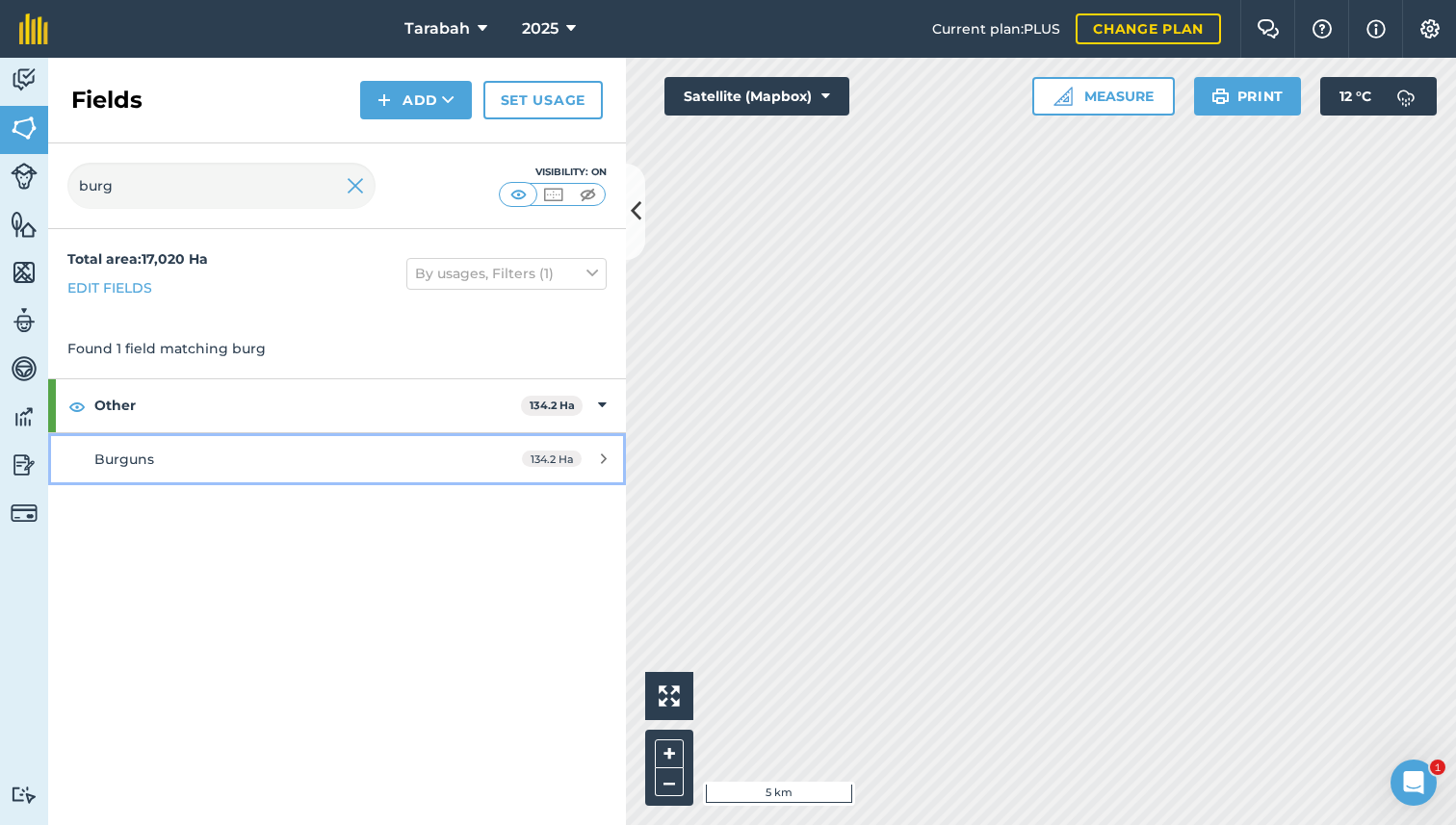 click on "Burguns" at bounding box center (275, 459) 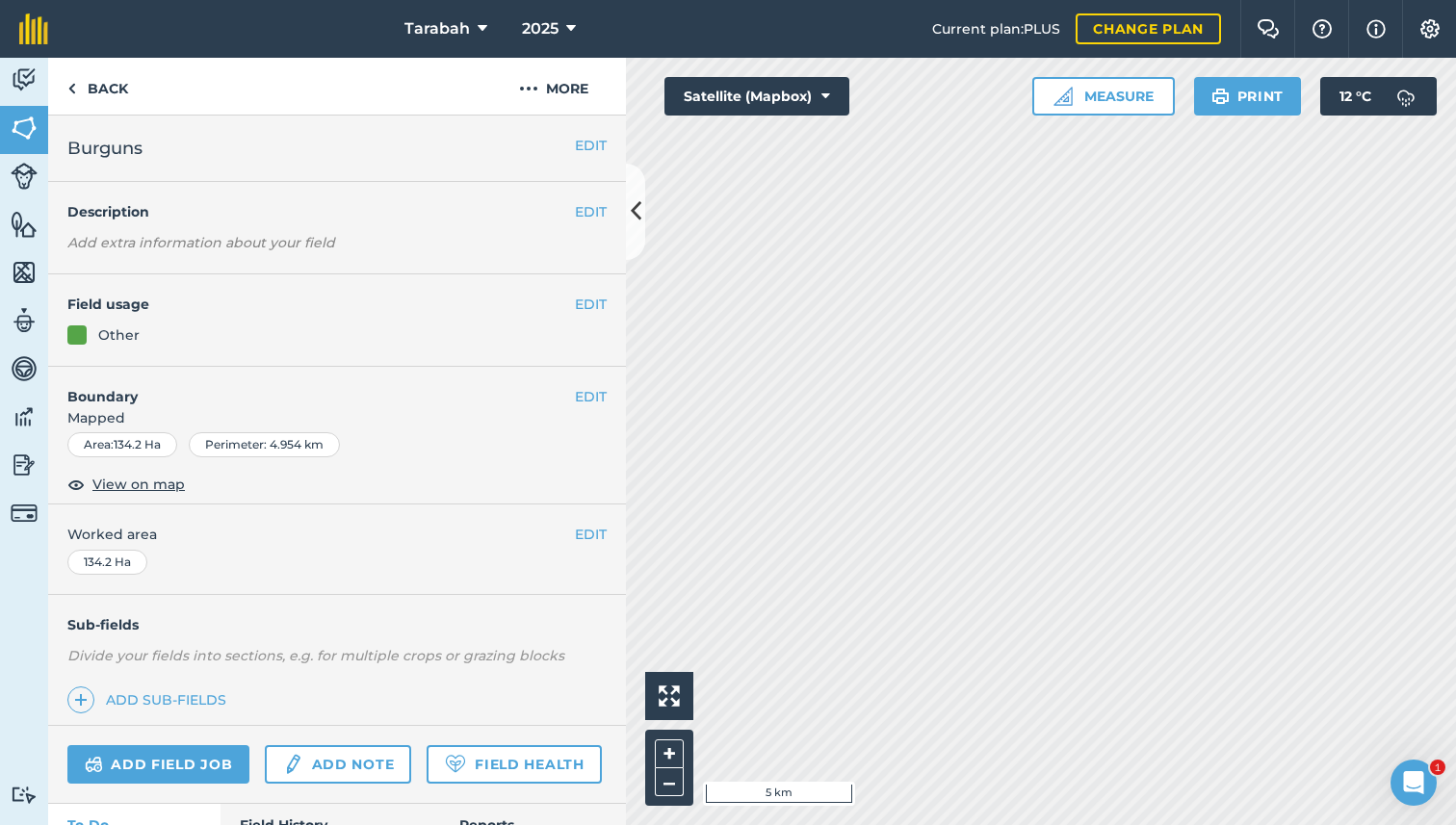 click on "Field usage" at bounding box center (321, 304) 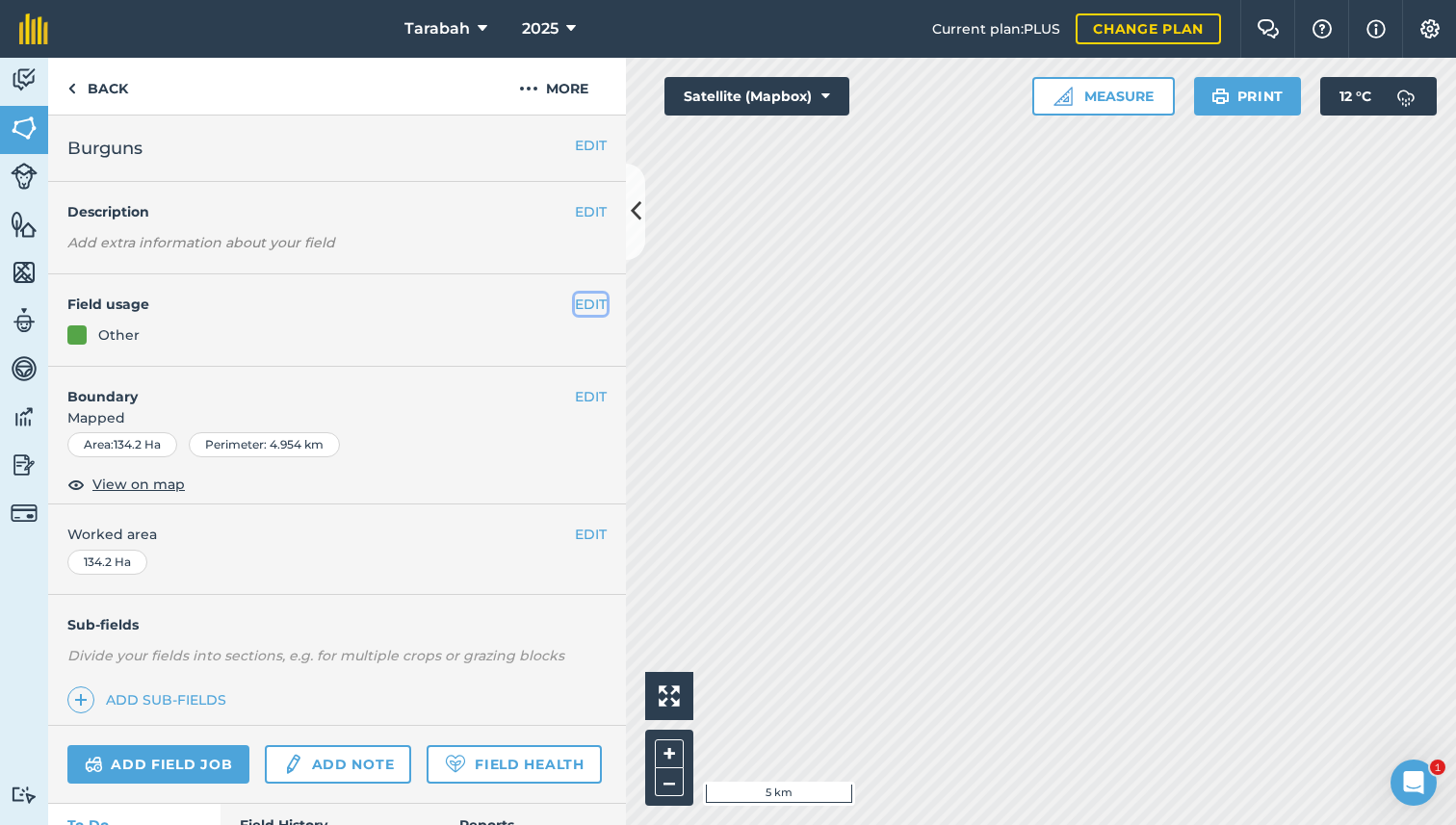 click on "EDIT" at bounding box center [590, 304] 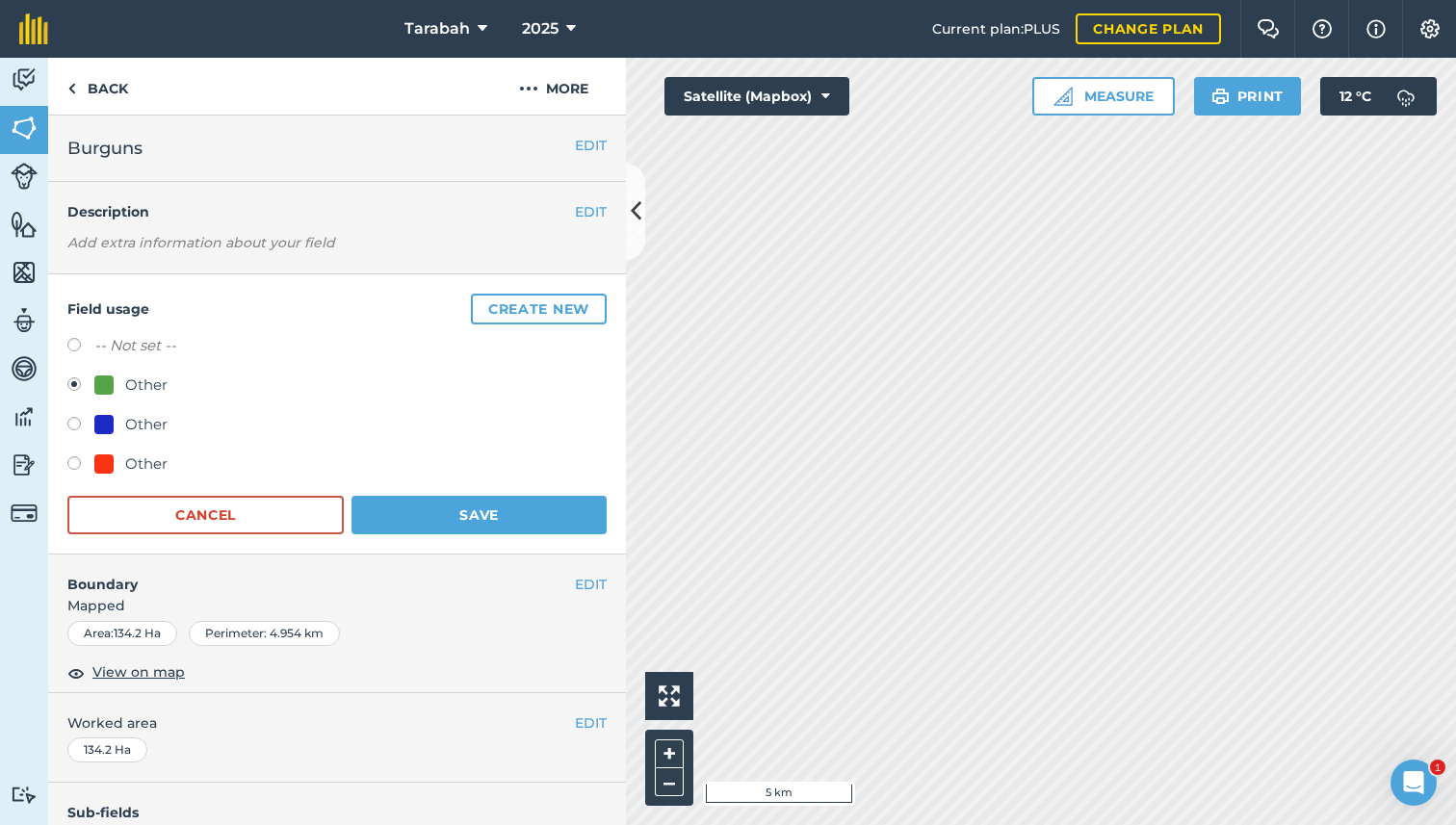 click on "Other" at bounding box center (146, 464) 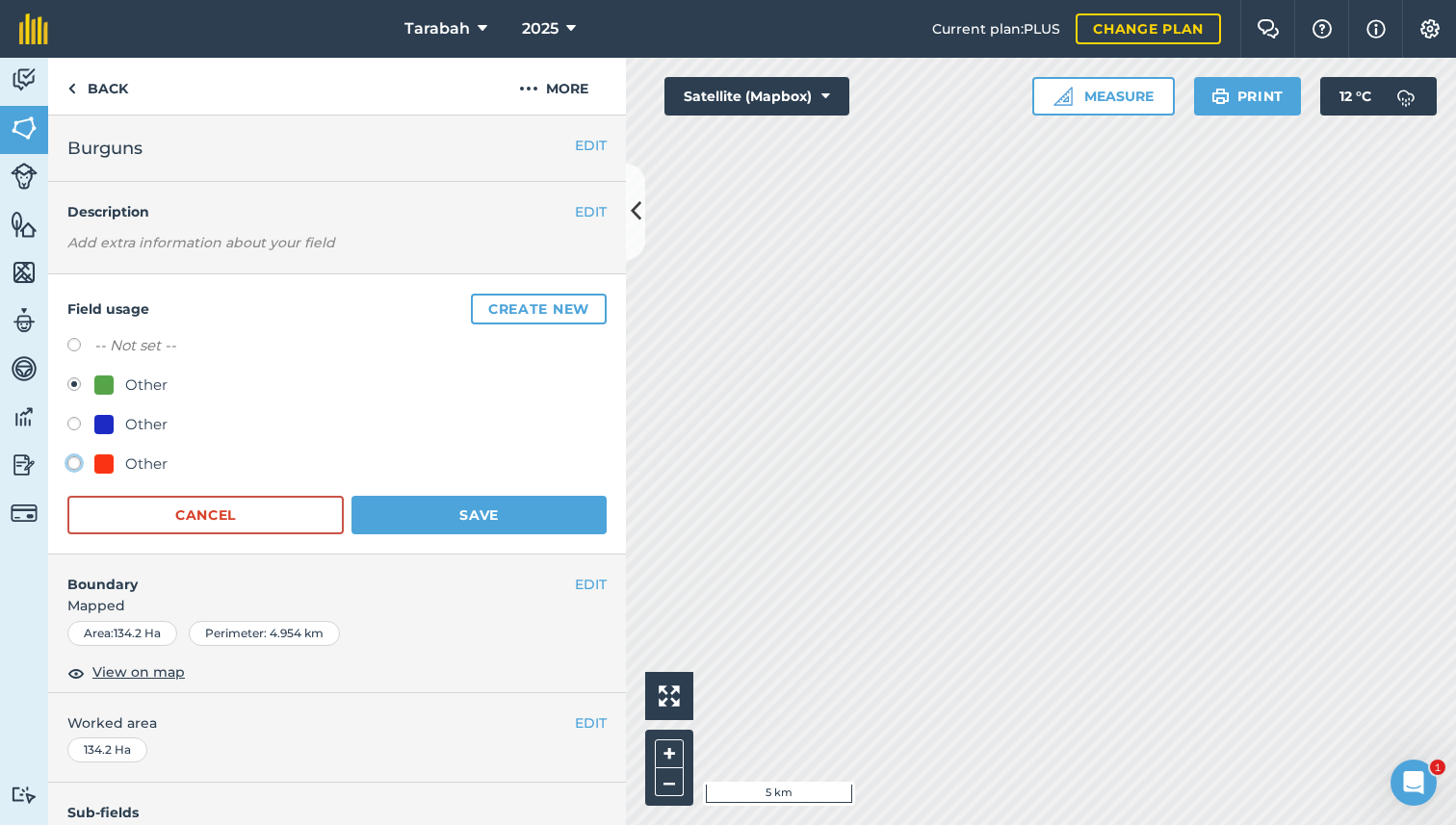 click on "Other" at bounding box center [-9555, 462] 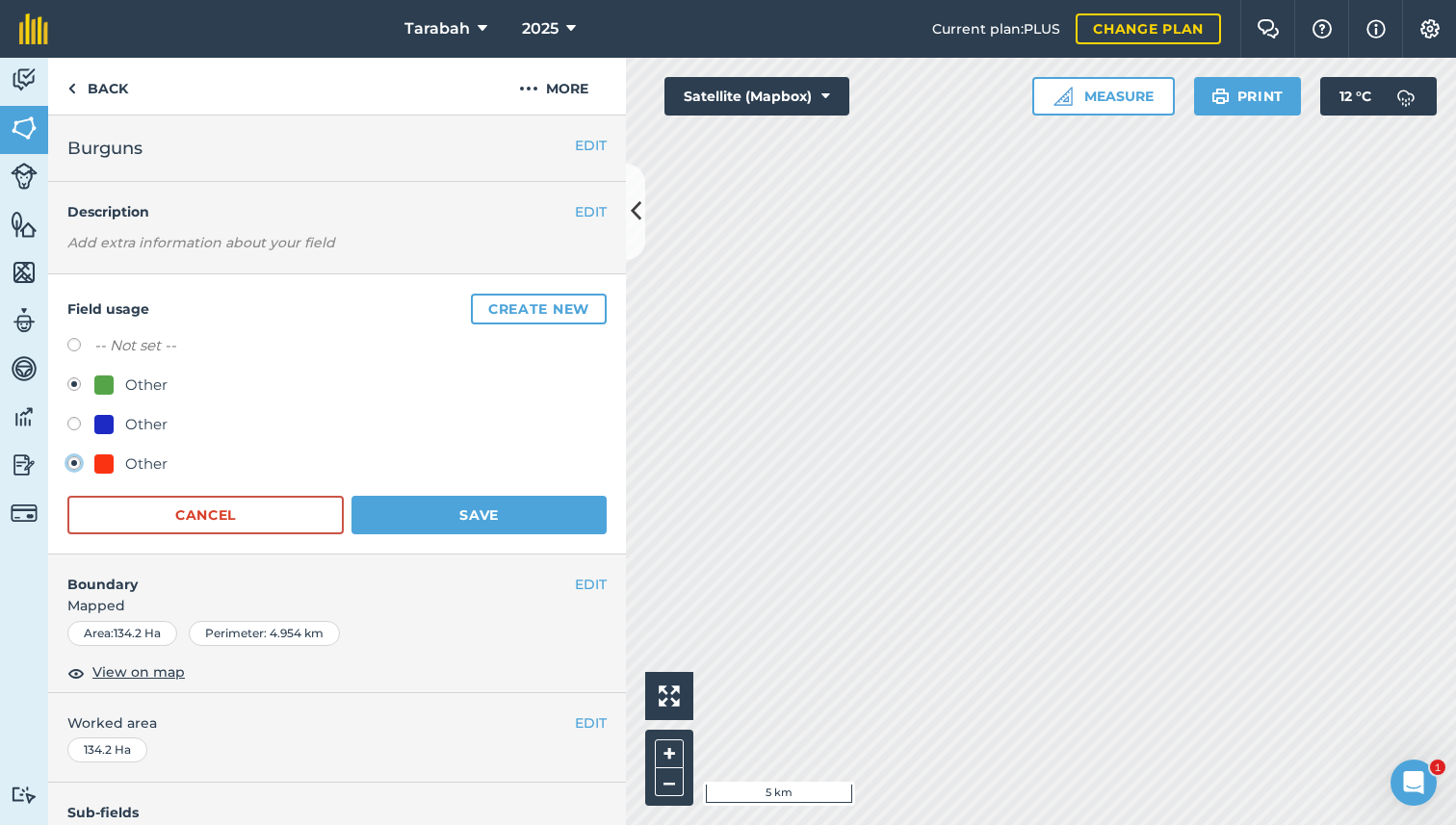radio on "false" 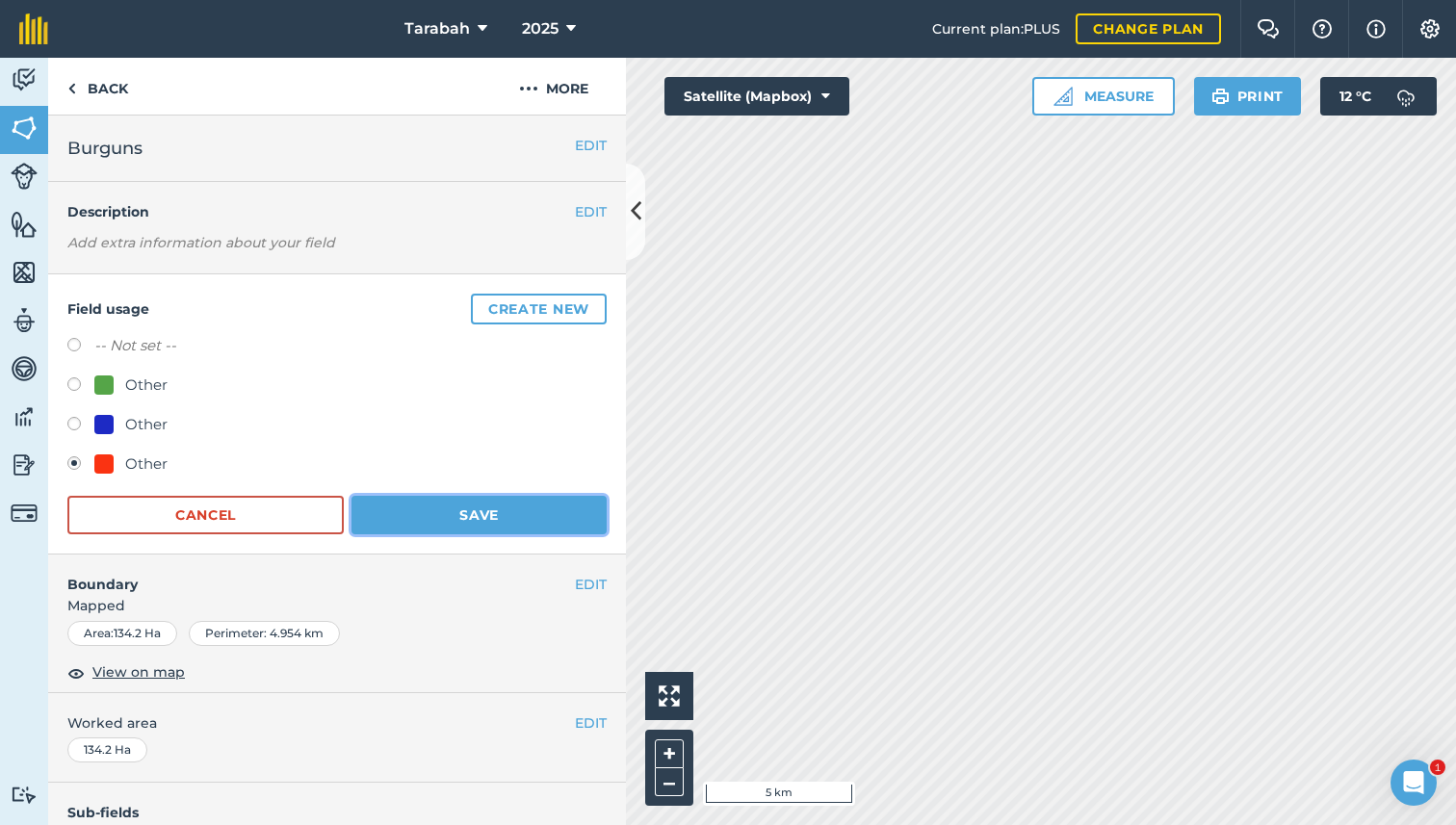 click on "Save" at bounding box center [479, 515] 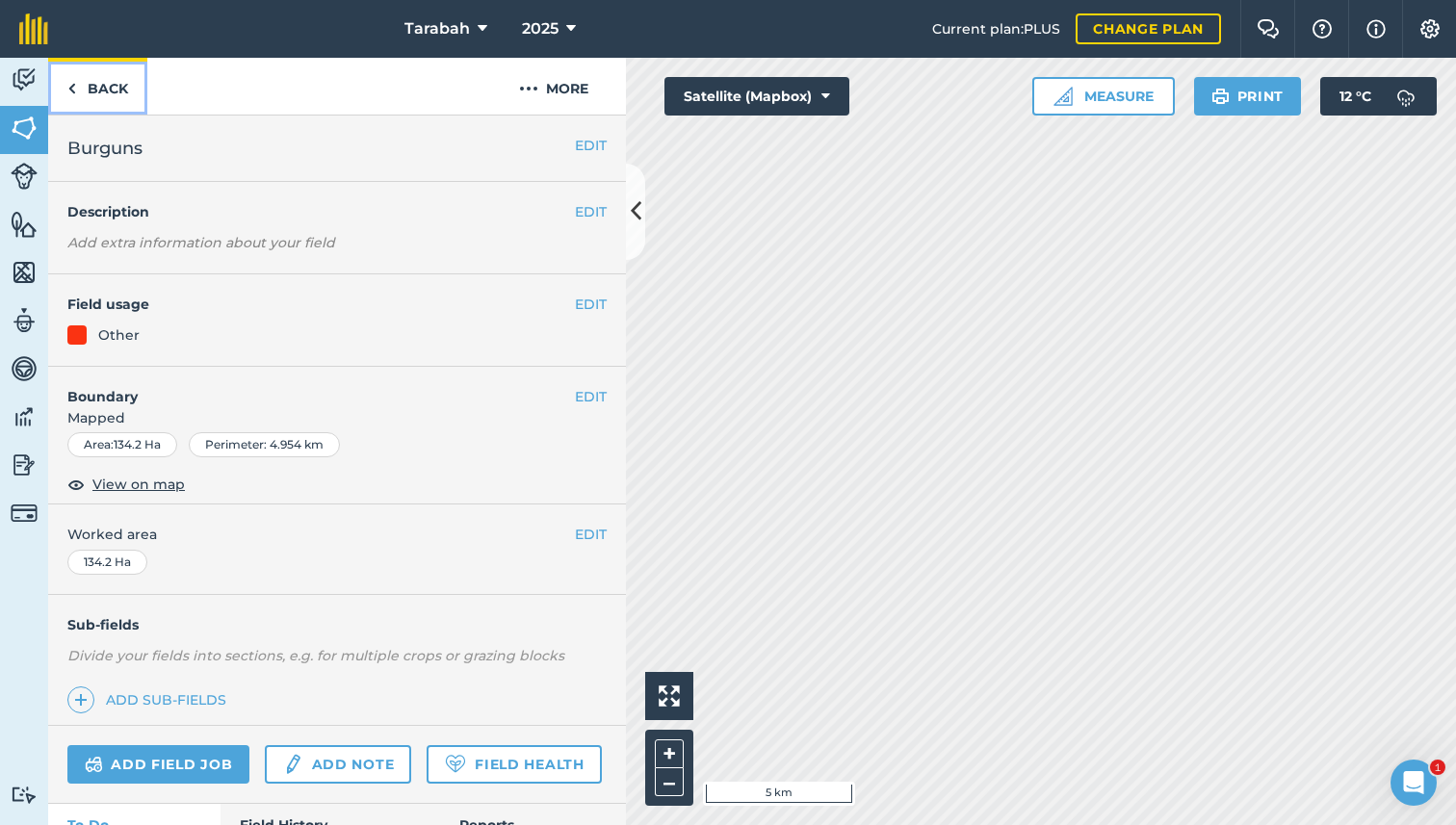 click on "Back" at bounding box center [97, 86] 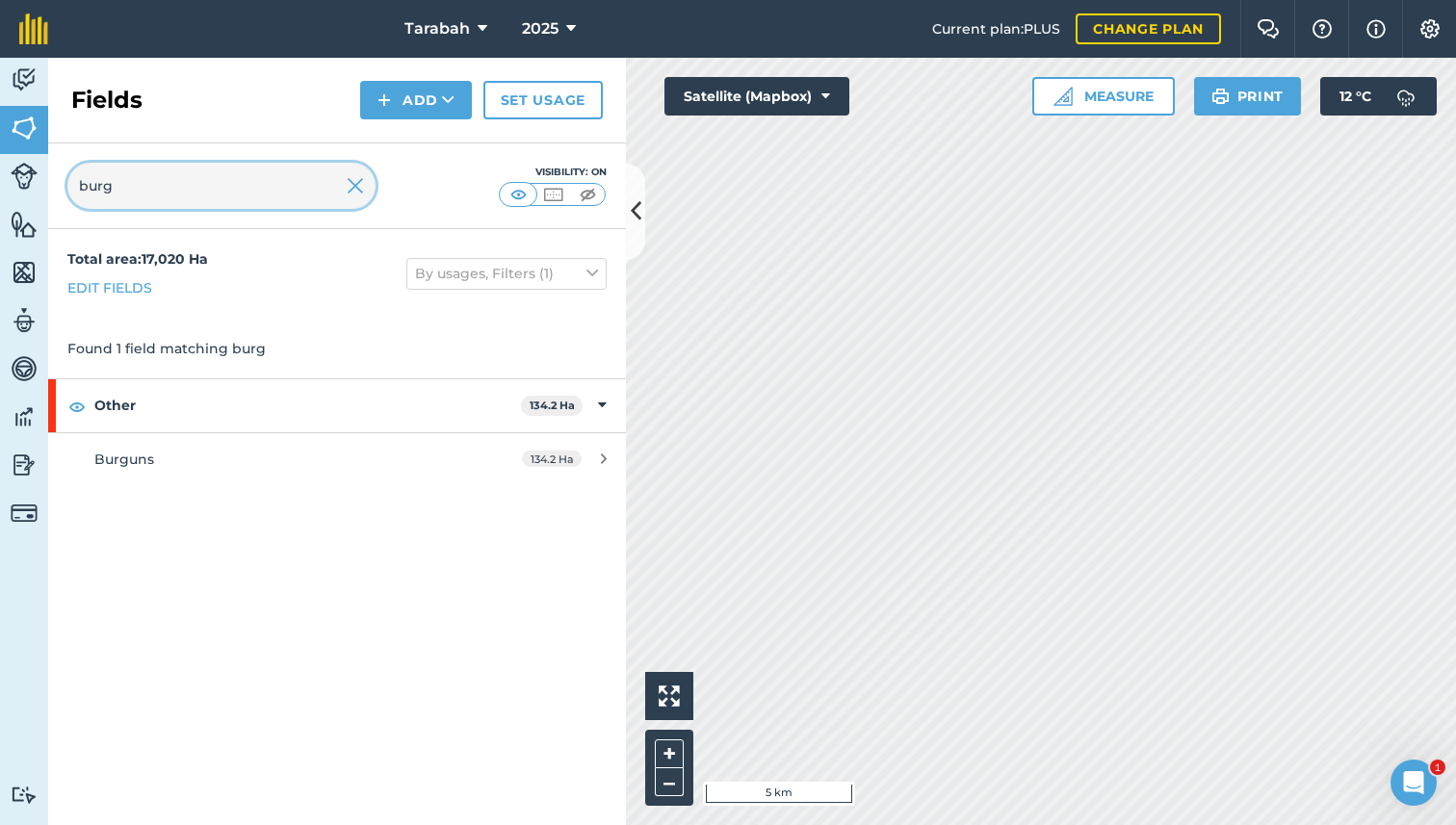 click on "burg" at bounding box center [221, 186] 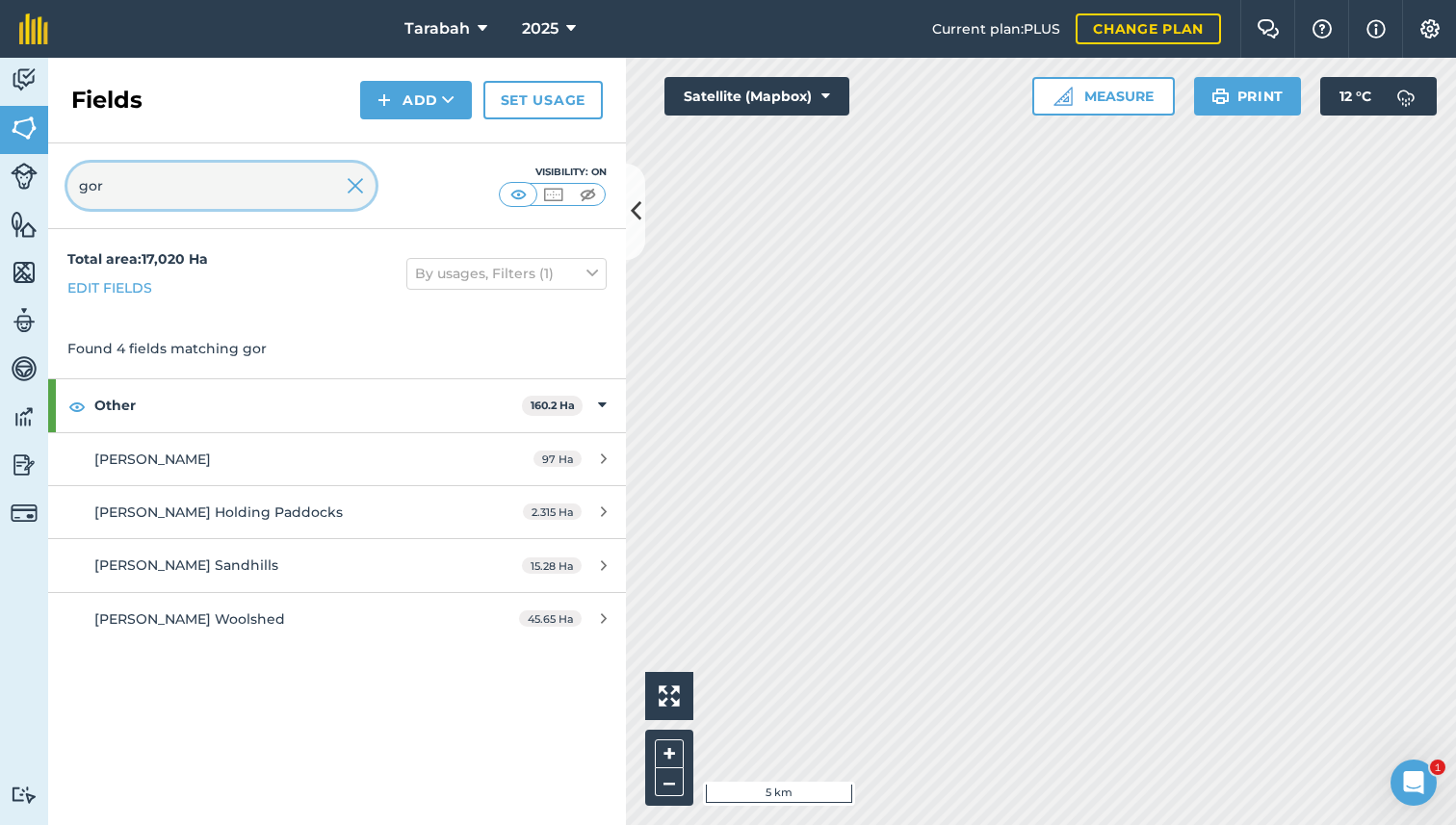 type on "gor" 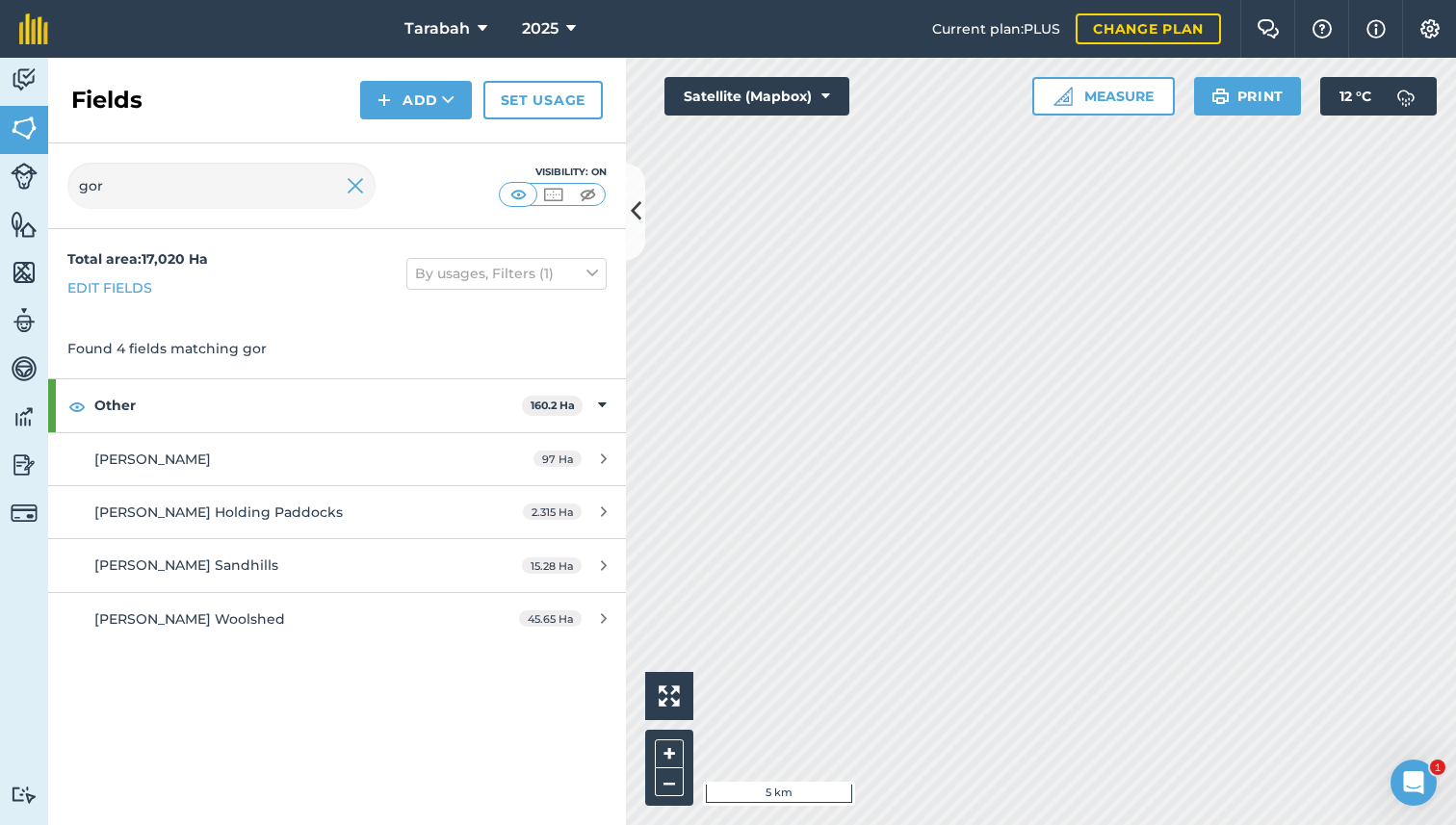 click on "[PERSON_NAME] Holding Paddocks  2.315   Ha" at bounding box center (337, 511) 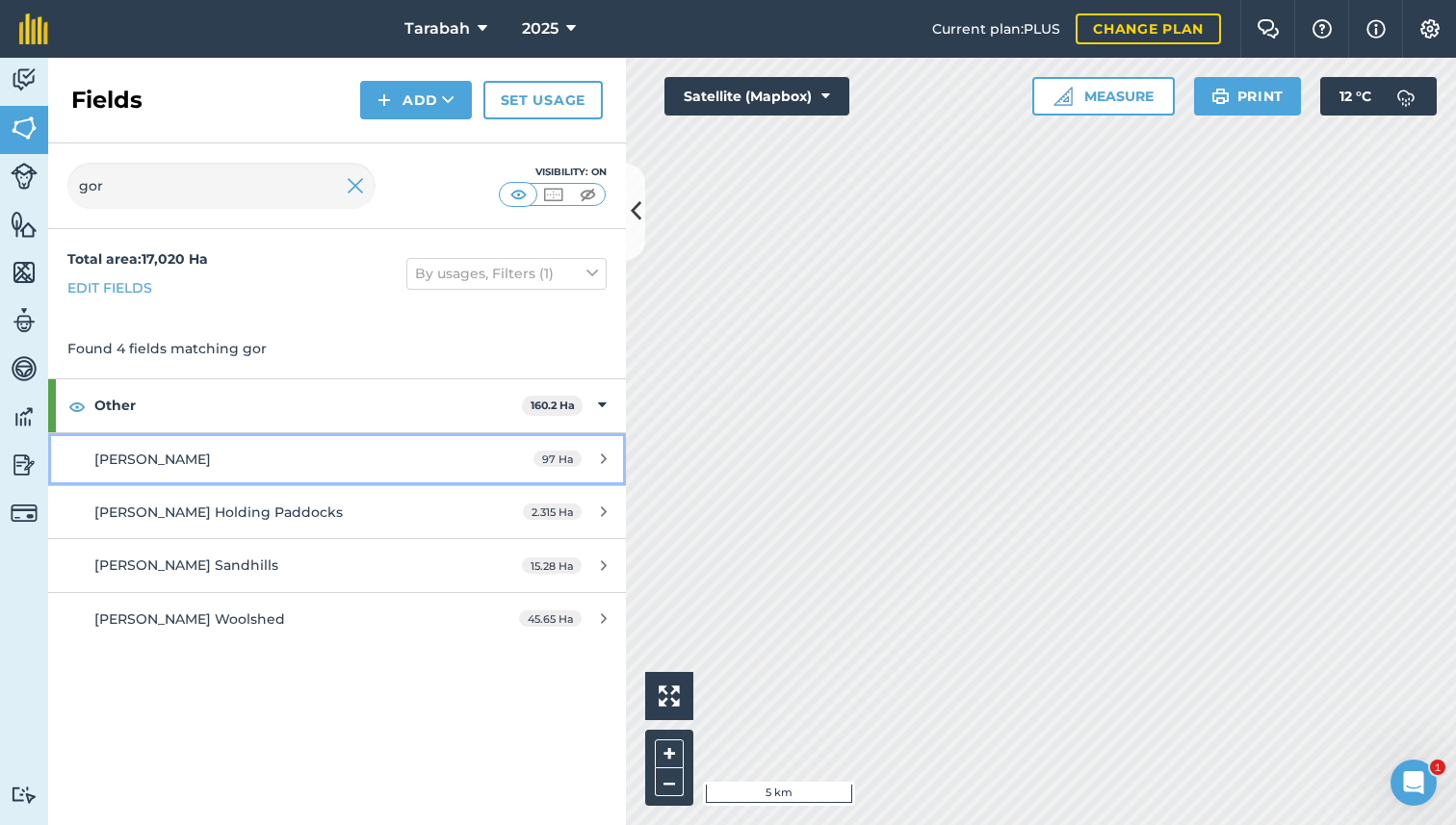 click on "[PERSON_NAME]" at bounding box center [275, 459] 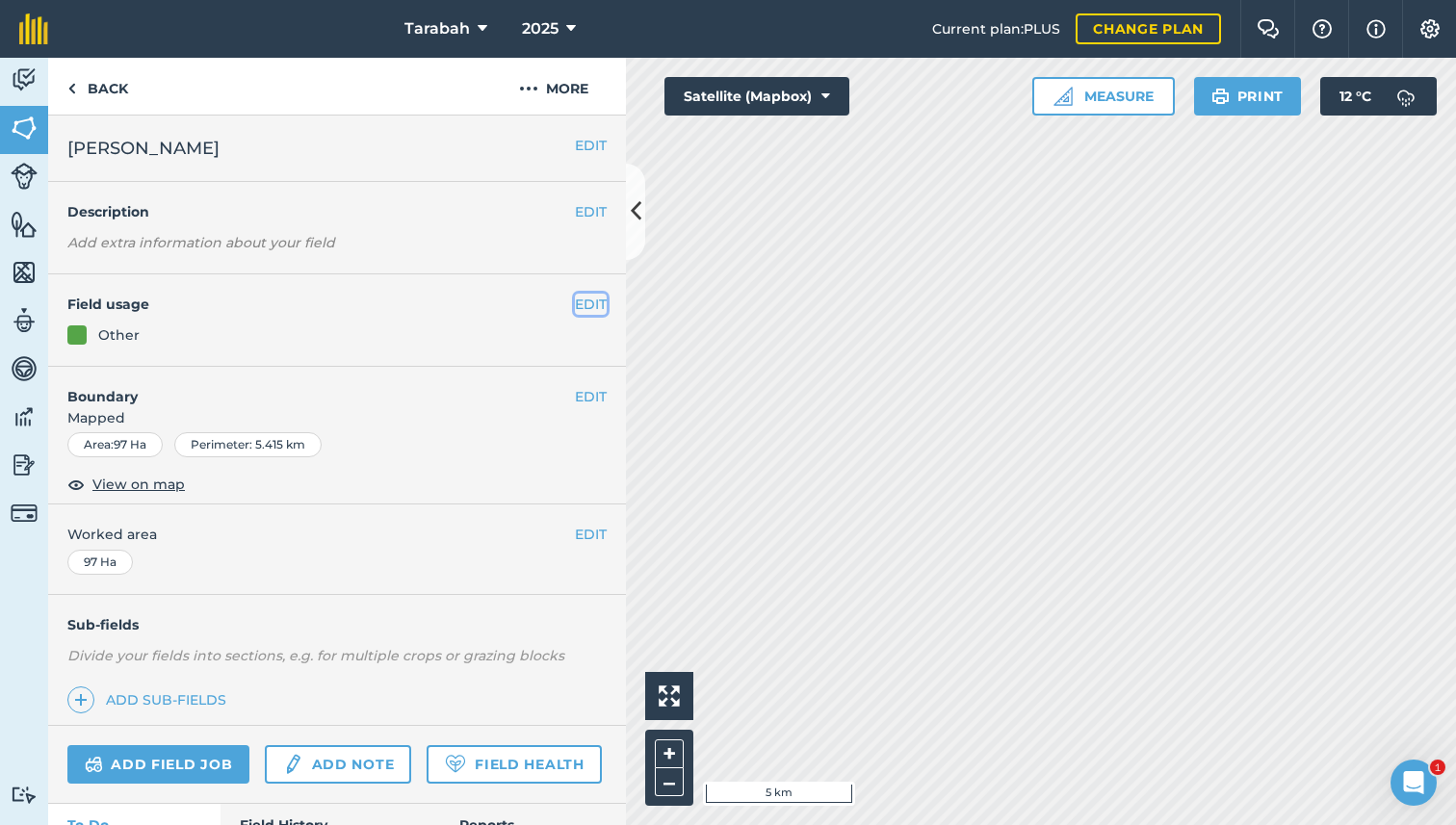 click on "EDIT" at bounding box center (590, 304) 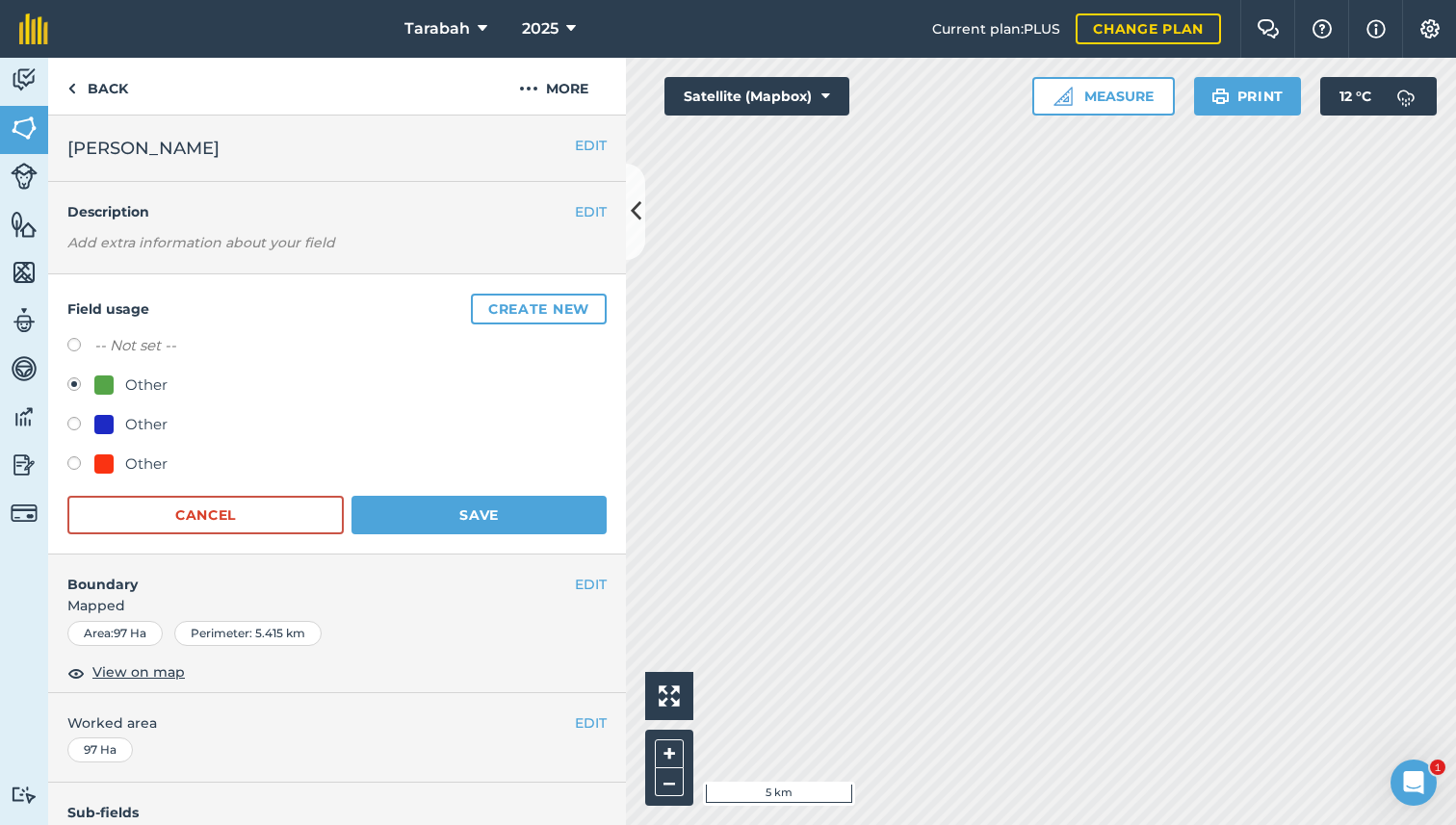 click on "Other" at bounding box center (337, 466) 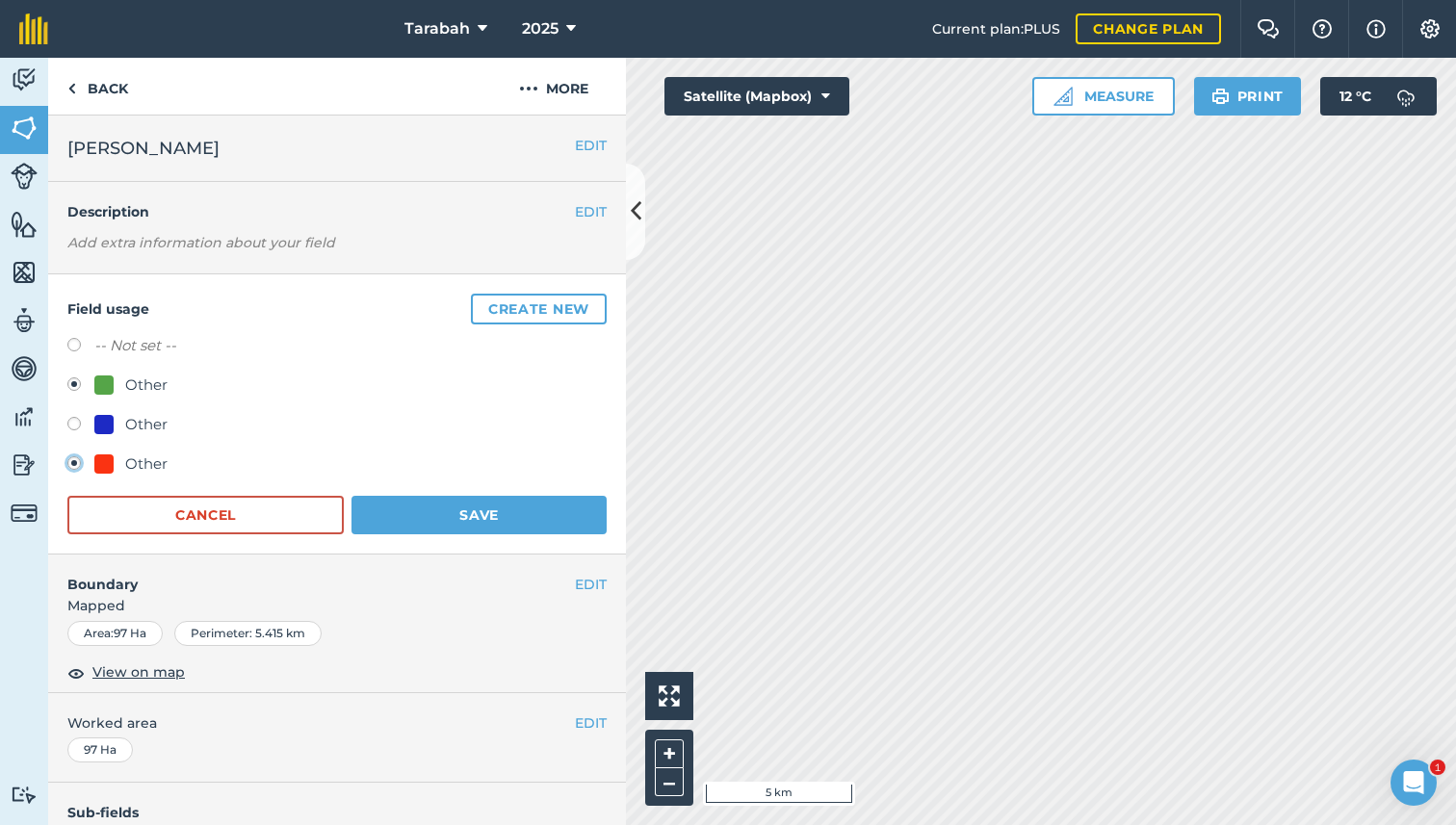 radio on "true" 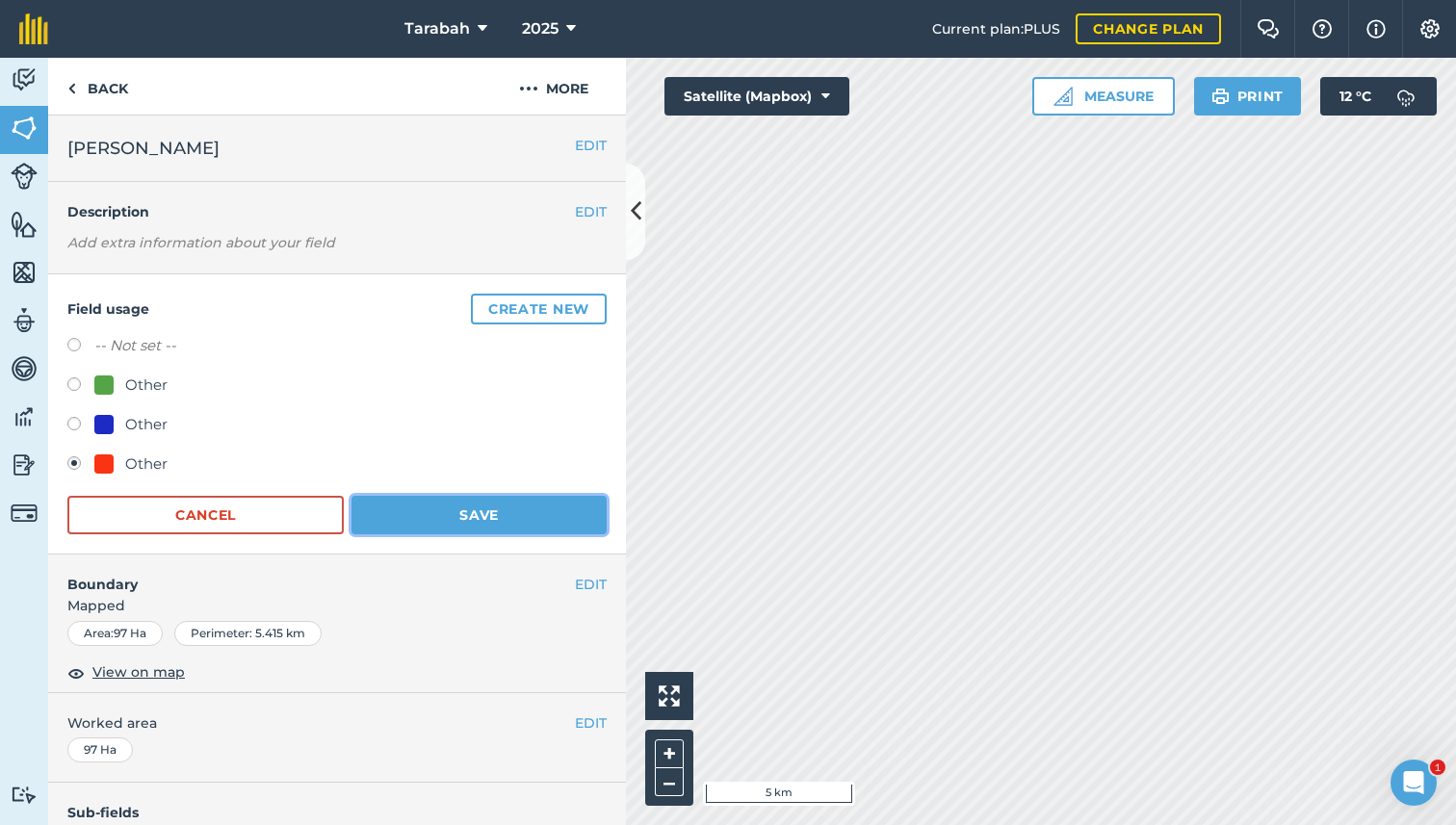 click on "Save" at bounding box center (479, 515) 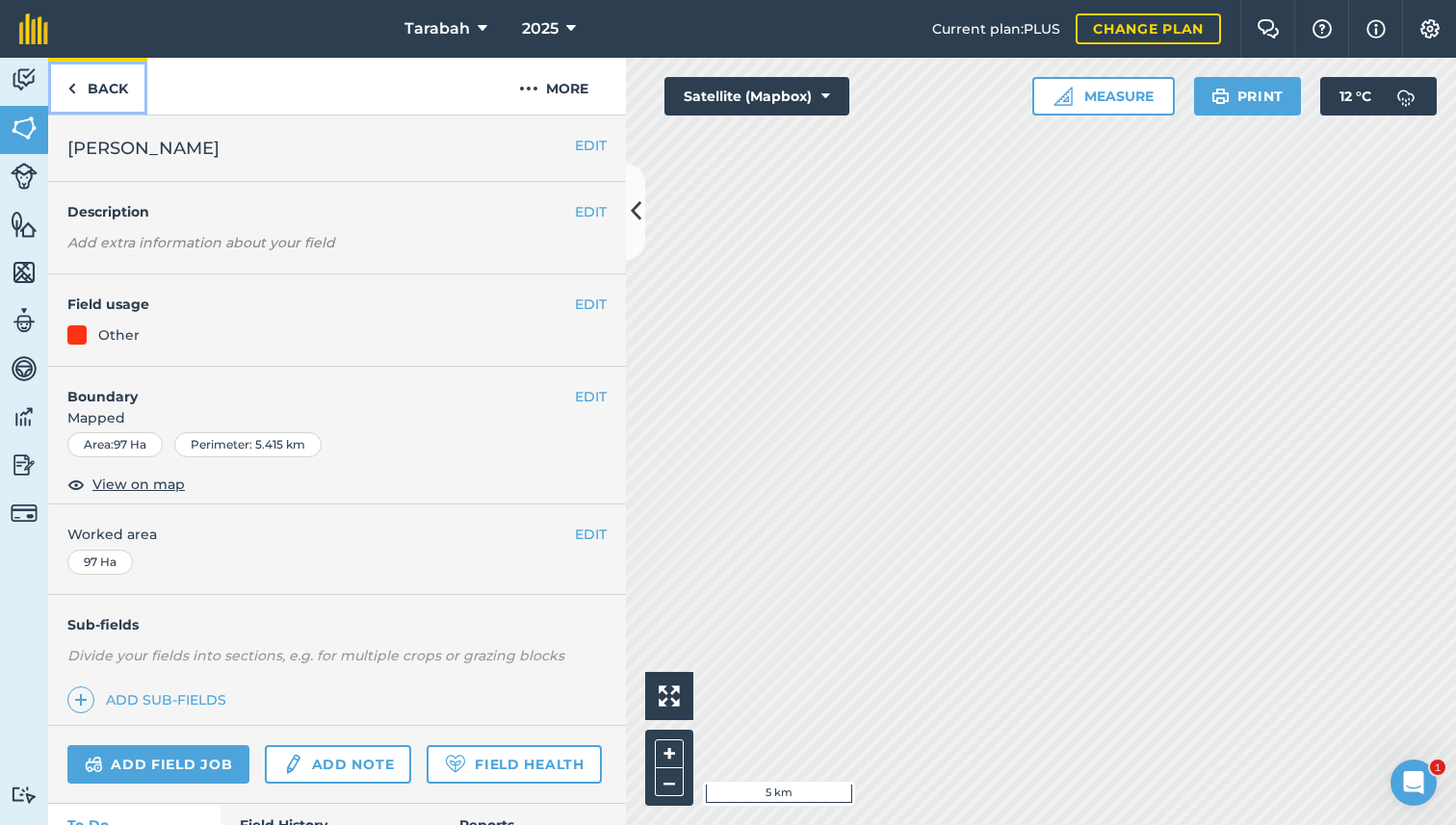 click on "Back" at bounding box center [97, 86] 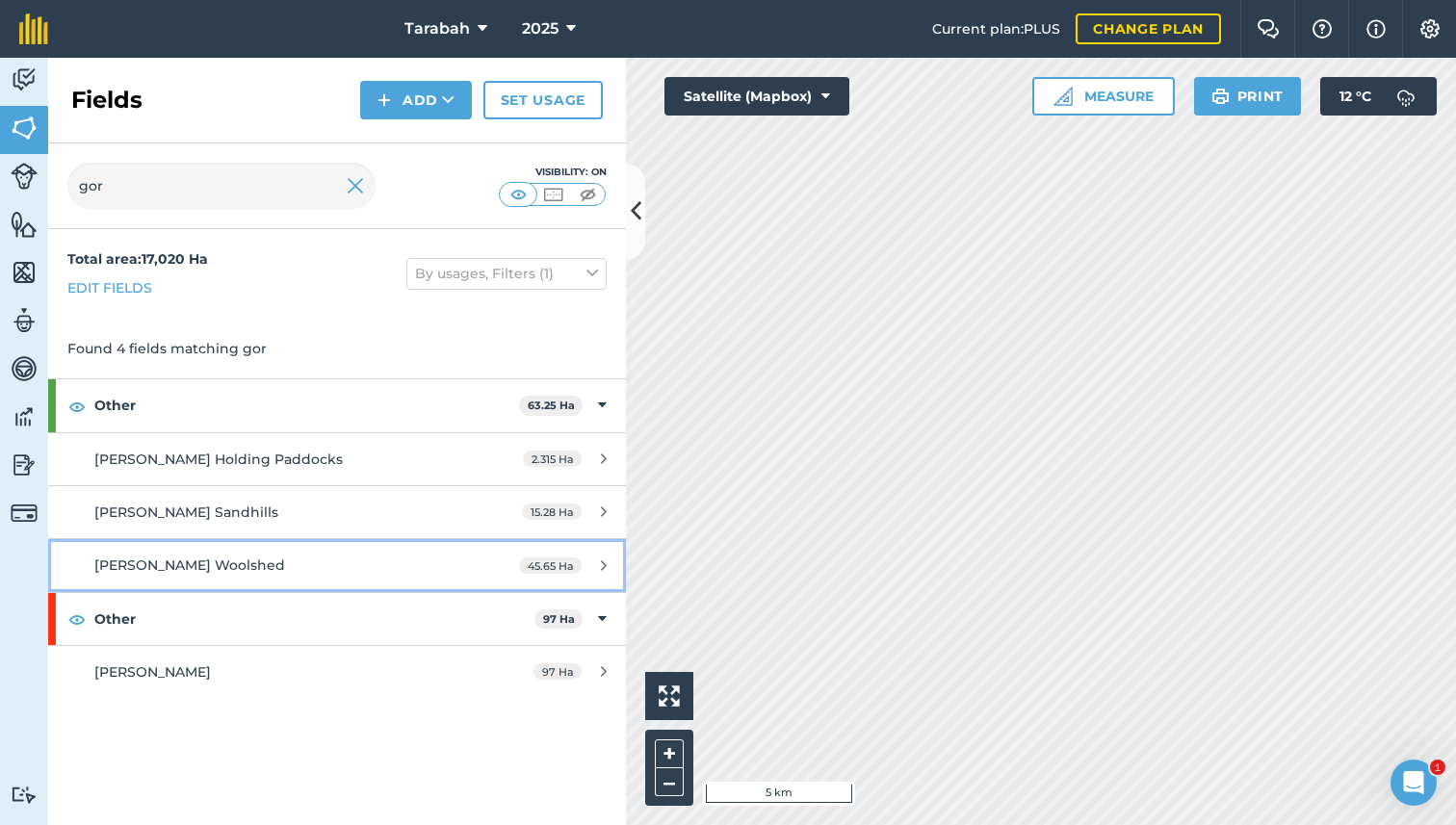 click on "[PERSON_NAME] Woolshed" at bounding box center (275, 565) 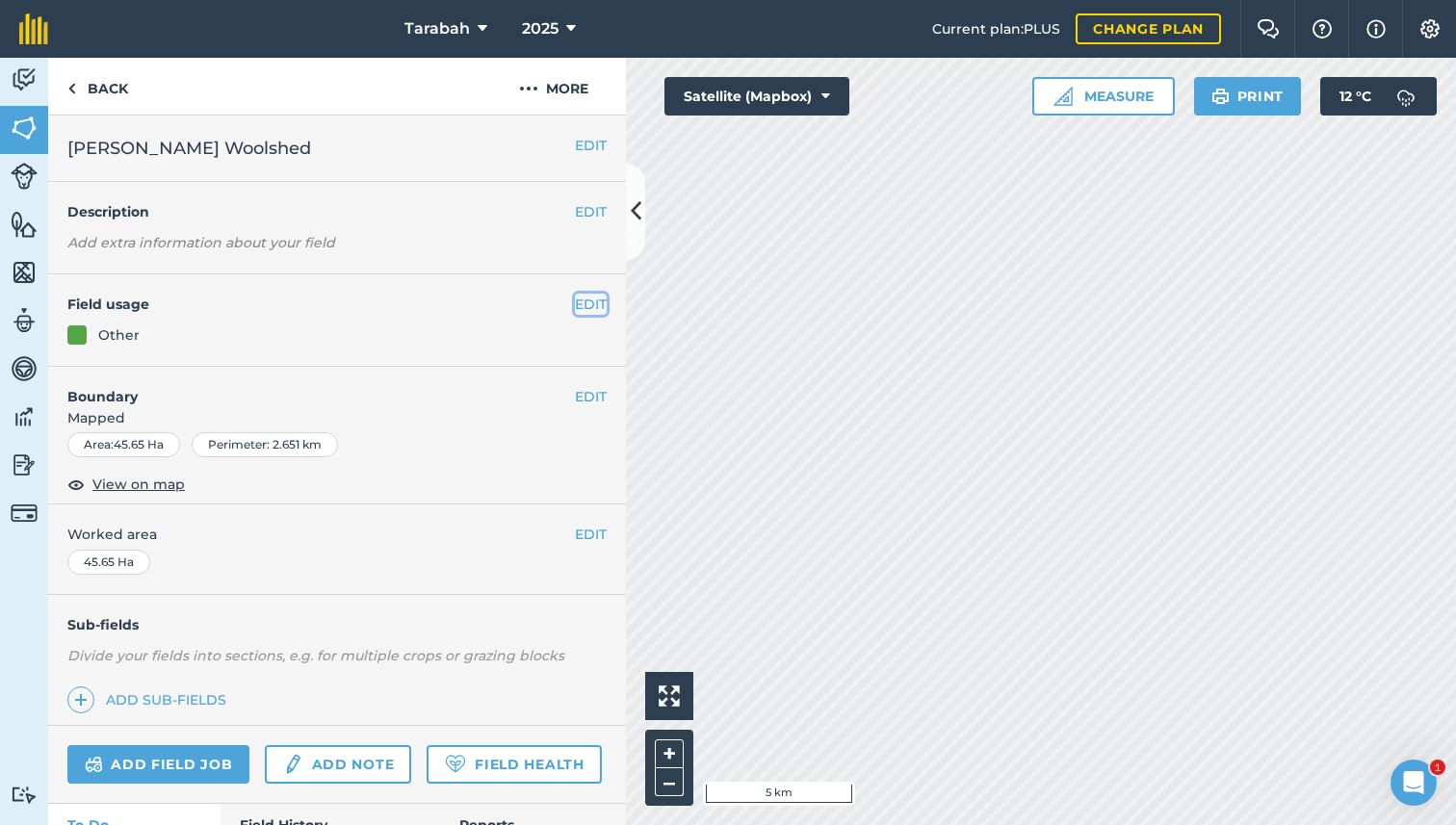 click on "EDIT" at bounding box center (590, 304) 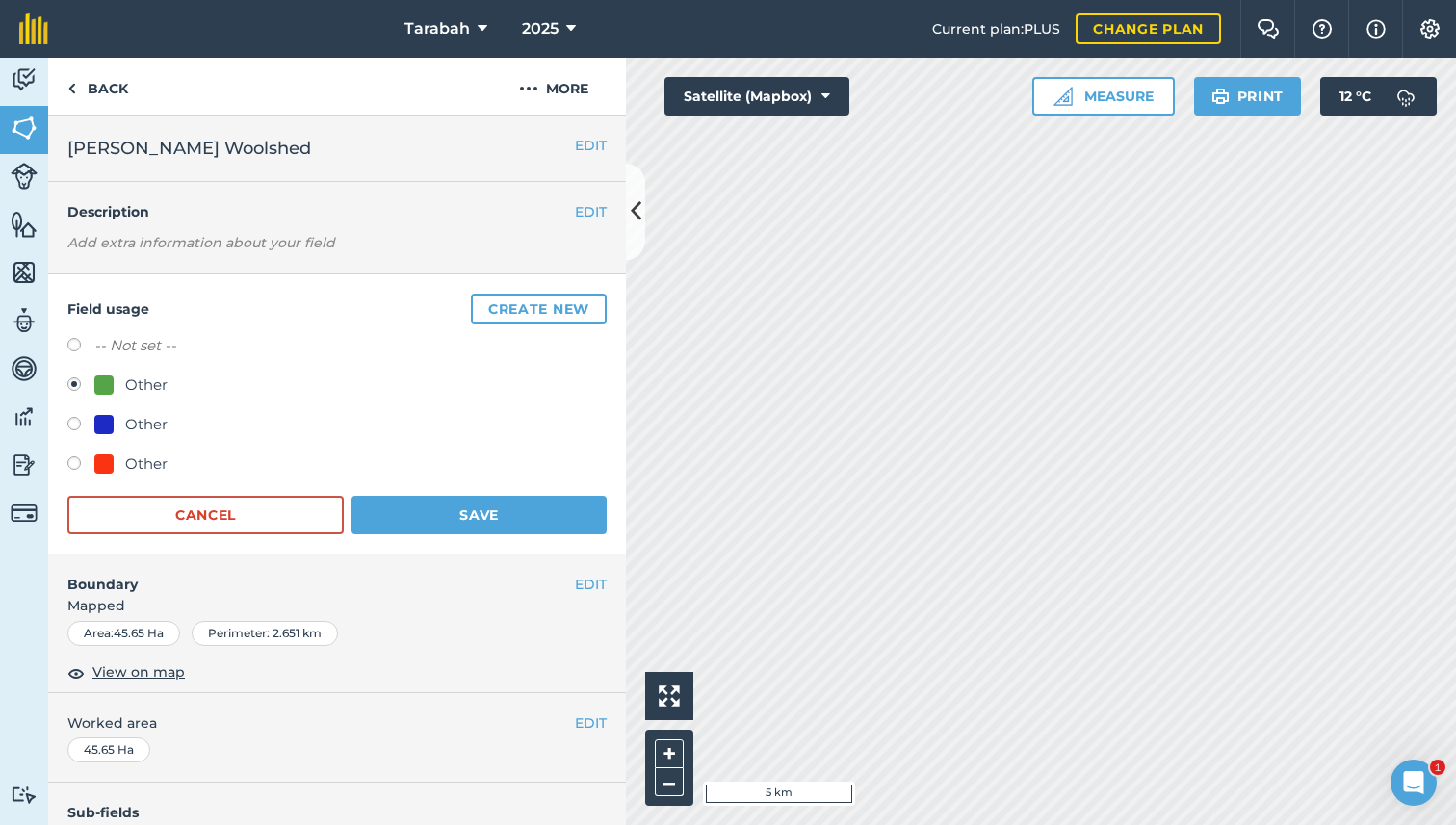 click on "Field usage   Create new -- Not set -- Other Other Other Cancel Save" at bounding box center (337, 414) 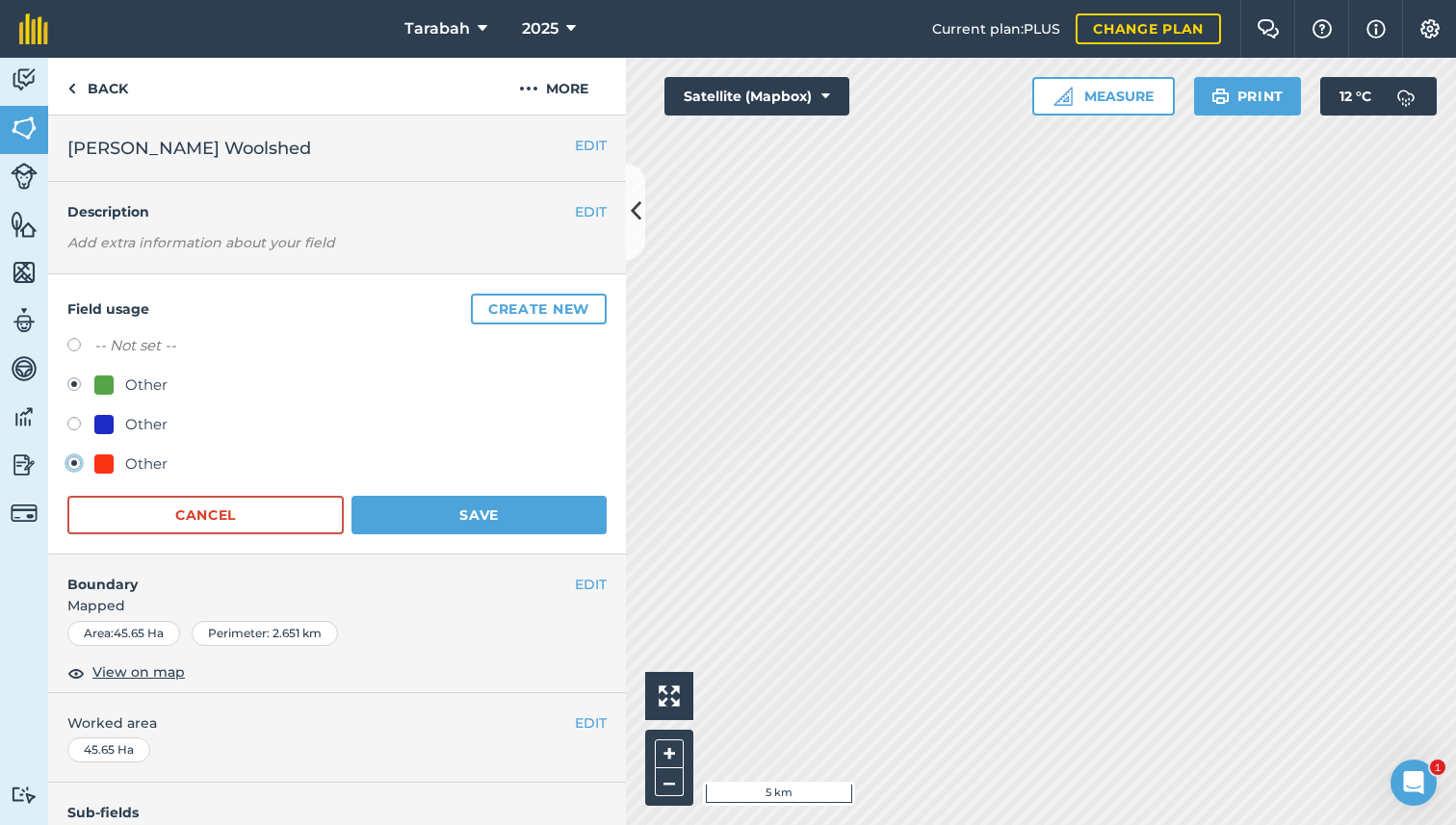 radio on "true" 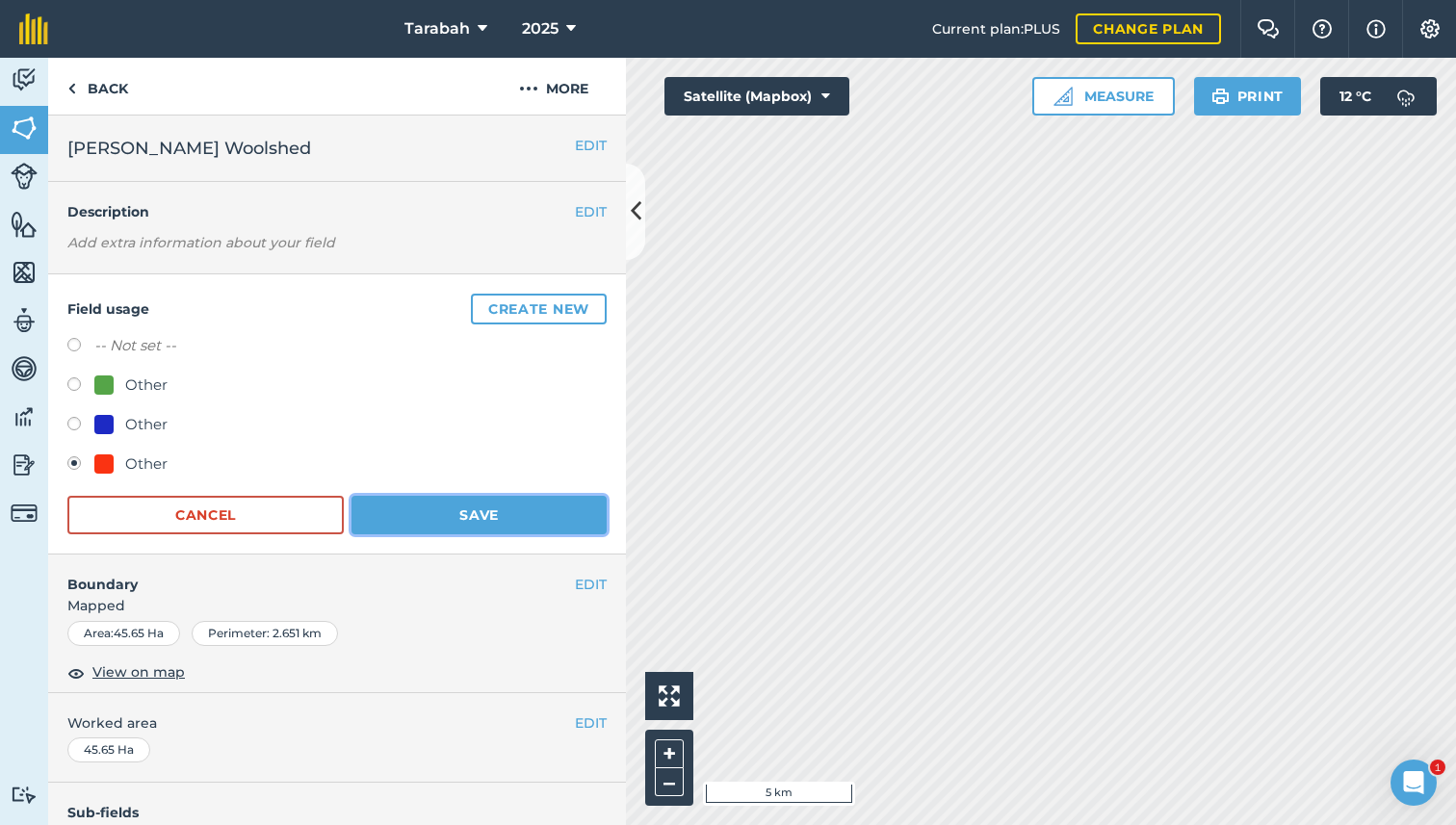 click on "Save" at bounding box center (479, 515) 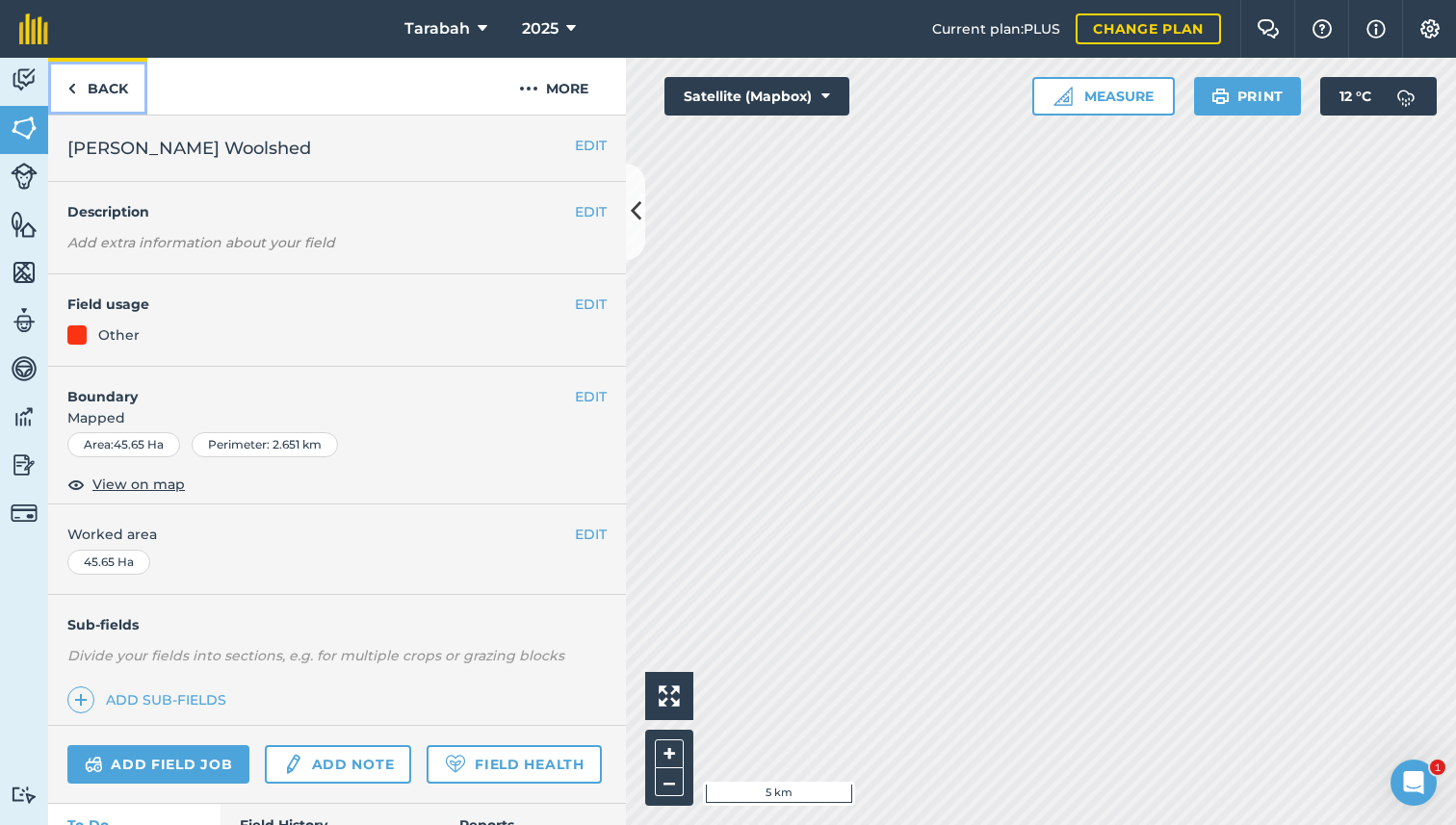 click on "Back" at bounding box center [97, 86] 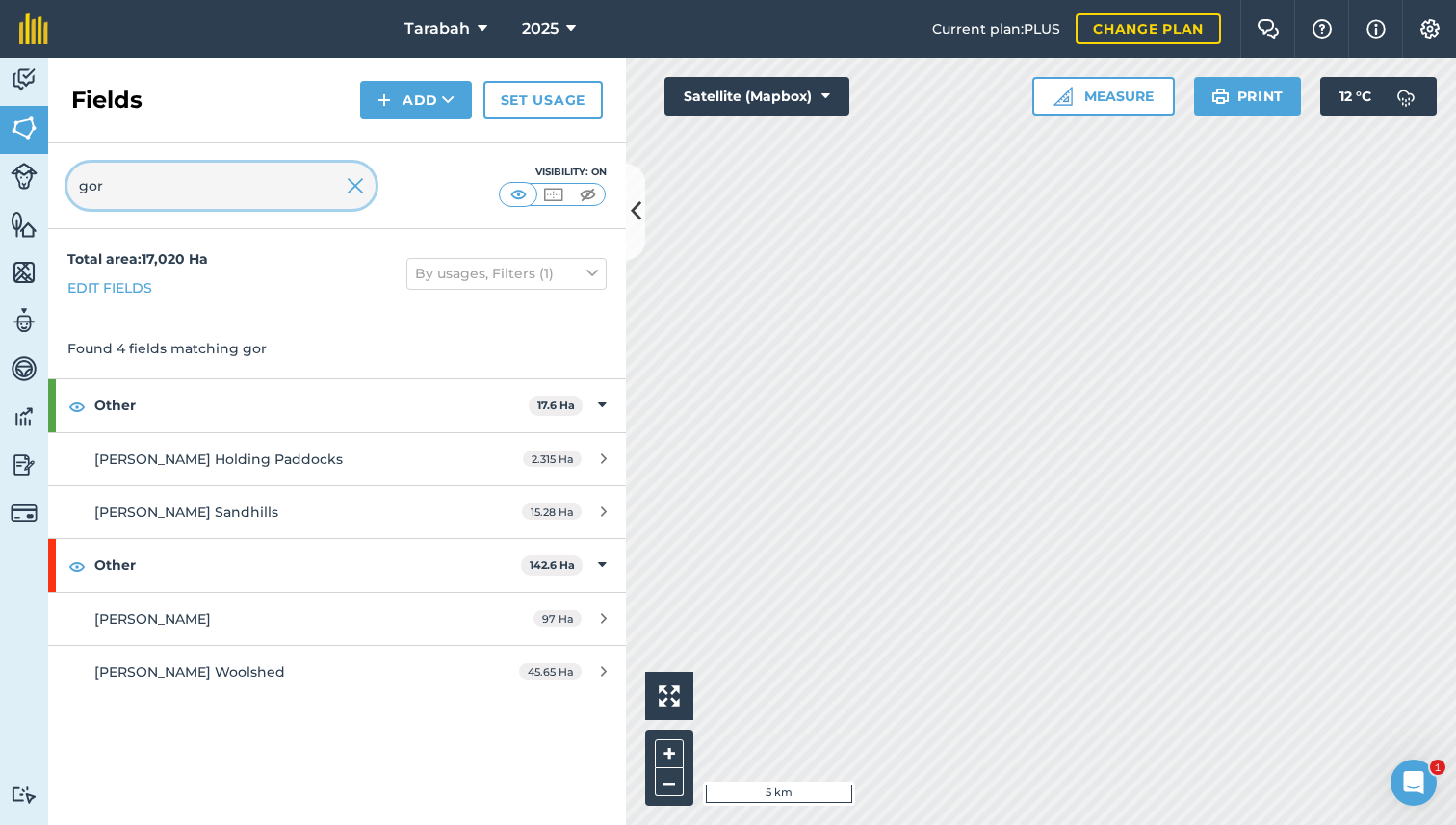click on "gor" at bounding box center (221, 186) 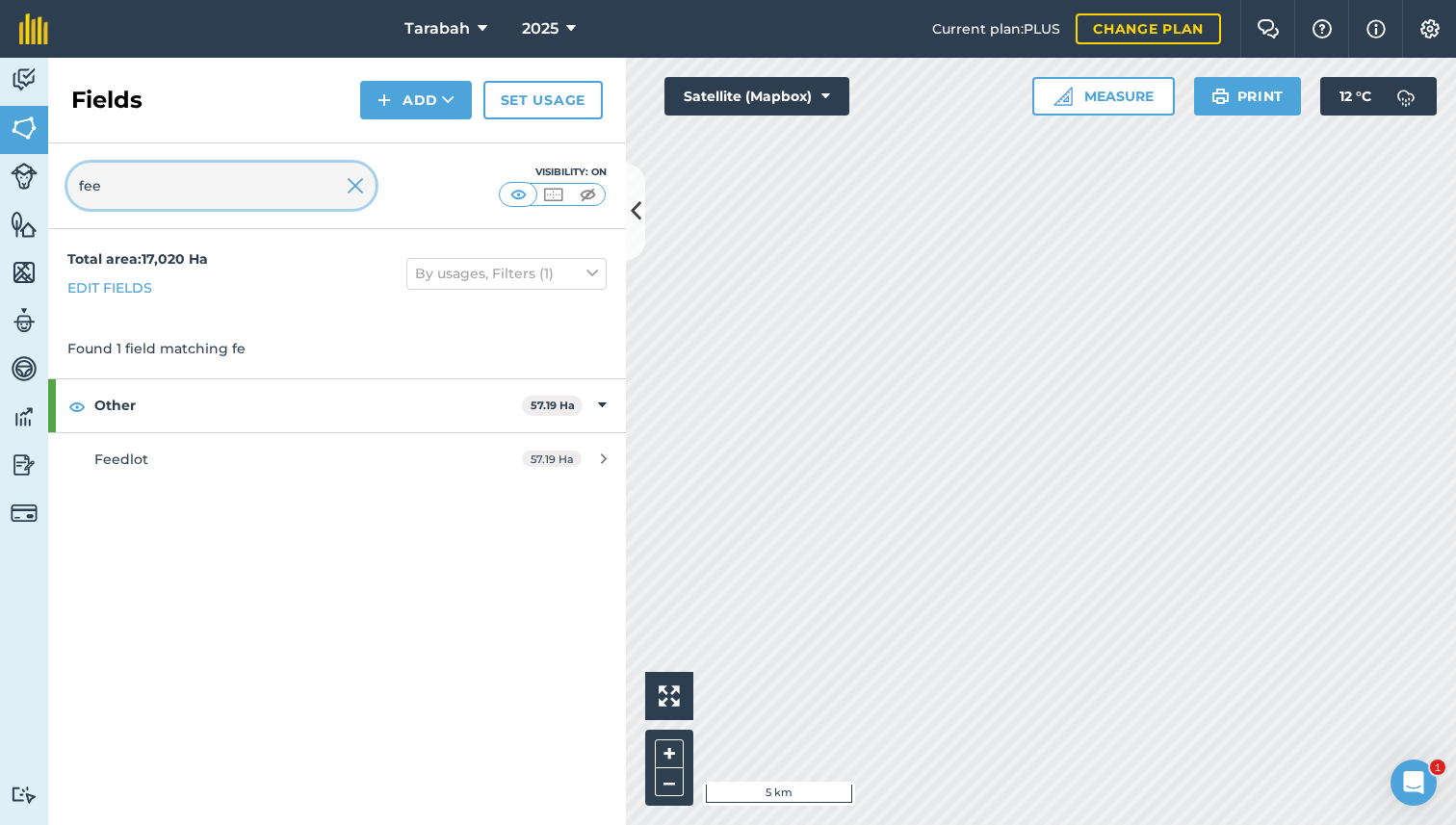 type on "feed" 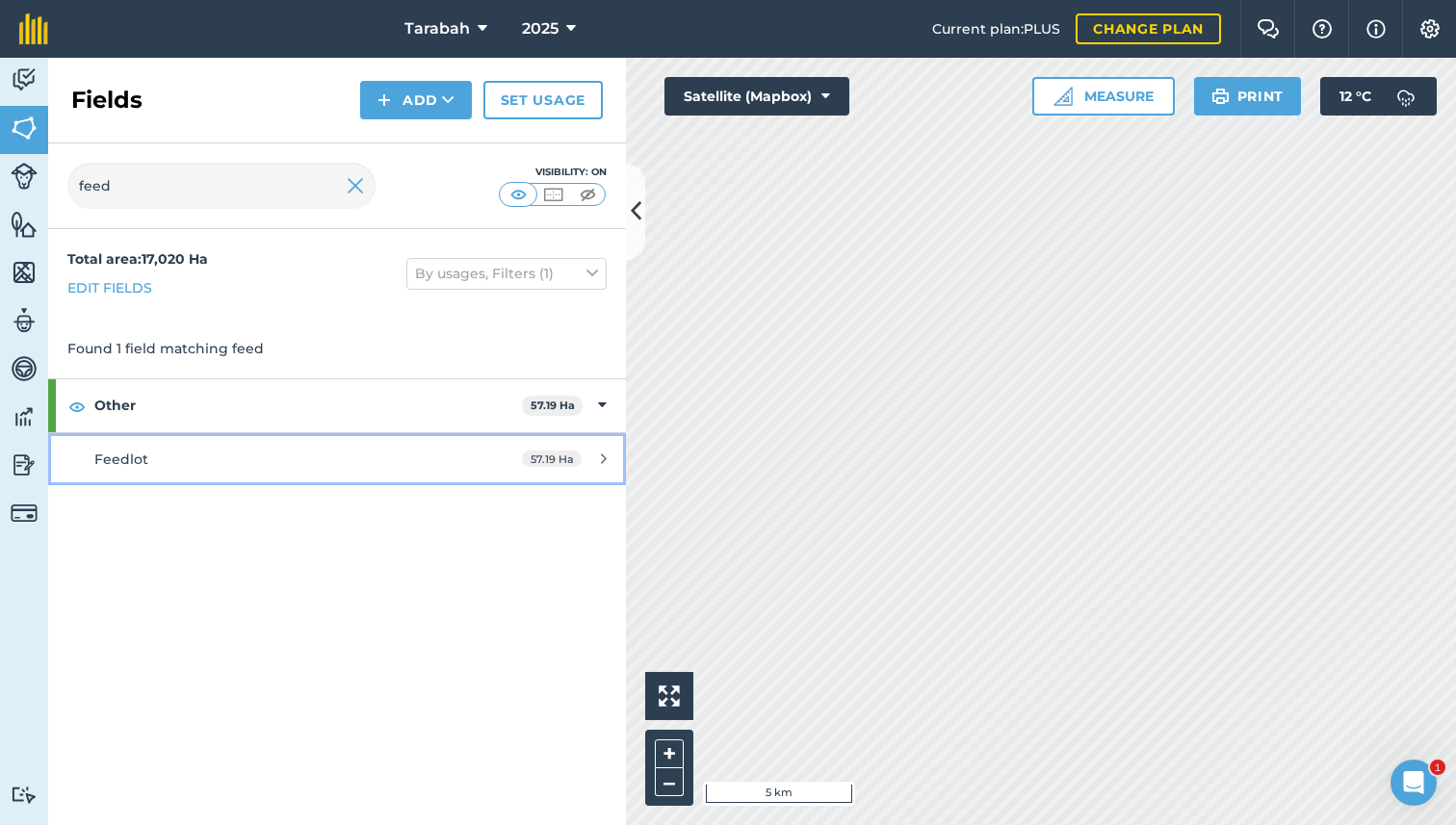 click on "Feedlot" at bounding box center [121, 459] 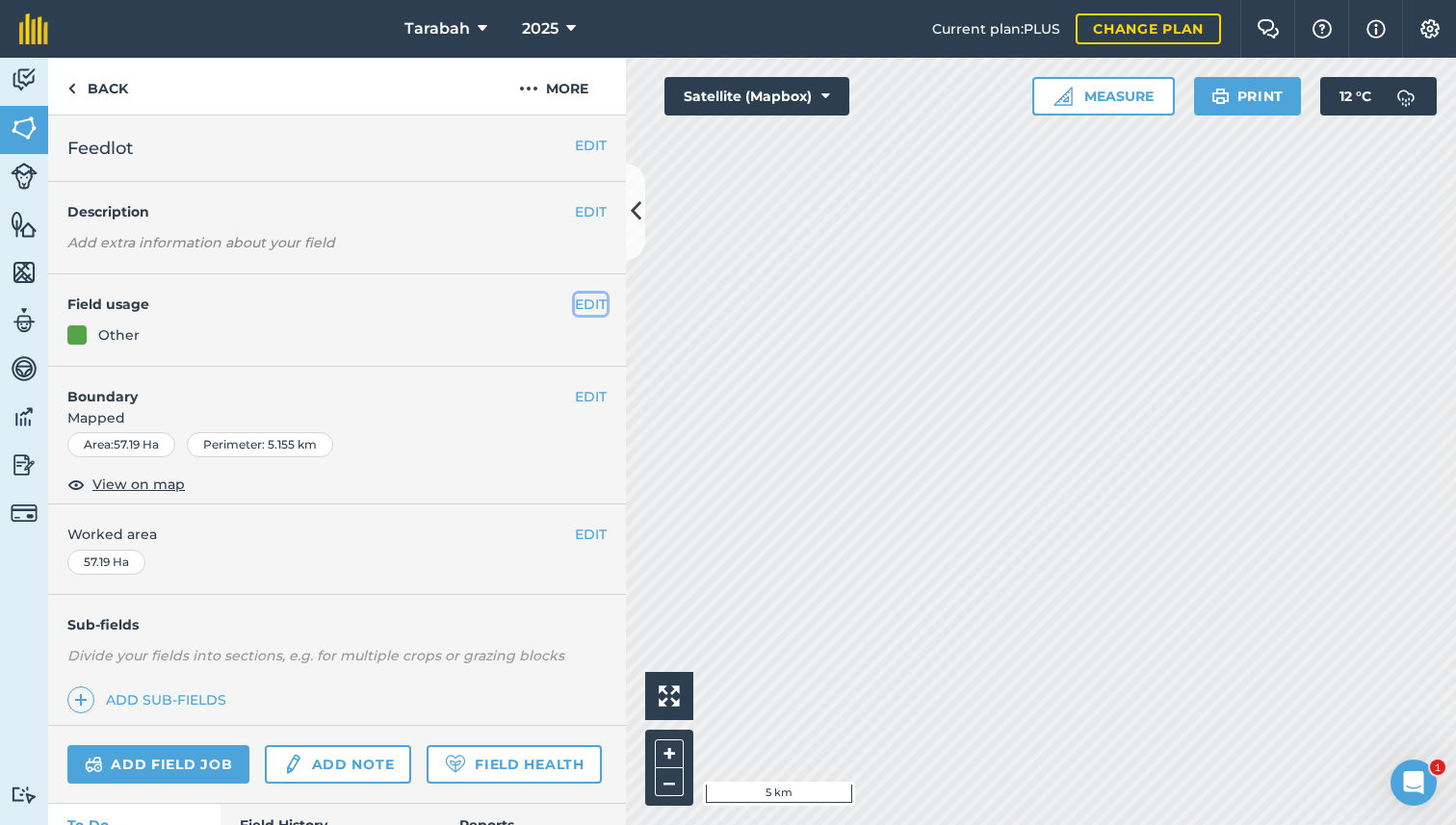 click on "EDIT" at bounding box center (590, 304) 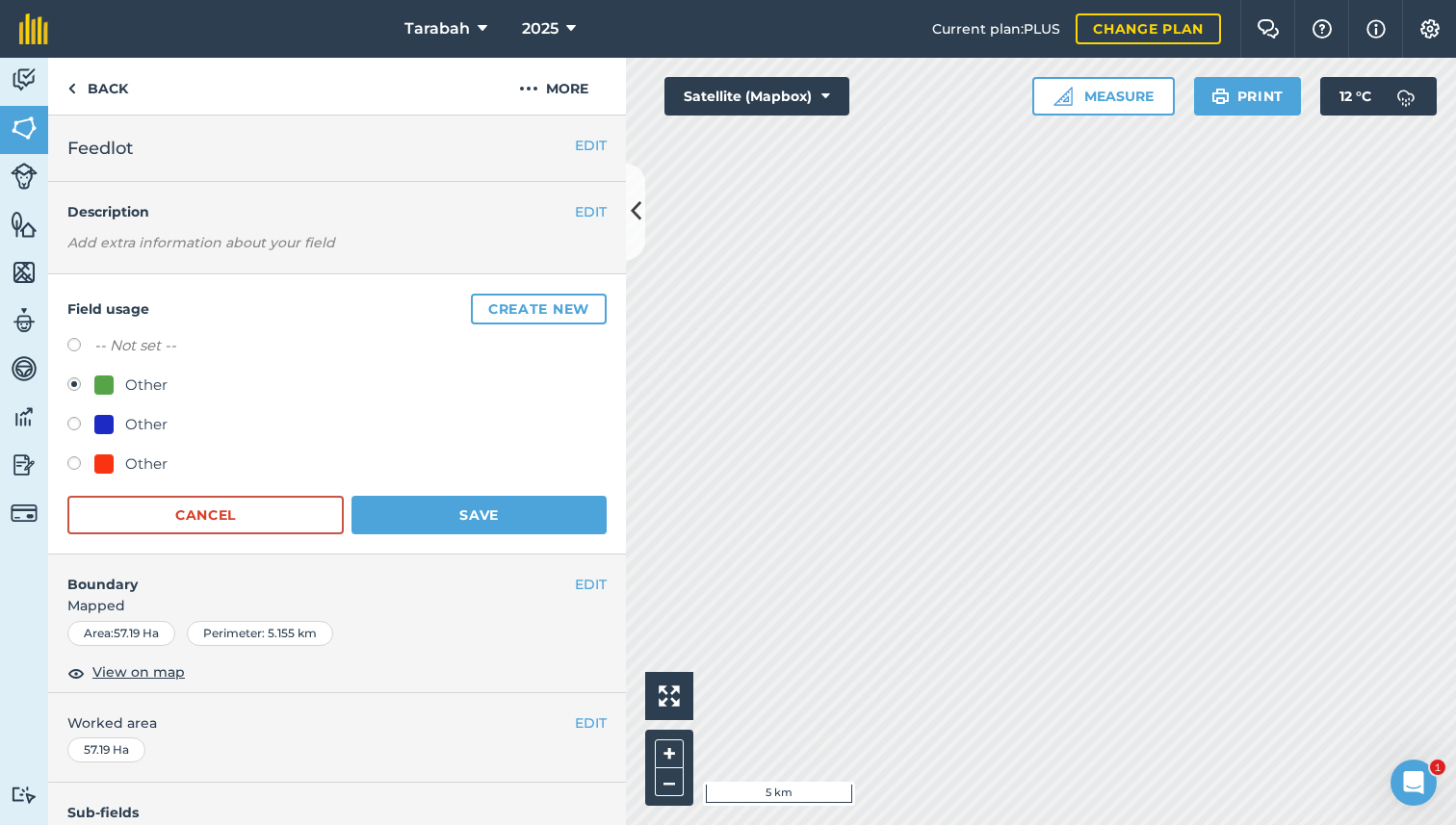 click on "Other" at bounding box center [337, 466] 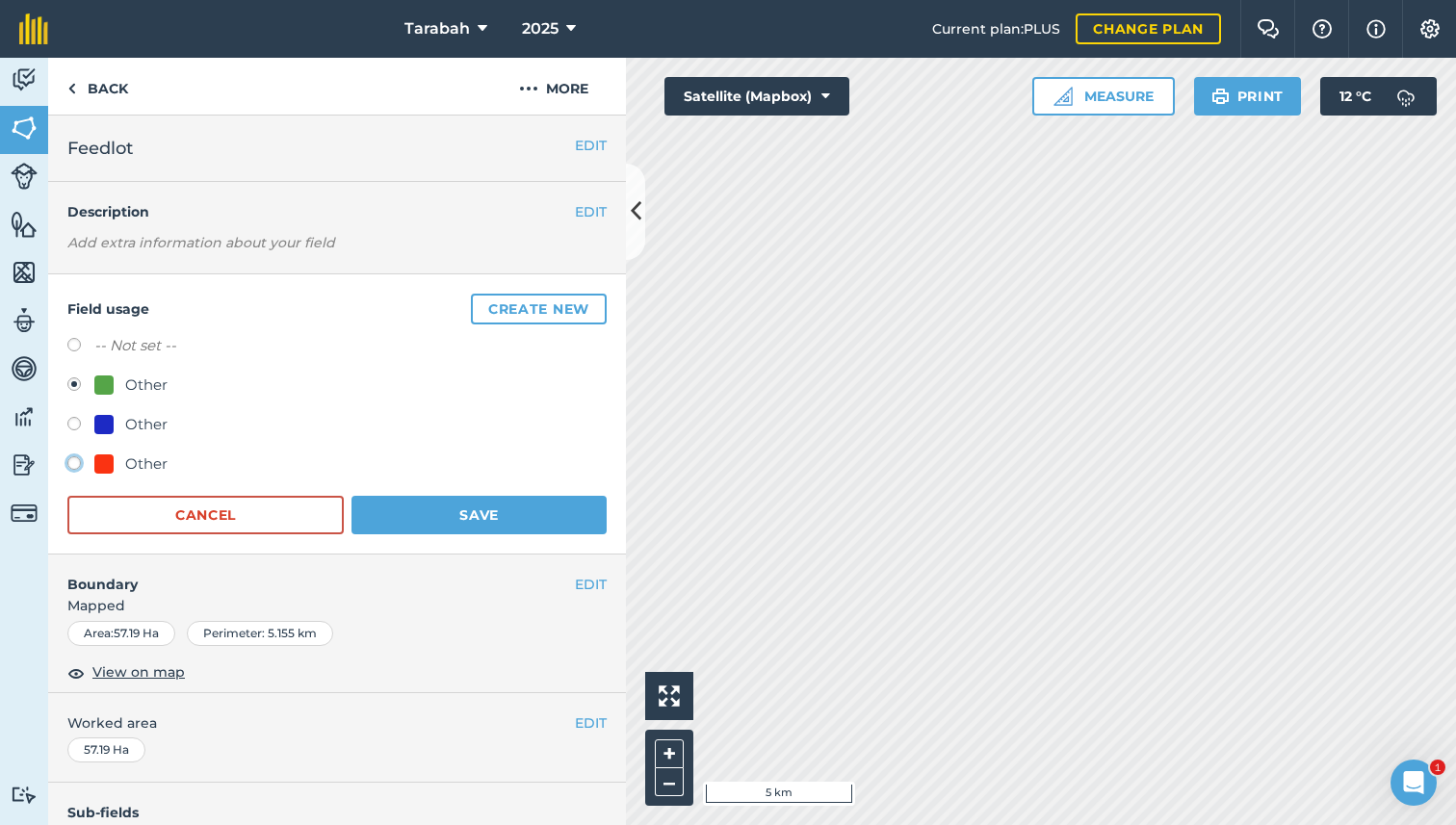 click on "Other" at bounding box center [-9555, 462] 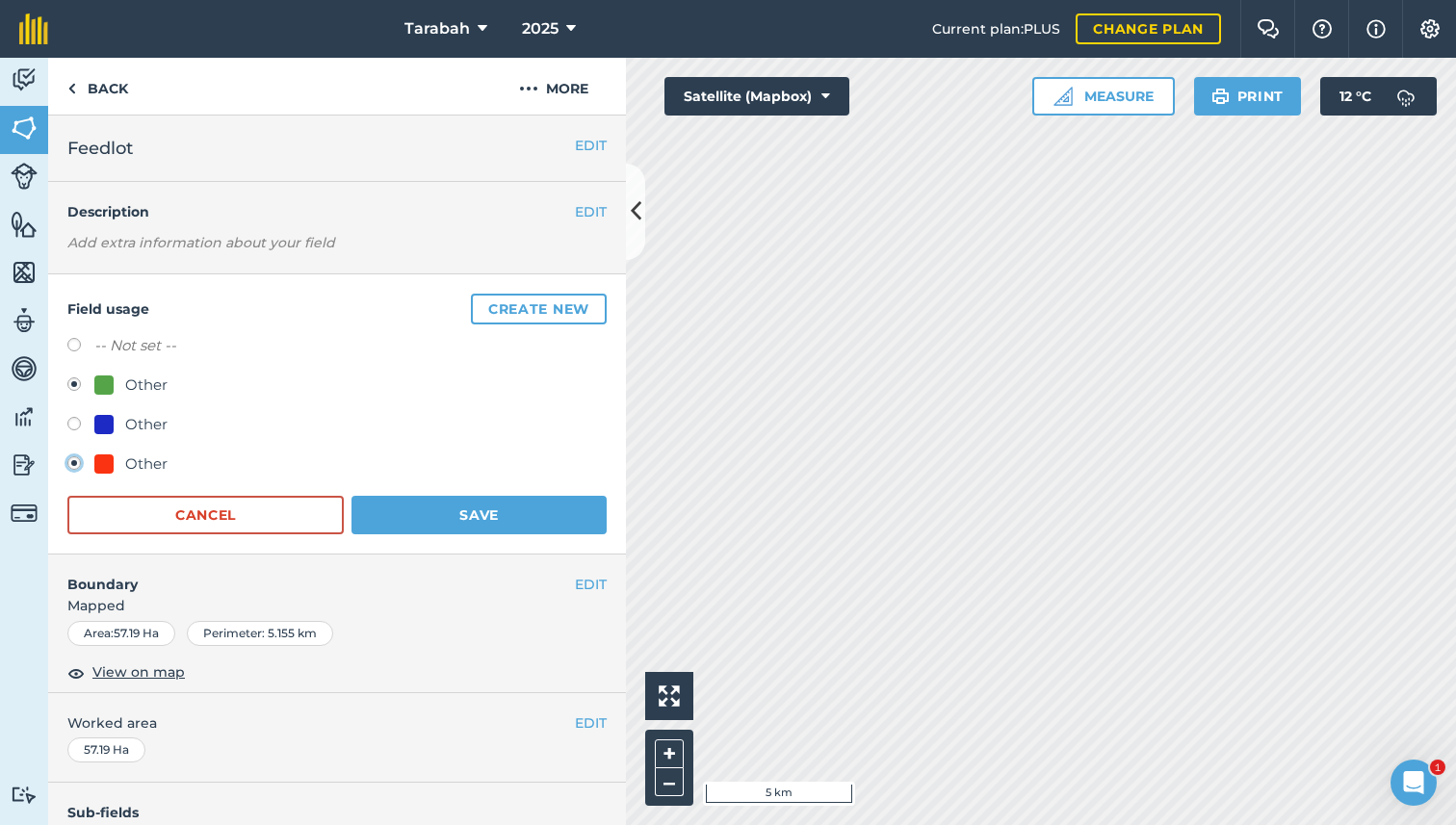 radio on "false" 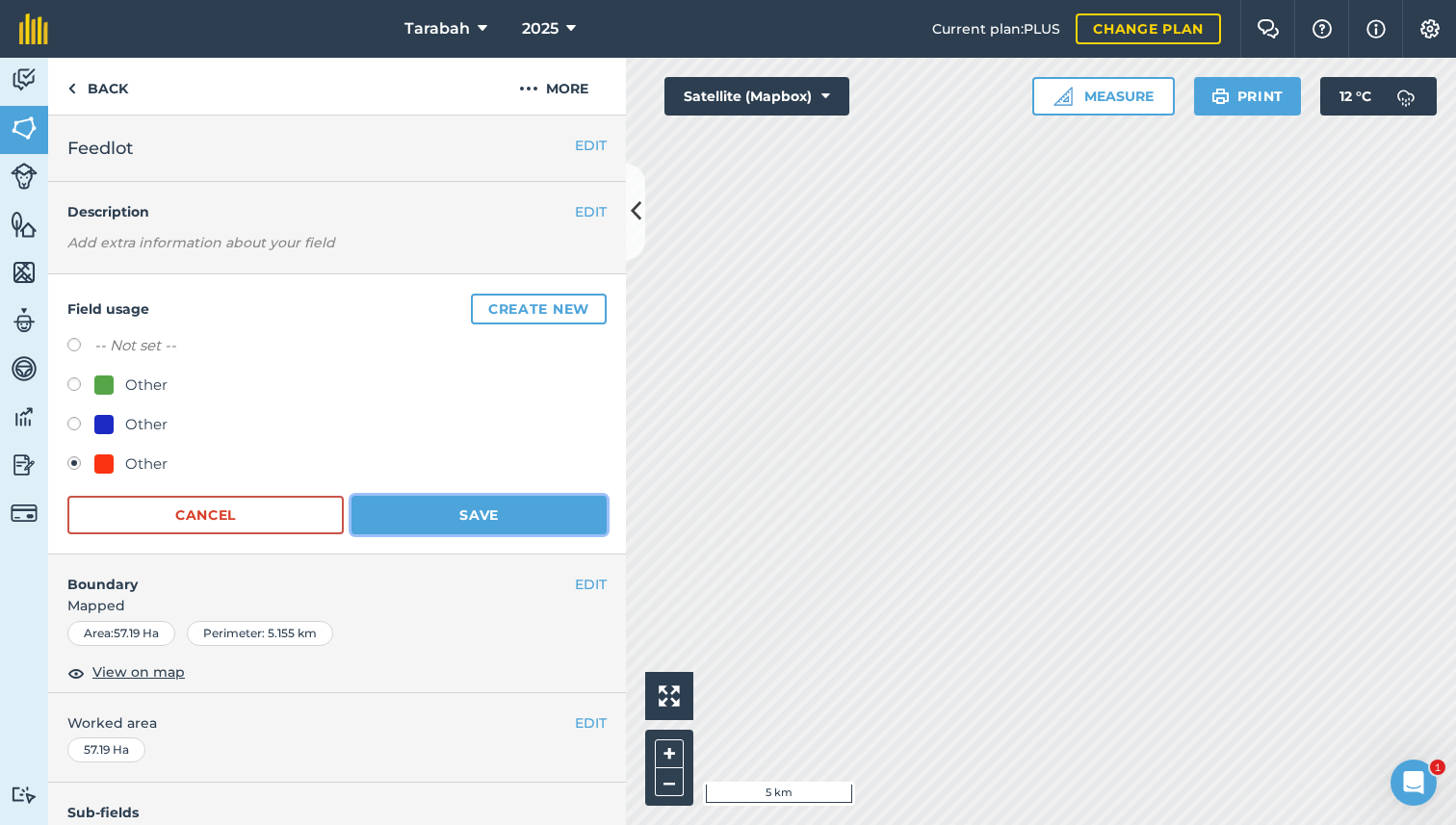 click on "Save" at bounding box center [479, 515] 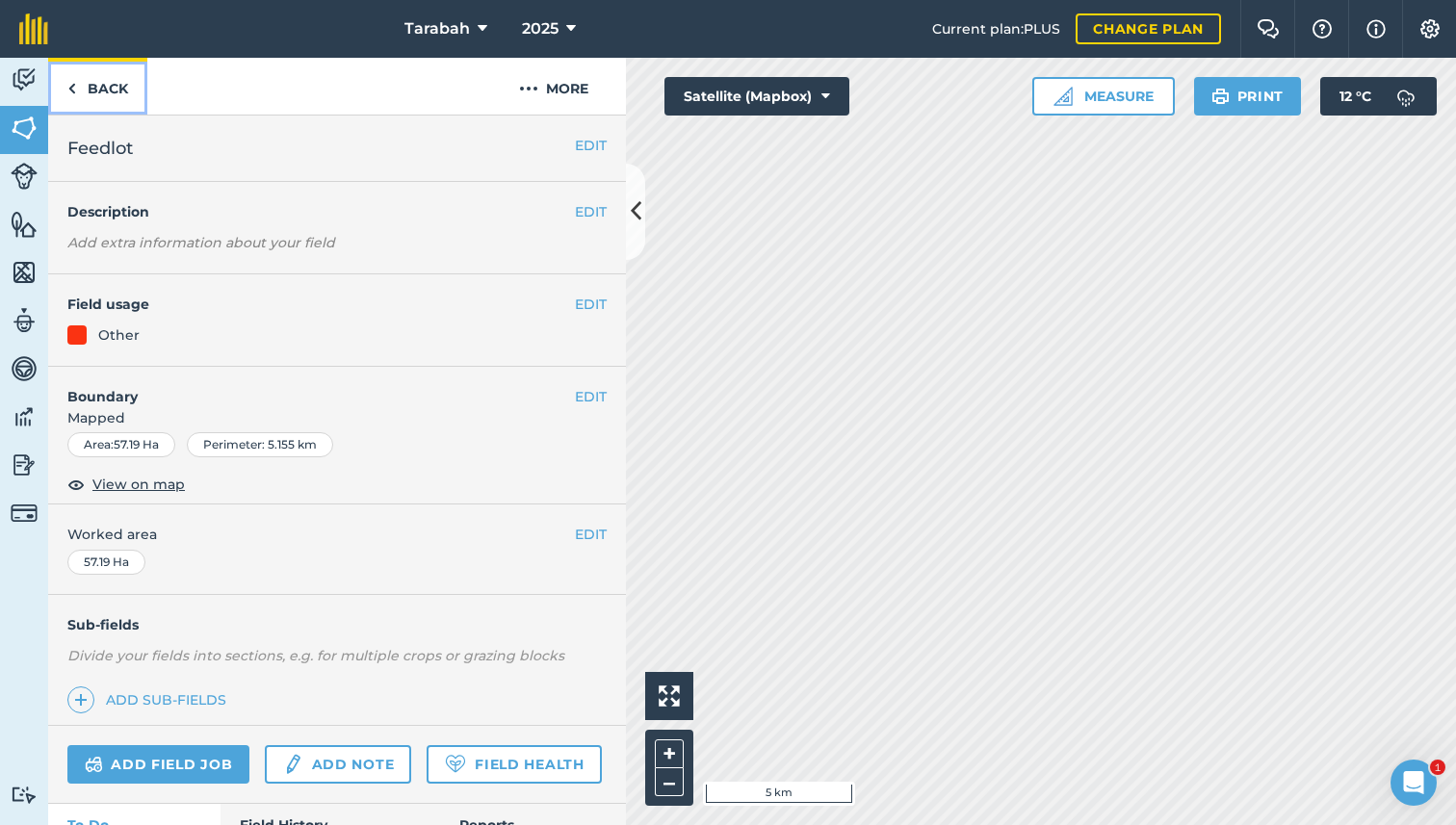 click on "Back" at bounding box center [97, 86] 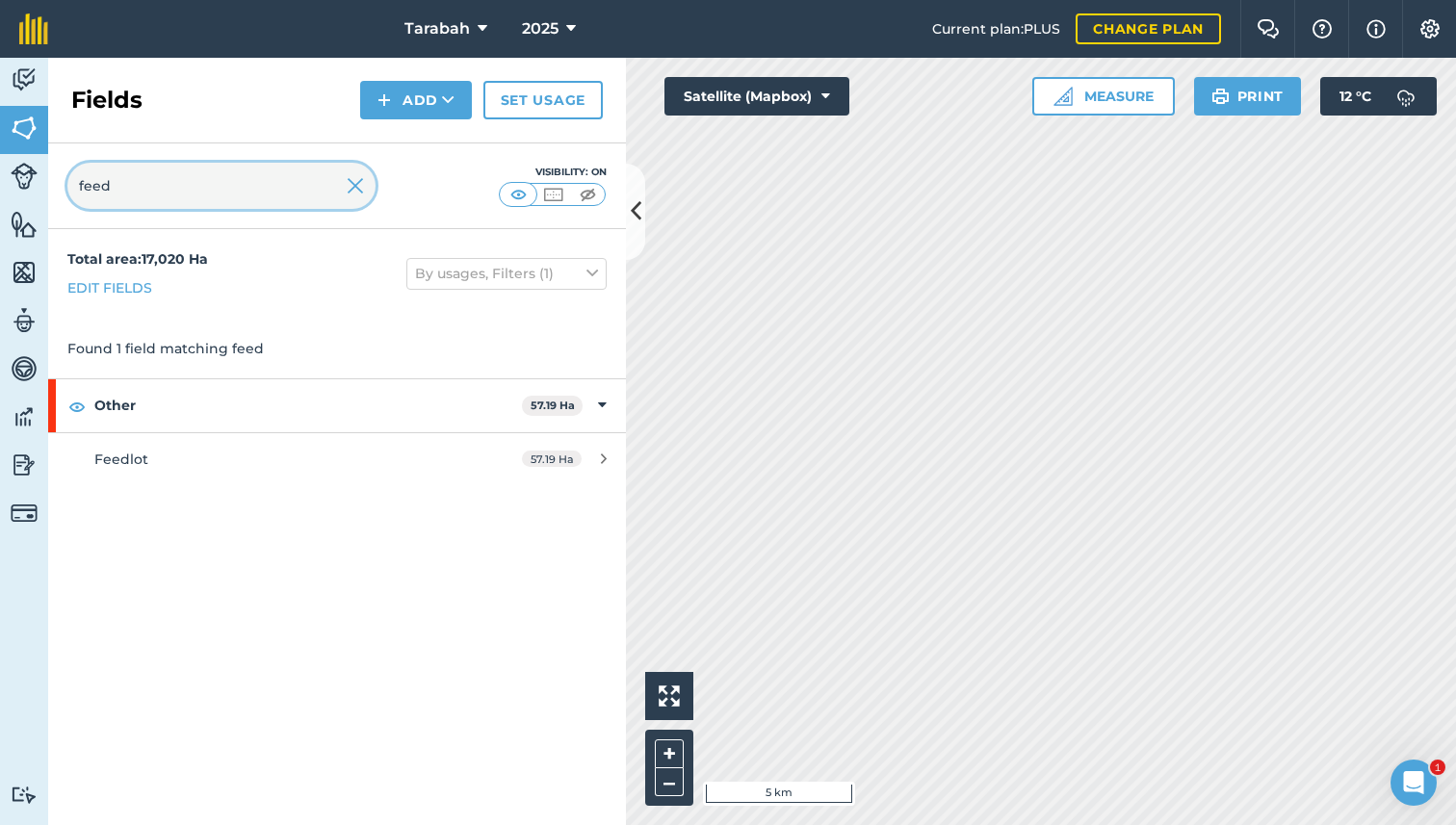click on "feed" at bounding box center [221, 186] 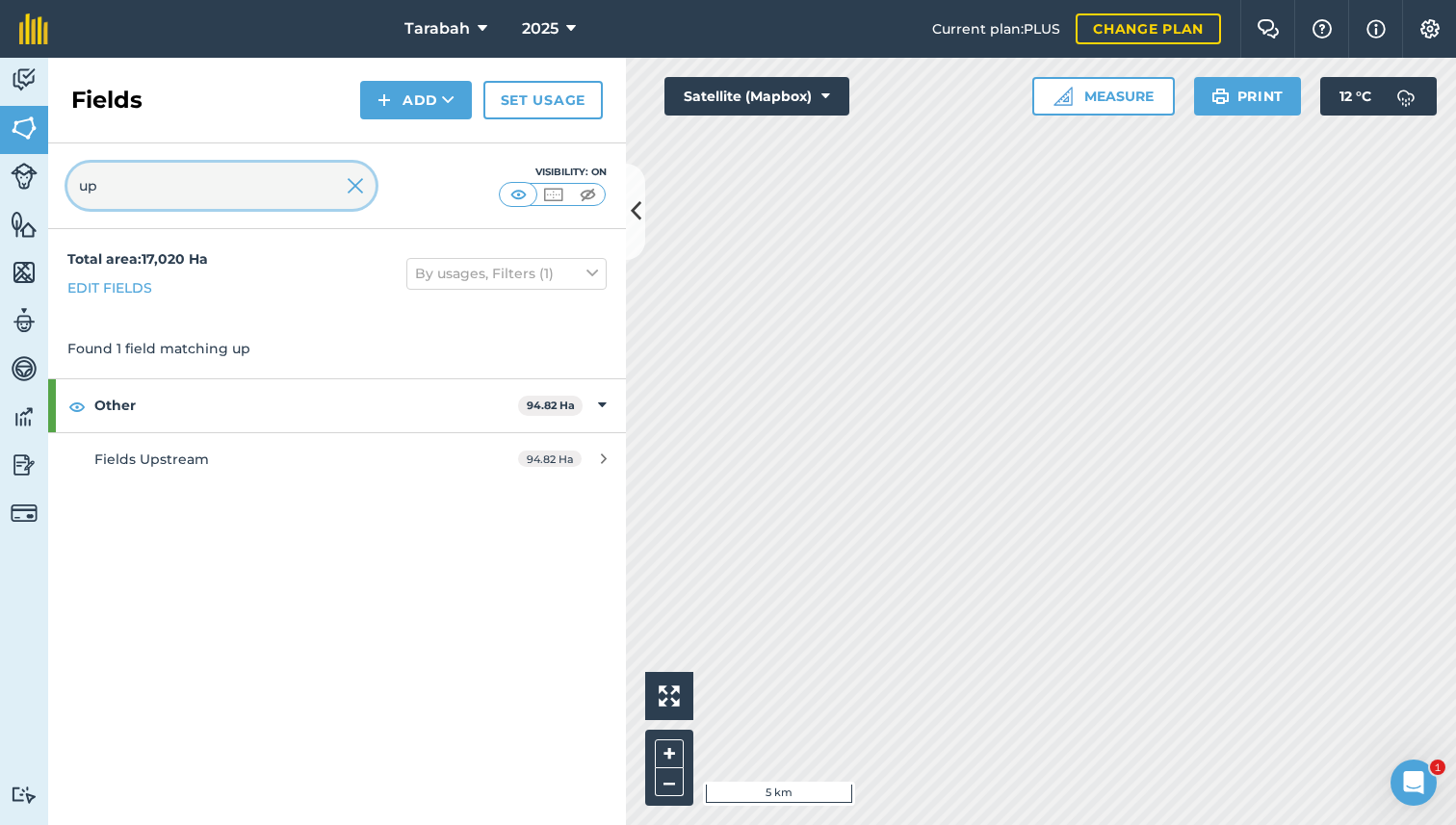 type on "u" 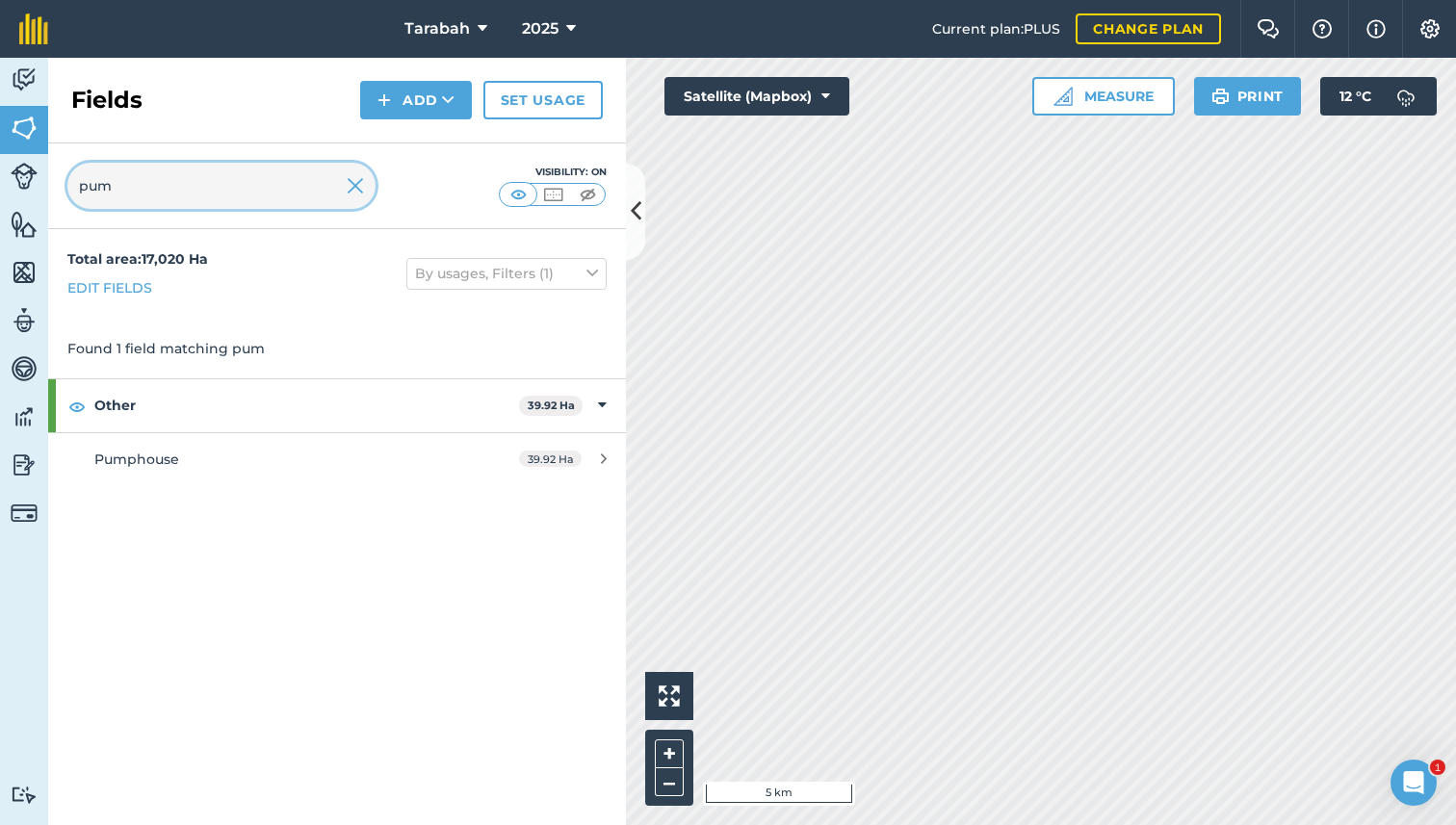 type on "pump" 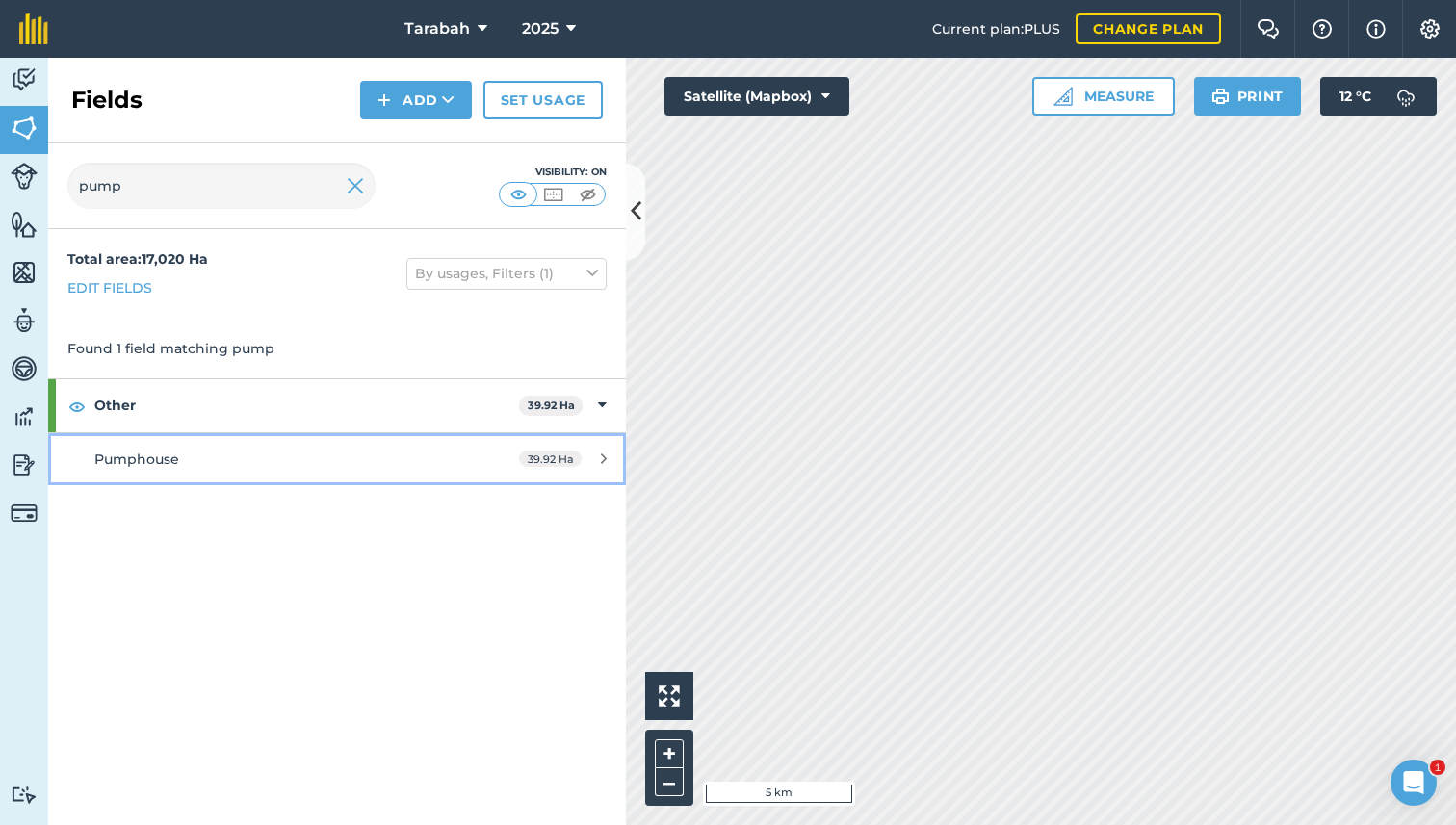 click on "Pumphouse" at bounding box center (137, 459) 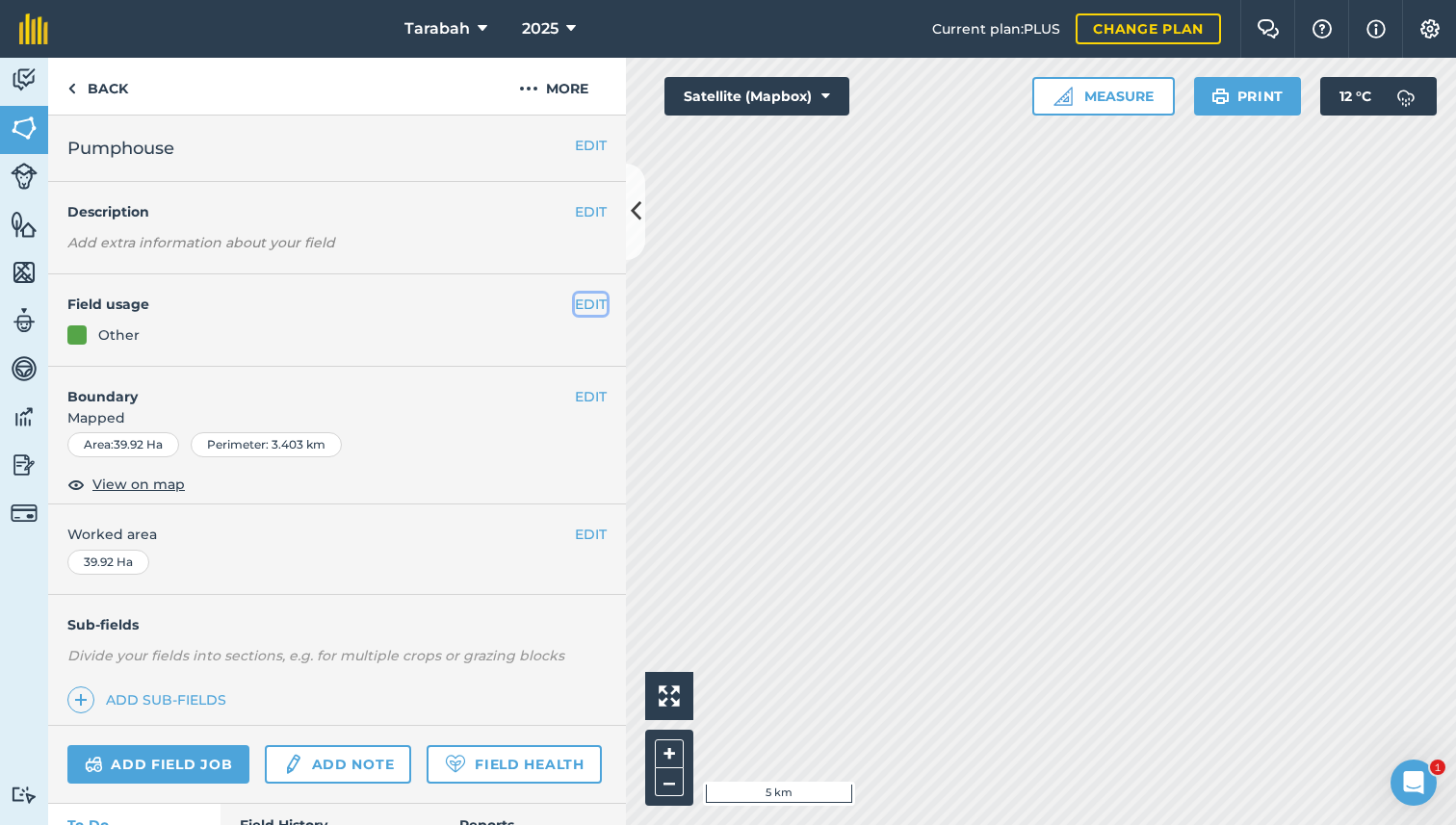 click on "EDIT" at bounding box center [590, 304] 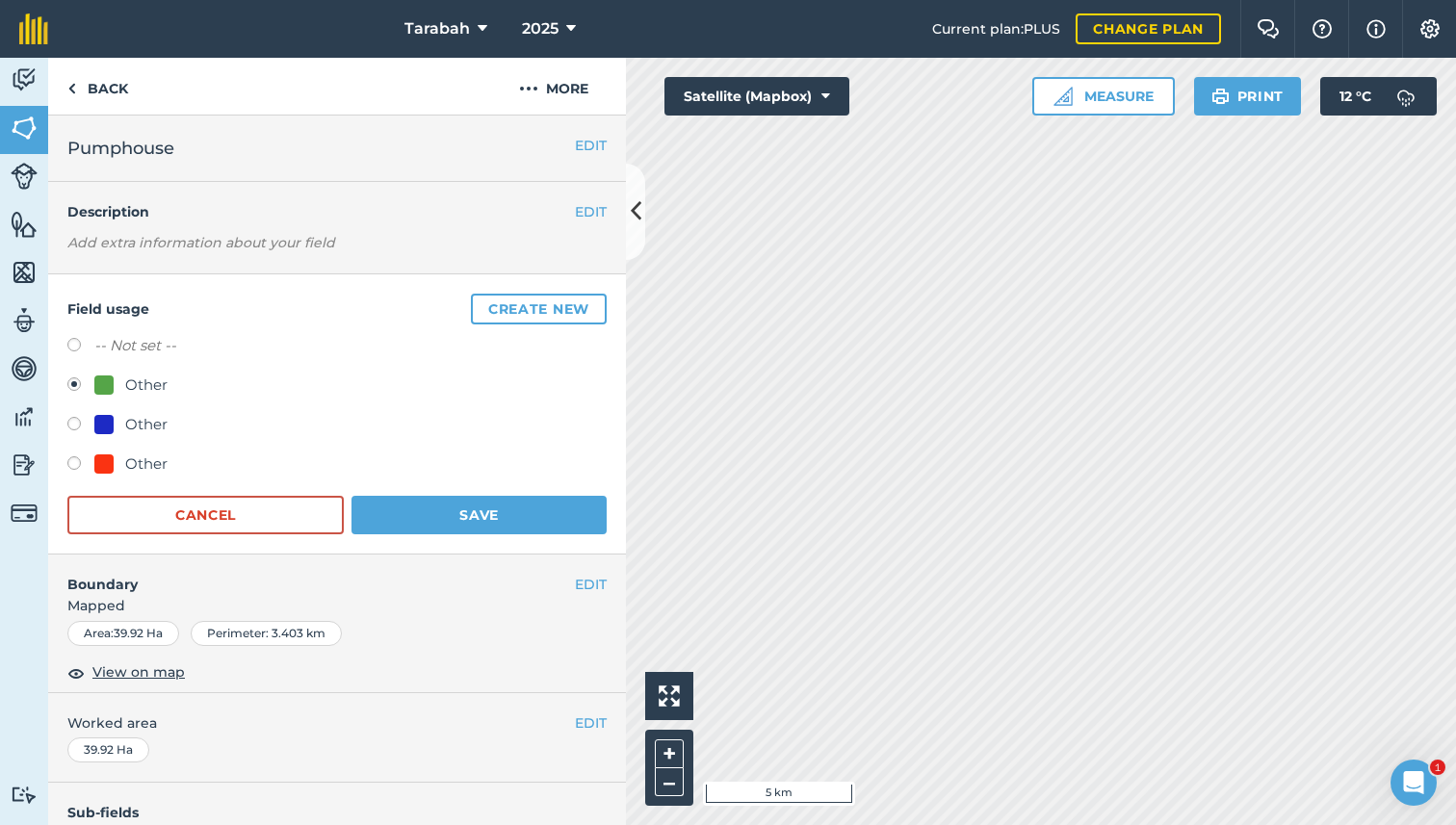 click on "Other" at bounding box center (131, 464) 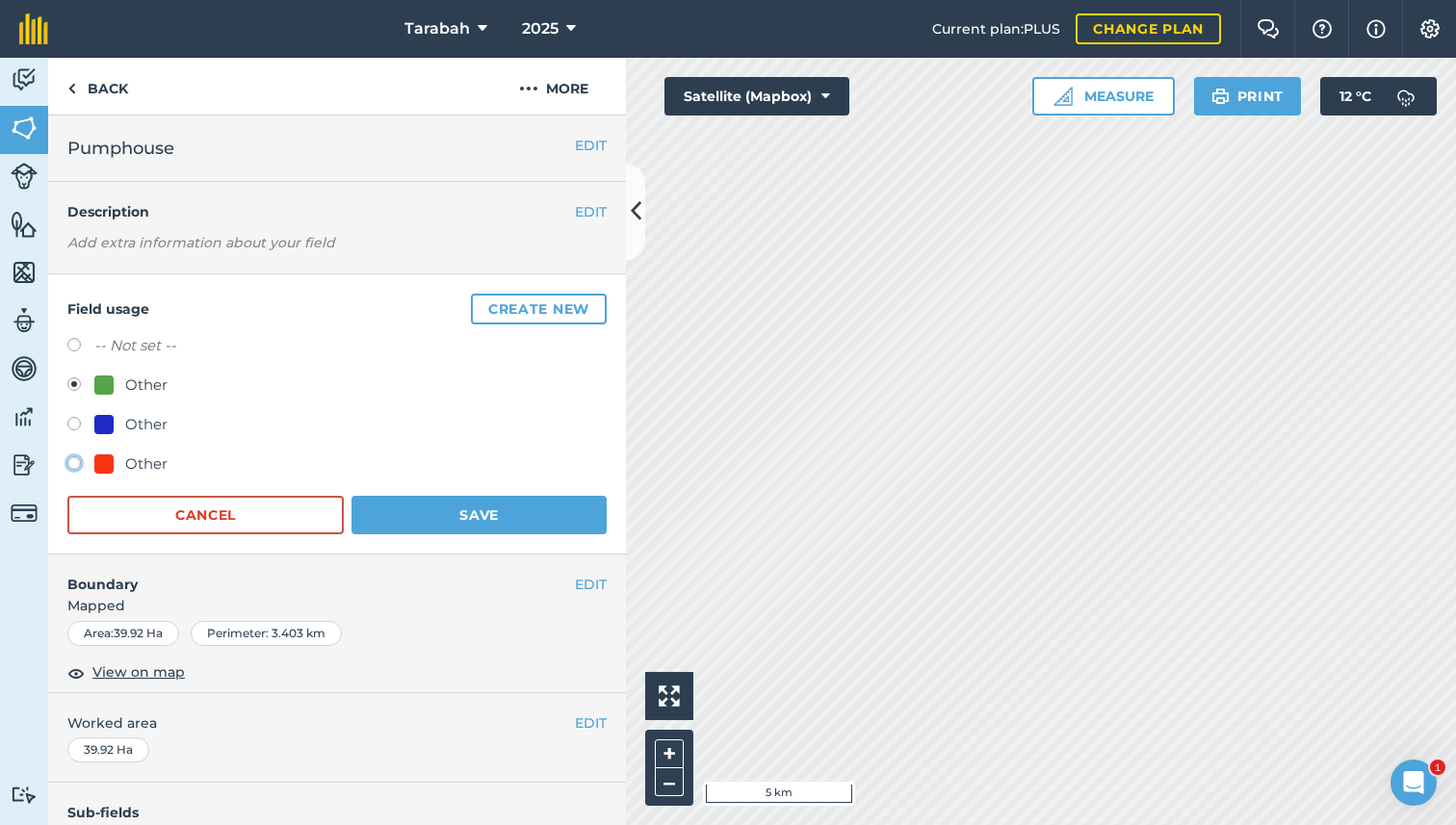click on "Other" at bounding box center [-9555, 462] 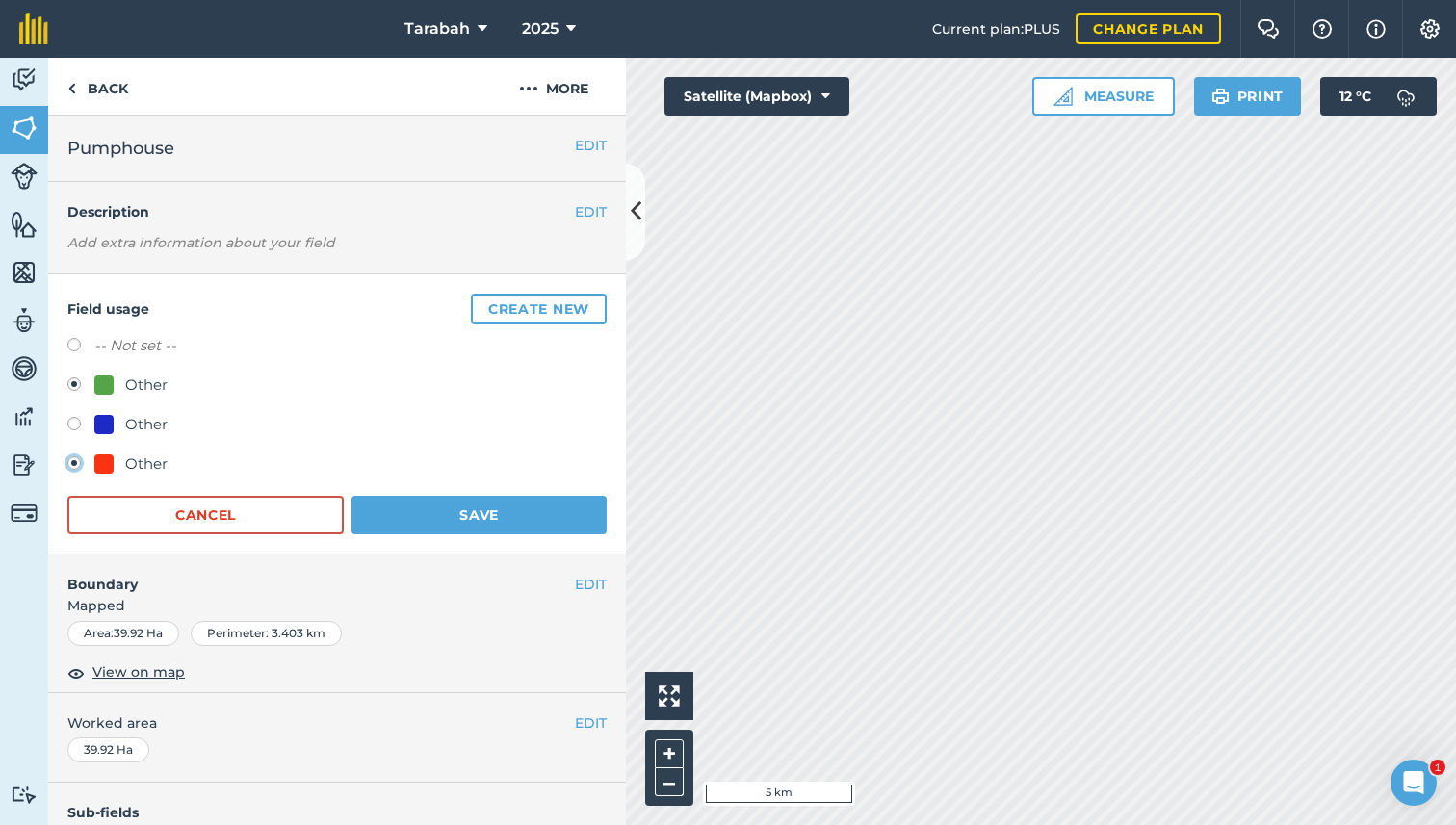 radio on "true" 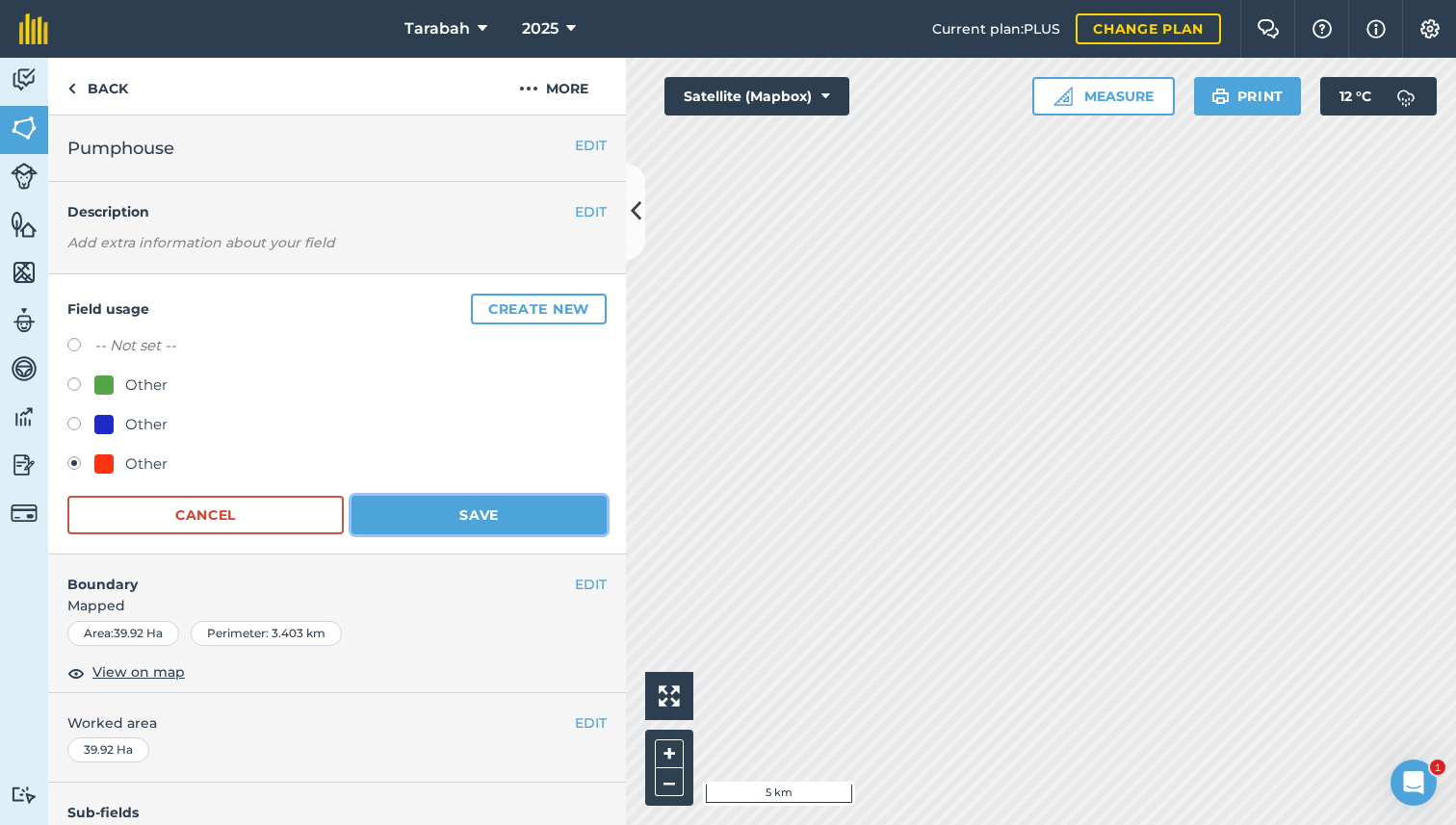 click on "Save" at bounding box center (479, 515) 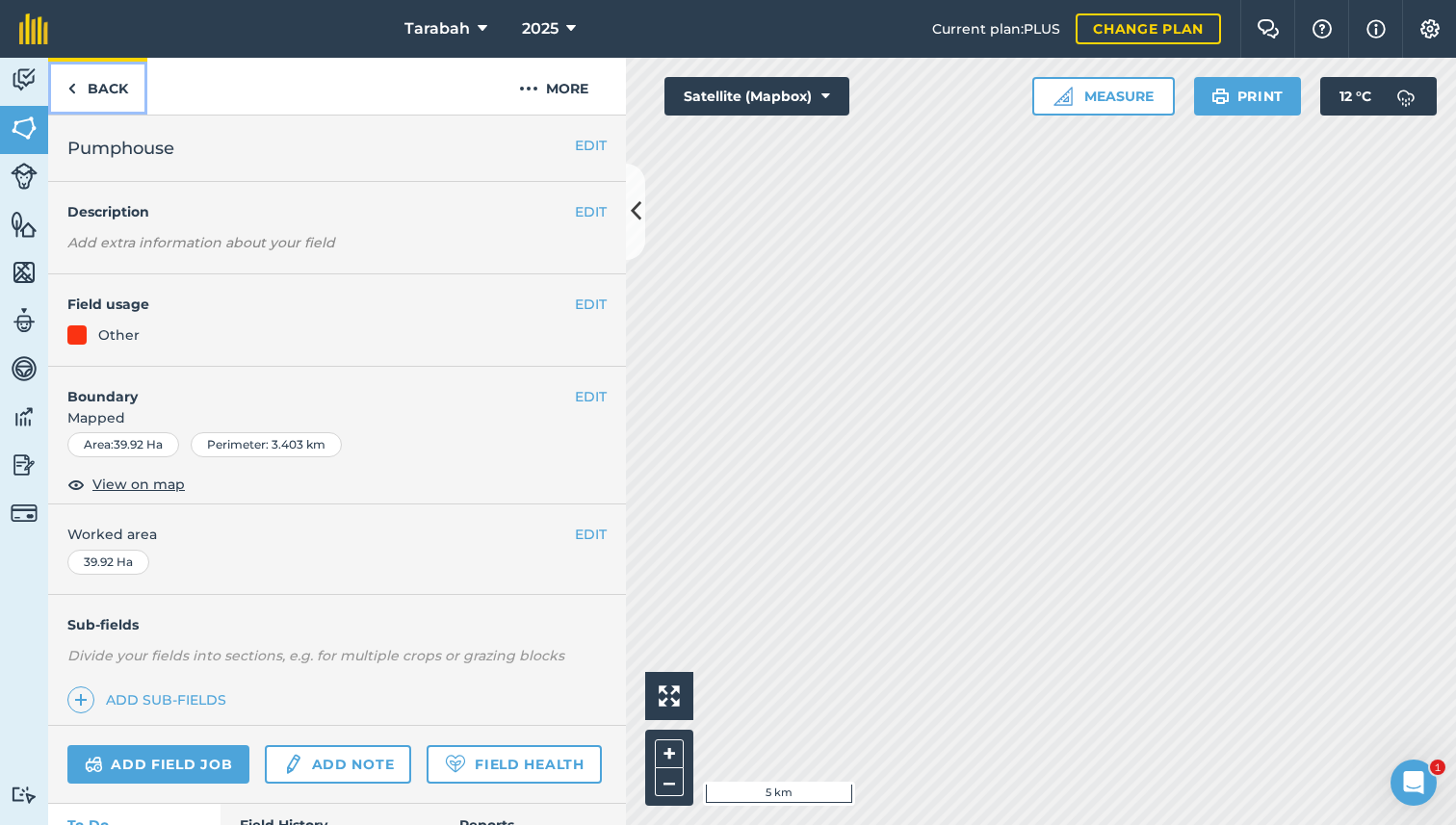 click on "Back" at bounding box center (97, 86) 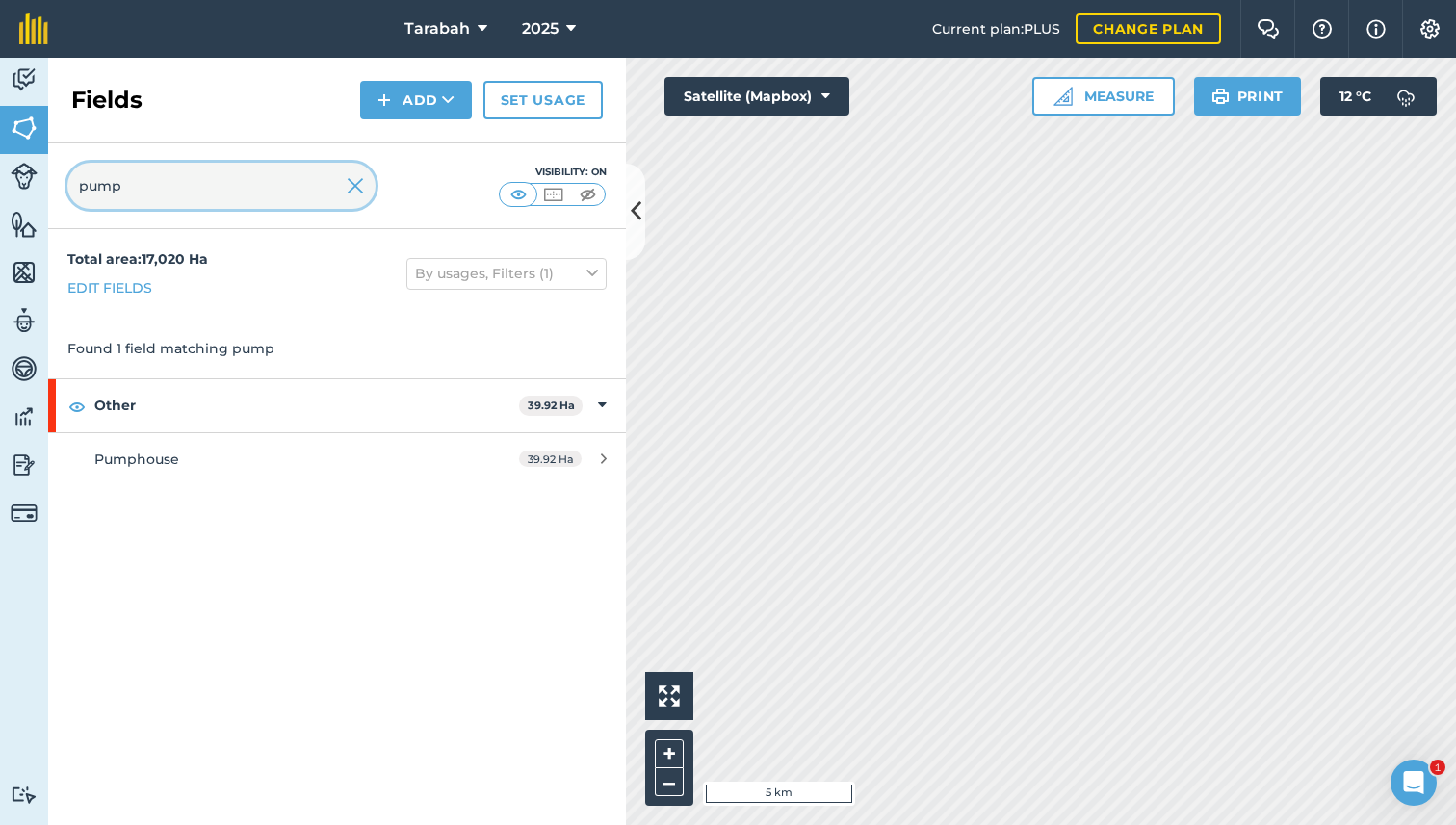 click on "pump" at bounding box center [221, 186] 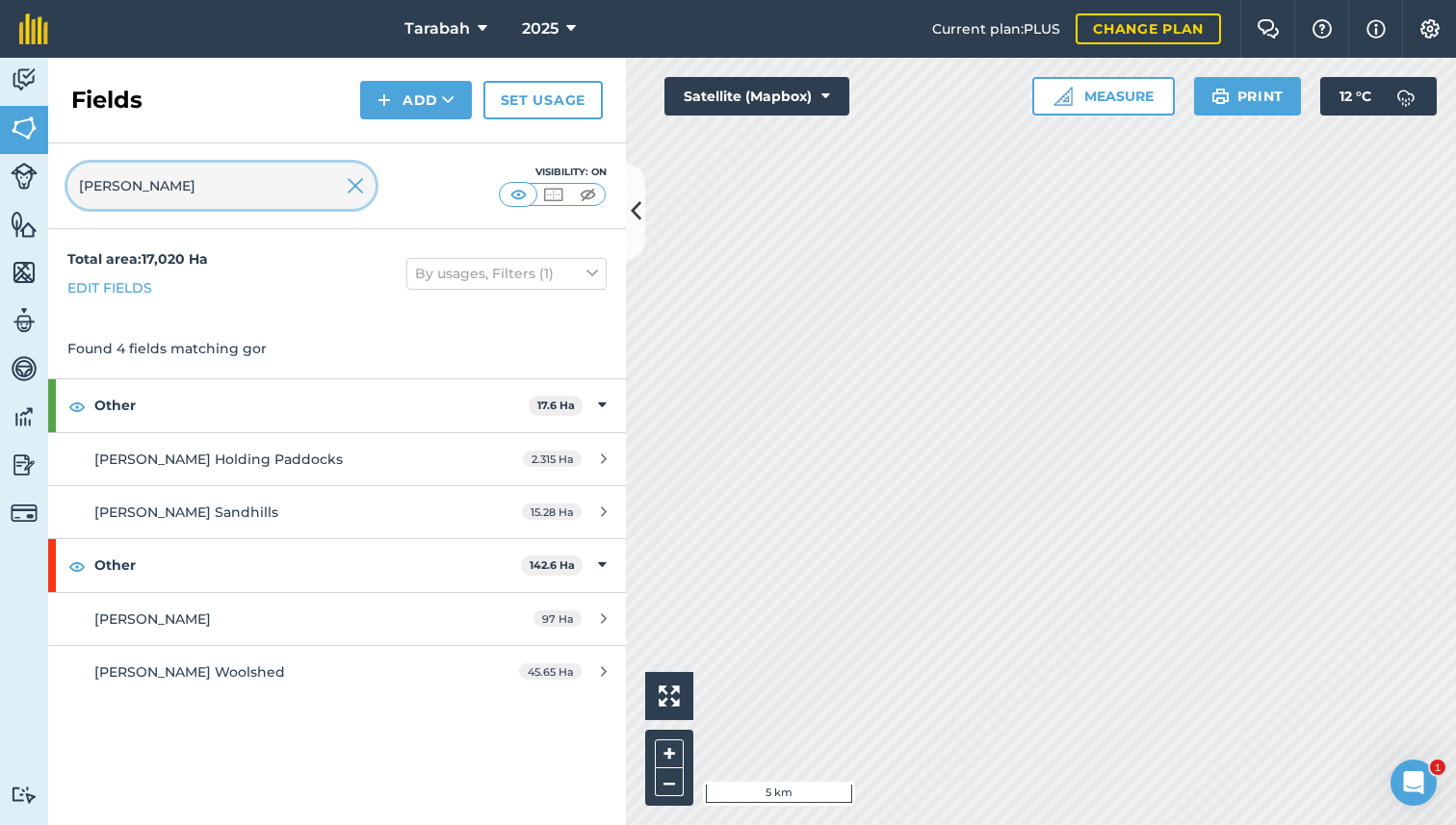 type on "[PERSON_NAME]" 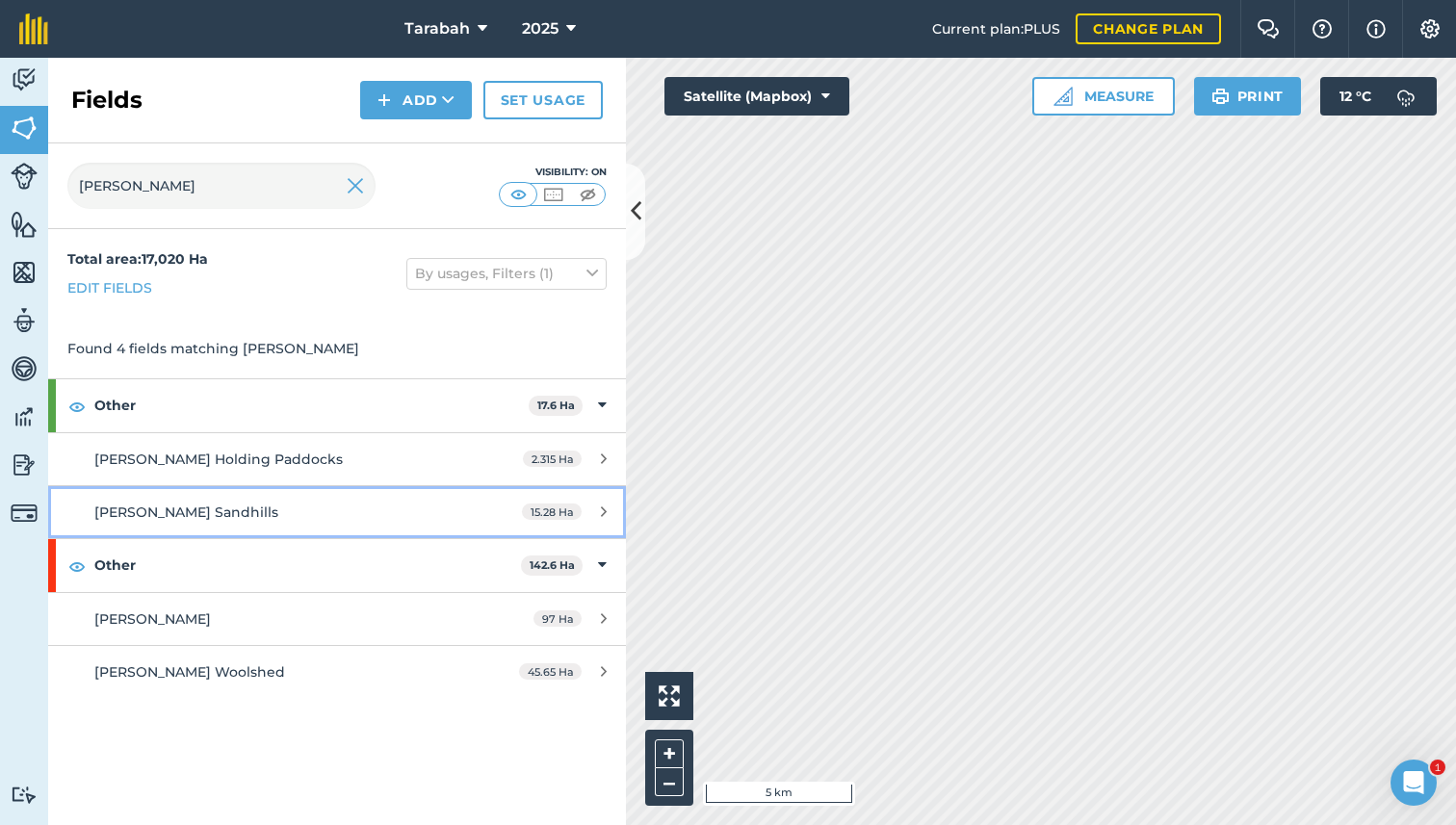 click on "[PERSON_NAME] Sandhills" at bounding box center [275, 512] 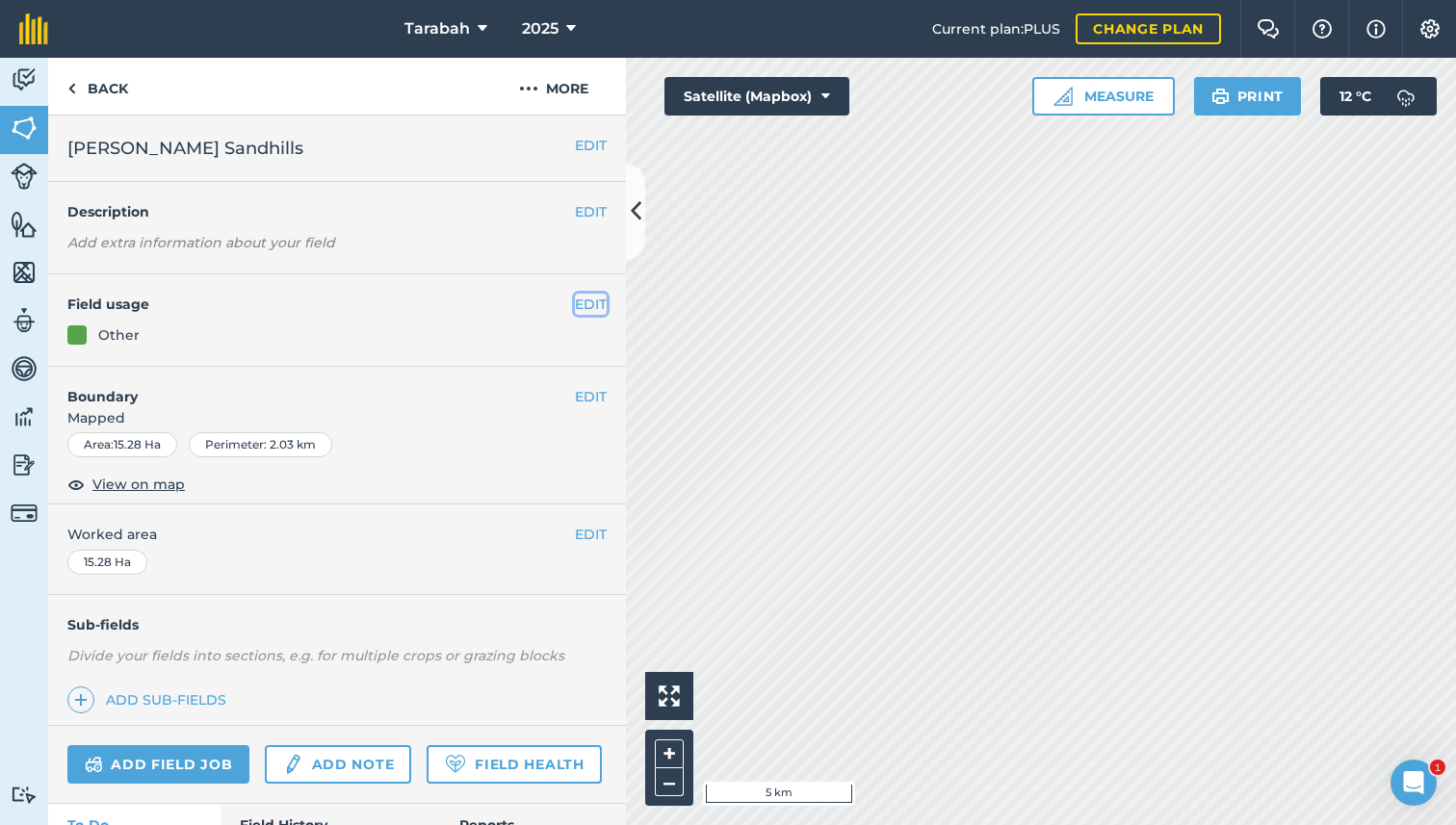 click on "EDIT" at bounding box center [590, 304] 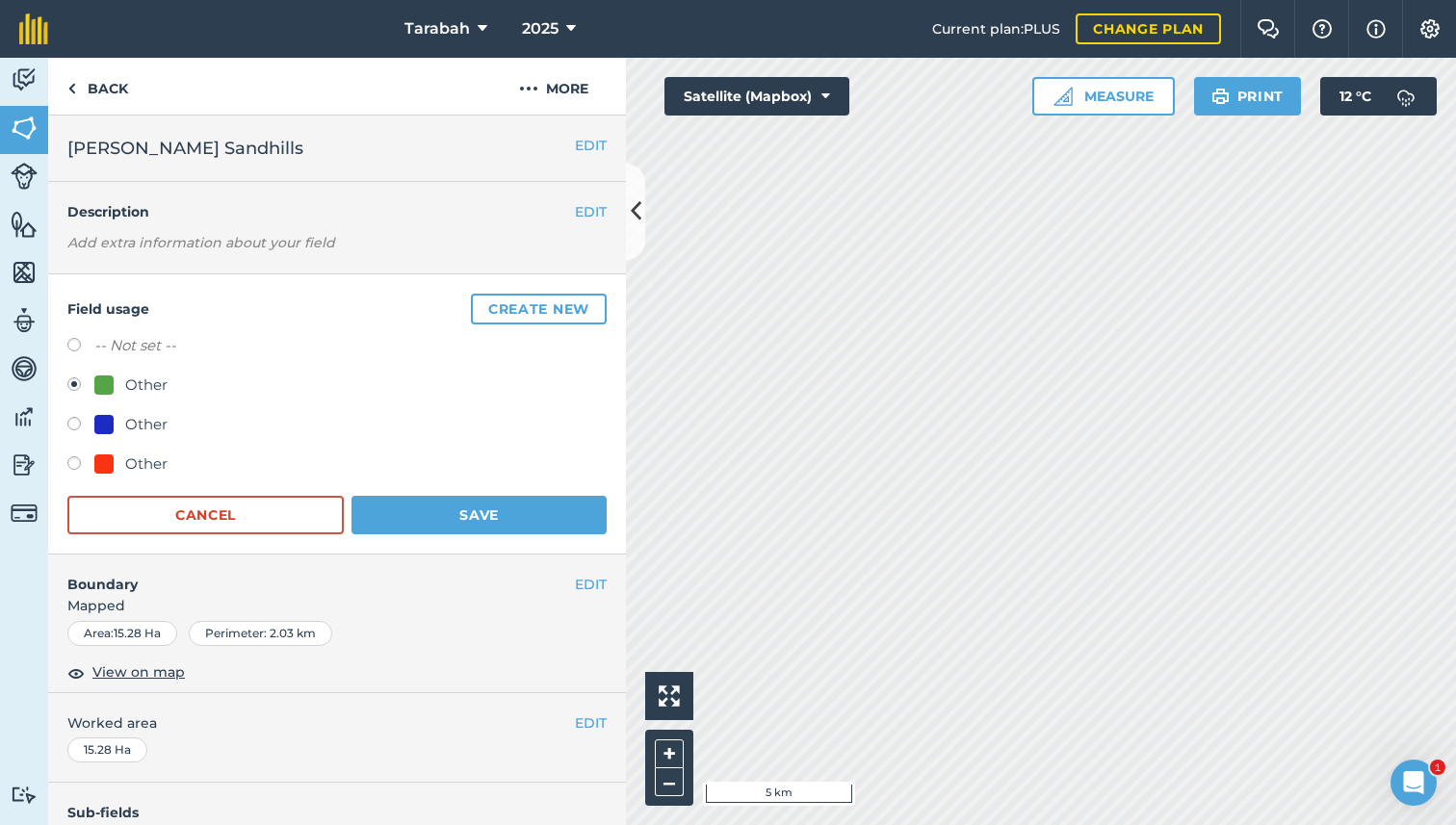 click on "Other" at bounding box center [146, 464] 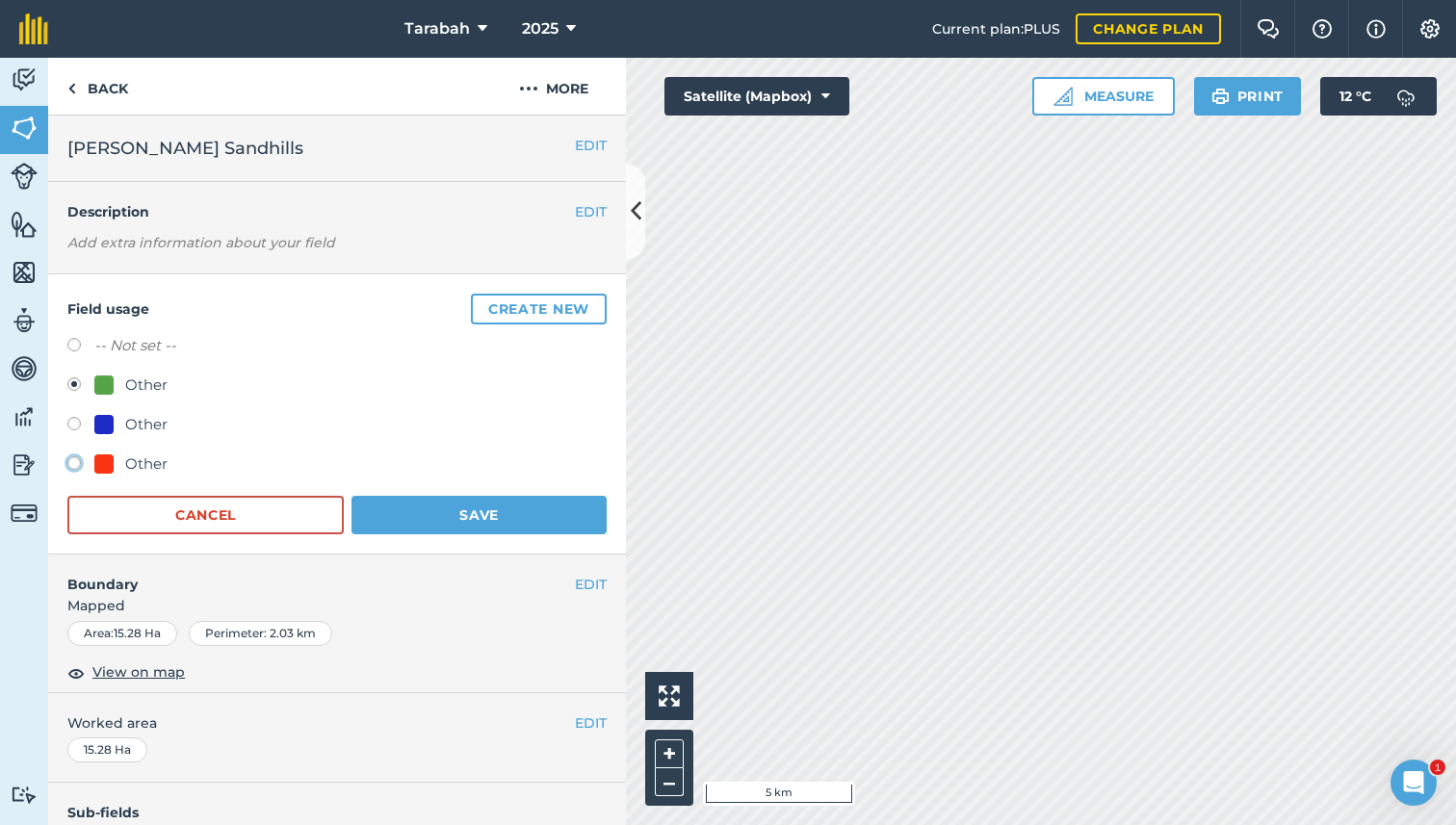 click on "Other" at bounding box center (-9555, 462) 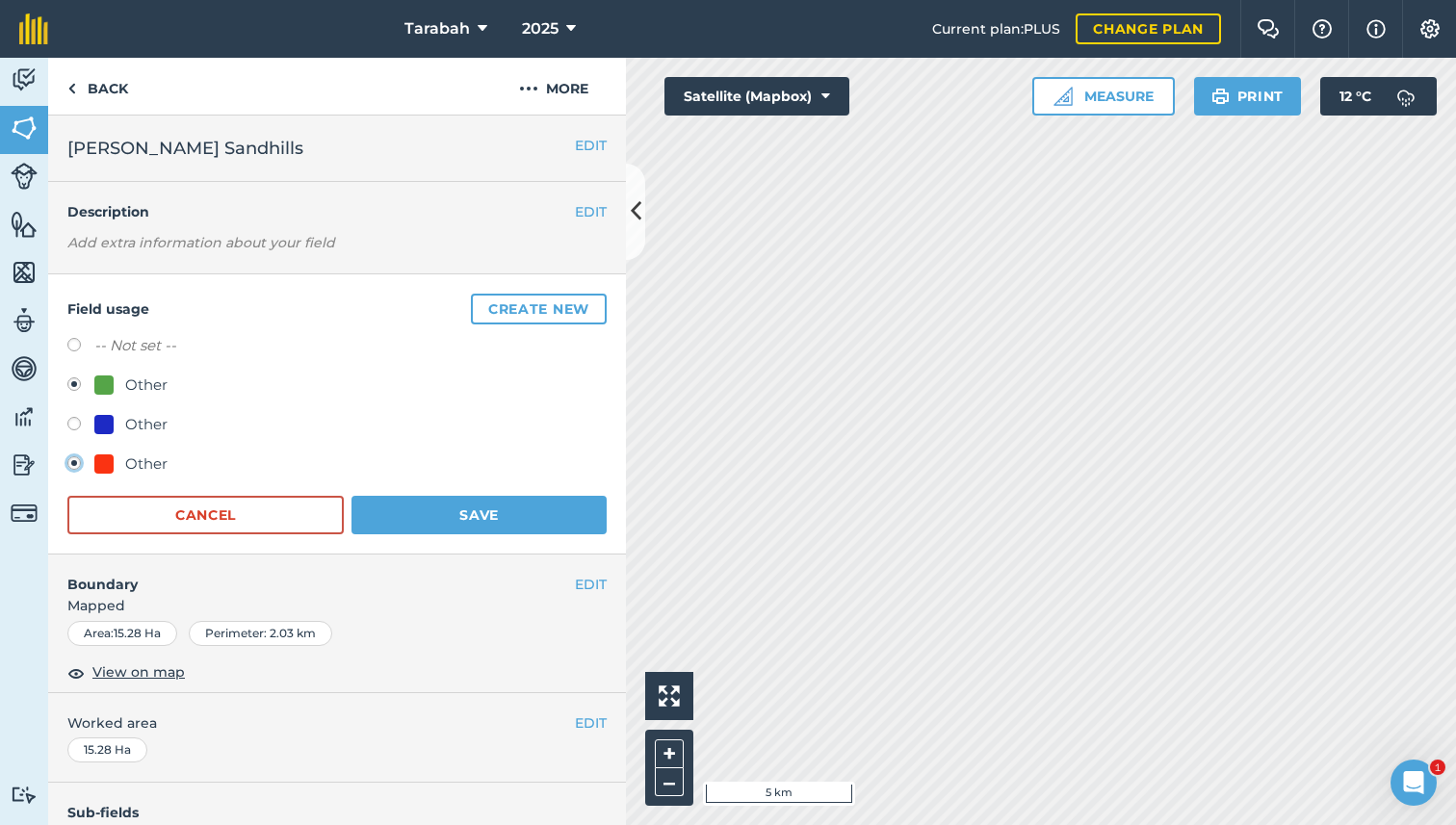 radio on "true" 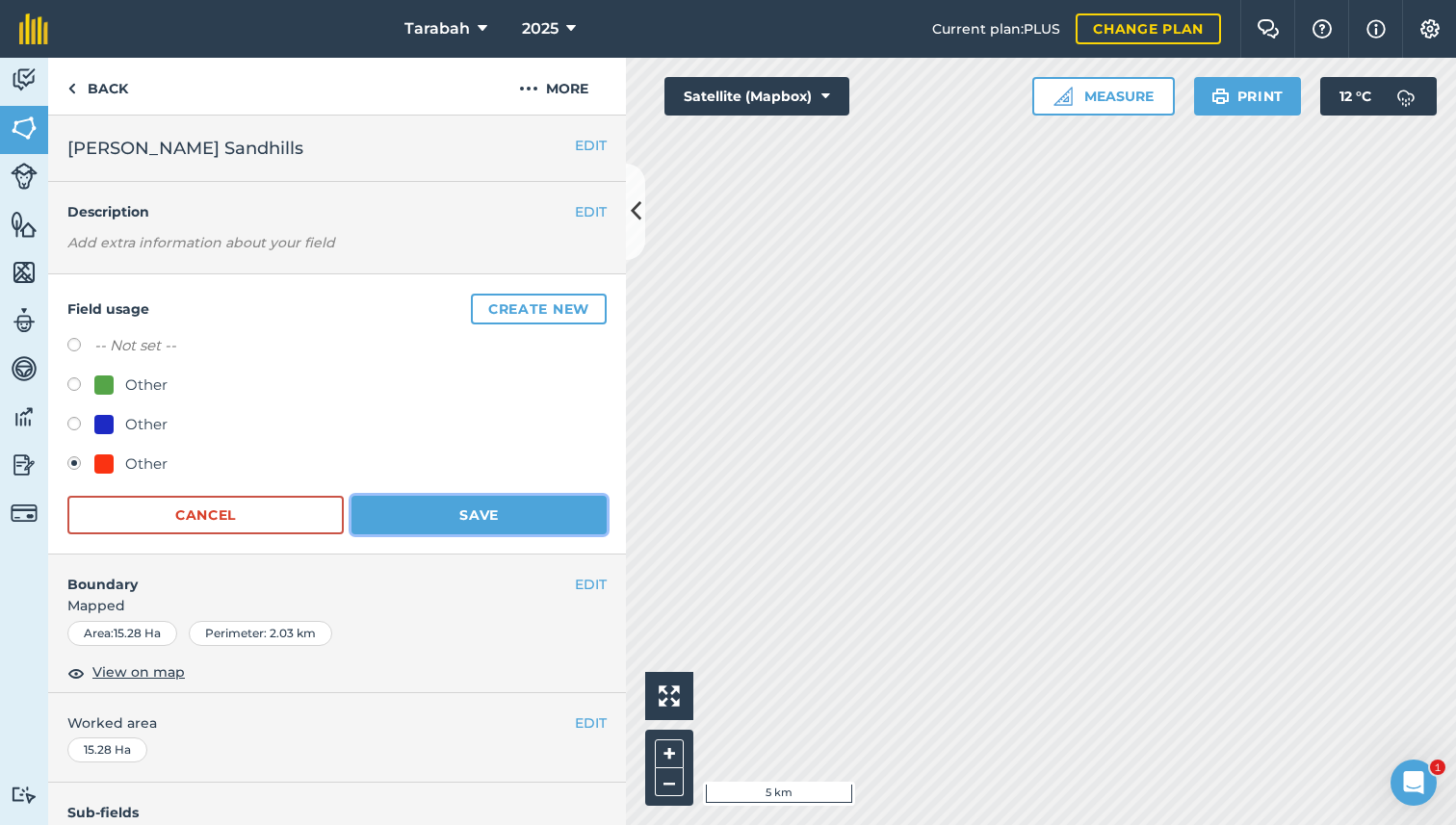 click on "Save" at bounding box center (479, 515) 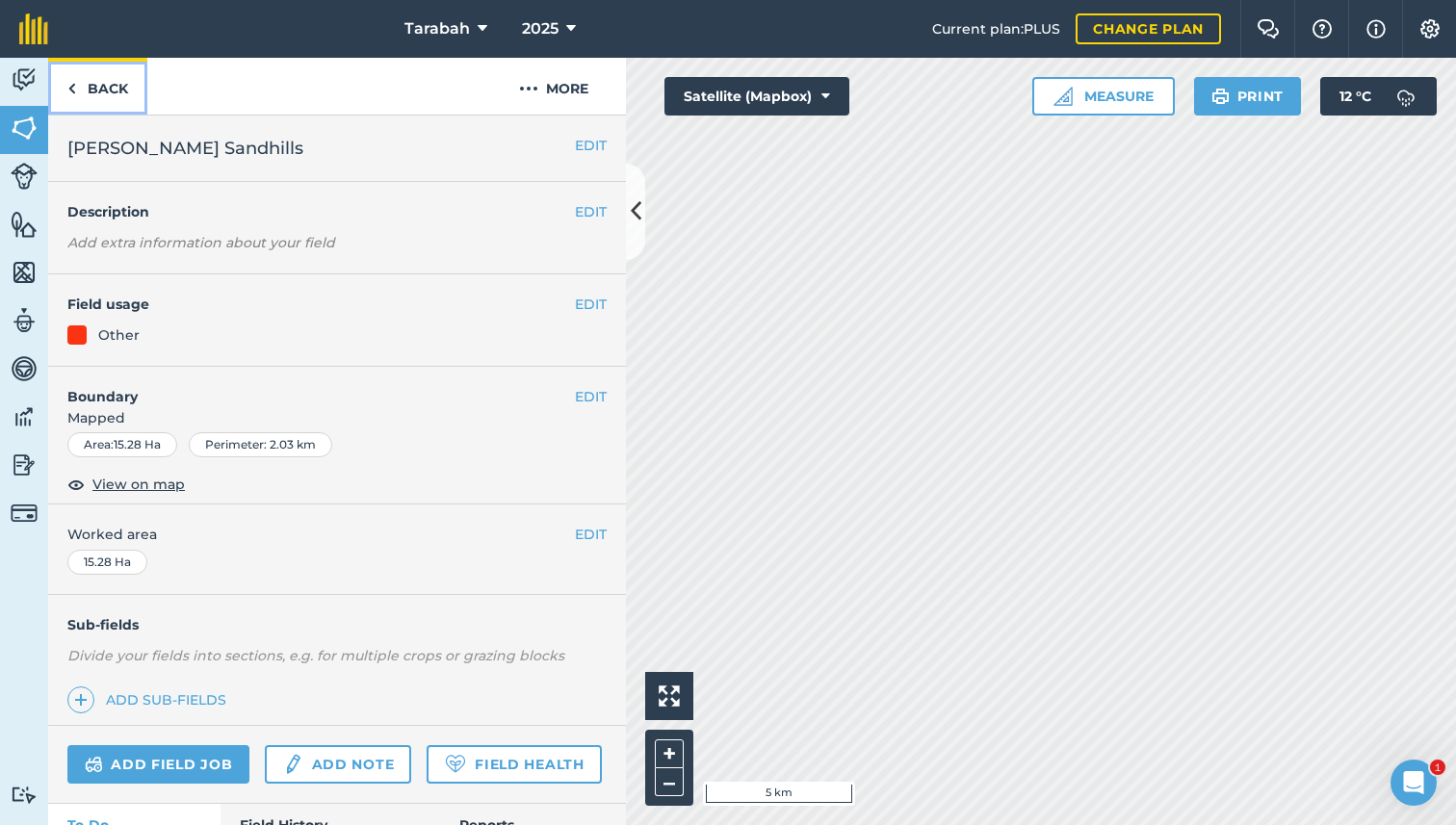 click on "Back" at bounding box center (97, 86) 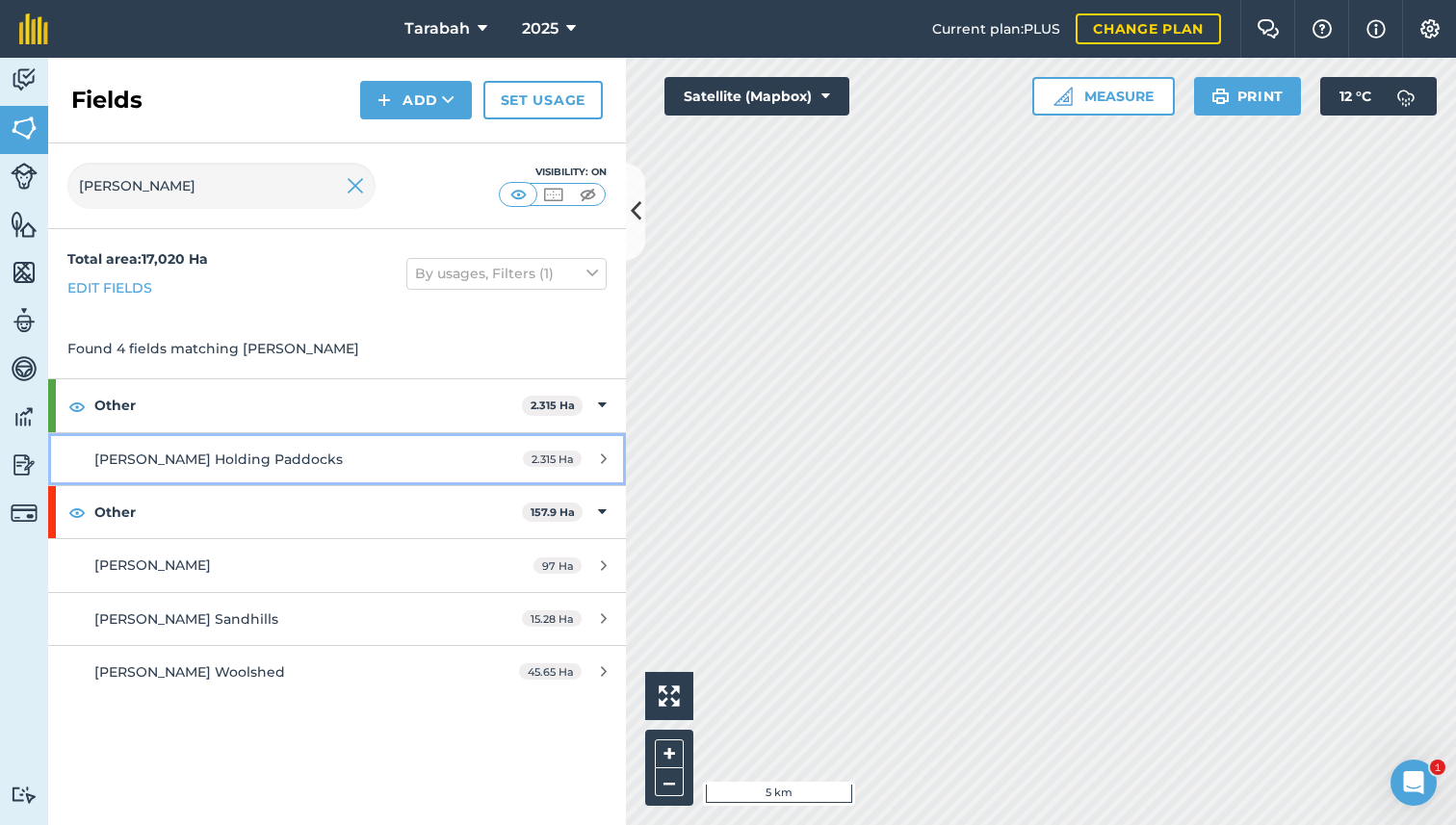 click on "[PERSON_NAME] Holding Paddocks" at bounding box center [219, 459] 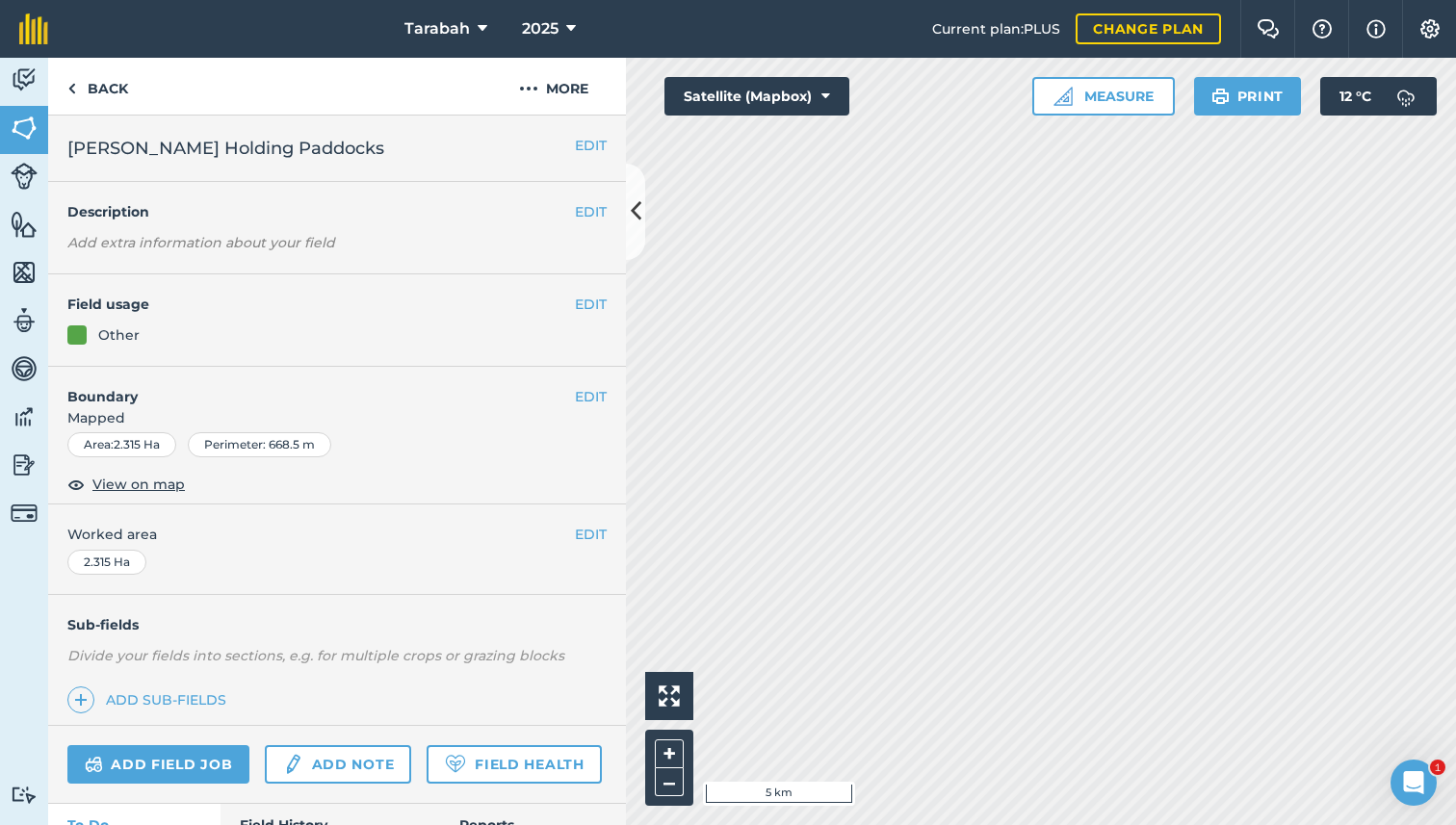 click on "Field usage" at bounding box center (321, 304) 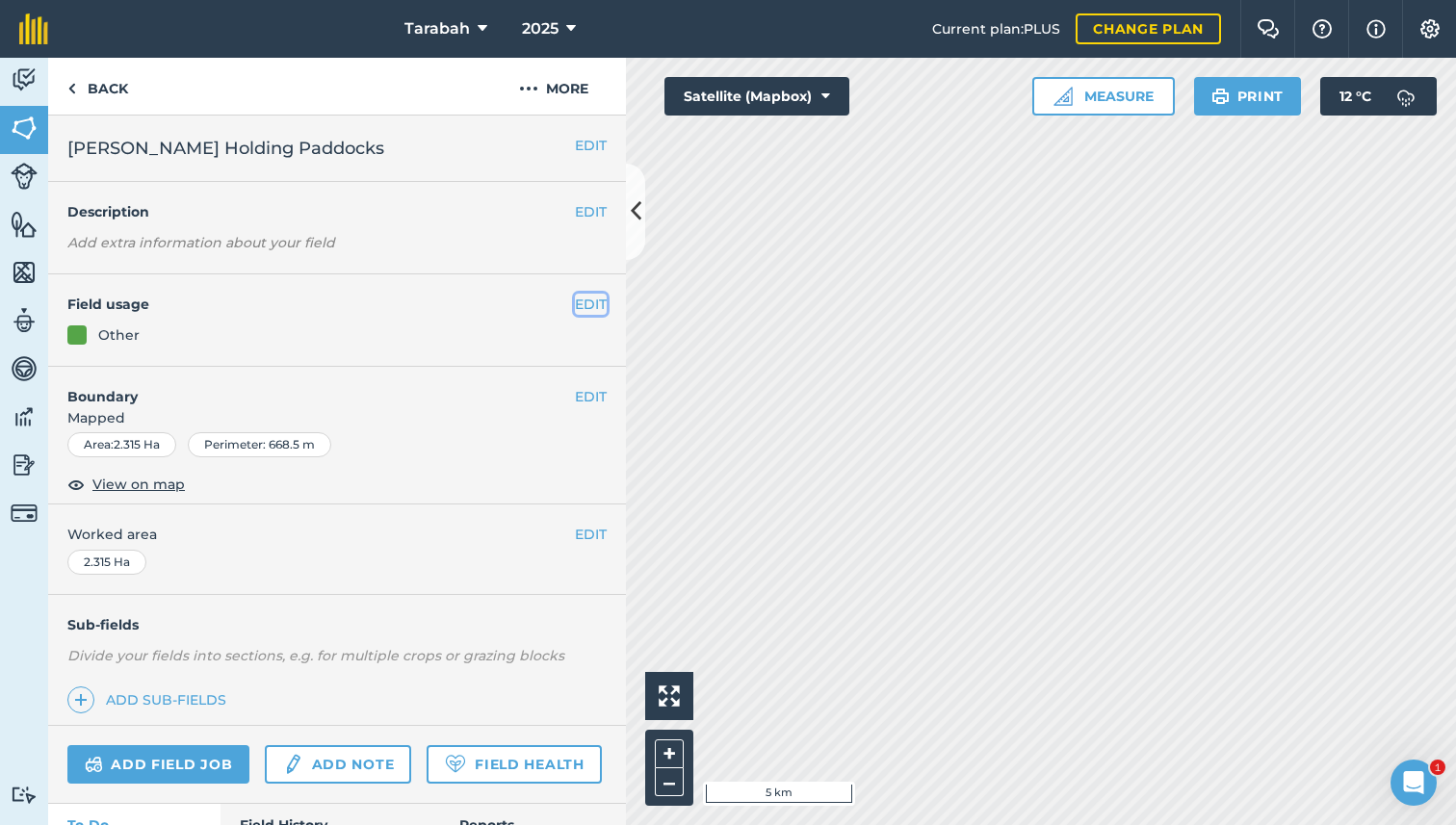 click on "EDIT" at bounding box center [590, 304] 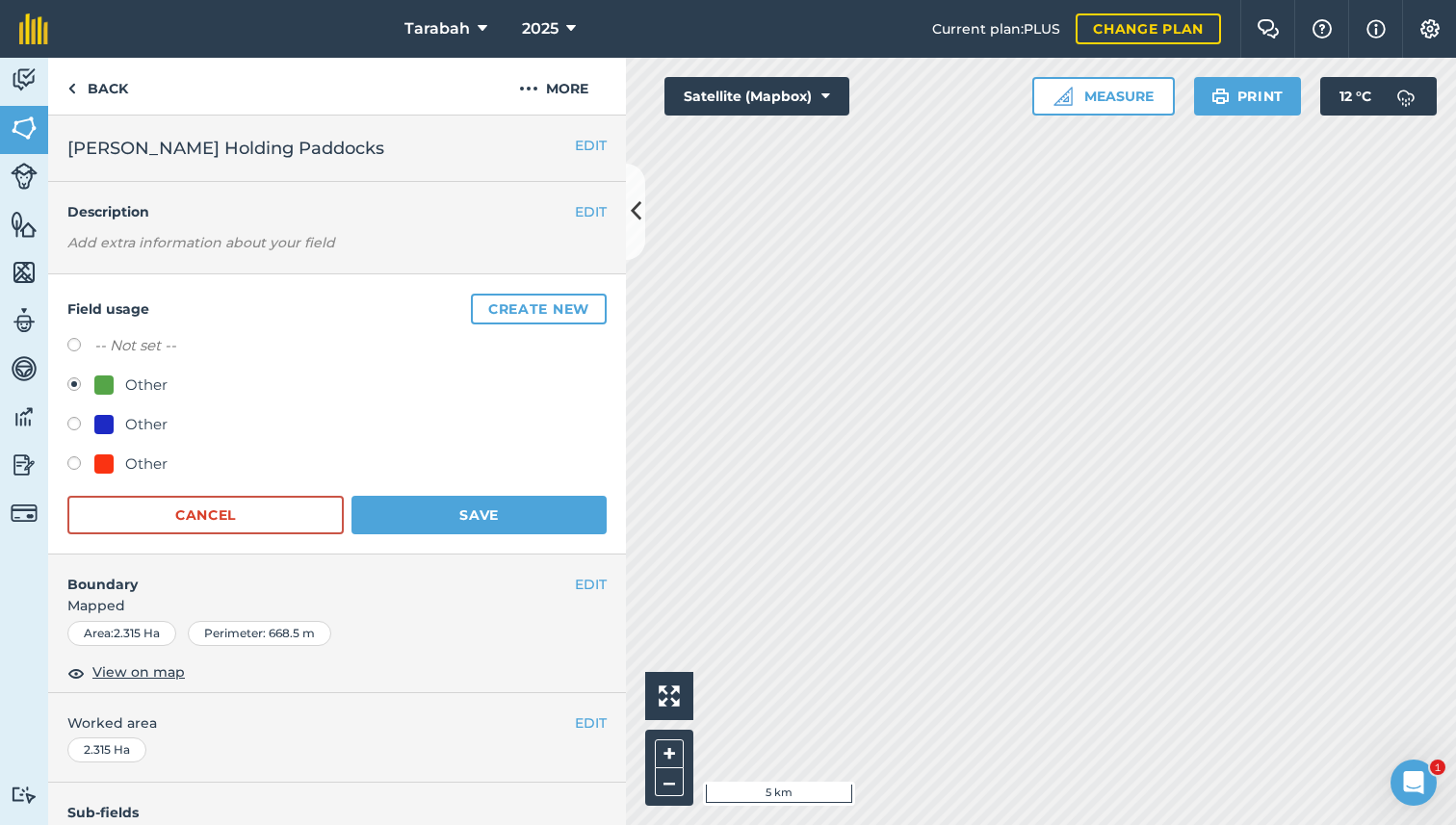 click on "-- Not set -- Other Other Other" at bounding box center [337, 407] 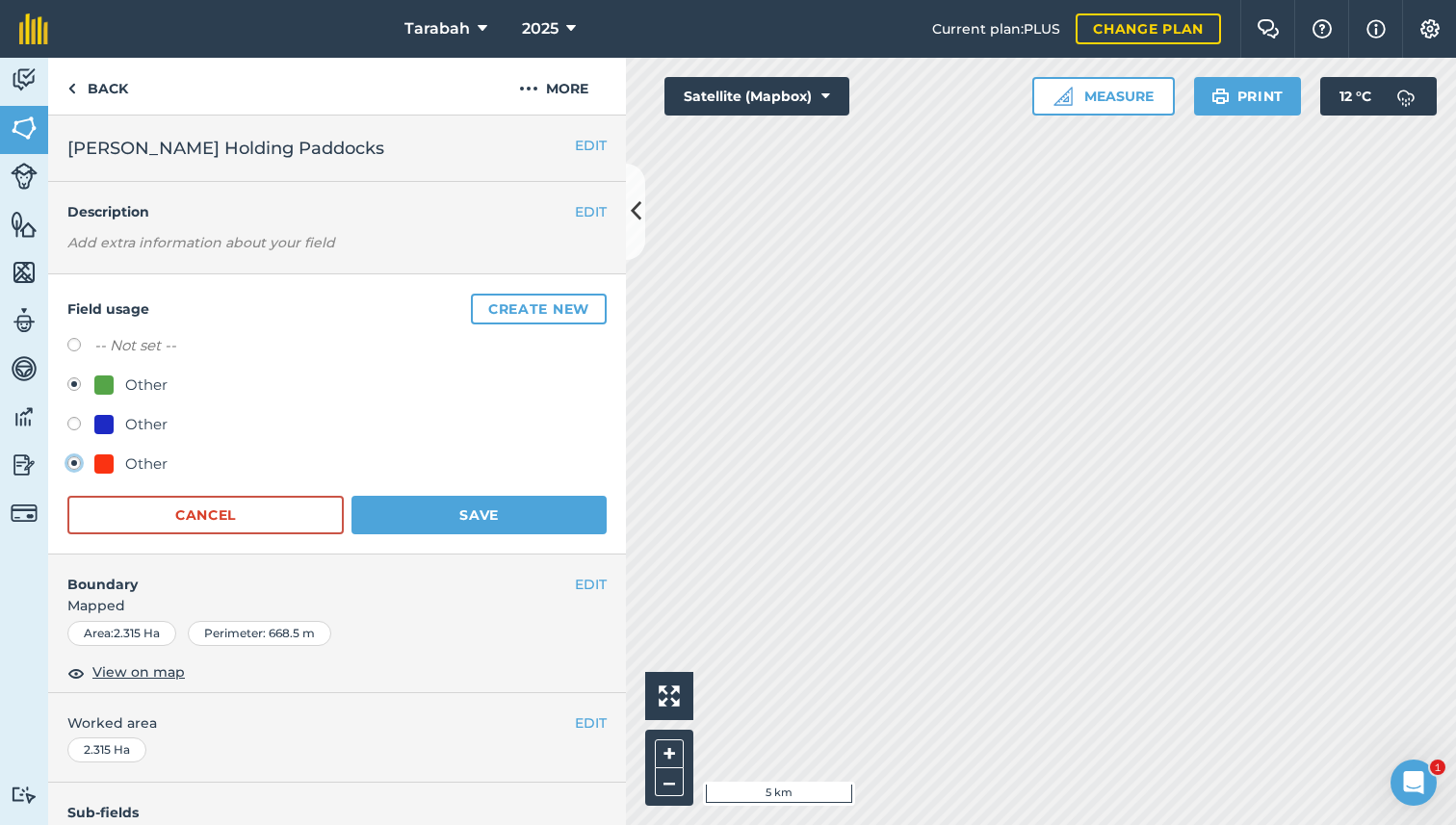 radio on "true" 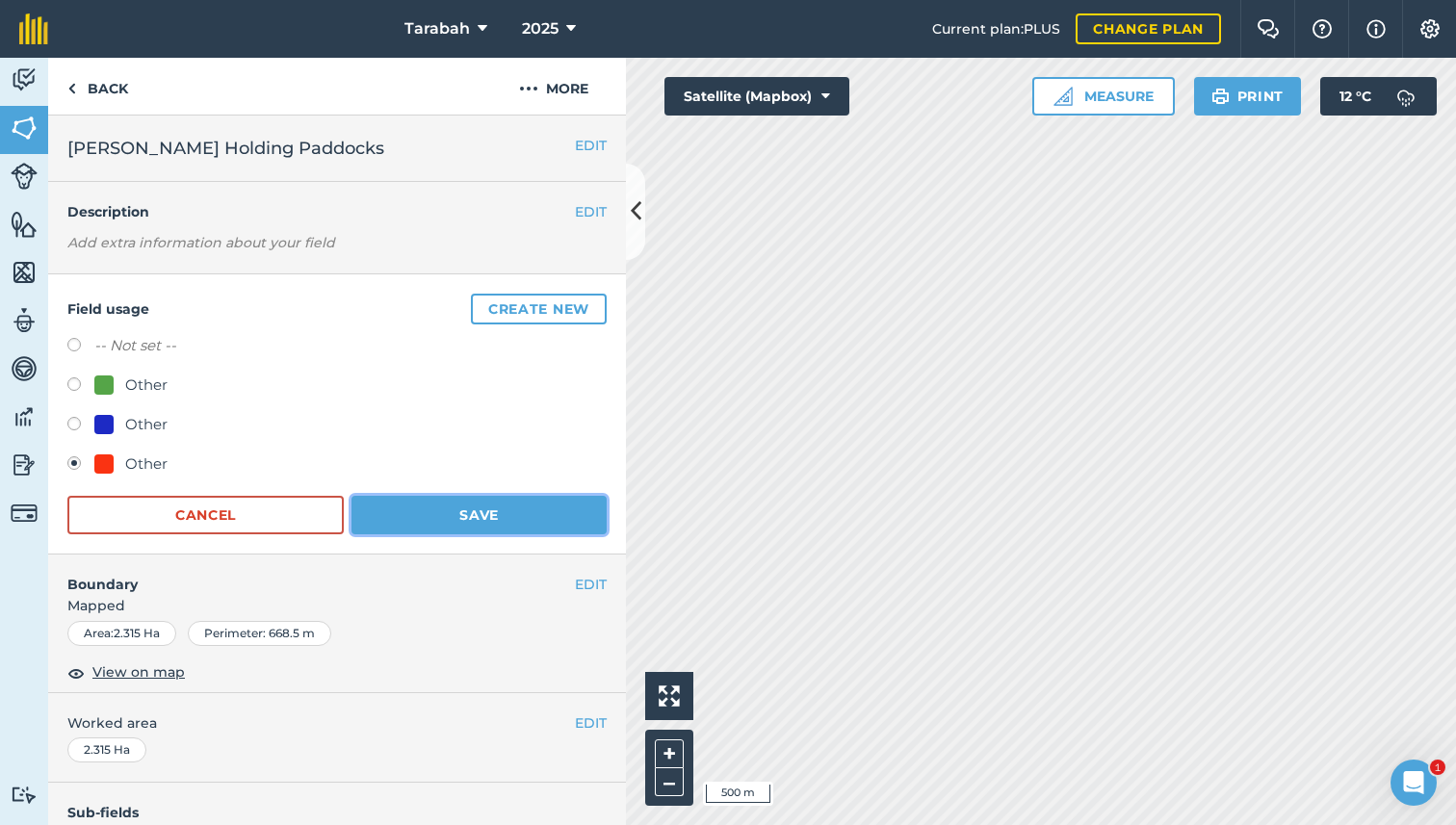 click on "Save" at bounding box center (479, 515) 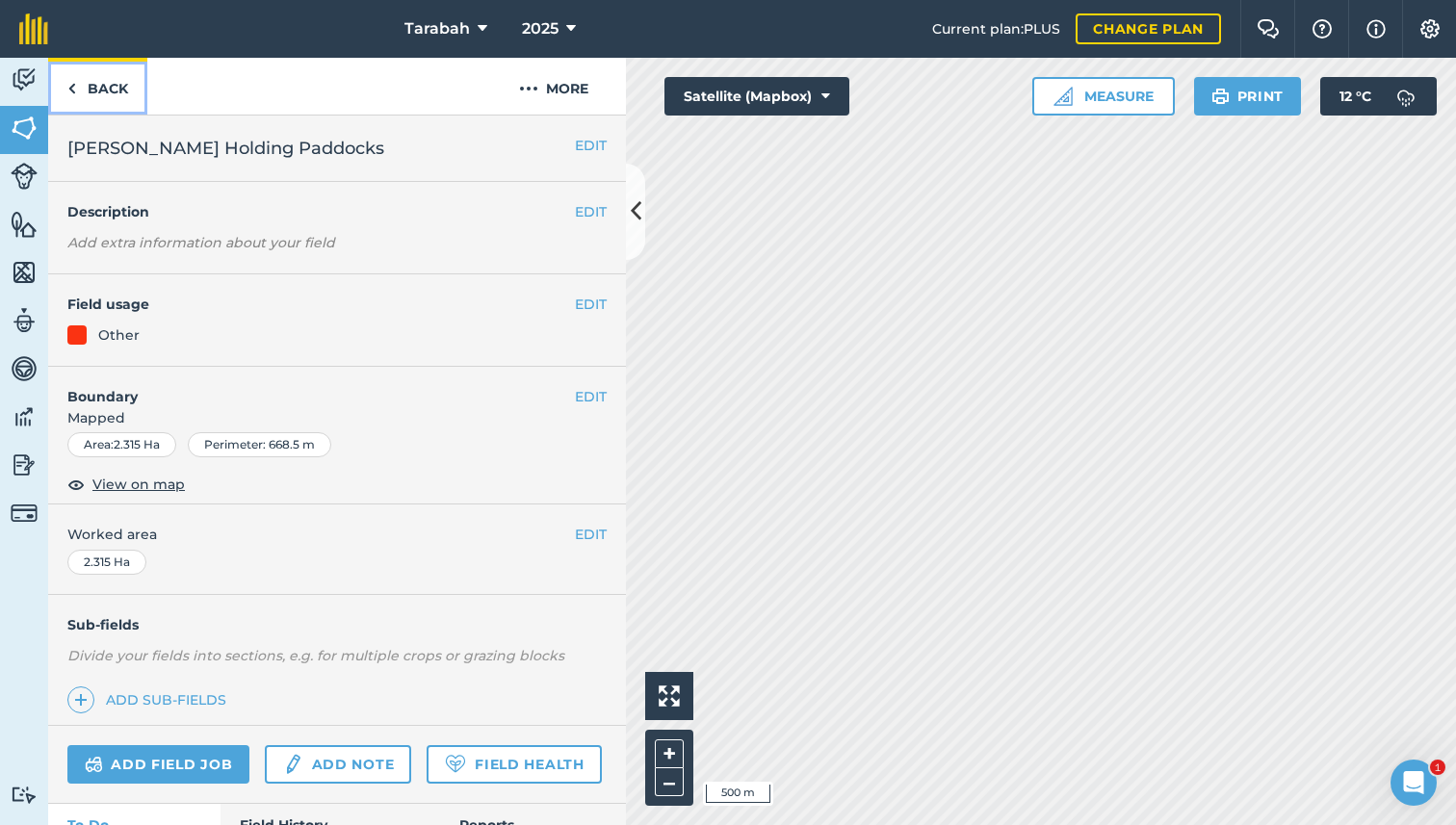 click on "Back" at bounding box center [97, 86] 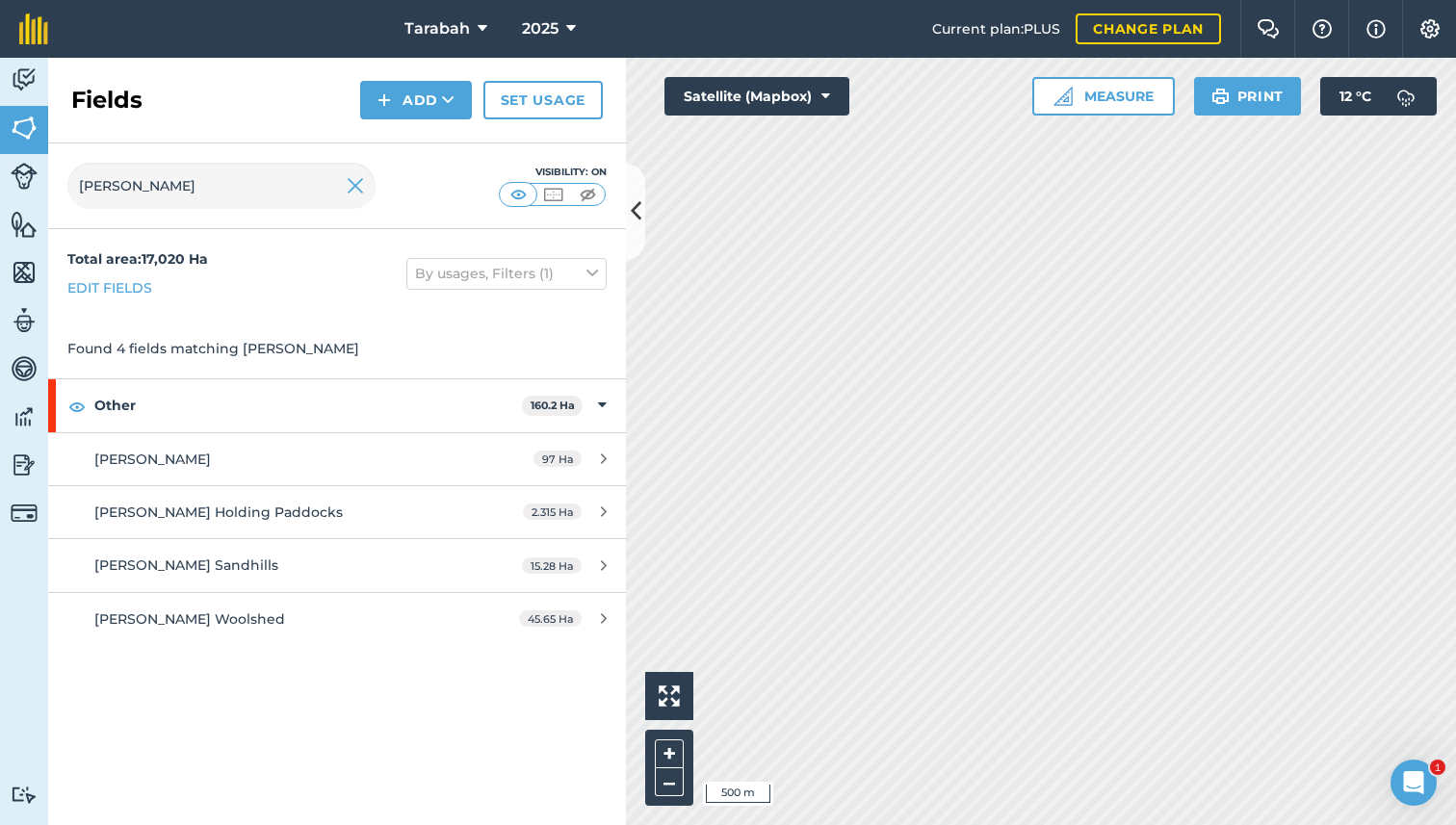 click on "Fields" at bounding box center [107, 100] 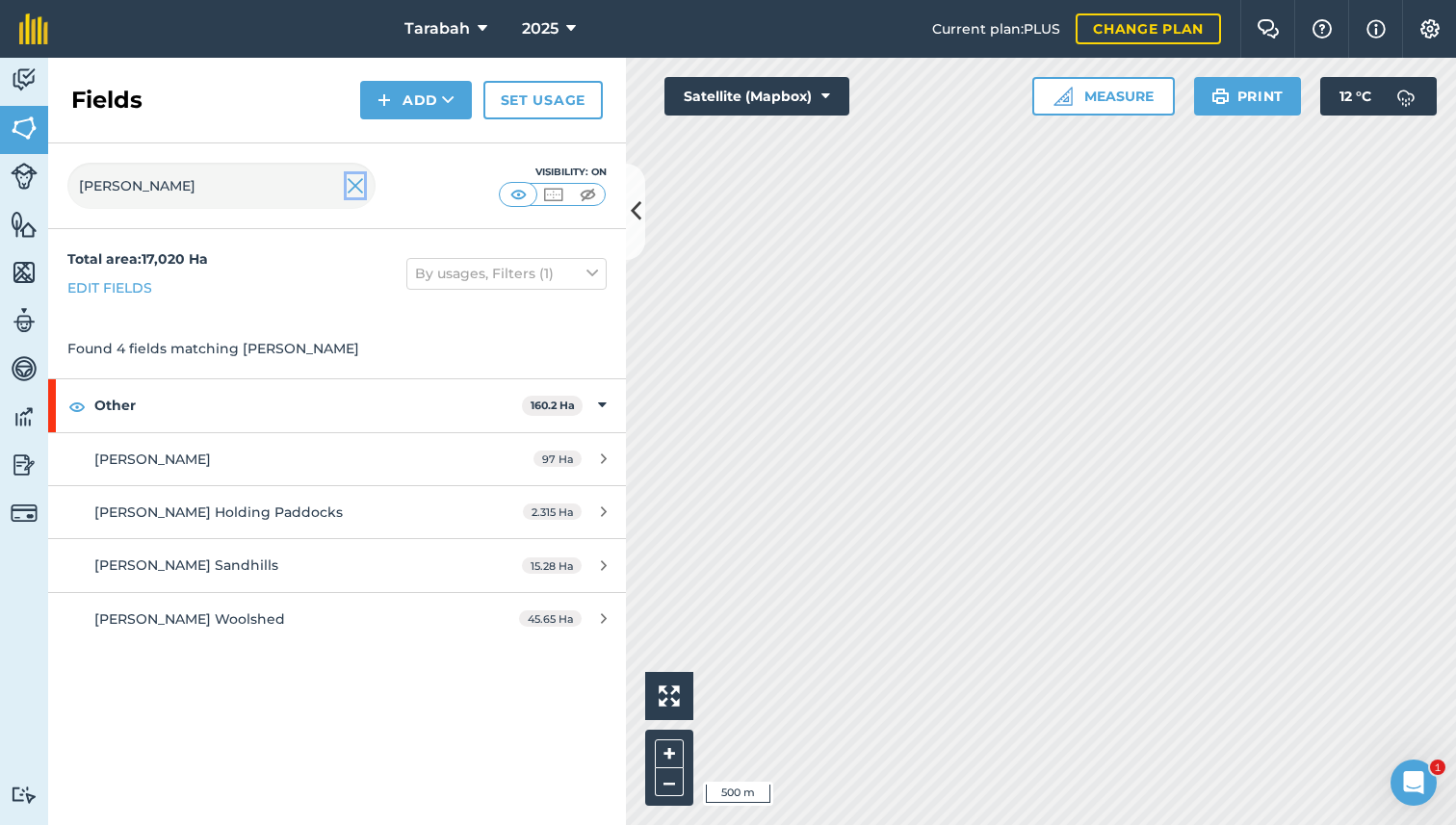 click at bounding box center (355, 186) 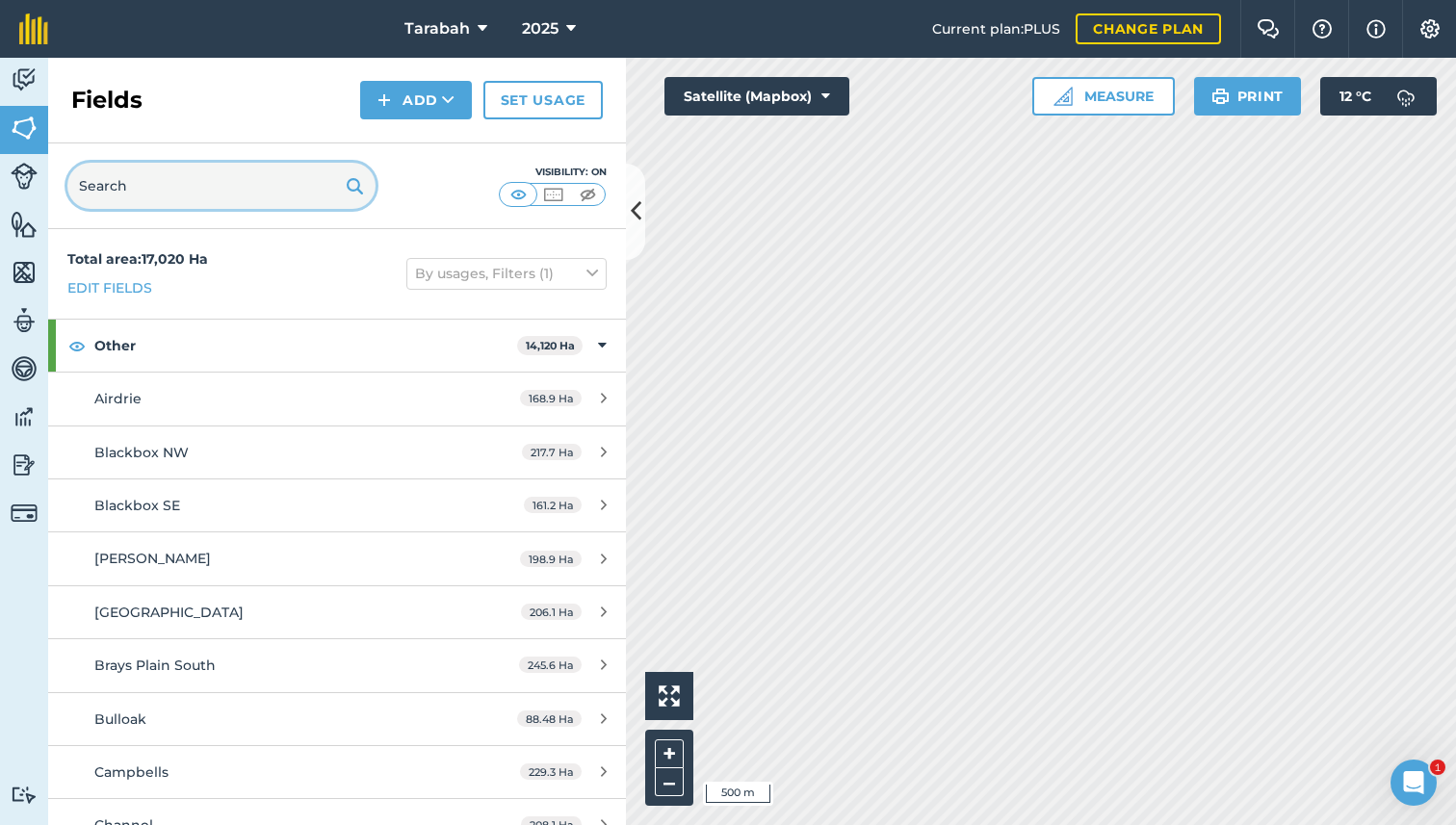 click at bounding box center (221, 186) 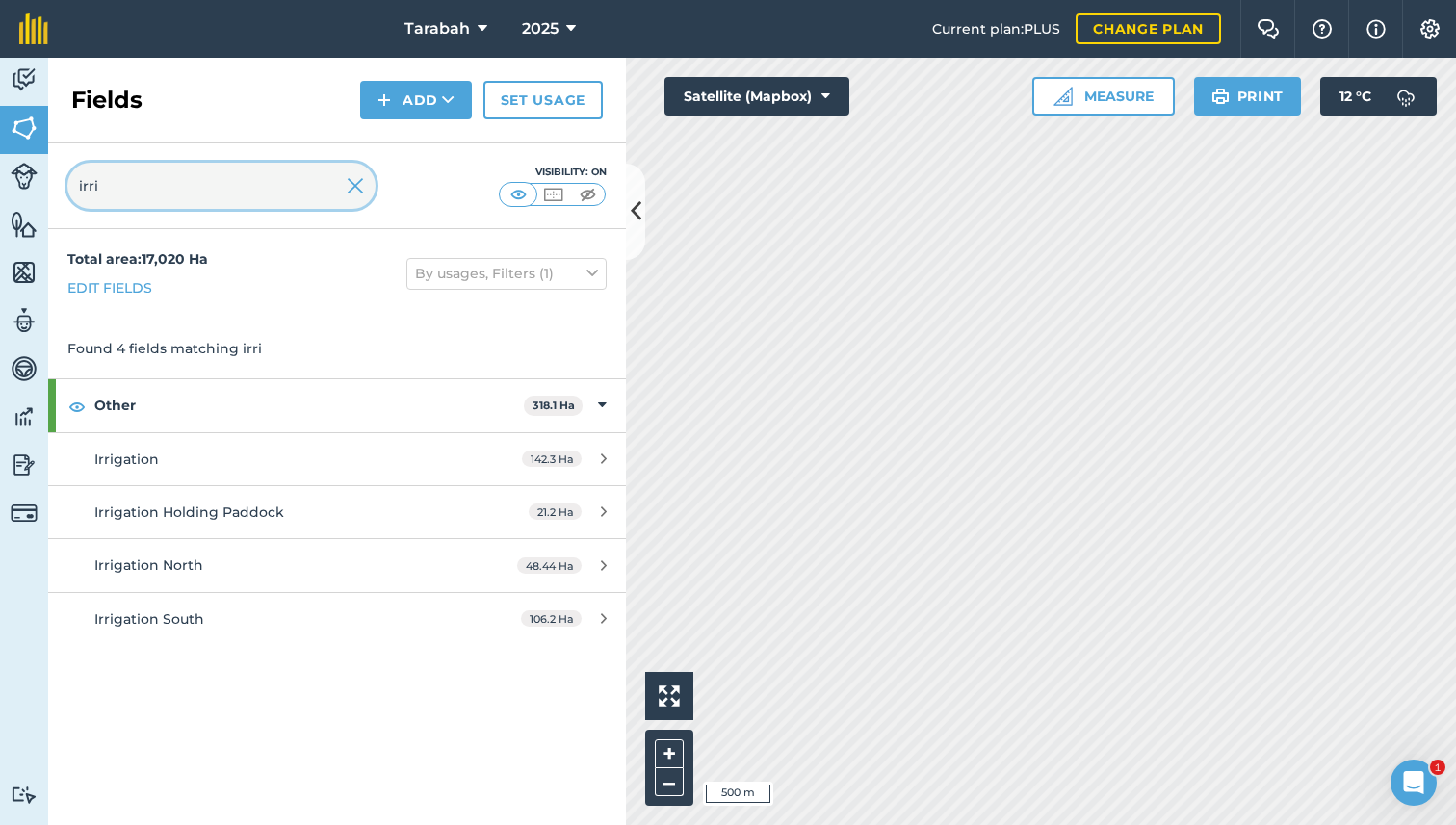 type on "irri" 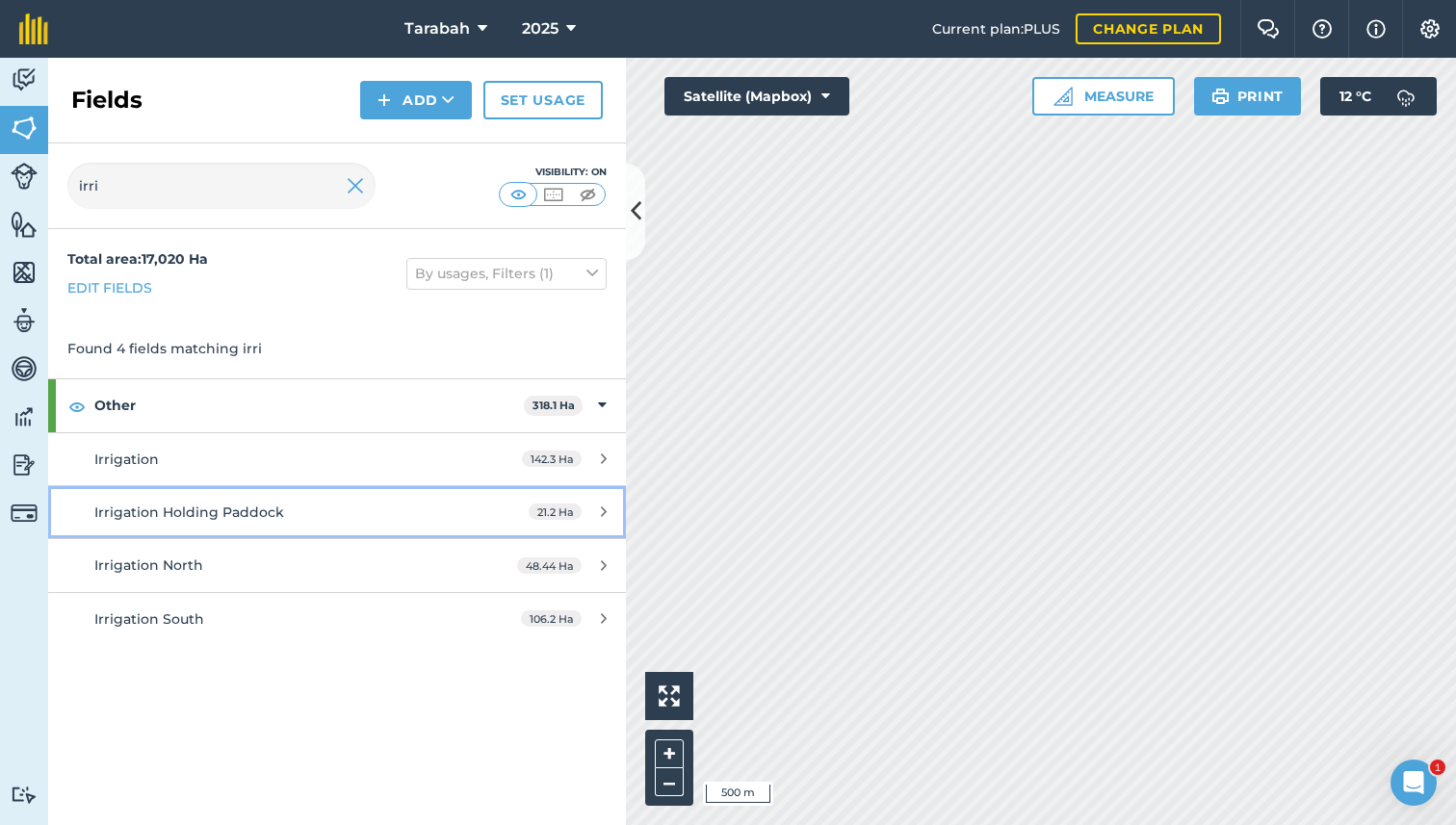 click on "Irrigation Holding Paddock" at bounding box center (275, 512) 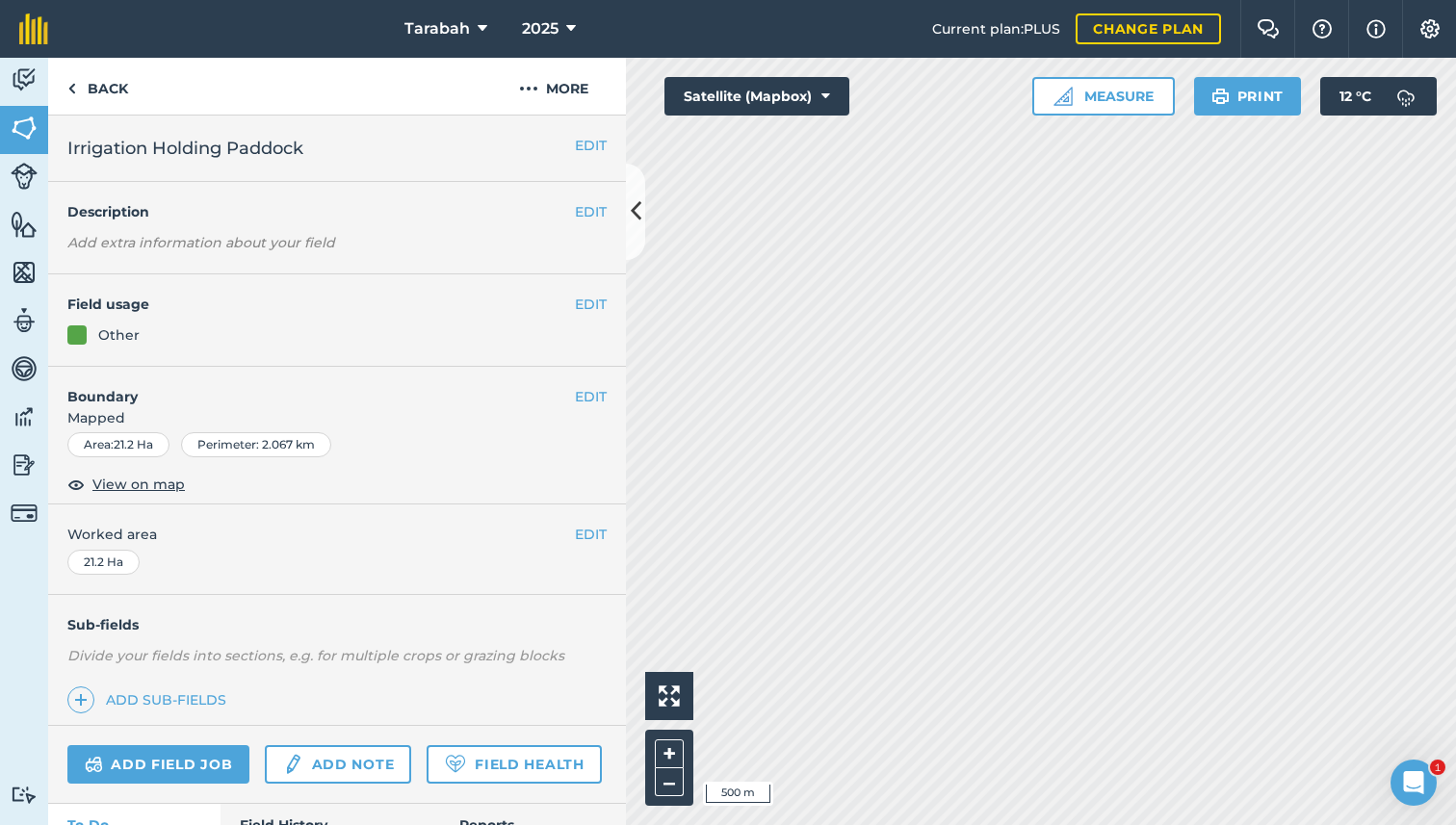 click on "EDIT Field usage Other" at bounding box center [337, 321] 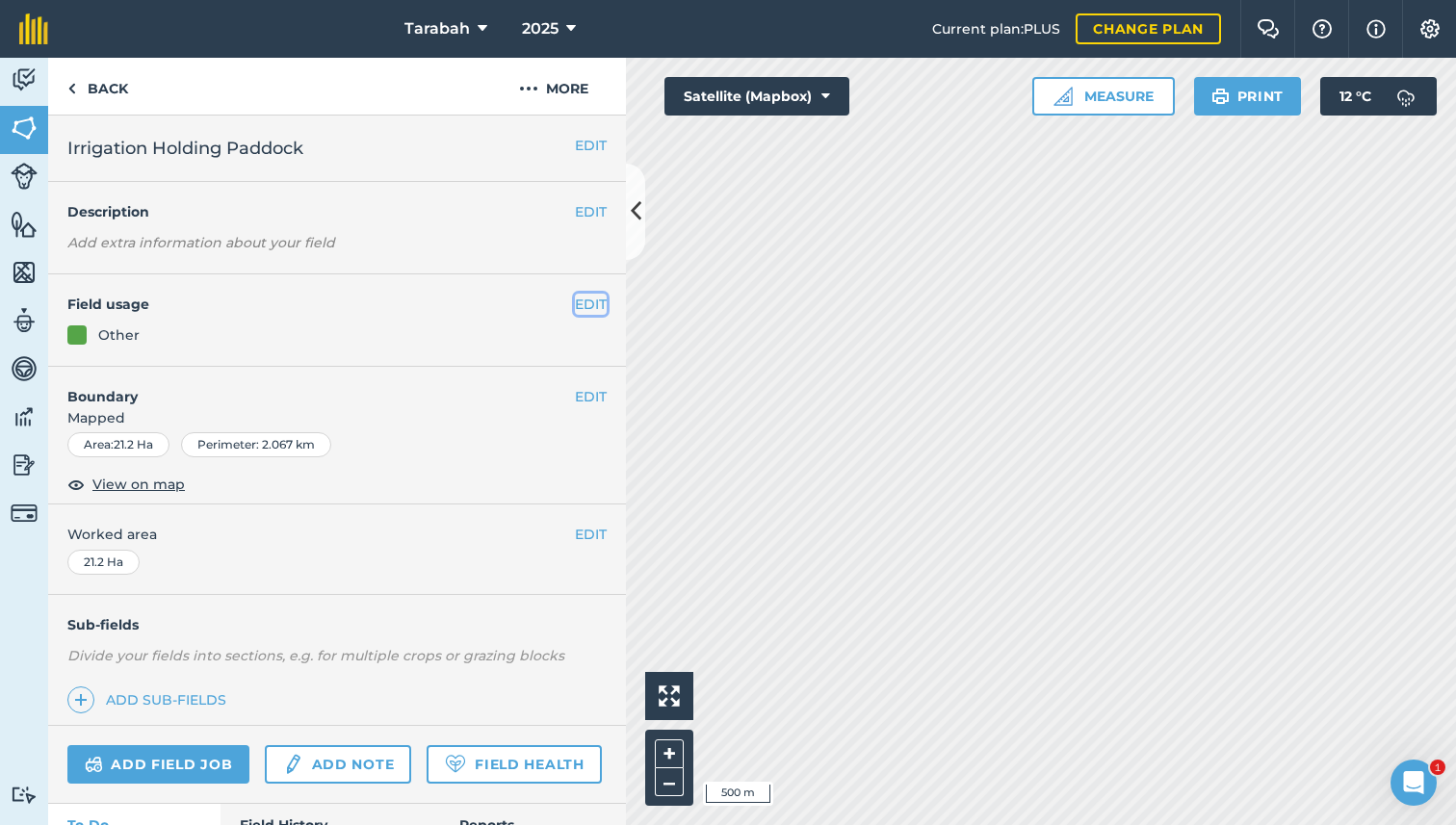 click on "EDIT" at bounding box center (590, 304) 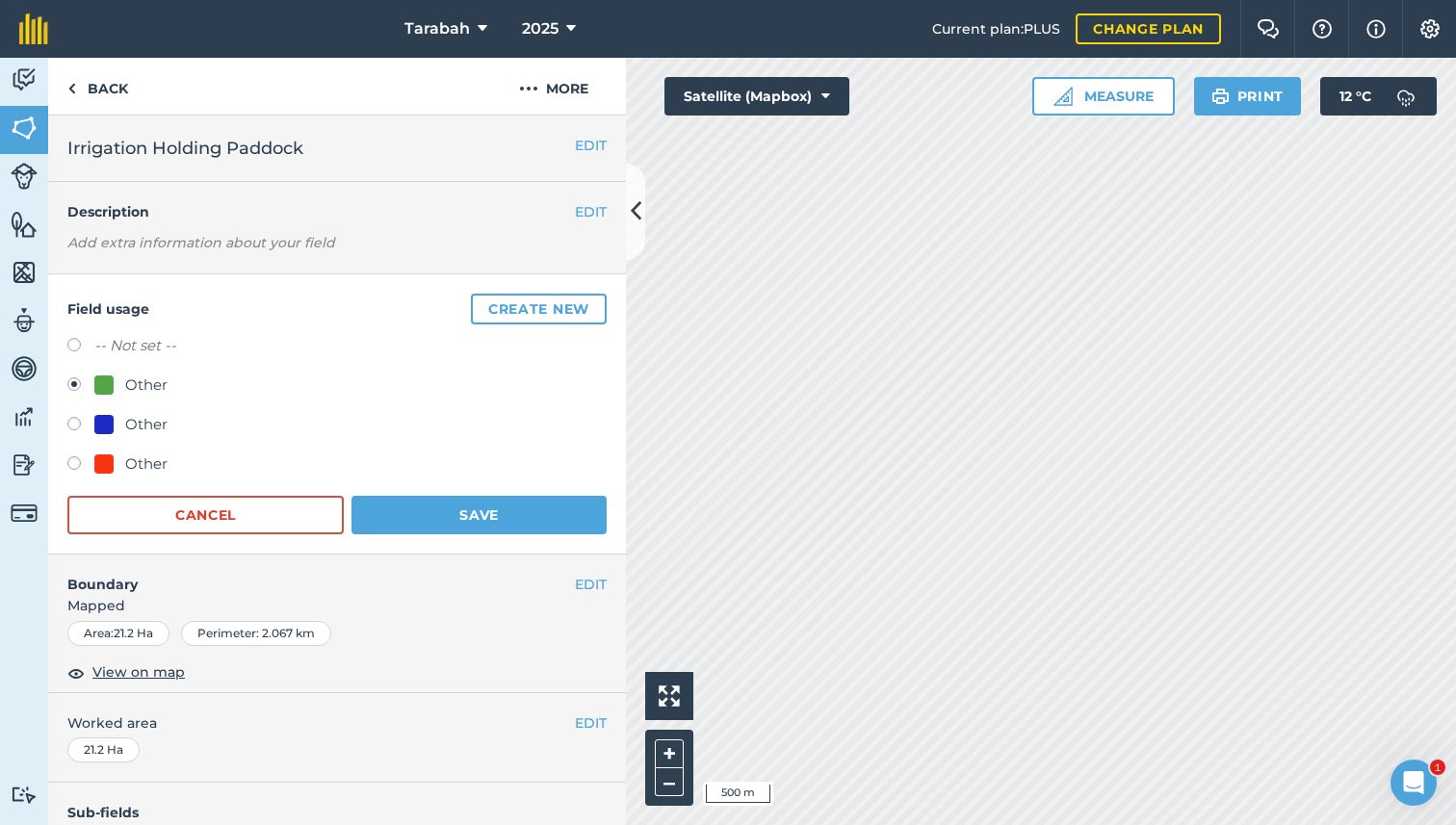 click on "Other" at bounding box center [146, 464] 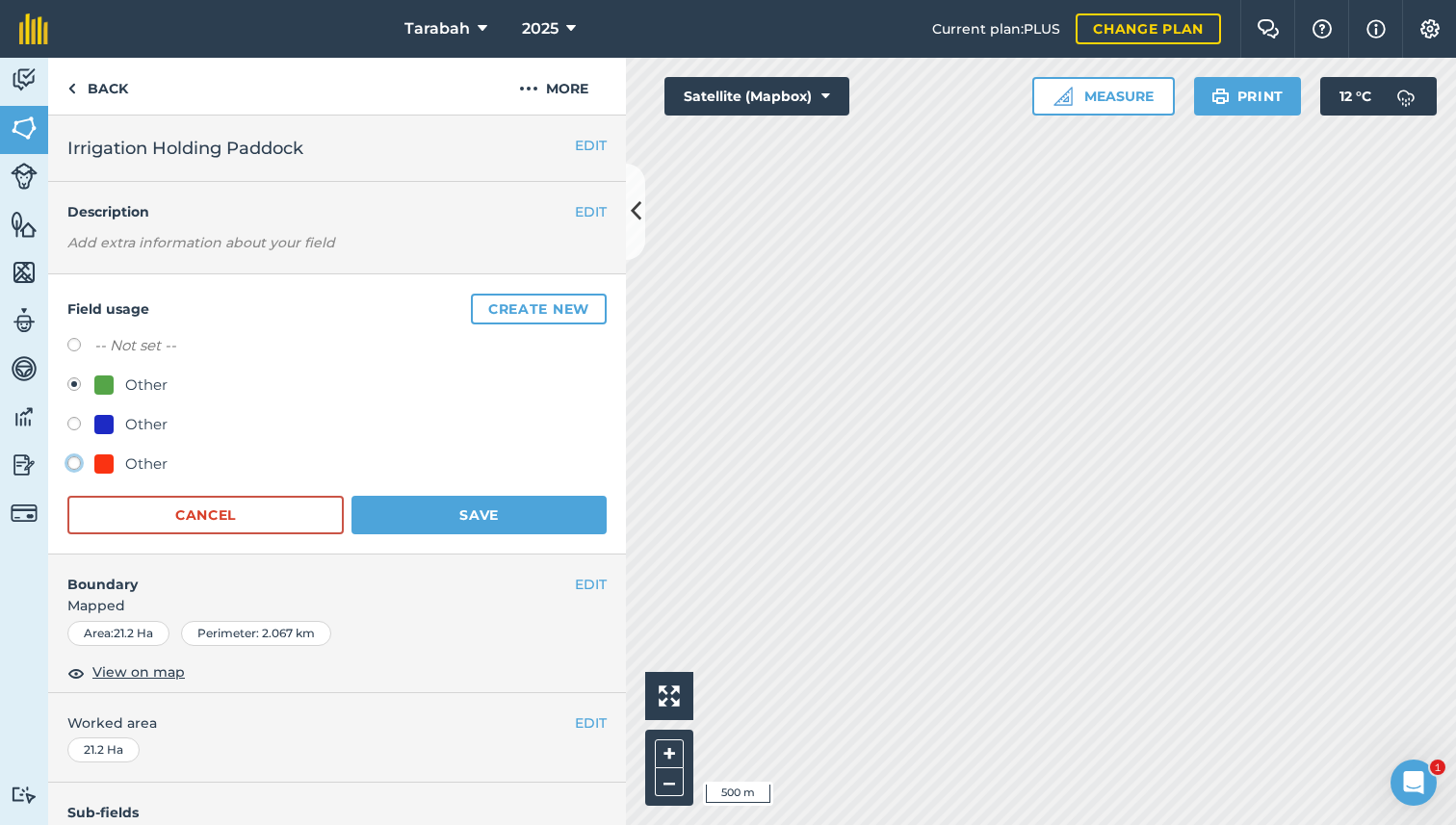 click on "Other" at bounding box center (-9555, 462) 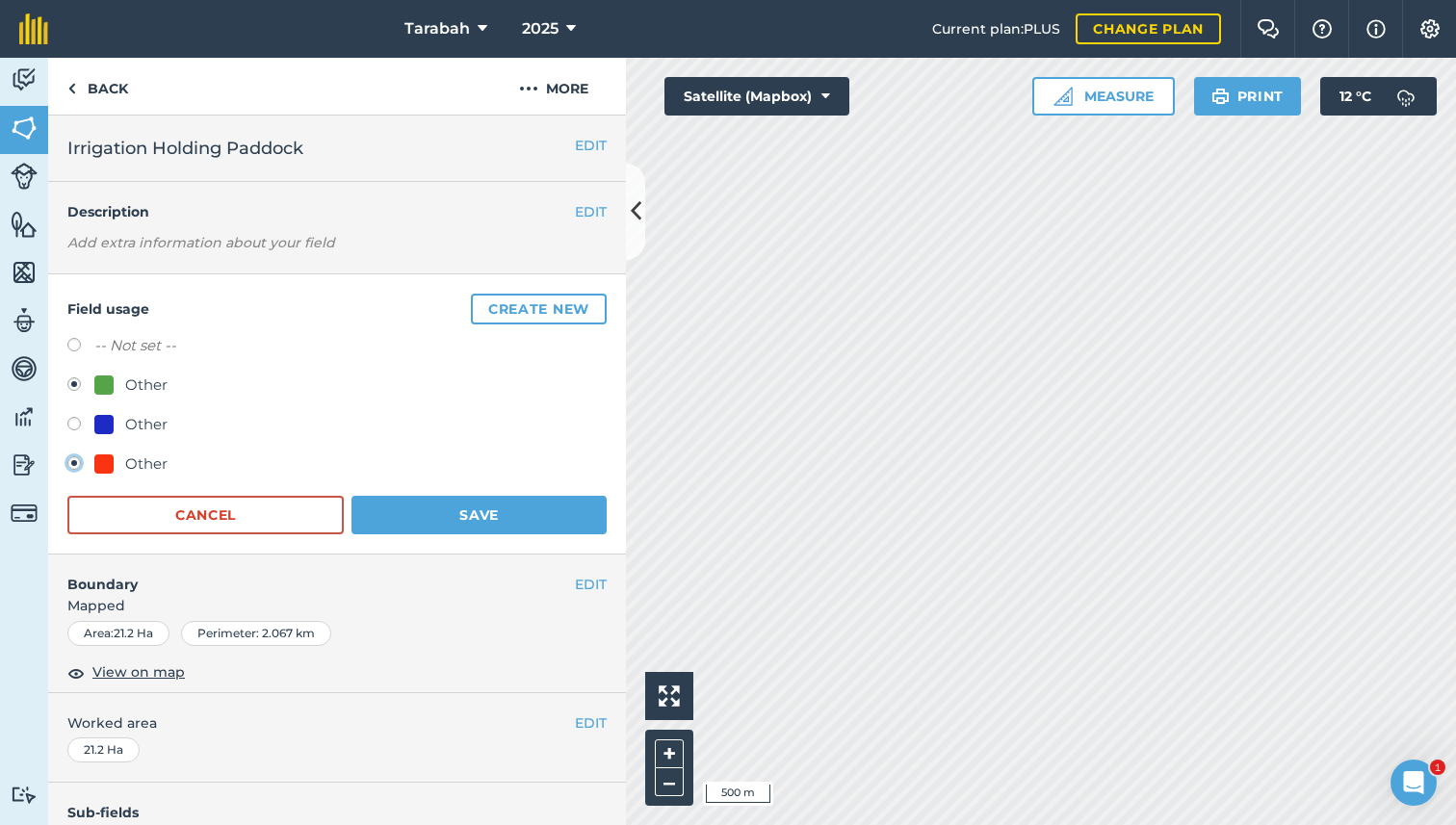 radio on "true" 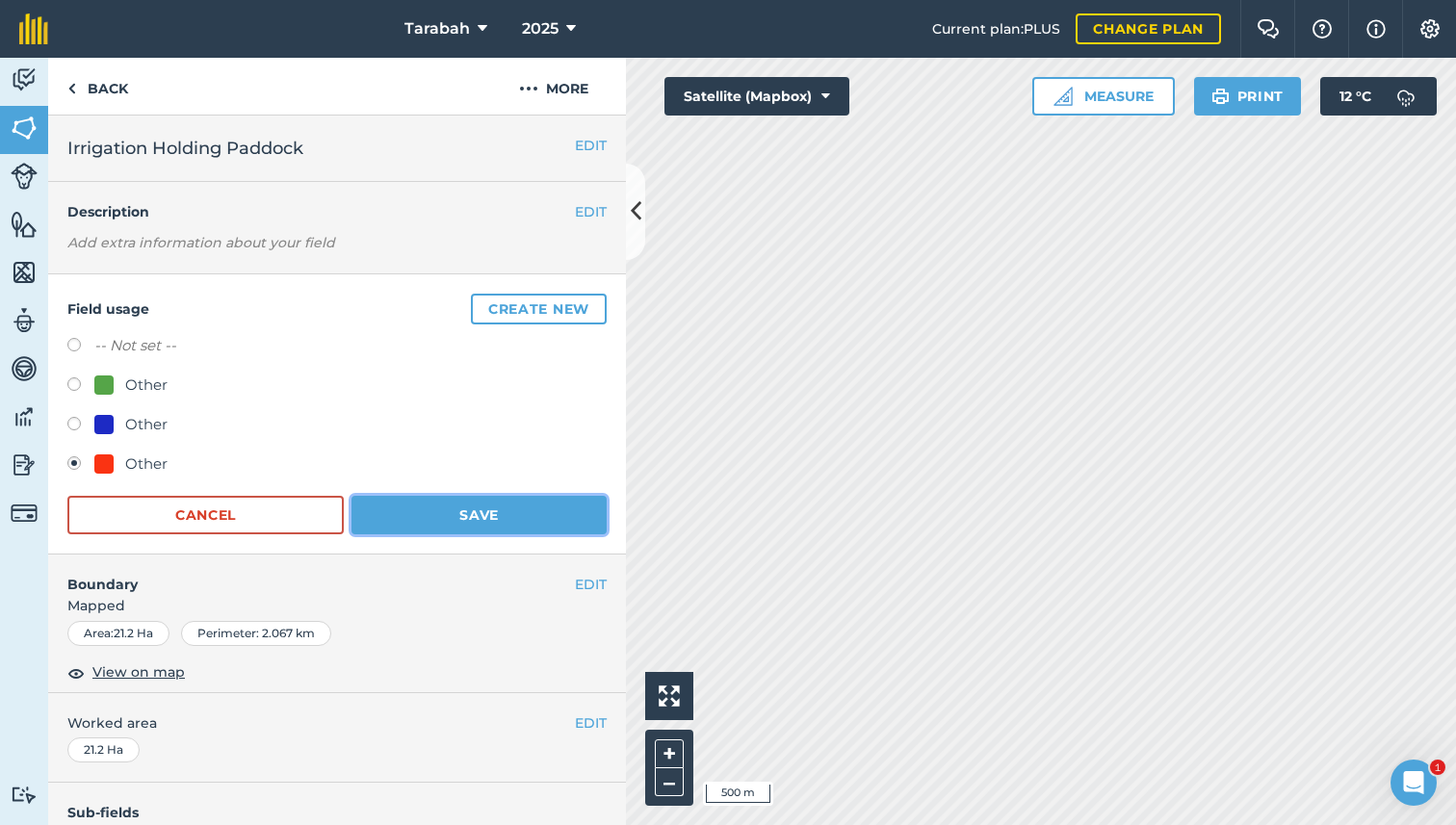 click on "Save" at bounding box center (479, 515) 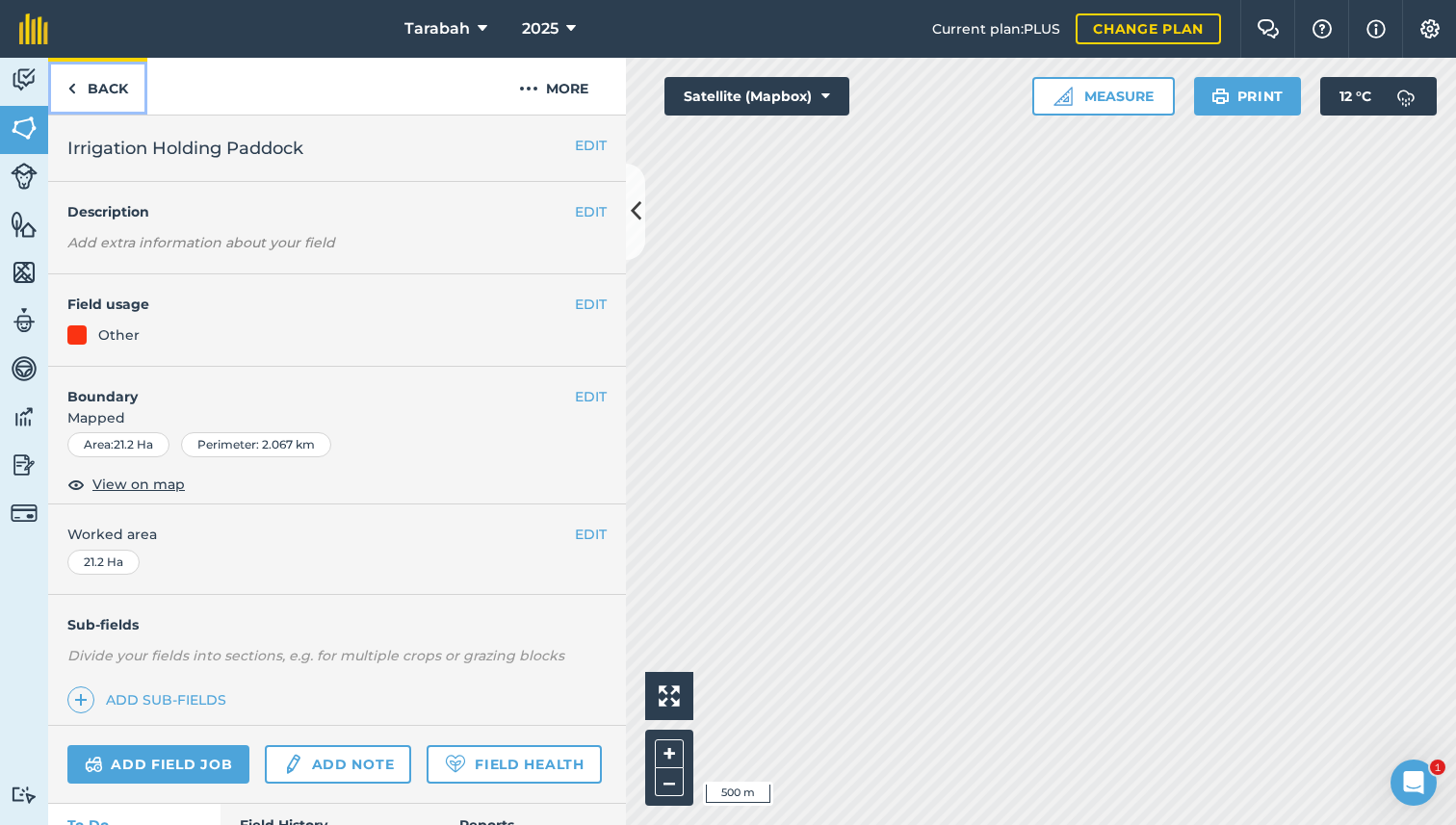 click on "Back" at bounding box center (97, 86) 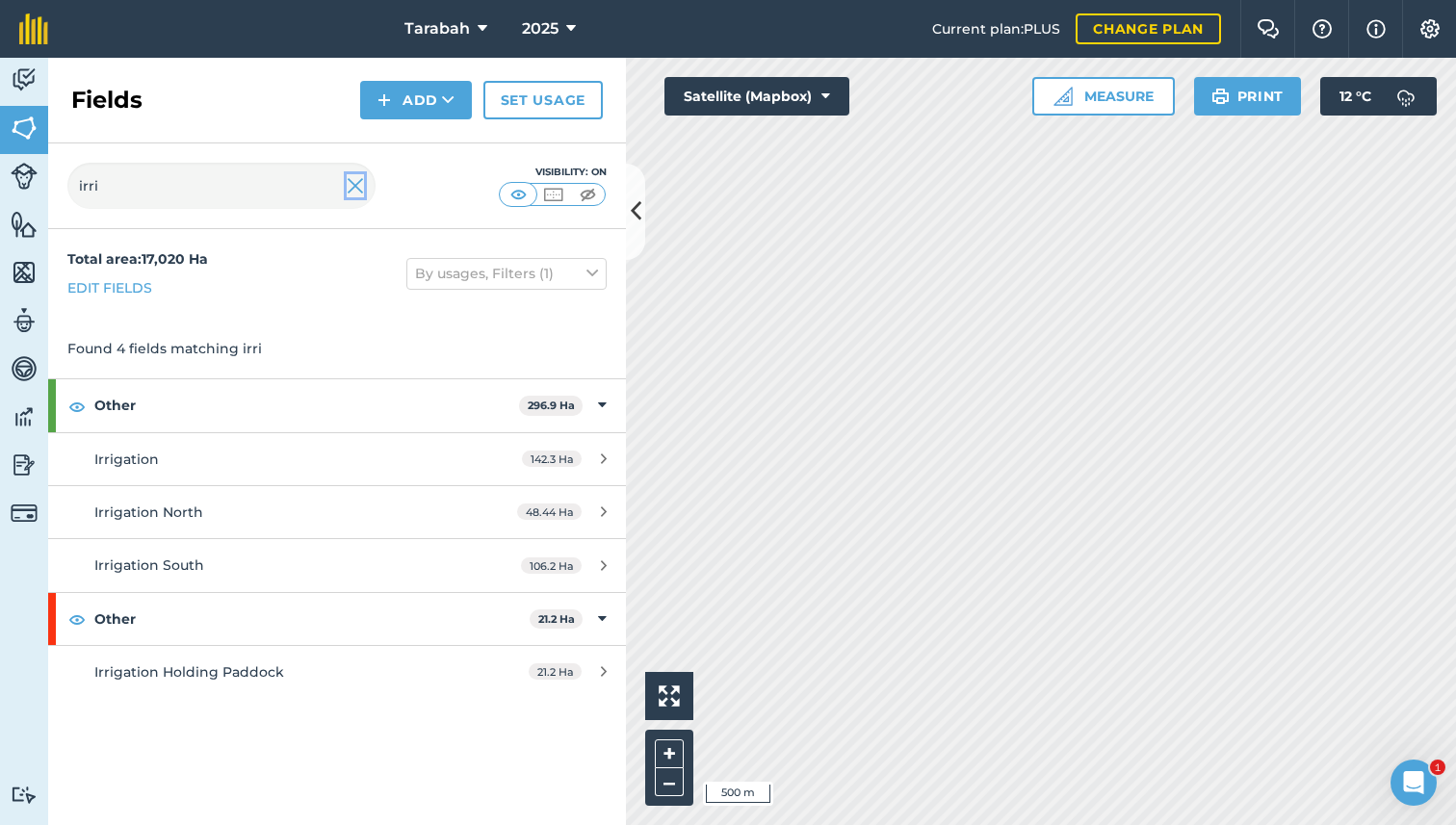 click at bounding box center (355, 186) 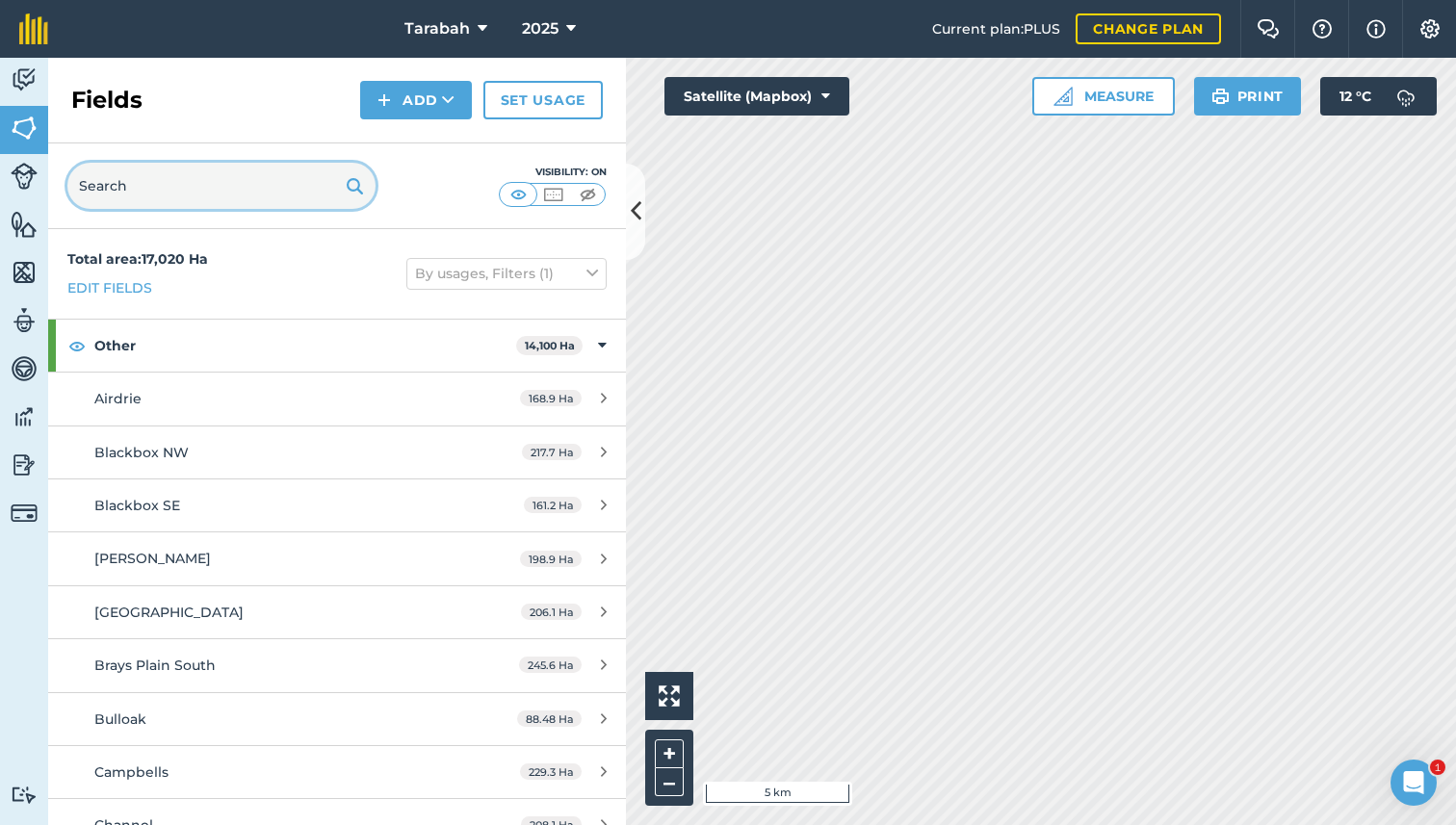 click at bounding box center [221, 186] 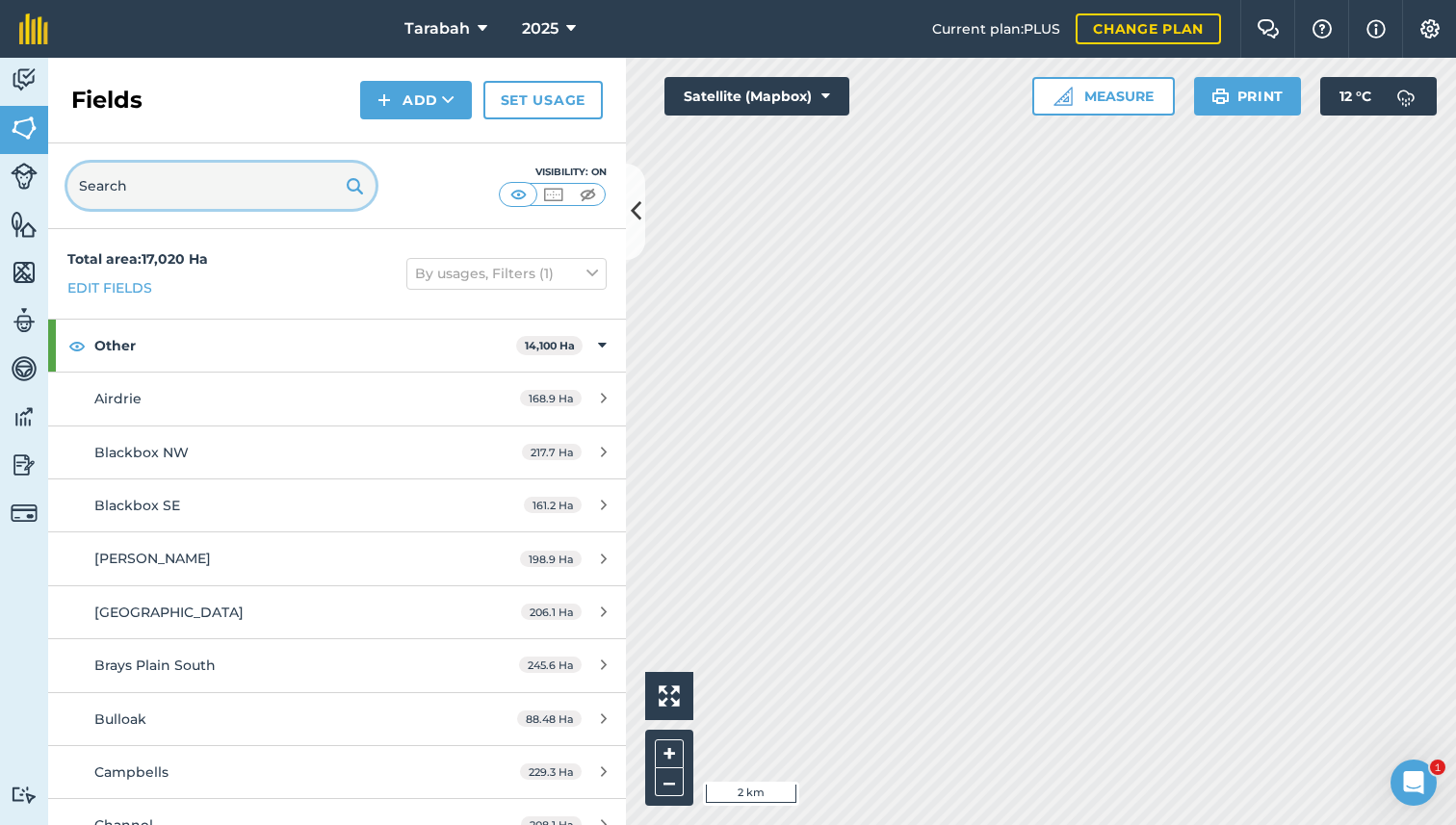 click at bounding box center [221, 186] 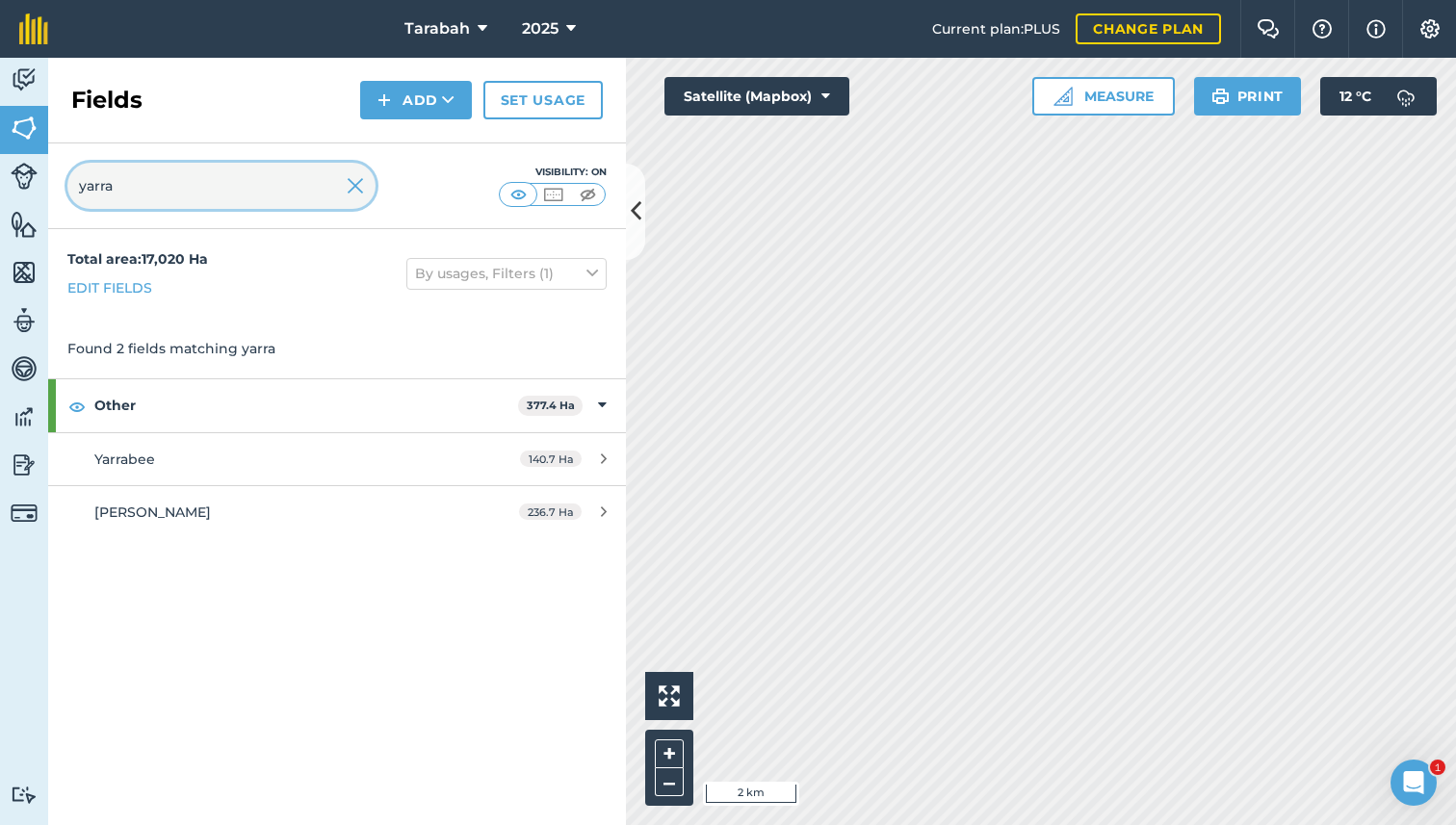 type on "yarra" 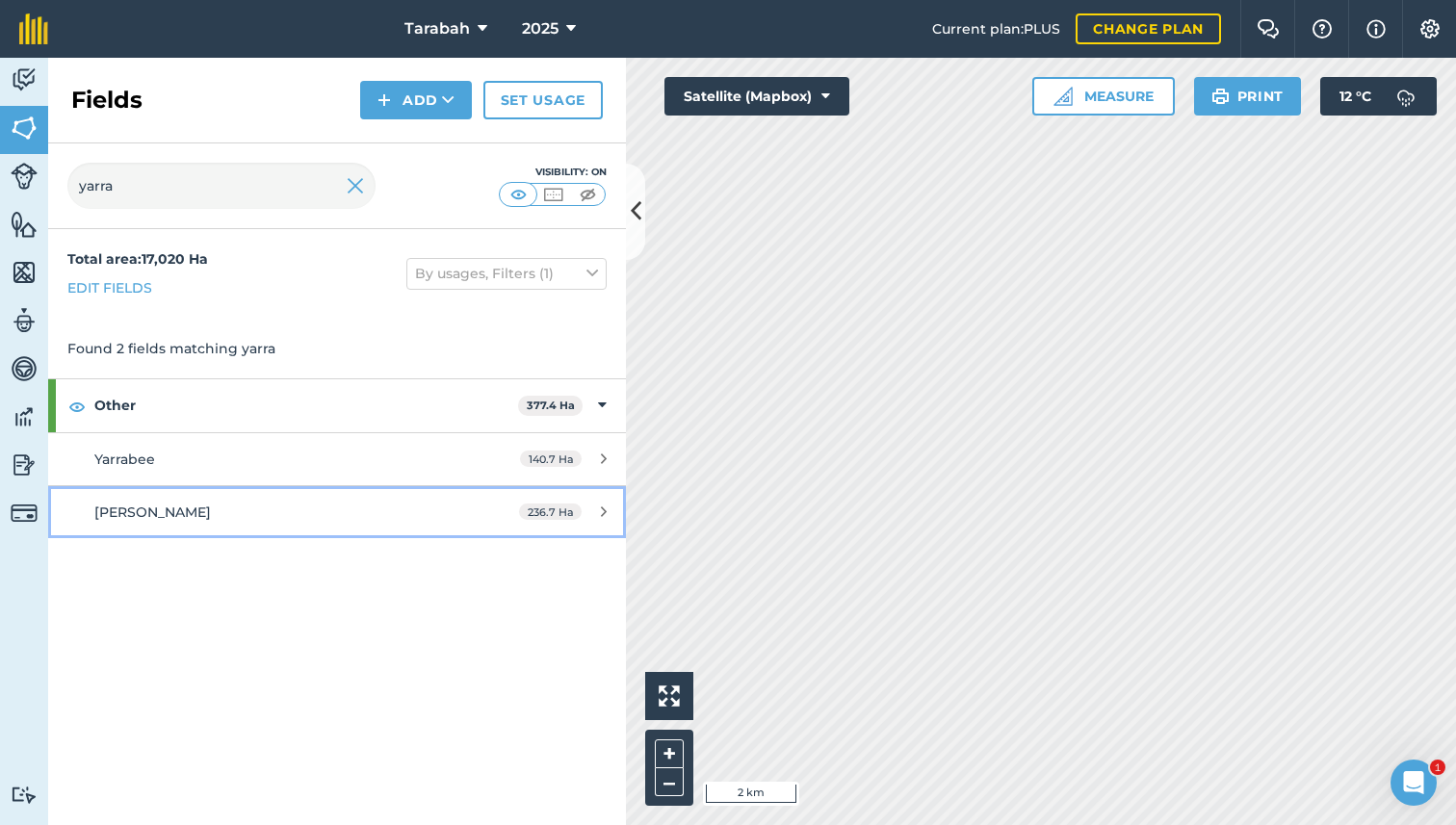 click on "[PERSON_NAME]" at bounding box center (275, 512) 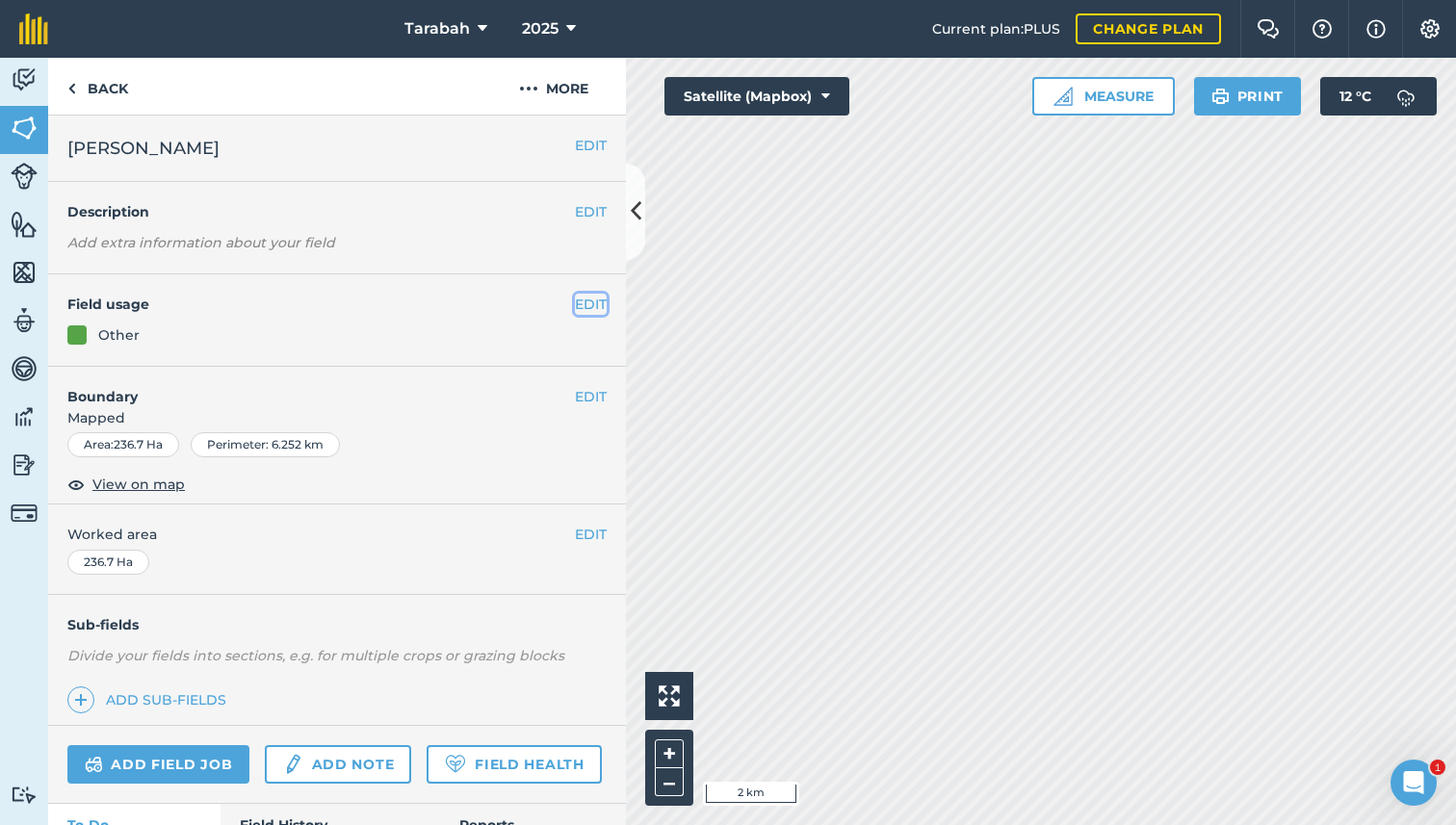 click on "EDIT" at bounding box center (590, 304) 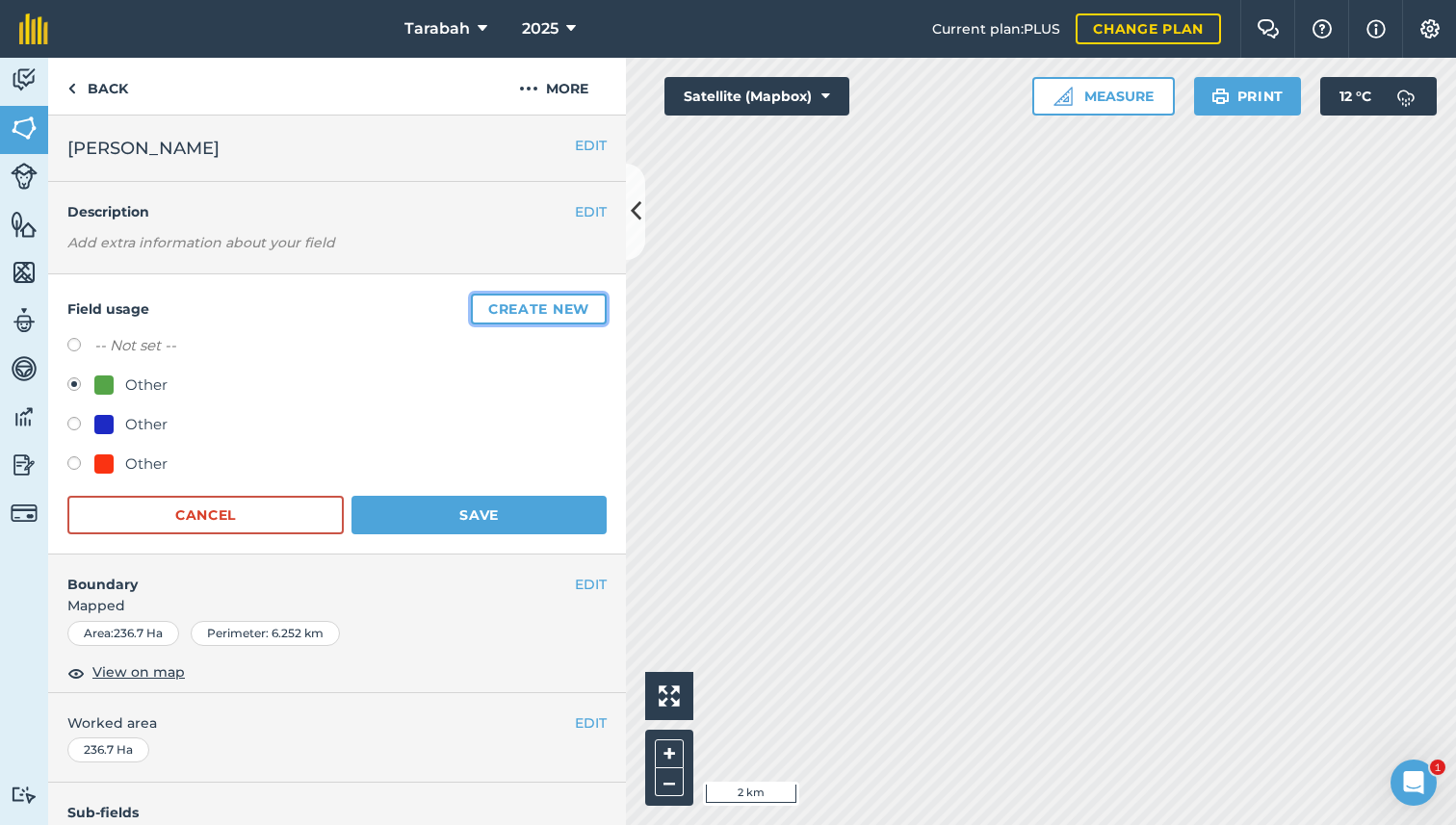 click on "Create new" at bounding box center (538, 309) 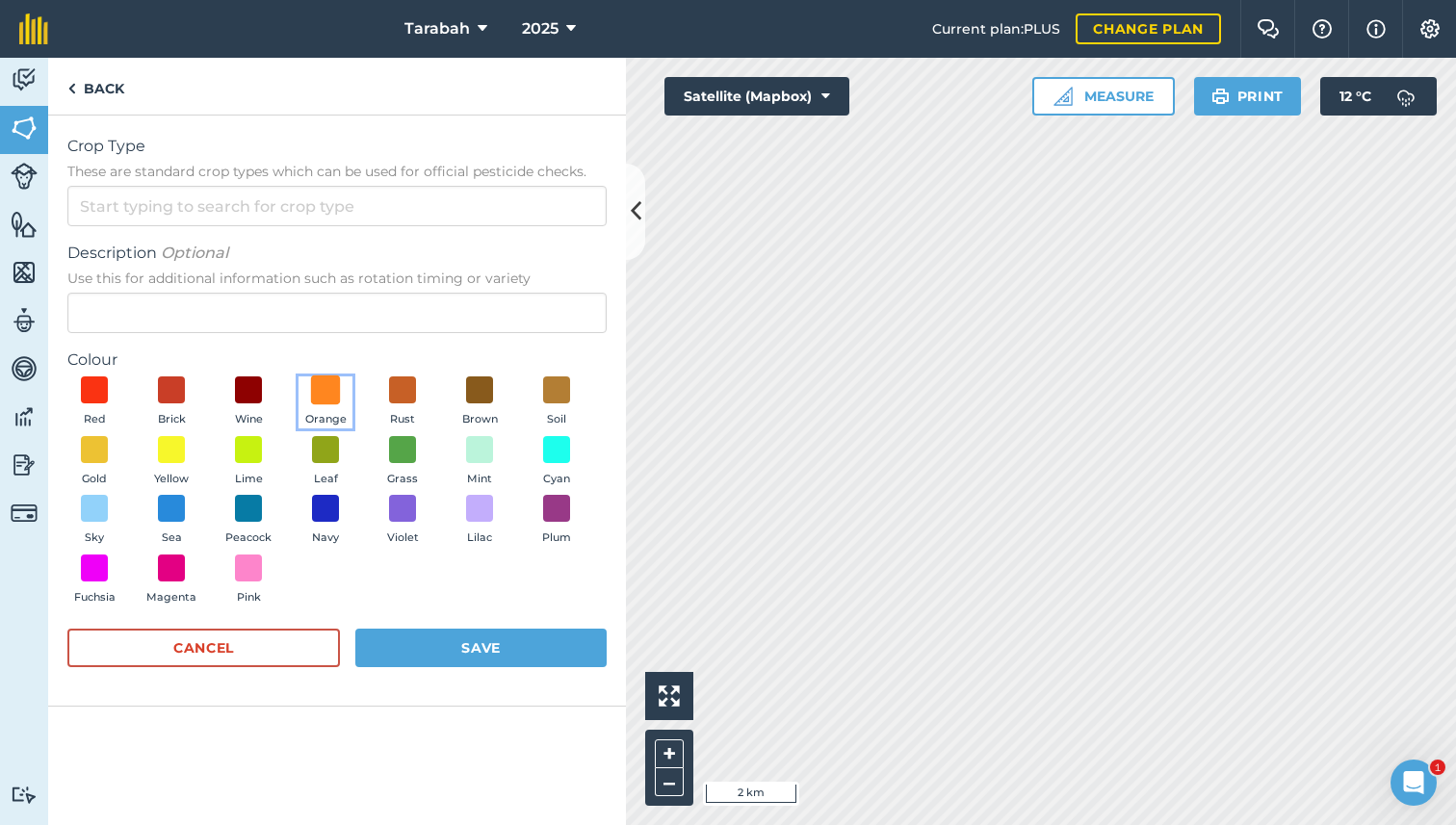 click at bounding box center (325, 390) 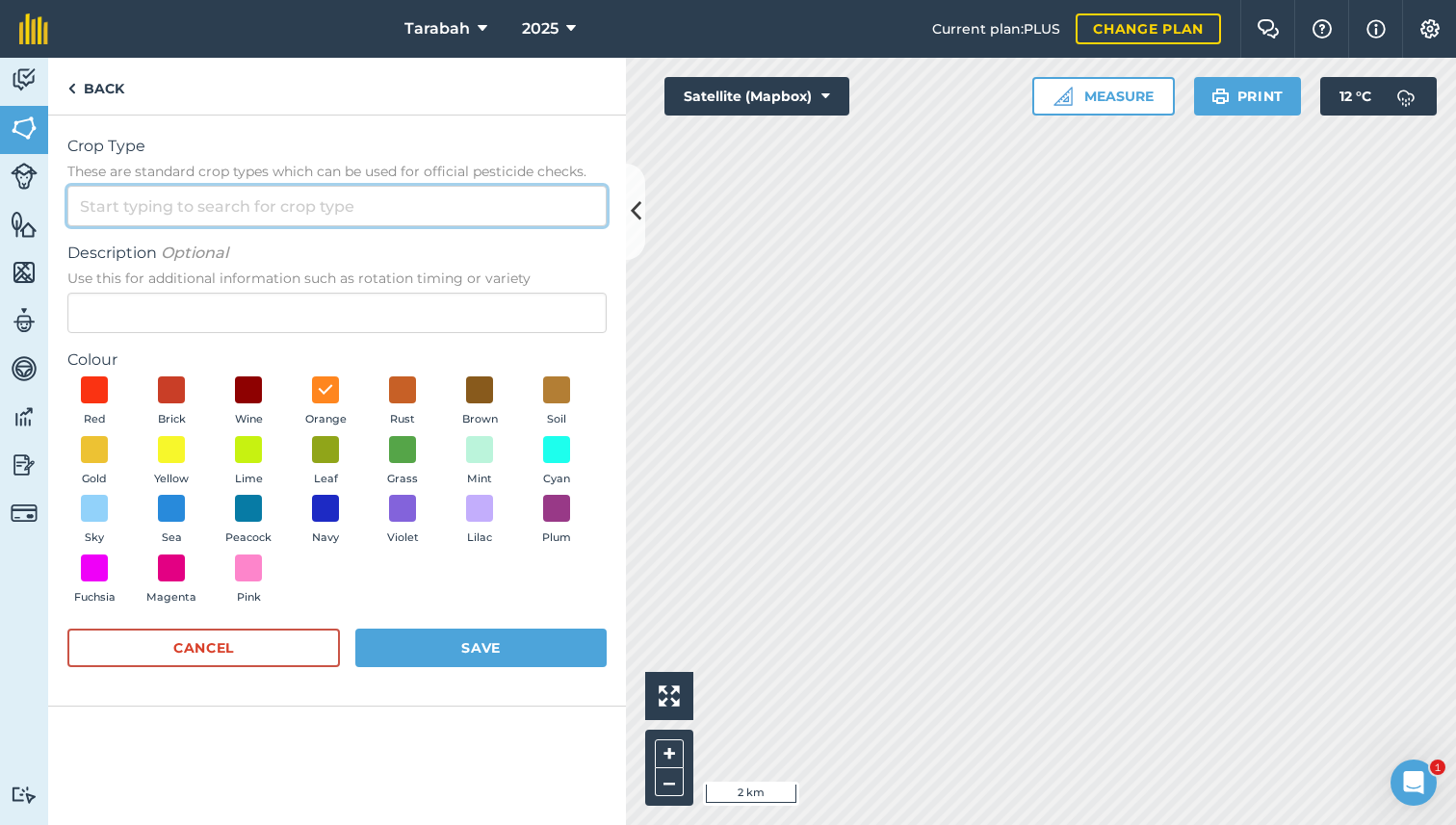 click on "Crop Type These are standard crop types which can be used for official pesticide checks." at bounding box center [337, 206] 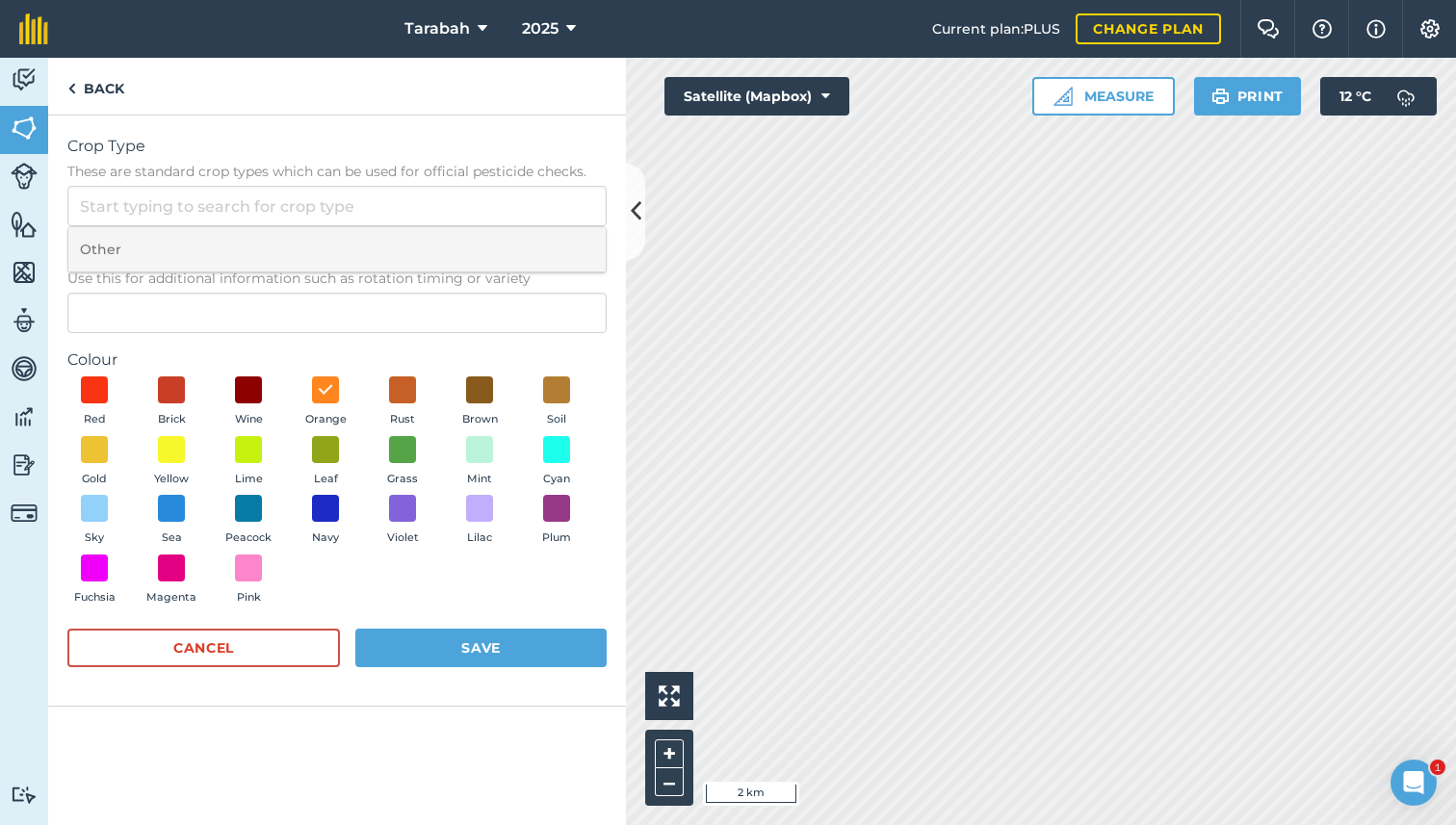 click on "Other" at bounding box center (337, 249) 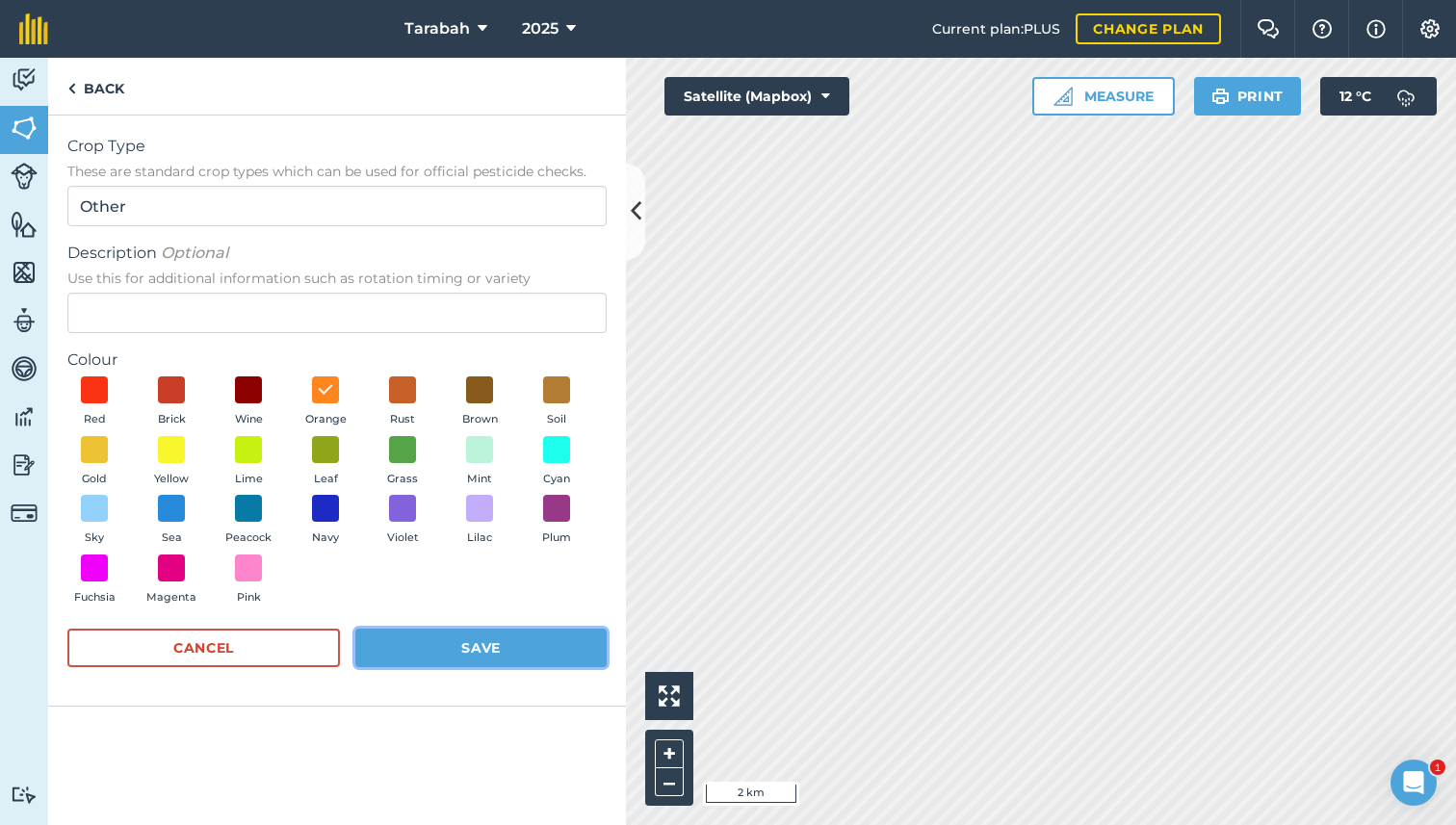 click on "Save" at bounding box center [481, 648] 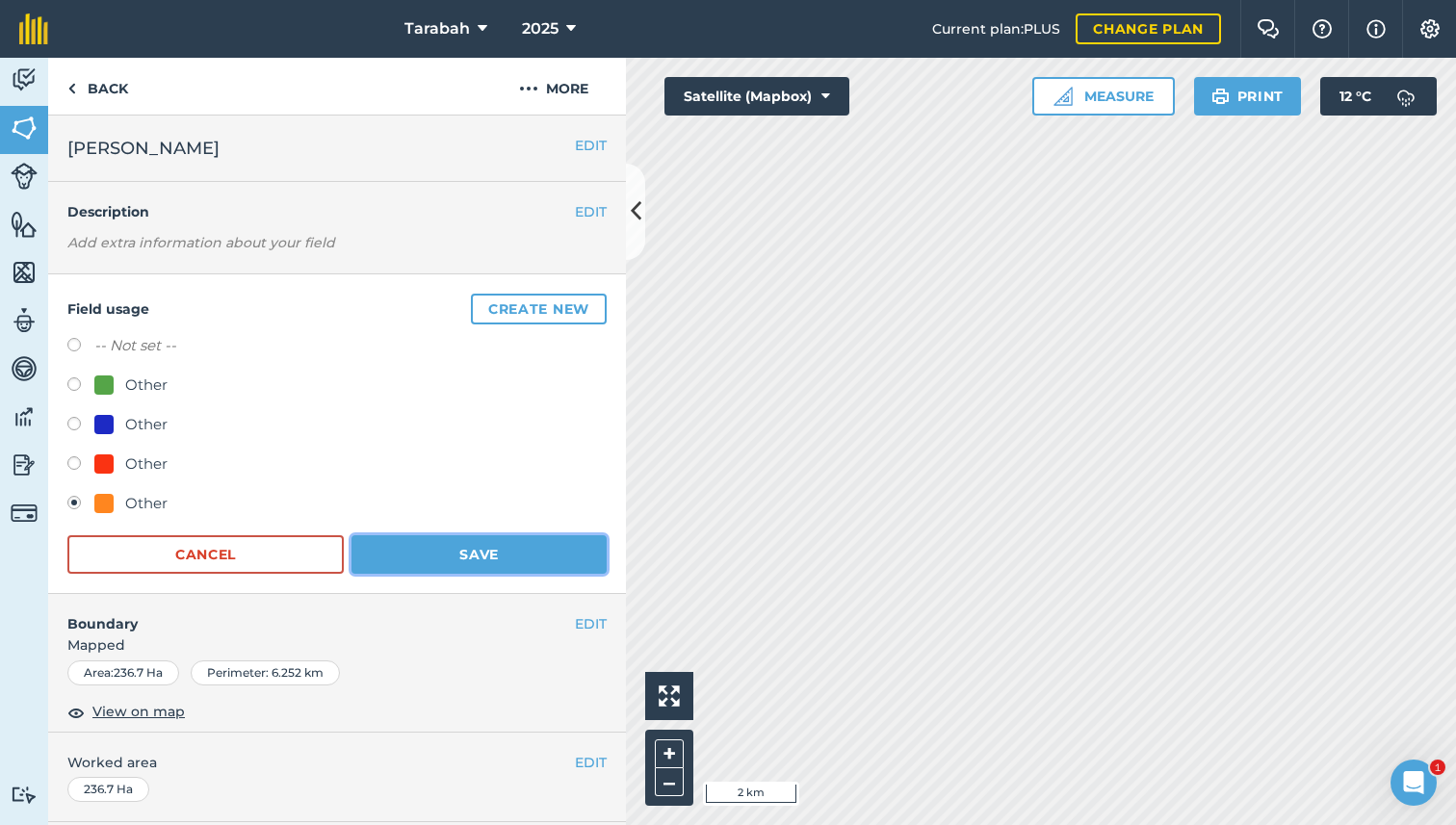 click on "Save" at bounding box center [479, 554] 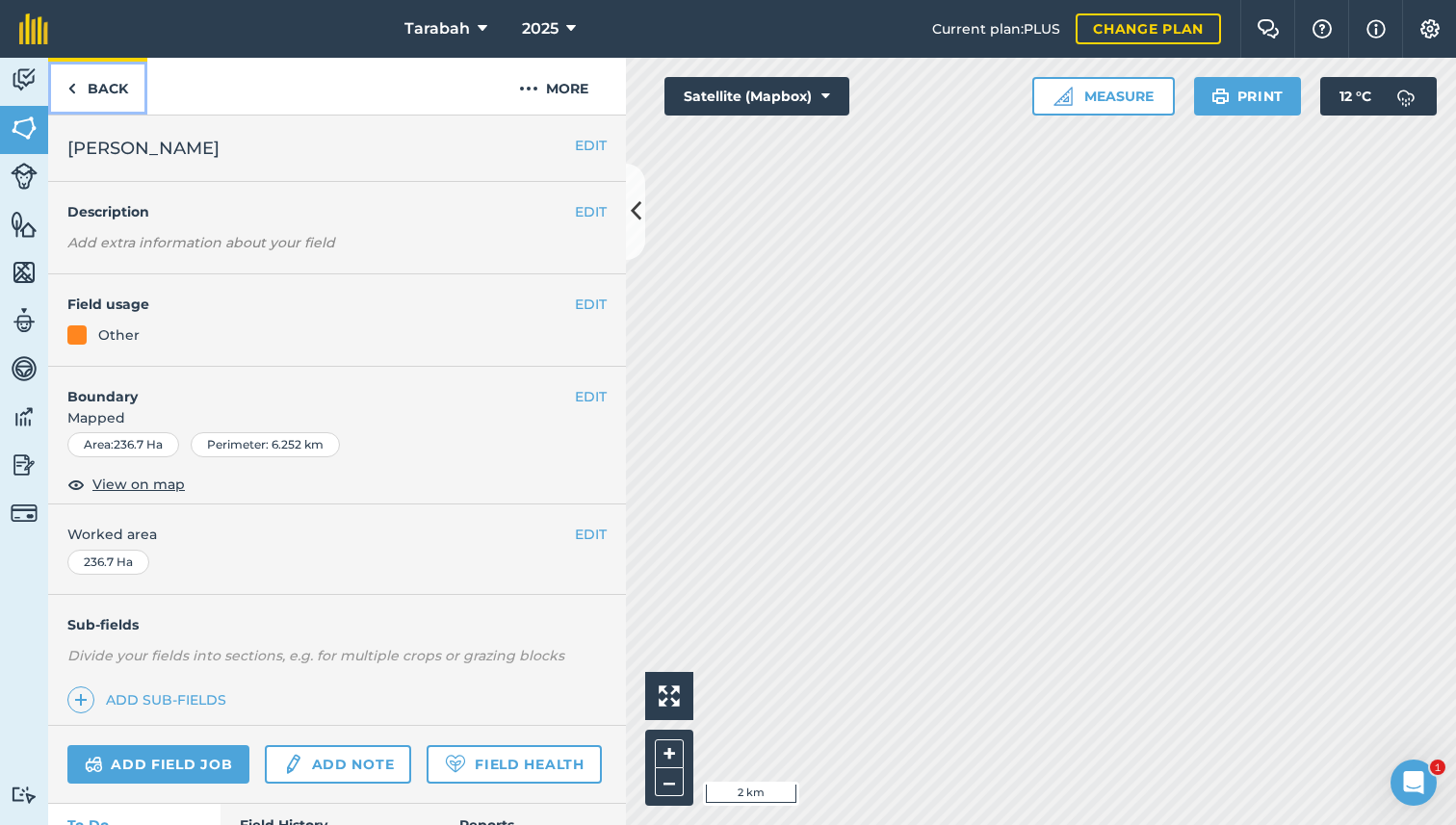 click on "Back" at bounding box center [97, 86] 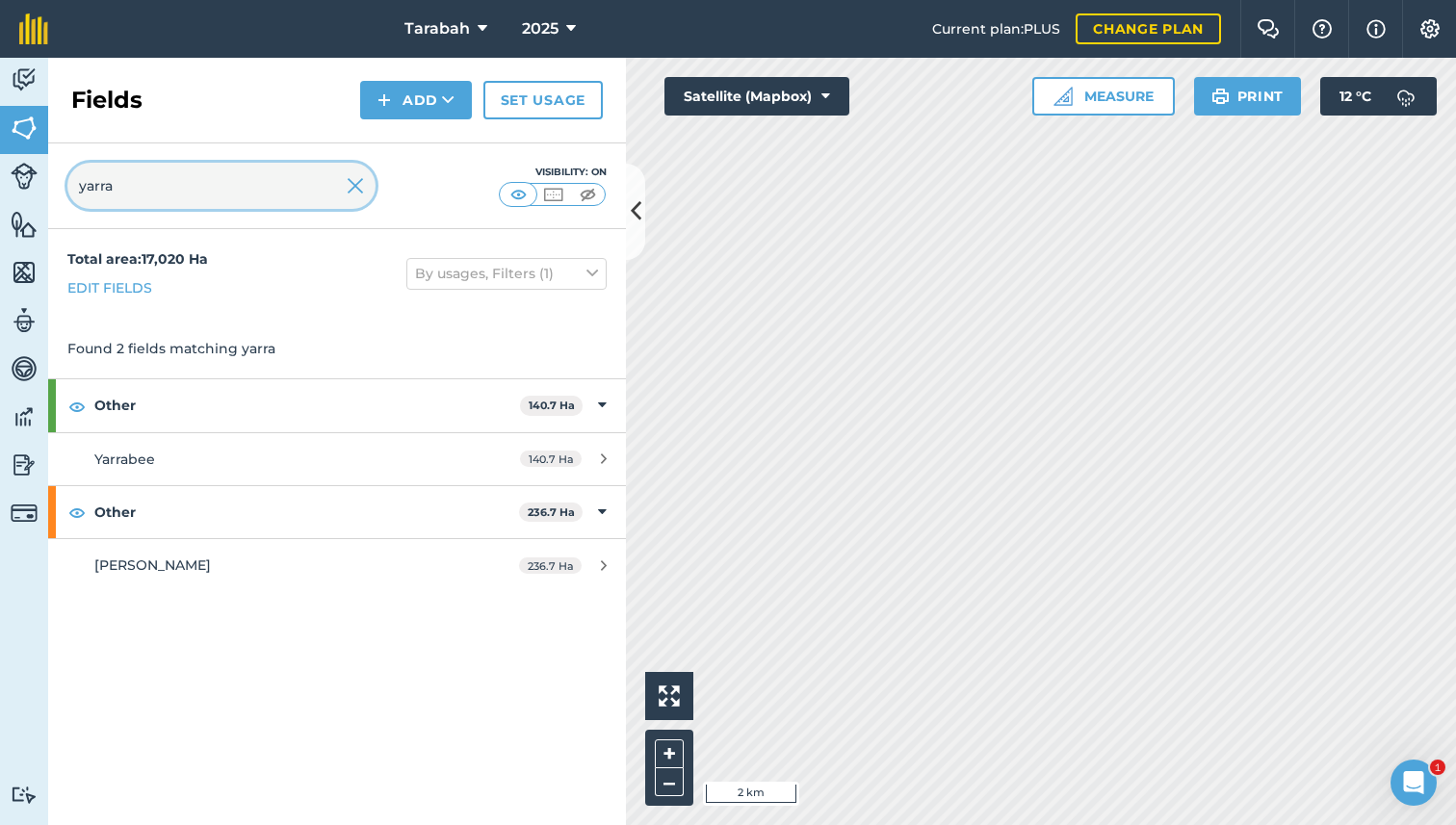 click on "yarra" at bounding box center (221, 186) 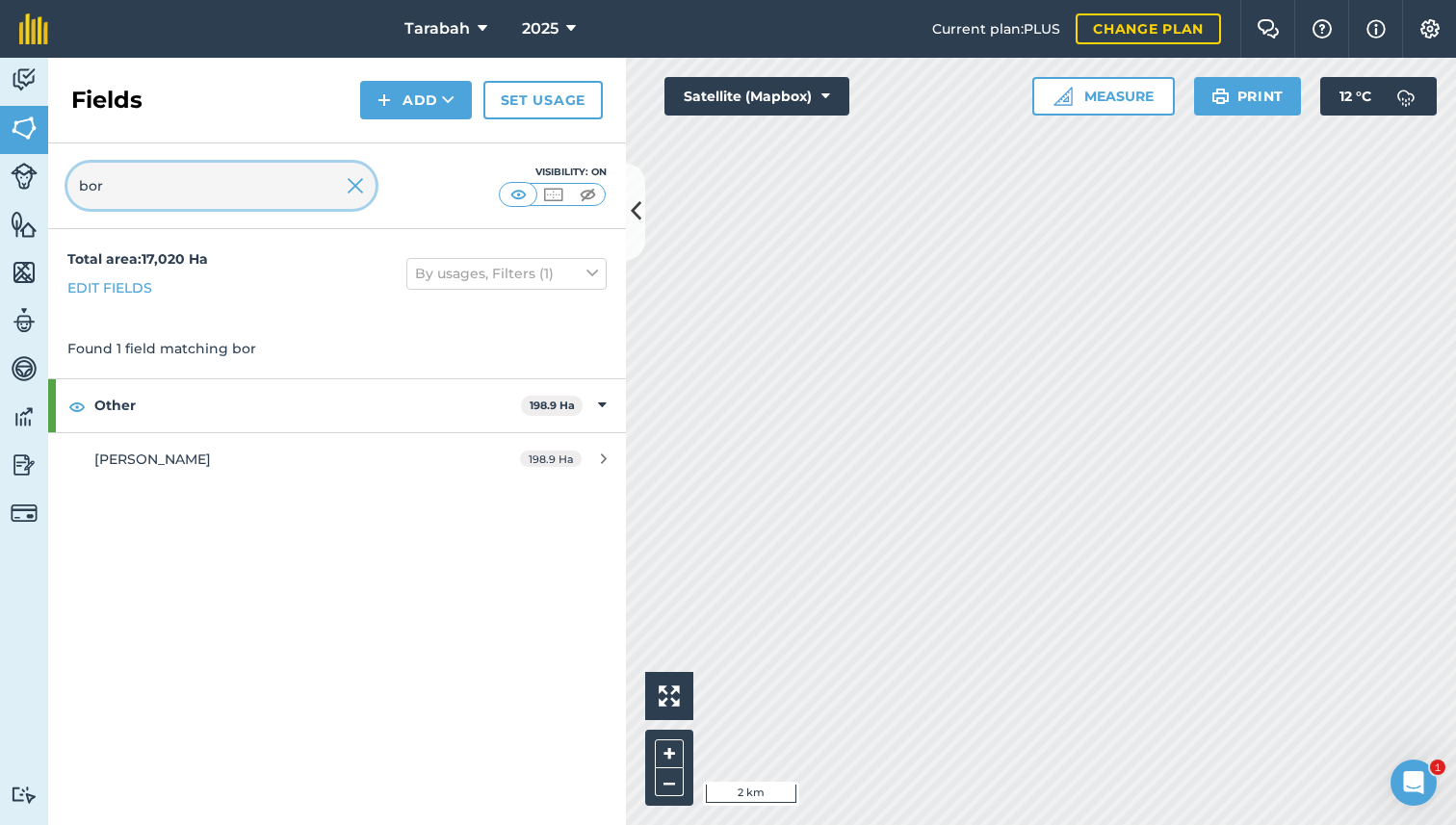 type on "bor" 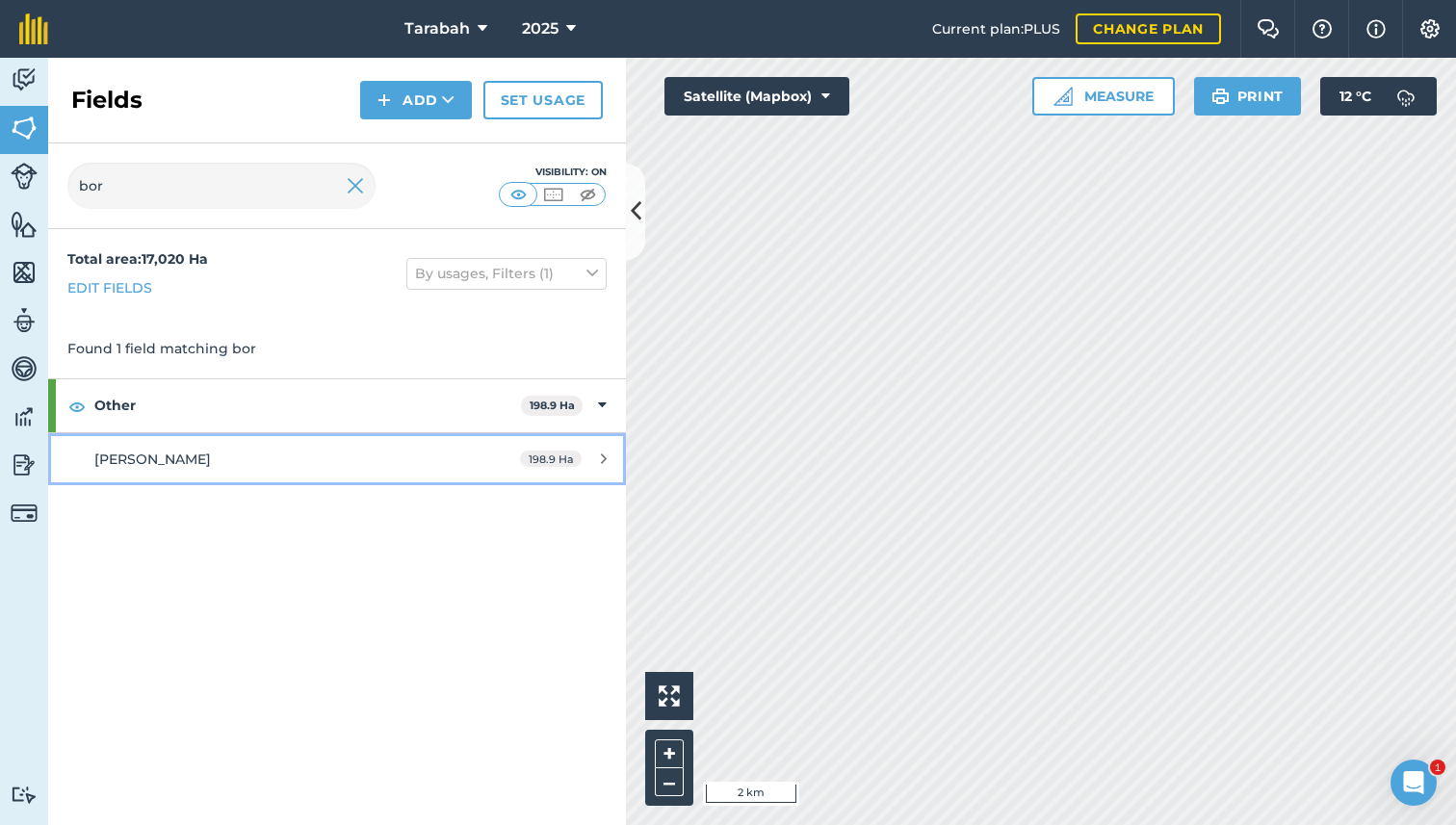 click on "[PERSON_NAME]" at bounding box center [275, 459] 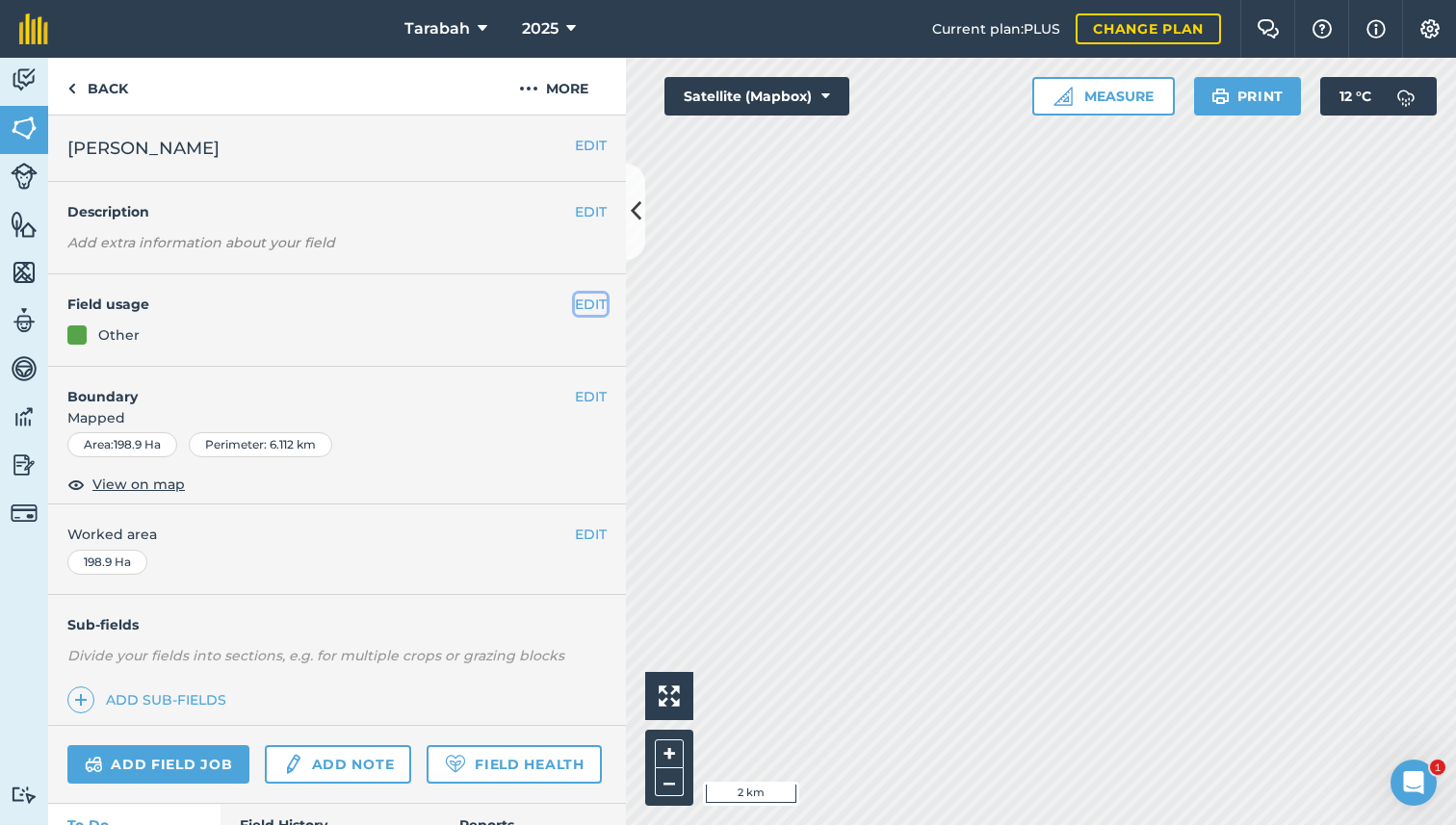 click on "EDIT" at bounding box center [590, 304] 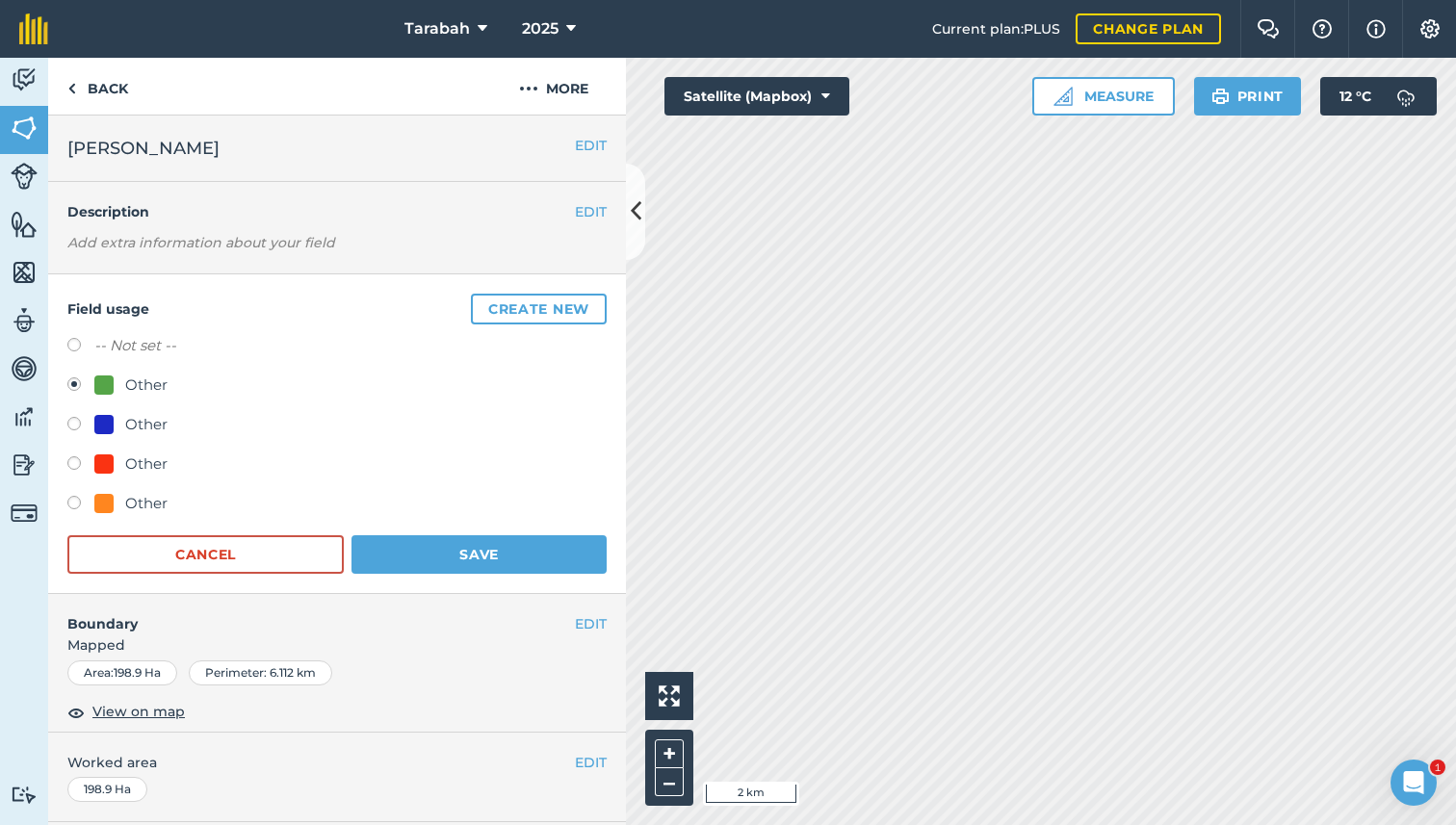 click at bounding box center [81, 505] 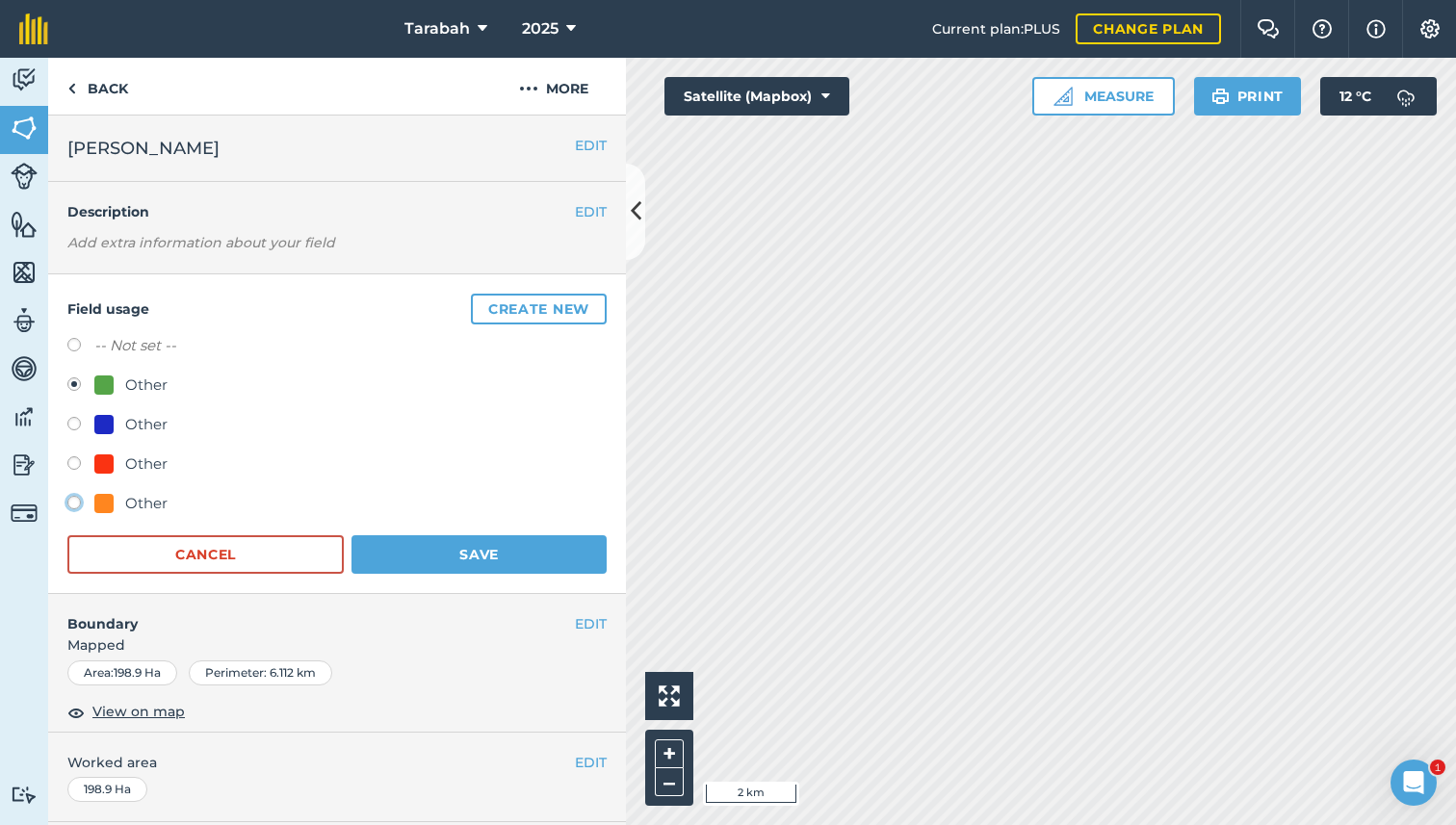 click on "Other" at bounding box center (-9555, 502) 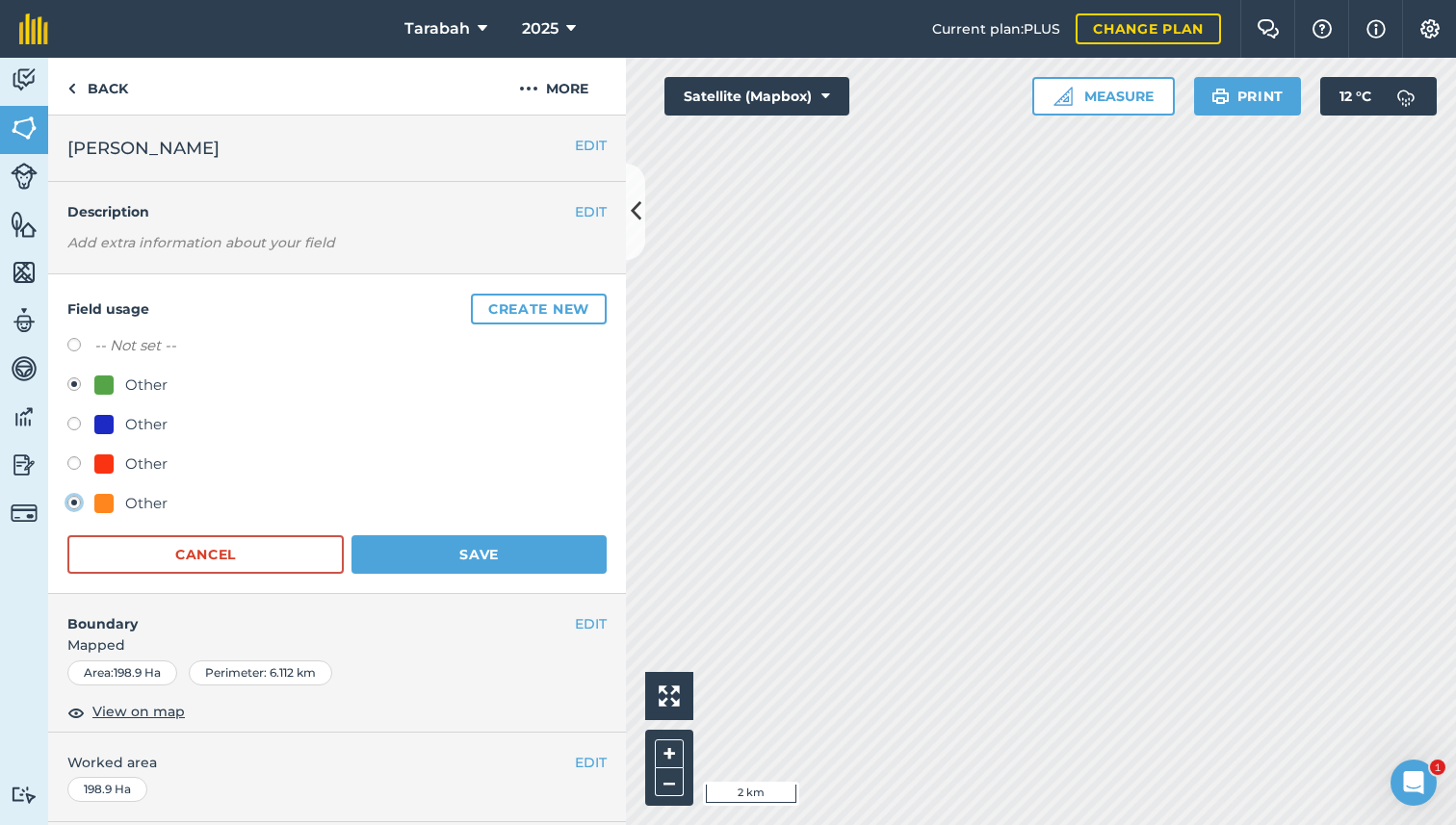 radio on "true" 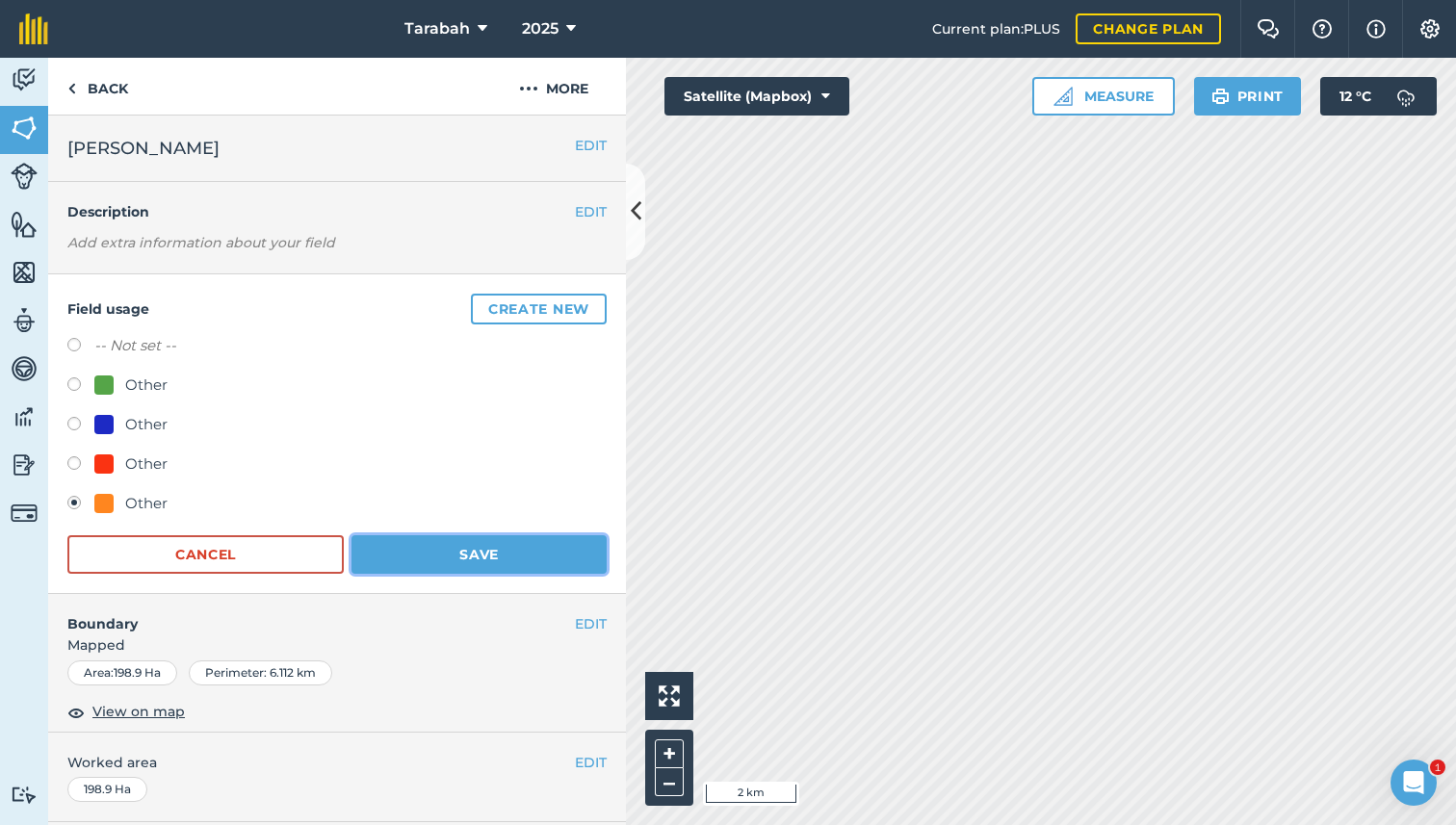 click on "Save" at bounding box center [479, 554] 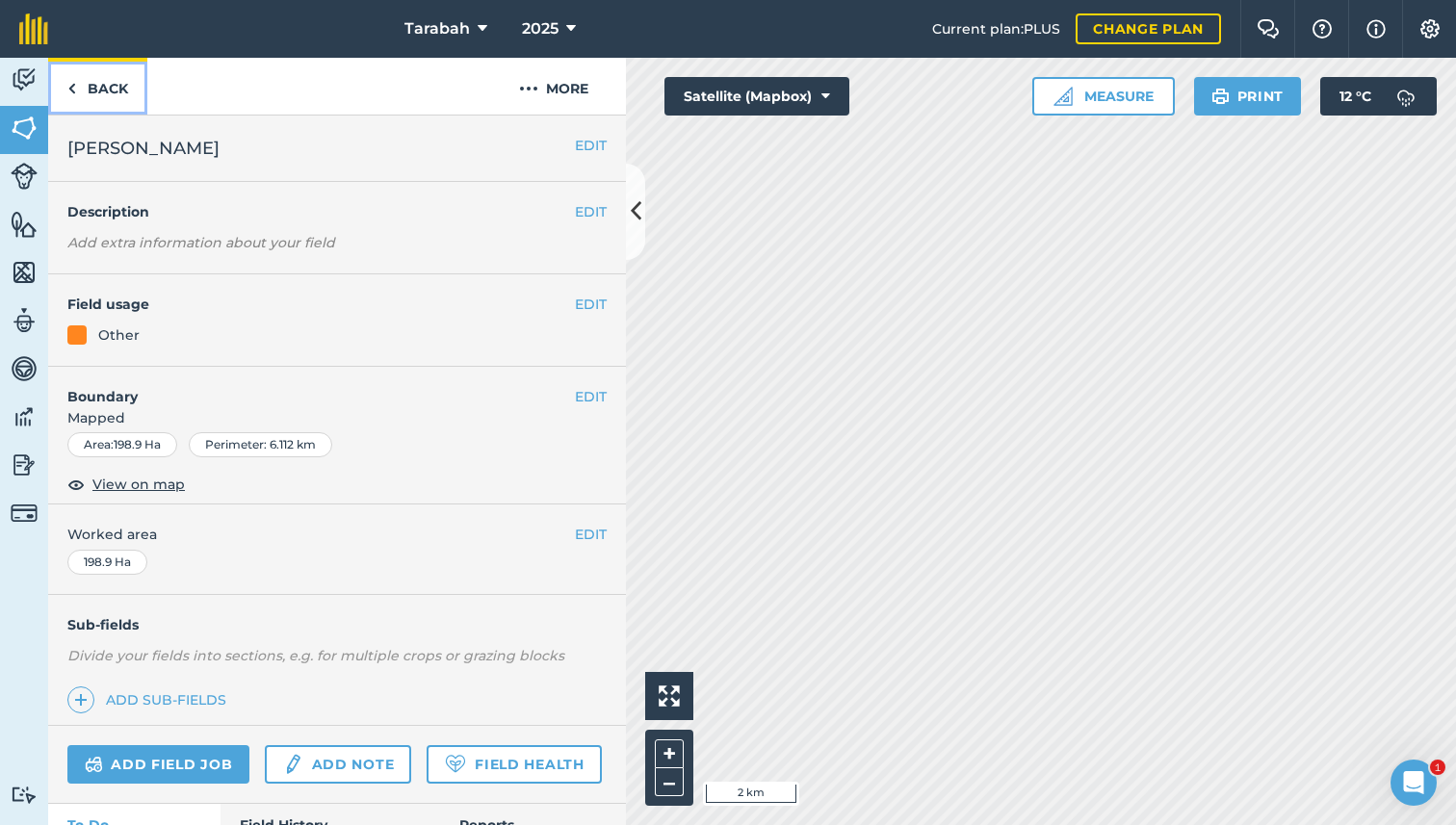 click on "Back" at bounding box center (97, 86) 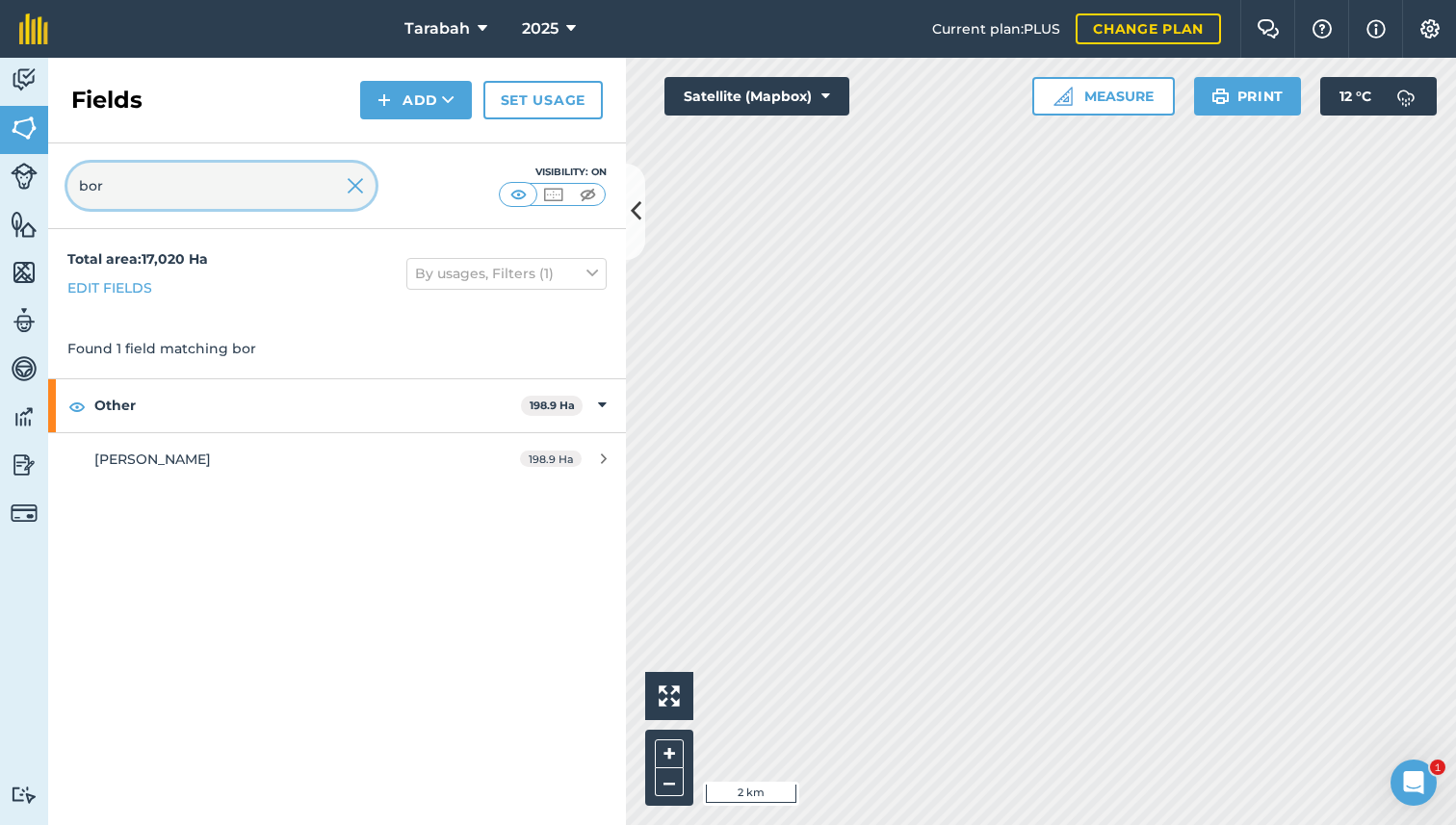 click on "bor" at bounding box center [221, 186] 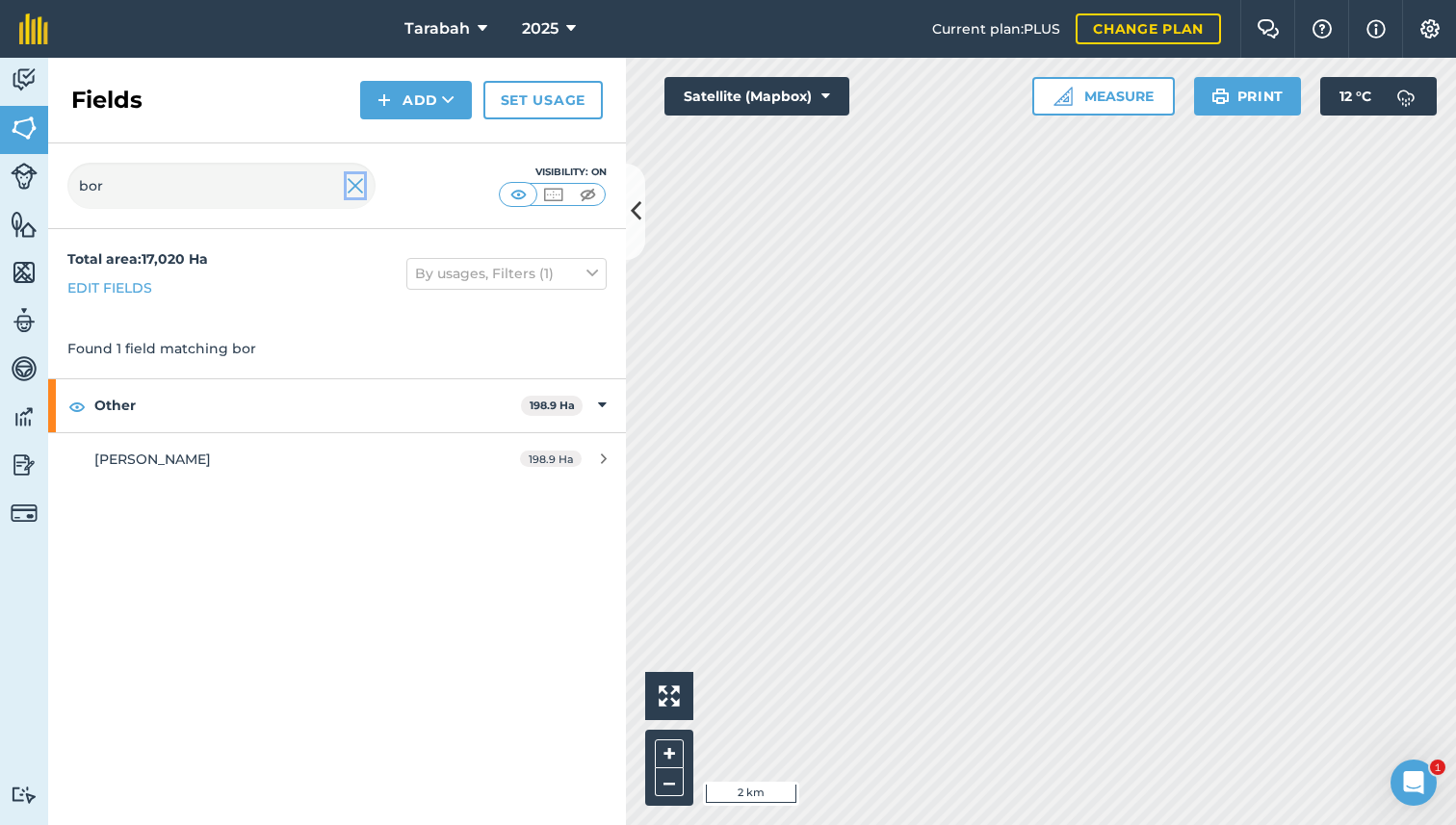 click at bounding box center [355, 186] 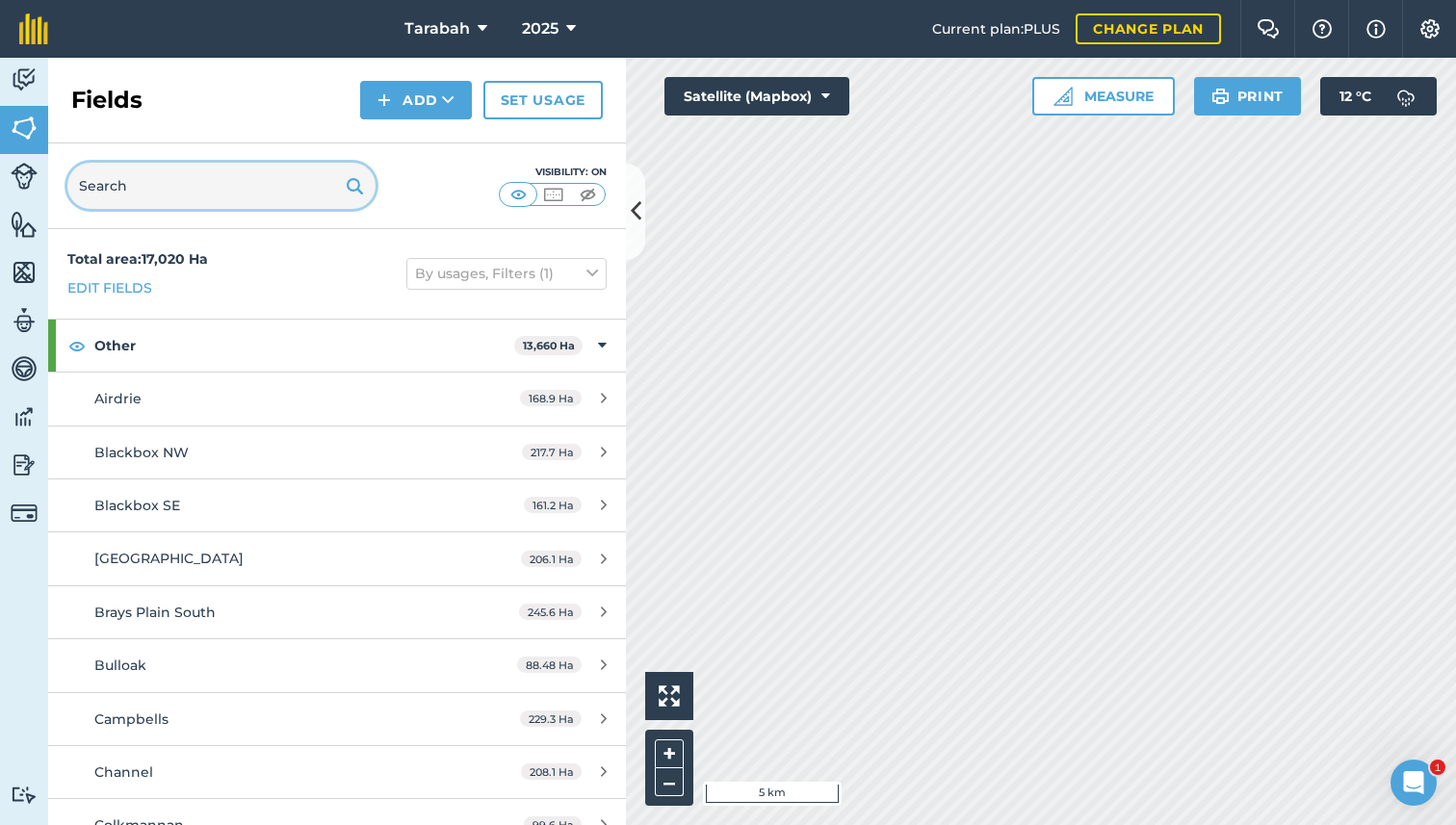 click at bounding box center (221, 186) 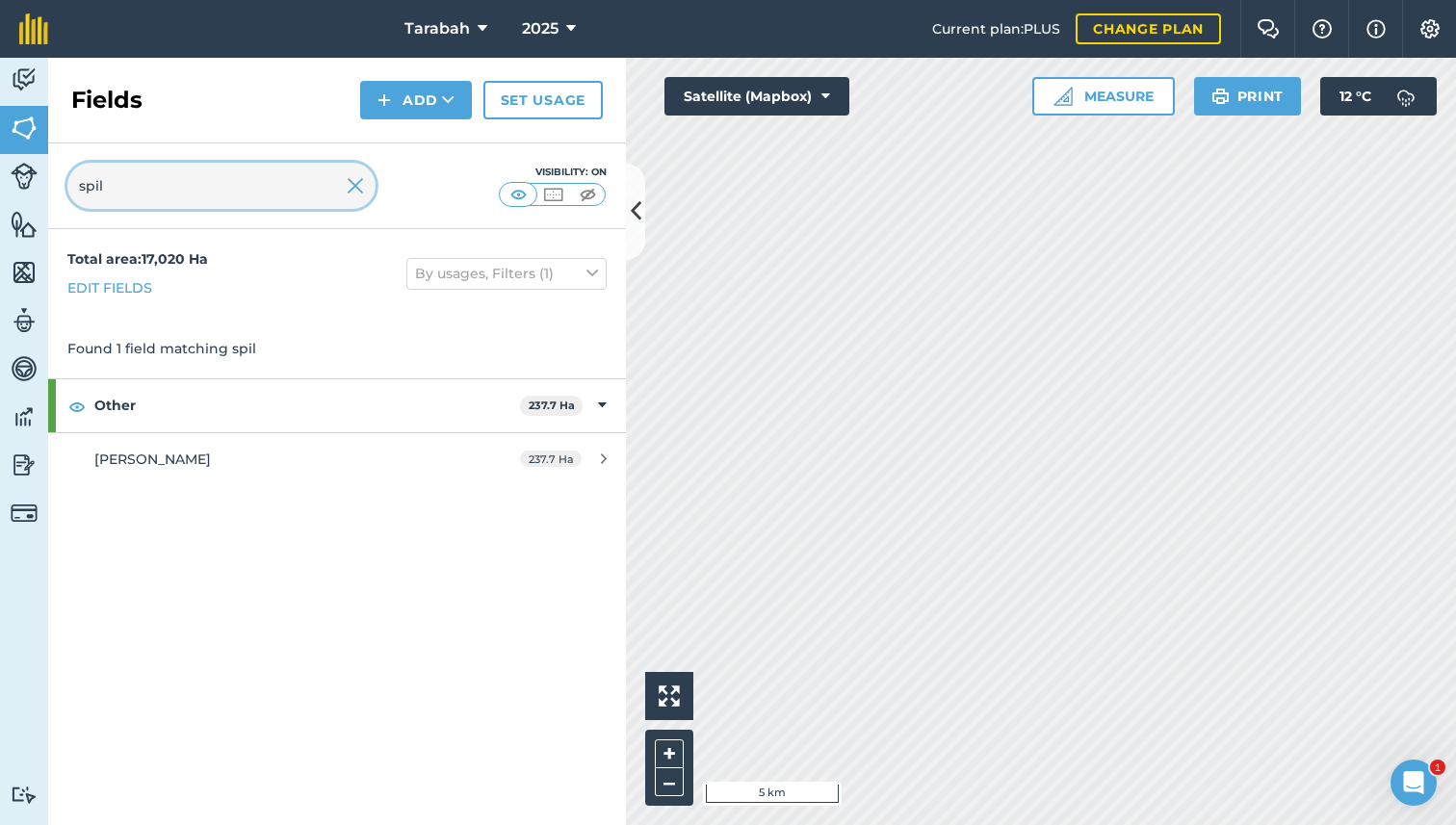 type on "spil" 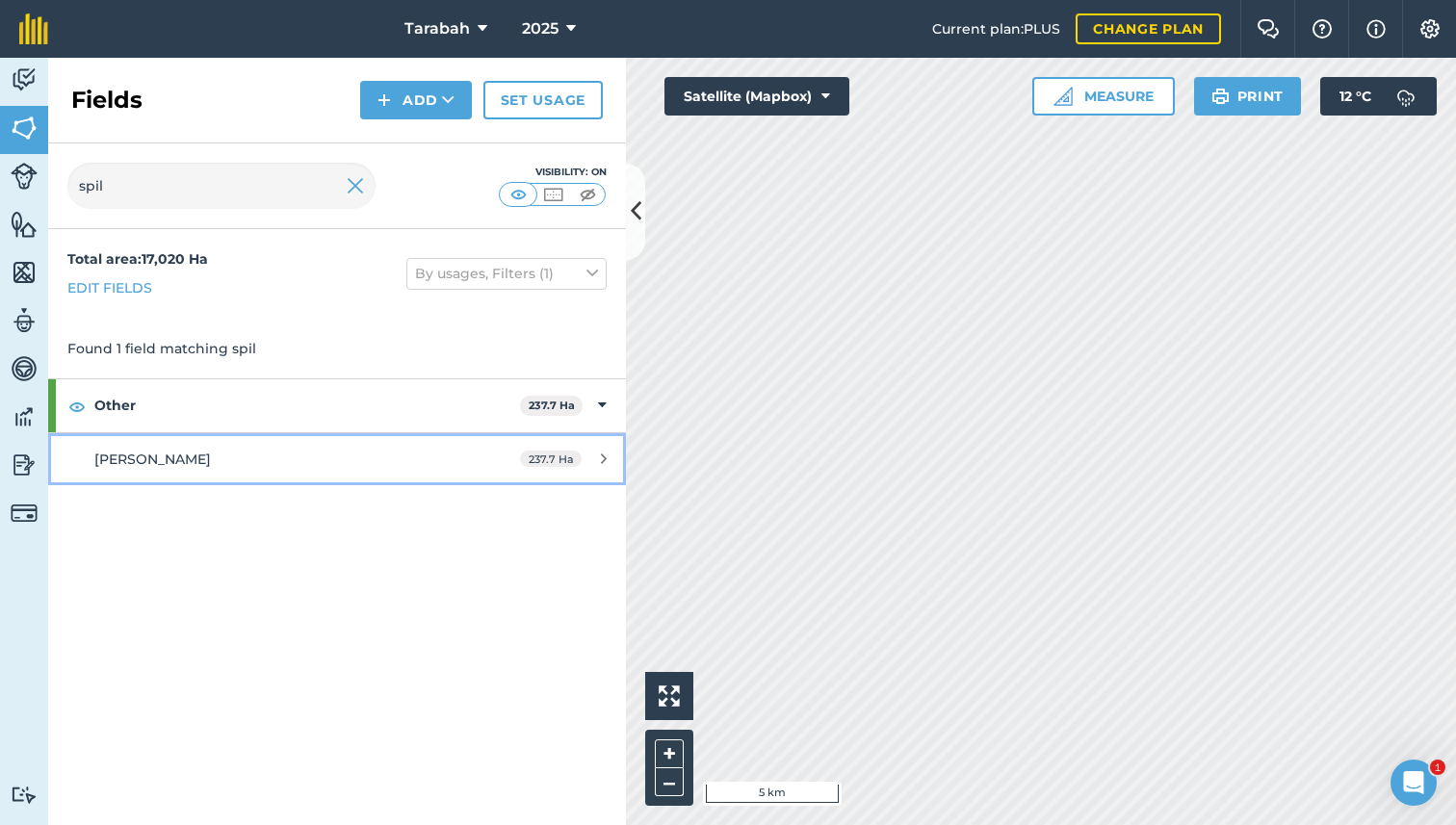 click on "[PERSON_NAME]" at bounding box center (275, 459) 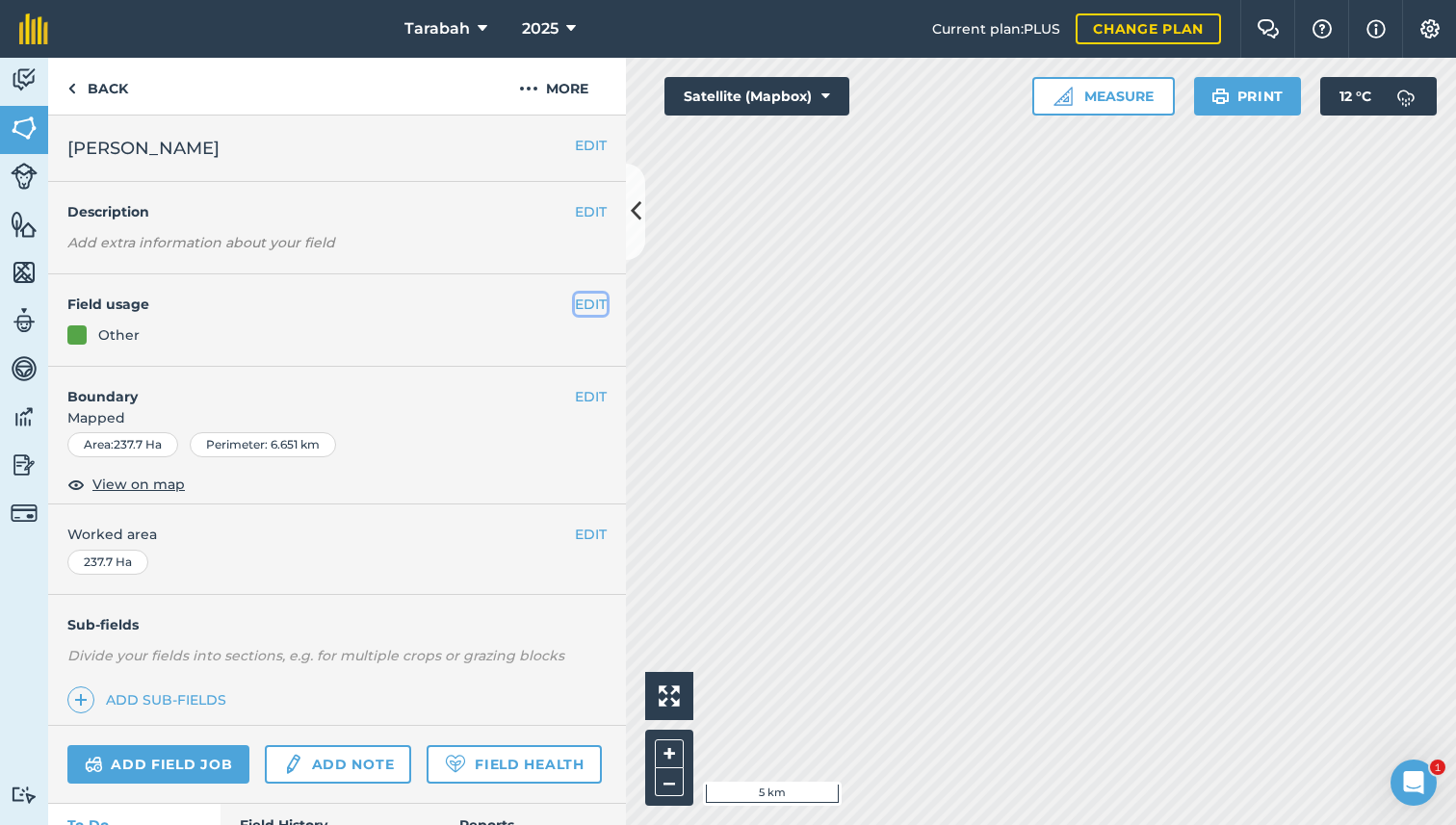 click on "EDIT" at bounding box center [590, 304] 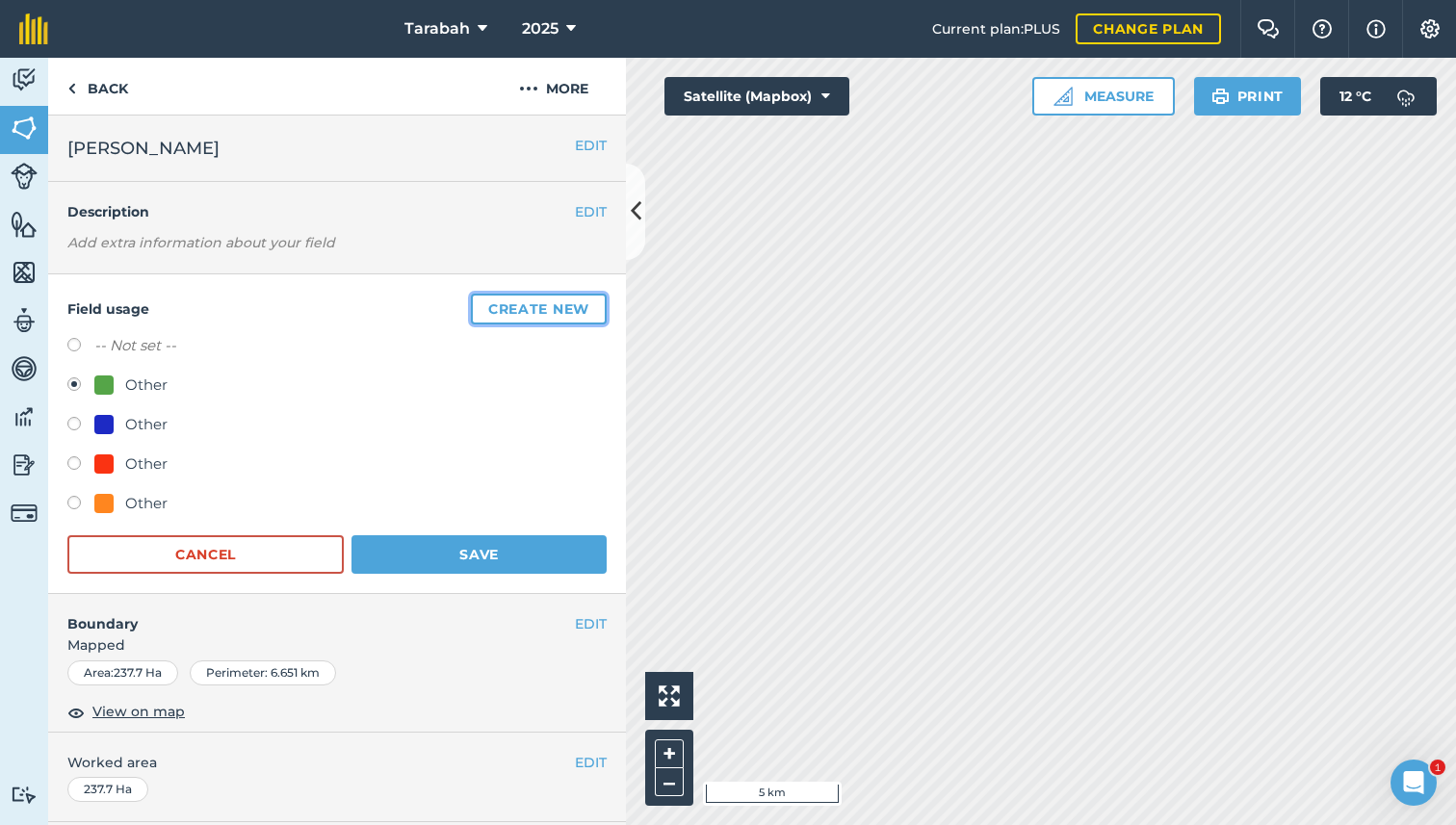 click on "Create new" at bounding box center (538, 309) 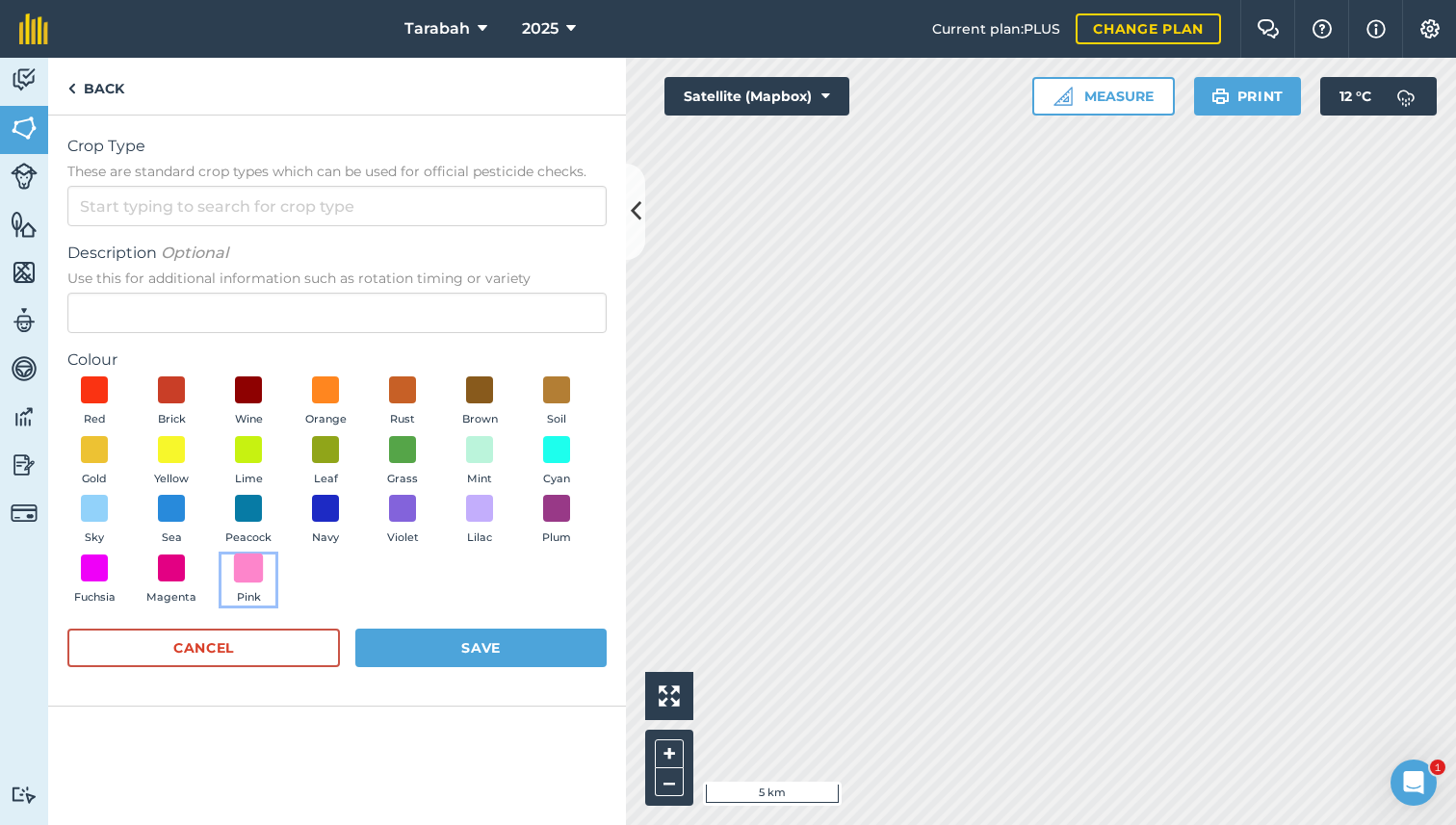 click at bounding box center [248, 567] 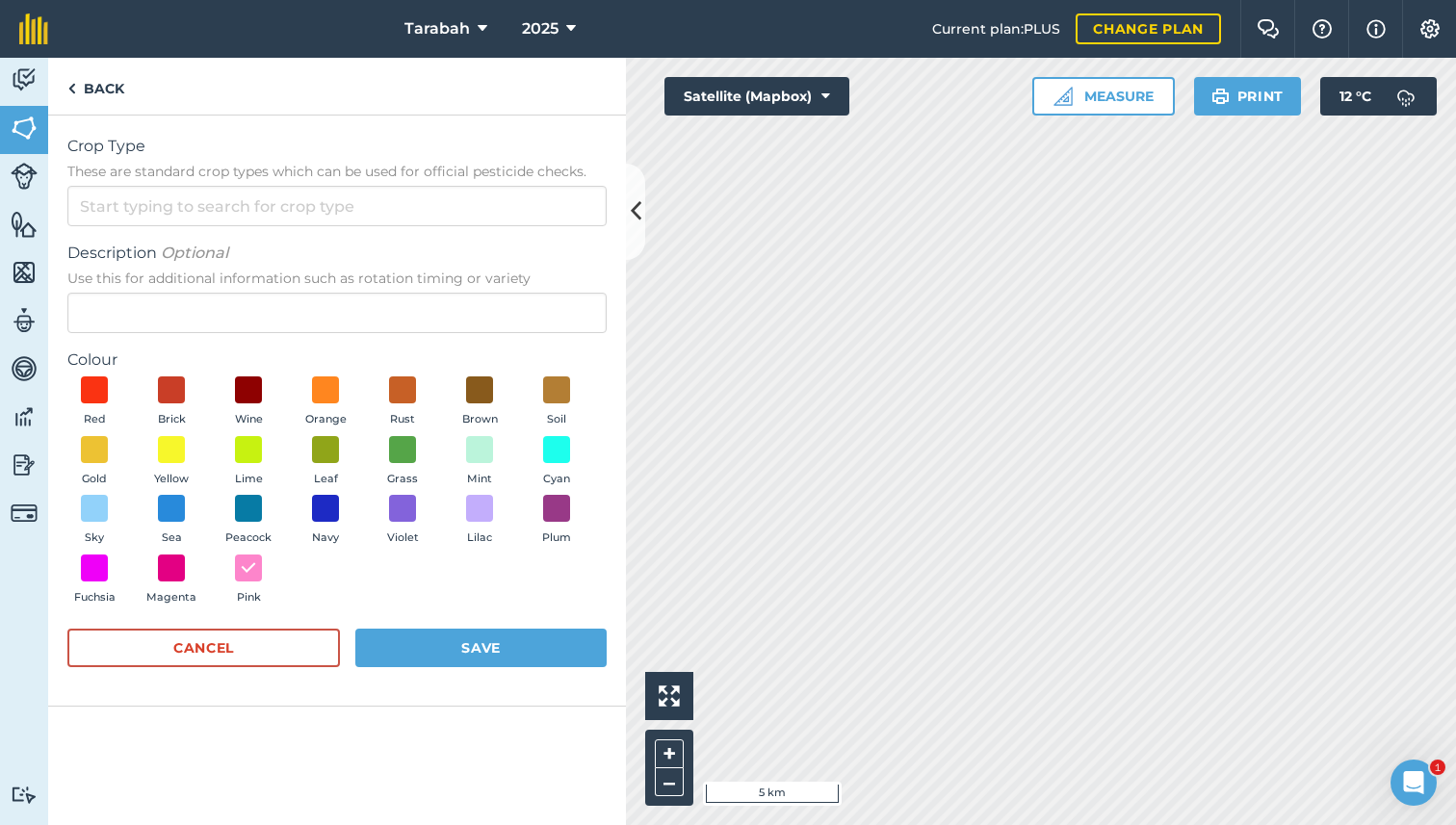 click on "Description   Optional" at bounding box center [337, 253] 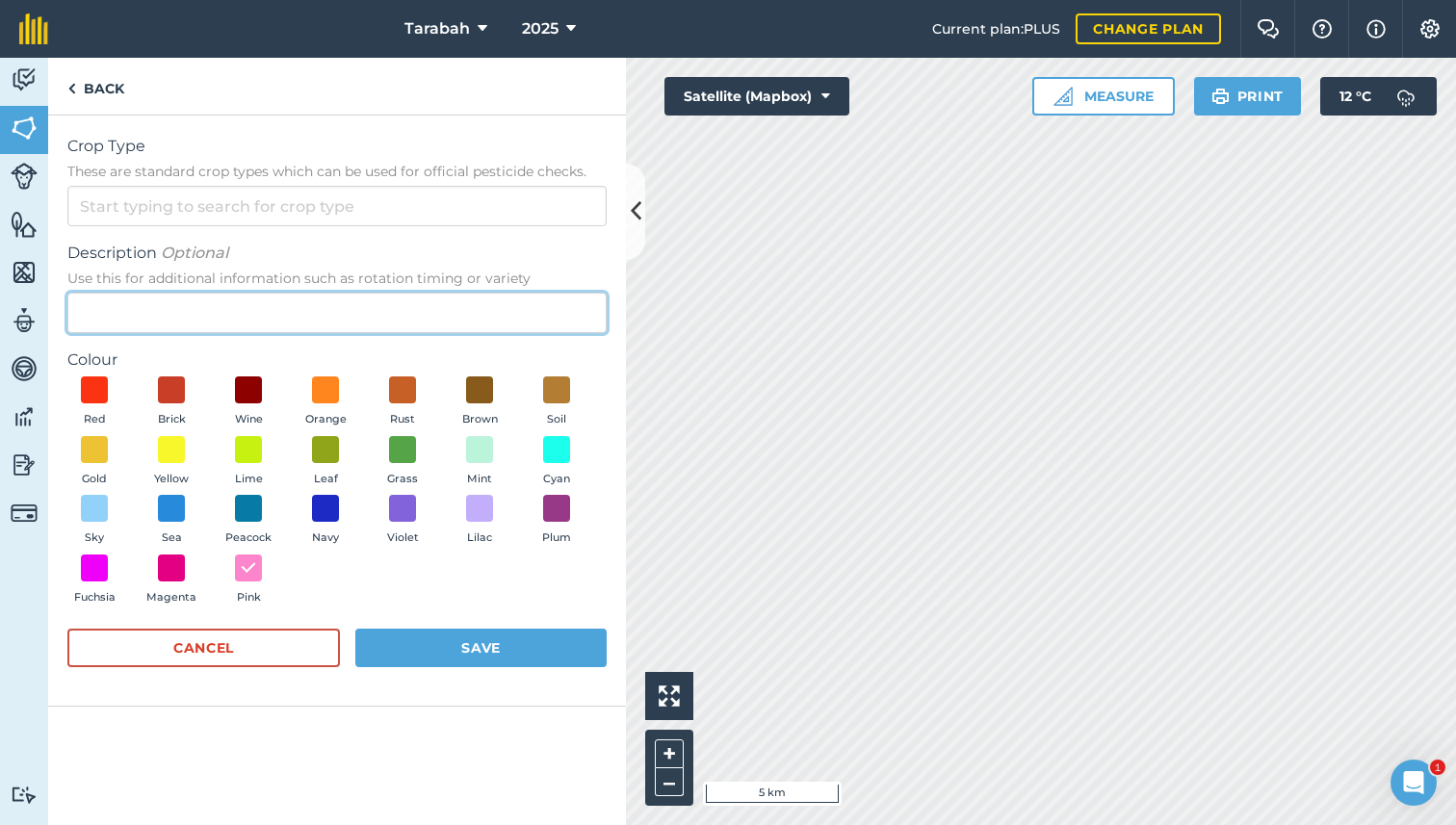 click on "Description   Optional Use this for additional information such as rotation timing or variety" at bounding box center [337, 313] 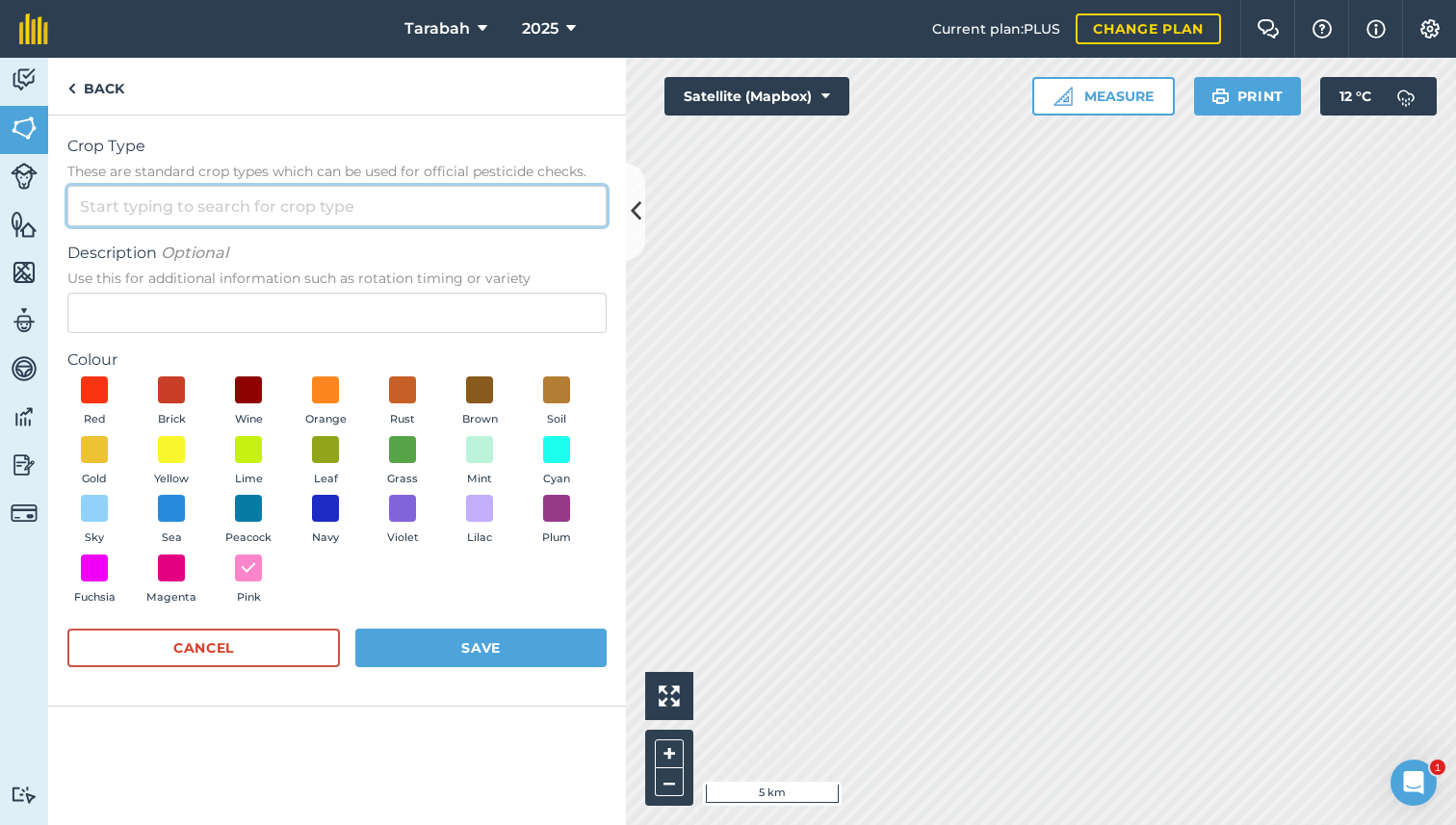 click on "Crop Type These are standard crop types which can be used for official pesticide checks." at bounding box center (337, 206) 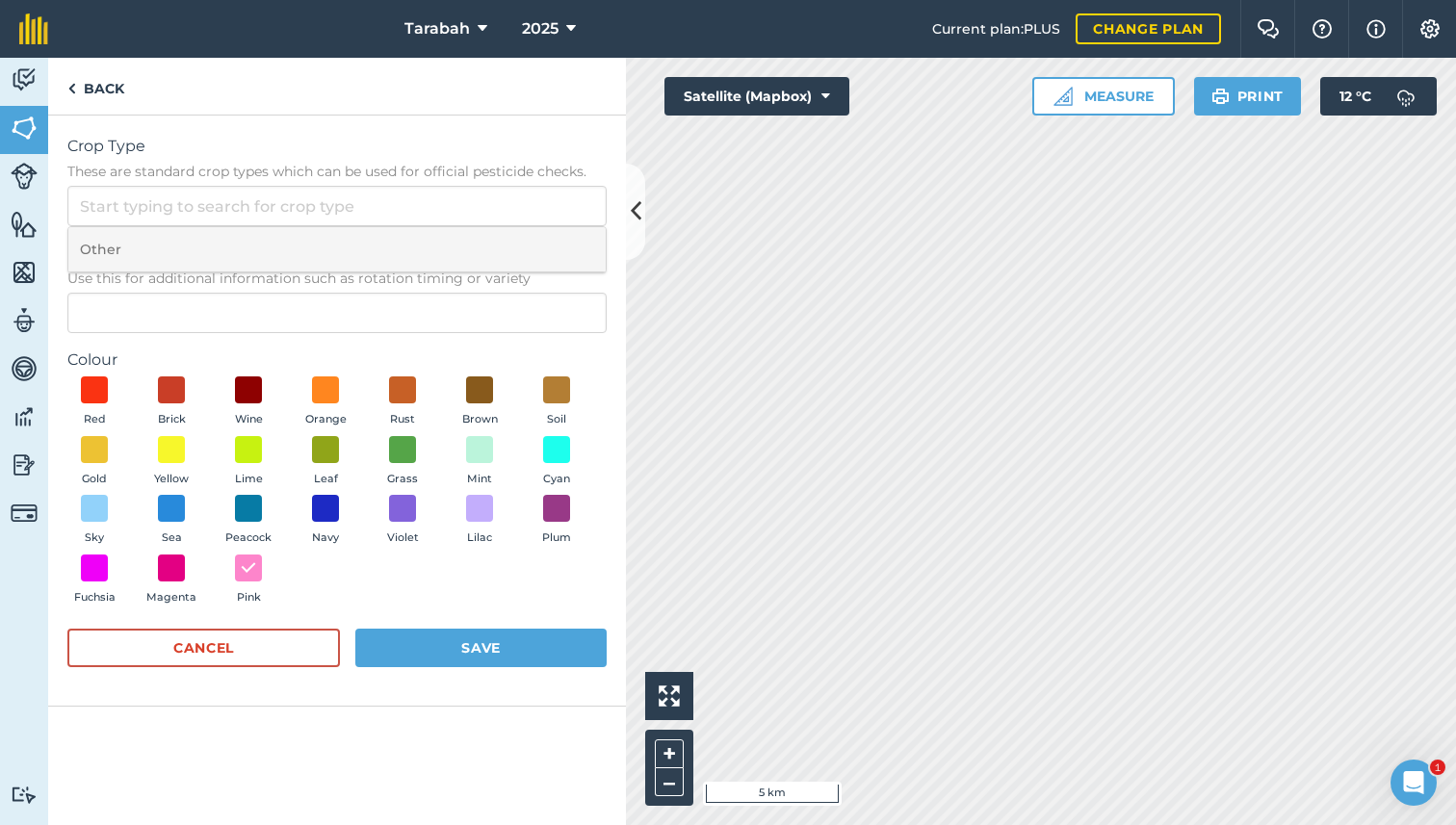 click on "Other" at bounding box center [337, 249] 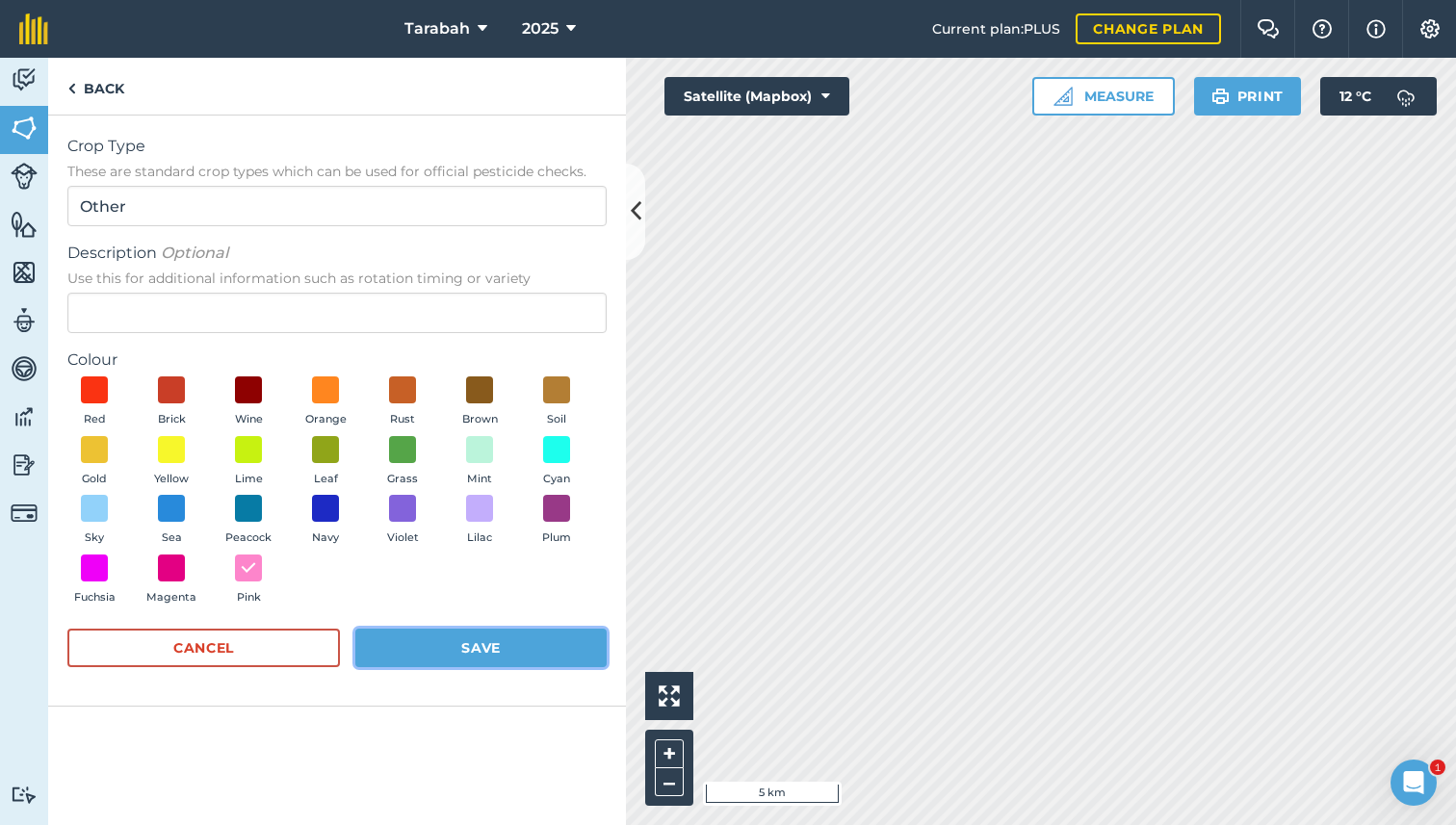 click on "Save" at bounding box center [481, 648] 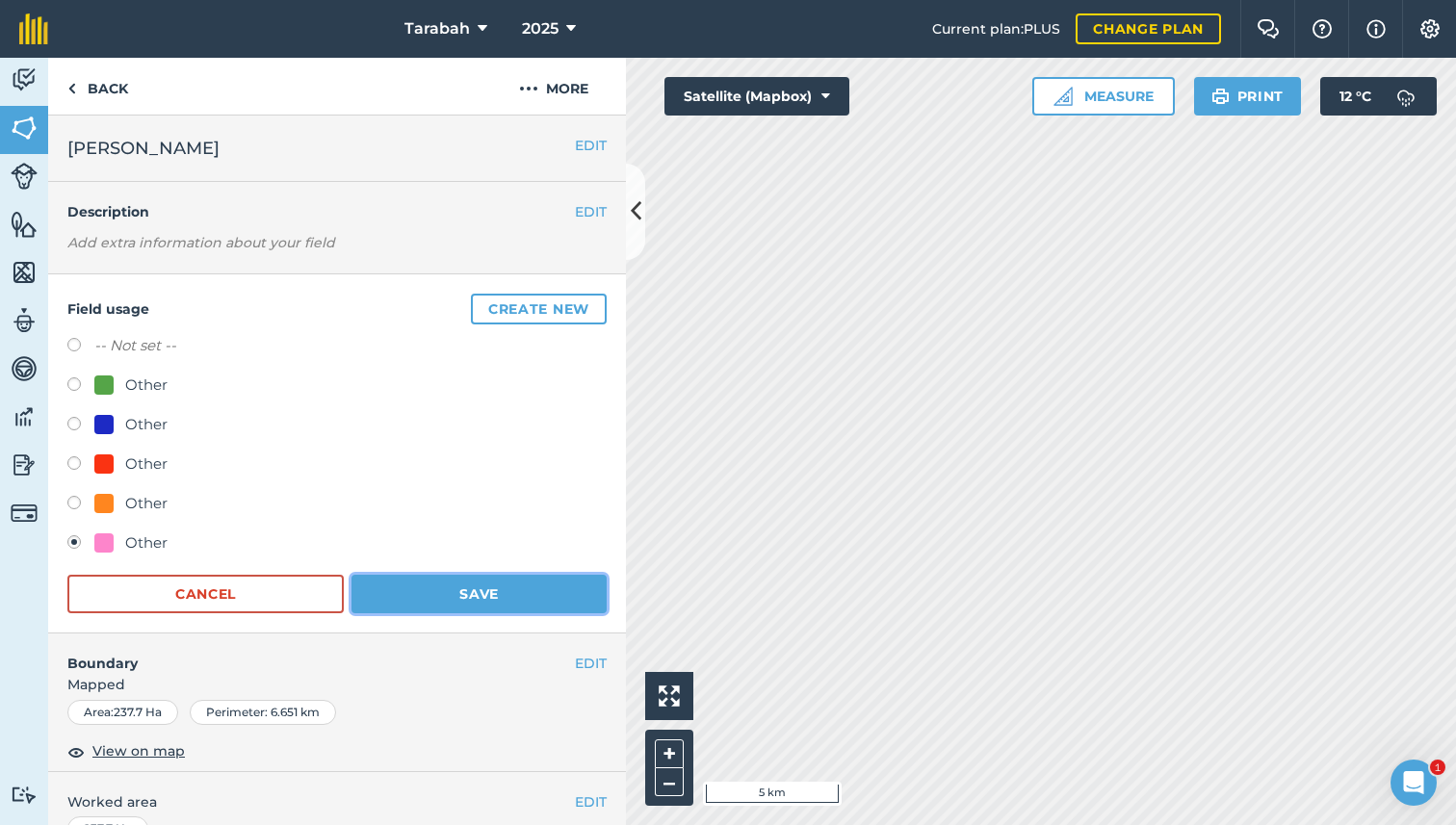 click on "Save" at bounding box center [479, 594] 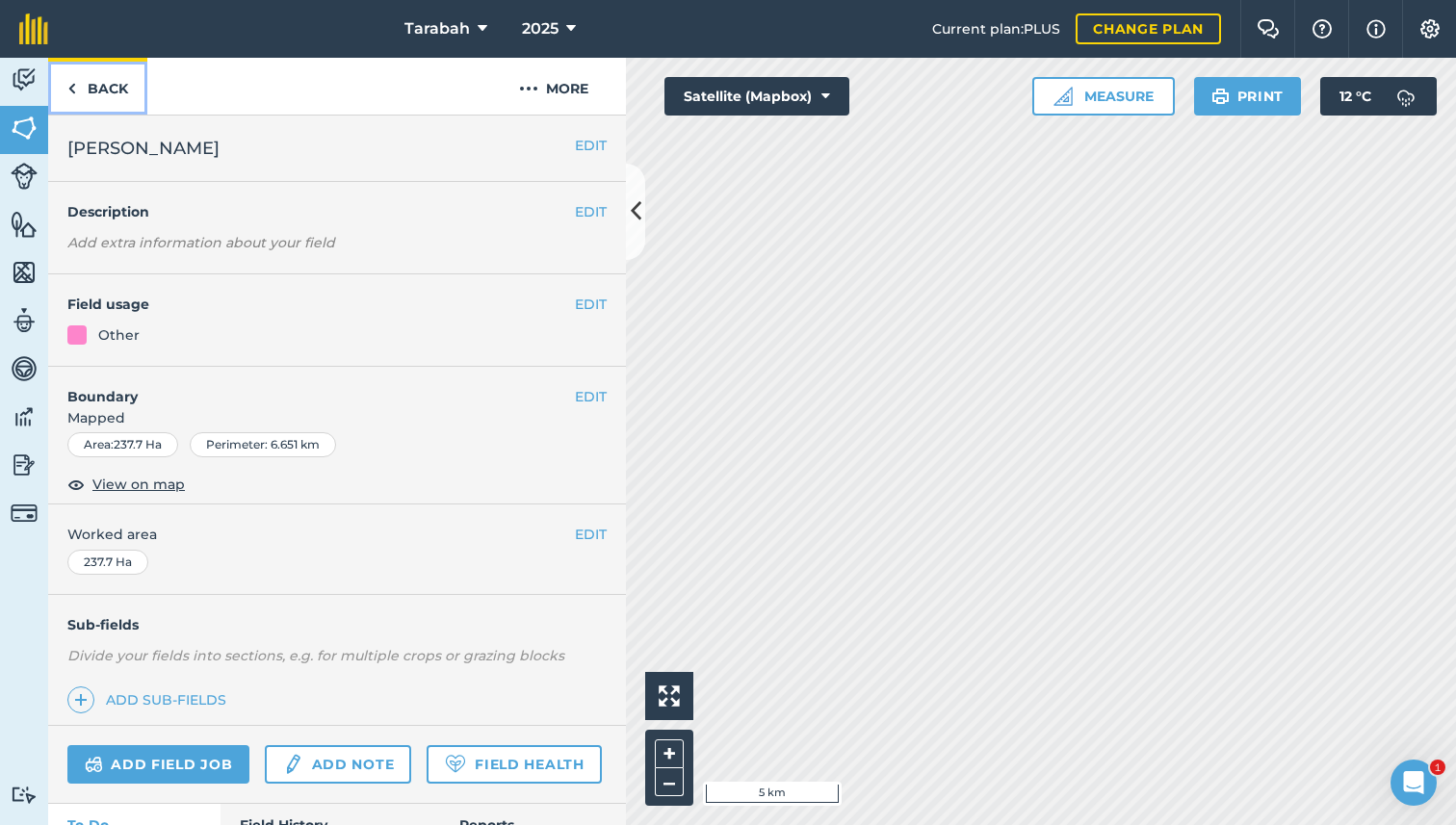 click on "Back" at bounding box center (97, 86) 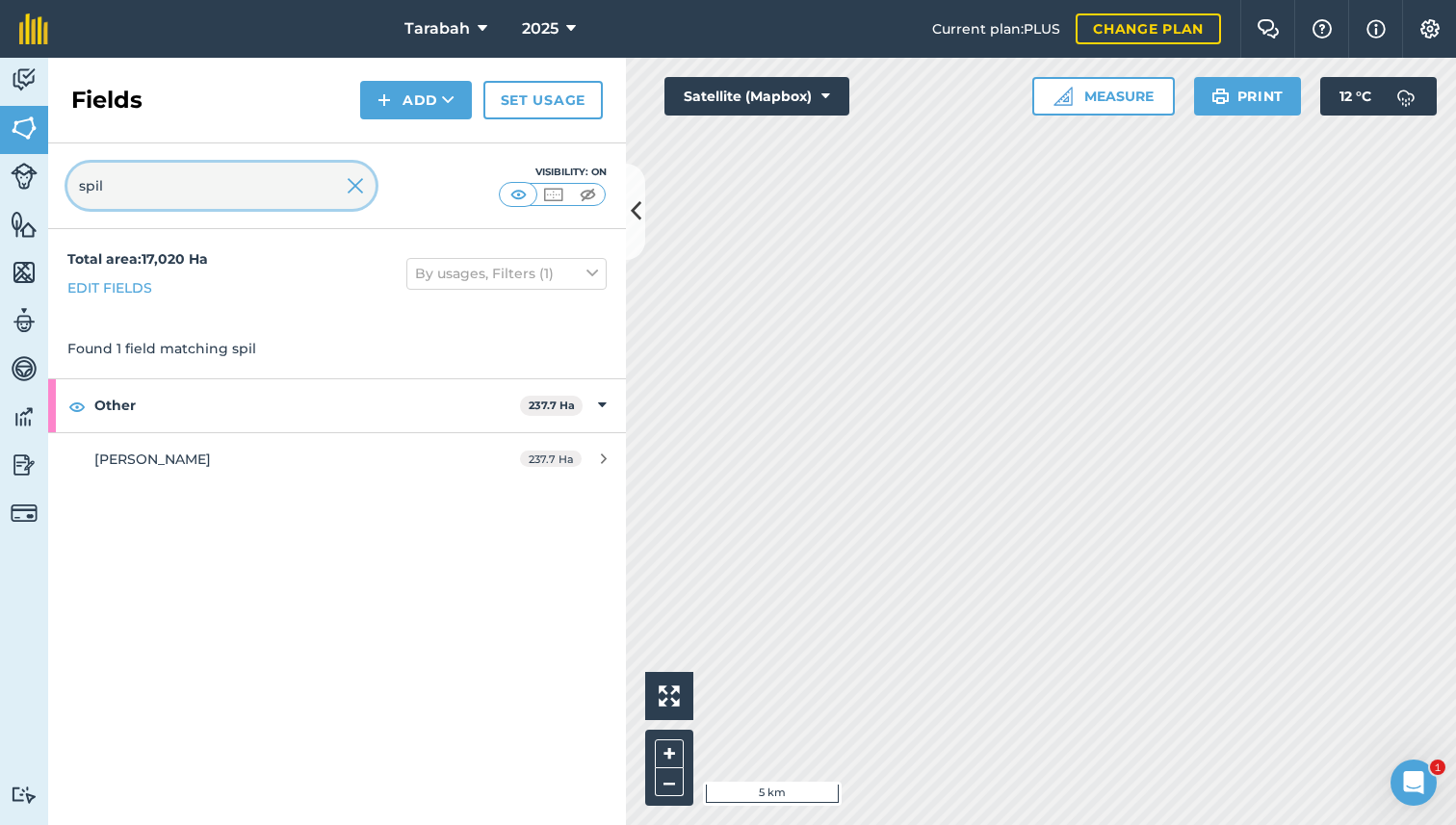 click on "spil" at bounding box center (221, 186) 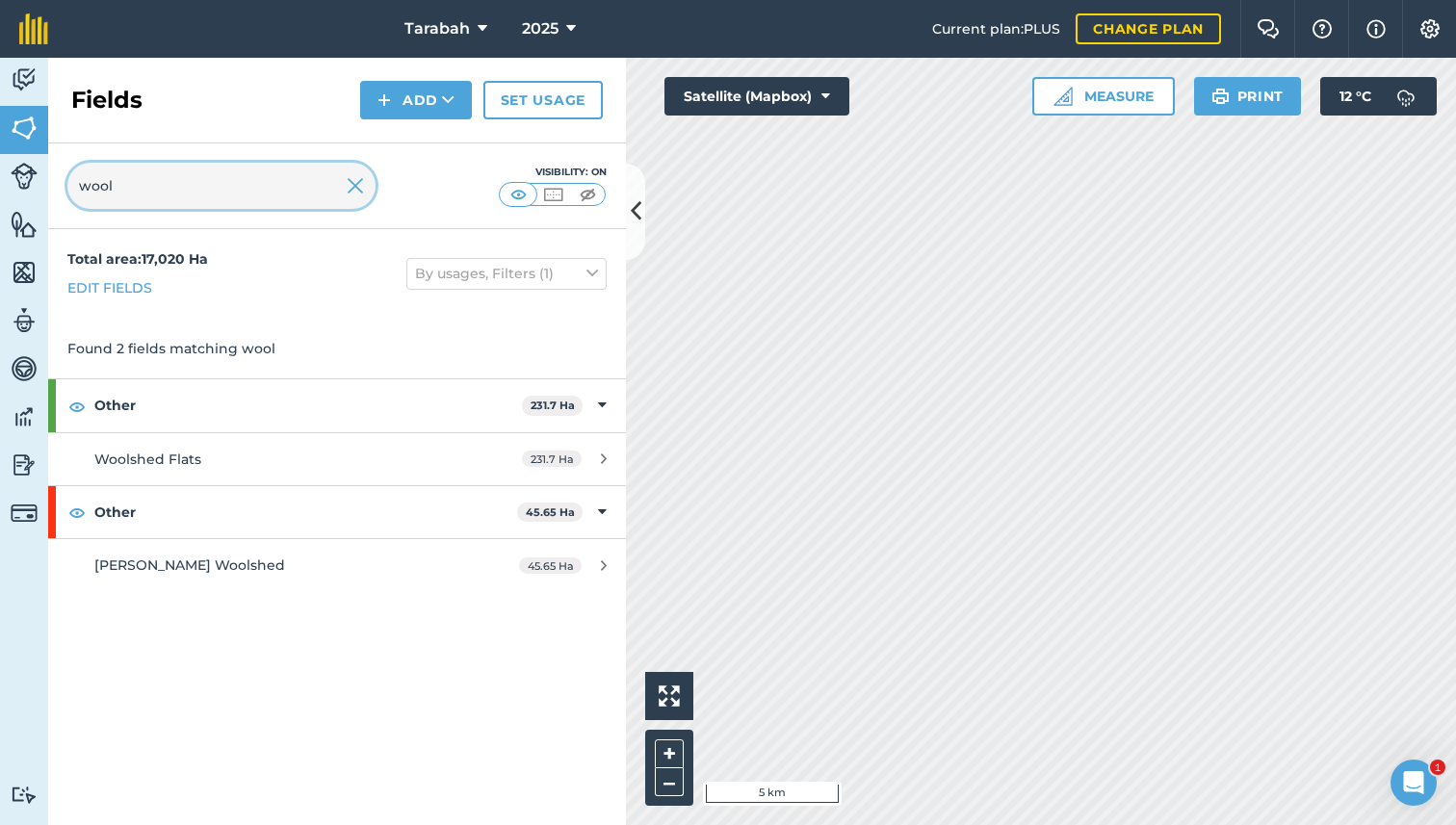 type on "wool" 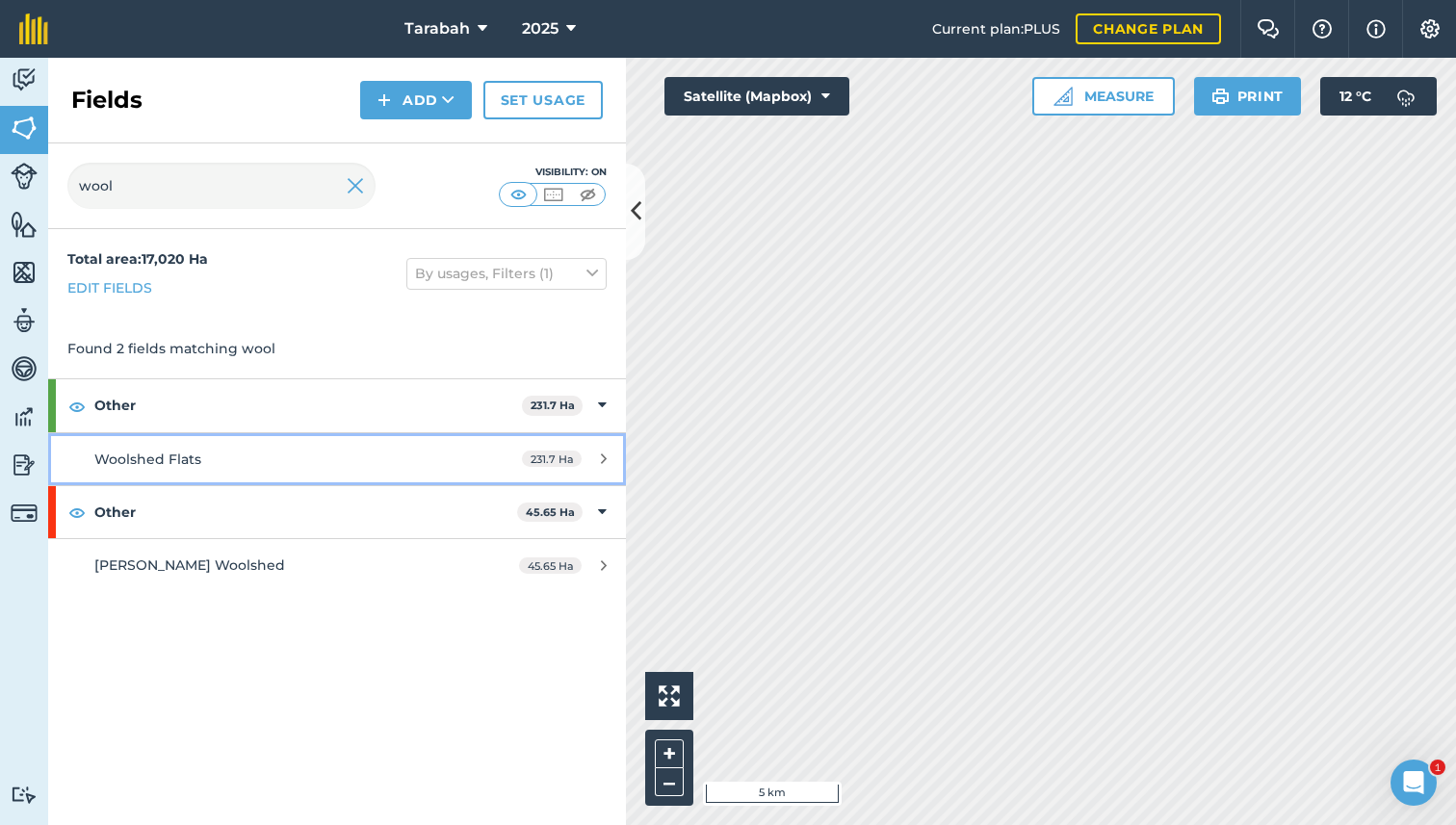 click on "Woolshed Flats" at bounding box center [275, 459] 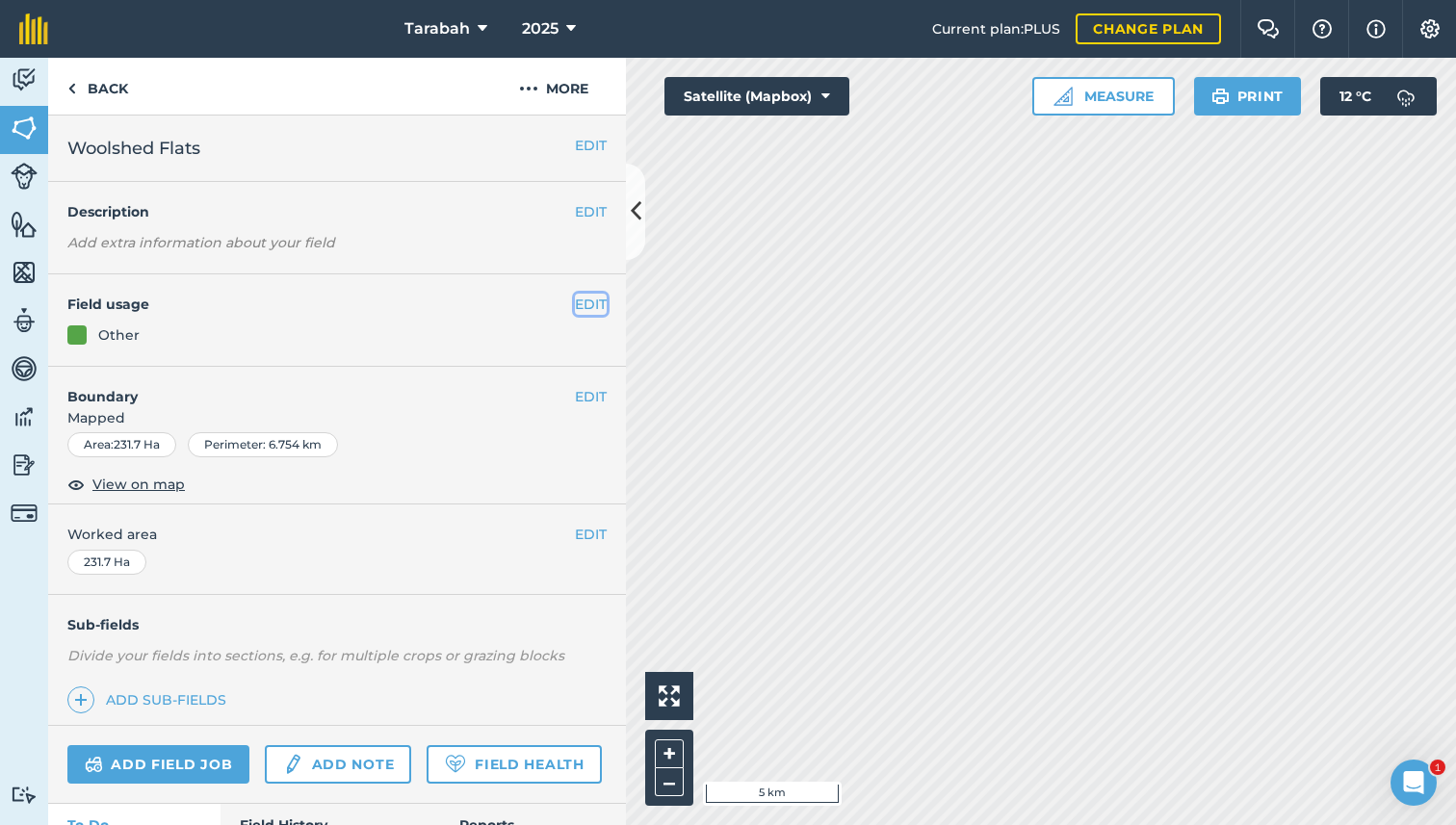 click on "EDIT" at bounding box center [590, 304] 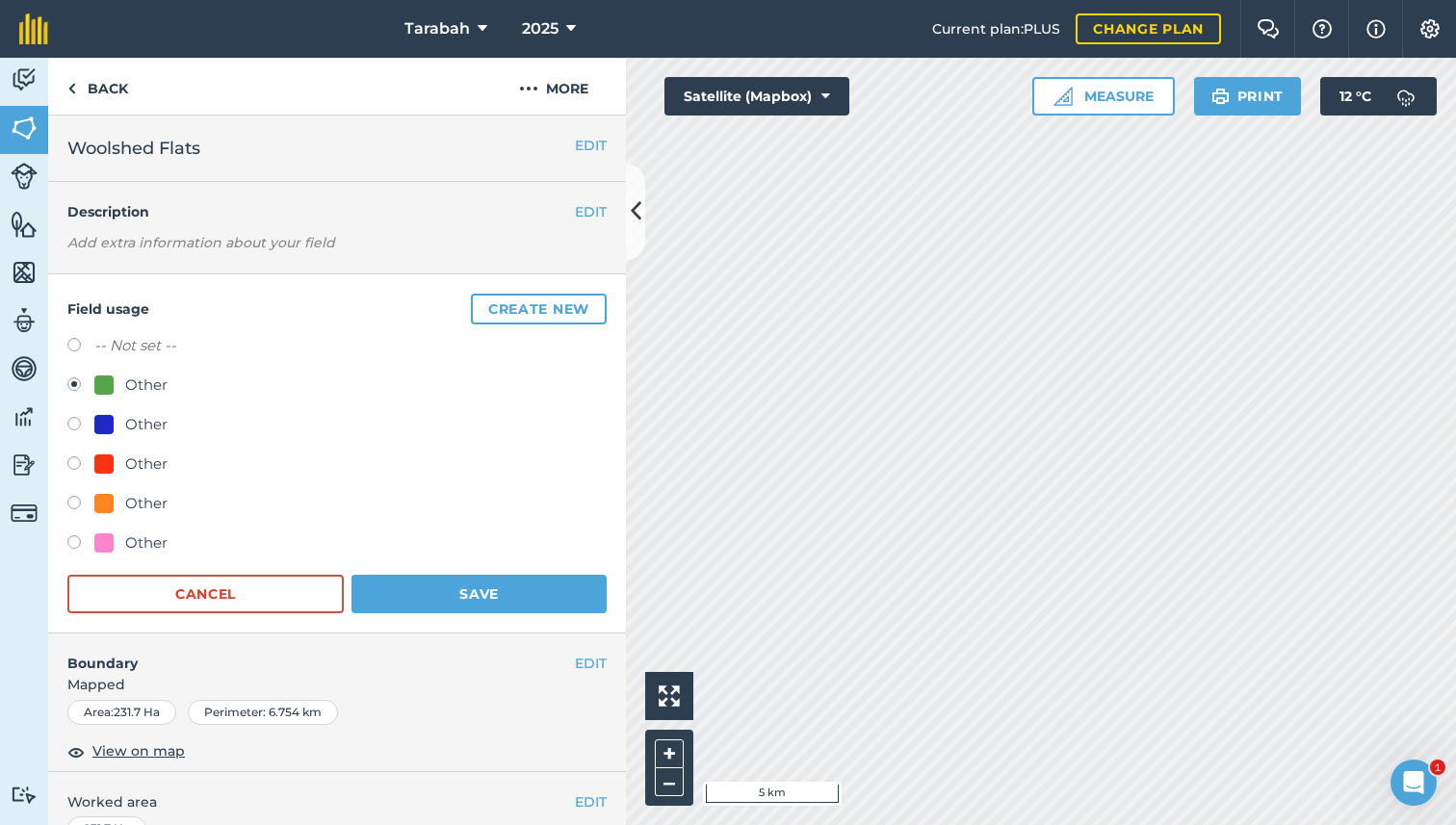click on "Other" at bounding box center (337, 545) 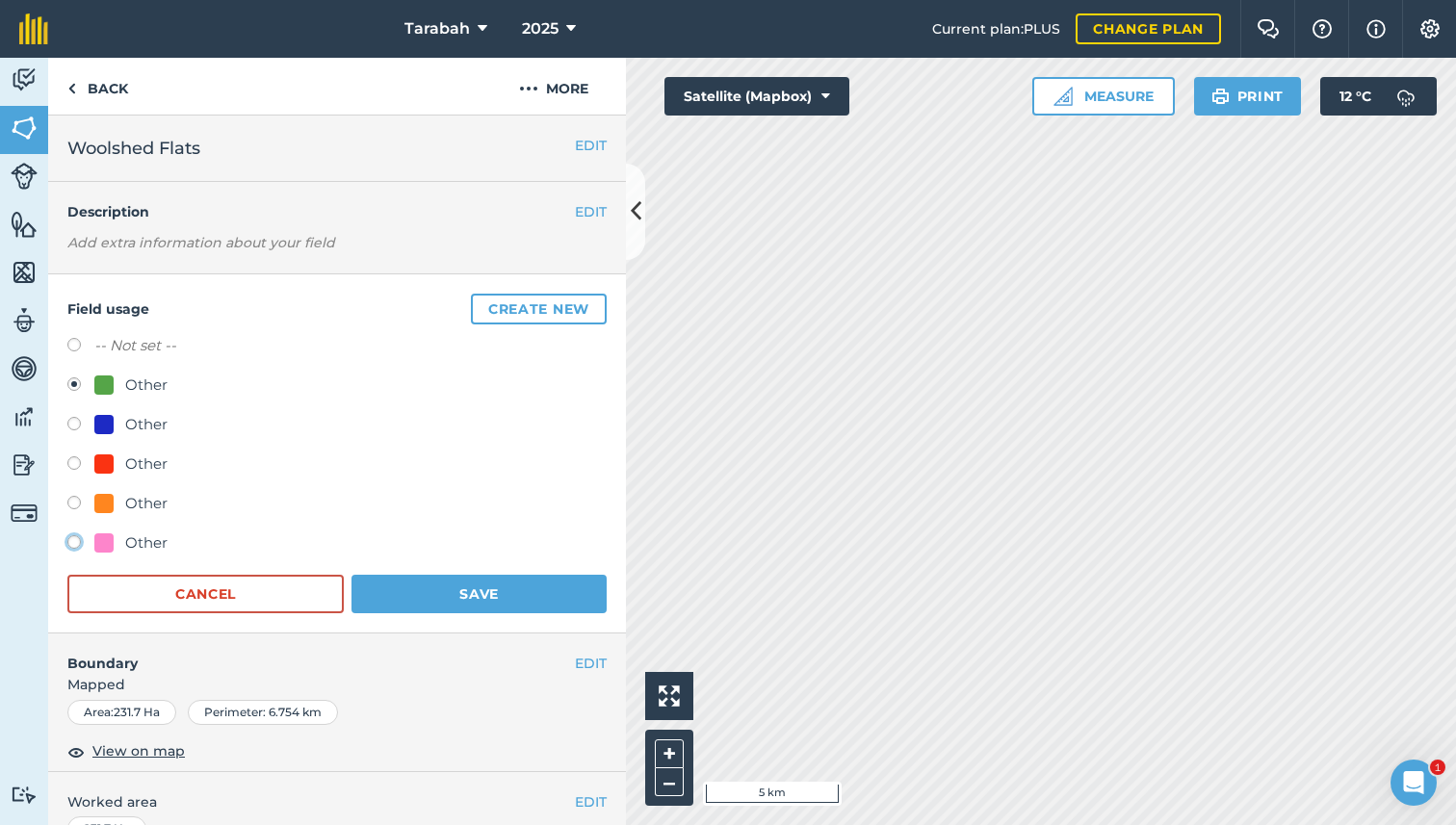 click on "Other" at bounding box center (-9555, 541) 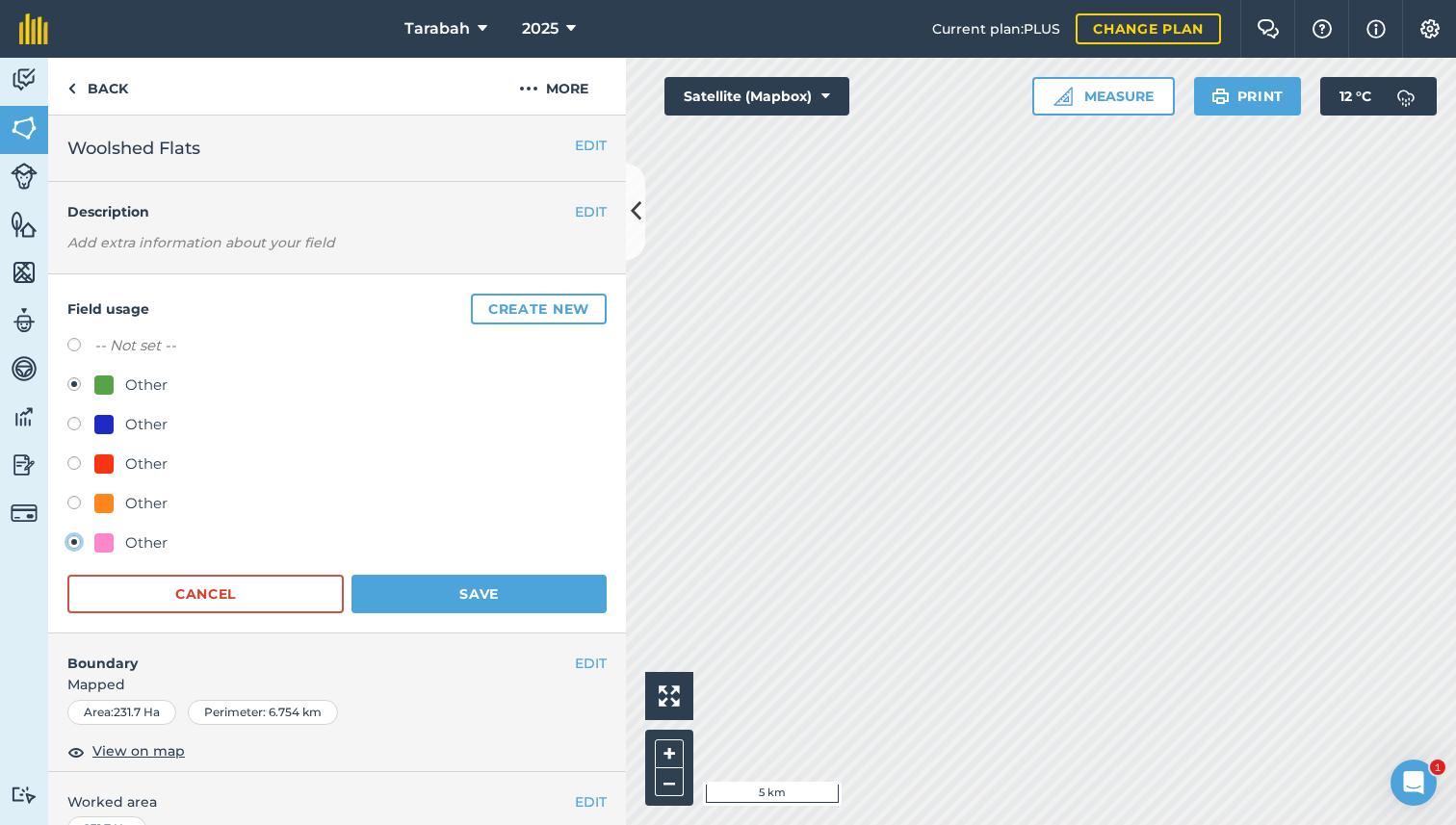 radio on "false" 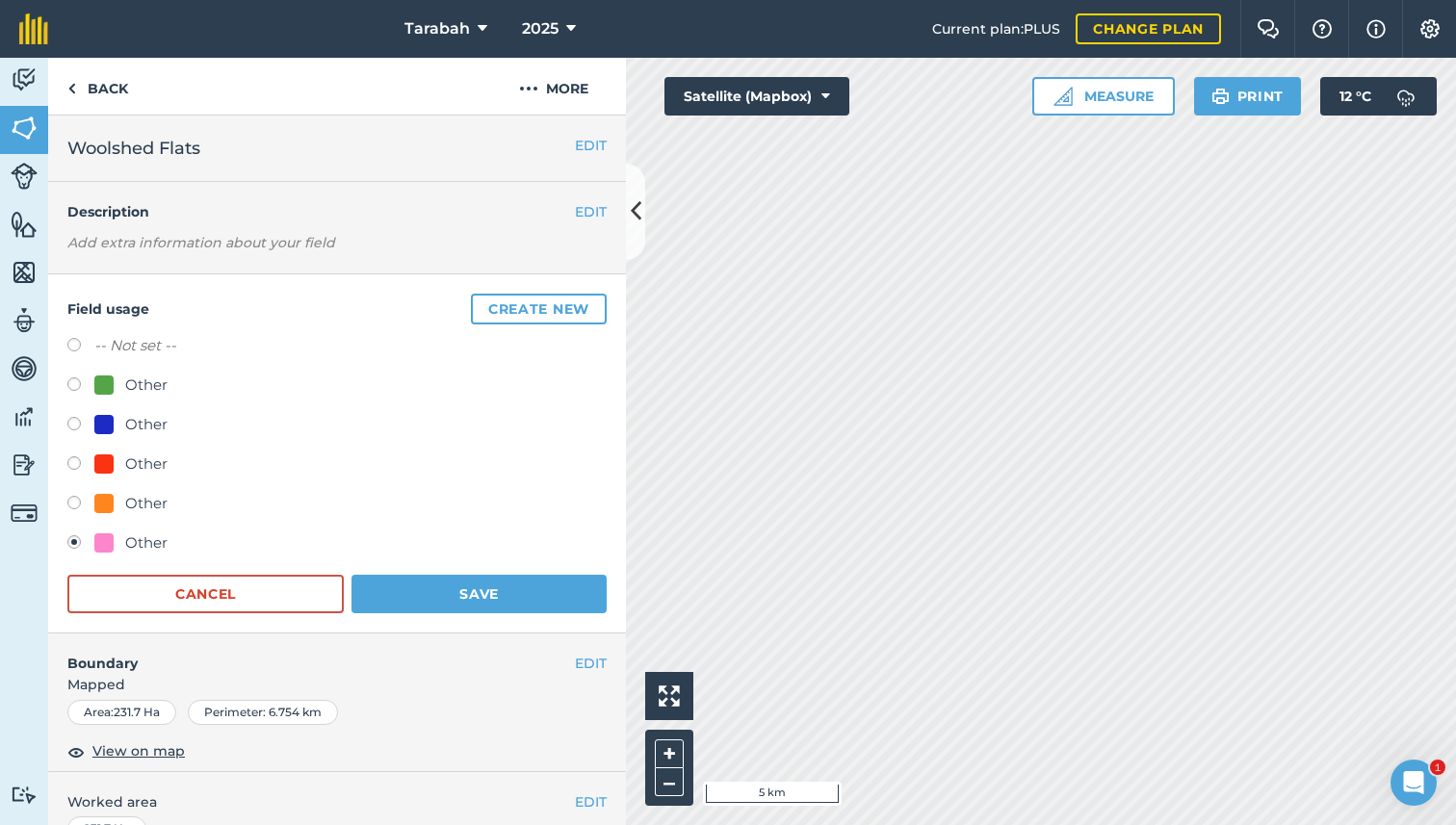 click on "-- Not set -- Other Other Other Other Other Cancel Save" at bounding box center [337, 474] 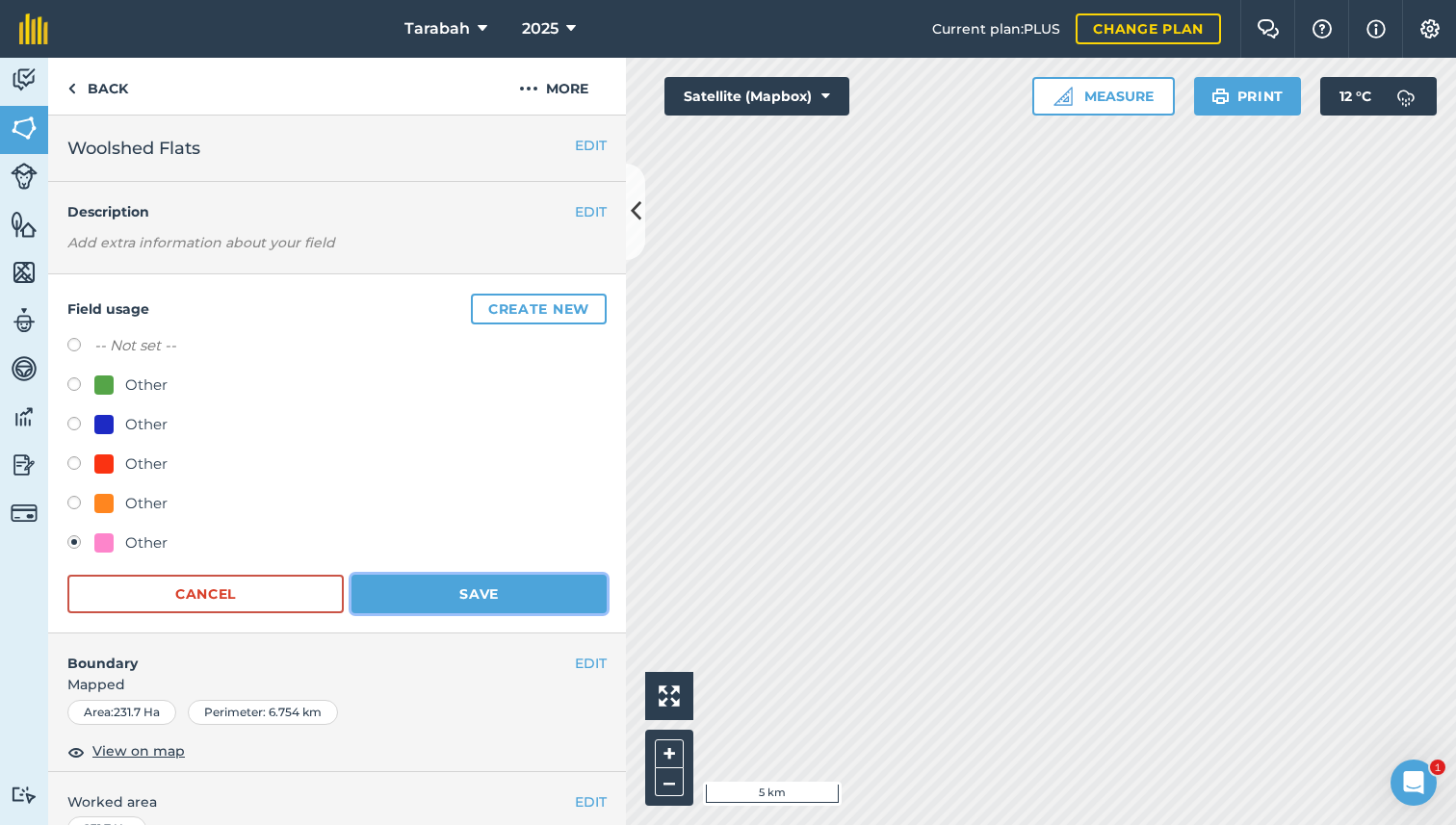 click on "Save" at bounding box center [479, 594] 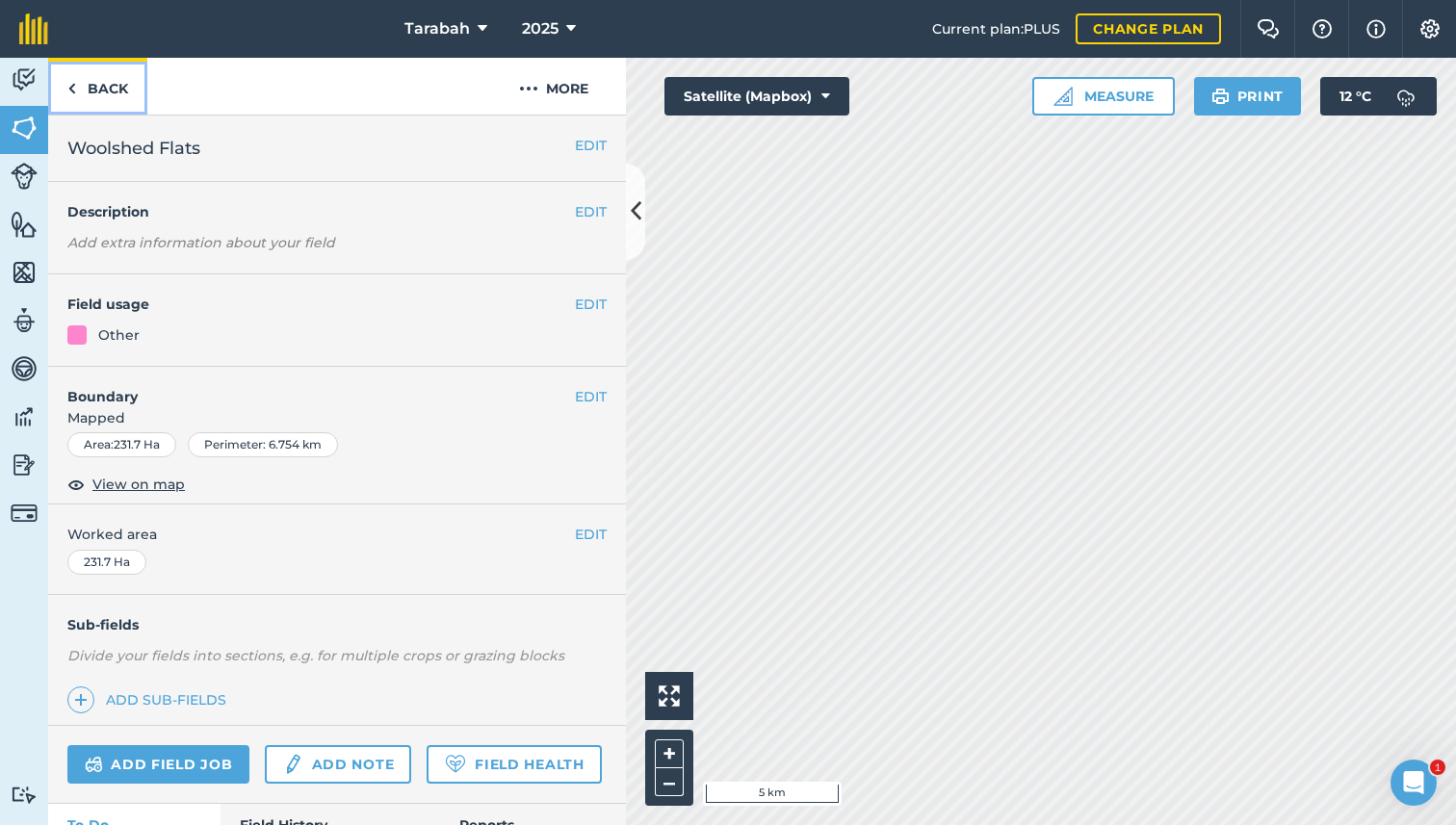 click on "Back" at bounding box center (97, 86) 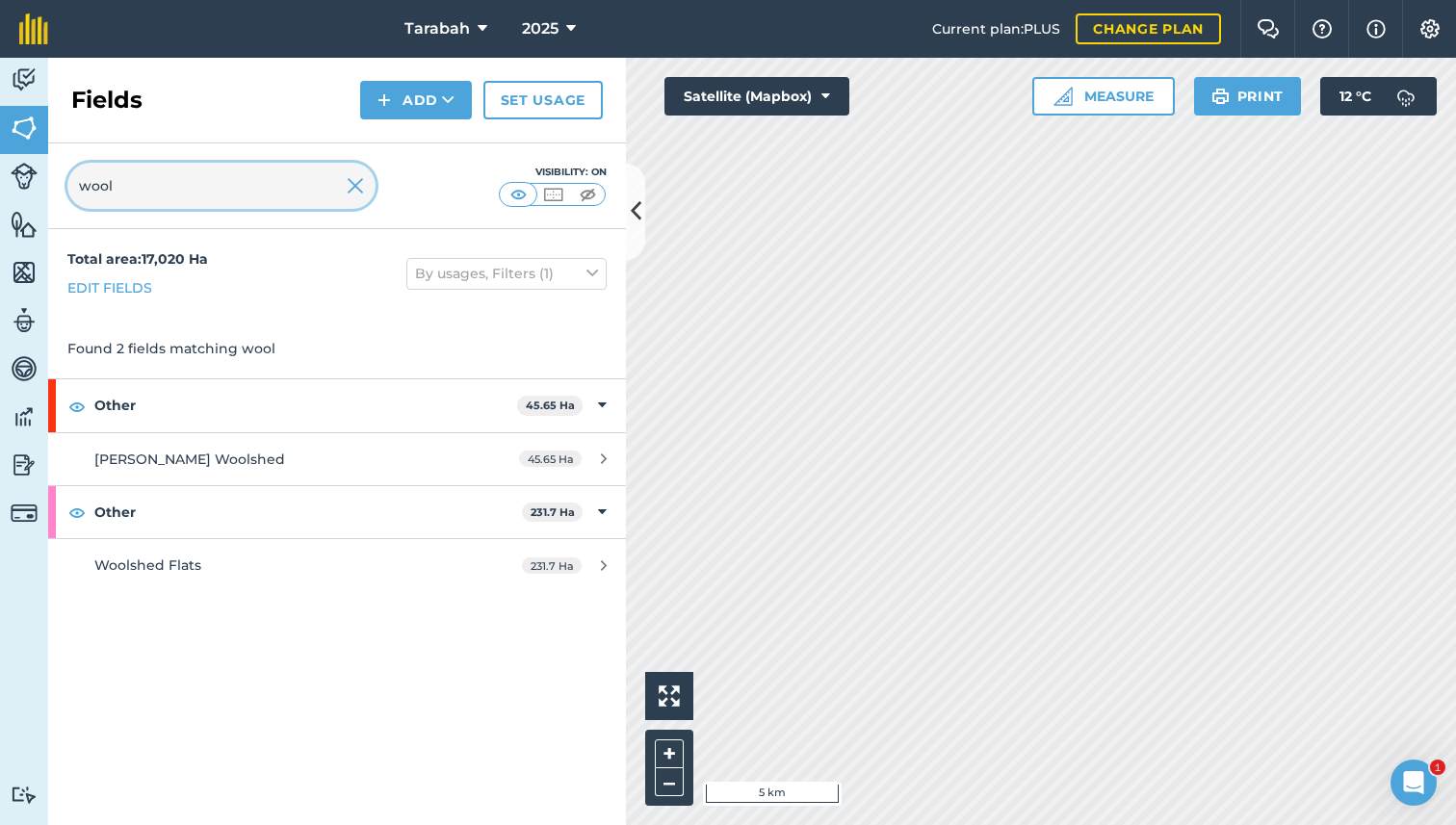 click on "wool" at bounding box center [221, 186] 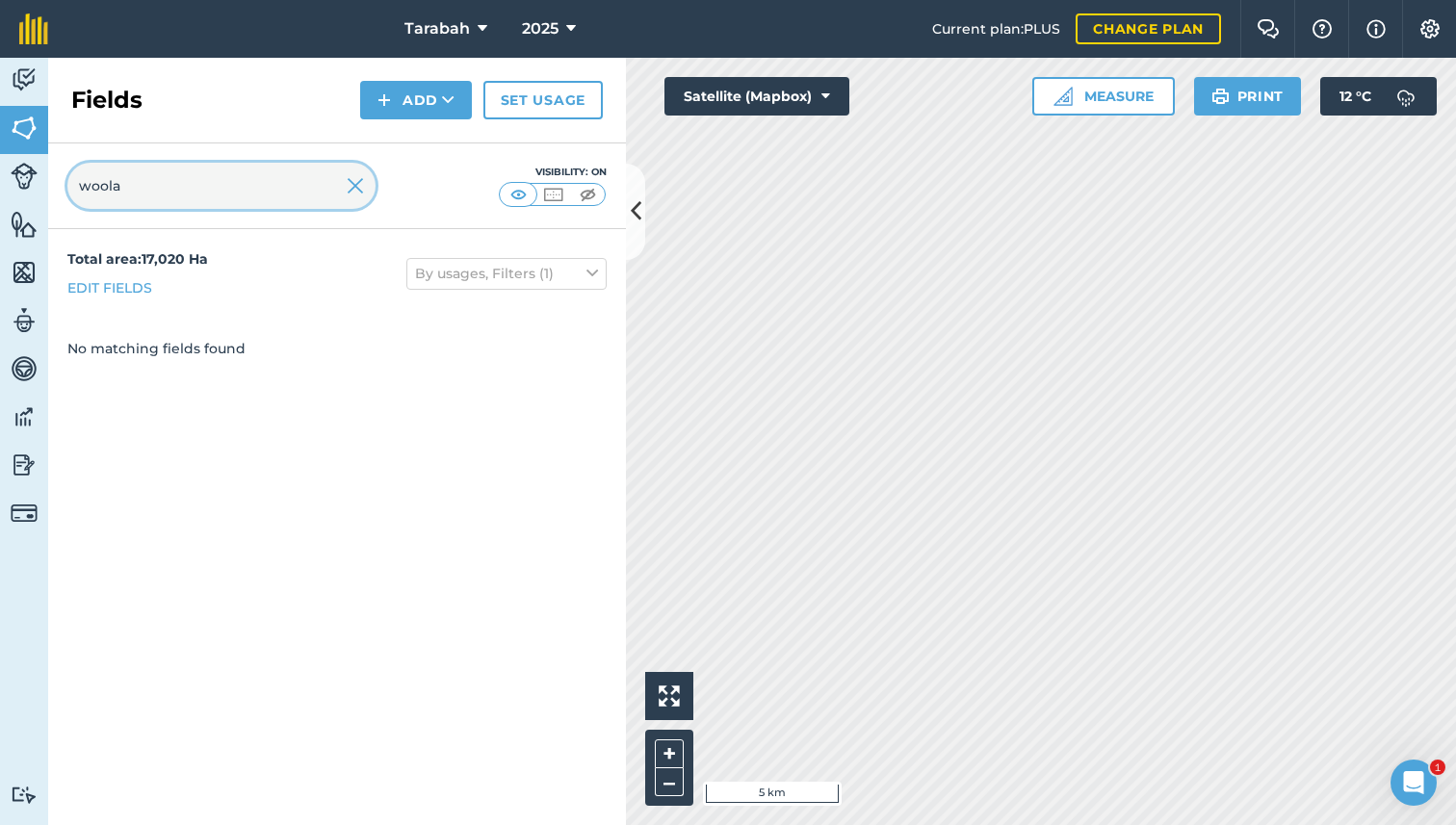 type on "a" 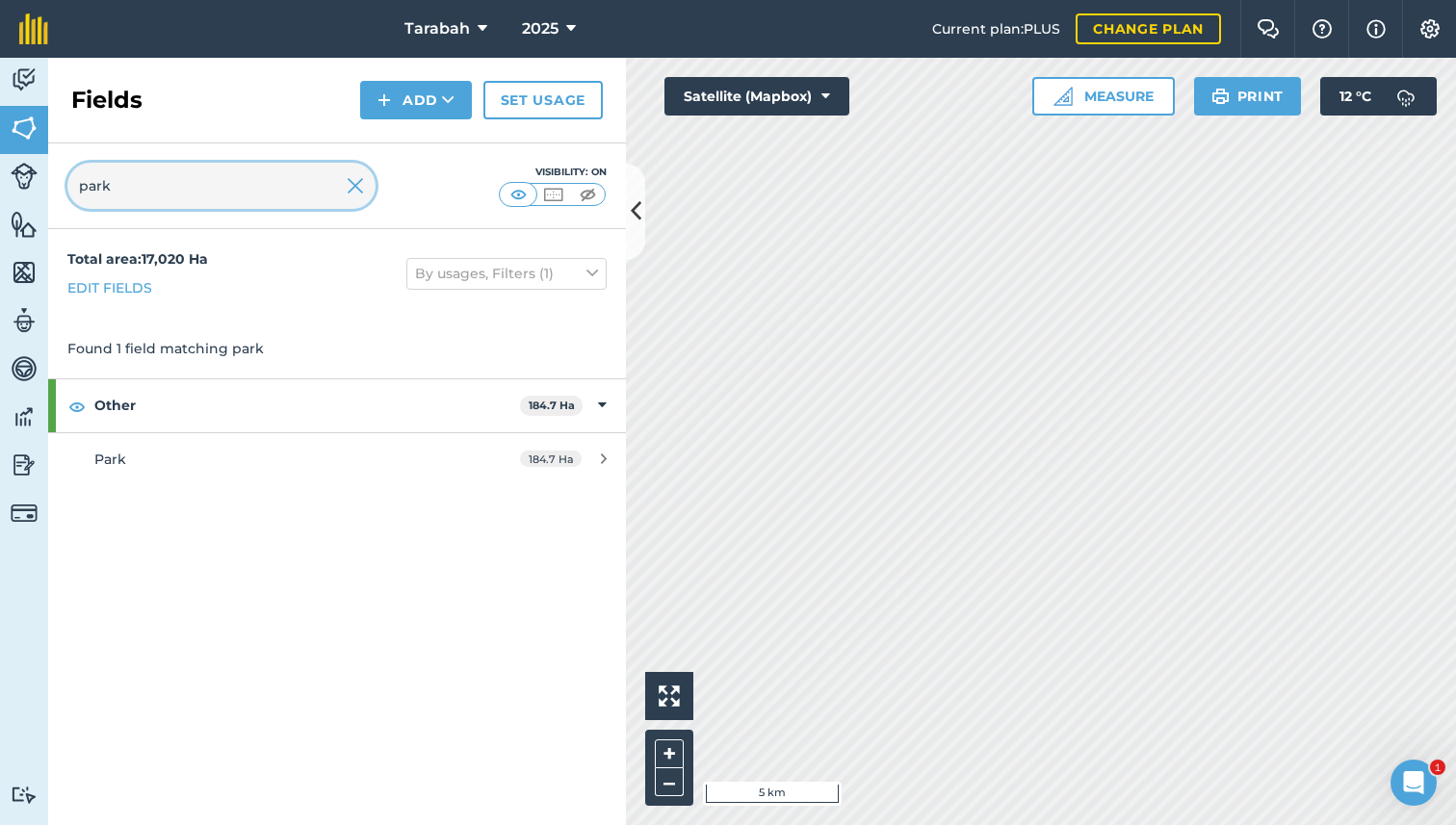 type on "park" 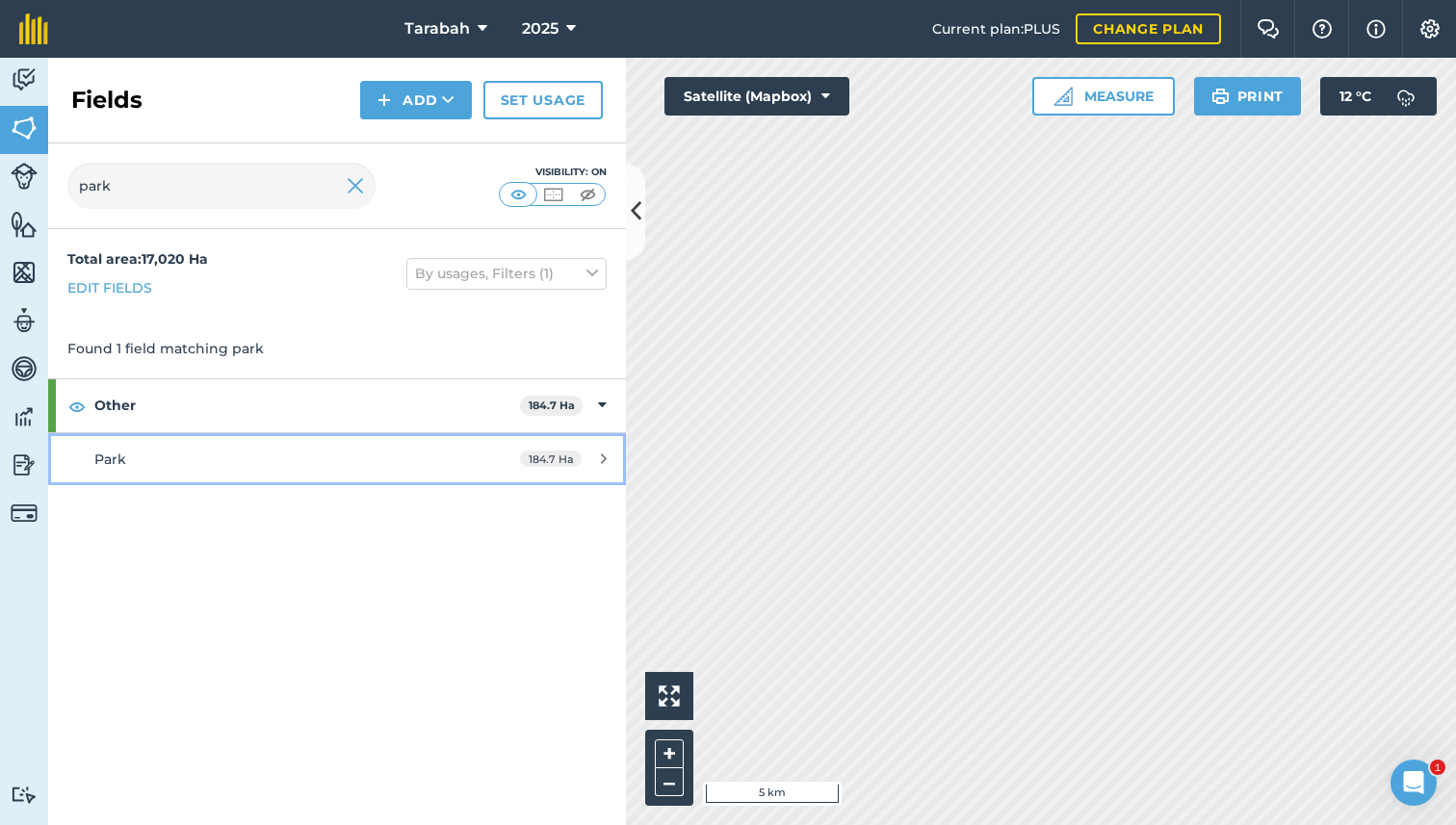 click on "Park" at bounding box center (275, 459) 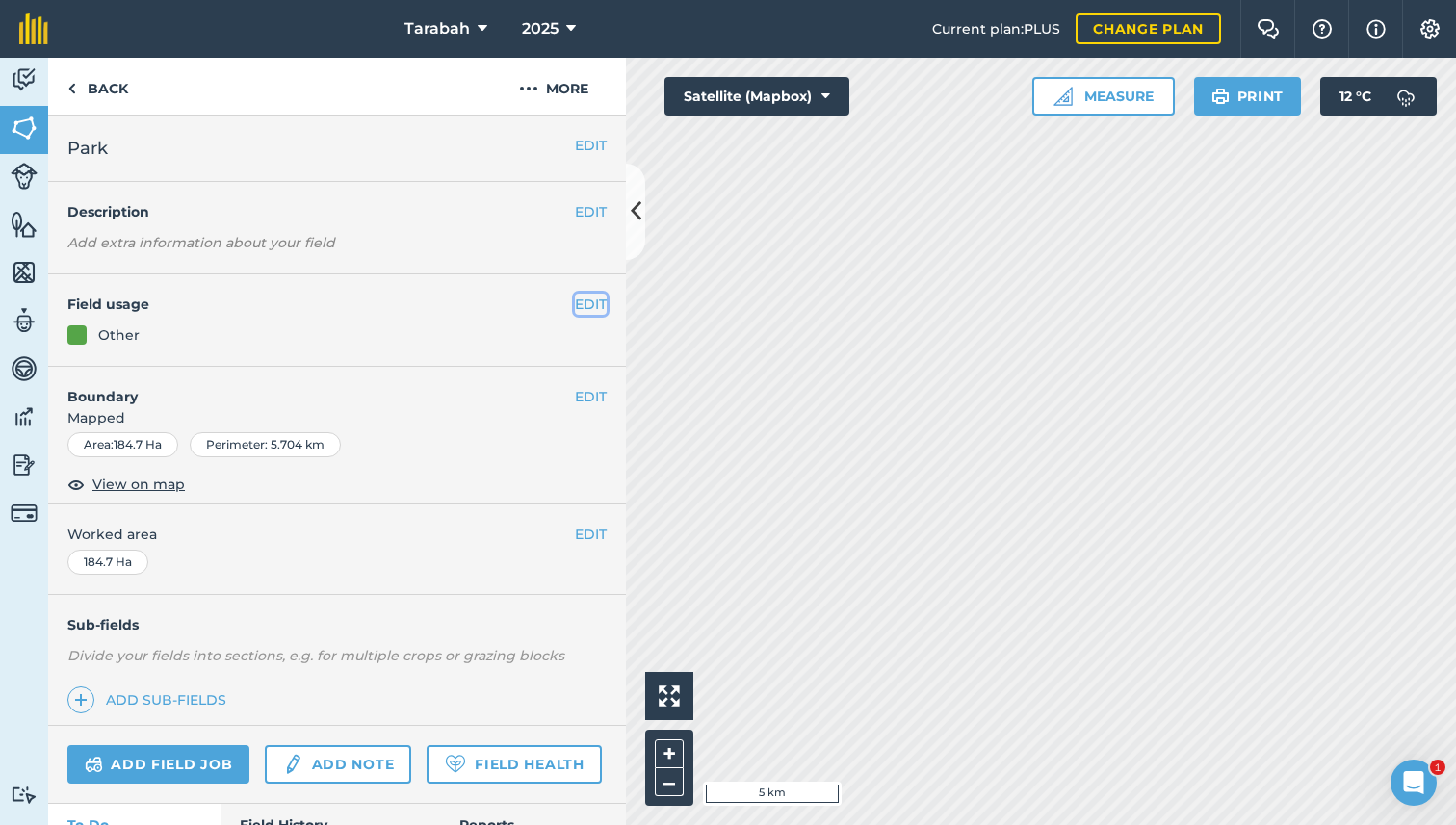 click on "EDIT" at bounding box center (590, 304) 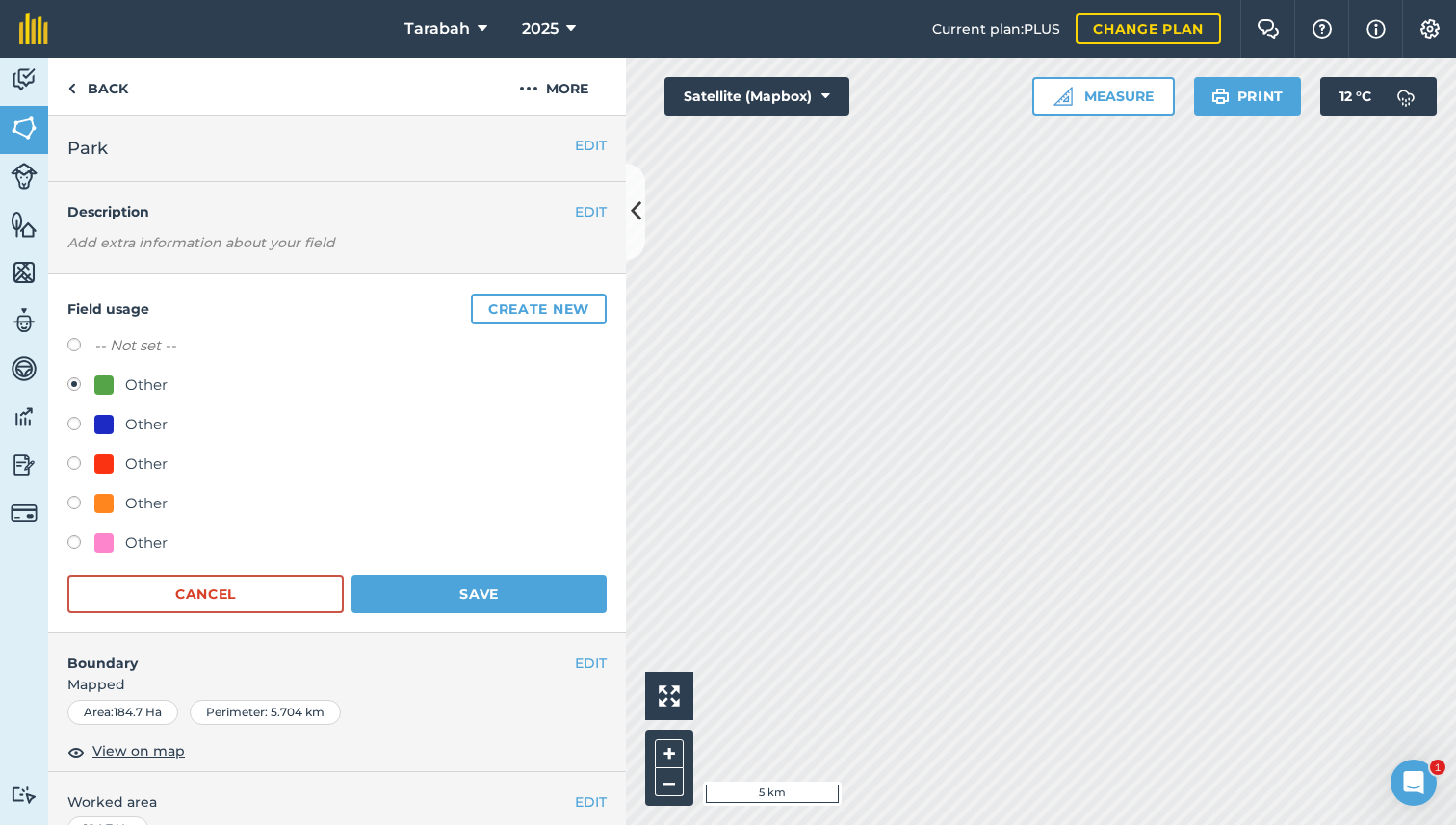 click on "Other" at bounding box center [146, 543] 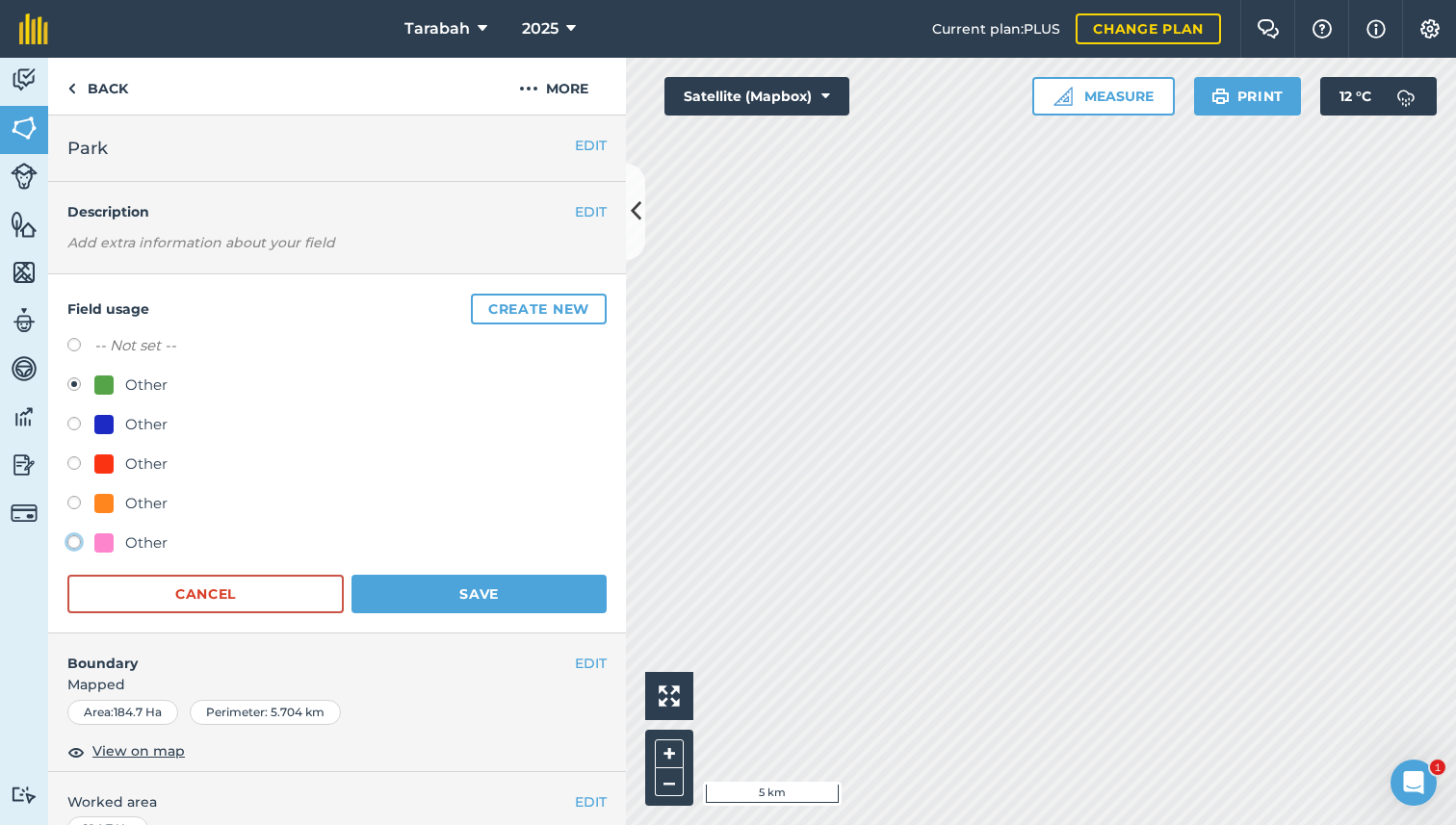 click on "Other" at bounding box center [-9555, 541] 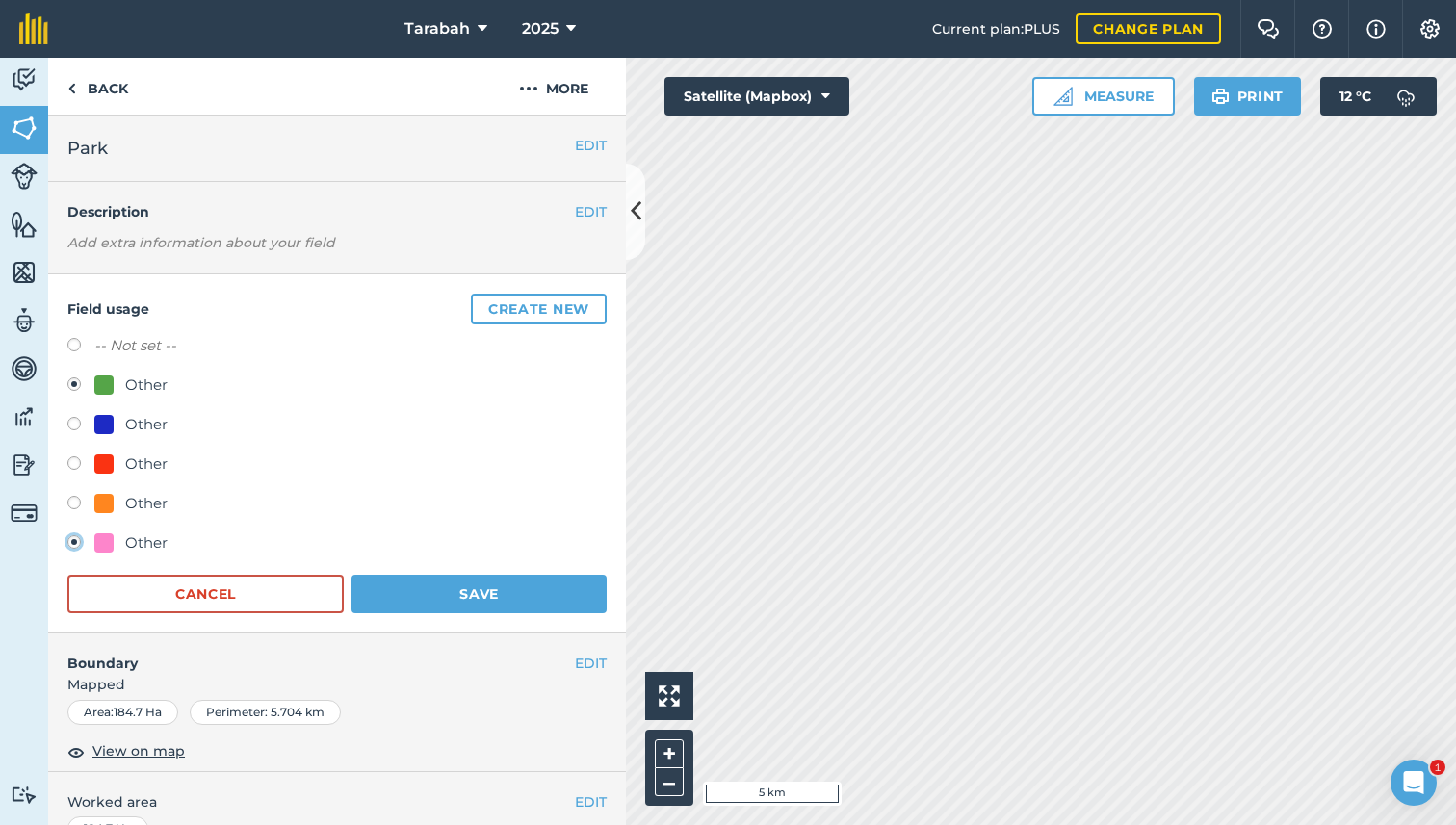 radio on "true" 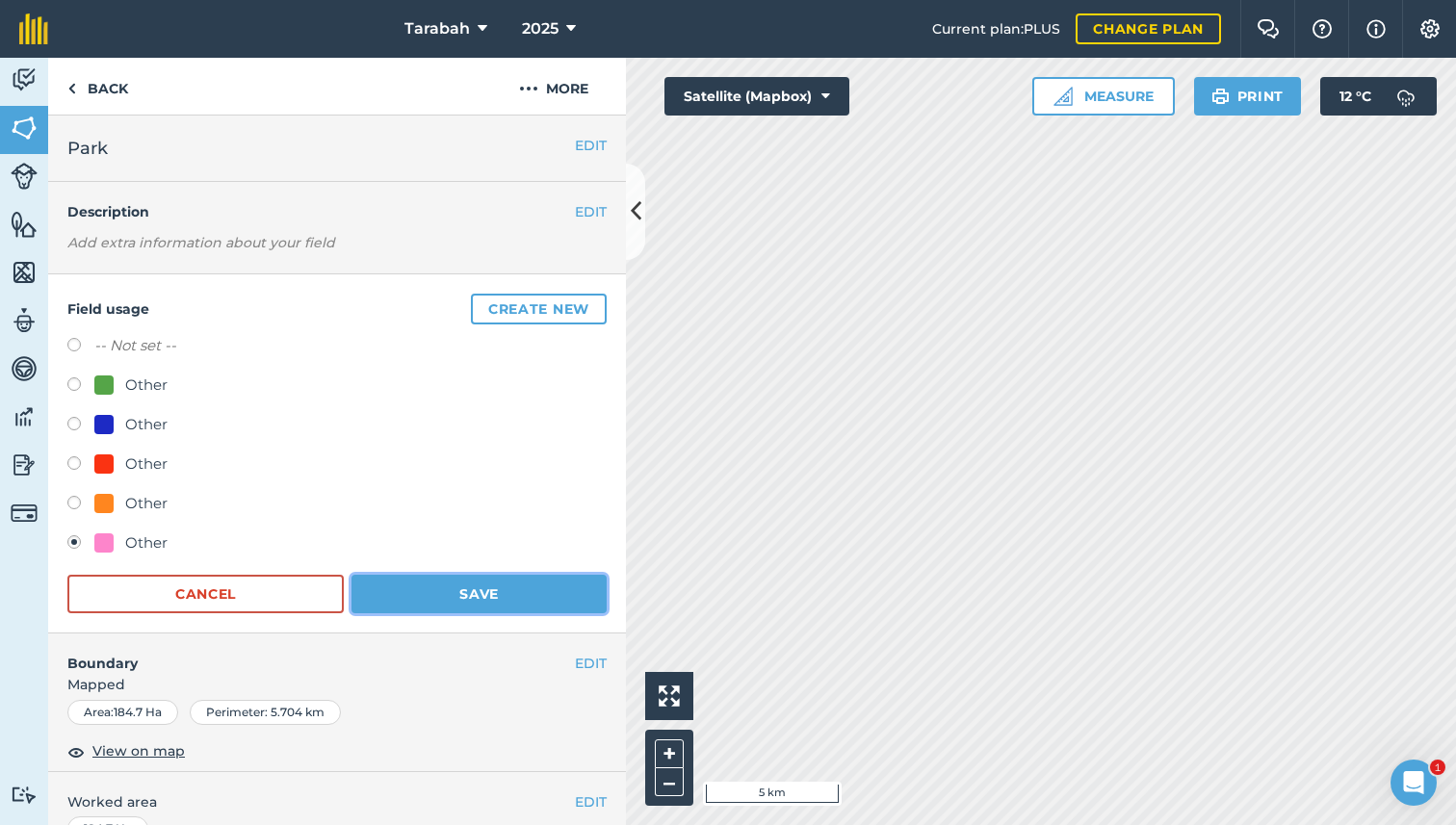click on "Save" at bounding box center (479, 594) 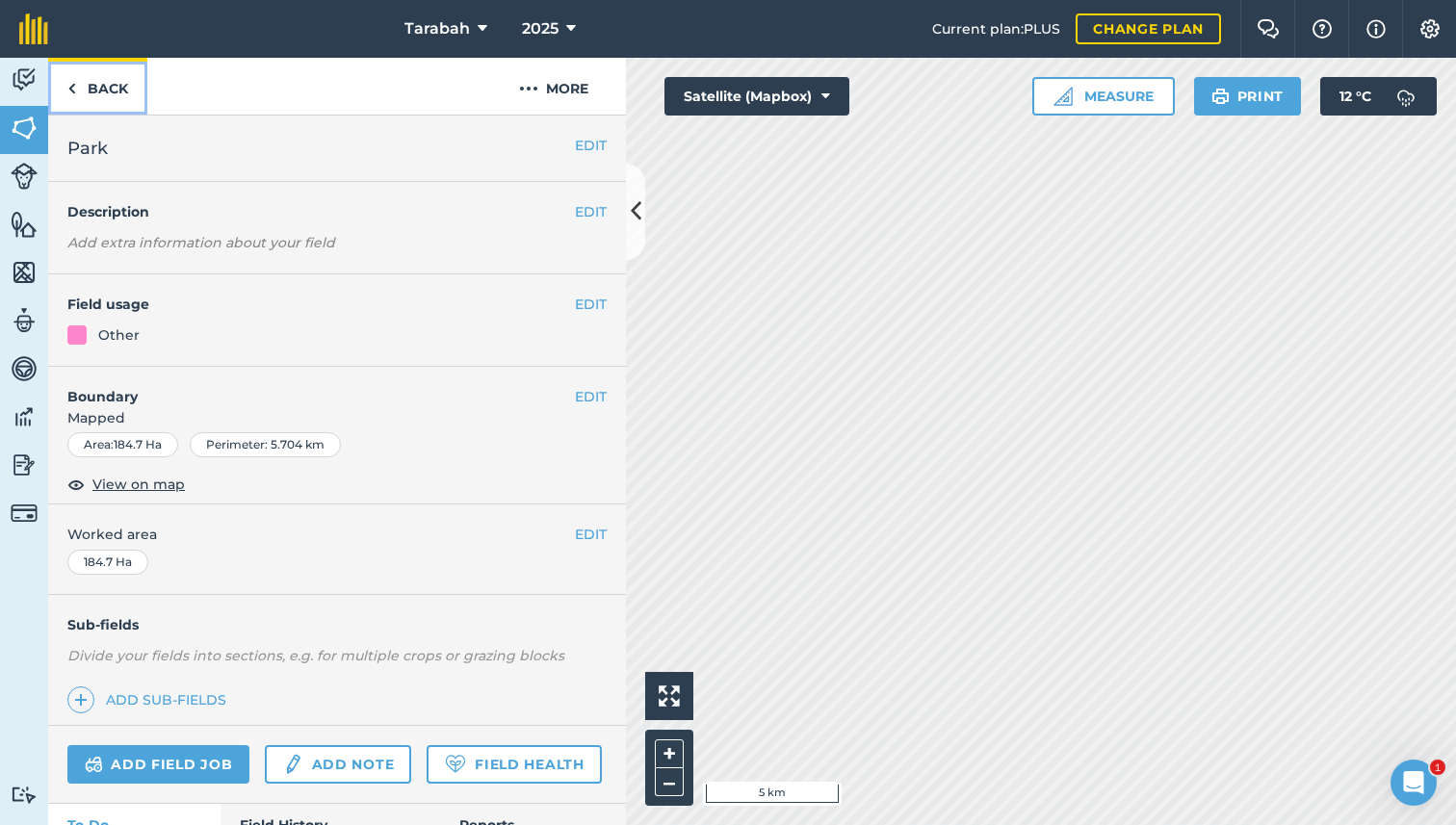 click on "Back" at bounding box center [97, 86] 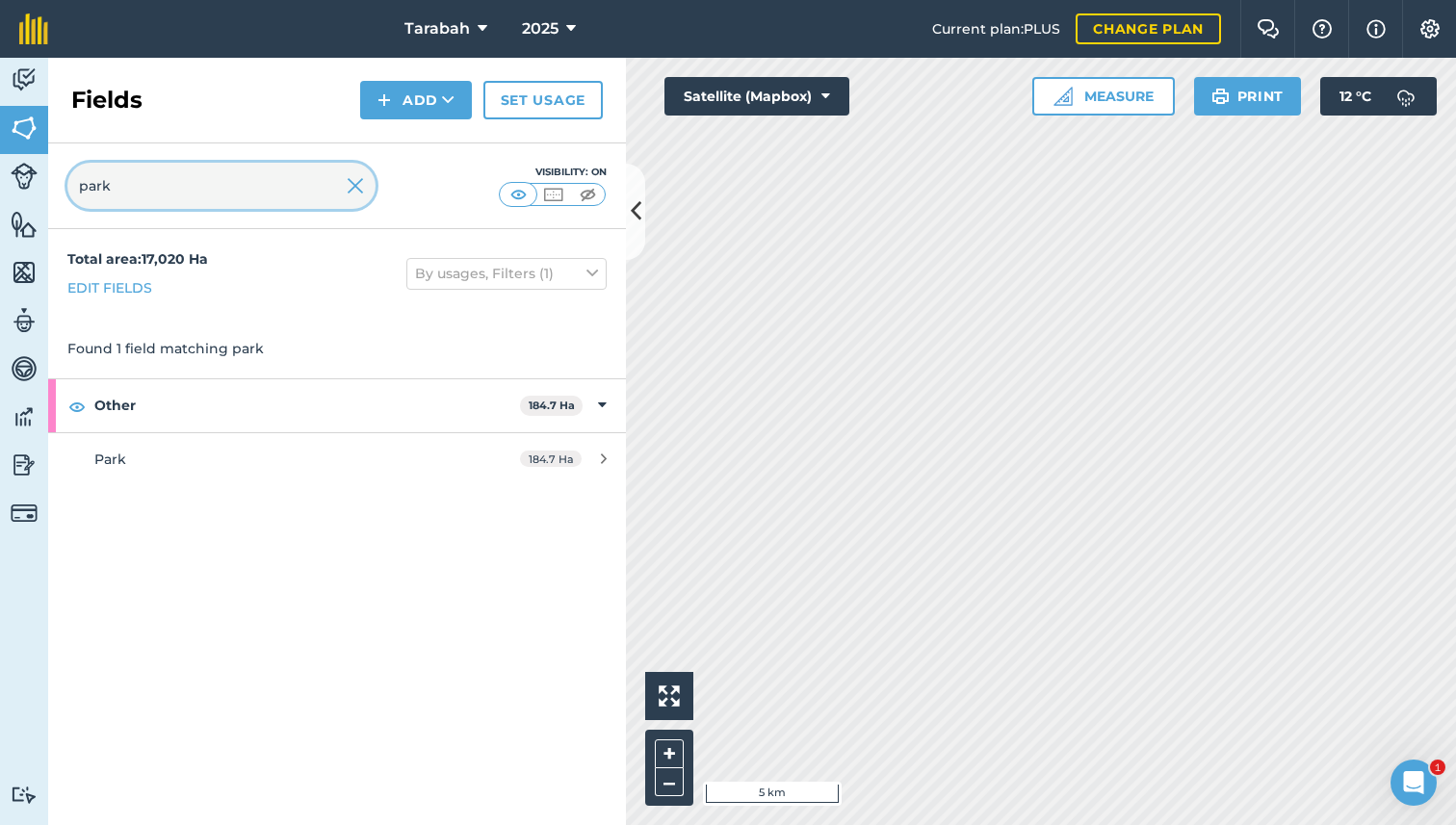 click on "park" at bounding box center [221, 186] 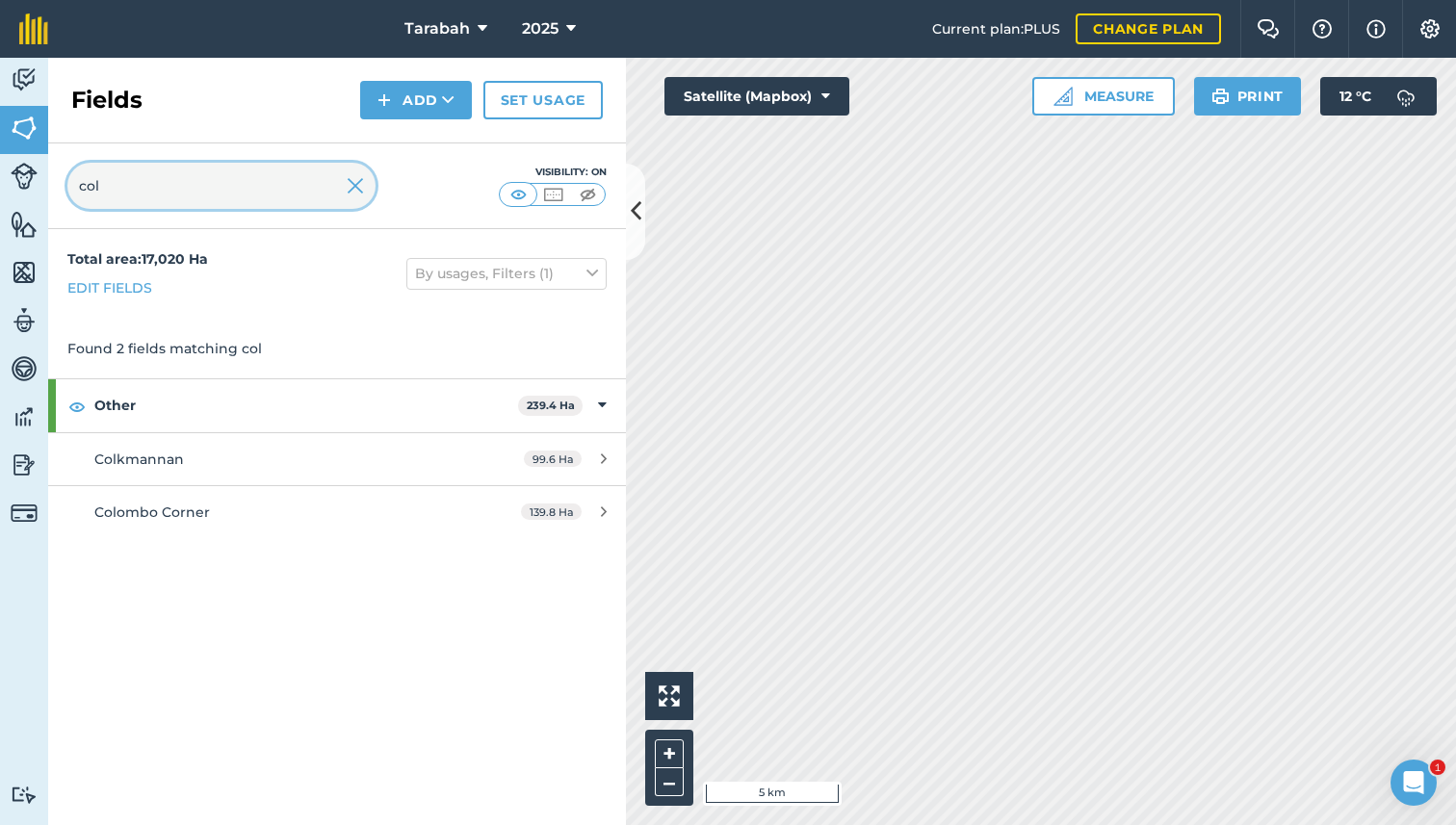 type on "col" 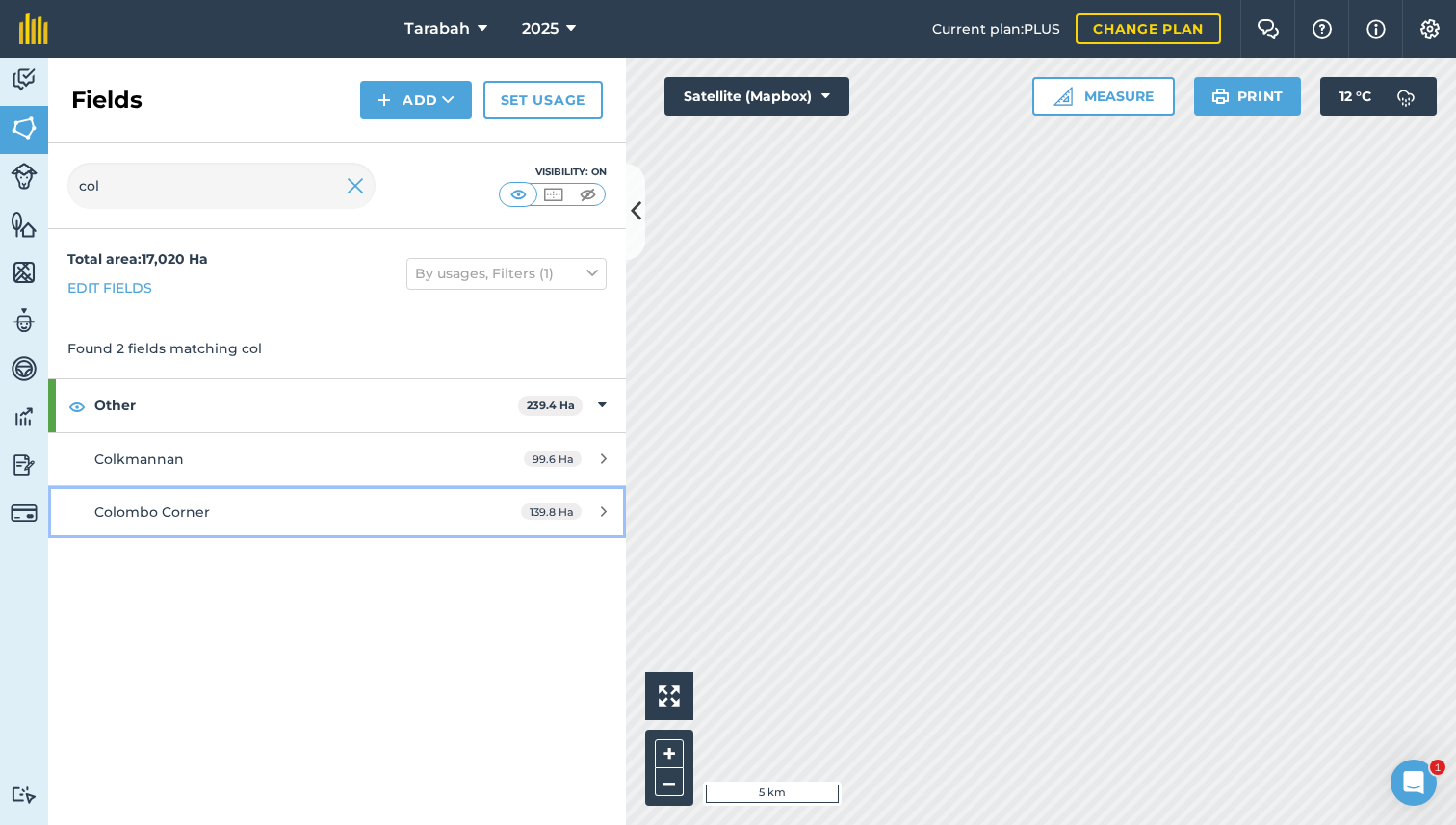 click on "Colombo Corner" at bounding box center (152, 512) 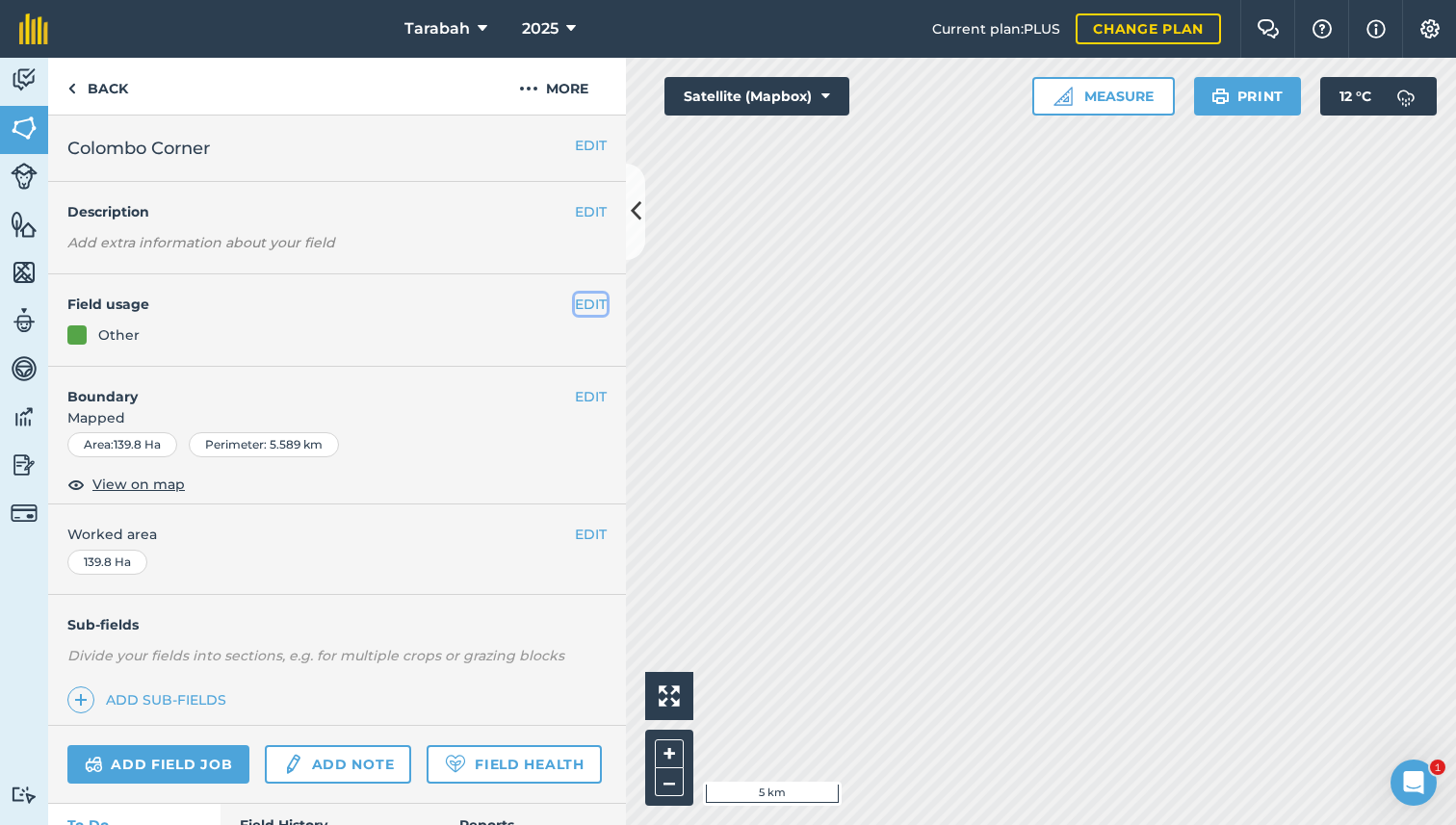 click on "EDIT" at bounding box center (590, 304) 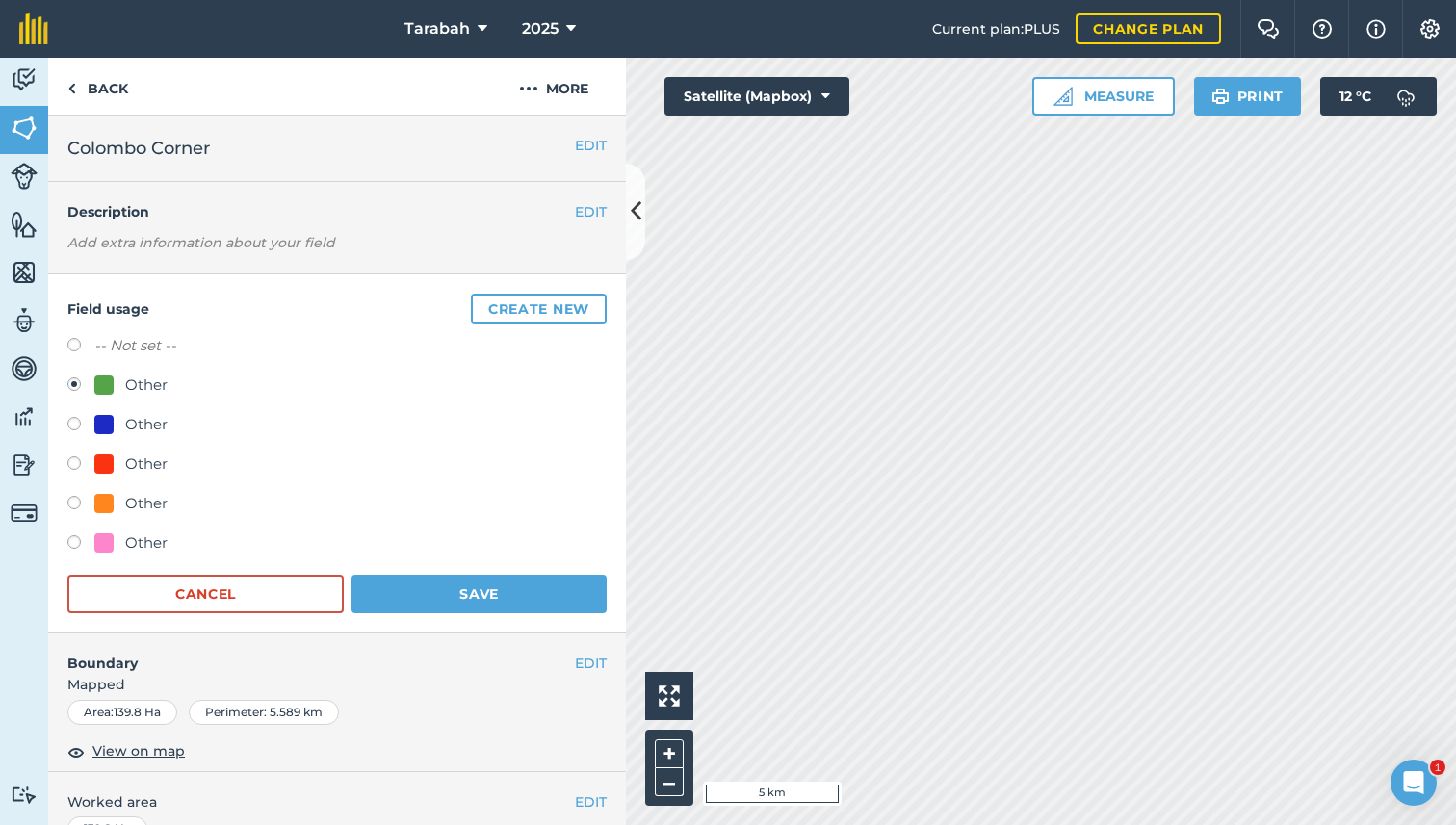click at bounding box center [81, 545] 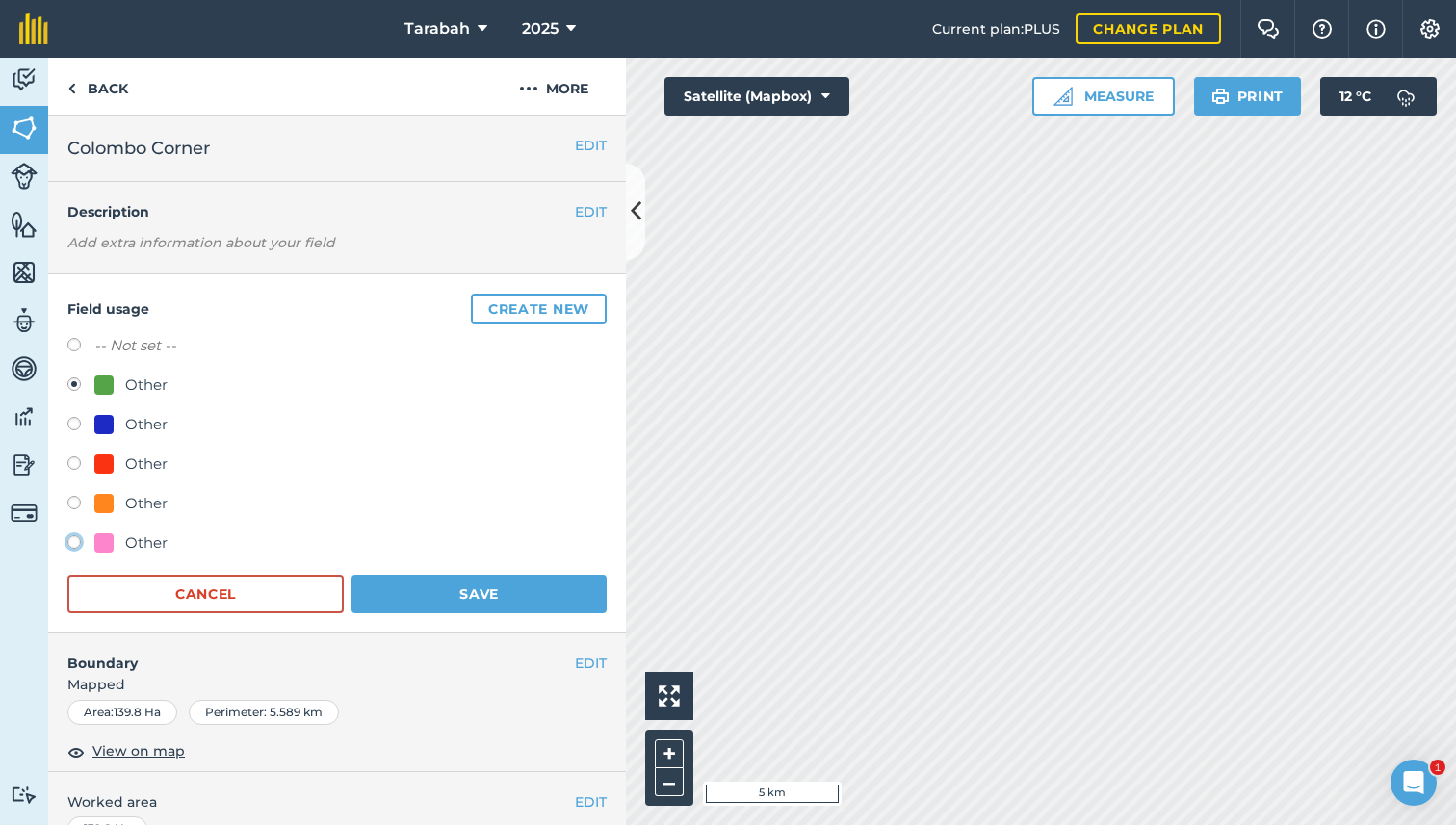 click on "Other" at bounding box center [-9555, 541] 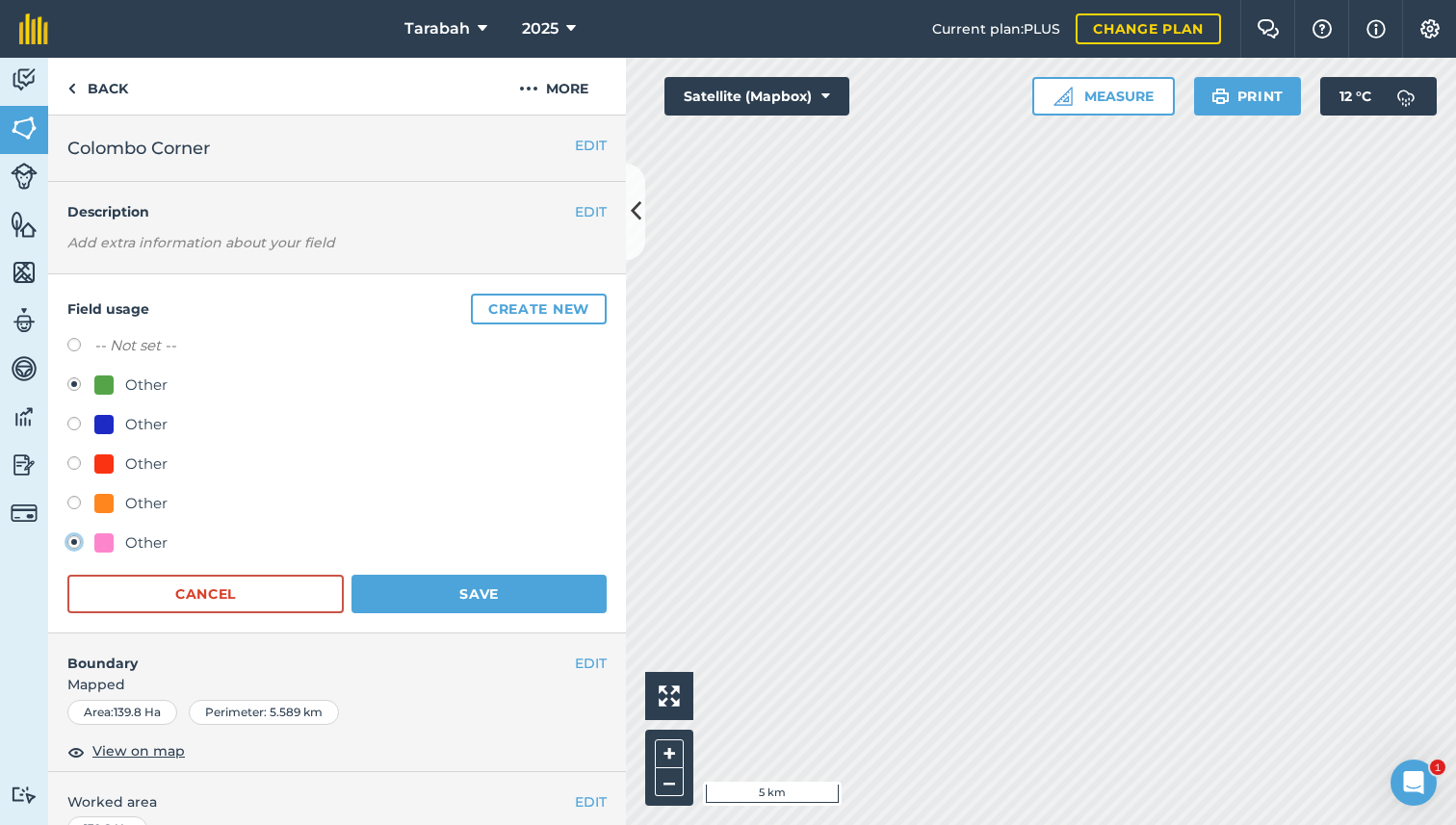 radio on "false" 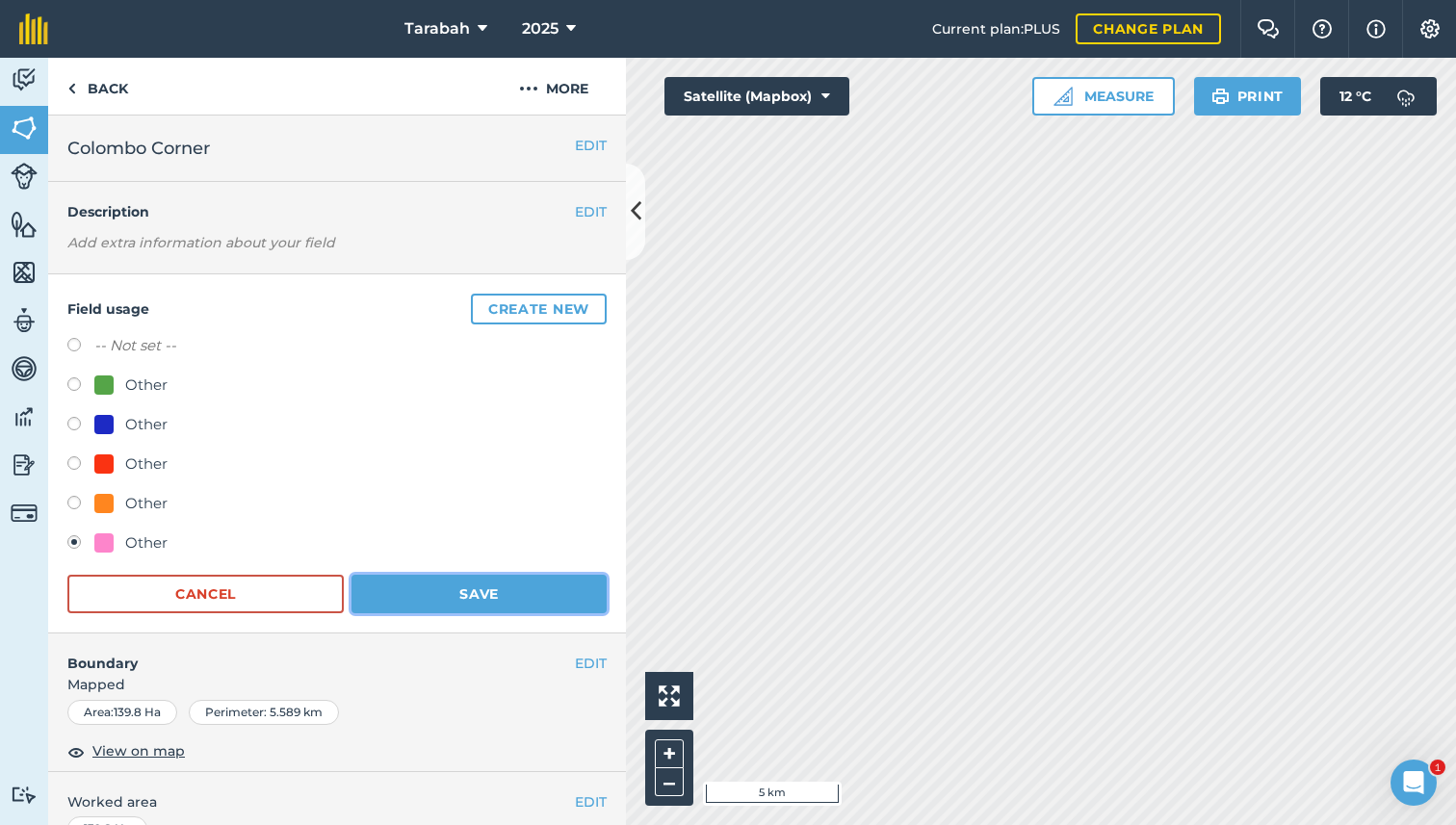 click on "Save" at bounding box center (479, 594) 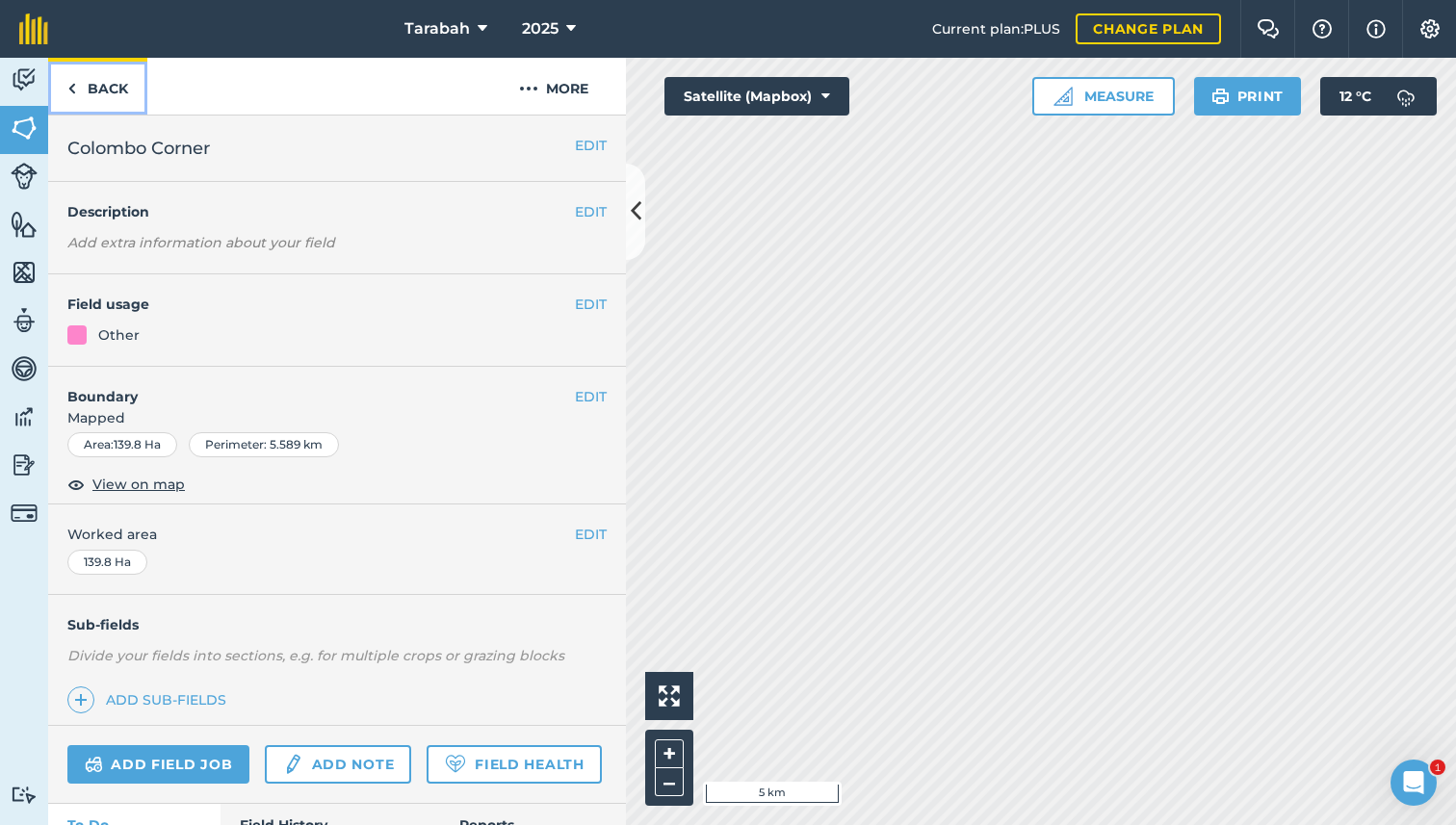 click on "Back" at bounding box center (97, 86) 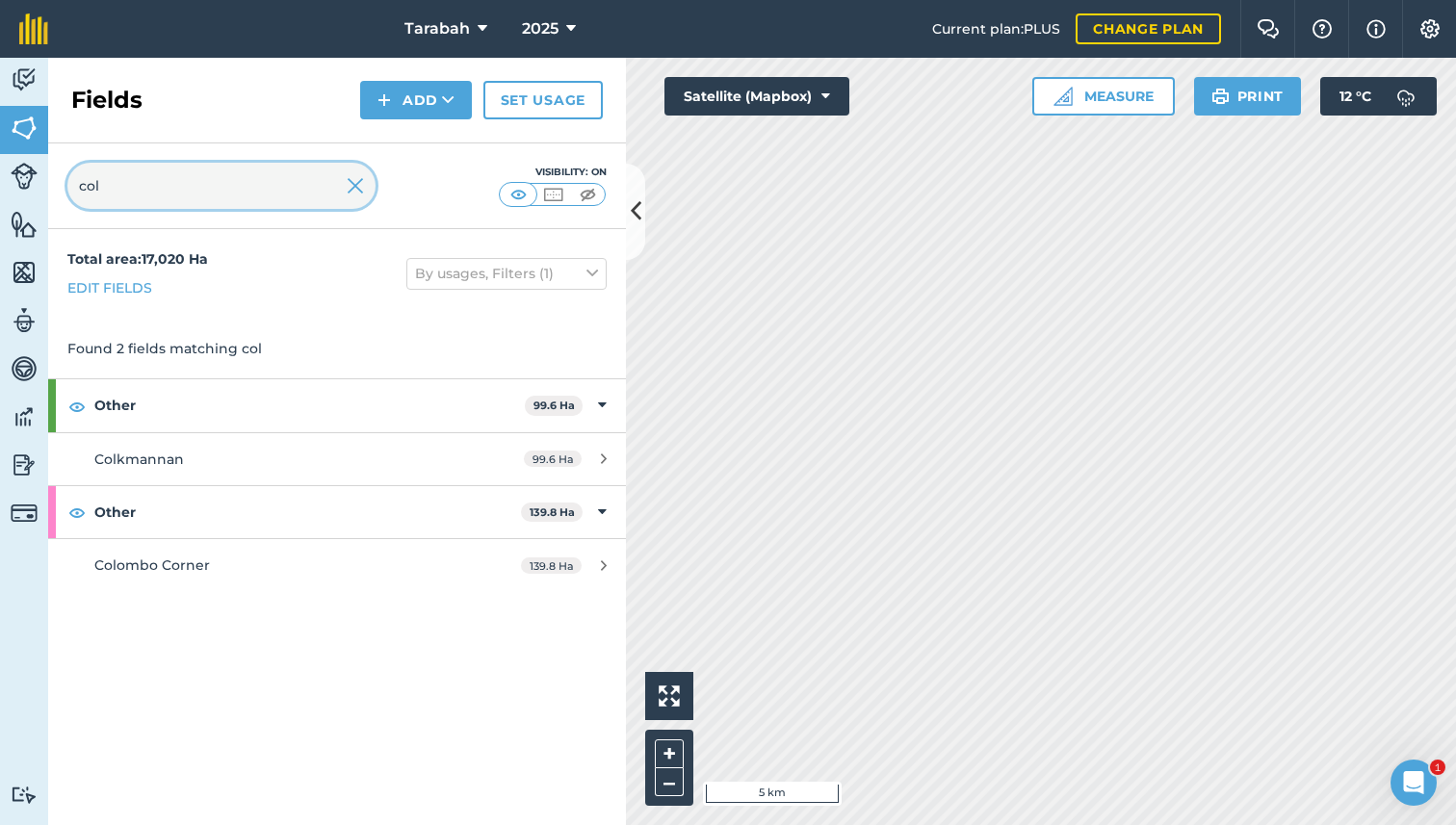 click on "col" at bounding box center (221, 186) 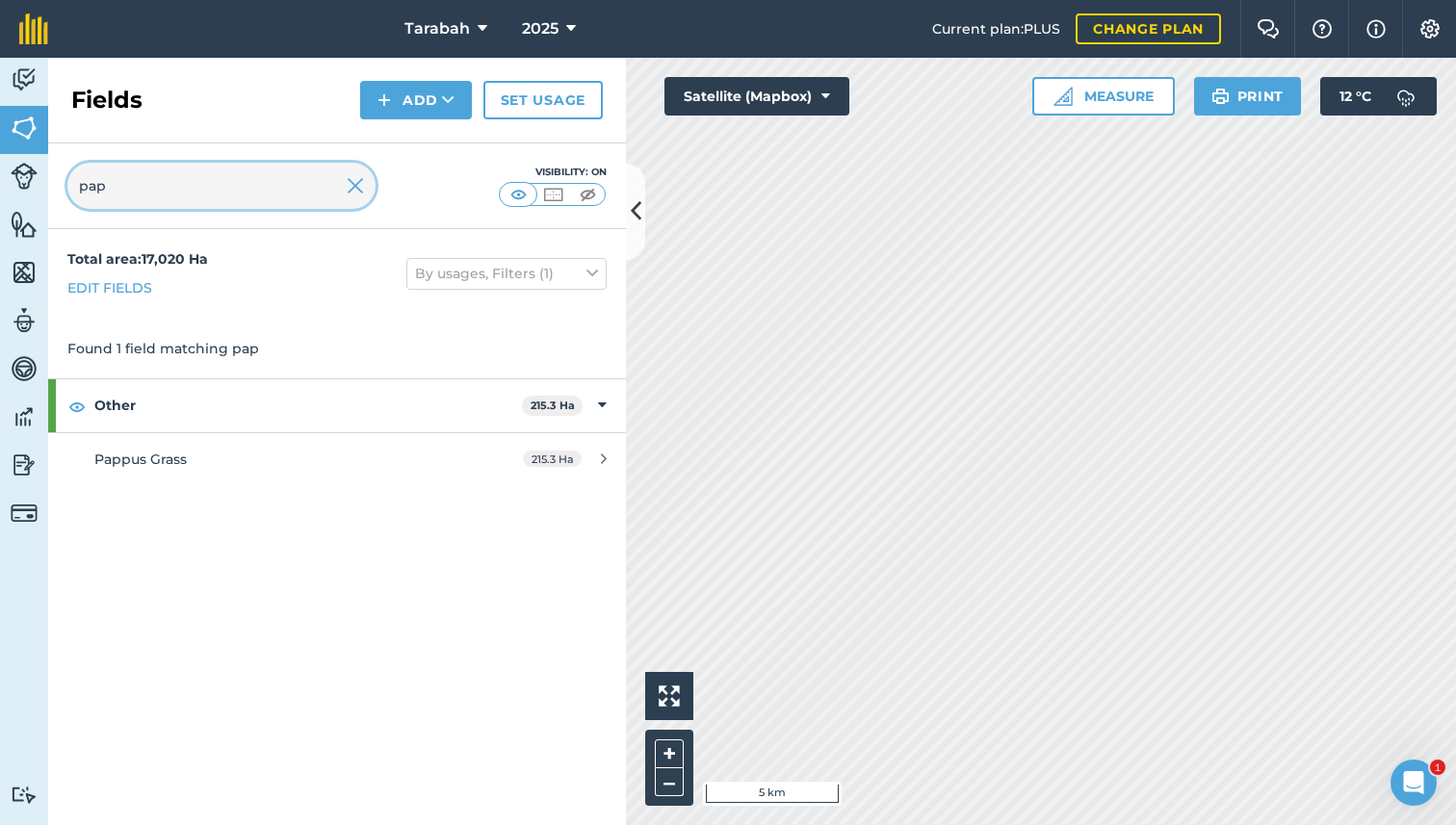 type on "pap" 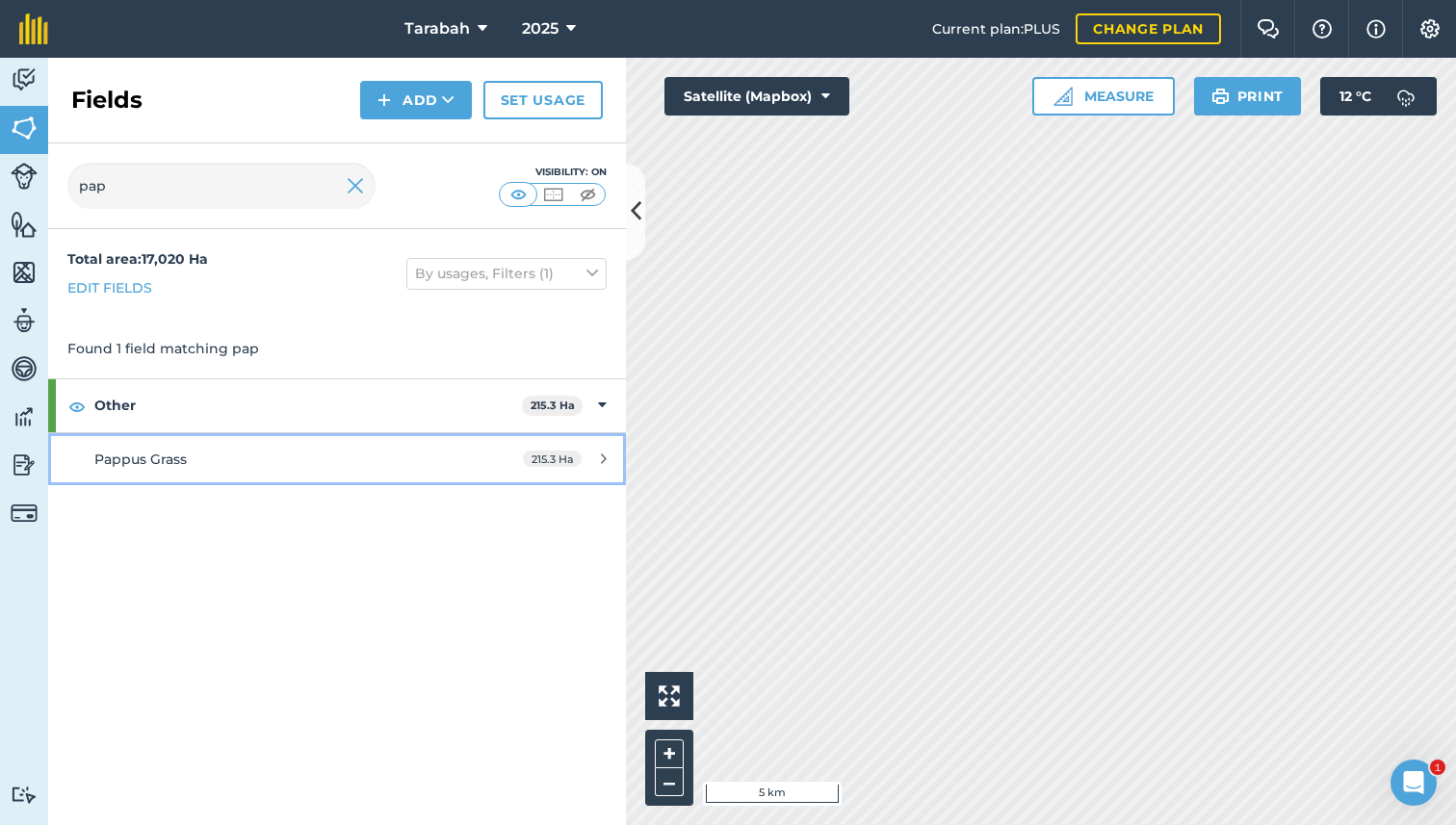 click on "Pappus Grass" at bounding box center [141, 459] 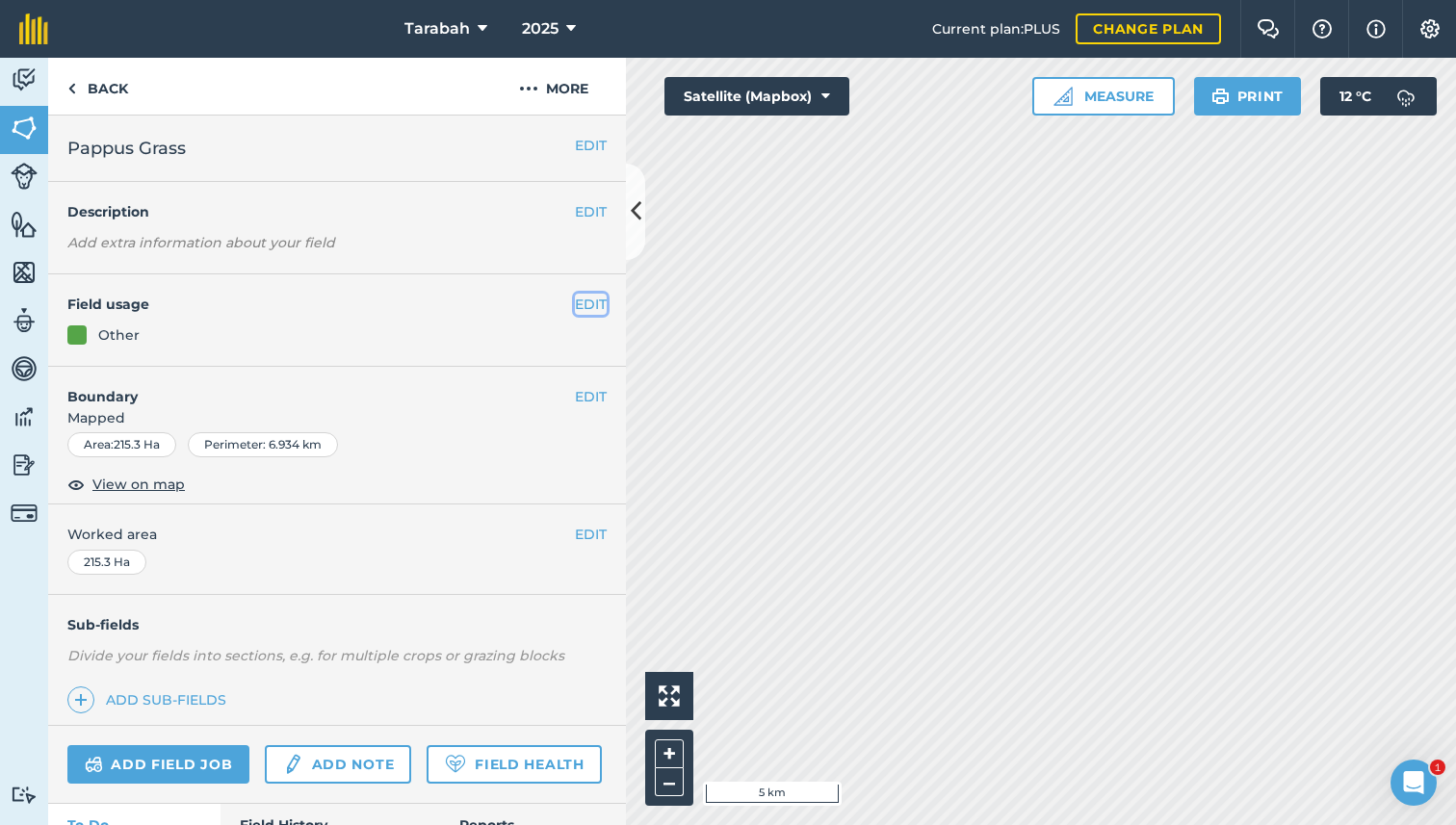 click on "EDIT" at bounding box center [590, 304] 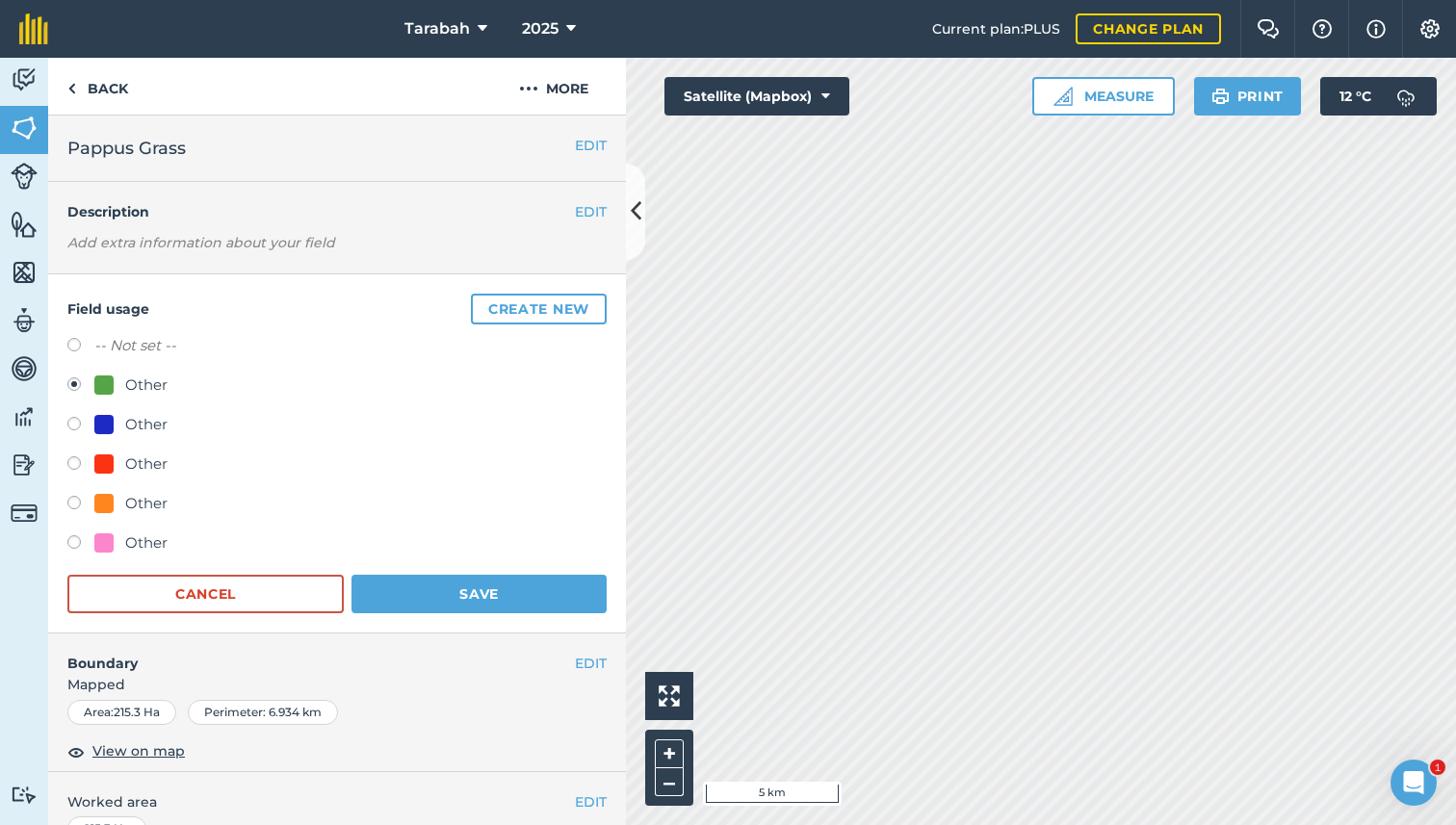 click on "Other" at bounding box center [146, 543] 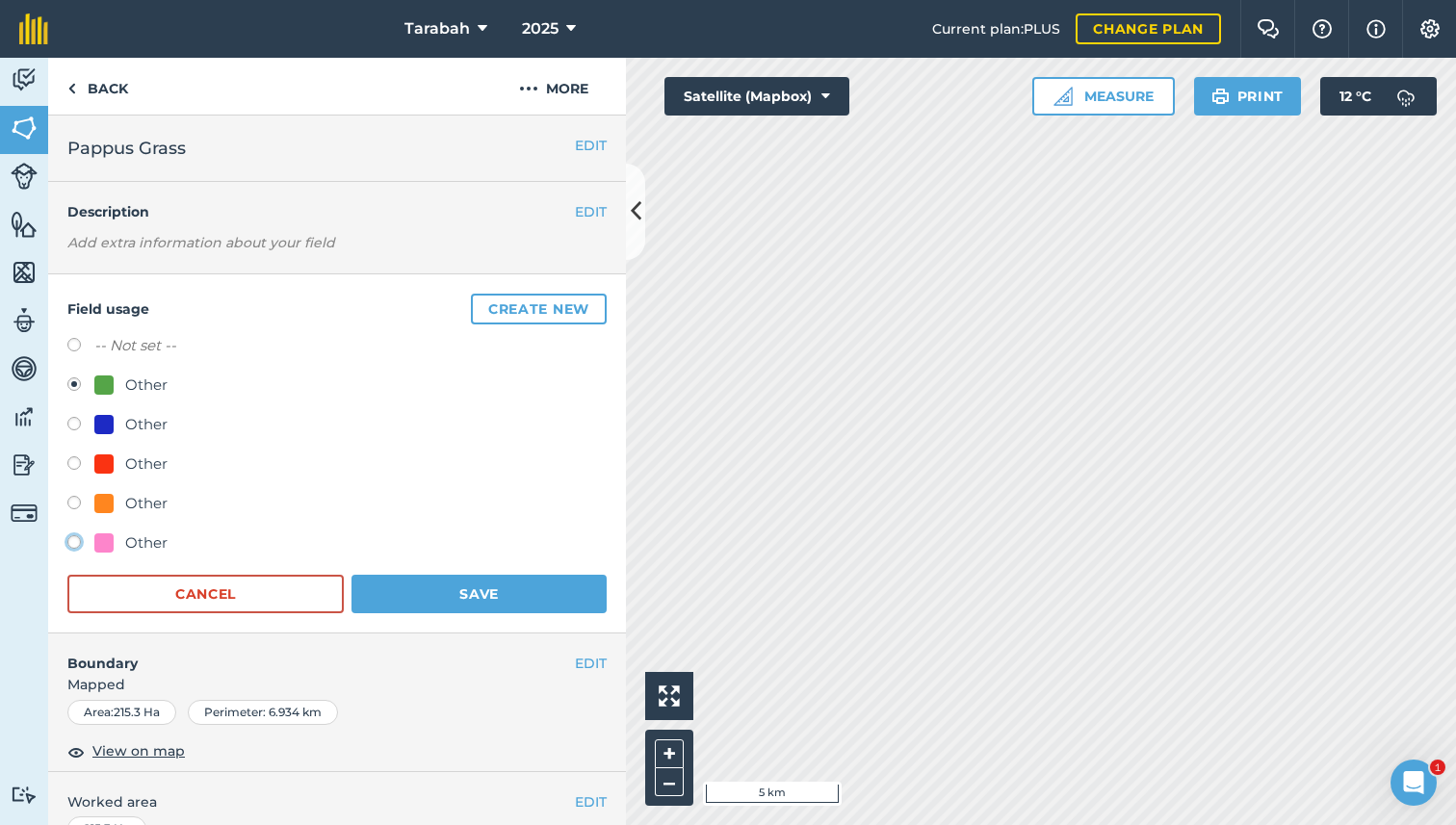 click on "Other" at bounding box center [-9555, 541] 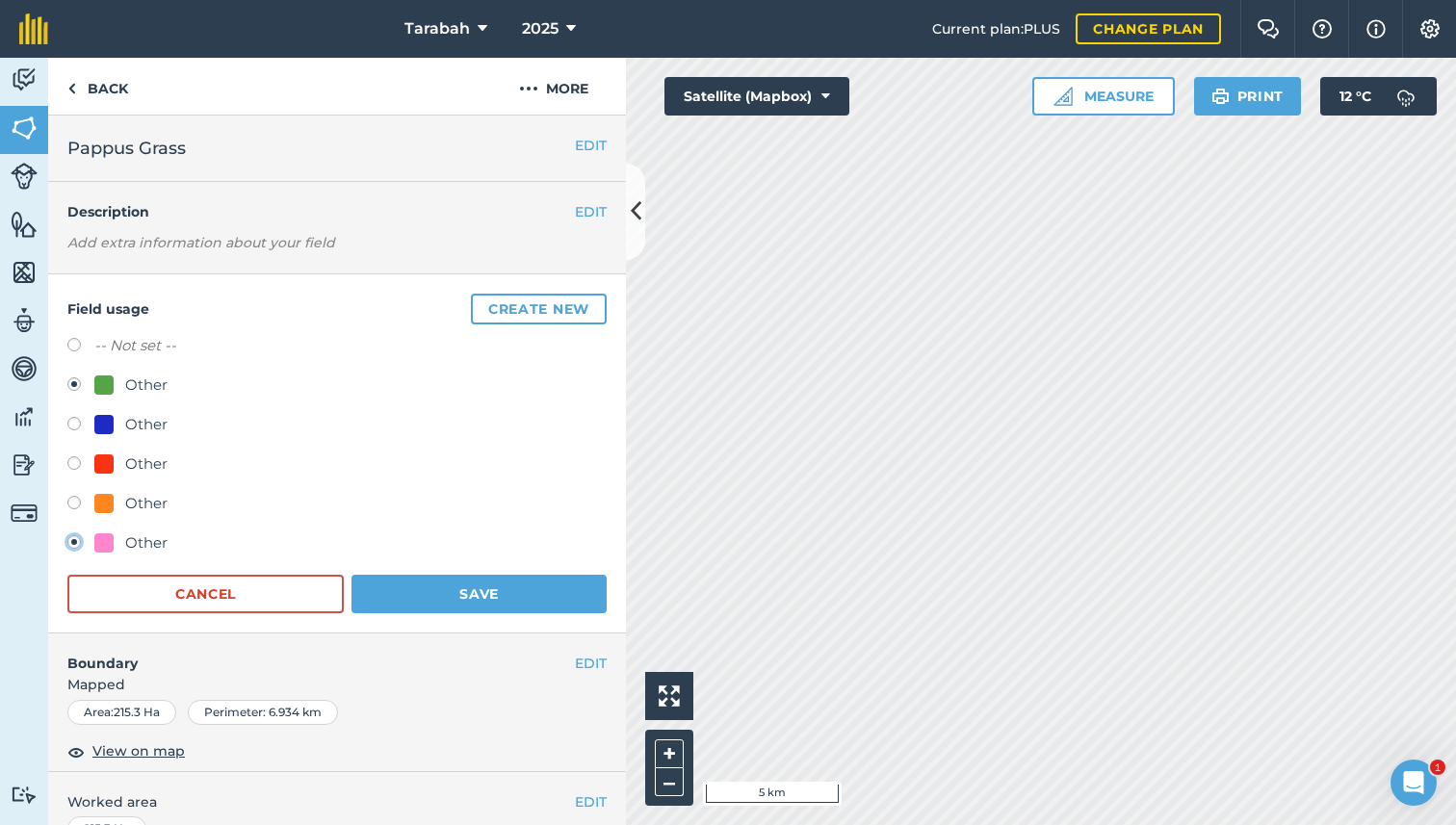 radio on "false" 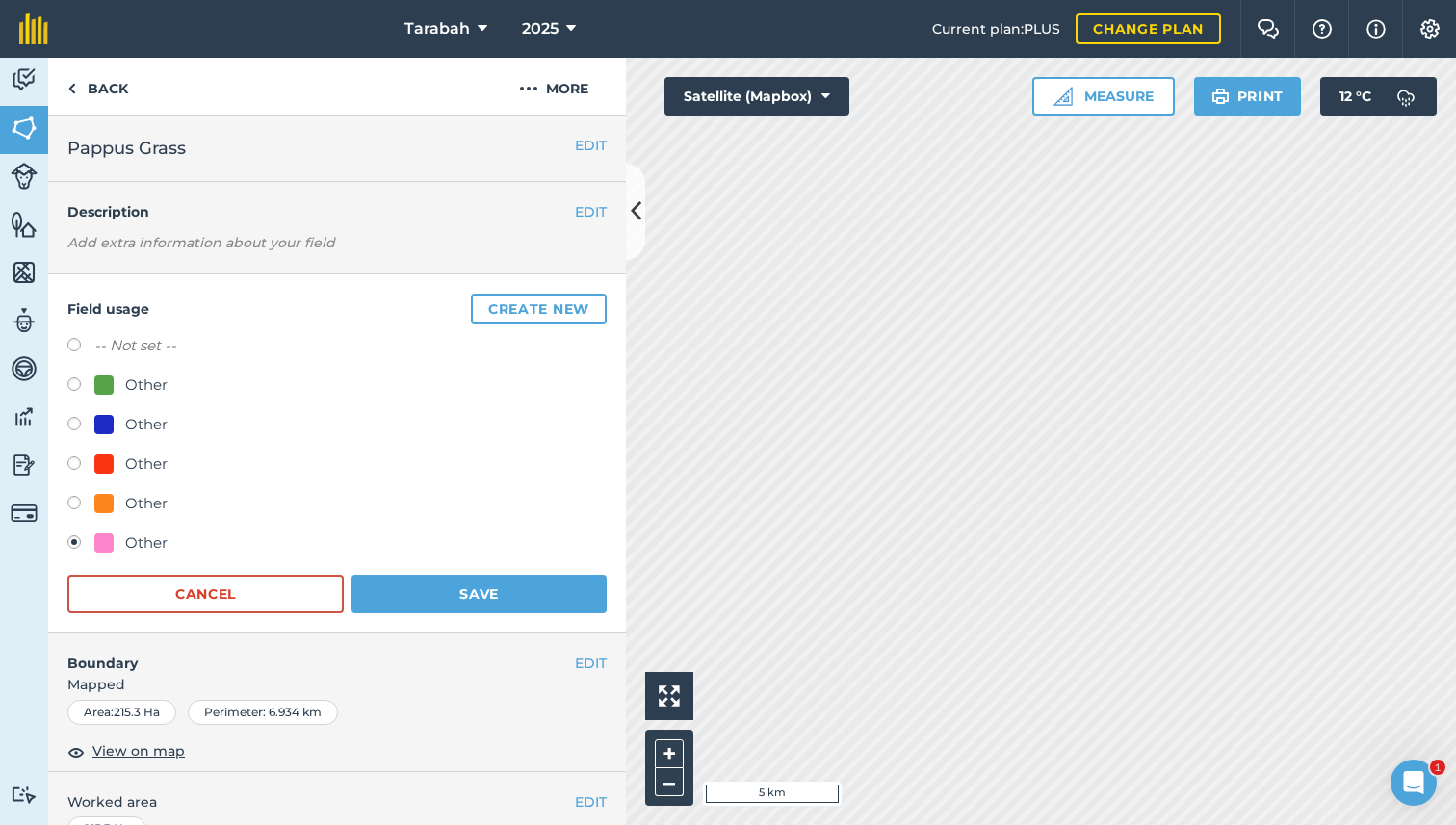 click on "-- Not set -- Other Other Other Other Other Cancel Save" at bounding box center [337, 474] 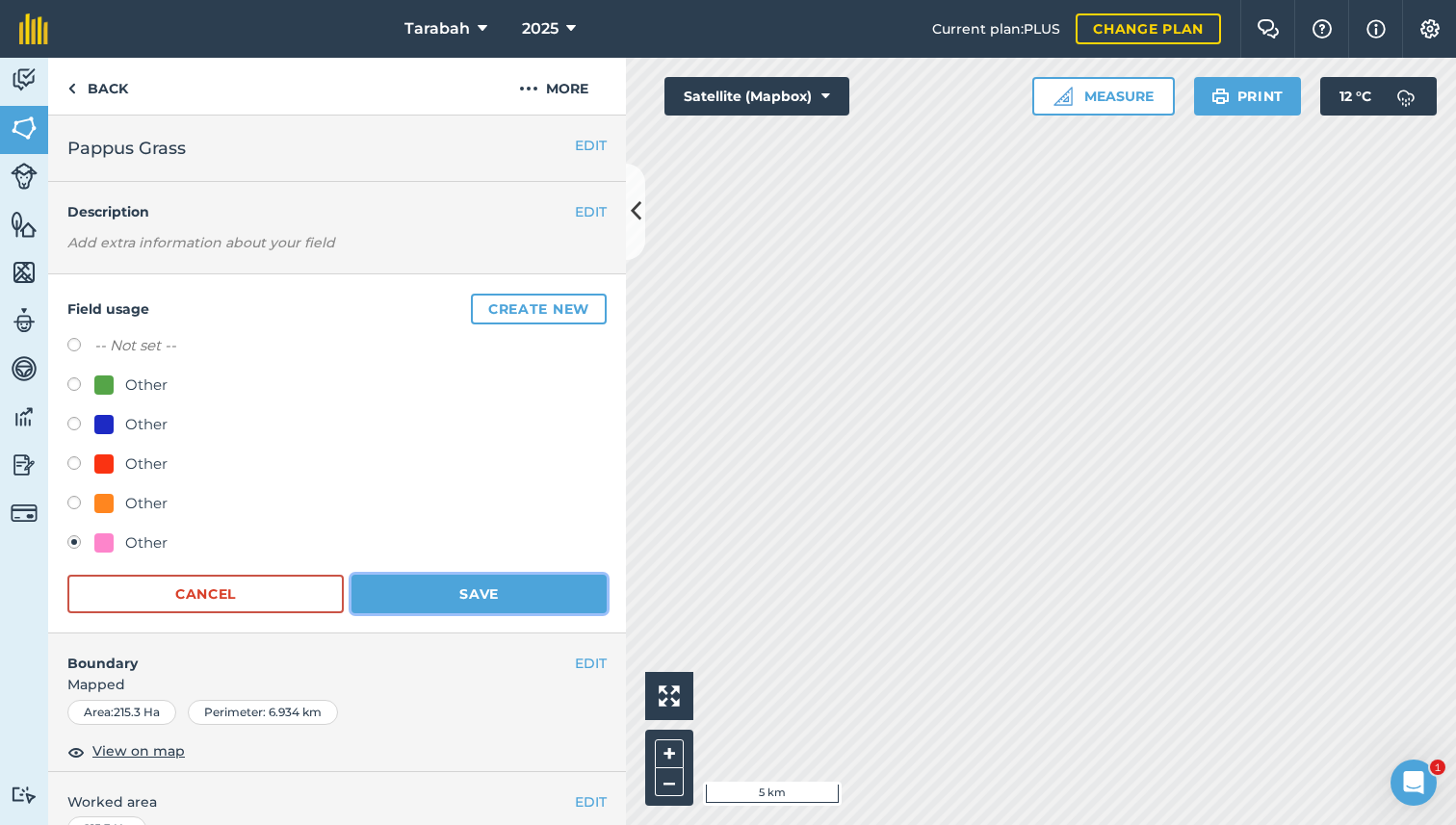 click on "Save" at bounding box center (479, 594) 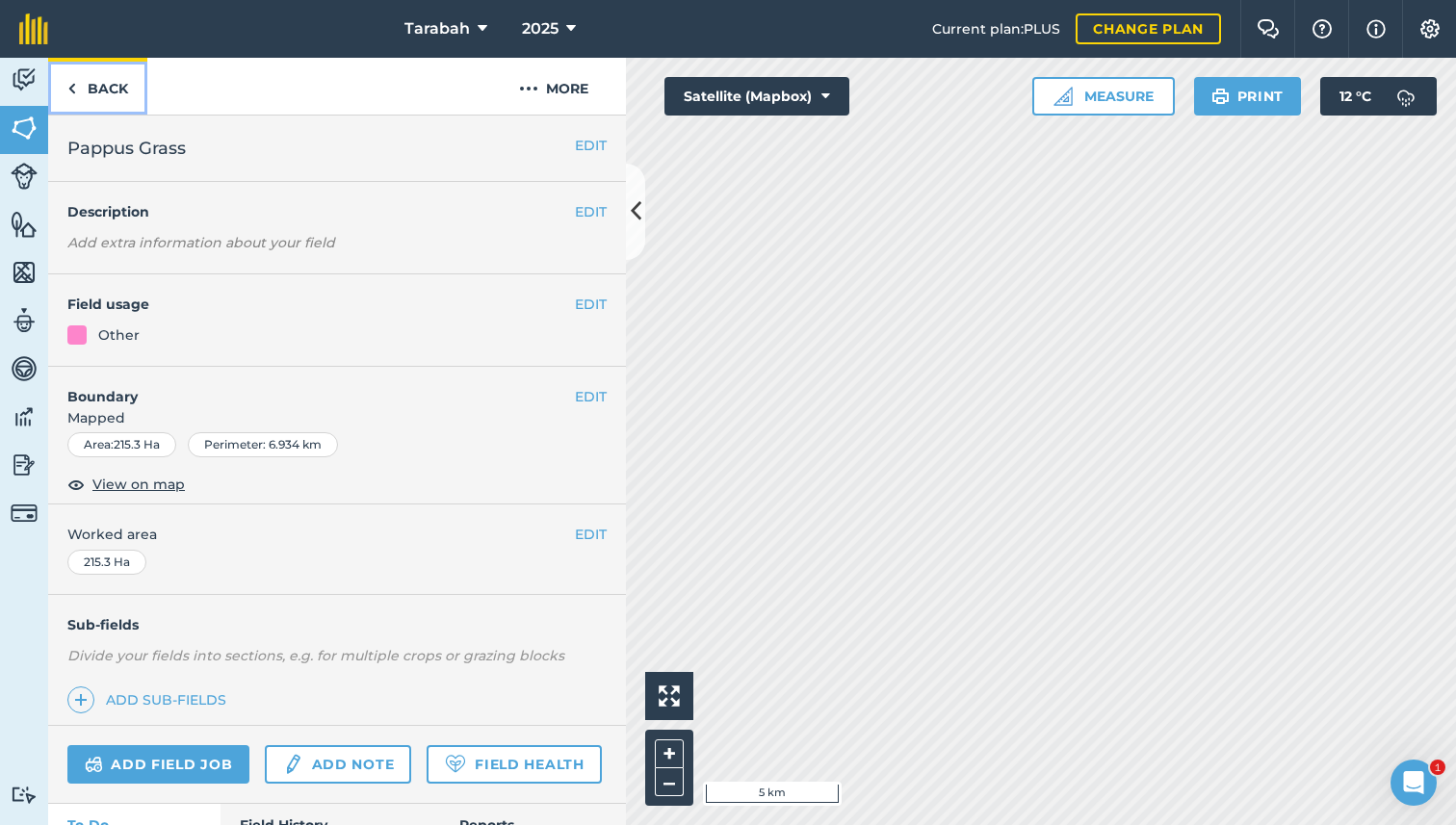 click on "Back" at bounding box center [97, 86] 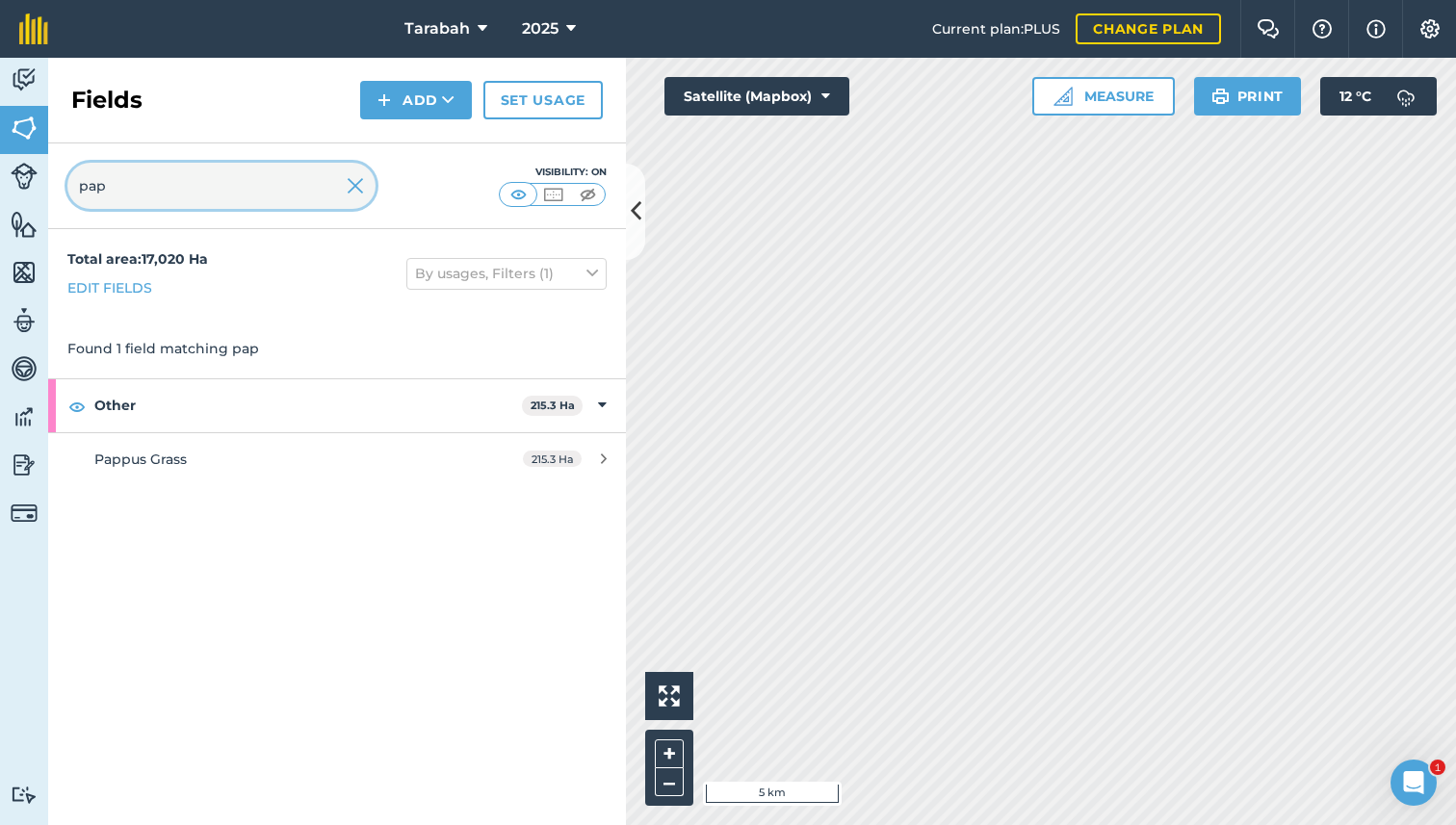 click on "pap" at bounding box center [221, 186] 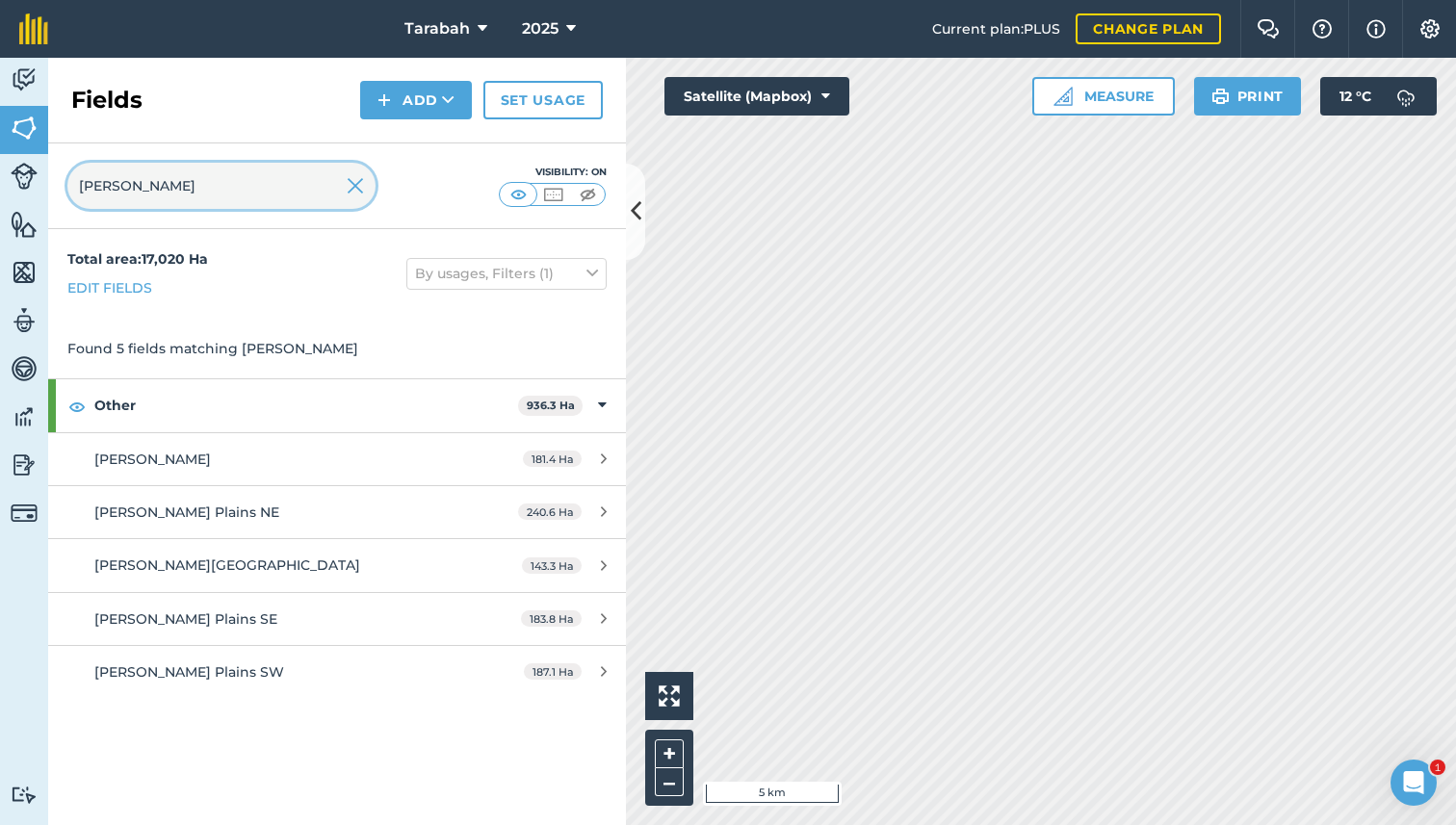 type on "eliz" 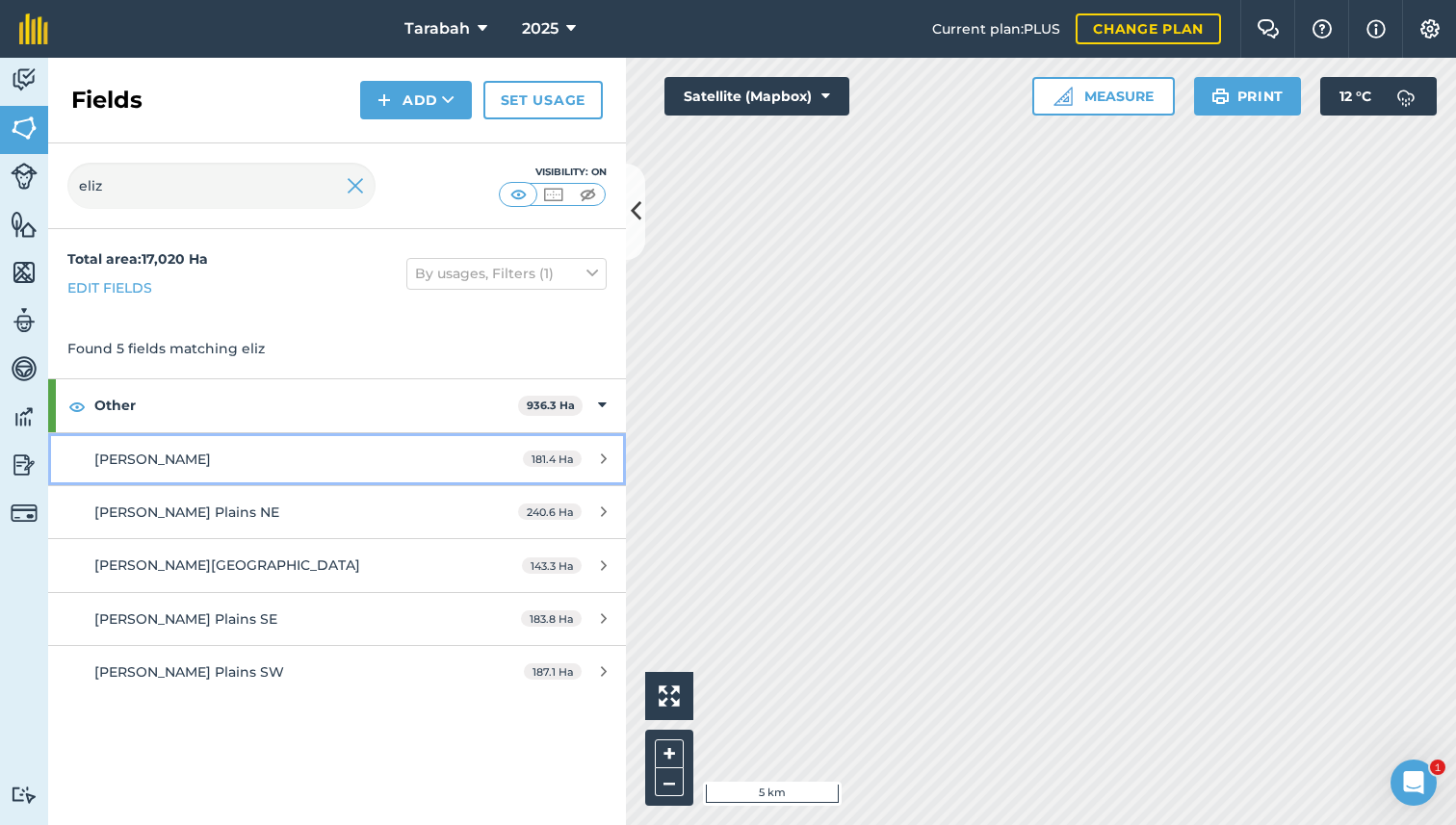 click on "[PERSON_NAME]" at bounding box center (275, 459) 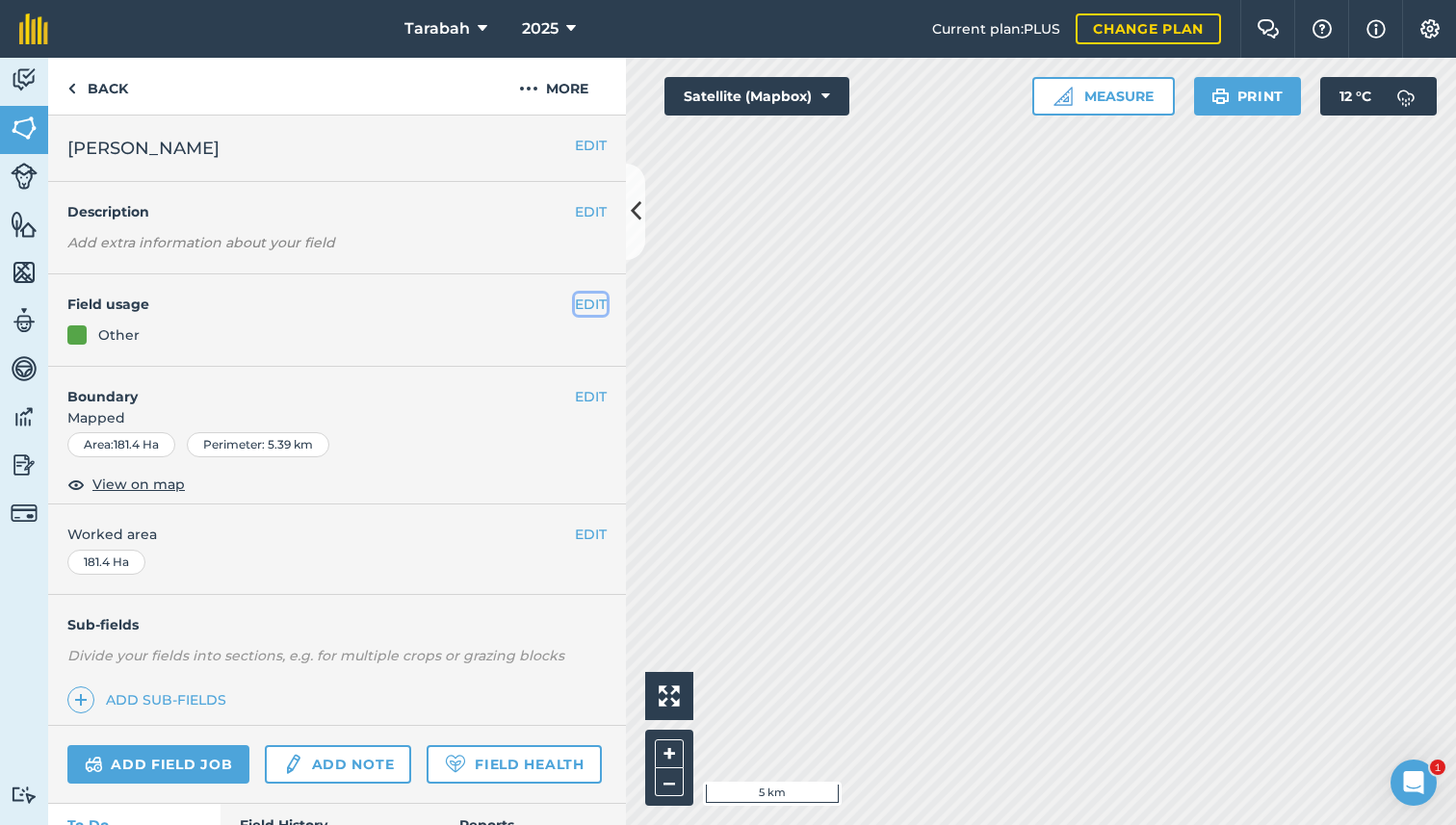 click on "EDIT" at bounding box center [590, 304] 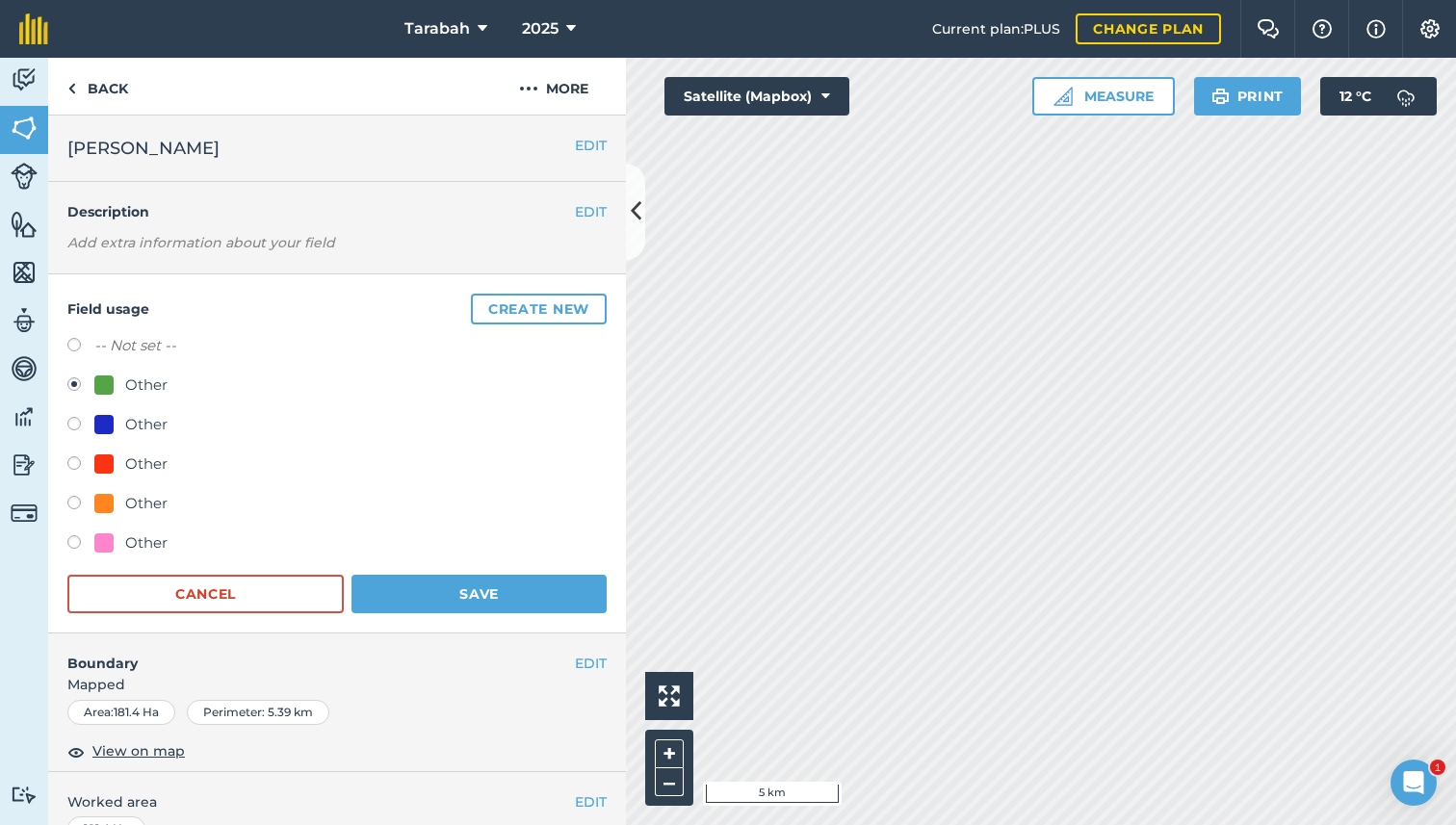 click on "Other" at bounding box center (146, 543) 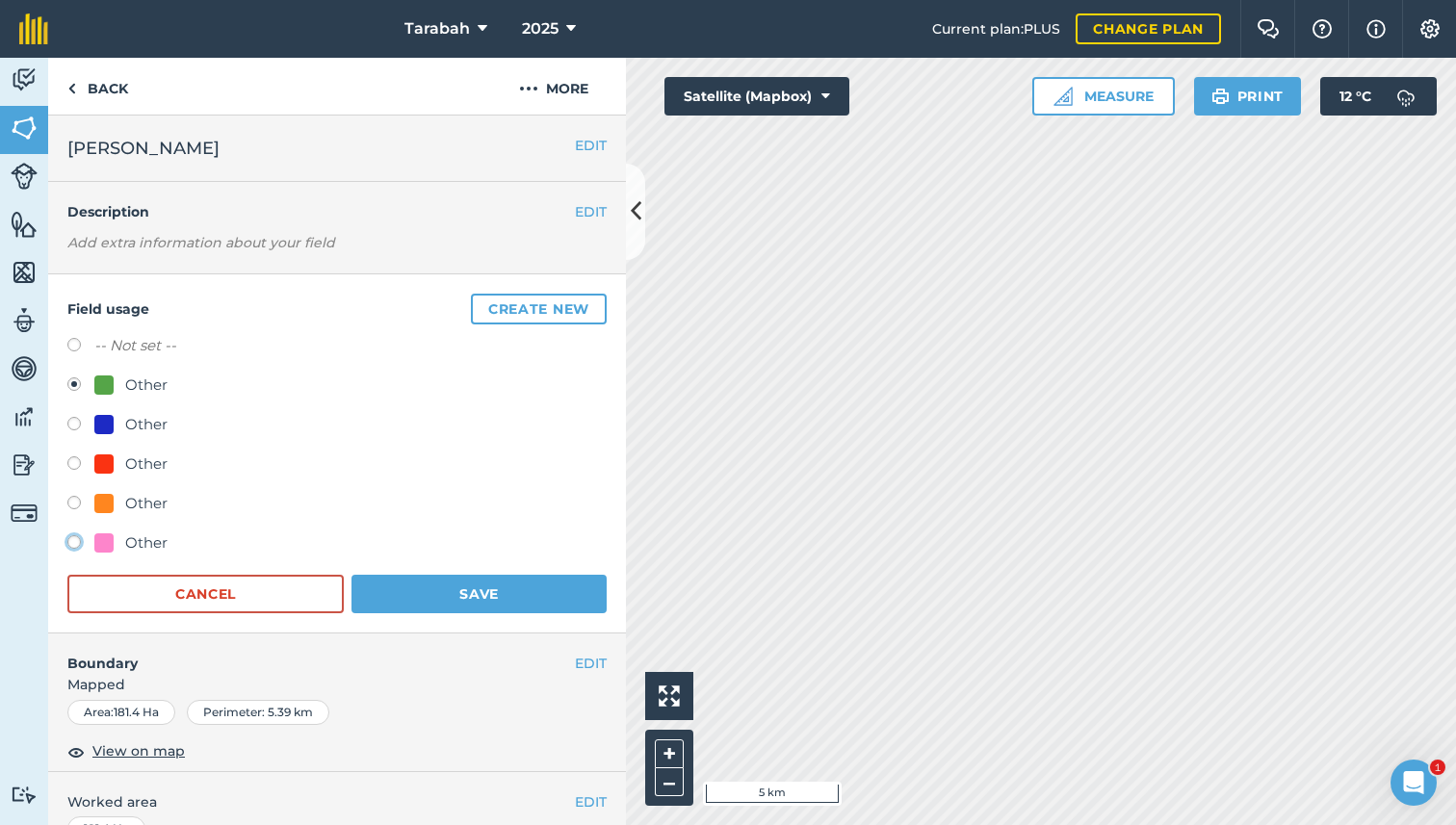 radio on "true" 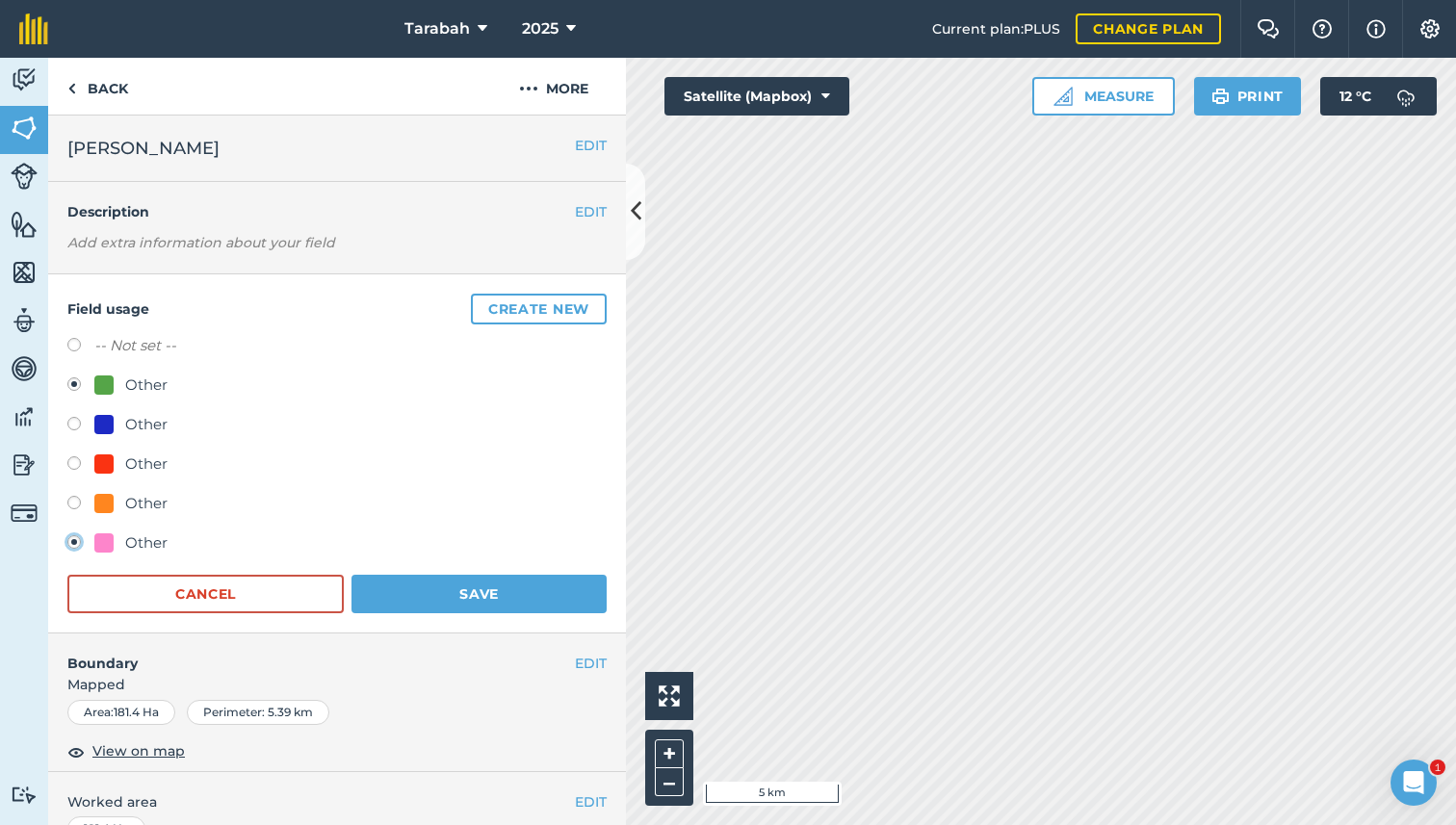radio on "false" 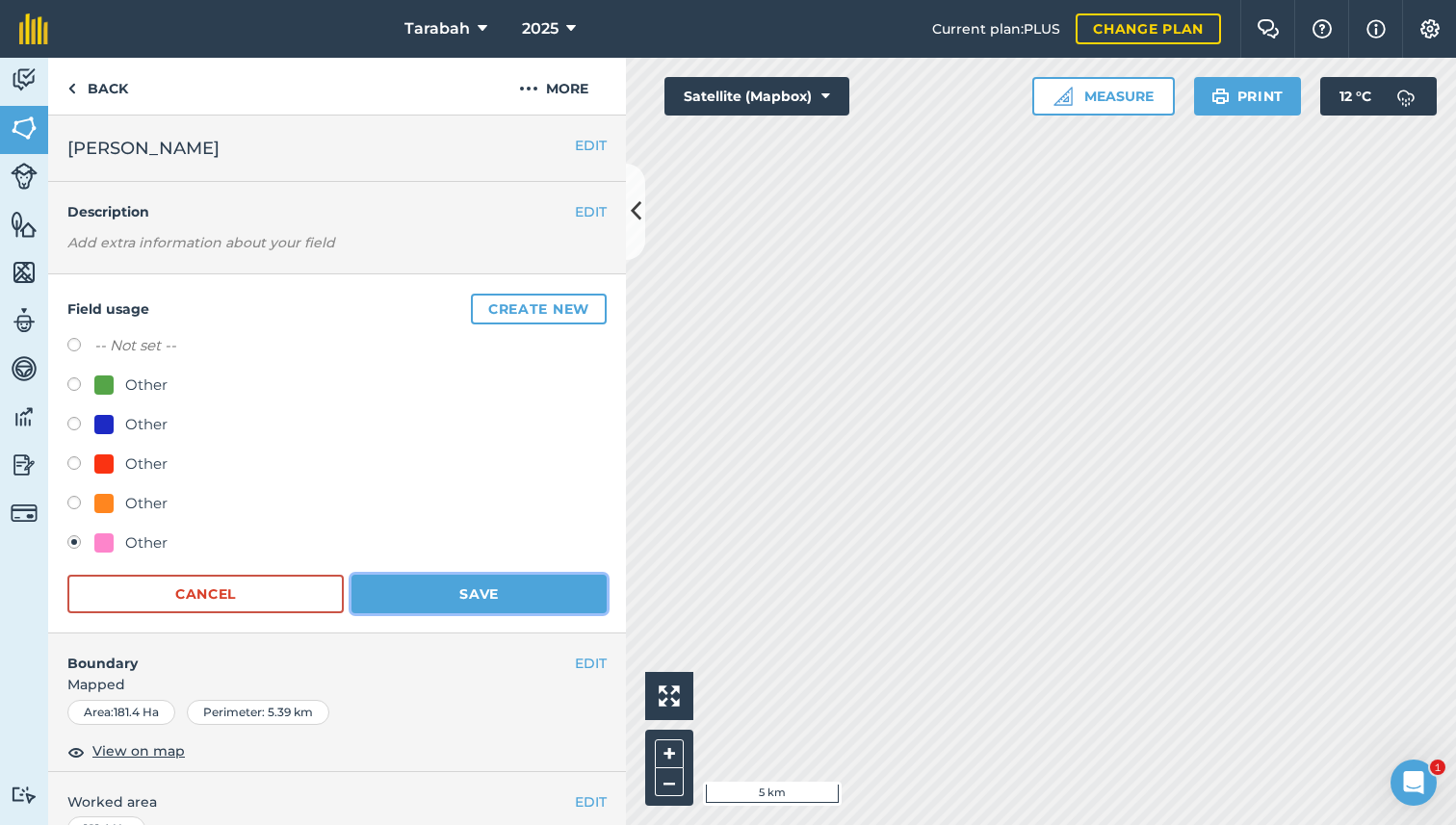 click on "Save" at bounding box center (479, 594) 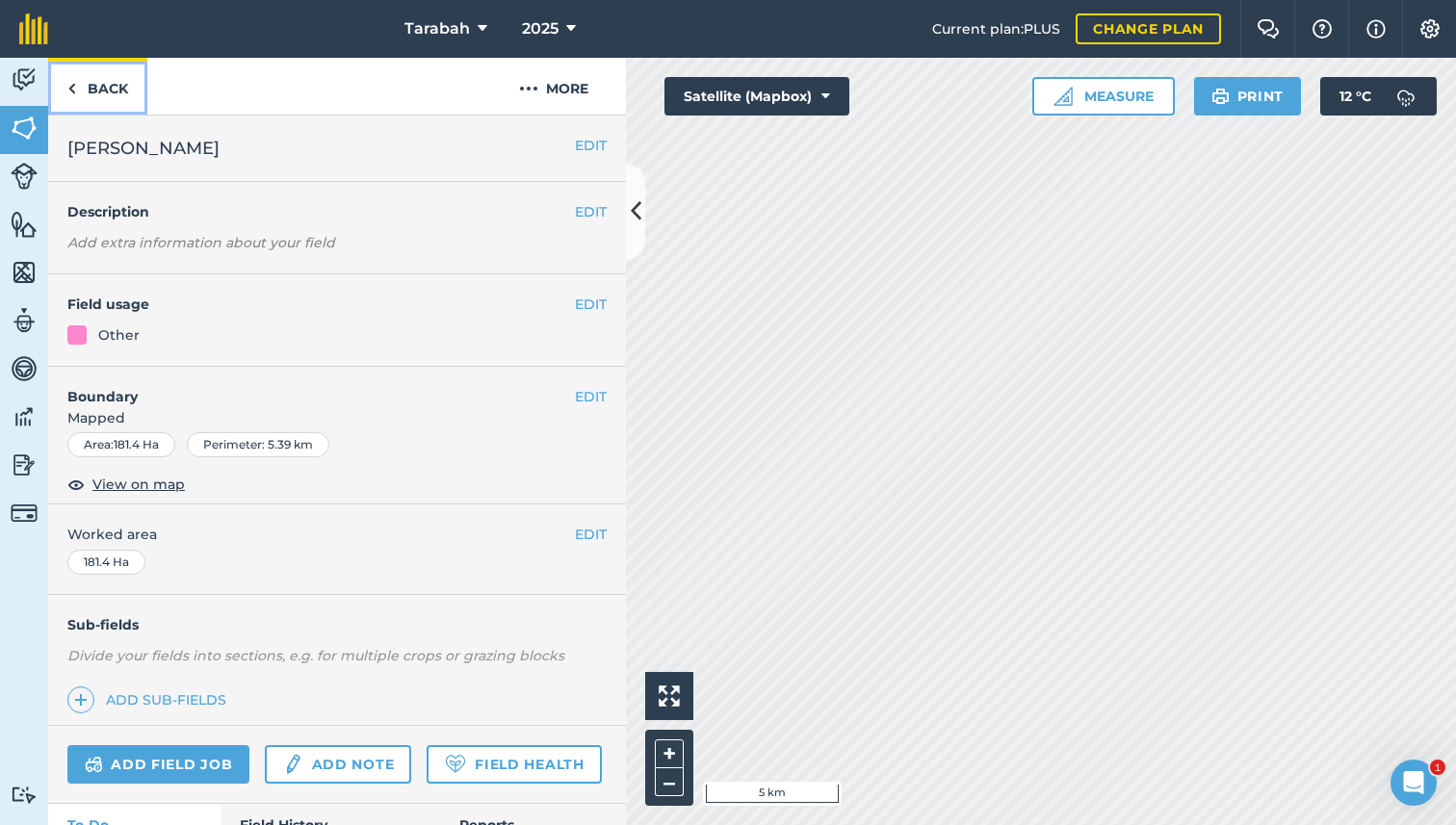 click on "Back" at bounding box center (97, 86) 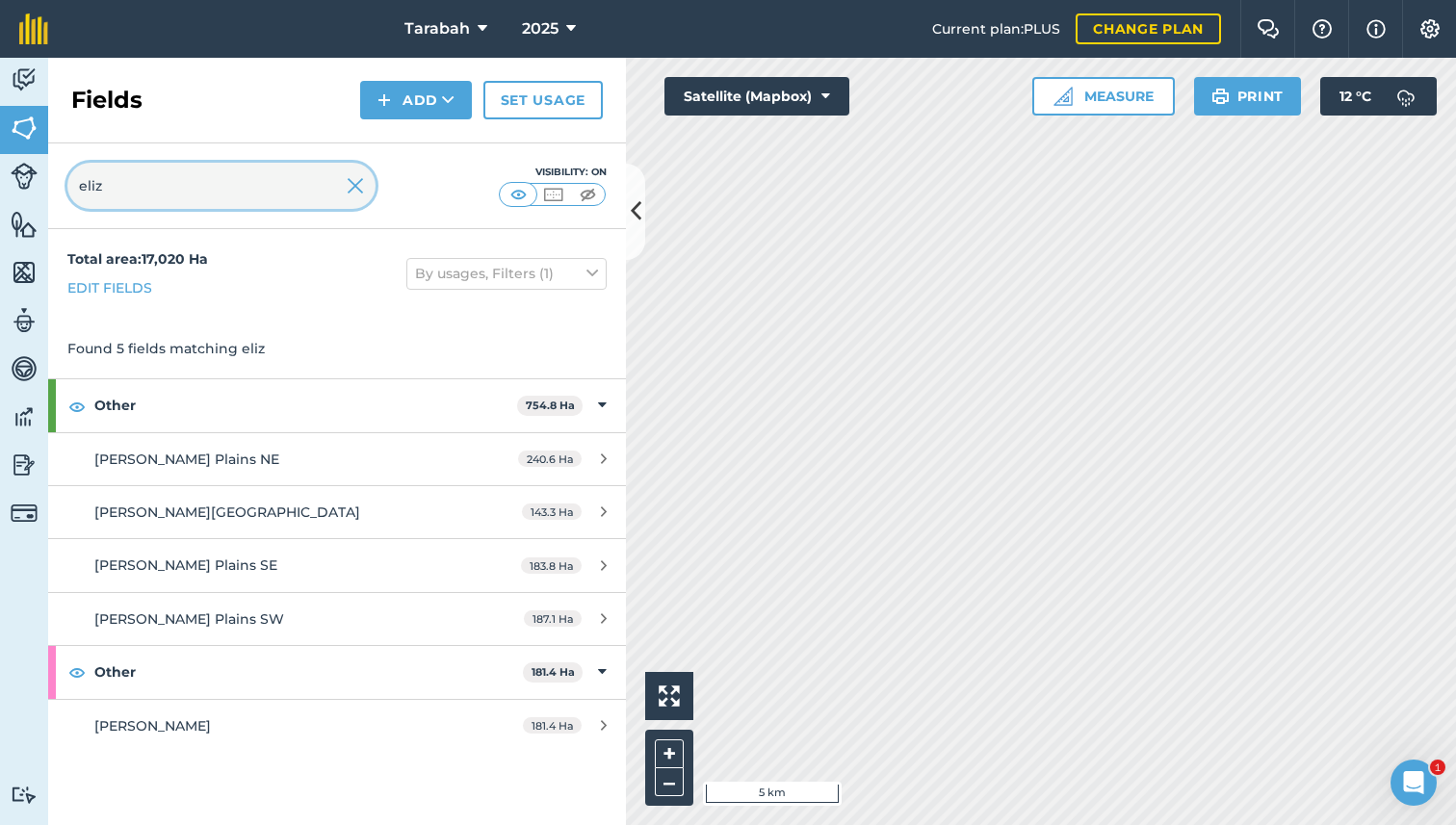 click on "eliz" at bounding box center [221, 186] 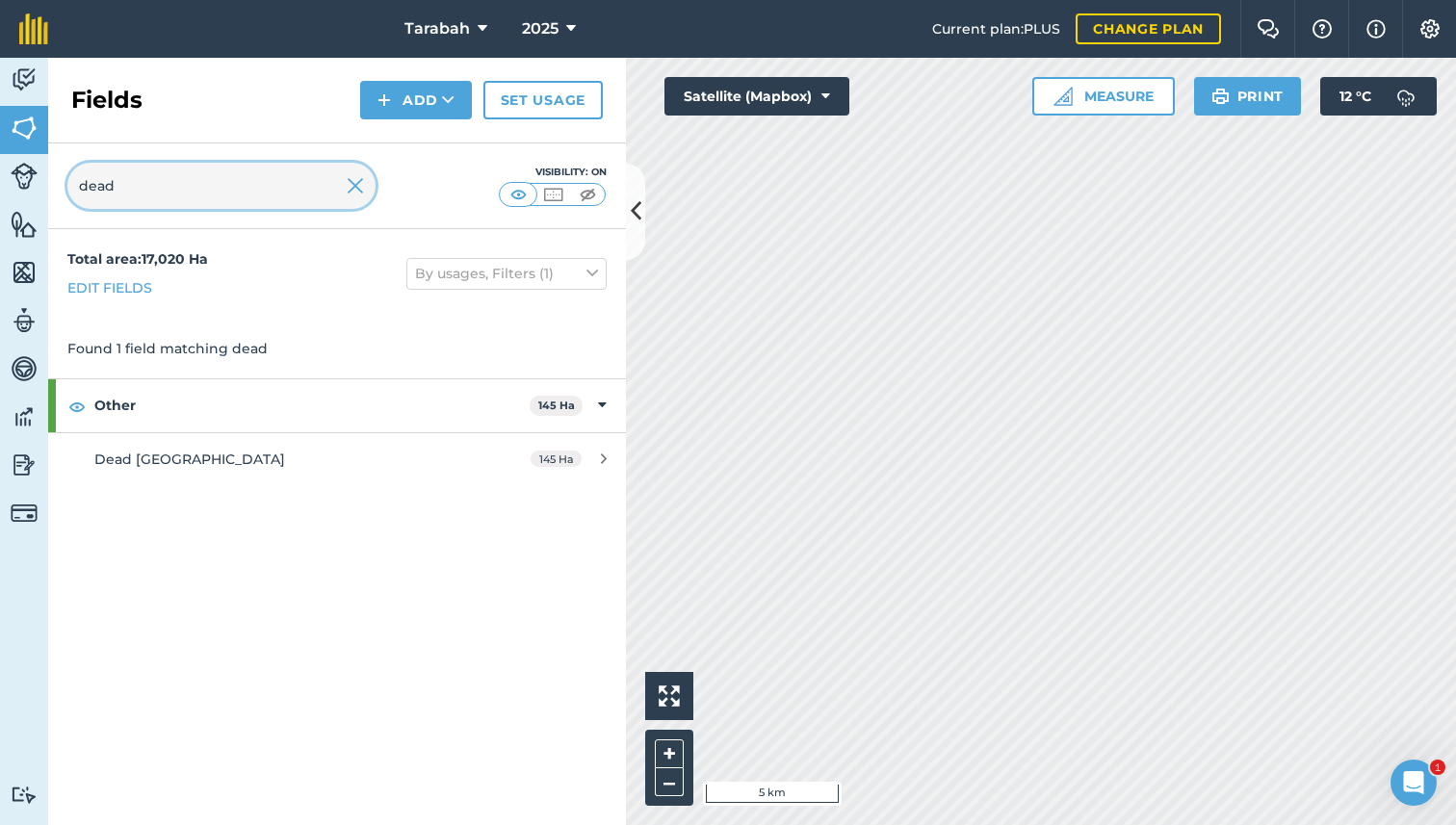 type on "dead" 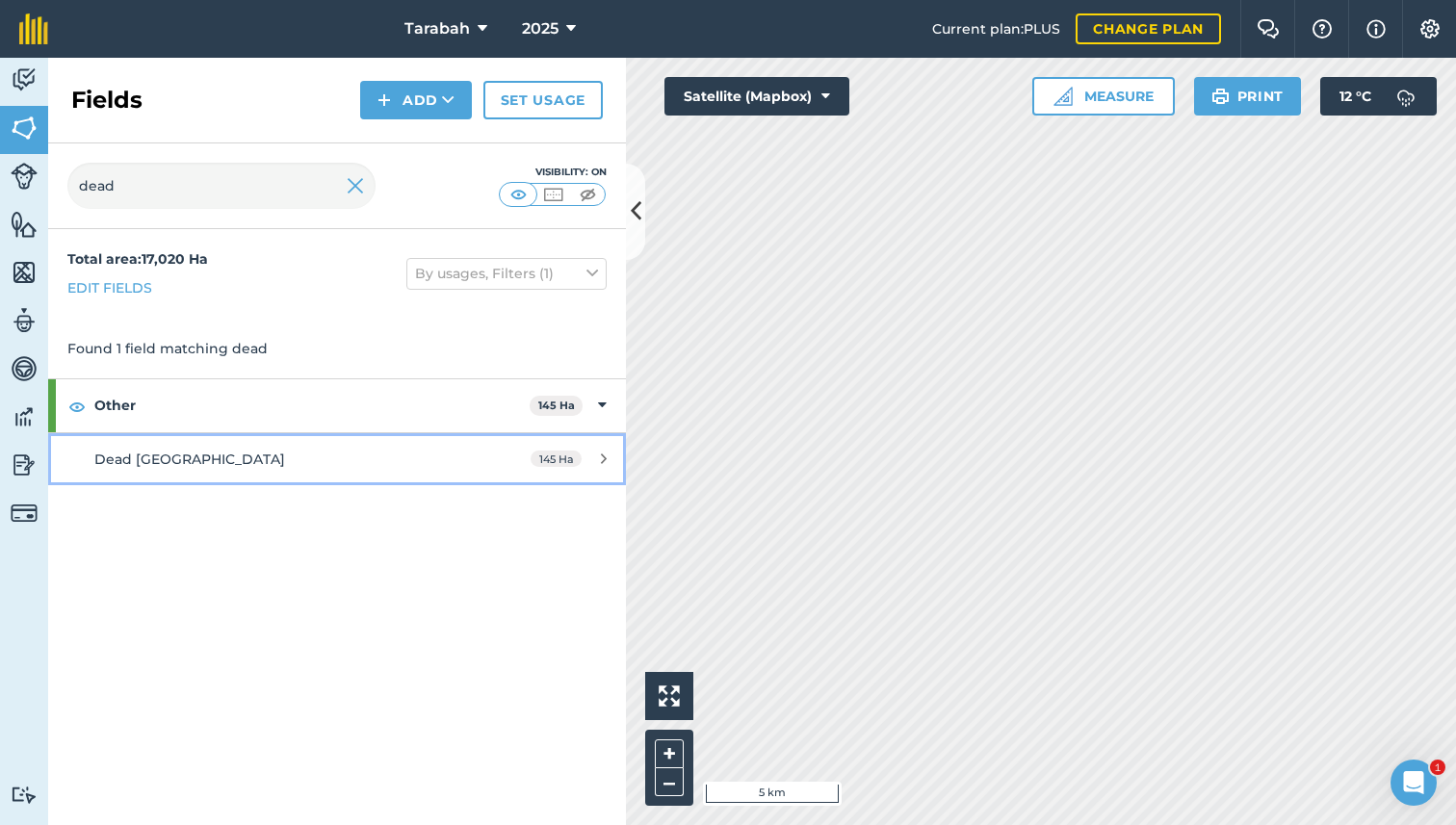 click on "Dead Horse Lagoon  145   Ha" at bounding box center (337, 459) 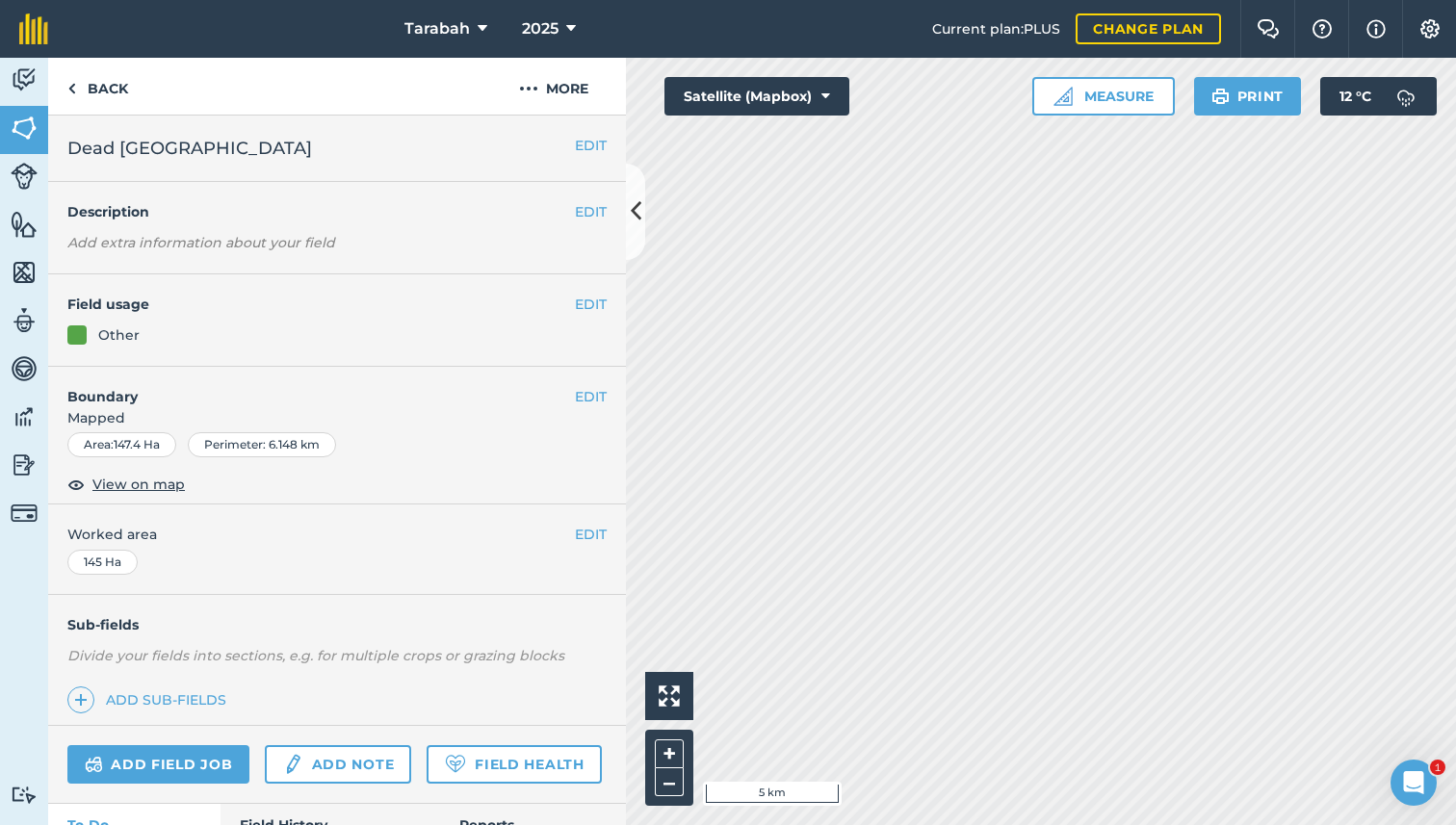 click on "Other" at bounding box center [337, 335] 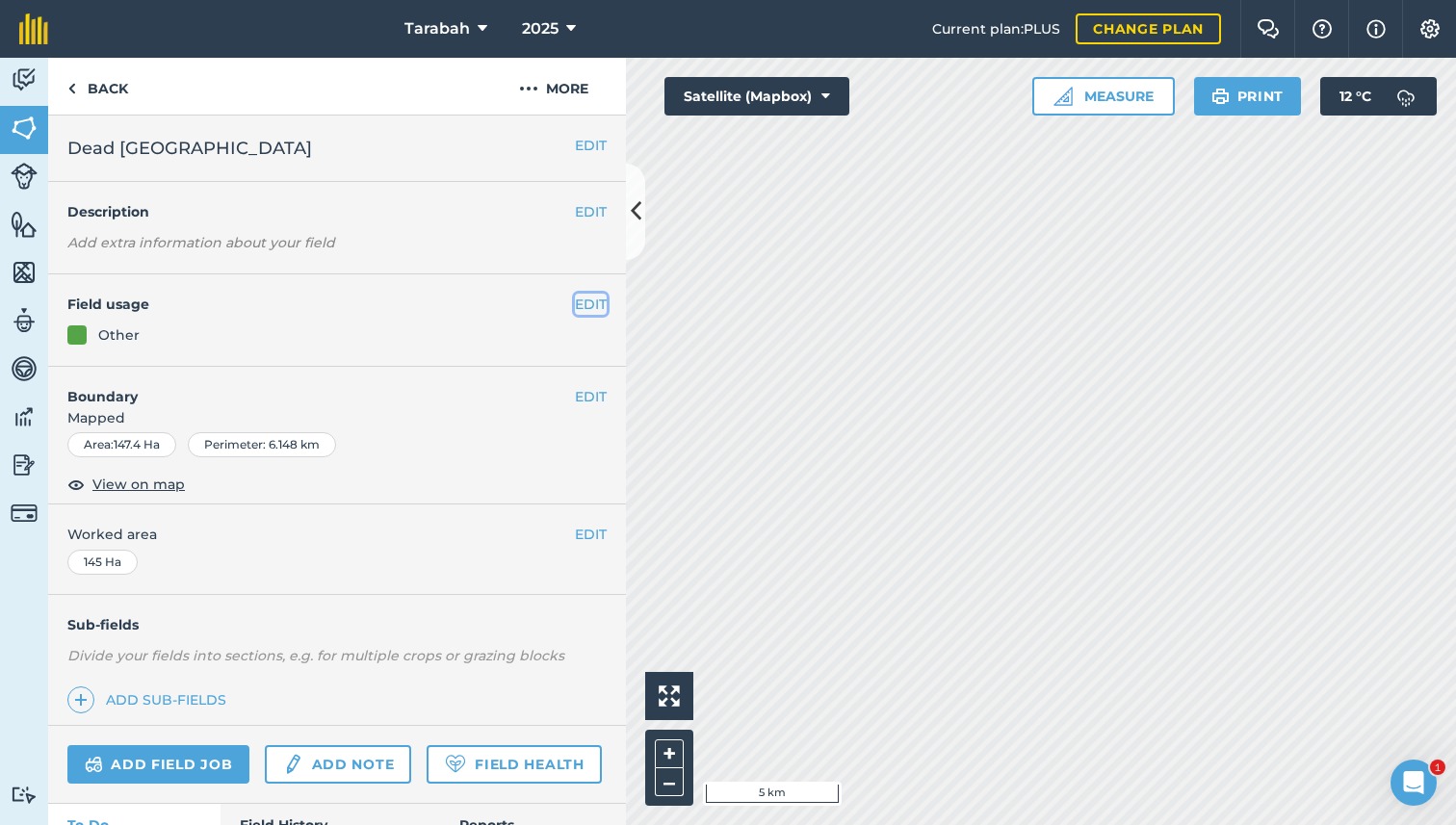 click on "EDIT" at bounding box center (590, 304) 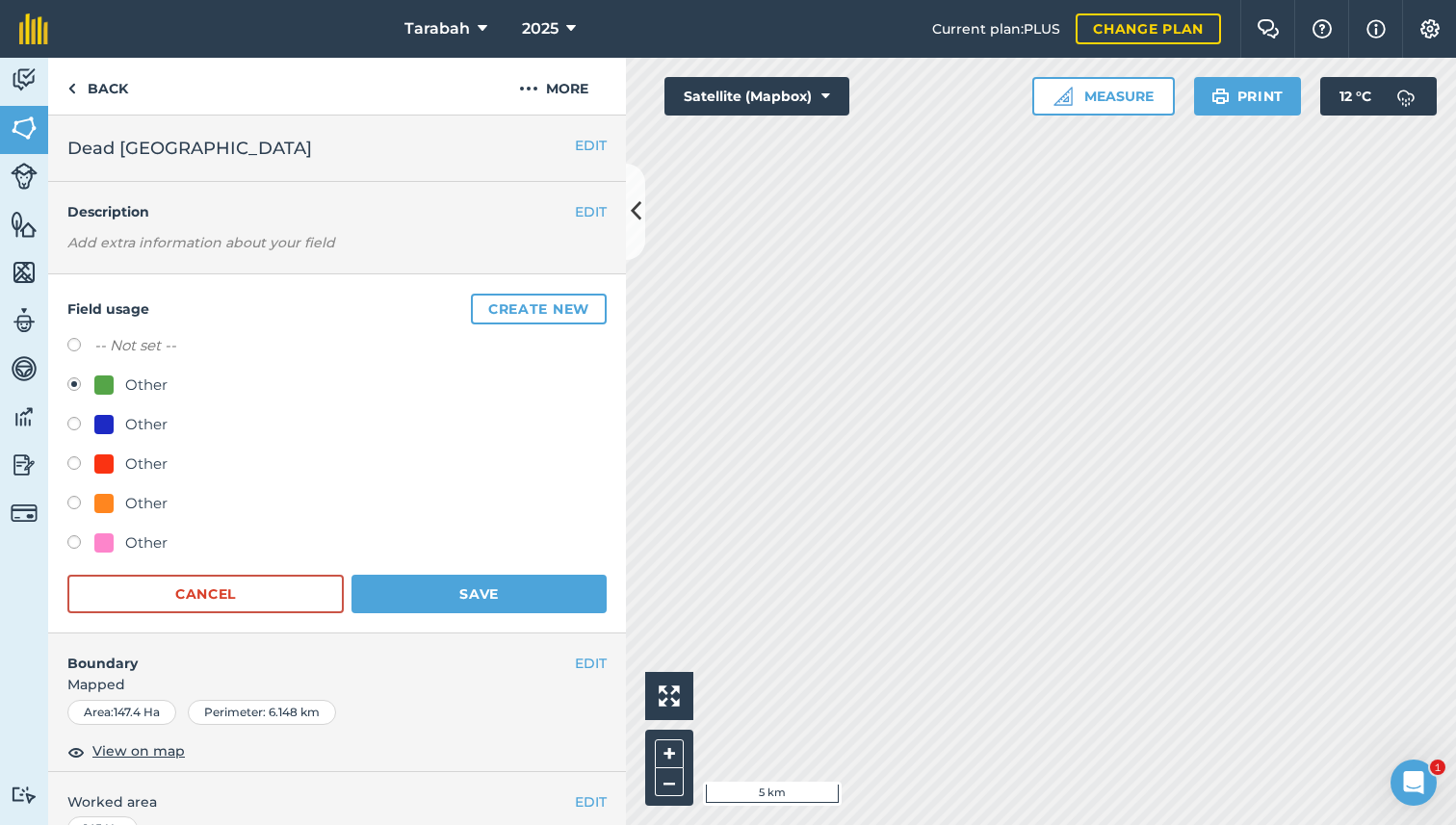 click on "Other" at bounding box center [146, 543] 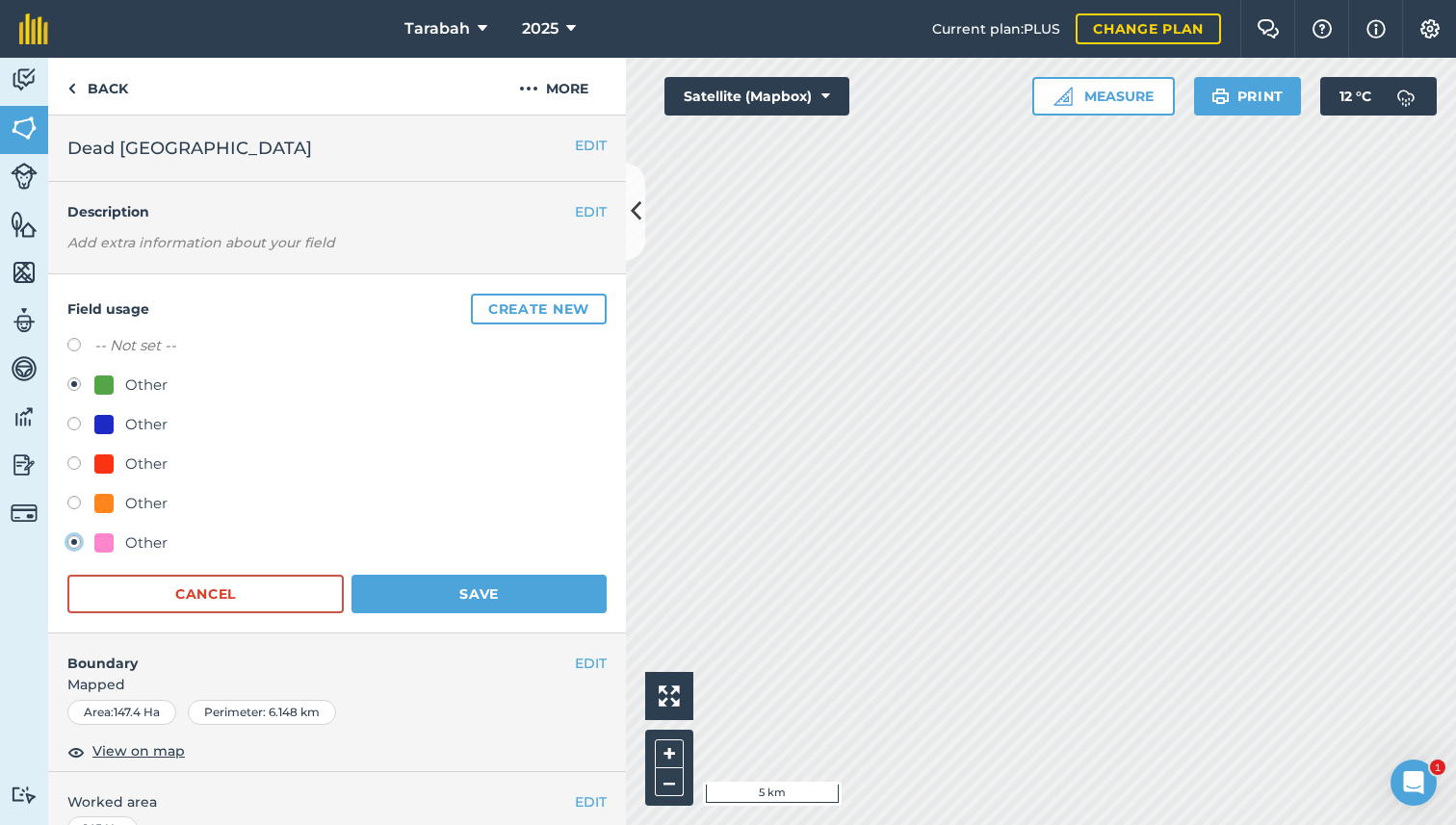 radio on "true" 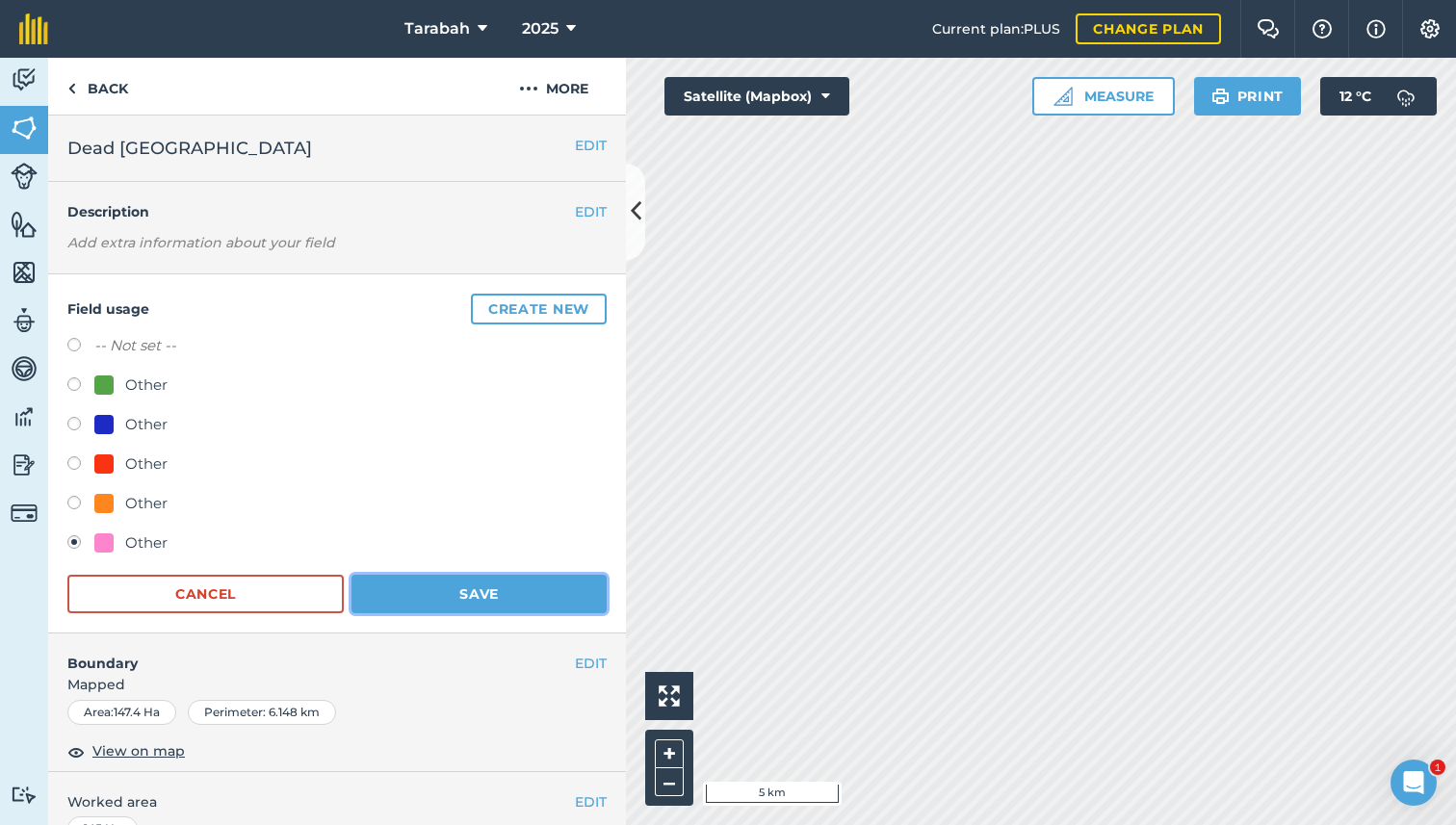 click on "Save" at bounding box center [479, 594] 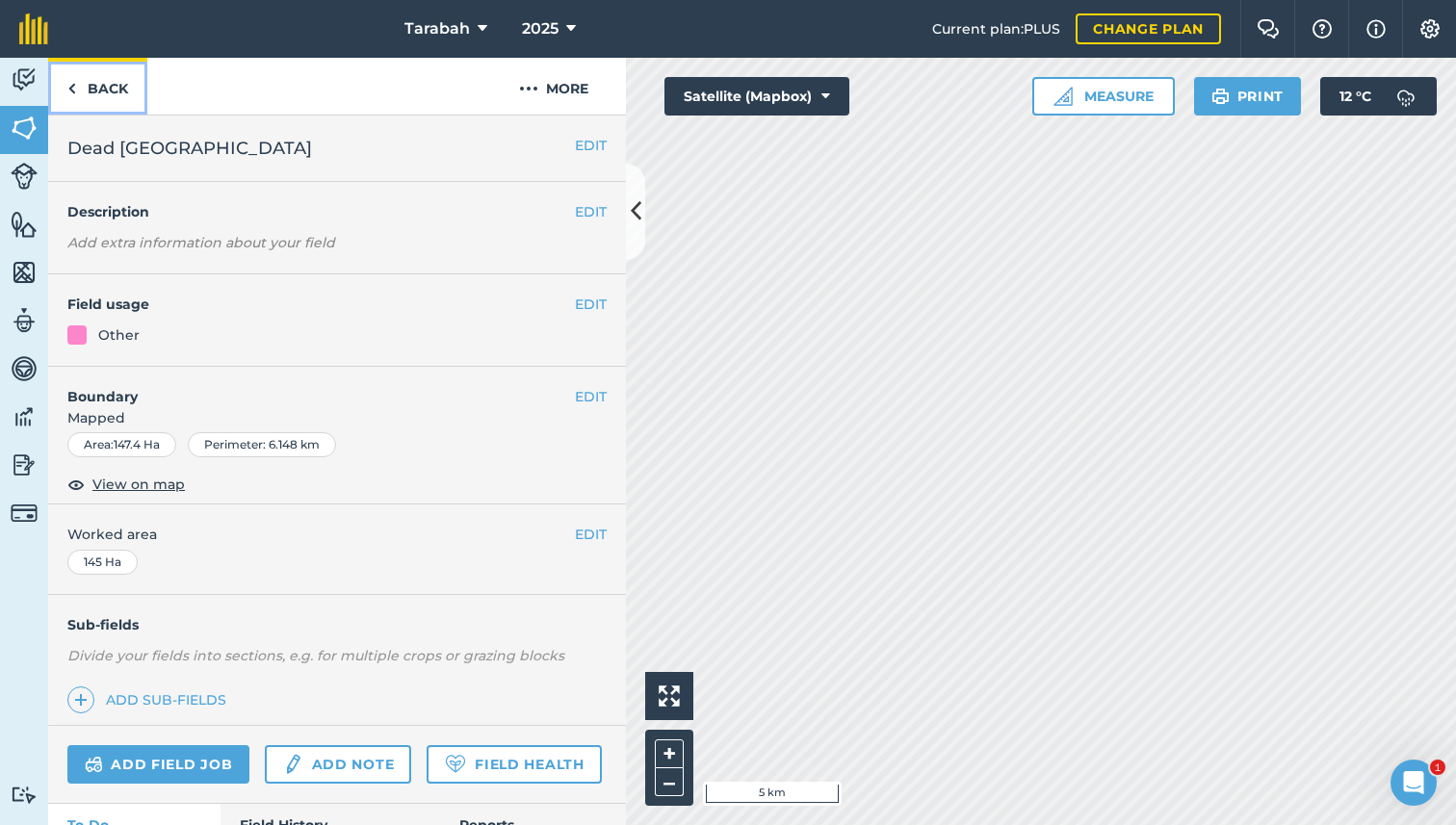 click on "Back" at bounding box center [97, 86] 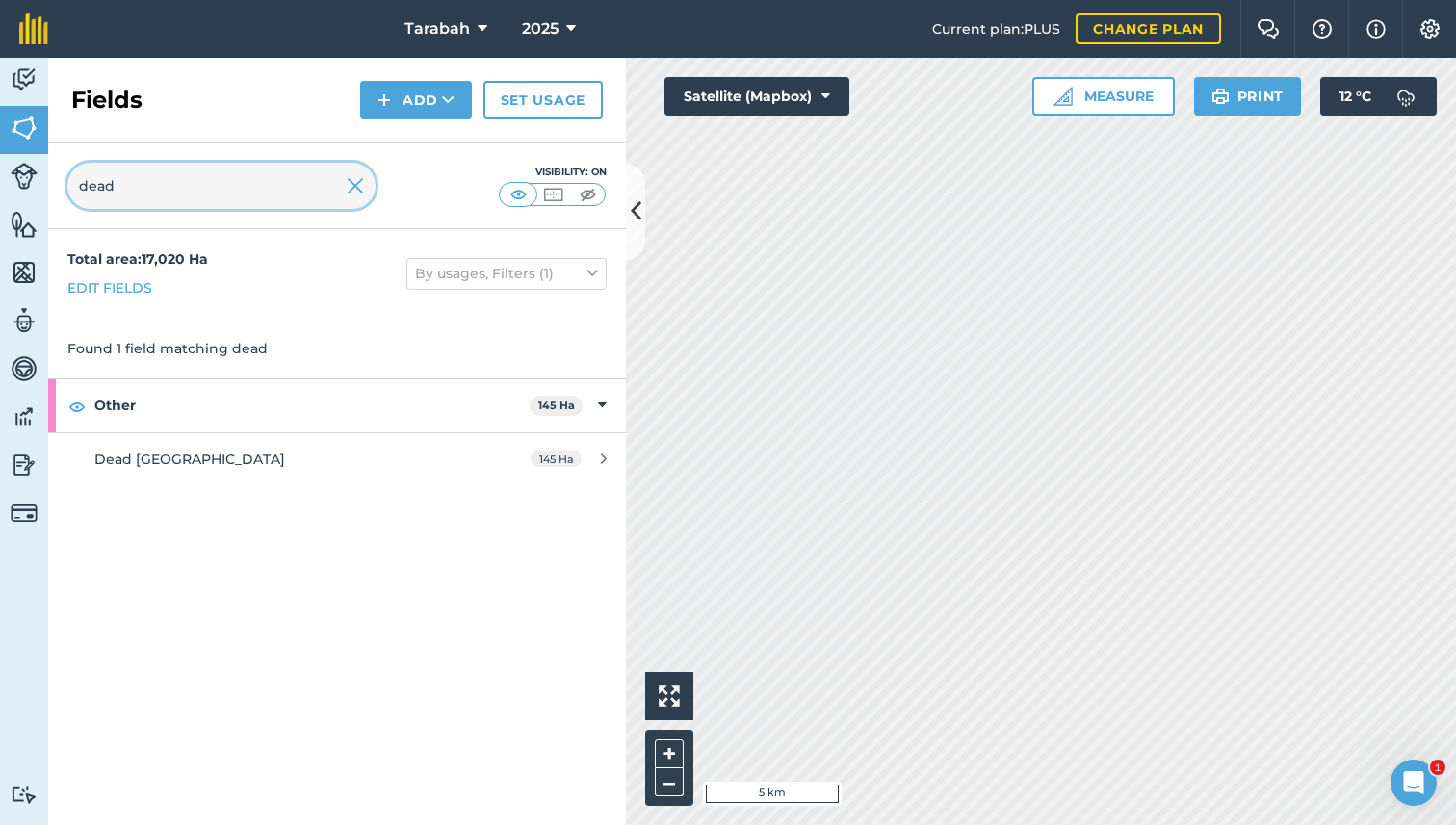 click on "dead" at bounding box center (221, 186) 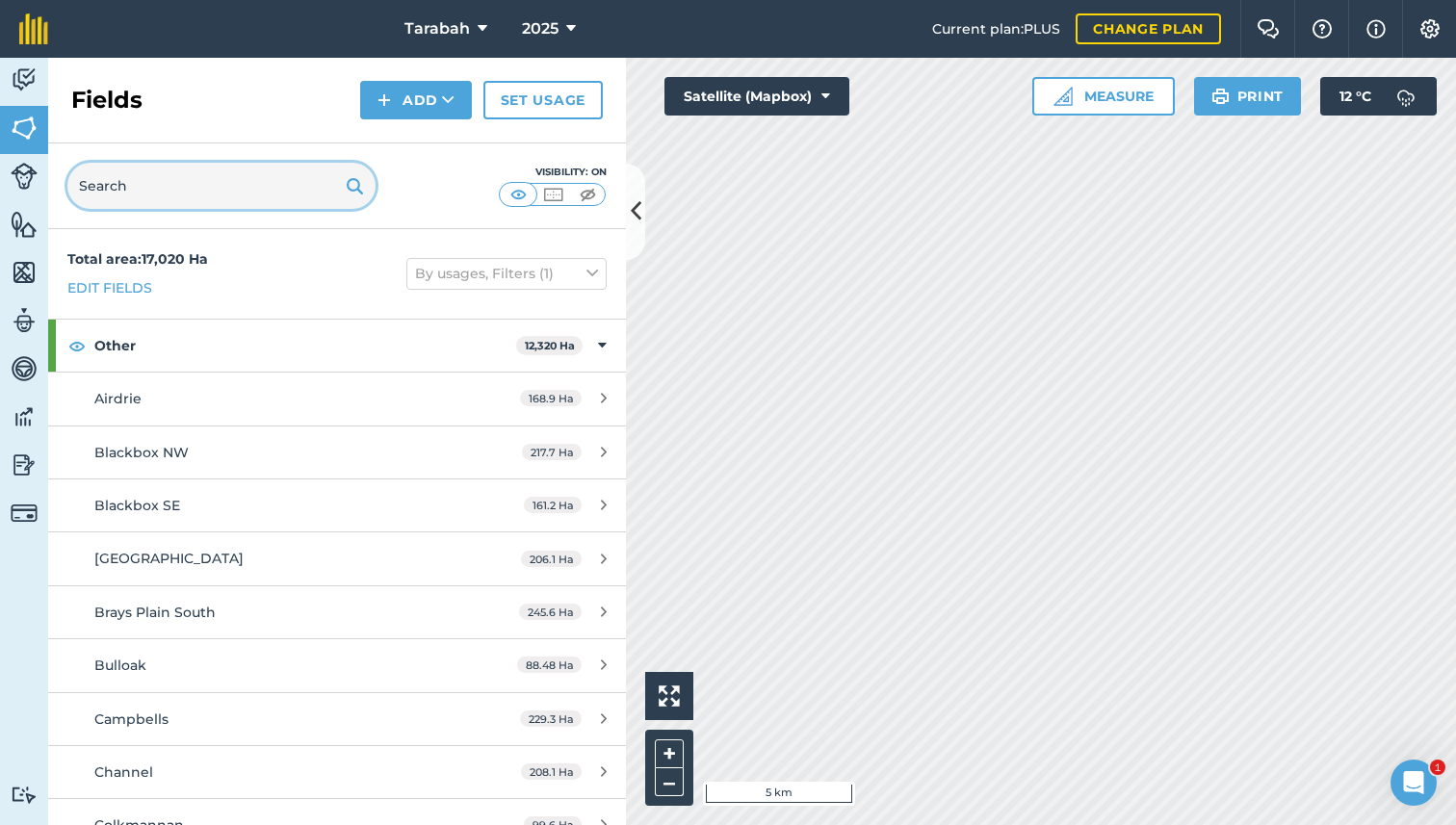 type 